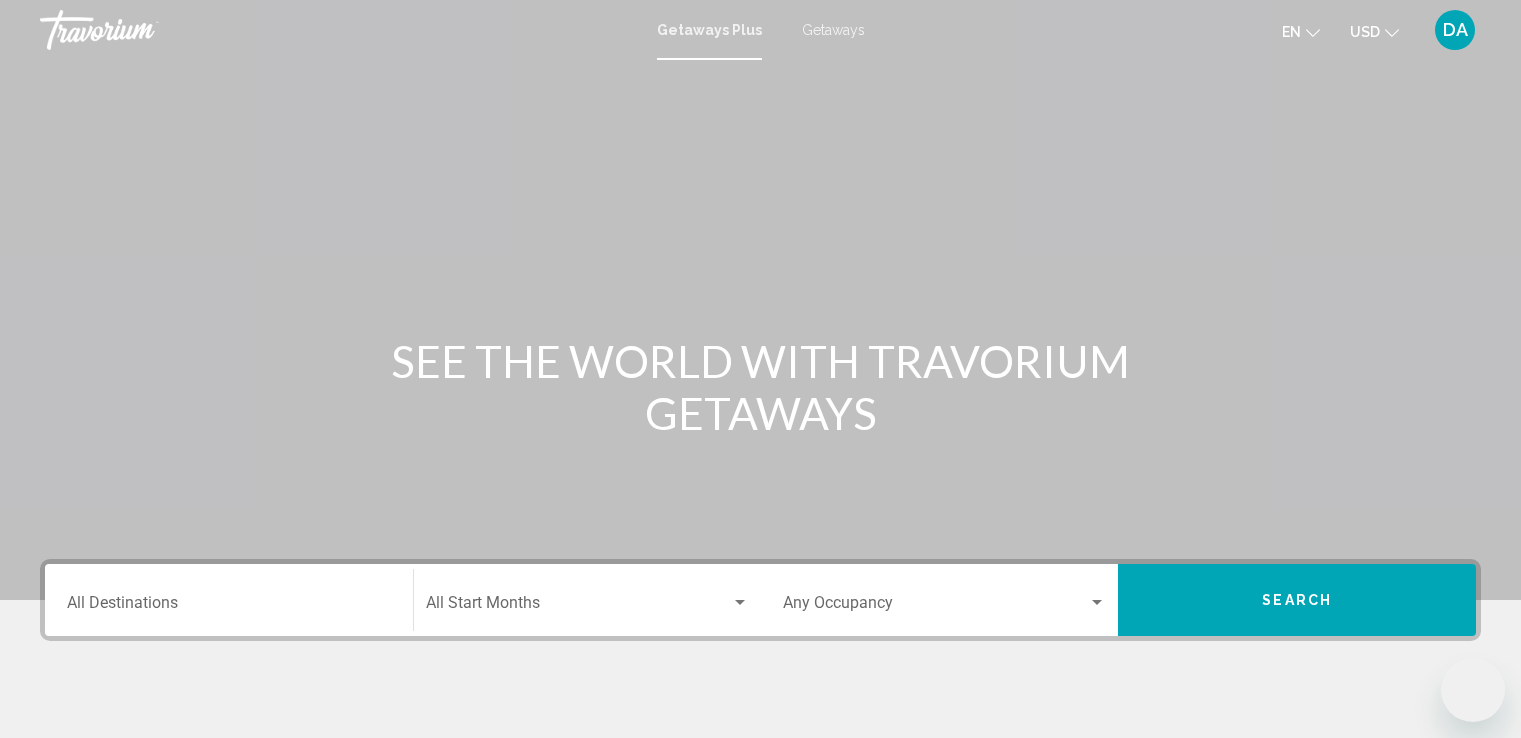 scroll, scrollTop: 0, scrollLeft: 0, axis: both 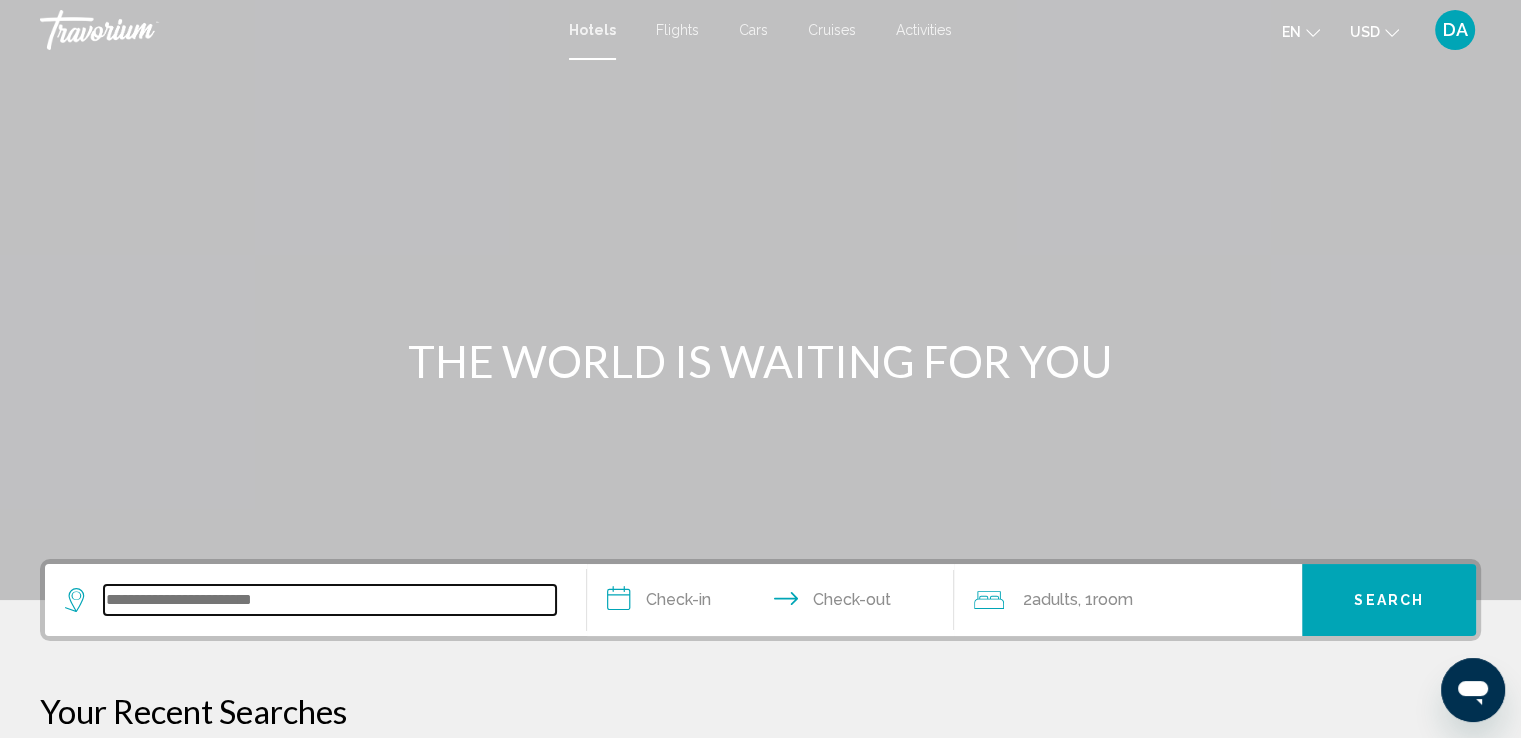 click at bounding box center (330, 600) 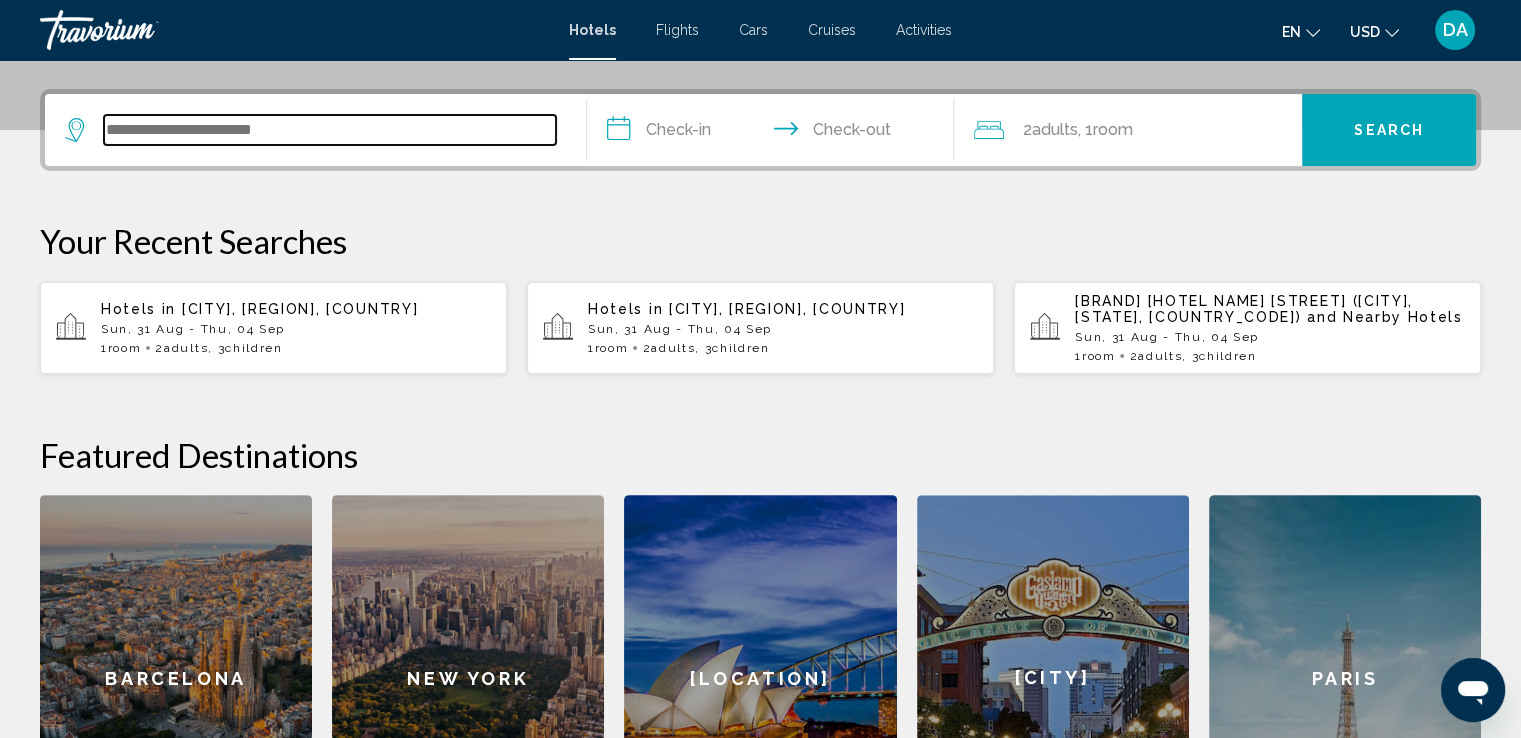 scroll, scrollTop: 493, scrollLeft: 0, axis: vertical 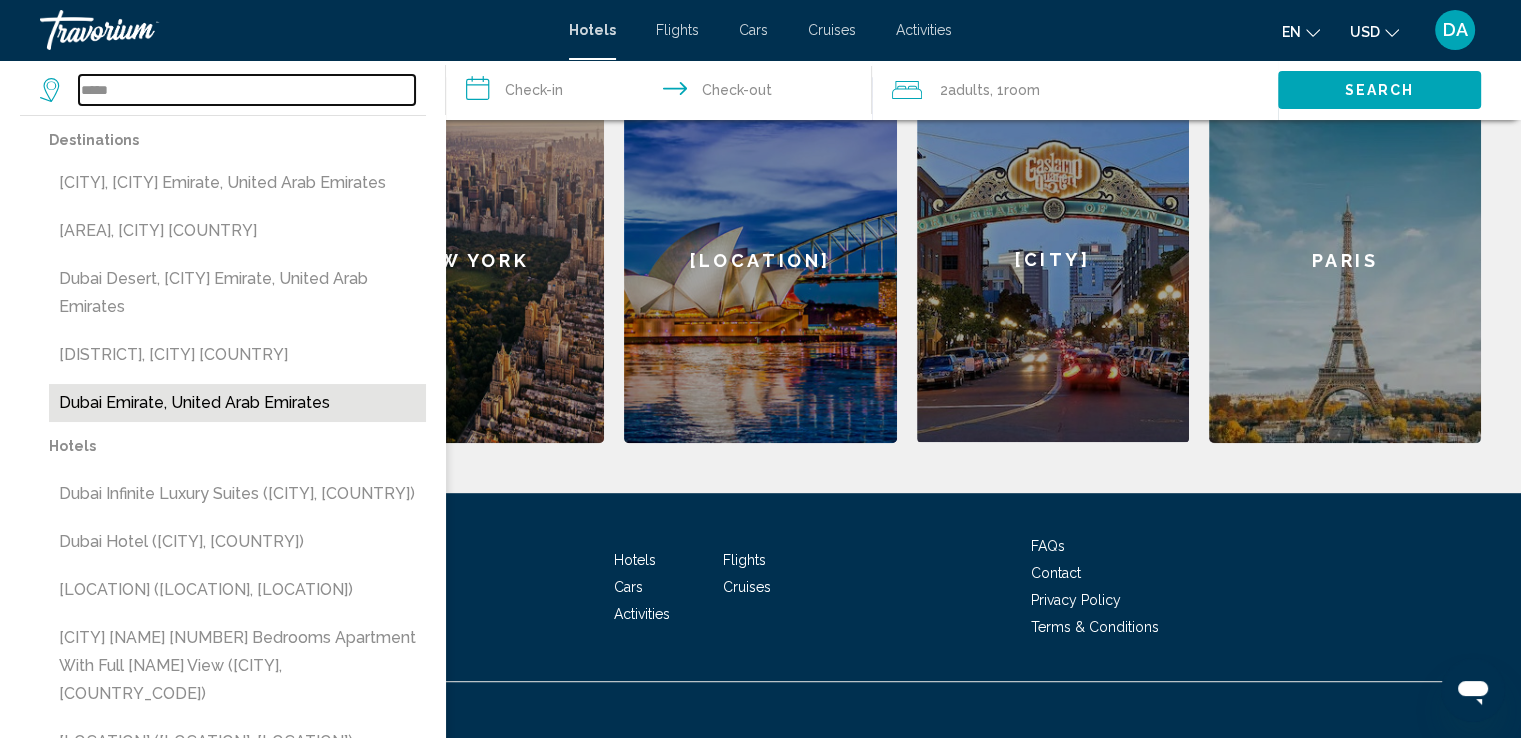 type on "*****" 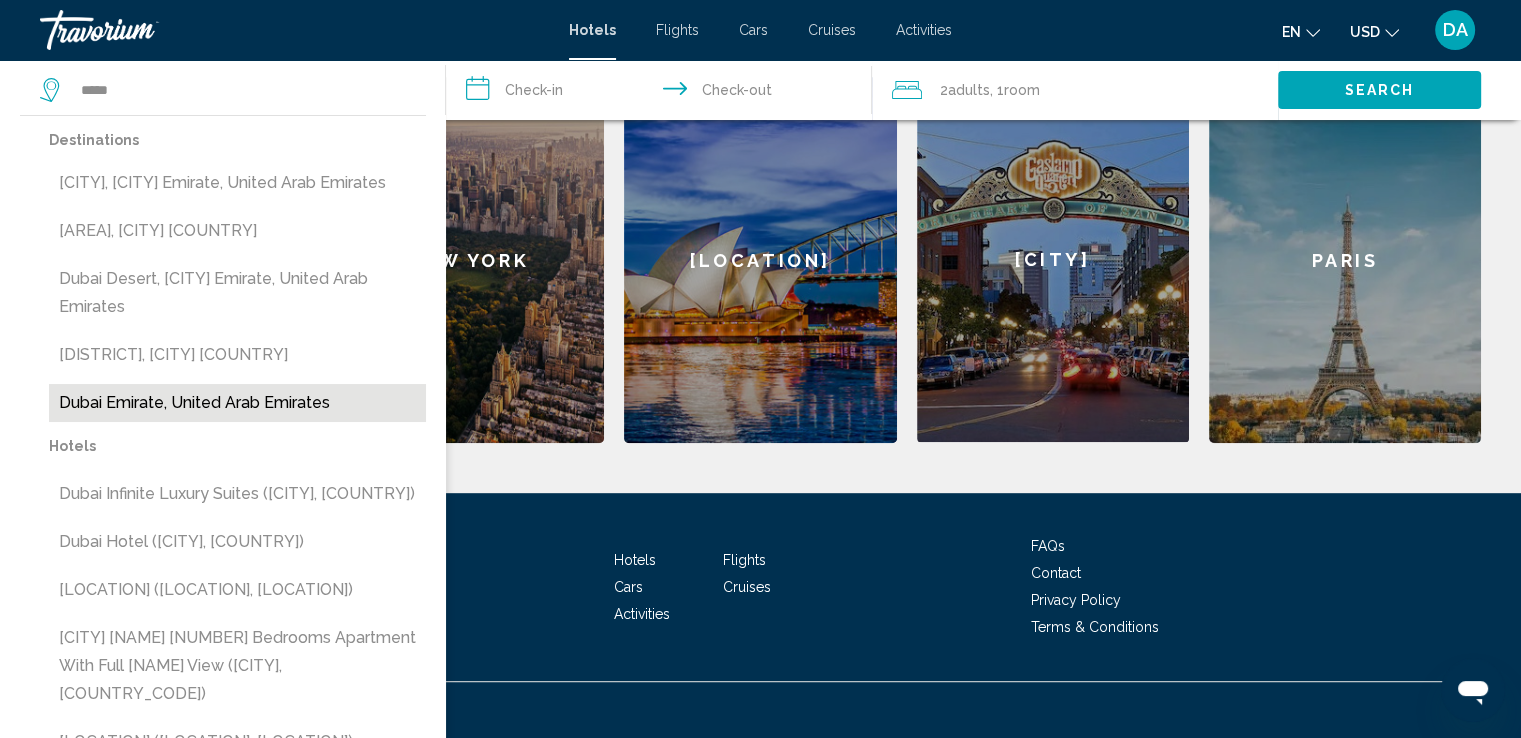 click on "Dubai Emirate, United Arab Emirates" at bounding box center [237, 403] 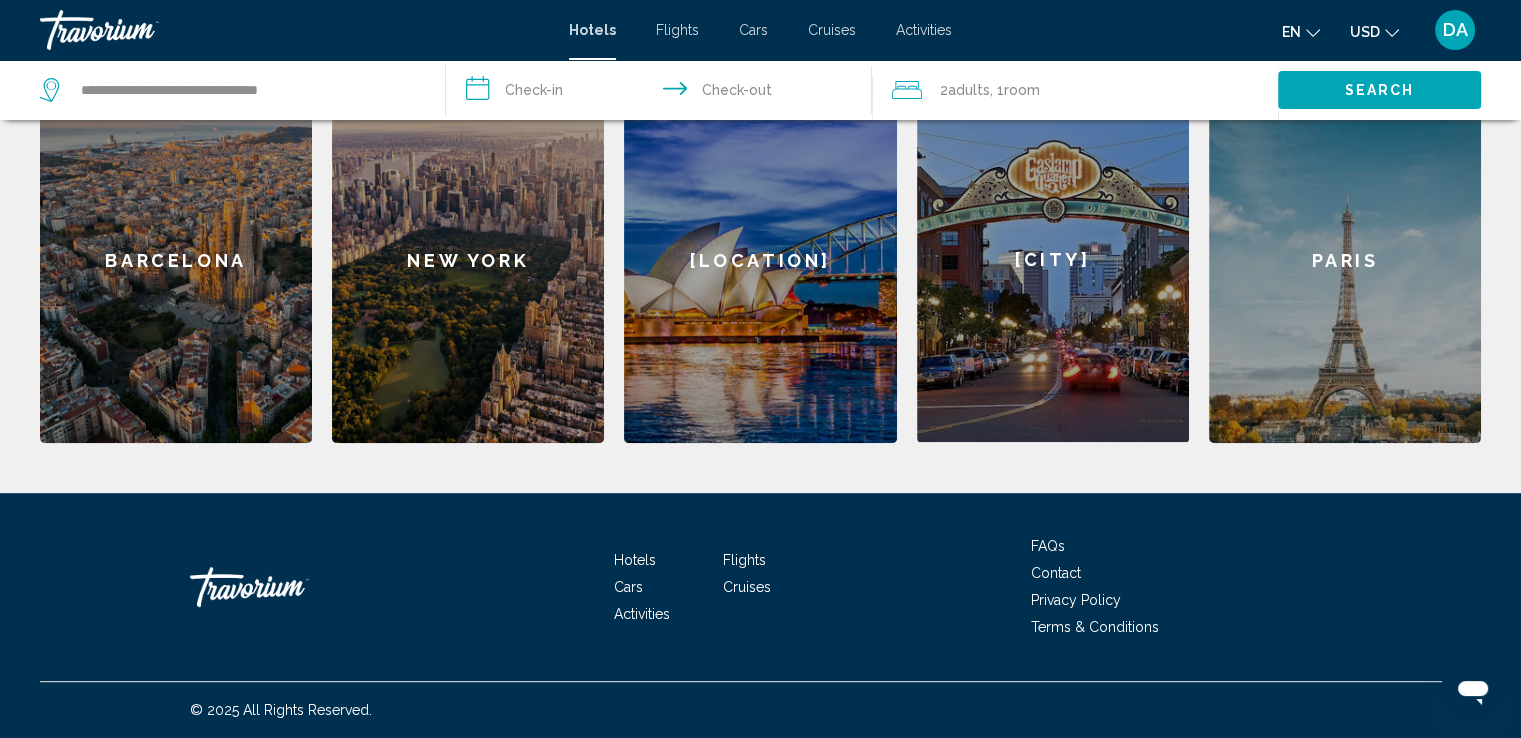 click on "**********" at bounding box center (663, 93) 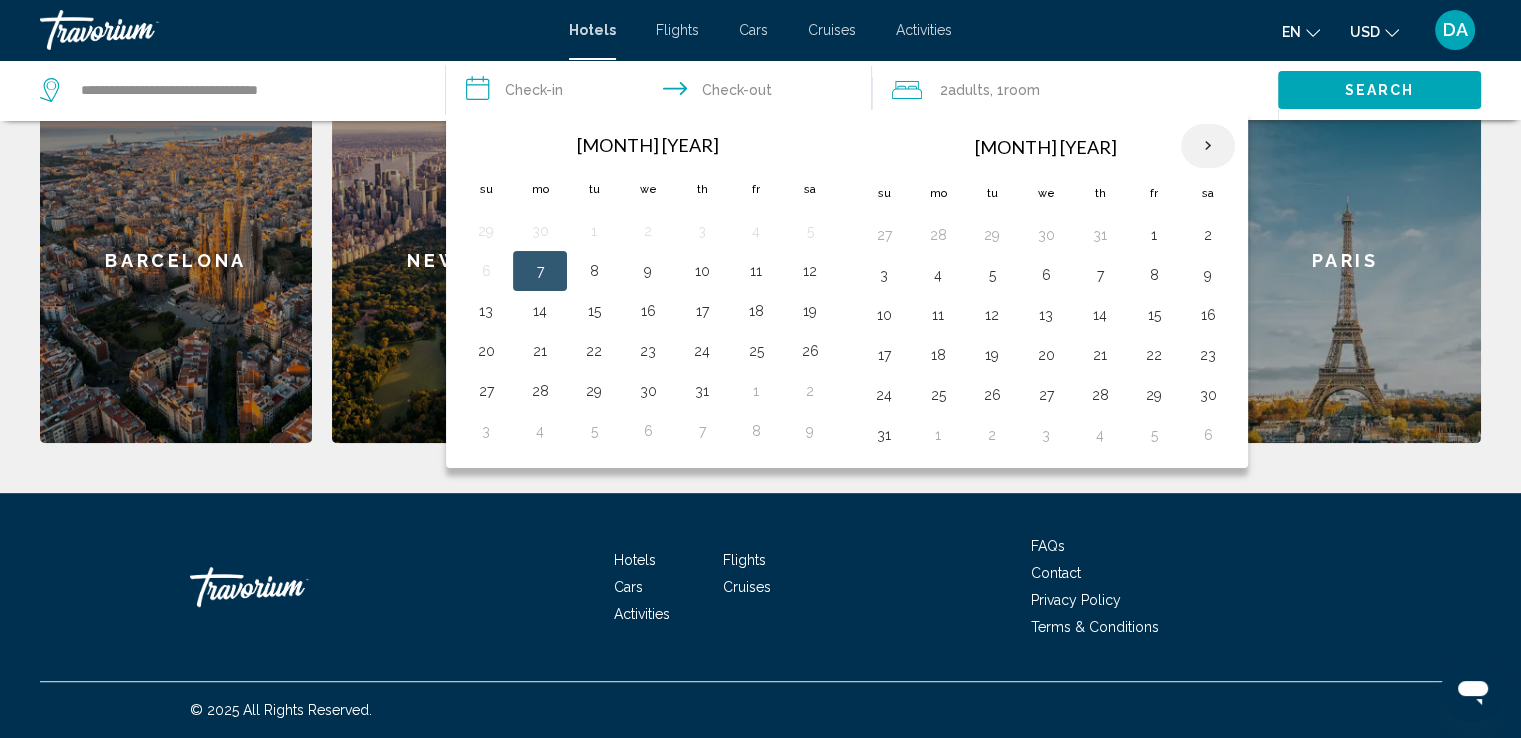 click at bounding box center (1208, 146) 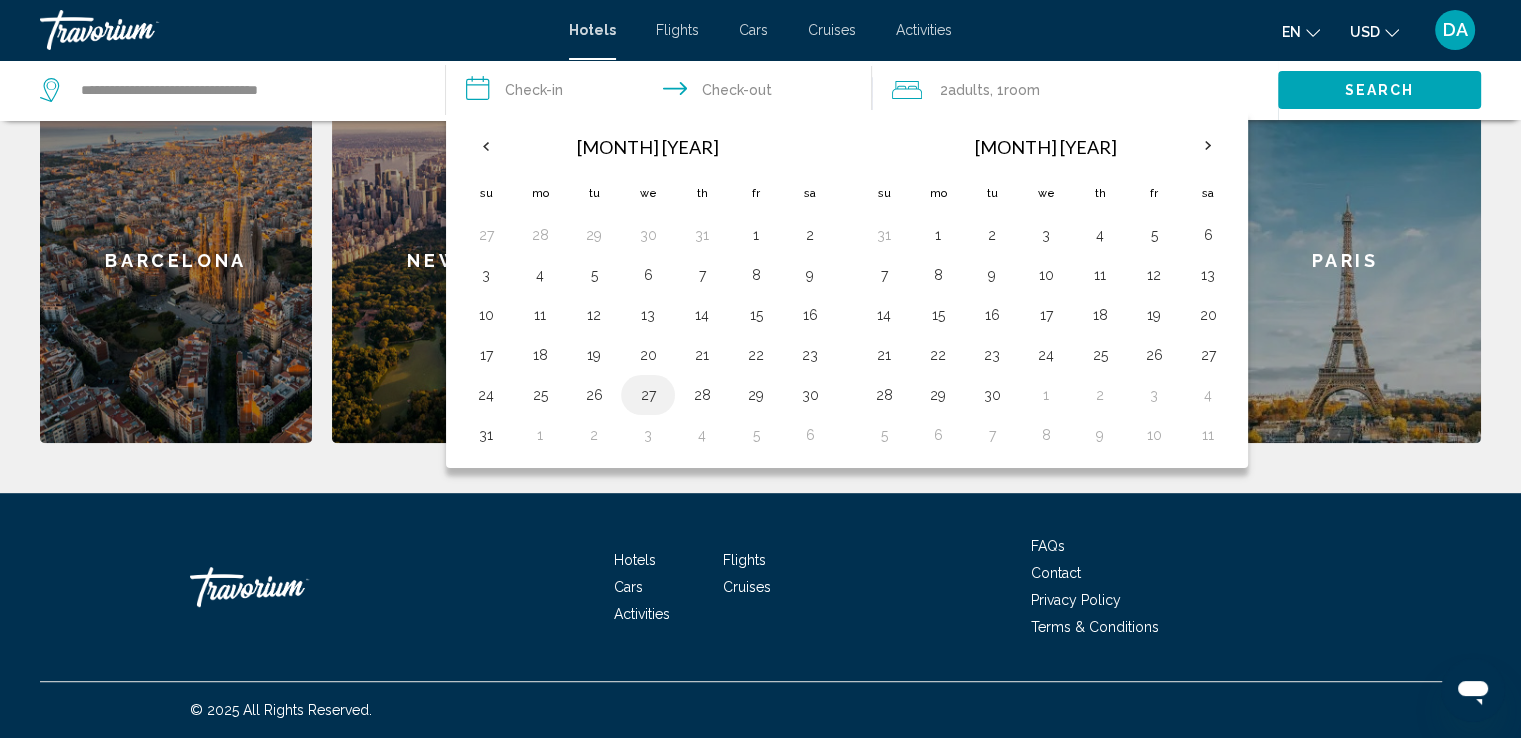 click on "27" at bounding box center [486, 235] 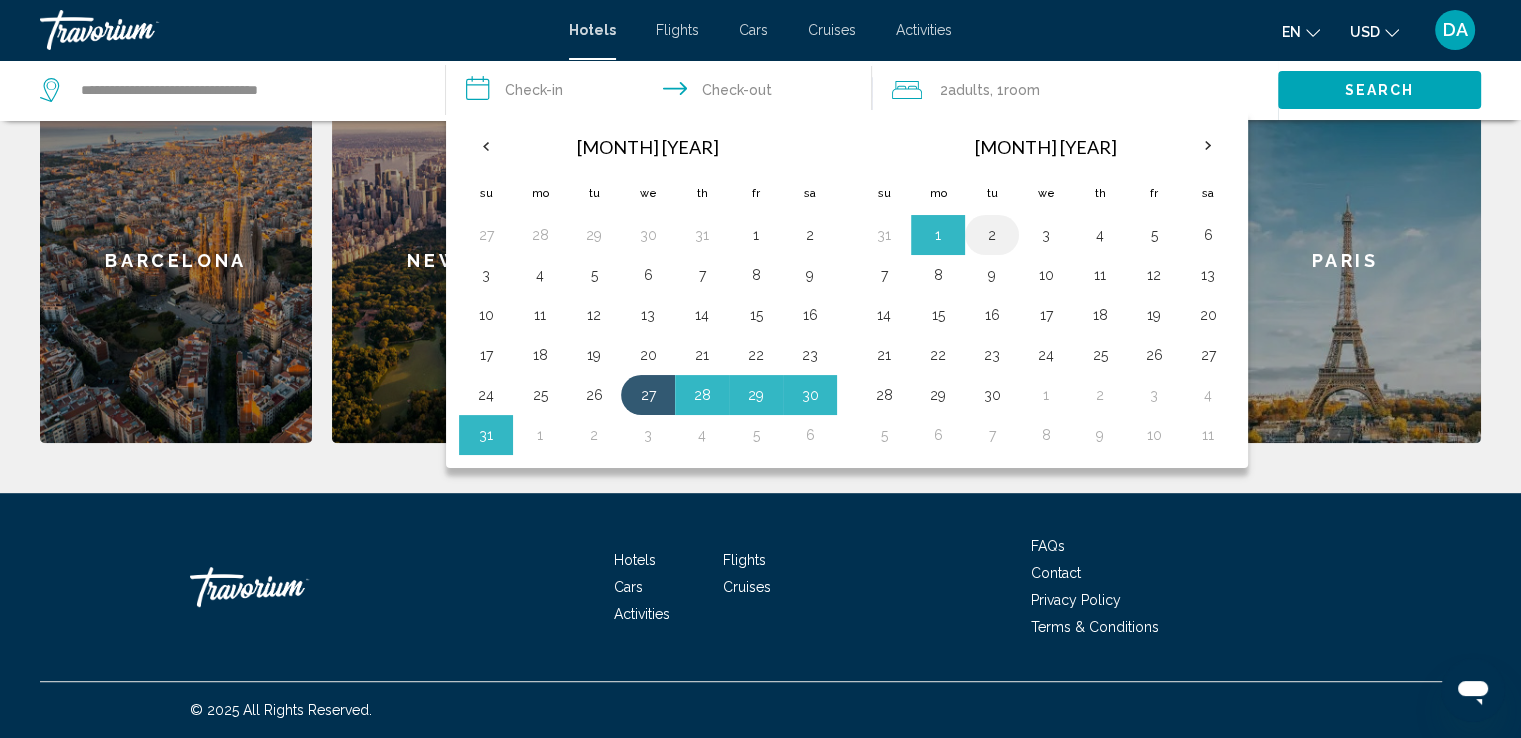 click on "2" at bounding box center [992, 235] 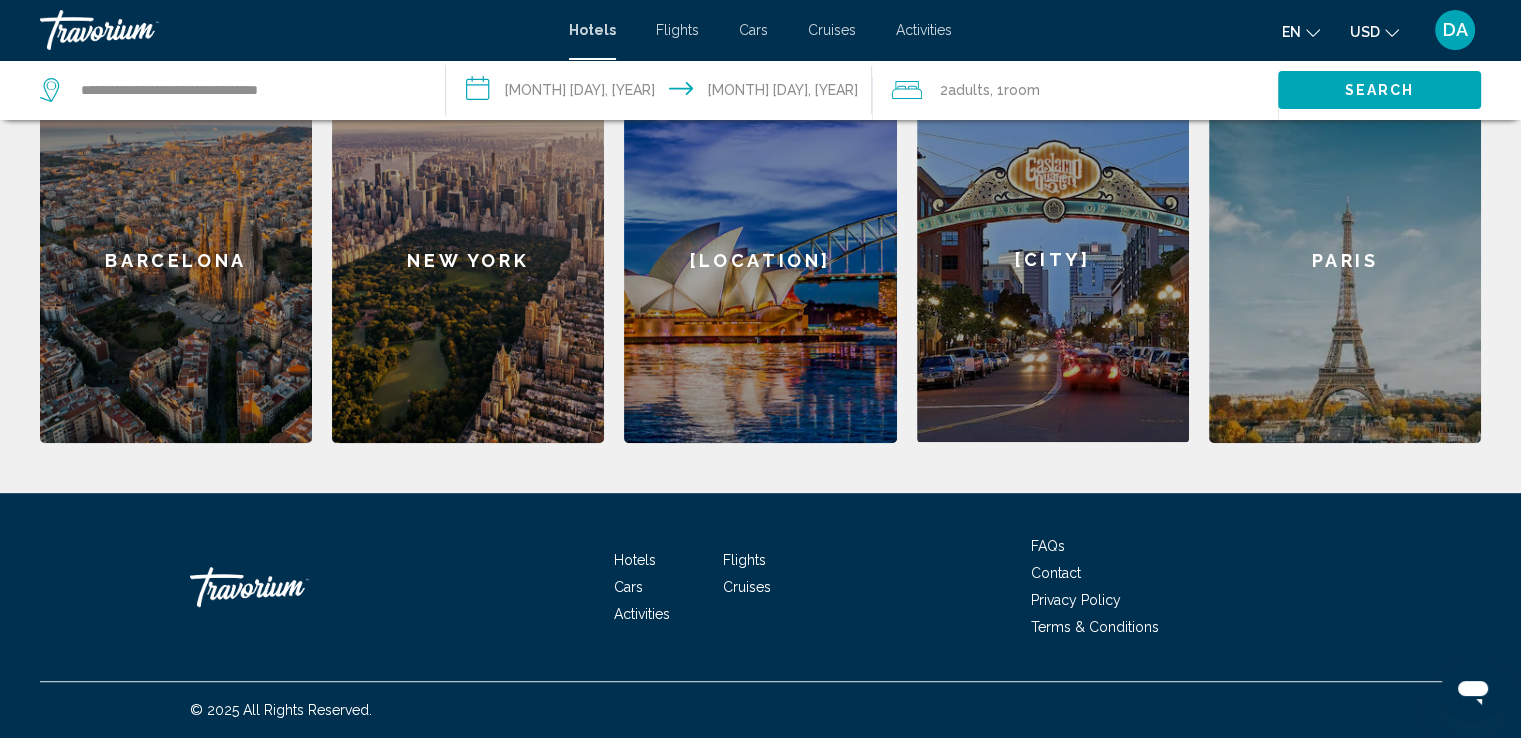 click on "Adults" at bounding box center [969, 90] 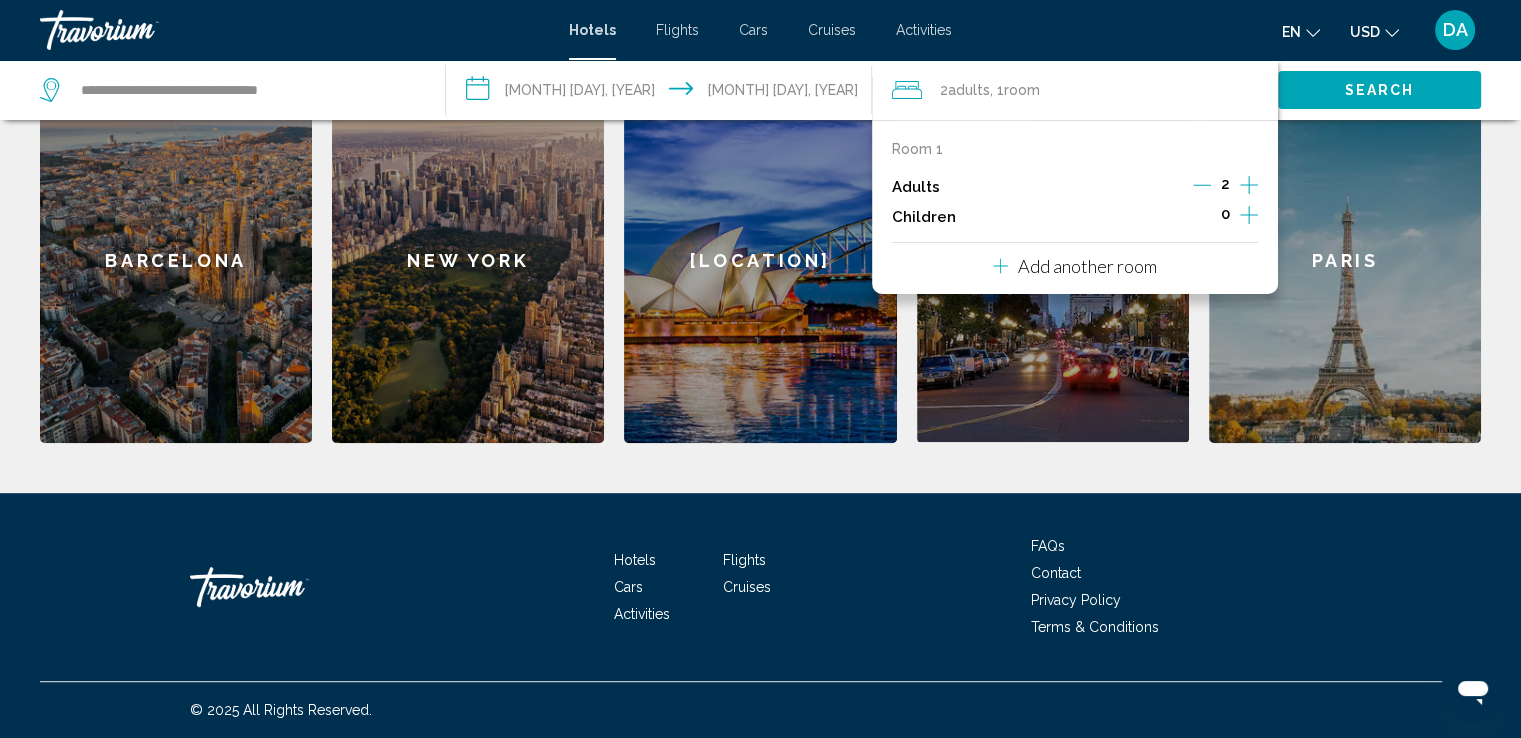 click at bounding box center [1249, 185] 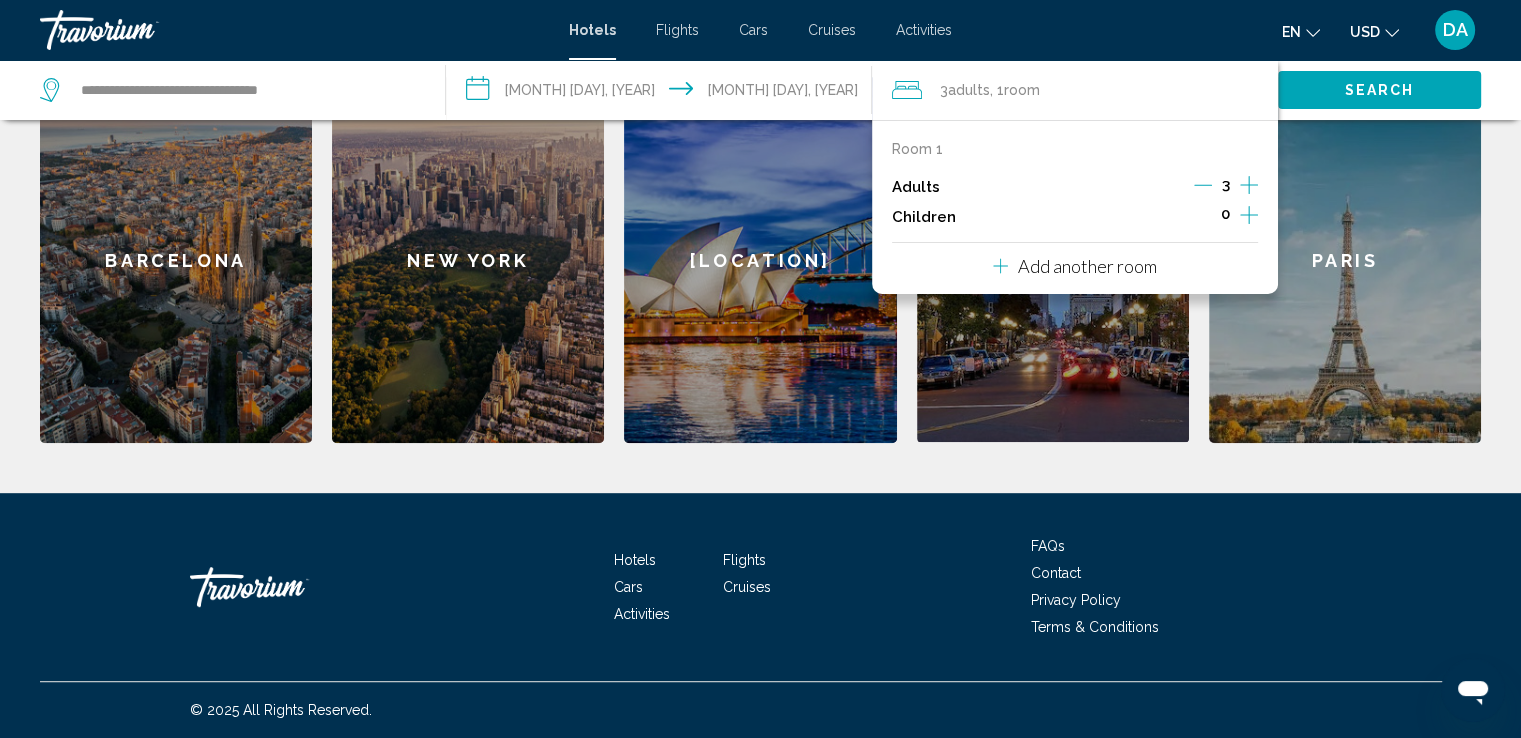 click at bounding box center (1249, 185) 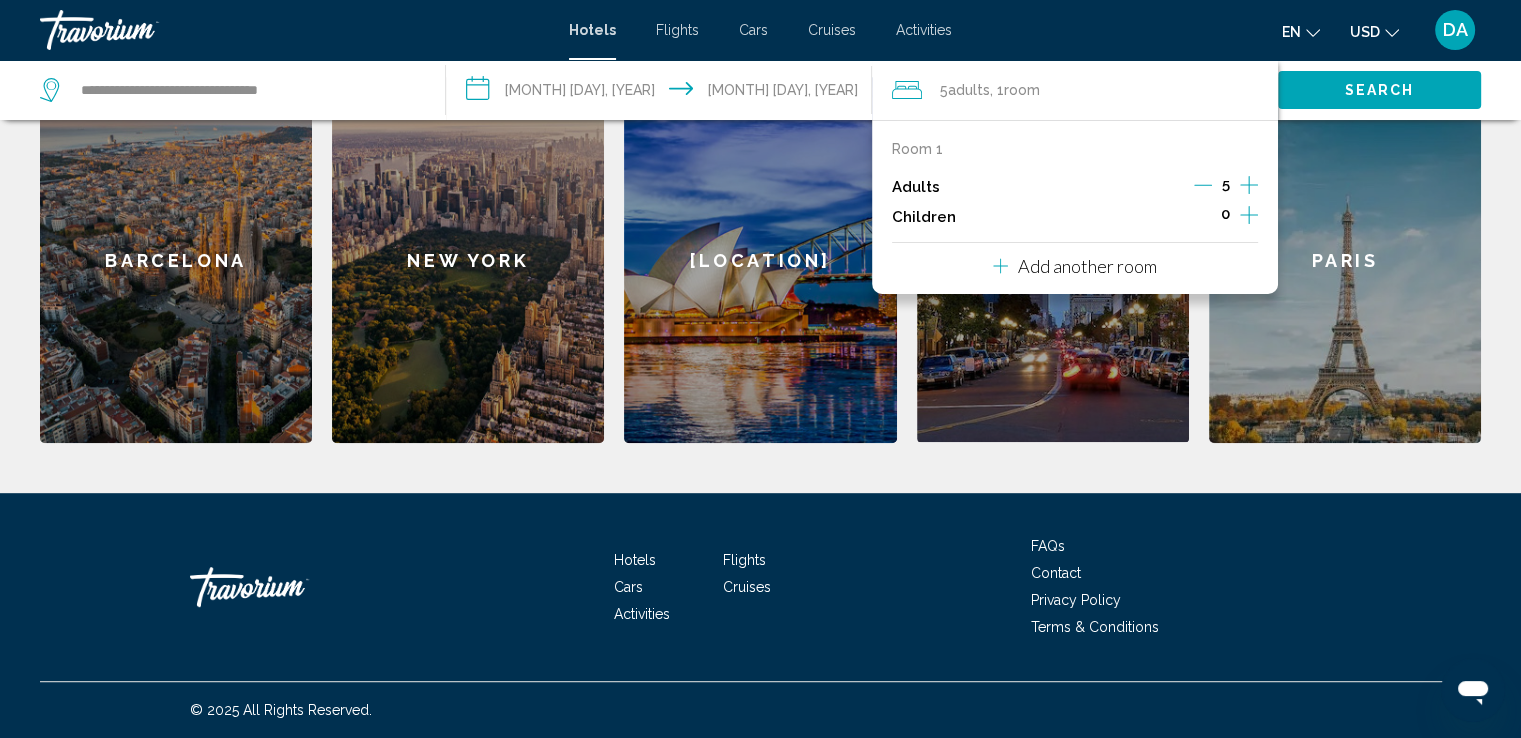 click at bounding box center [1203, 185] 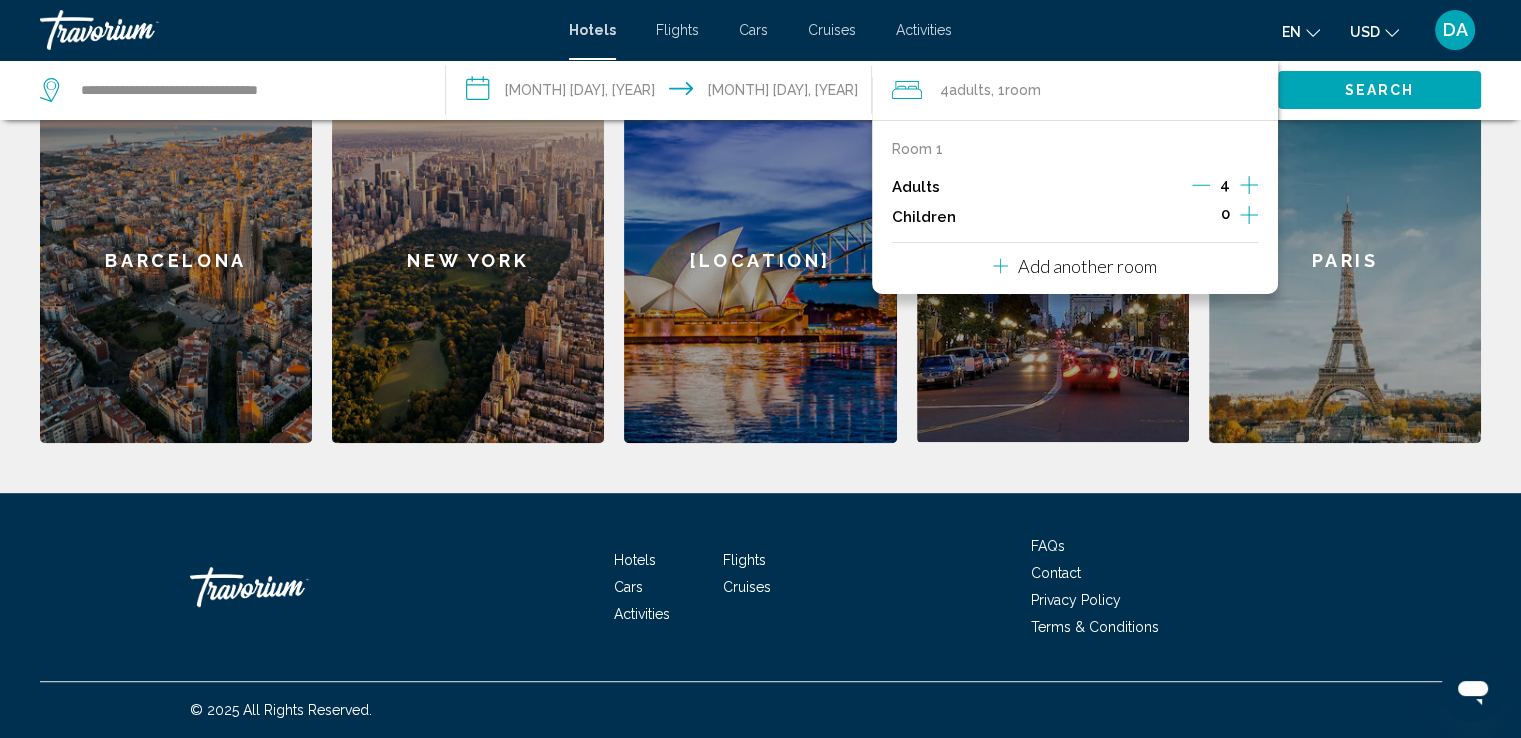 click at bounding box center (1201, 185) 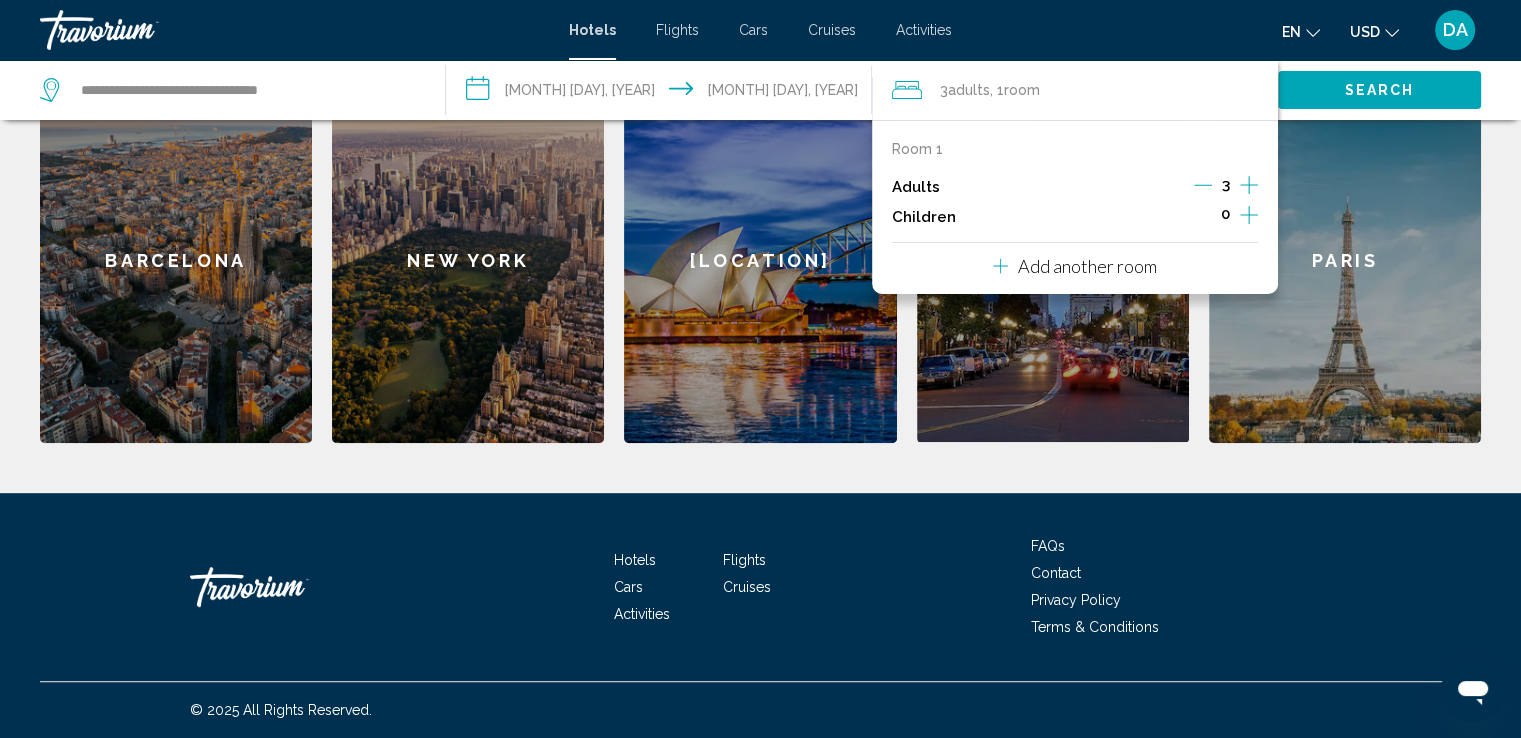 click at bounding box center [1203, 185] 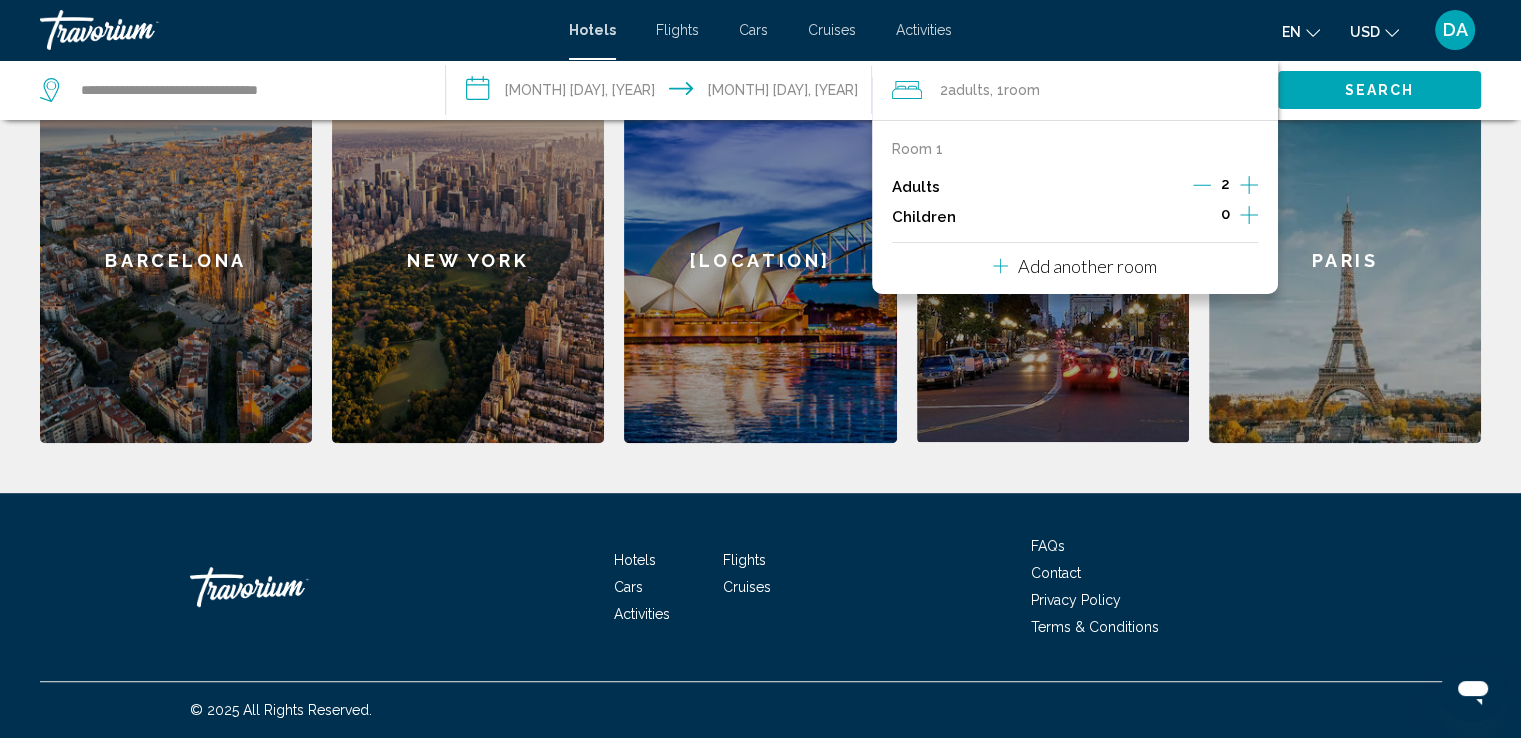 click at bounding box center [1249, 215] 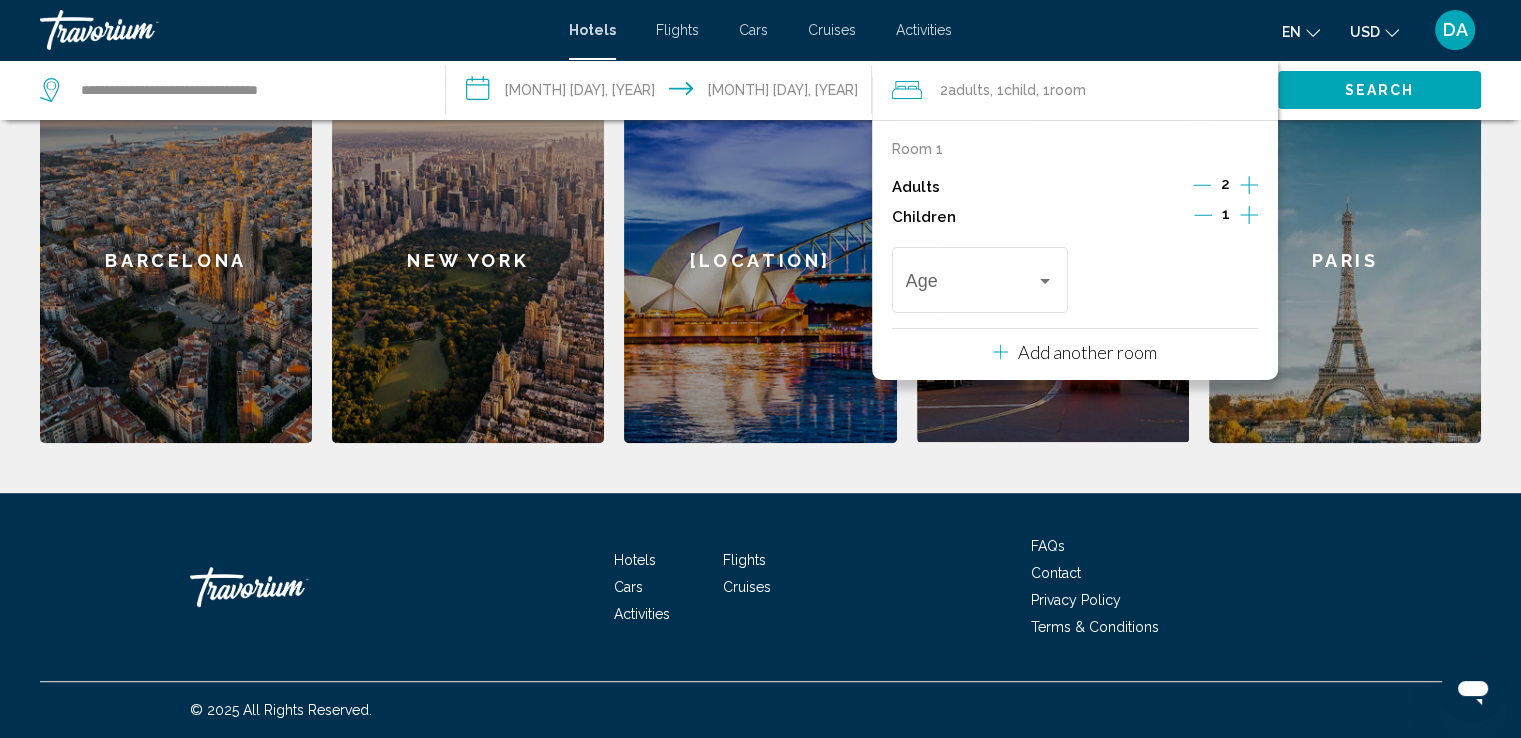 click at bounding box center (1249, 215) 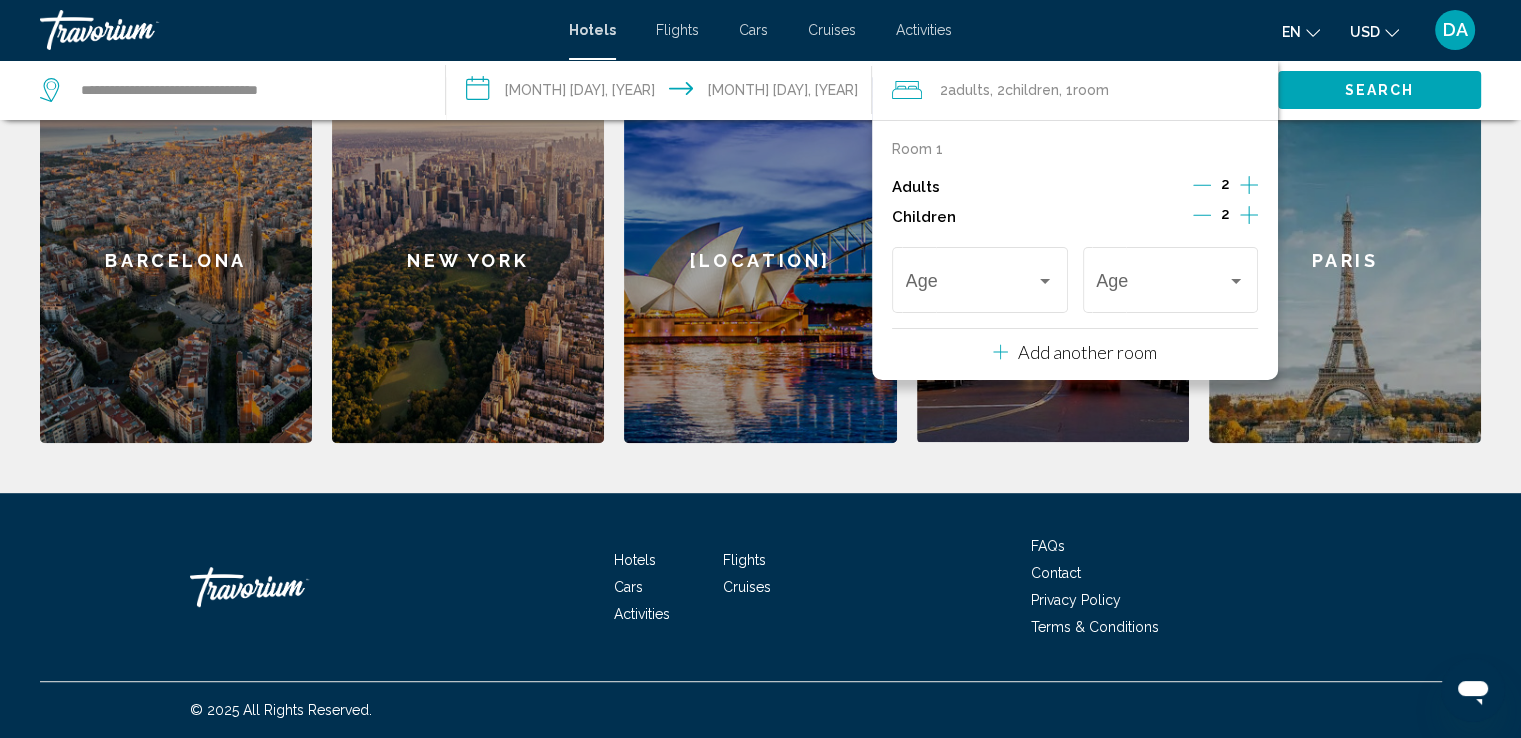 click at bounding box center [1249, 215] 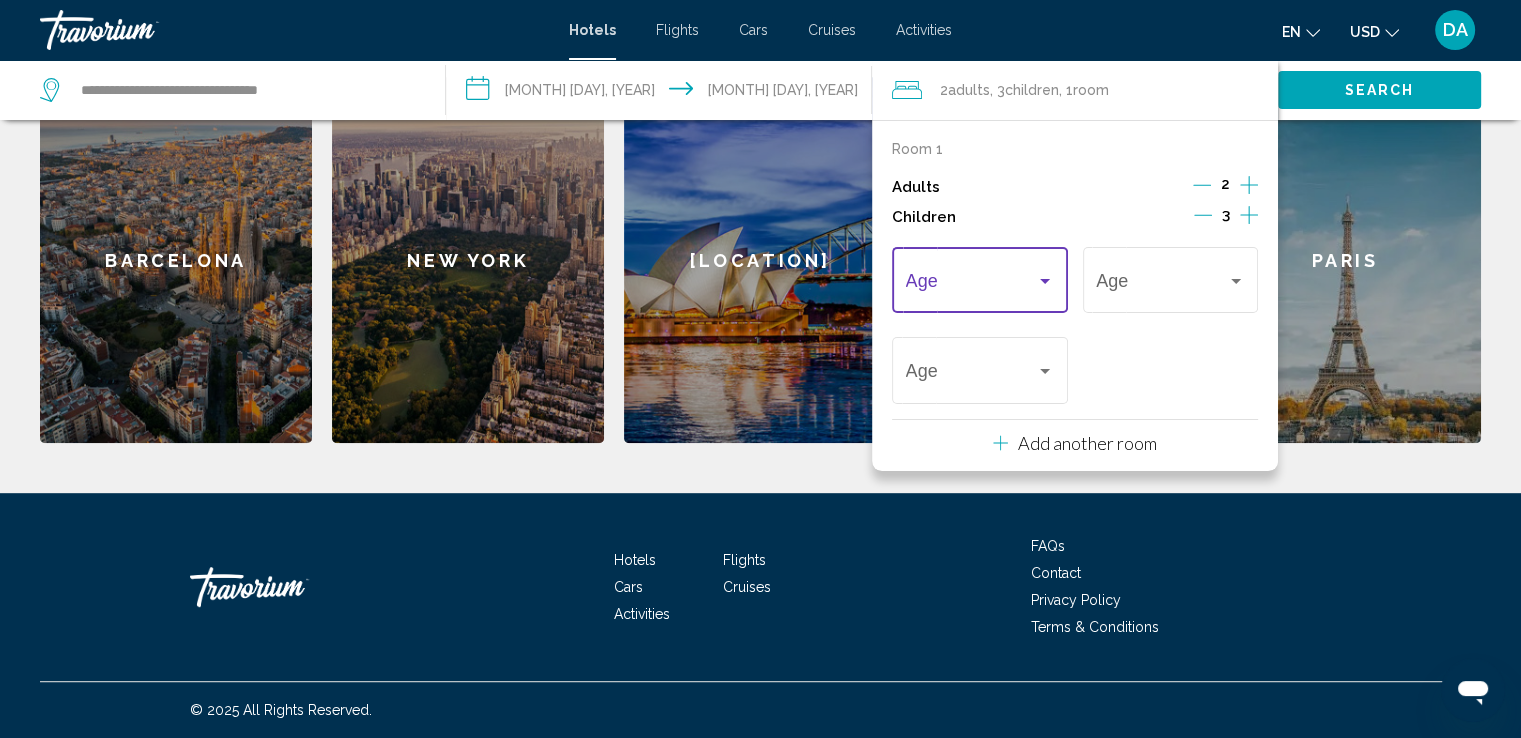 click at bounding box center [971, 285] 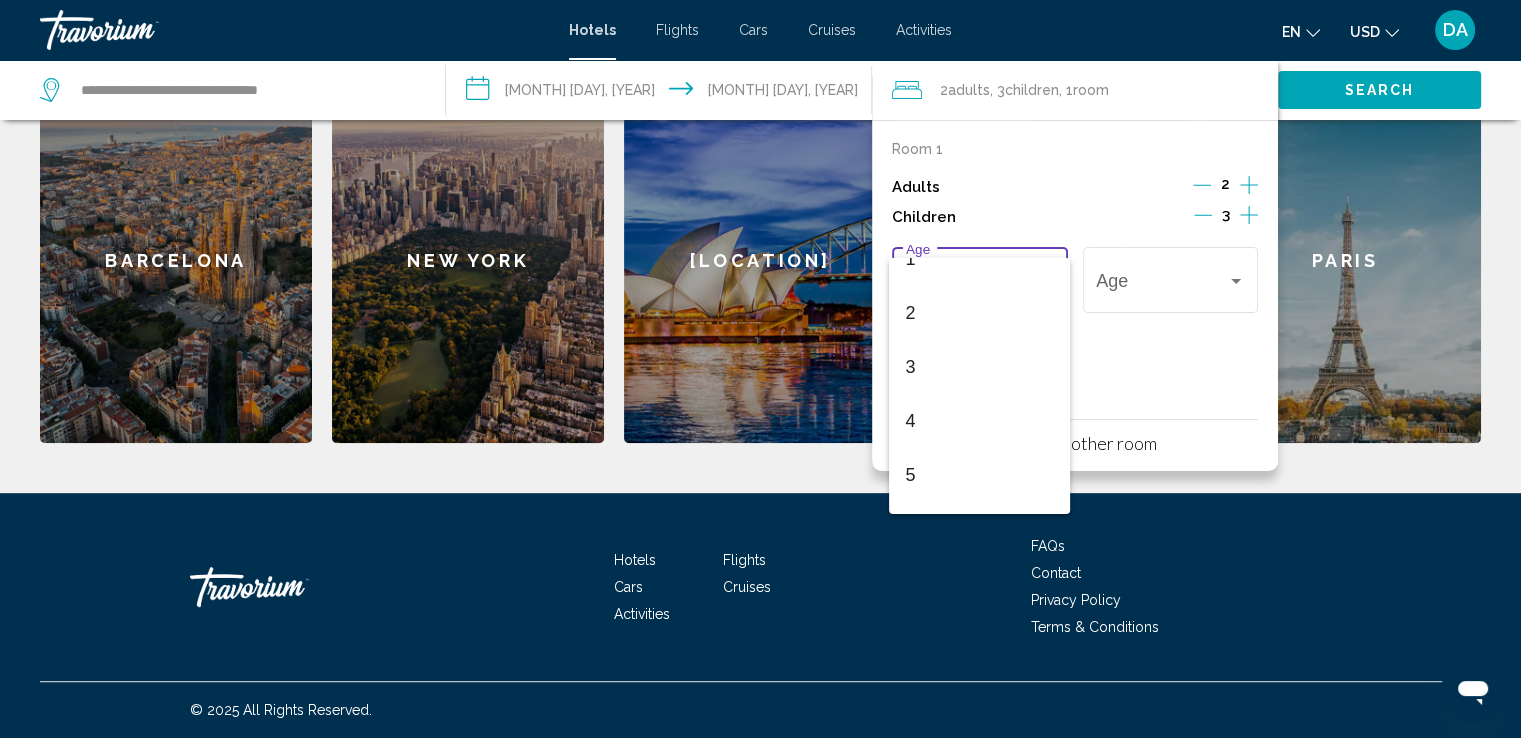 scroll, scrollTop: 120, scrollLeft: 0, axis: vertical 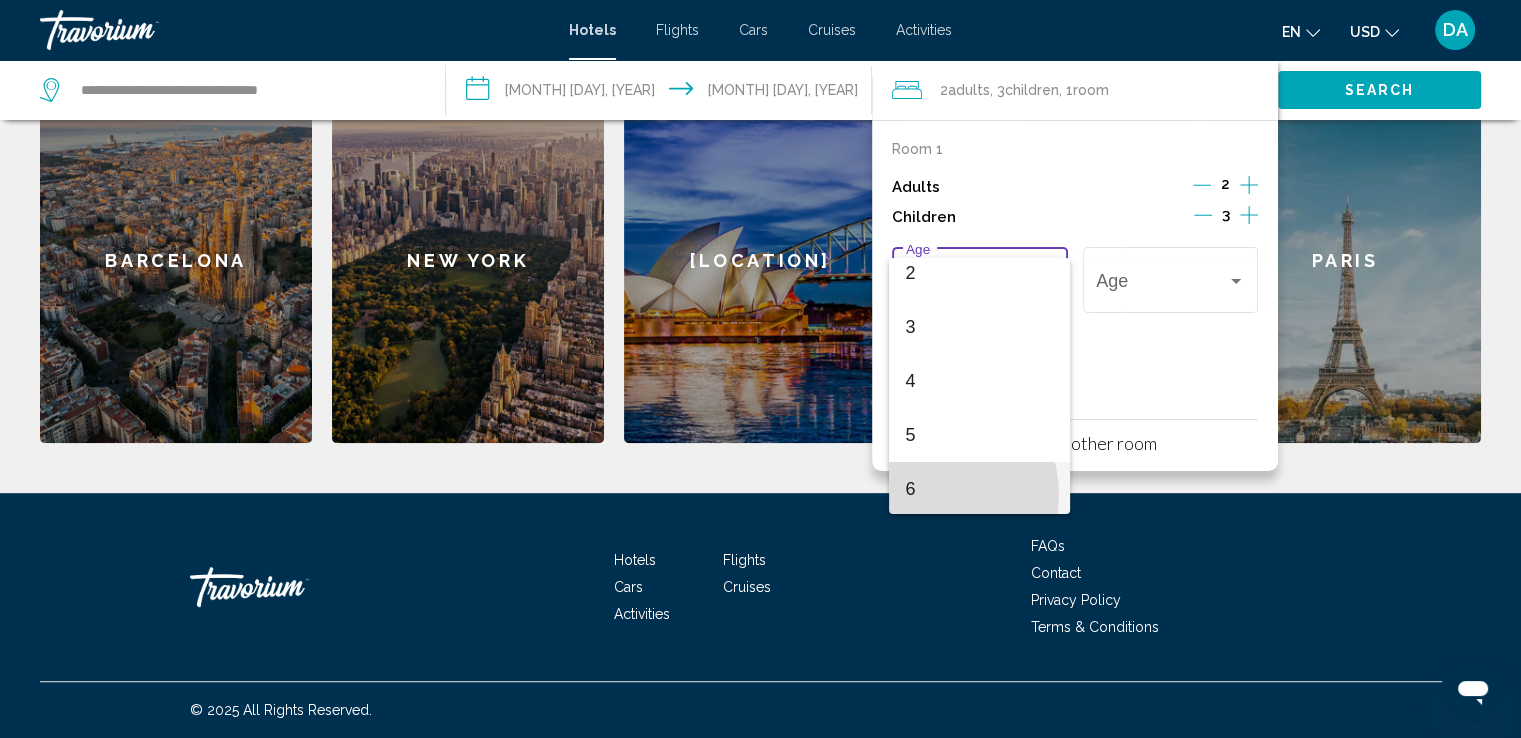 click on "6" at bounding box center [979, 489] 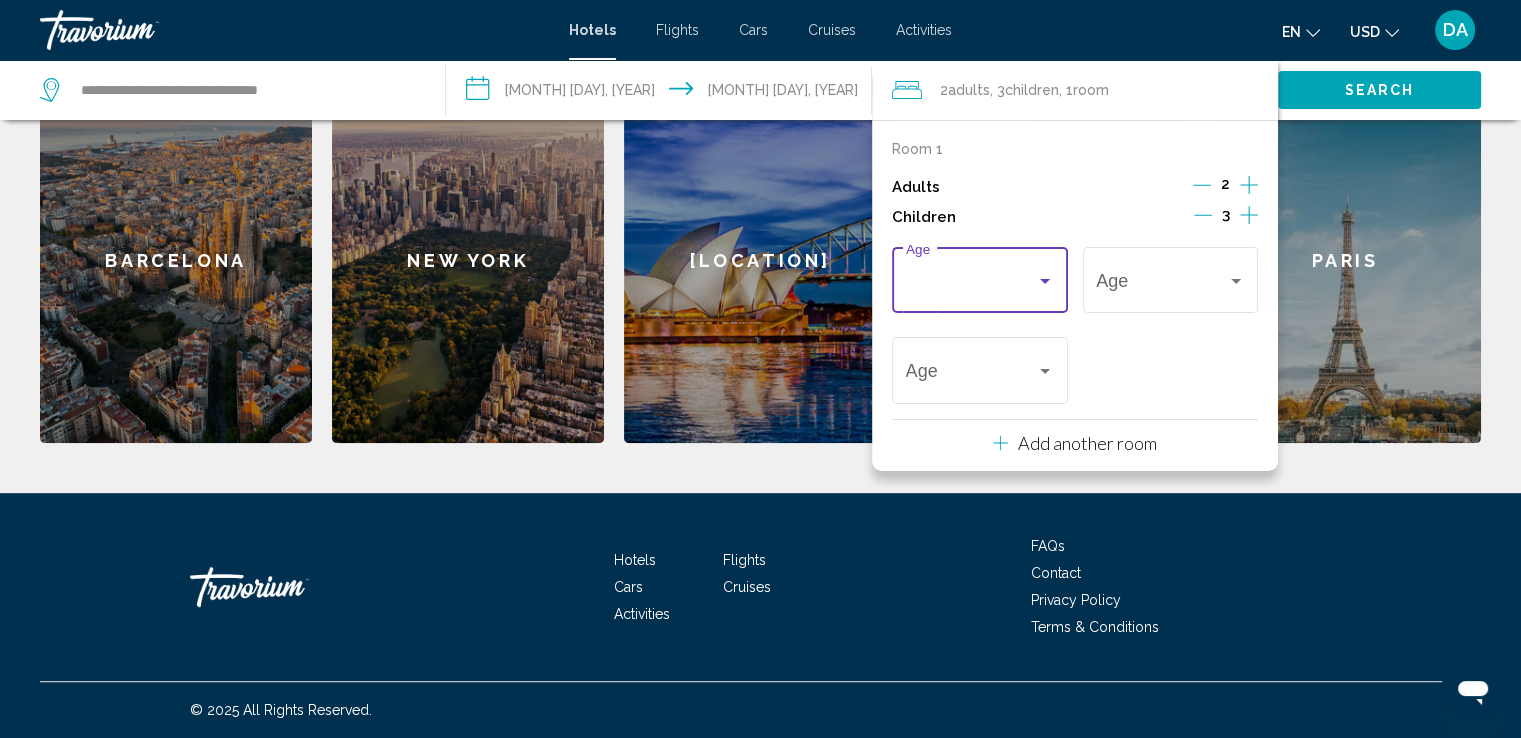 scroll, scrollTop: 122, scrollLeft: 0, axis: vertical 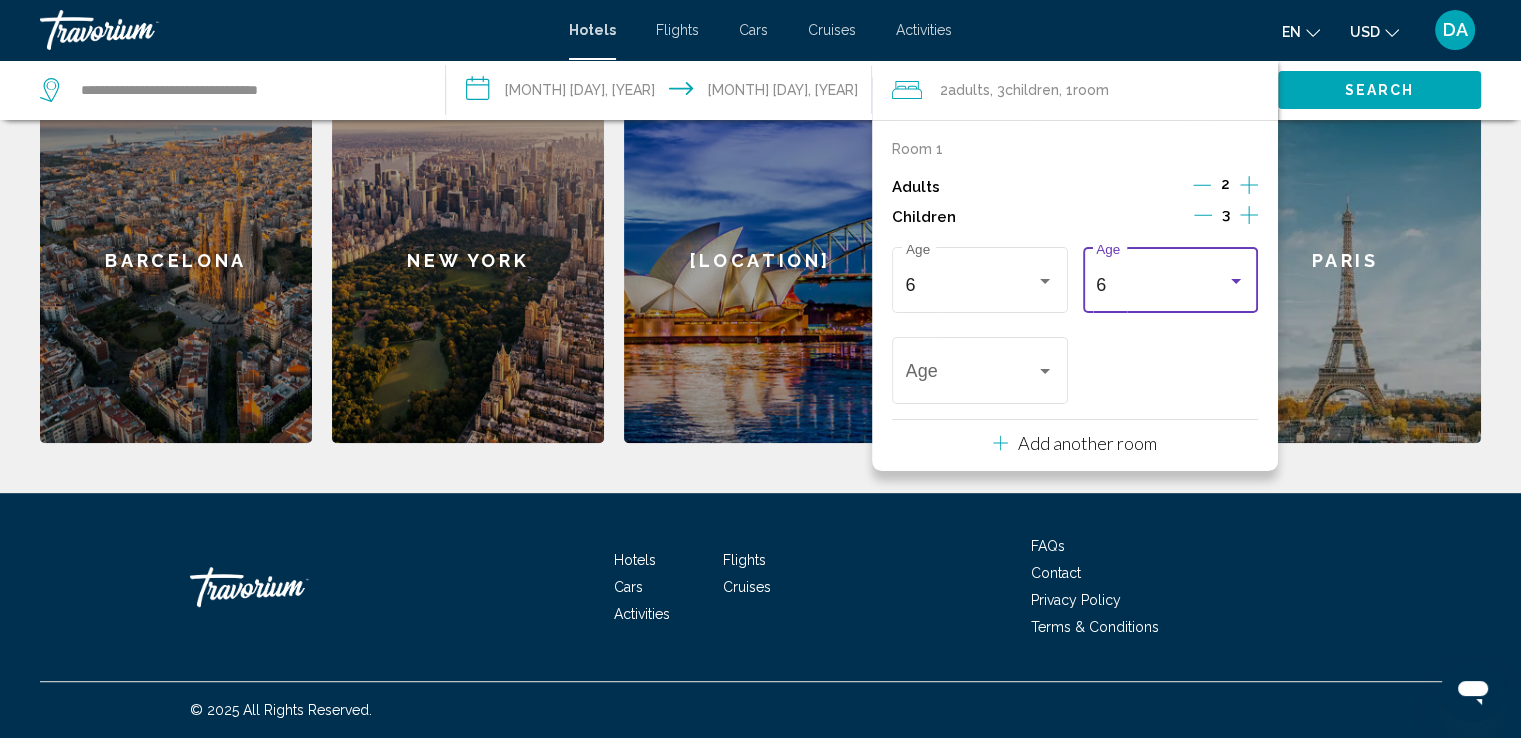 click at bounding box center (1236, 281) 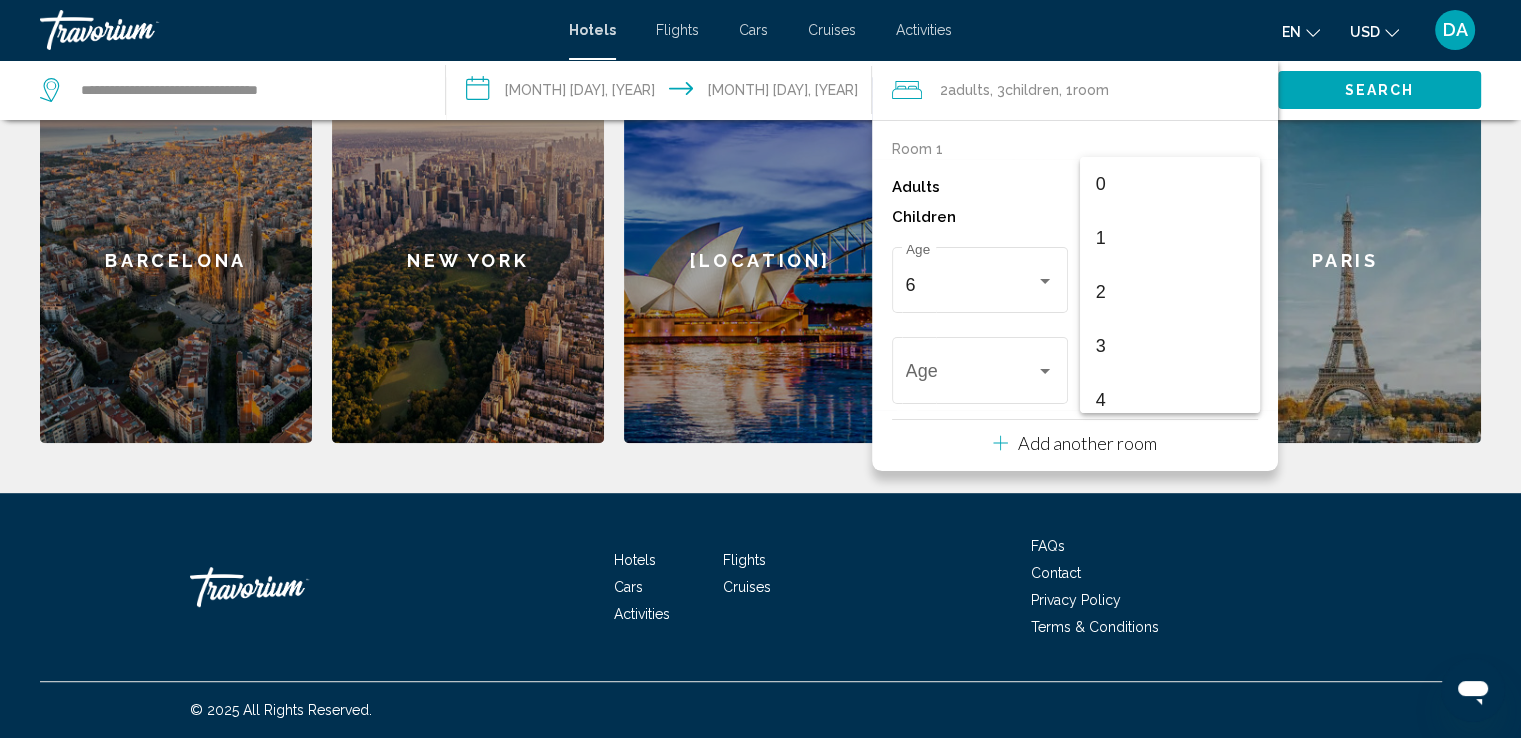 scroll, scrollTop: 223, scrollLeft: 0, axis: vertical 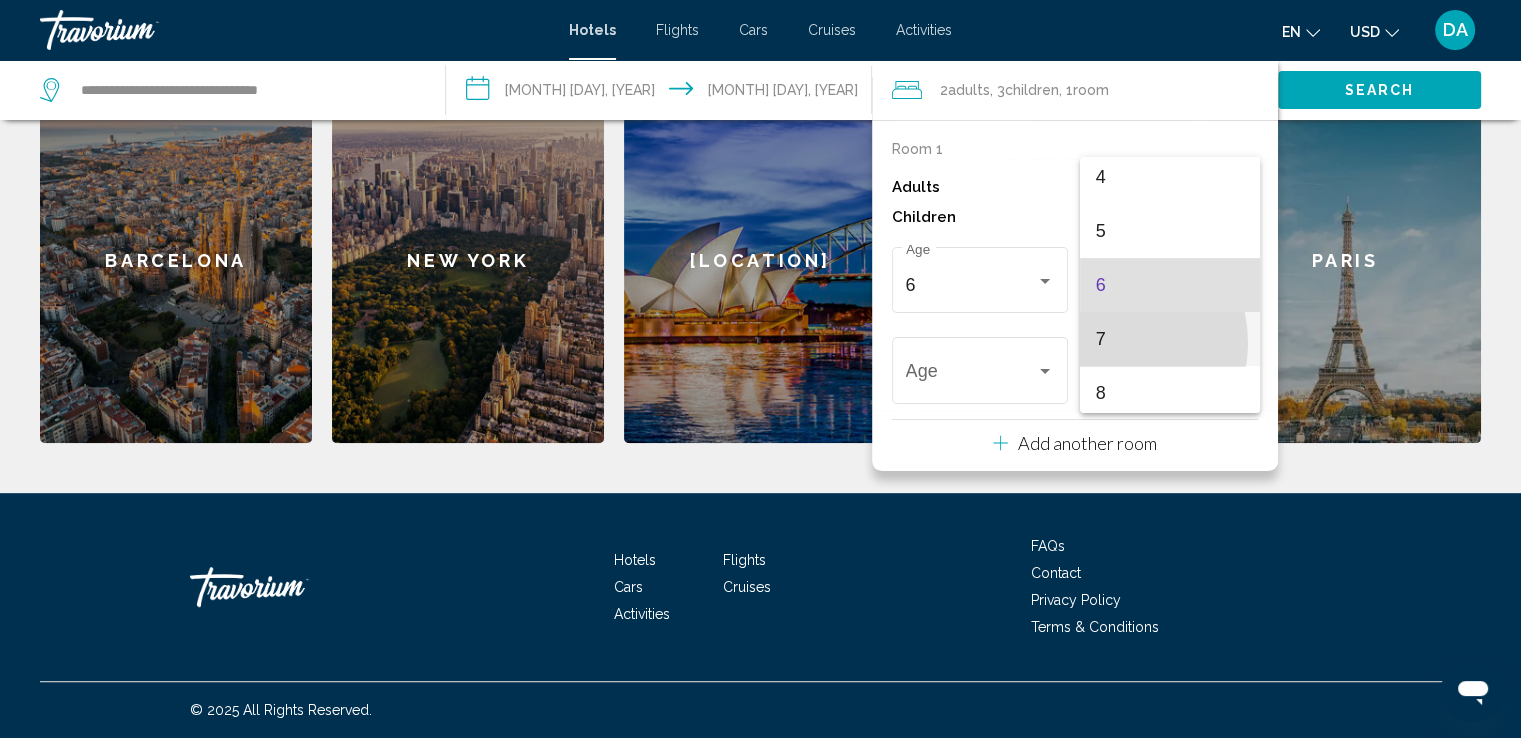 click on "7" at bounding box center (1170, 339) 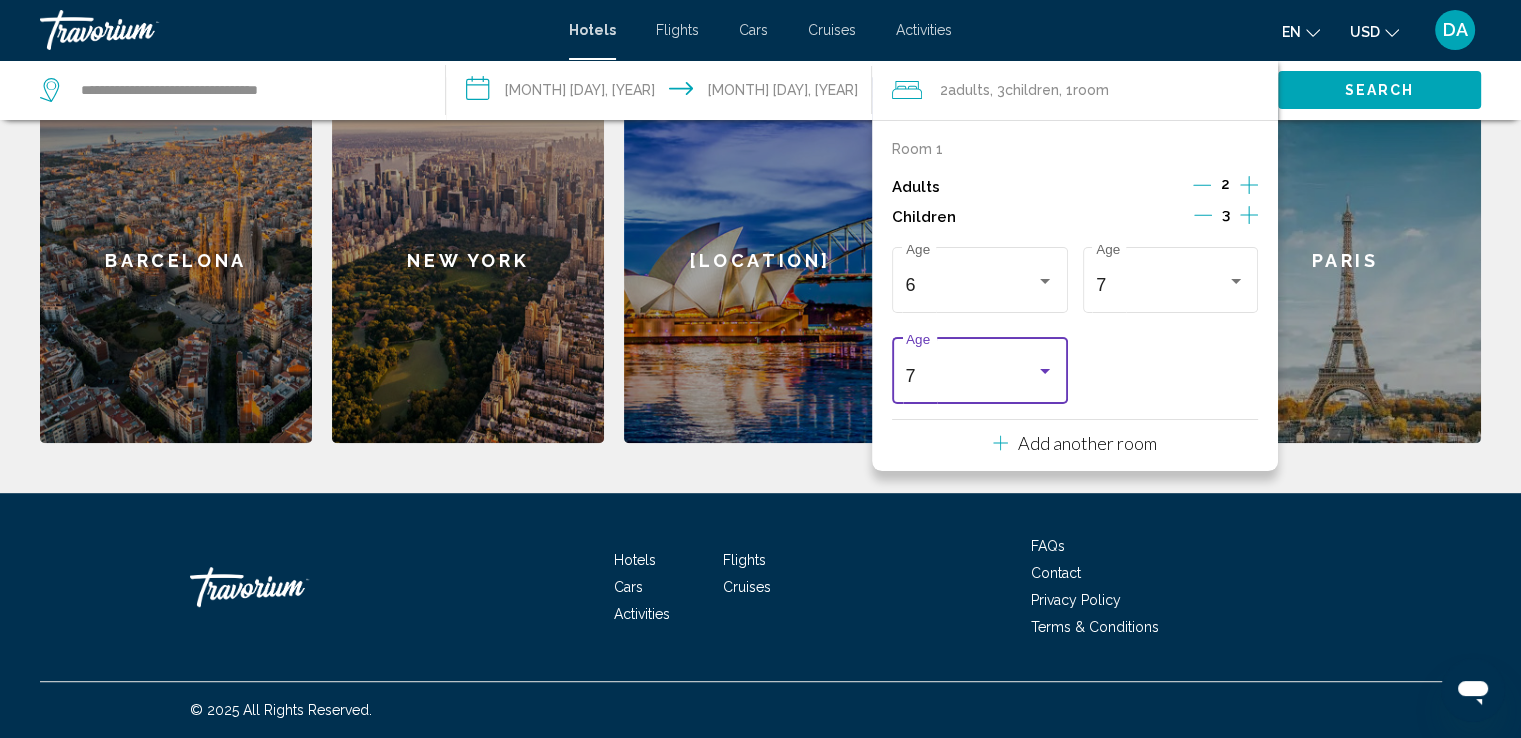 click at bounding box center [1045, 371] 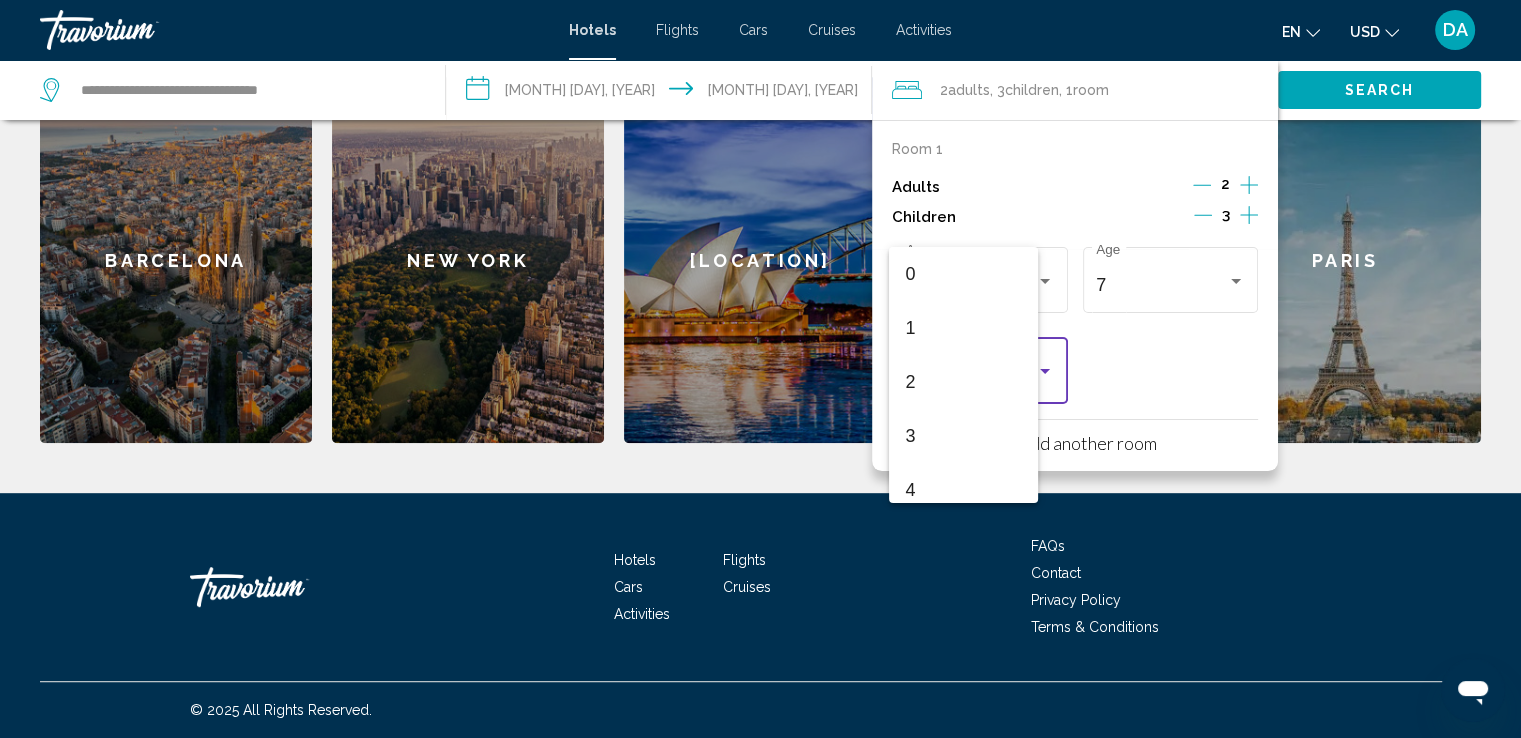 scroll, scrollTop: 276, scrollLeft: 0, axis: vertical 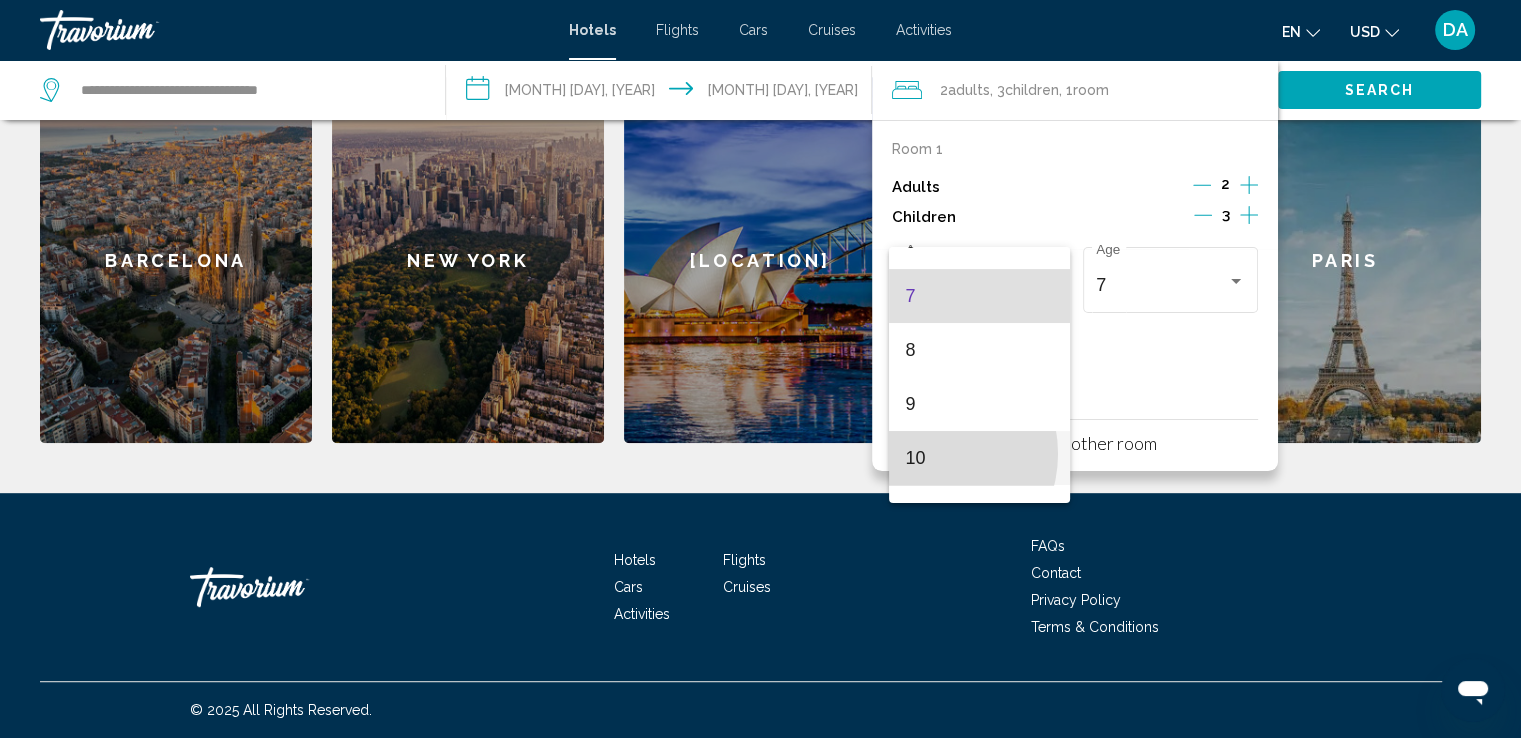 click on "10" at bounding box center (979, 458) 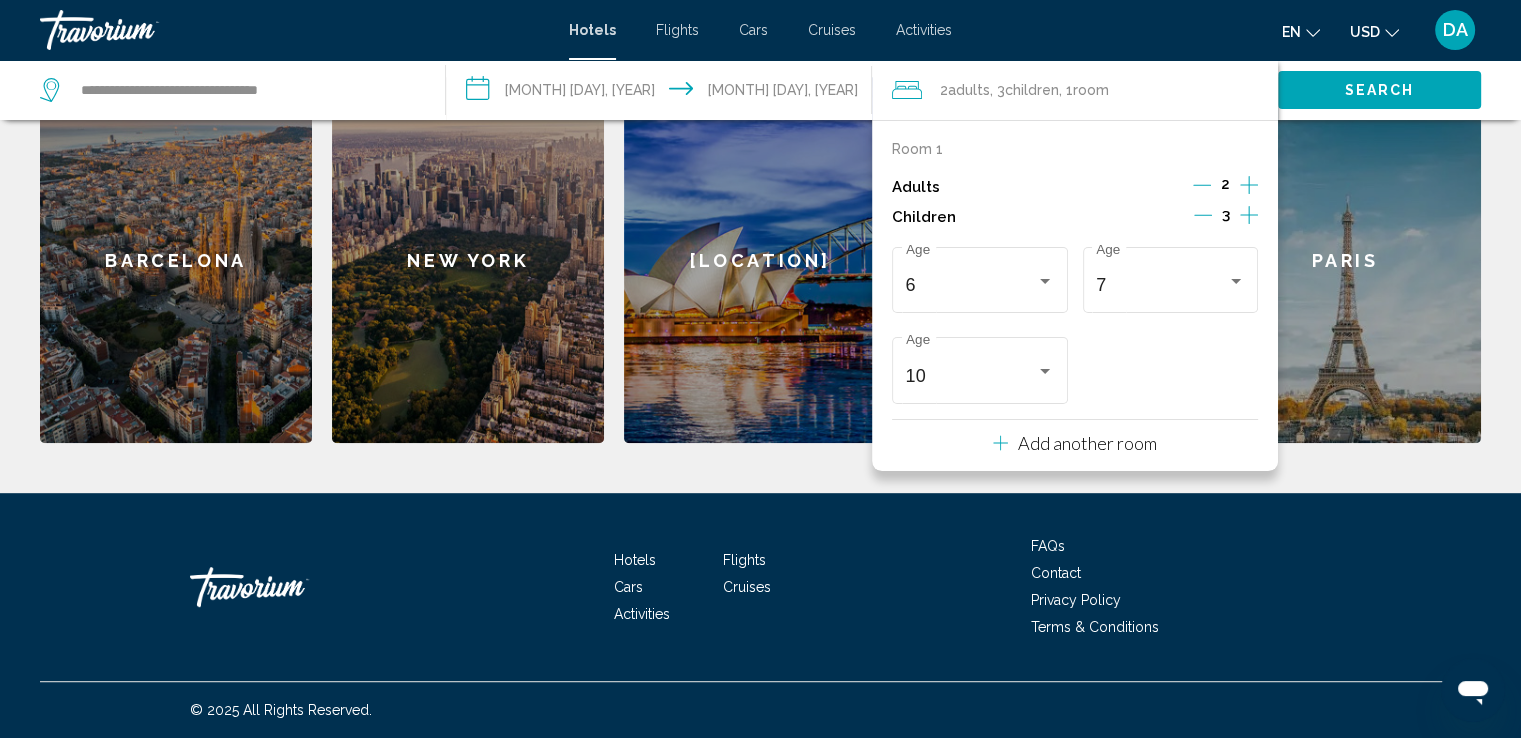 click on "Add another room" at bounding box center [1087, 443] 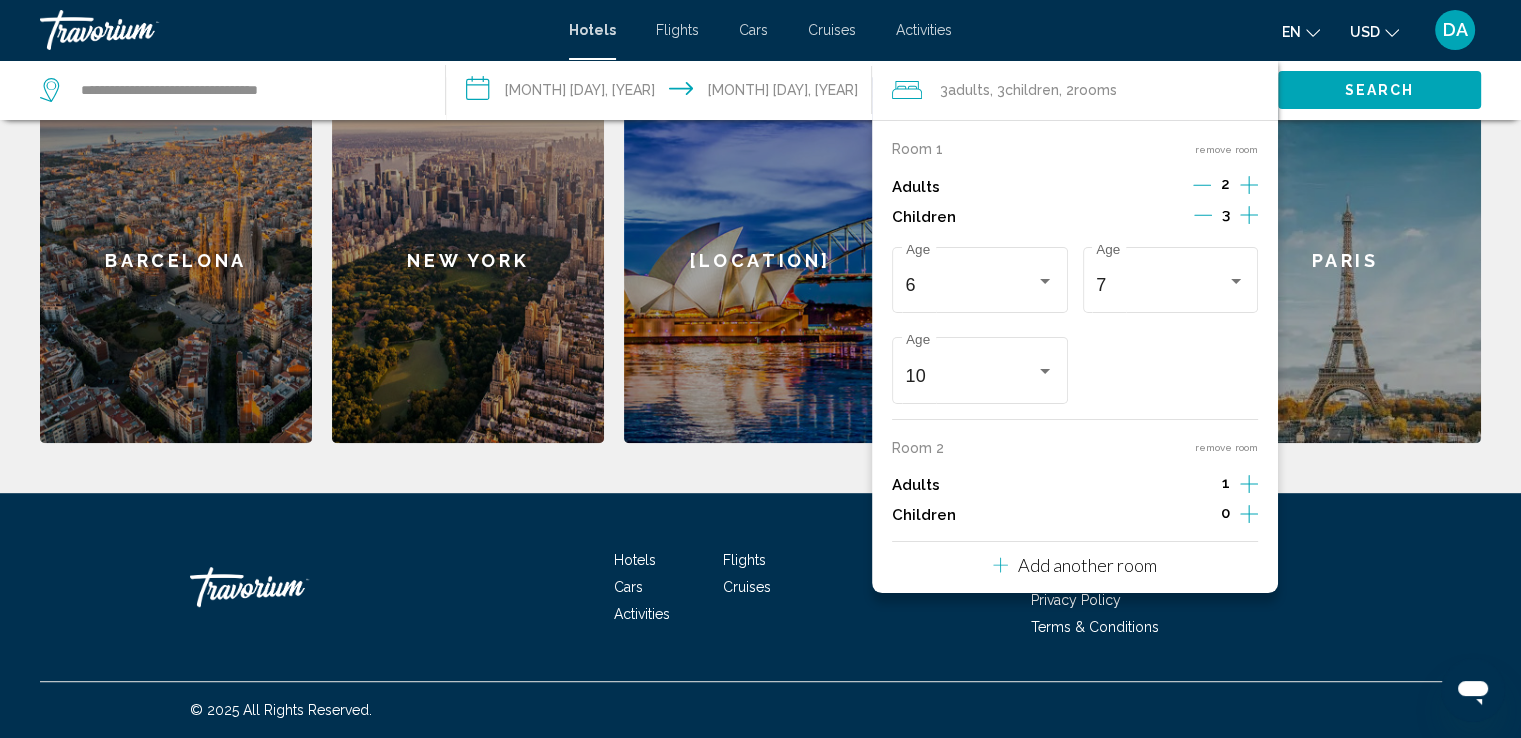 click on "Hotels Flights Cars Cruises Activities FAQs Contact Privacy Policy Terms & Conditions" at bounding box center [760, 587] 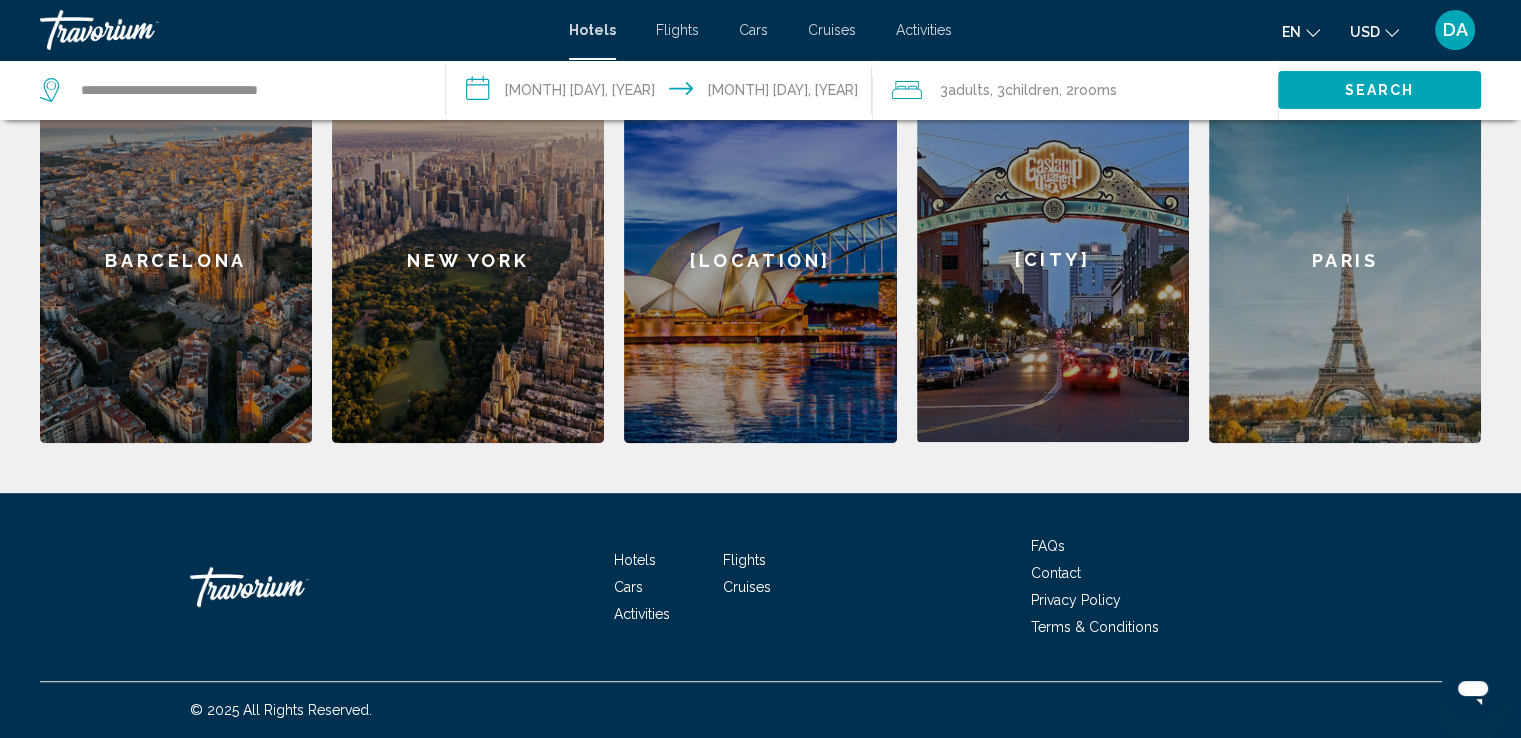 click on ", 3  Child Children" at bounding box center (1024, 90) 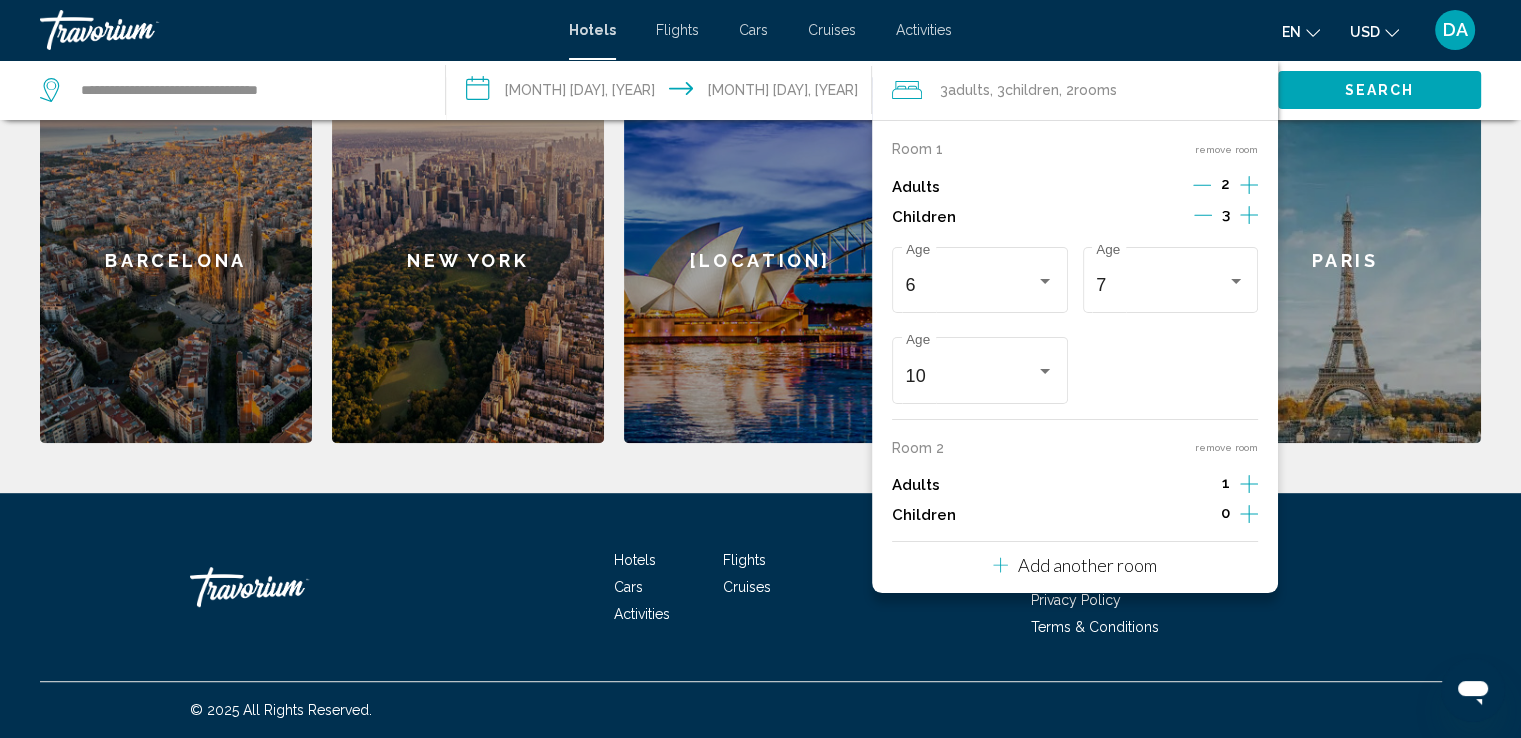 click at bounding box center [1249, 185] 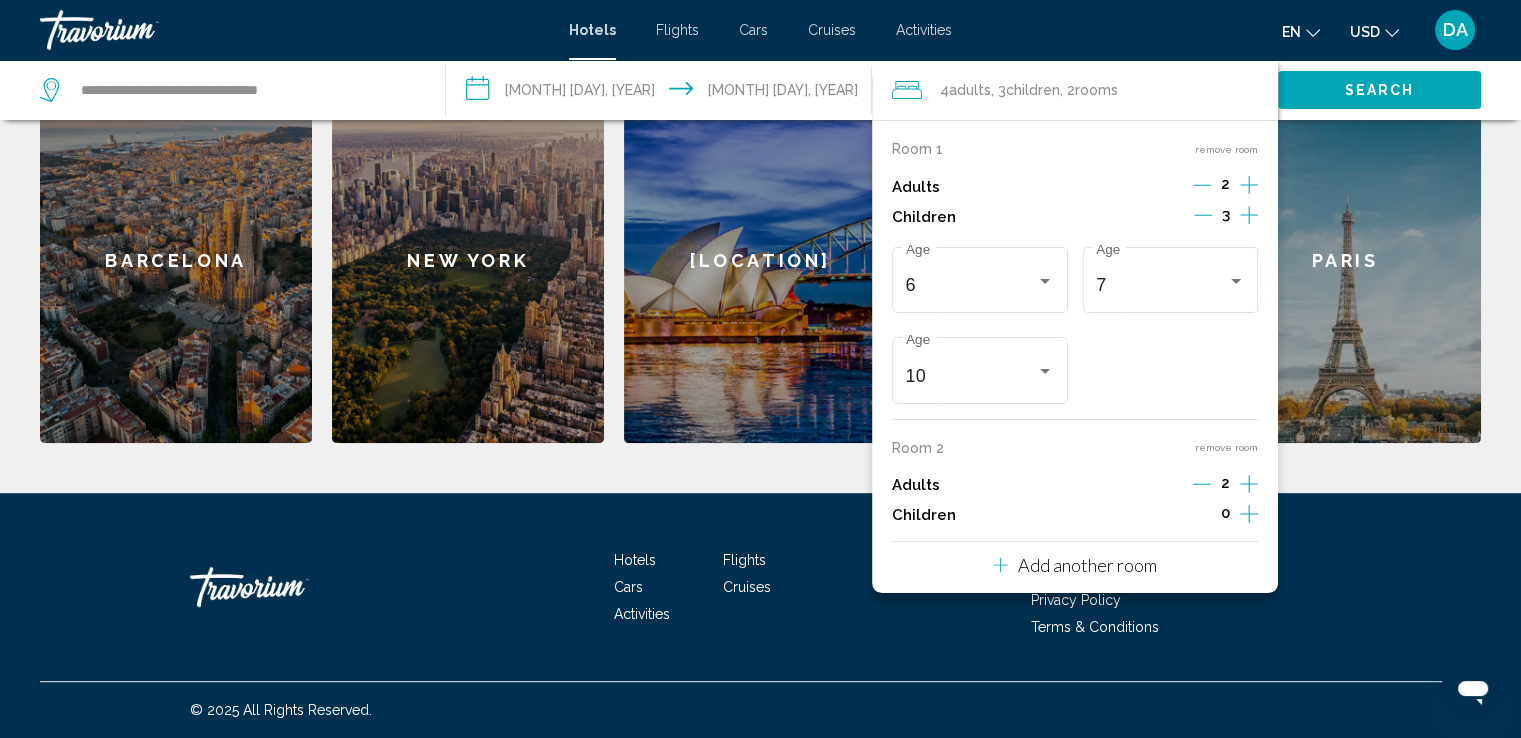 click at bounding box center (1202, 185) 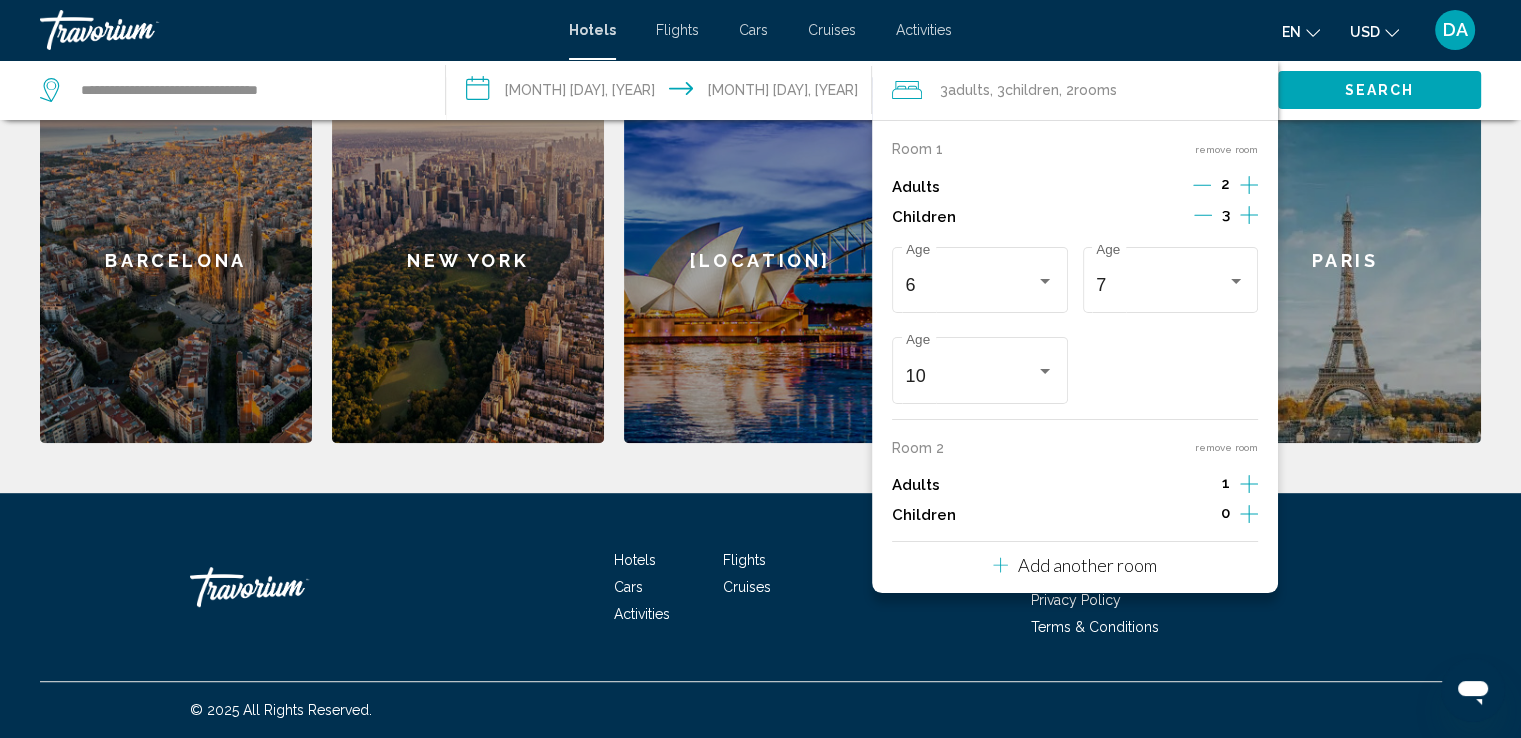 click on "remove room" at bounding box center [1226, 149] 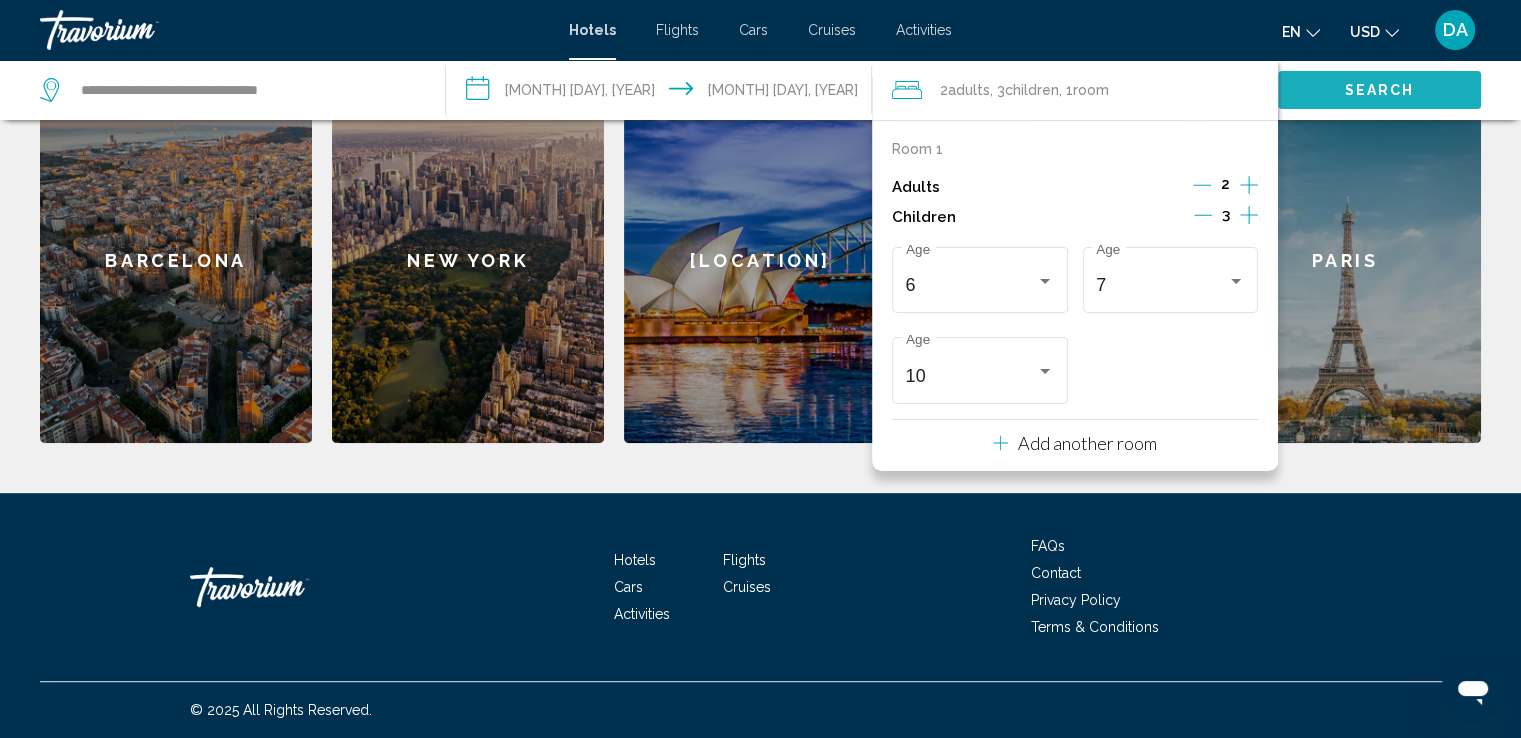 click on "Search" at bounding box center (1379, 89) 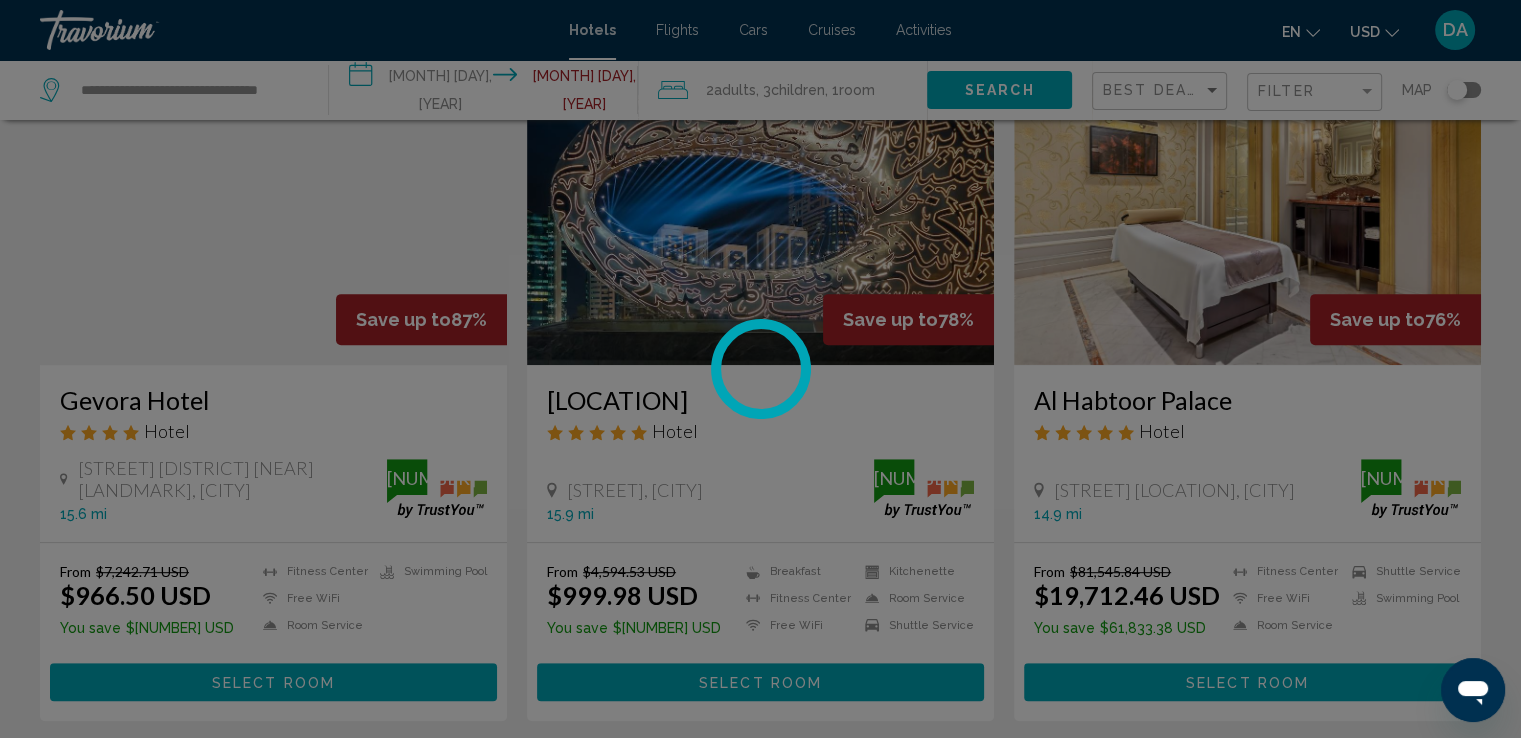 scroll, scrollTop: 0, scrollLeft: 0, axis: both 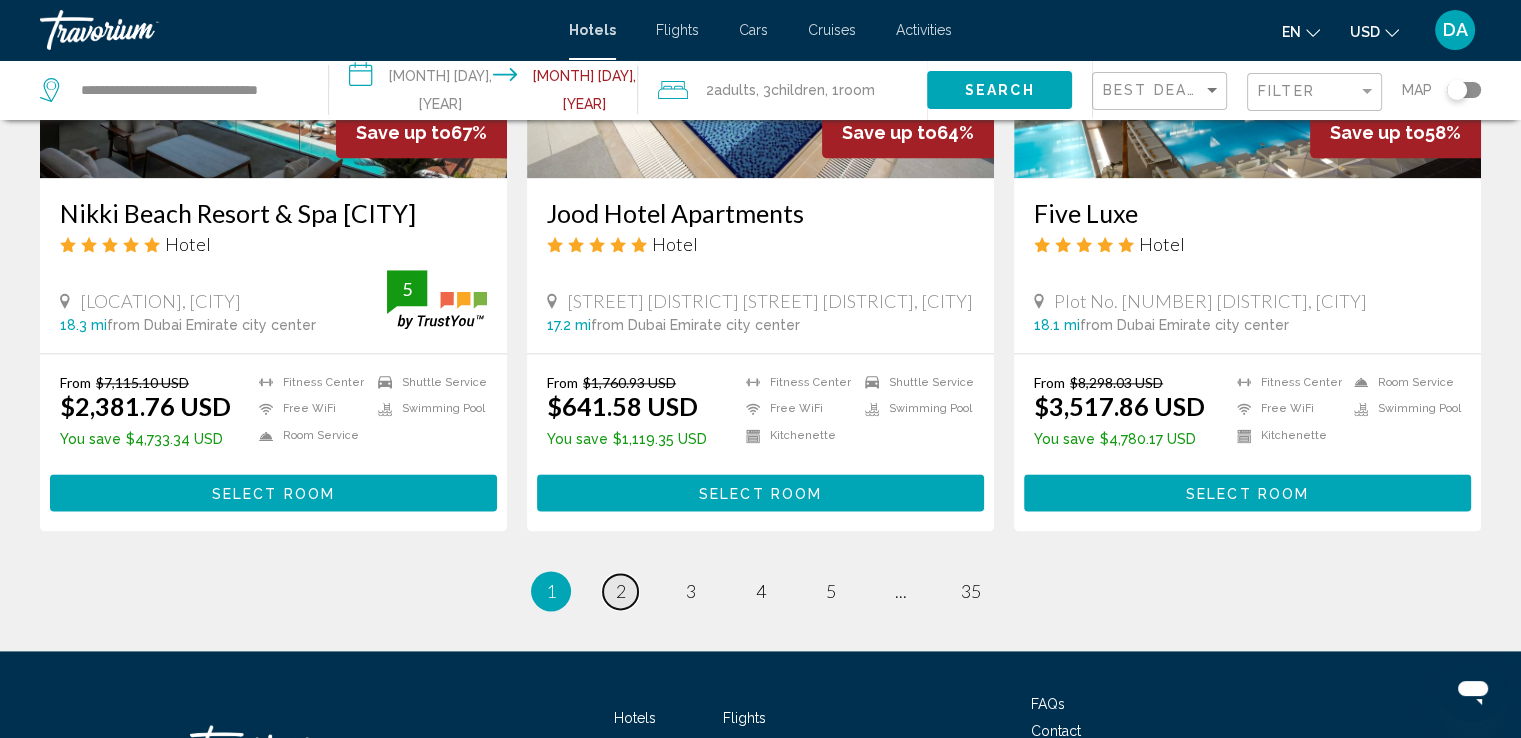 click on "2" at bounding box center [621, 591] 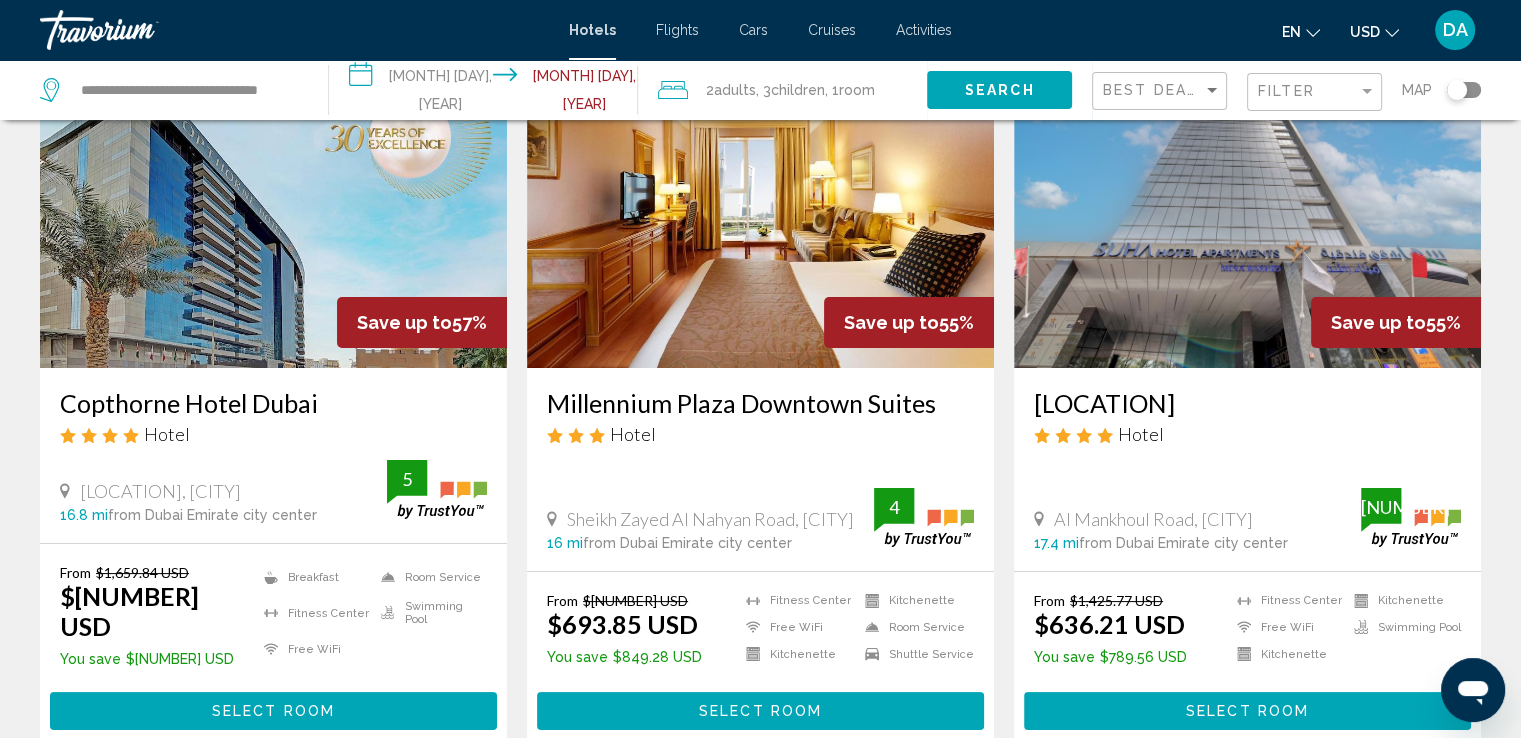 scroll, scrollTop: 0, scrollLeft: 0, axis: both 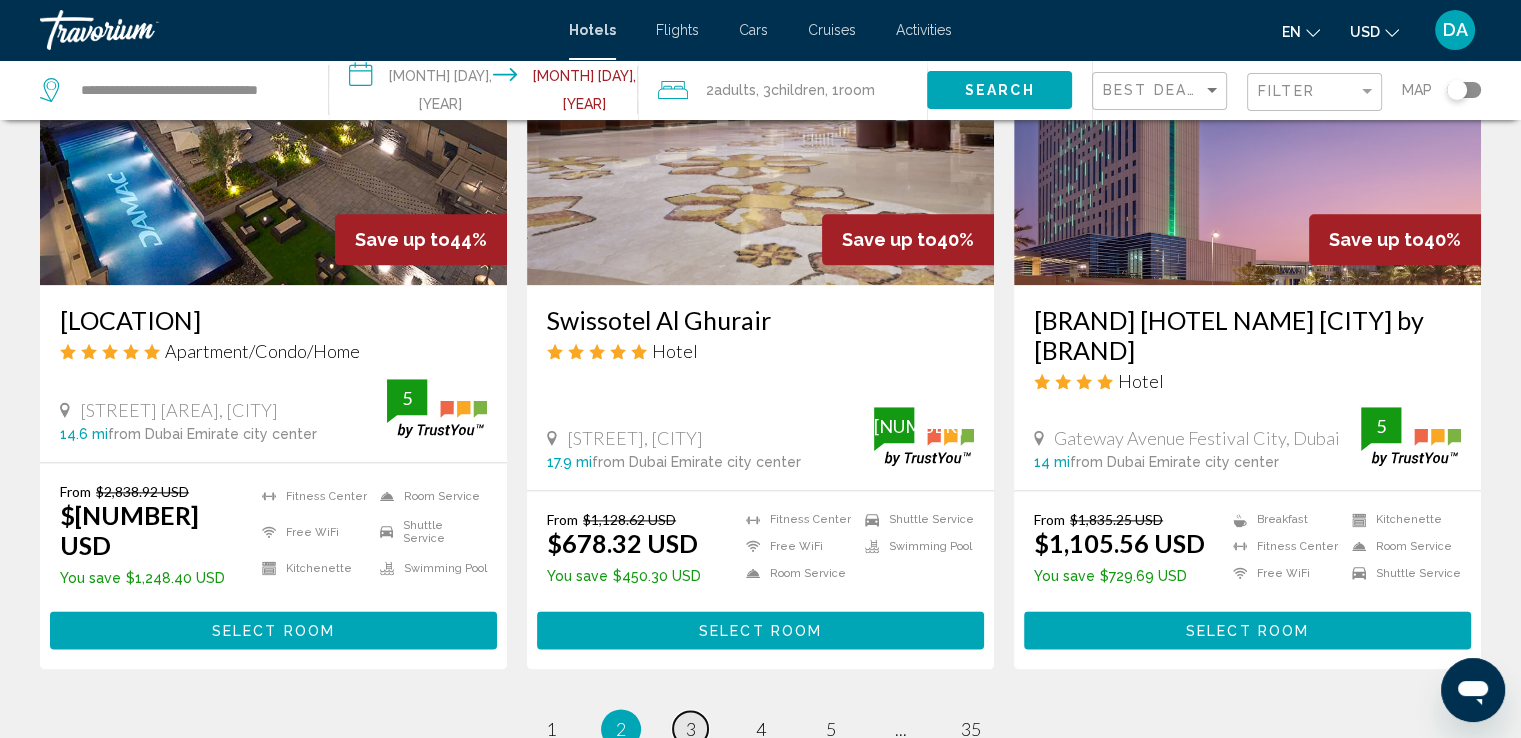 click on "3" at bounding box center [551, 729] 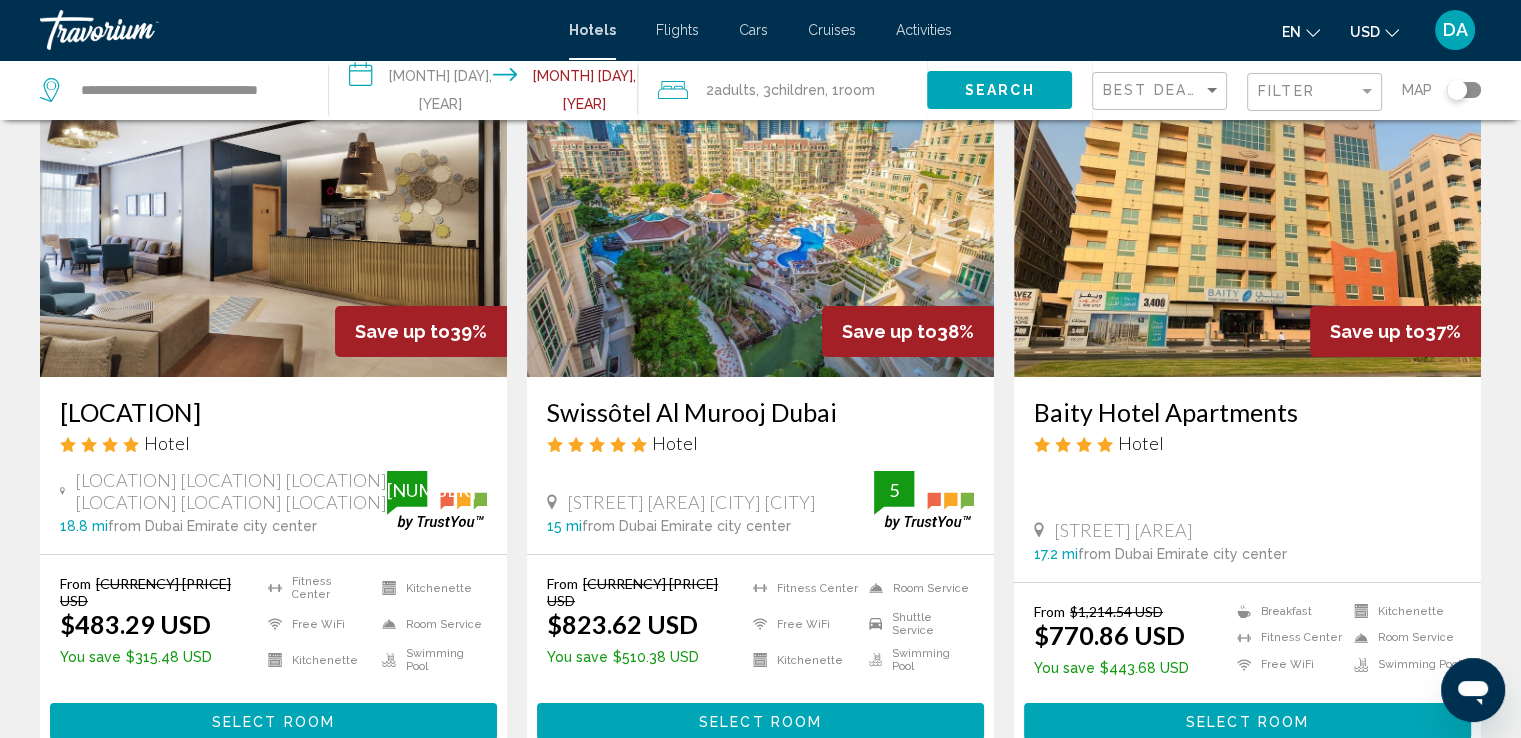 scroll, scrollTop: 173, scrollLeft: 0, axis: vertical 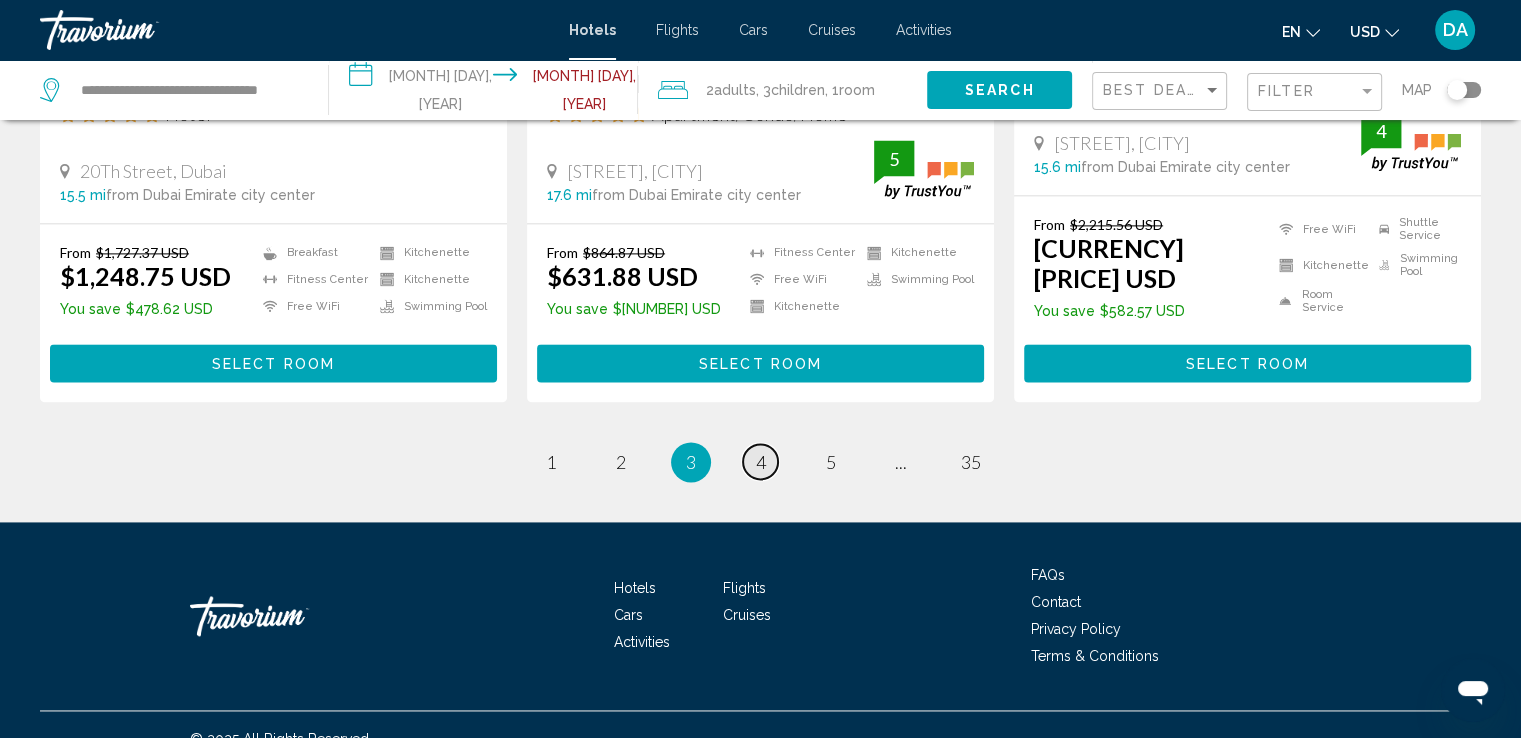 click on "page  4" at bounding box center (550, 461) 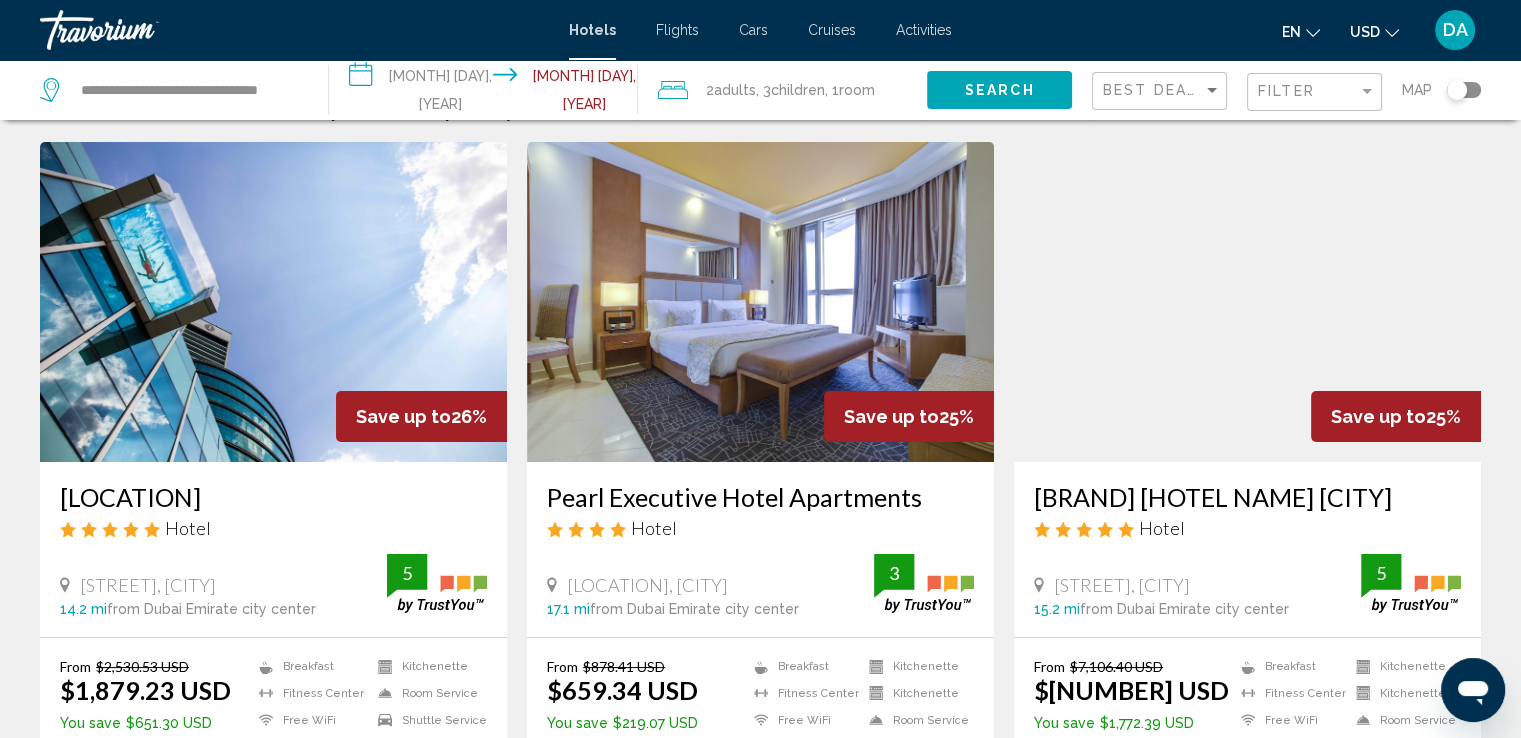 scroll, scrollTop: 0, scrollLeft: 0, axis: both 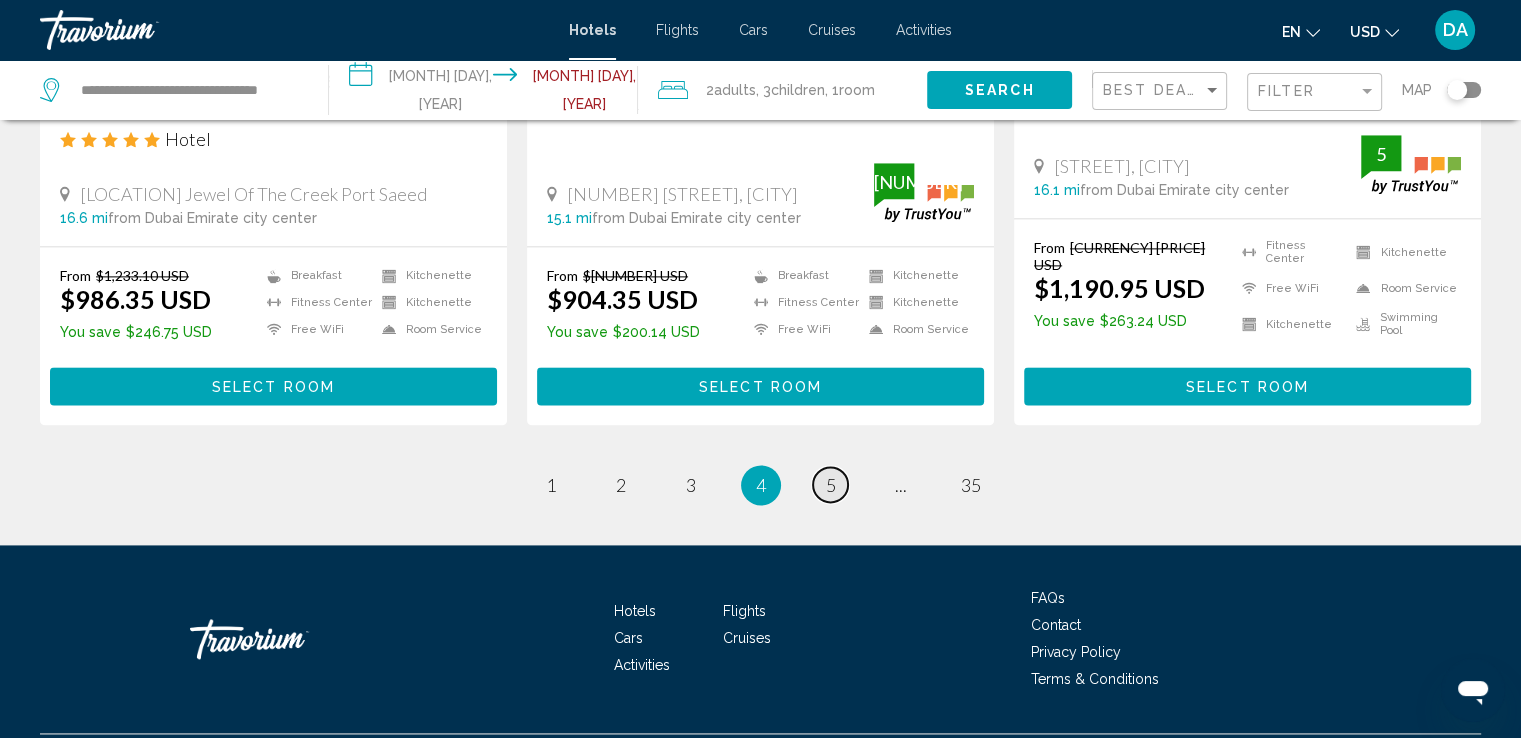 click on "5" at bounding box center [551, 485] 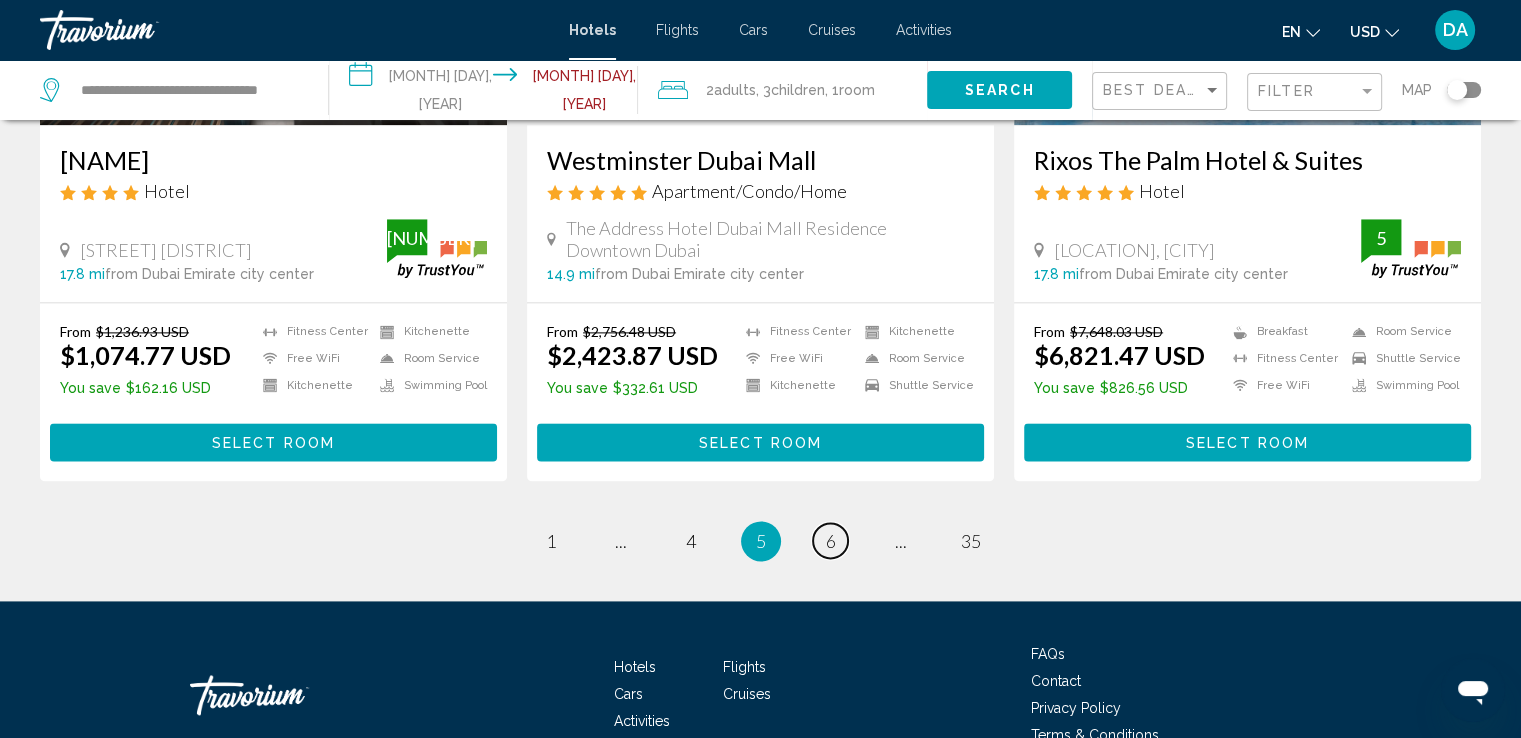 scroll, scrollTop: 2695, scrollLeft: 0, axis: vertical 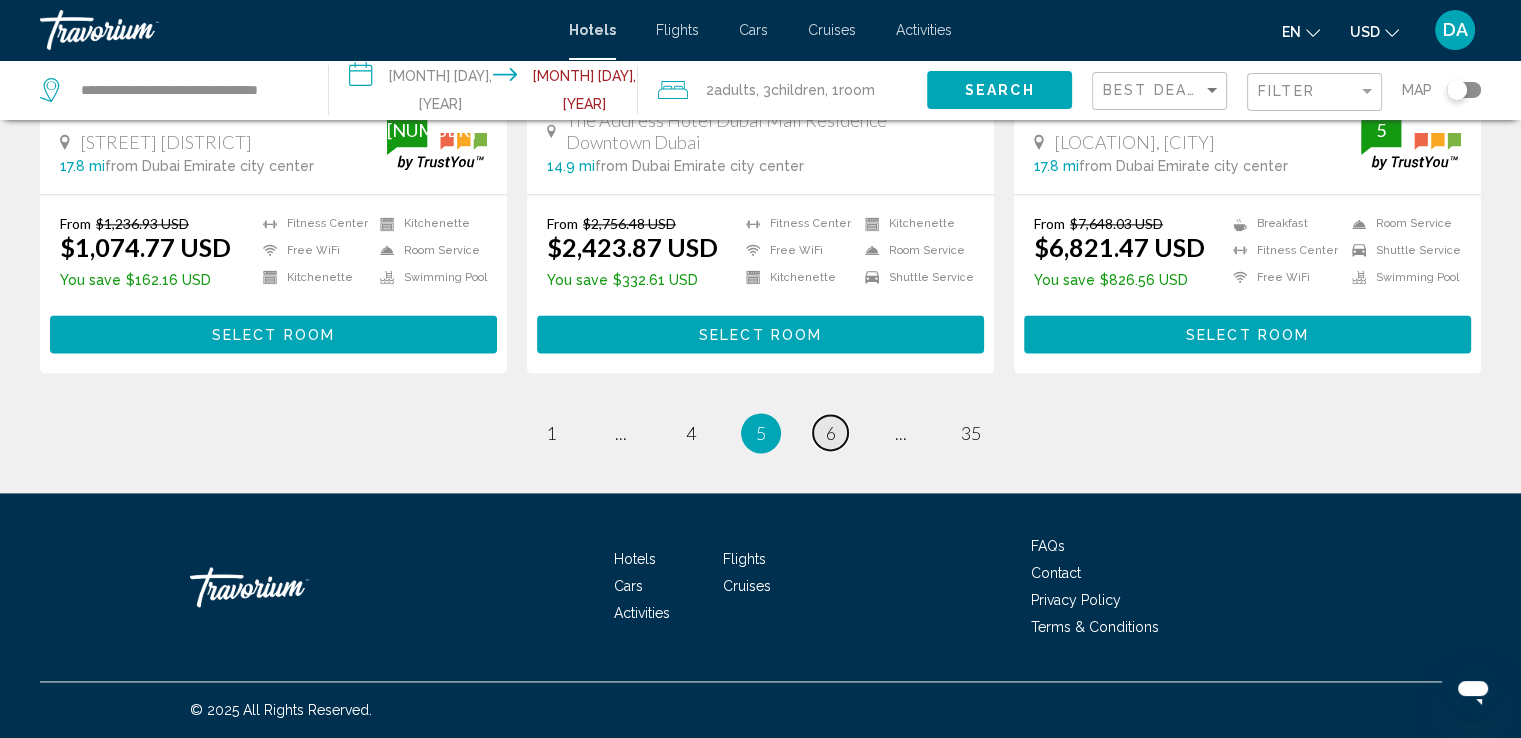 click on "6" at bounding box center (551, 433) 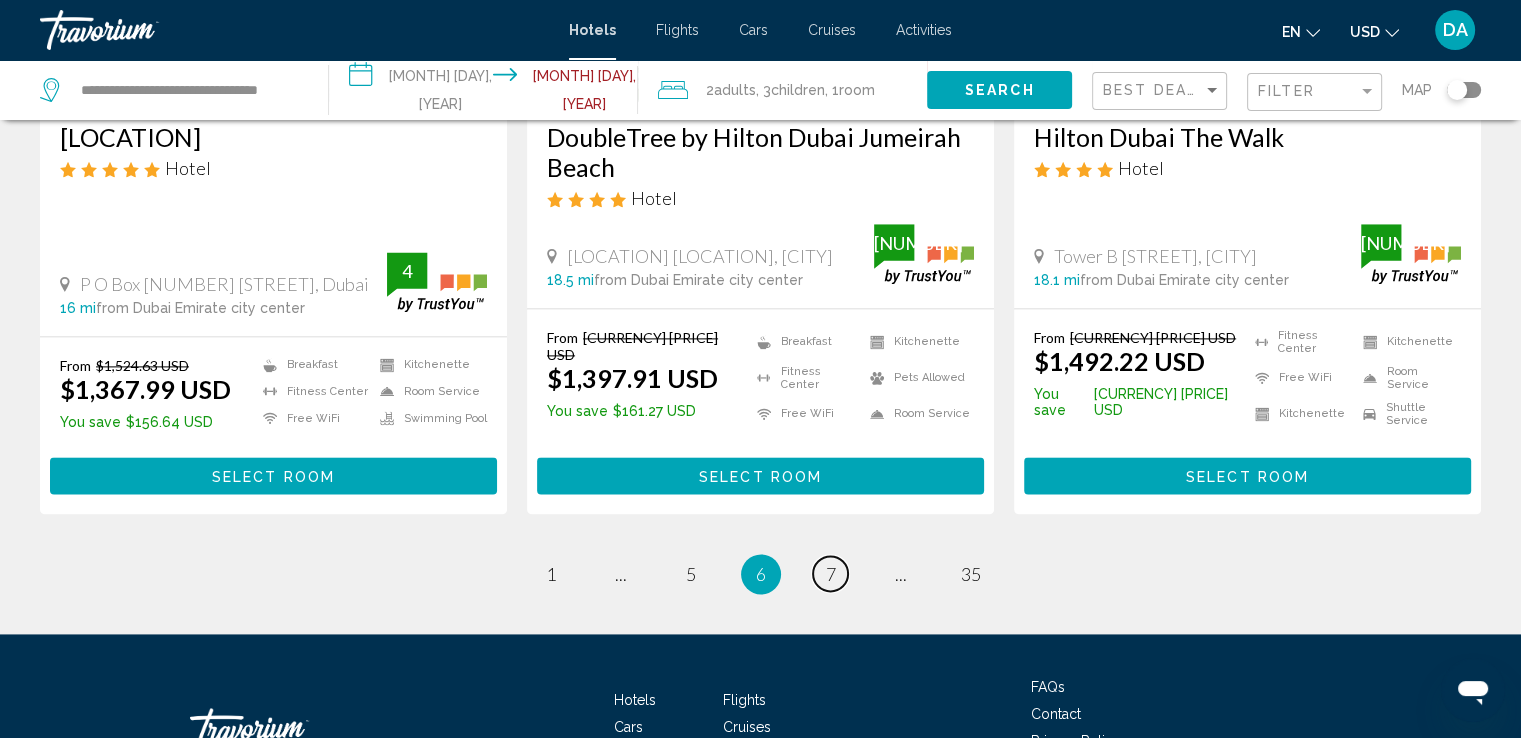 scroll, scrollTop: 2652, scrollLeft: 0, axis: vertical 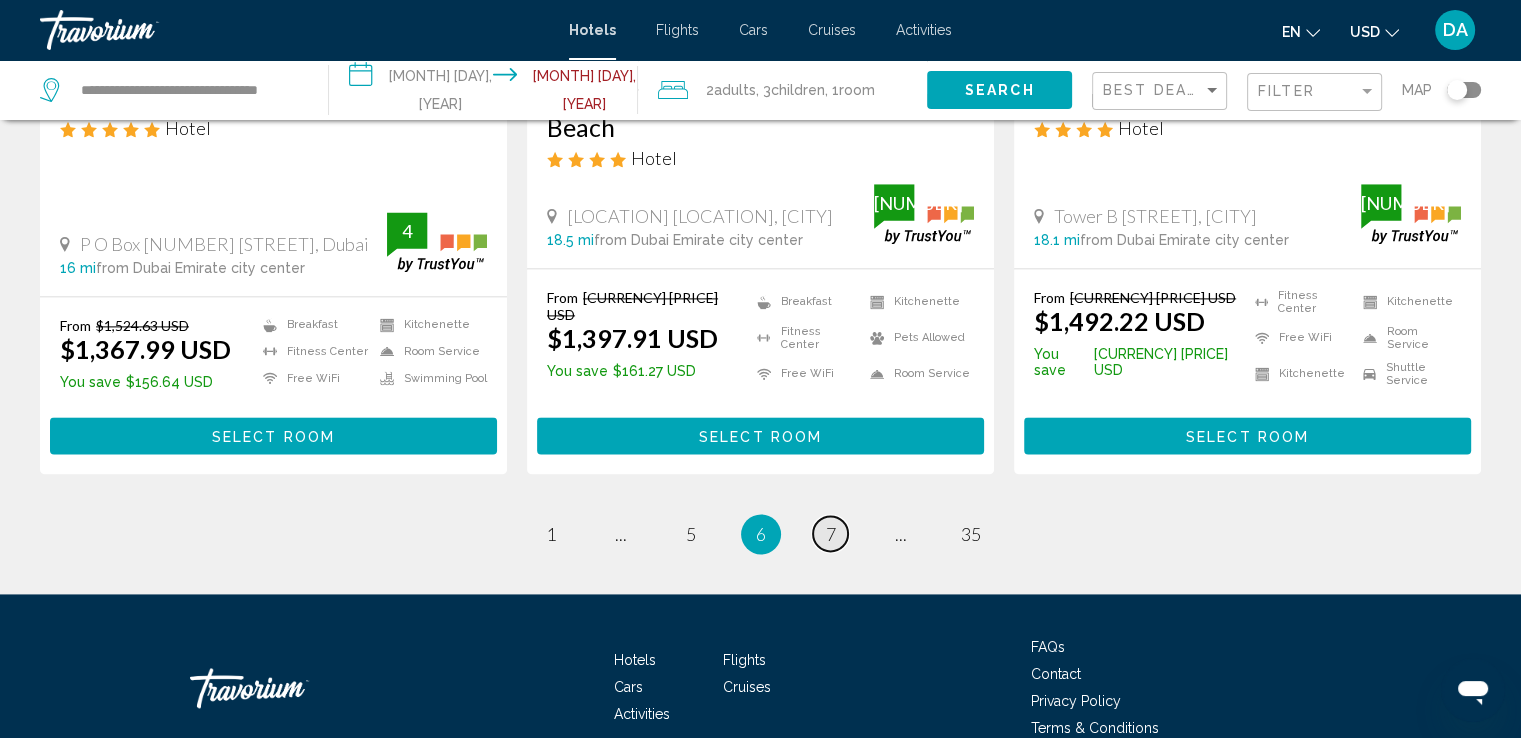 click on "7" at bounding box center [551, 534] 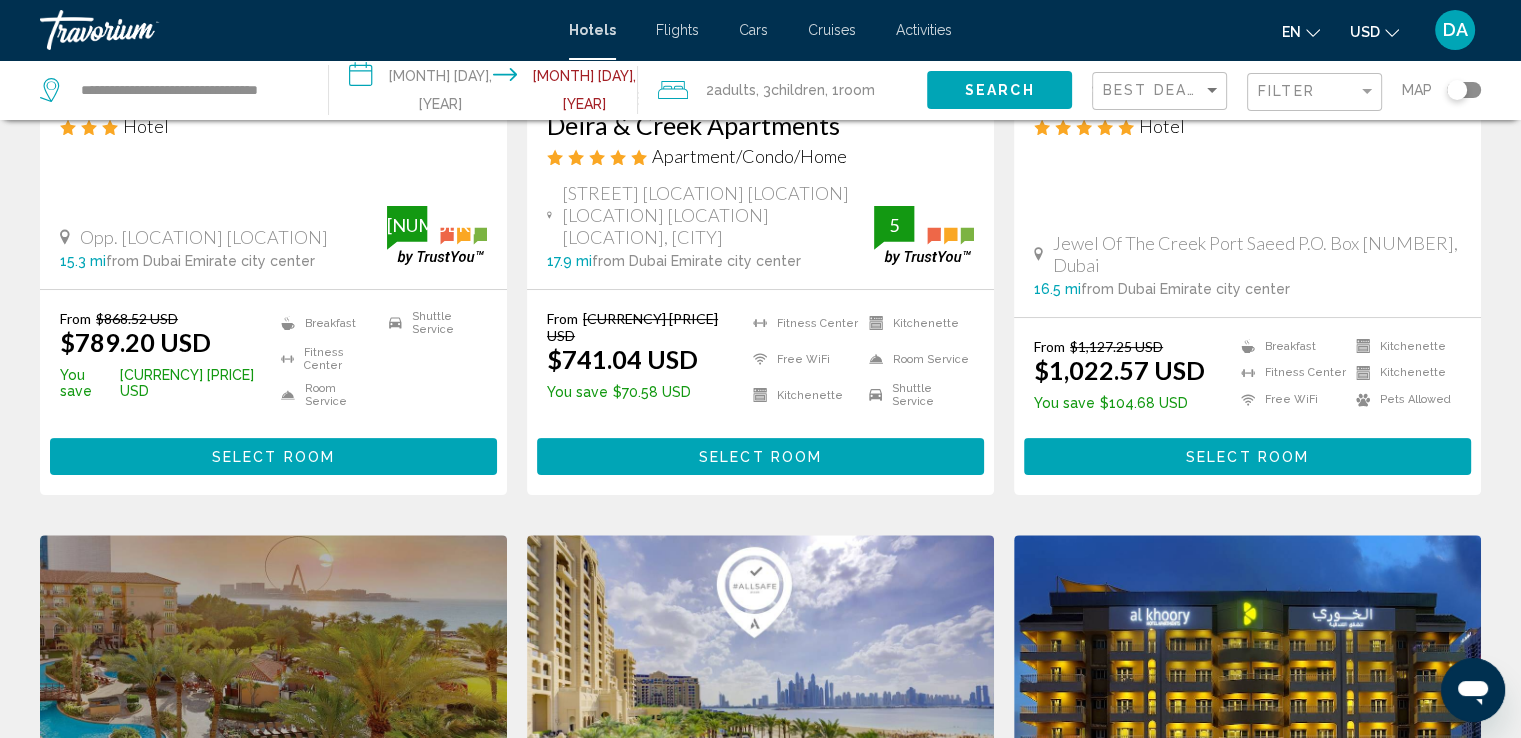 scroll, scrollTop: 0, scrollLeft: 0, axis: both 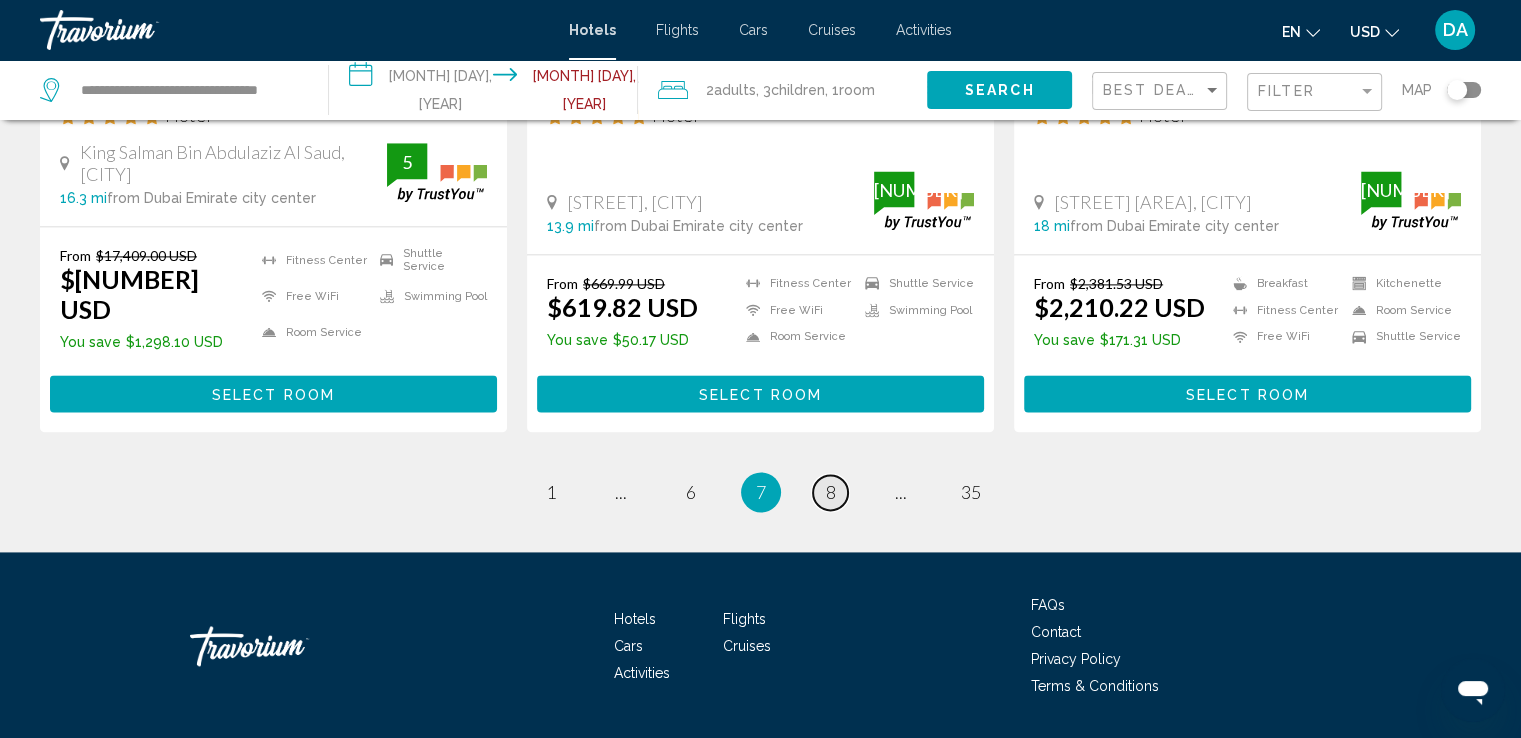 click on "page  8" at bounding box center (550, 492) 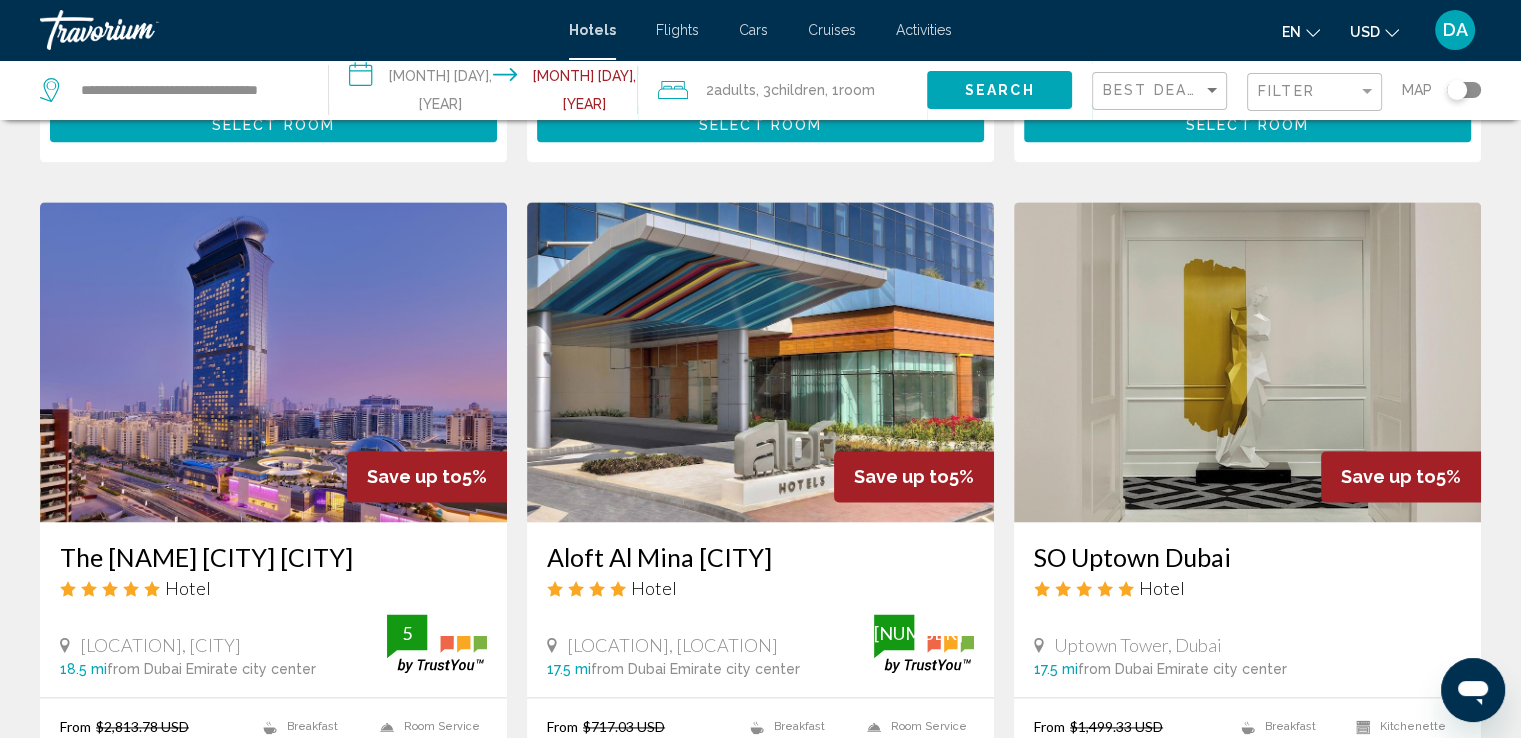 scroll, scrollTop: 2666, scrollLeft: 0, axis: vertical 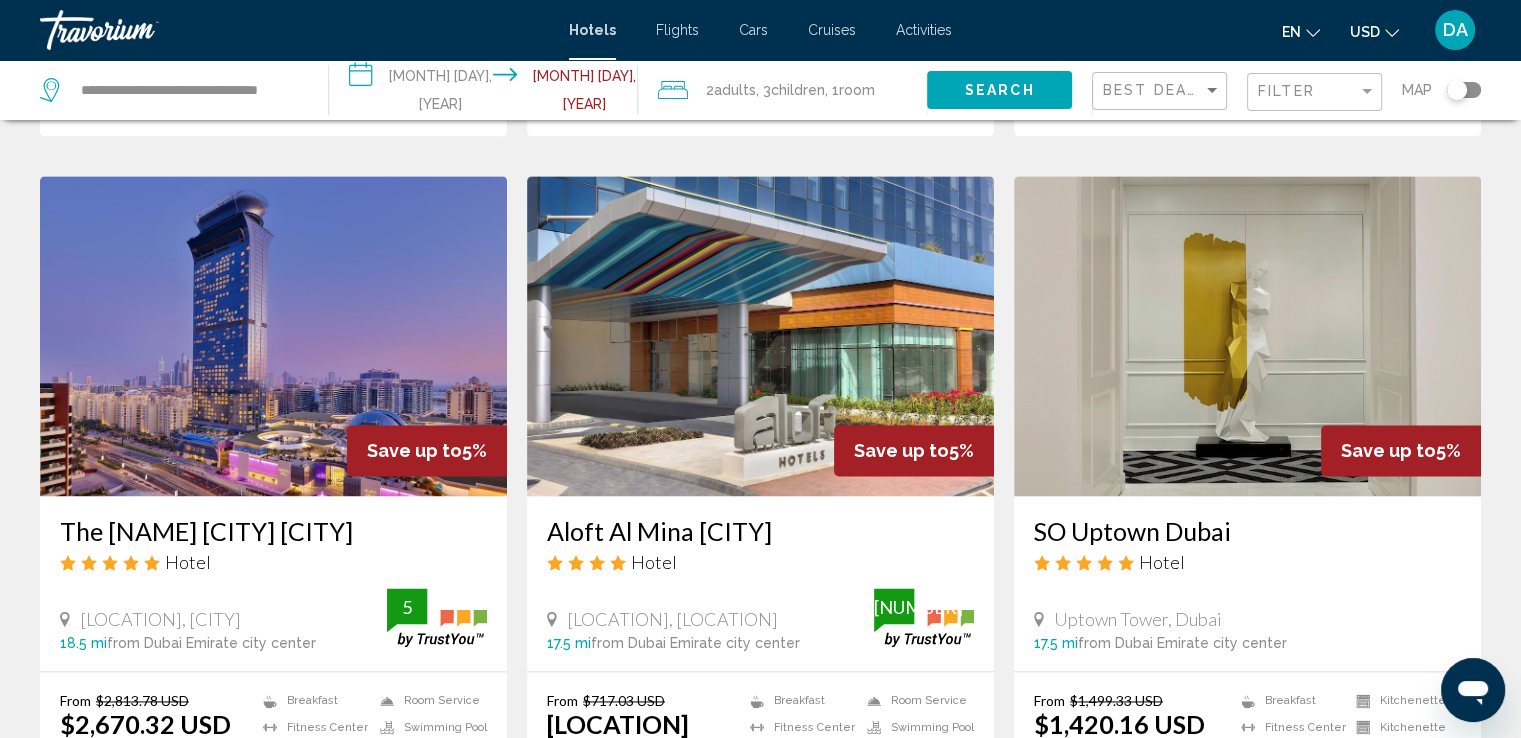 click on "9" at bounding box center (551, 910) 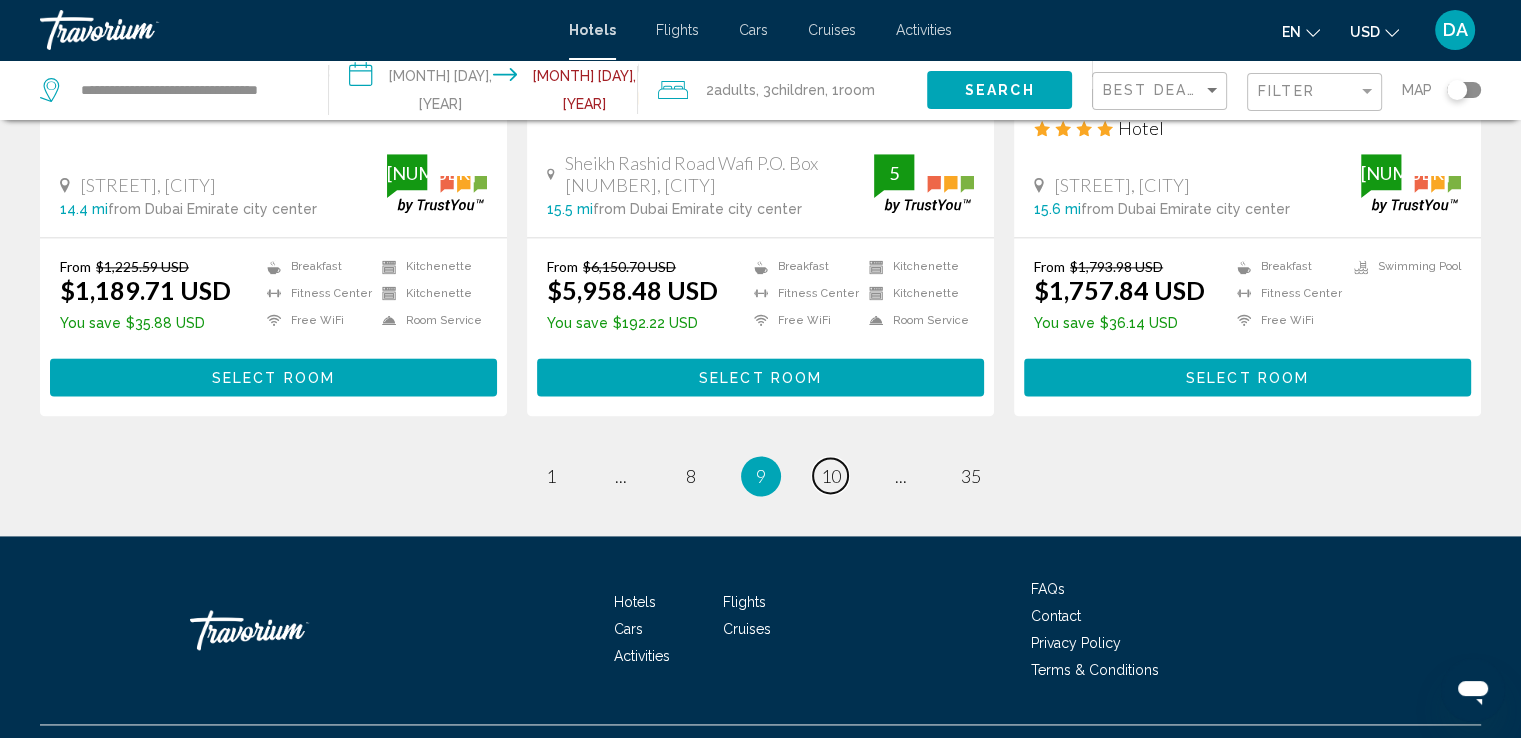 scroll, scrollTop: 2706, scrollLeft: 0, axis: vertical 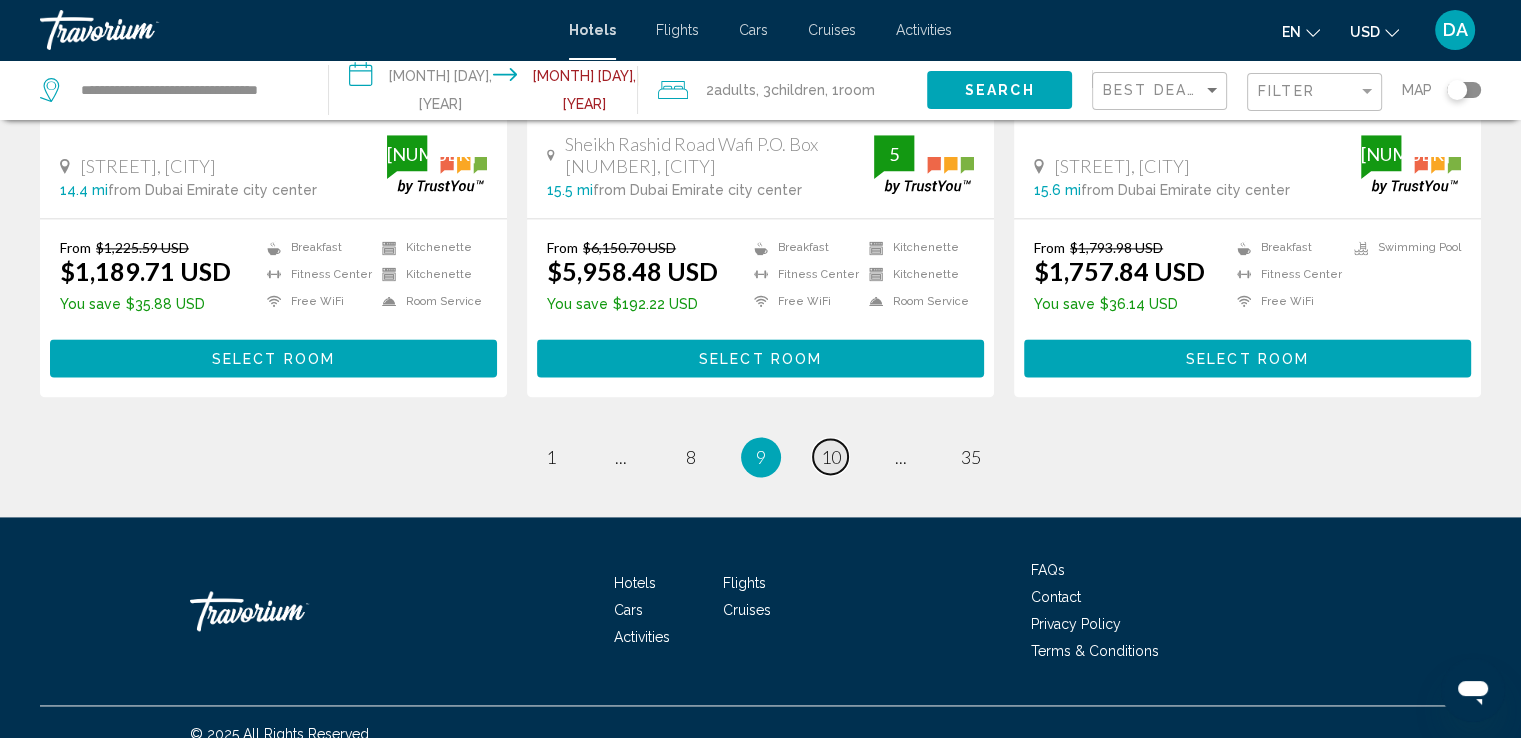 click on "10" at bounding box center [551, 457] 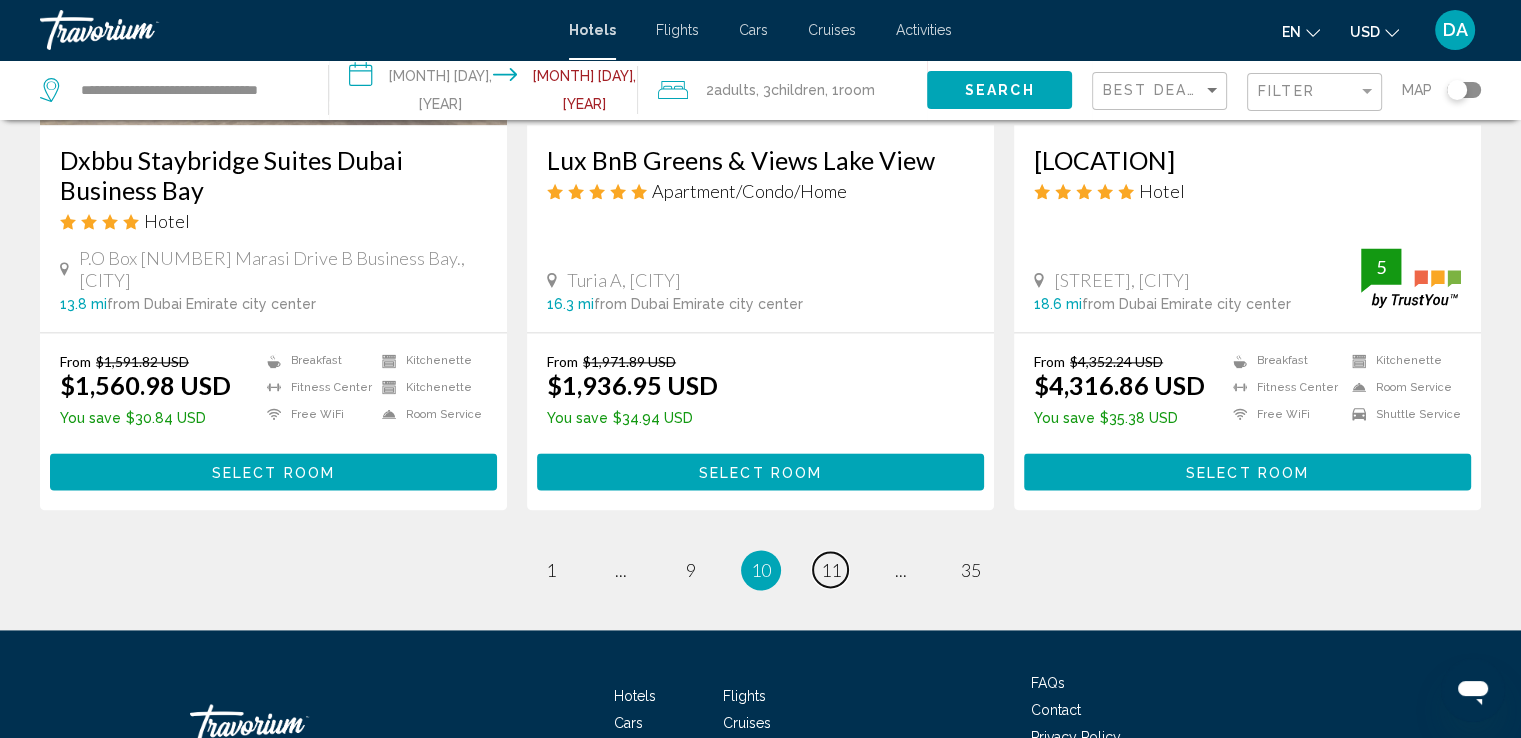 scroll, scrollTop: 2702, scrollLeft: 0, axis: vertical 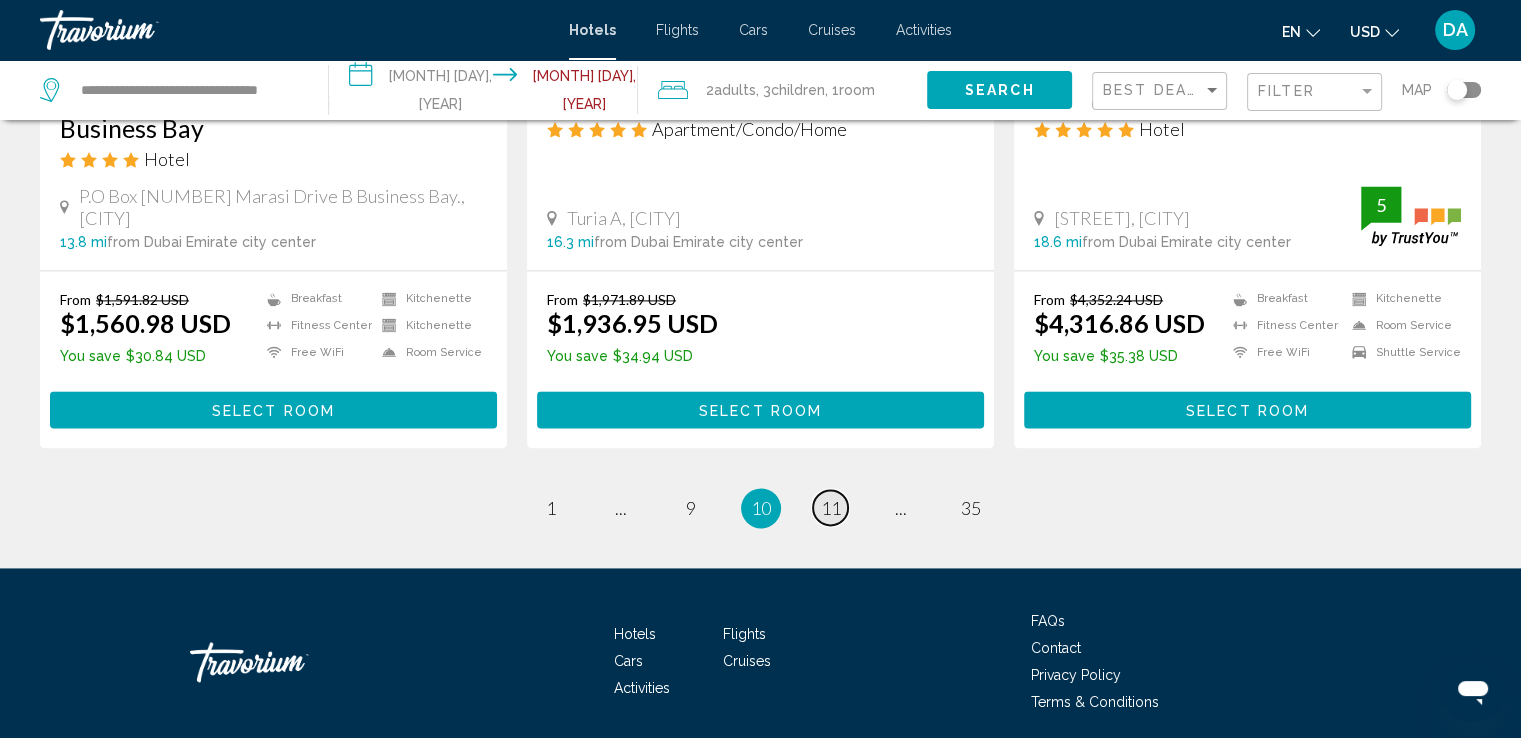 click on "11" at bounding box center (551, 508) 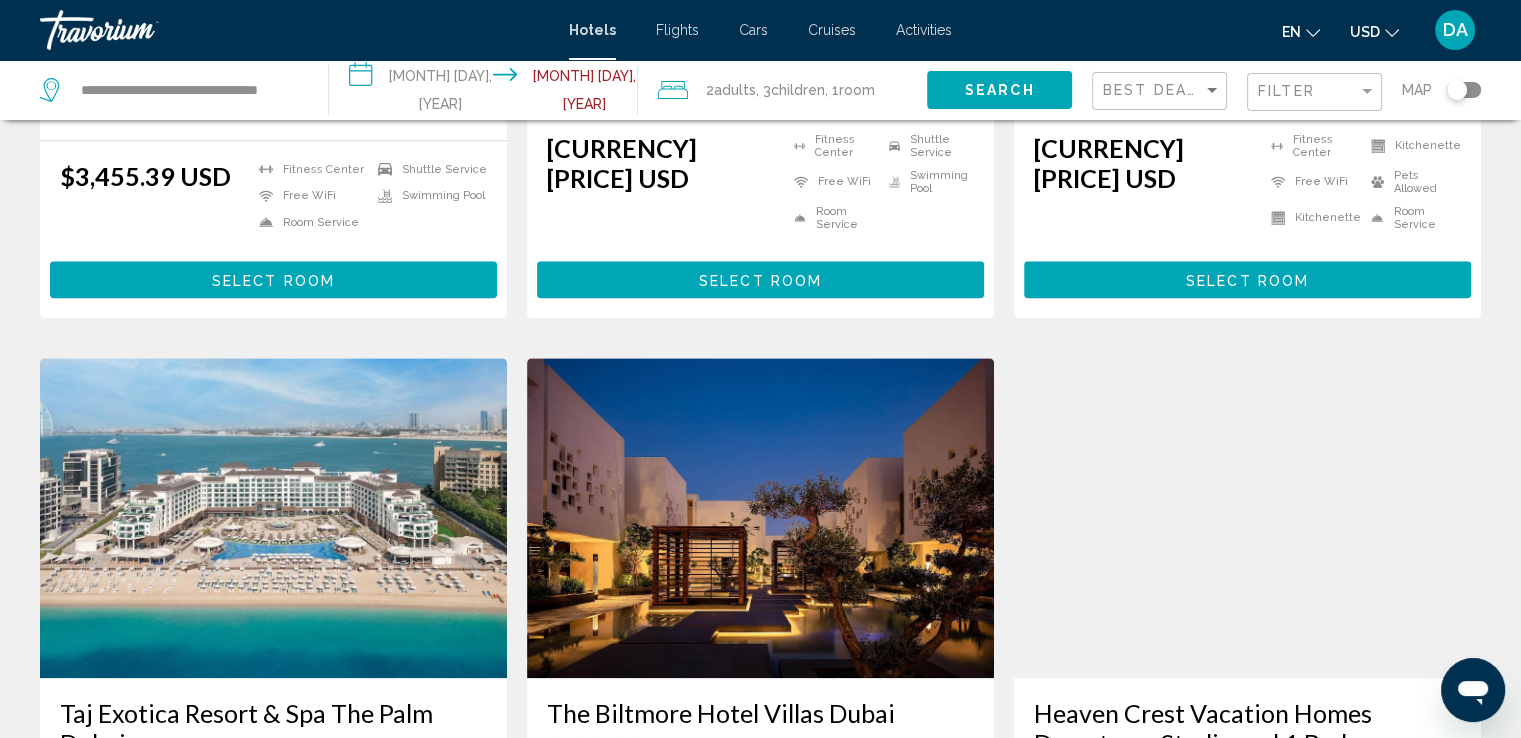 scroll, scrollTop: 2080, scrollLeft: 0, axis: vertical 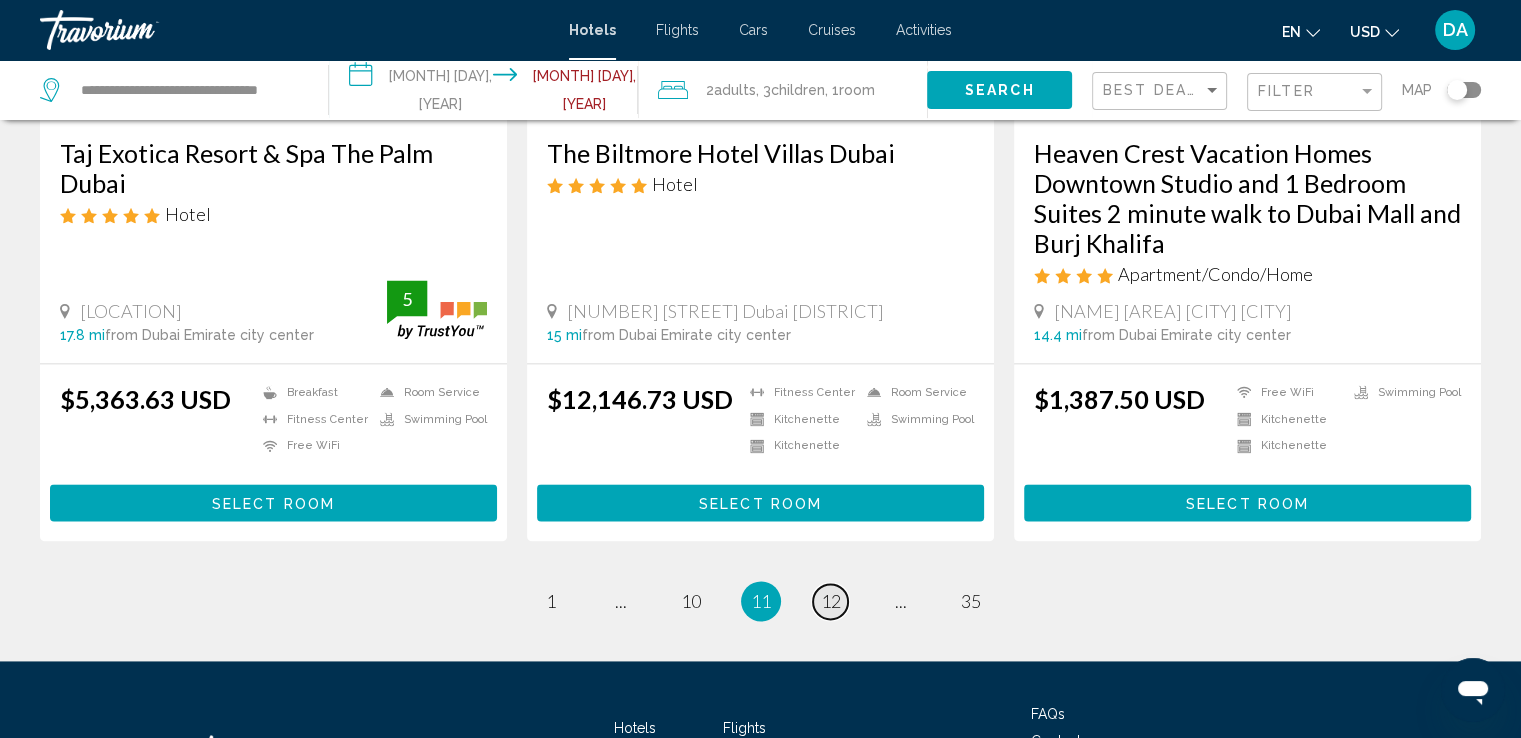 click on "page  12" at bounding box center [550, 601] 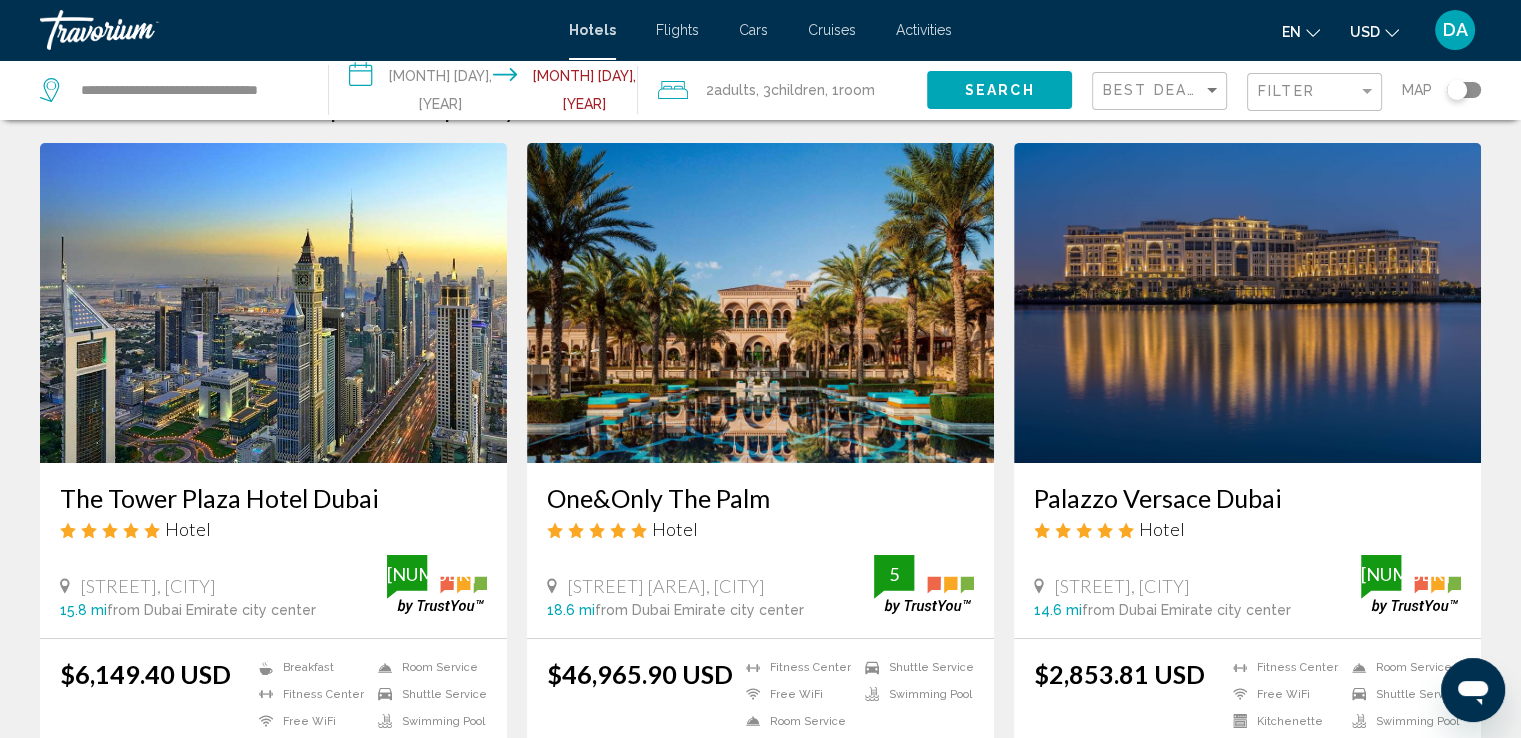 scroll, scrollTop: 0, scrollLeft: 0, axis: both 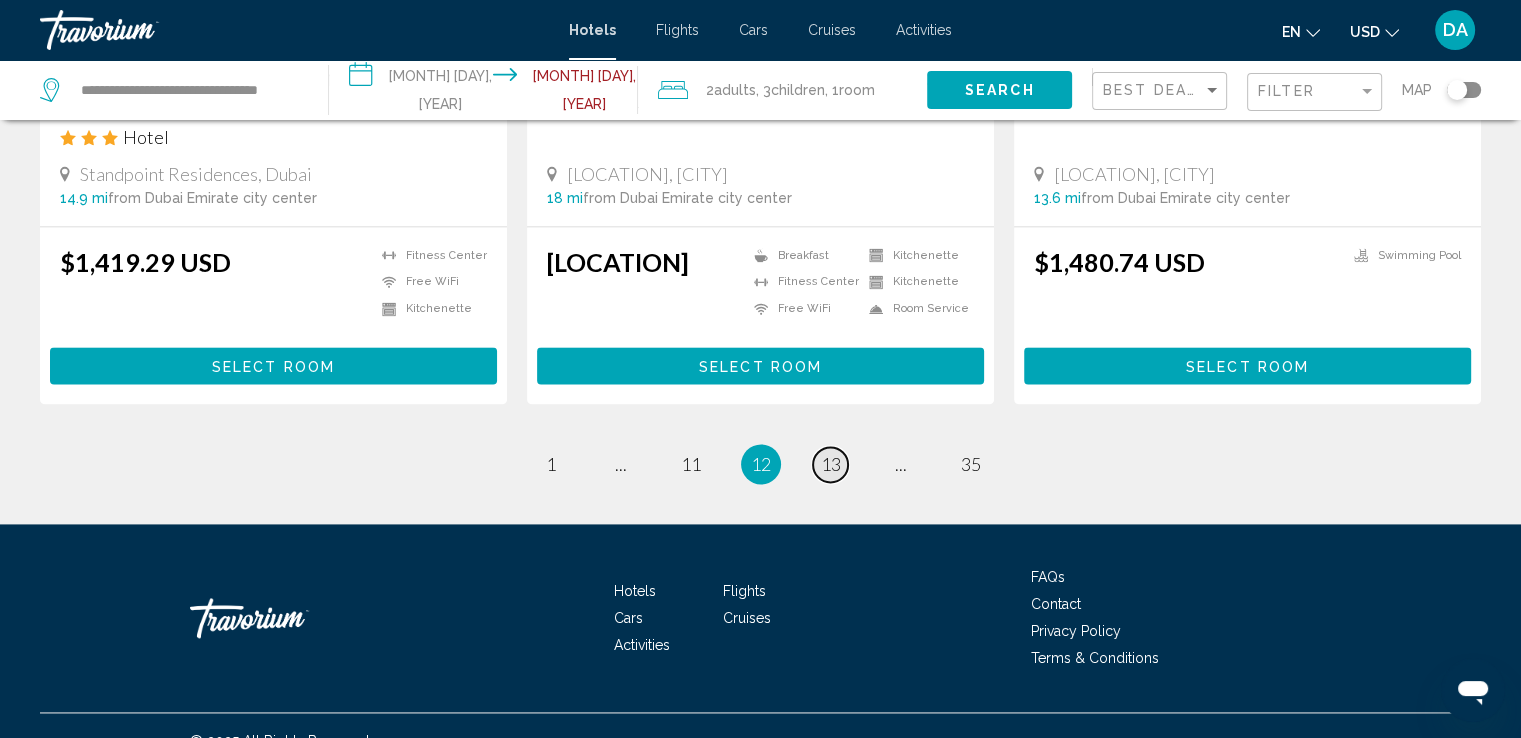 click on "13" at bounding box center (551, 464) 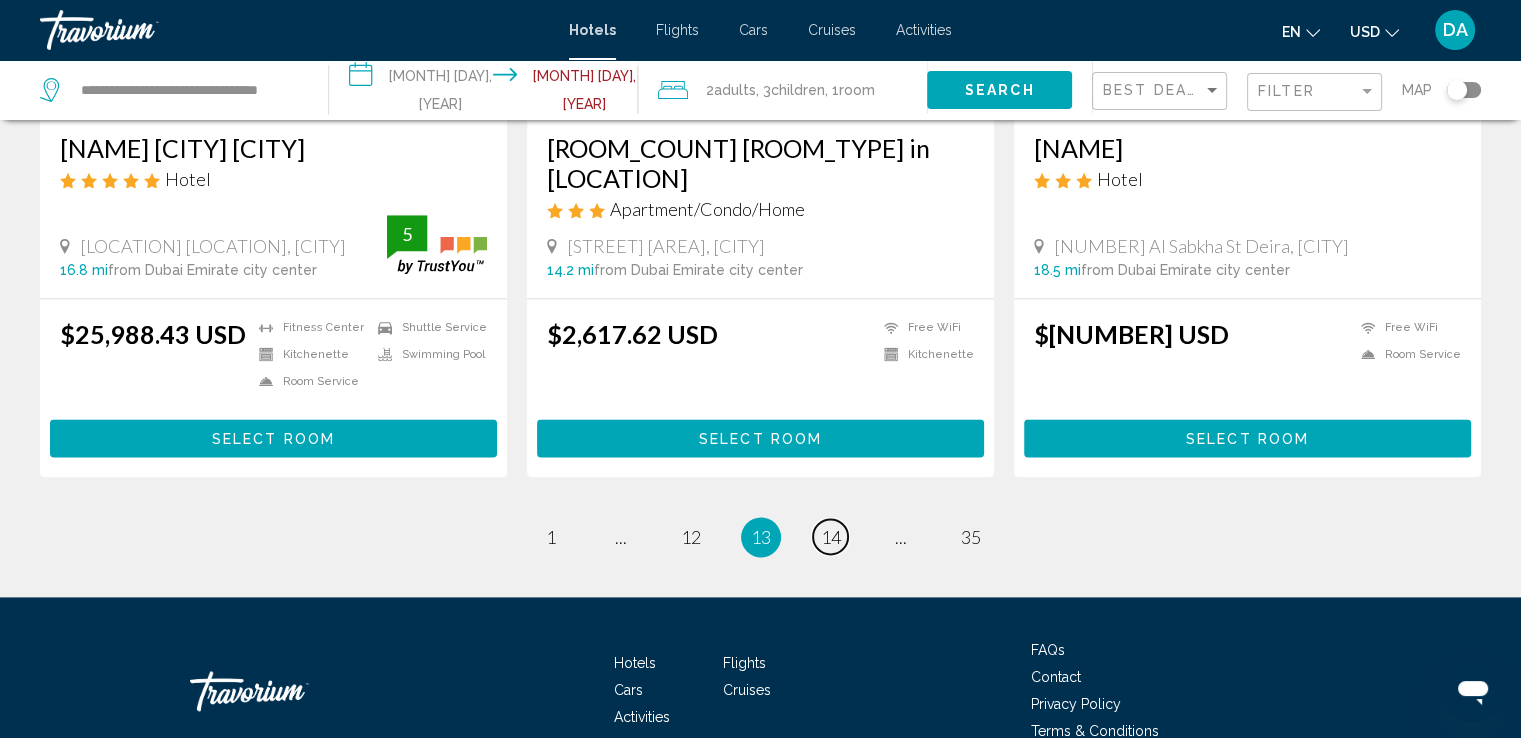 scroll, scrollTop: 2706, scrollLeft: 0, axis: vertical 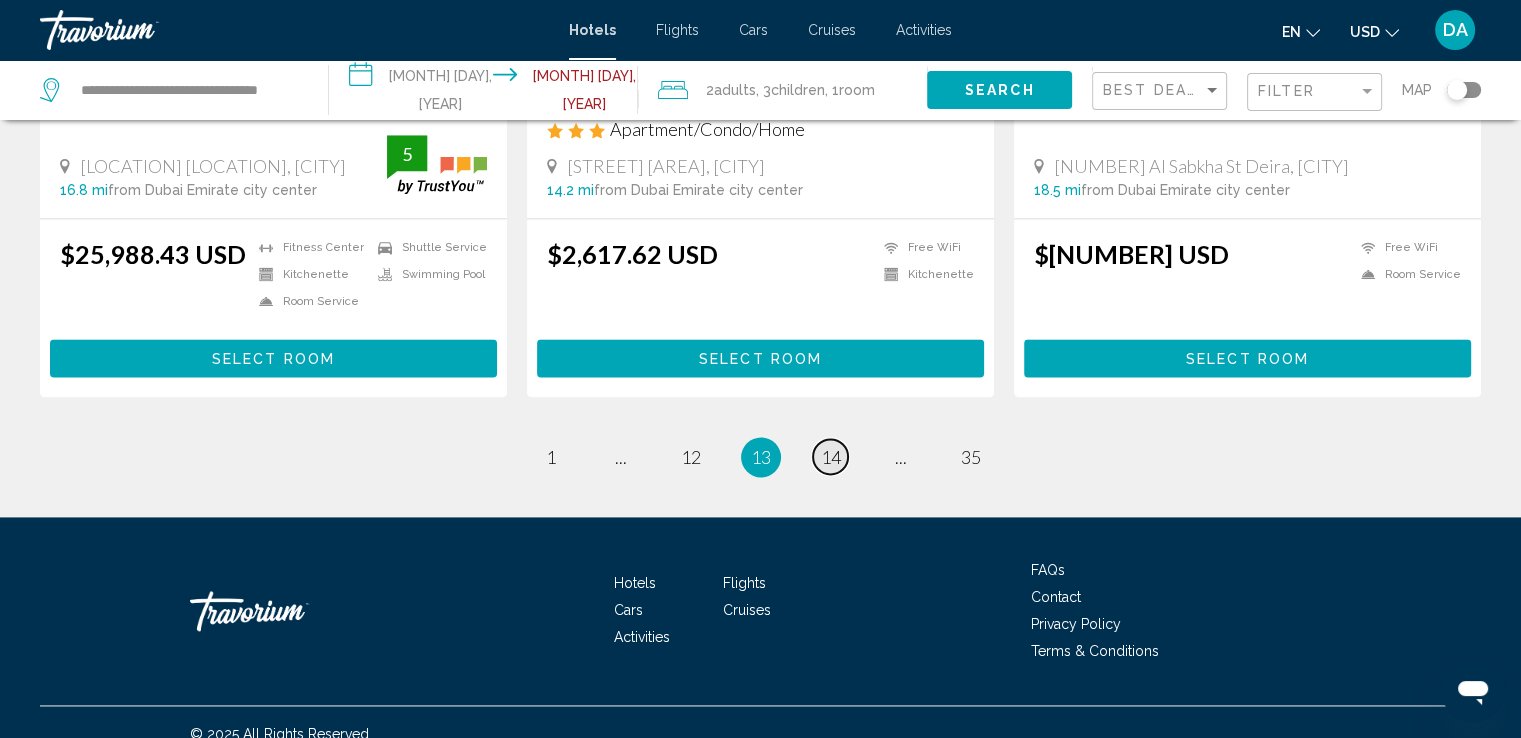 click on "14" at bounding box center (551, 457) 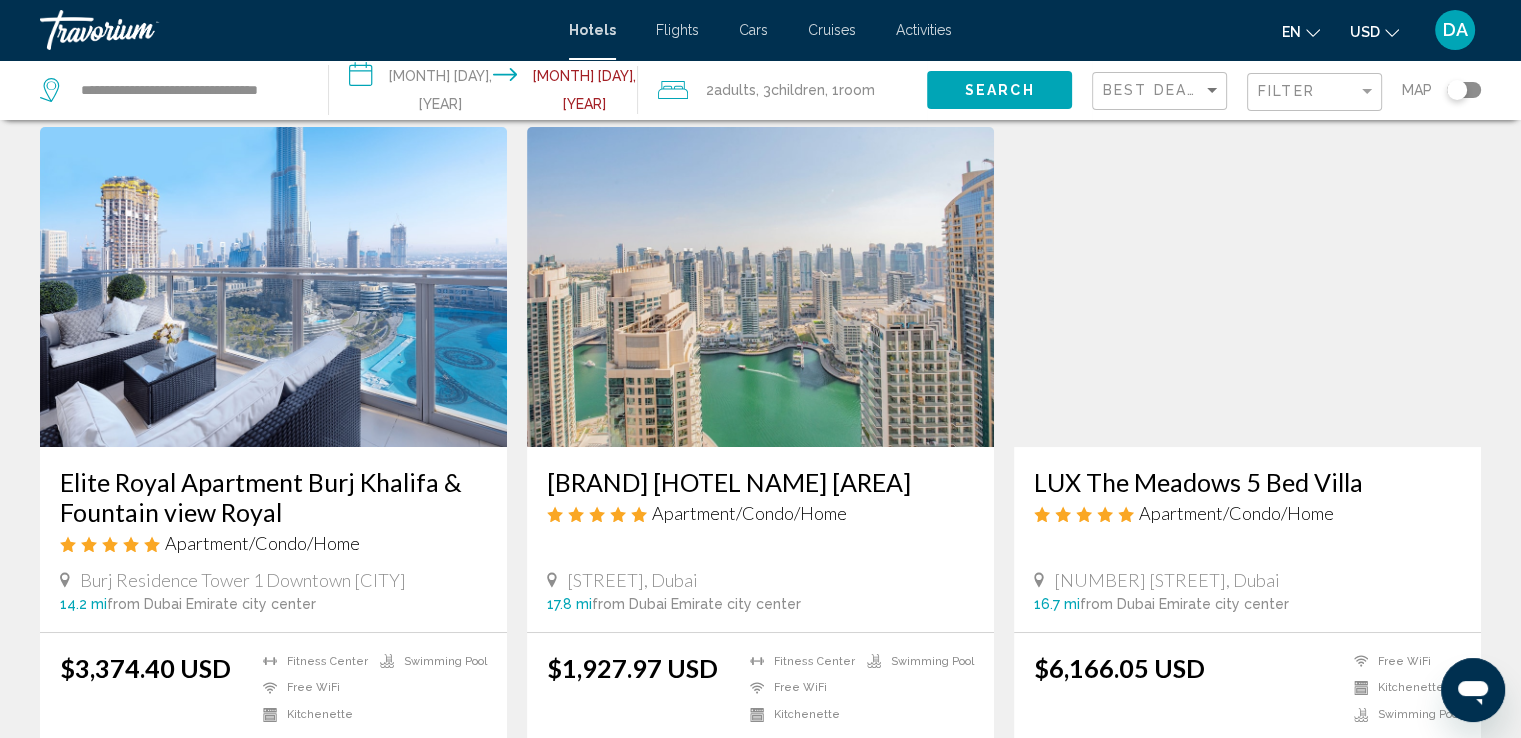 scroll, scrollTop: 0, scrollLeft: 0, axis: both 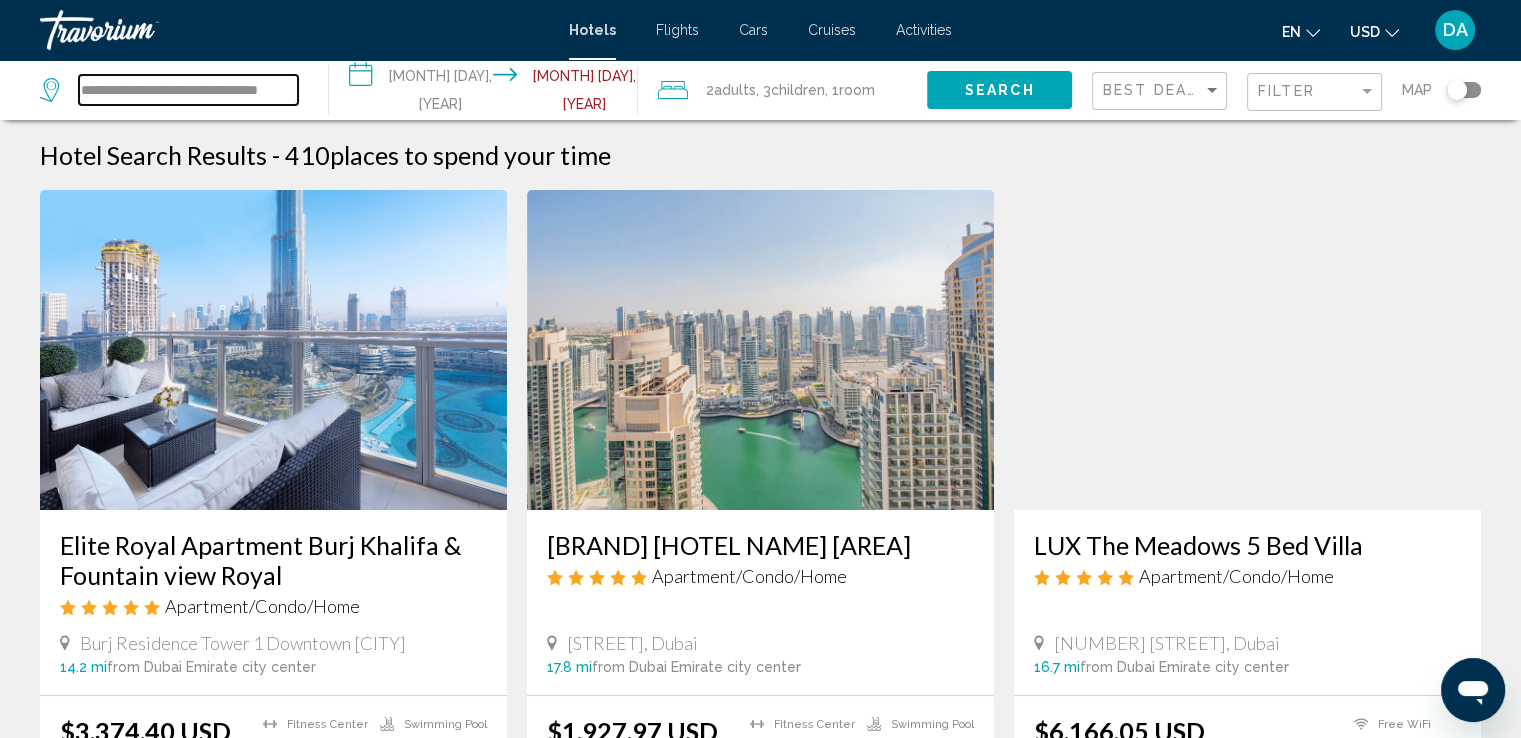 click on "**********" at bounding box center (188, 90) 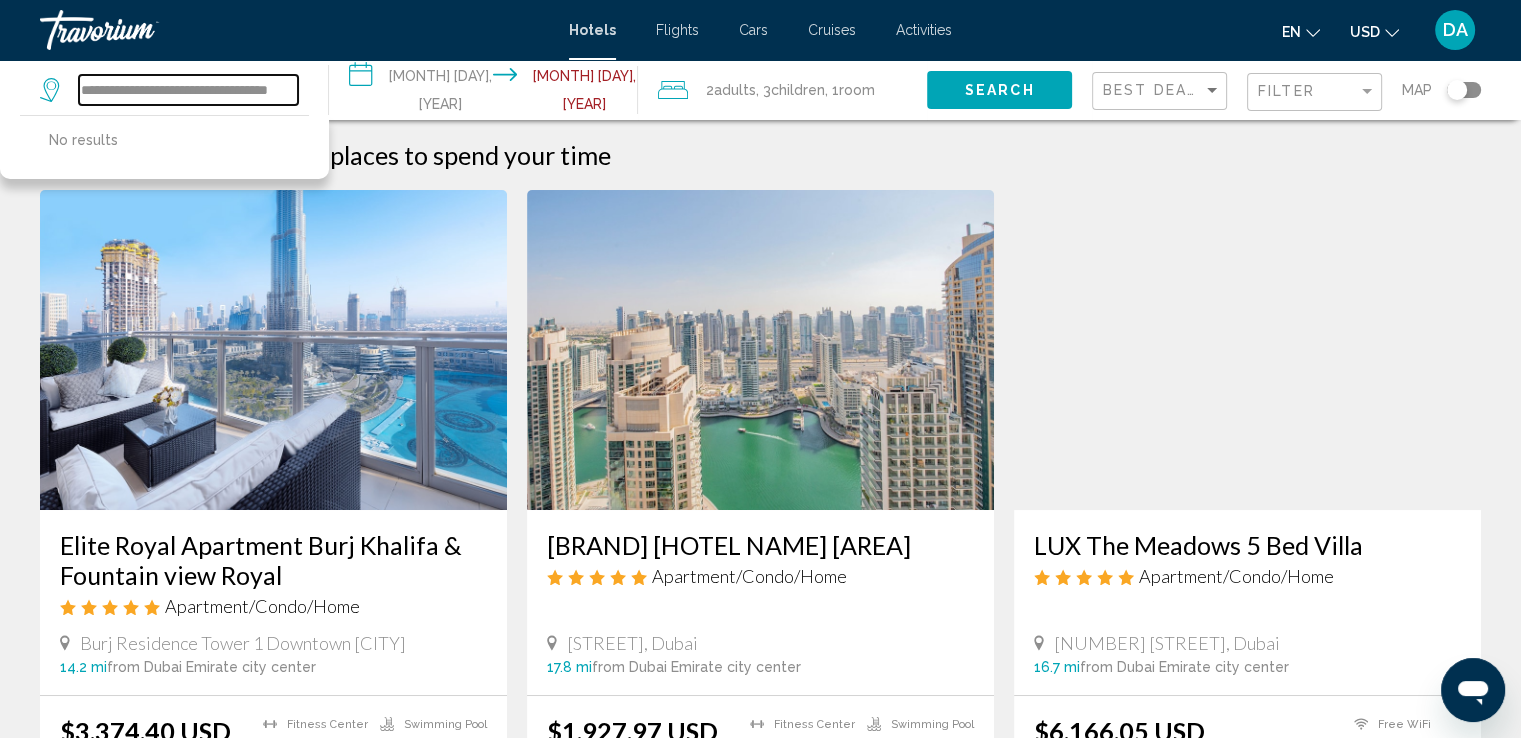 click on "**********" at bounding box center (188, 90) 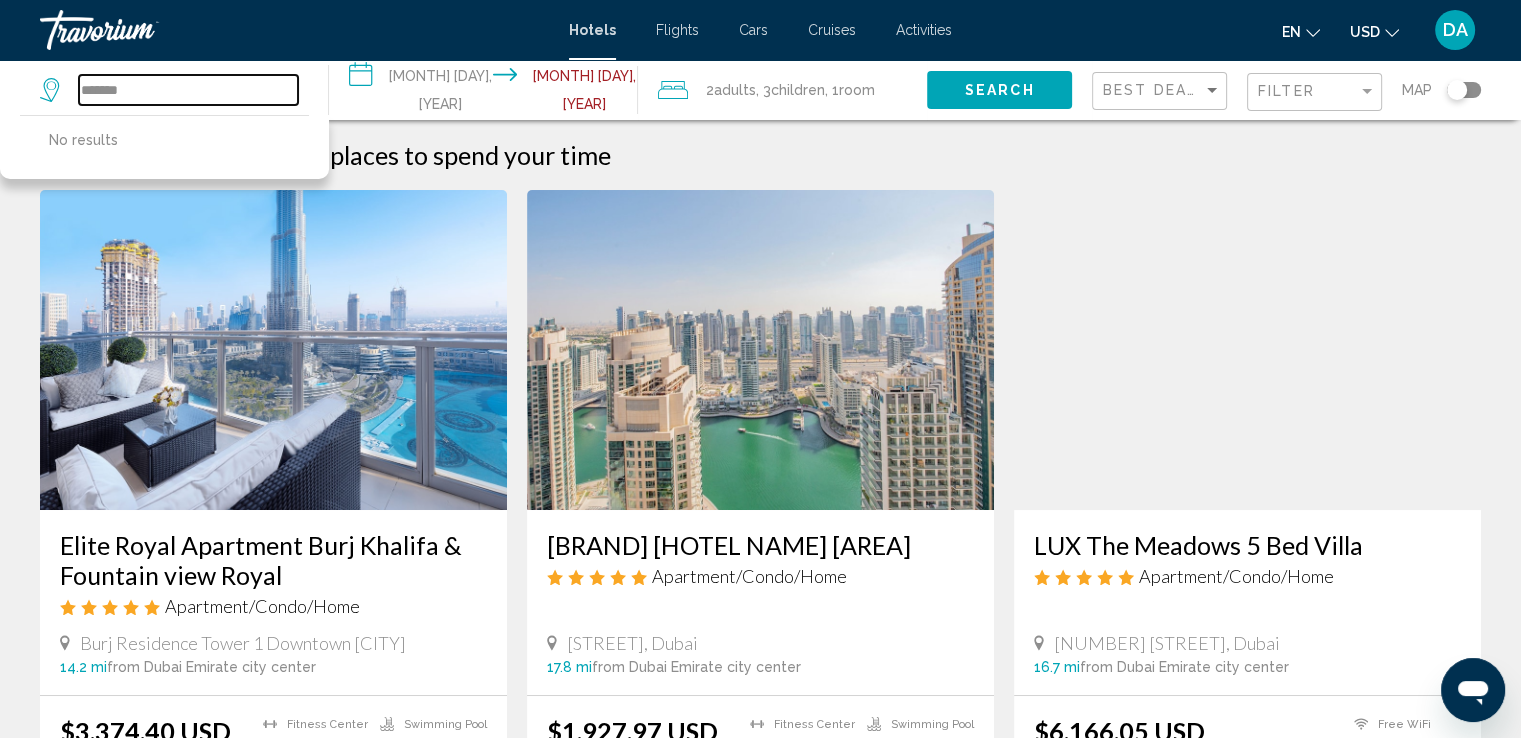 click on "*******" at bounding box center (188, 90) 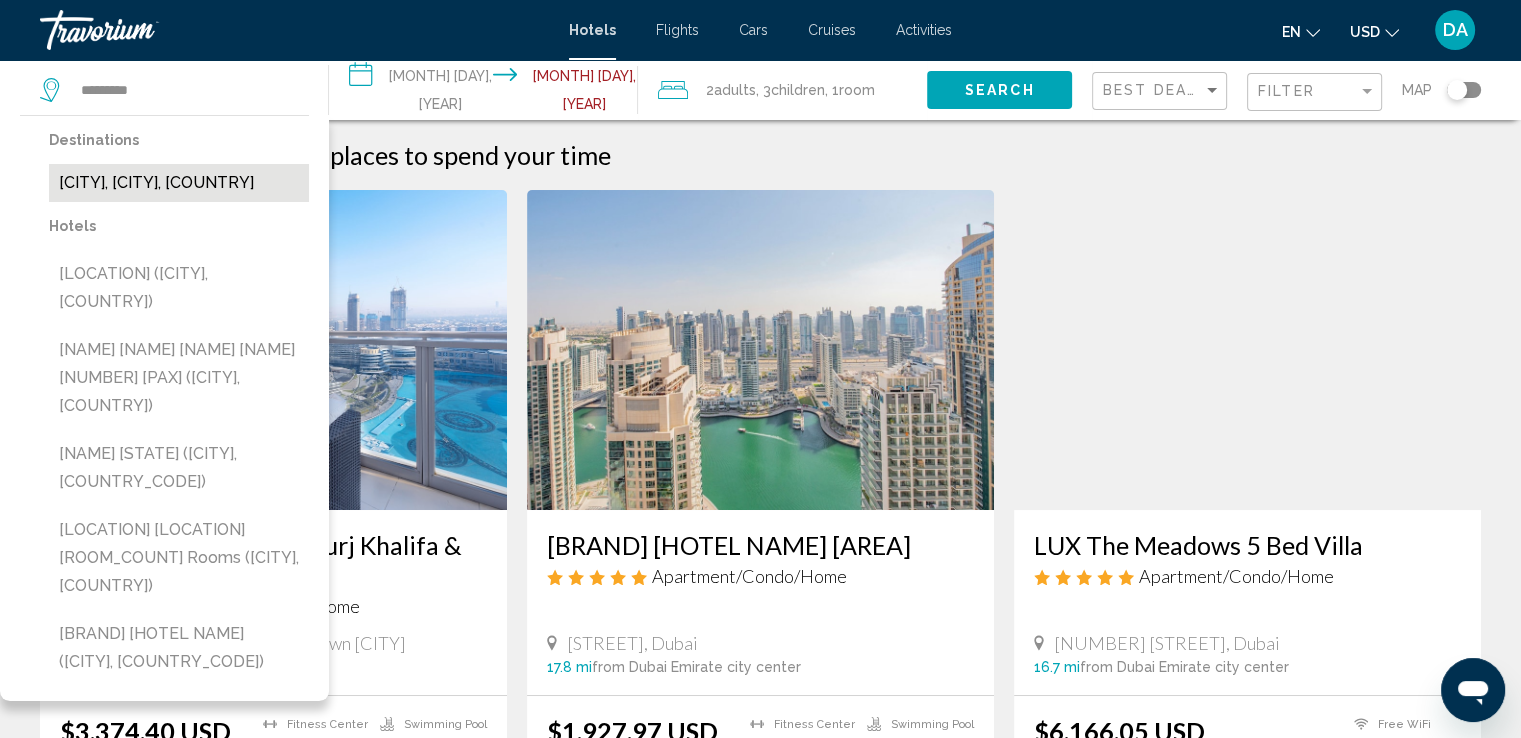 click on "[CITY], [CITY], [COUNTRY]" at bounding box center (179, 183) 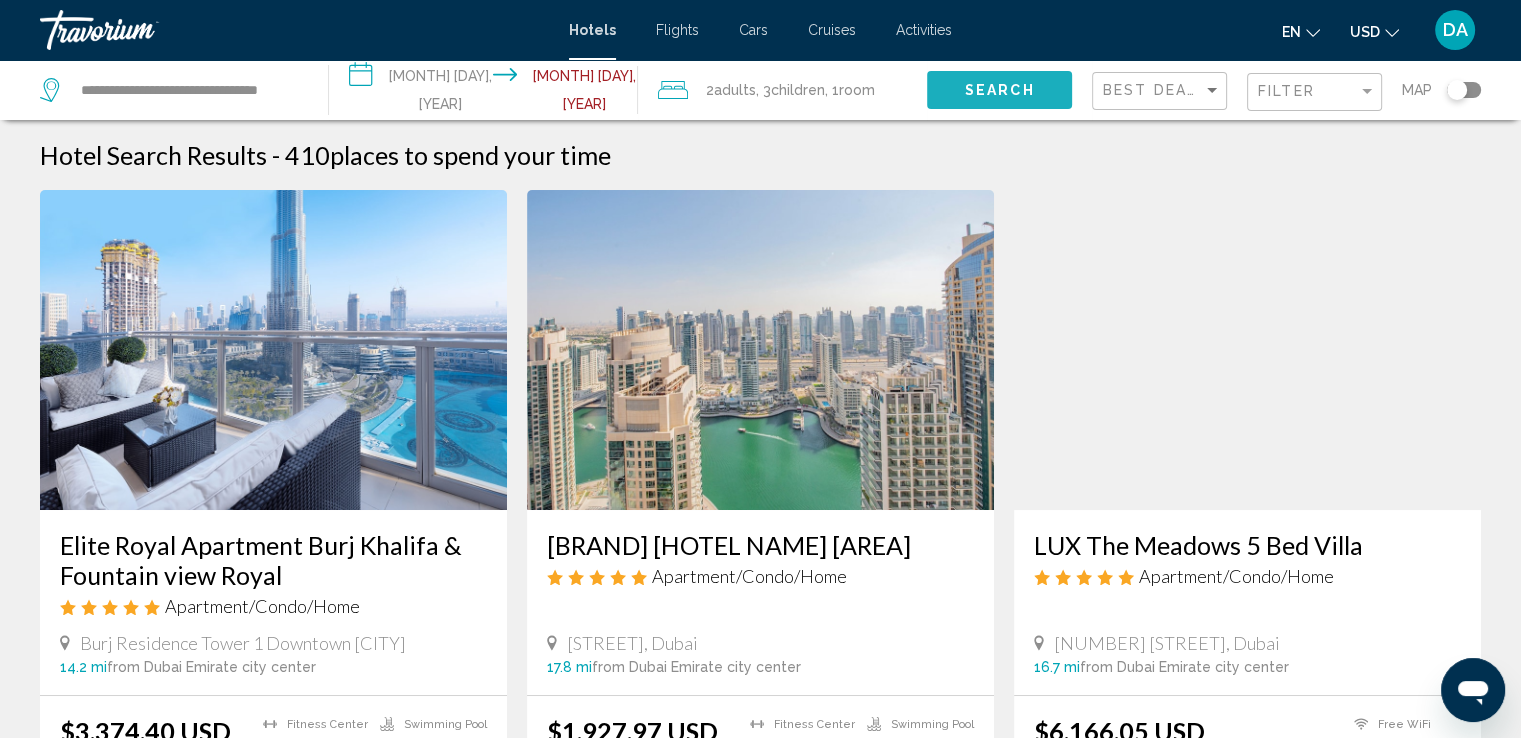 click on "Search" at bounding box center (1000, 91) 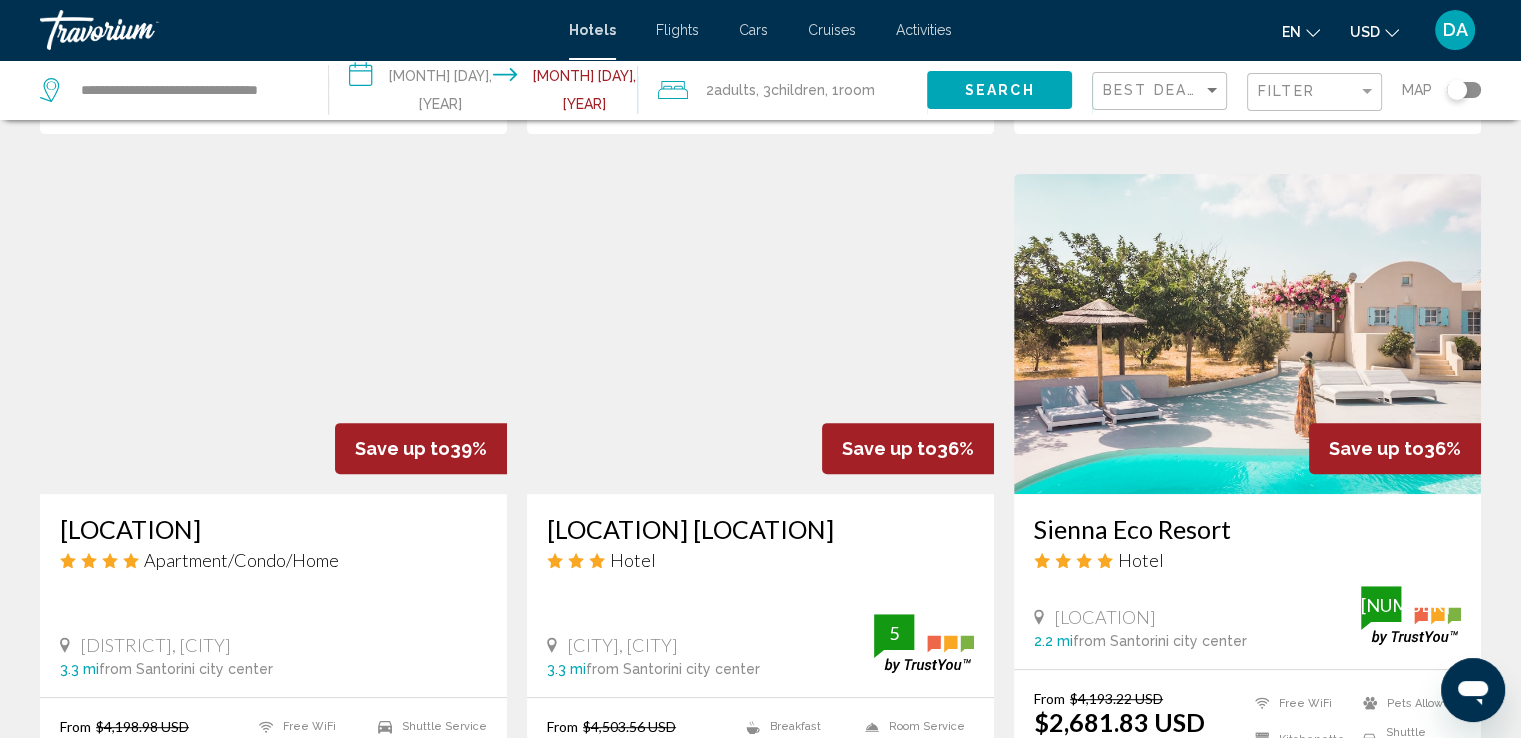 scroll, scrollTop: 840, scrollLeft: 0, axis: vertical 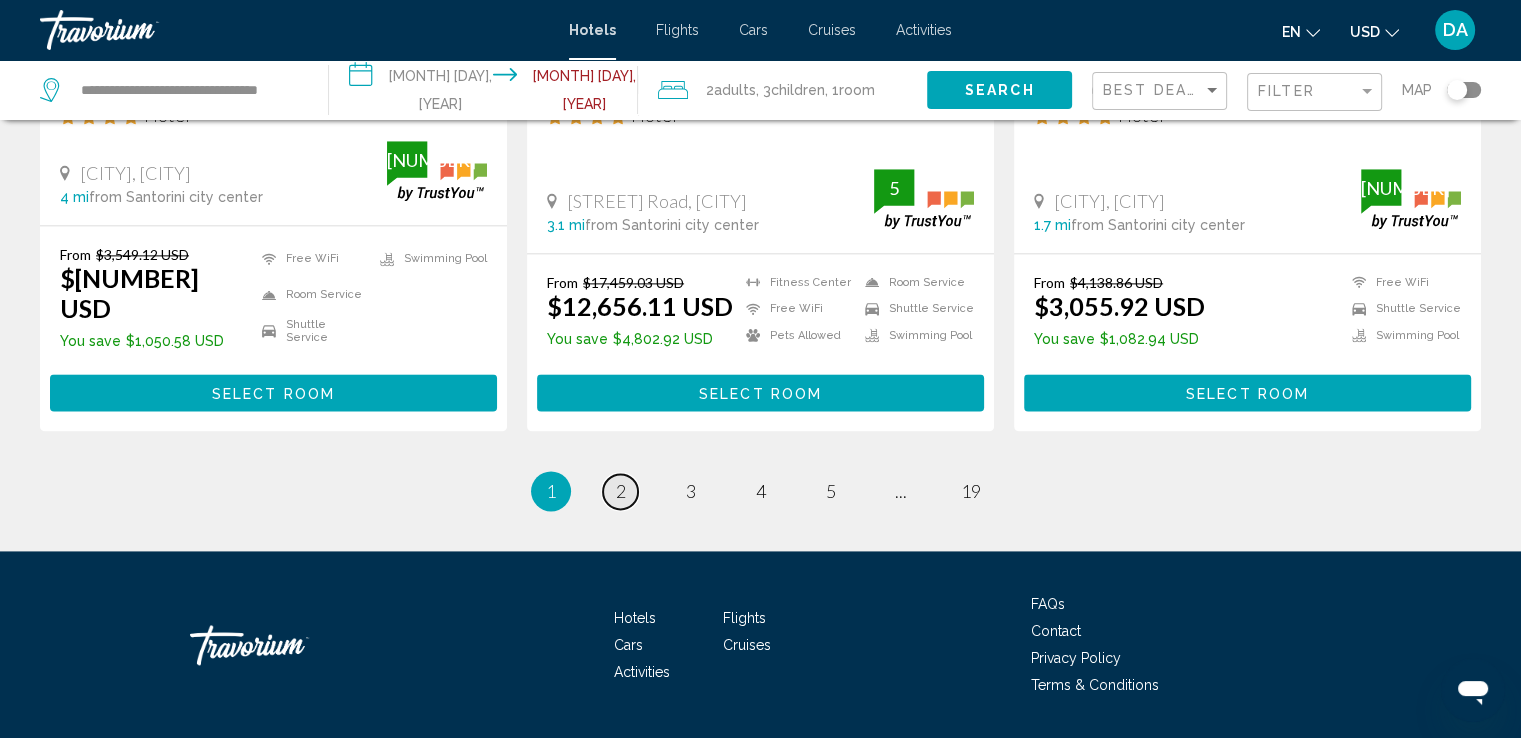 click on "2" at bounding box center [621, 491] 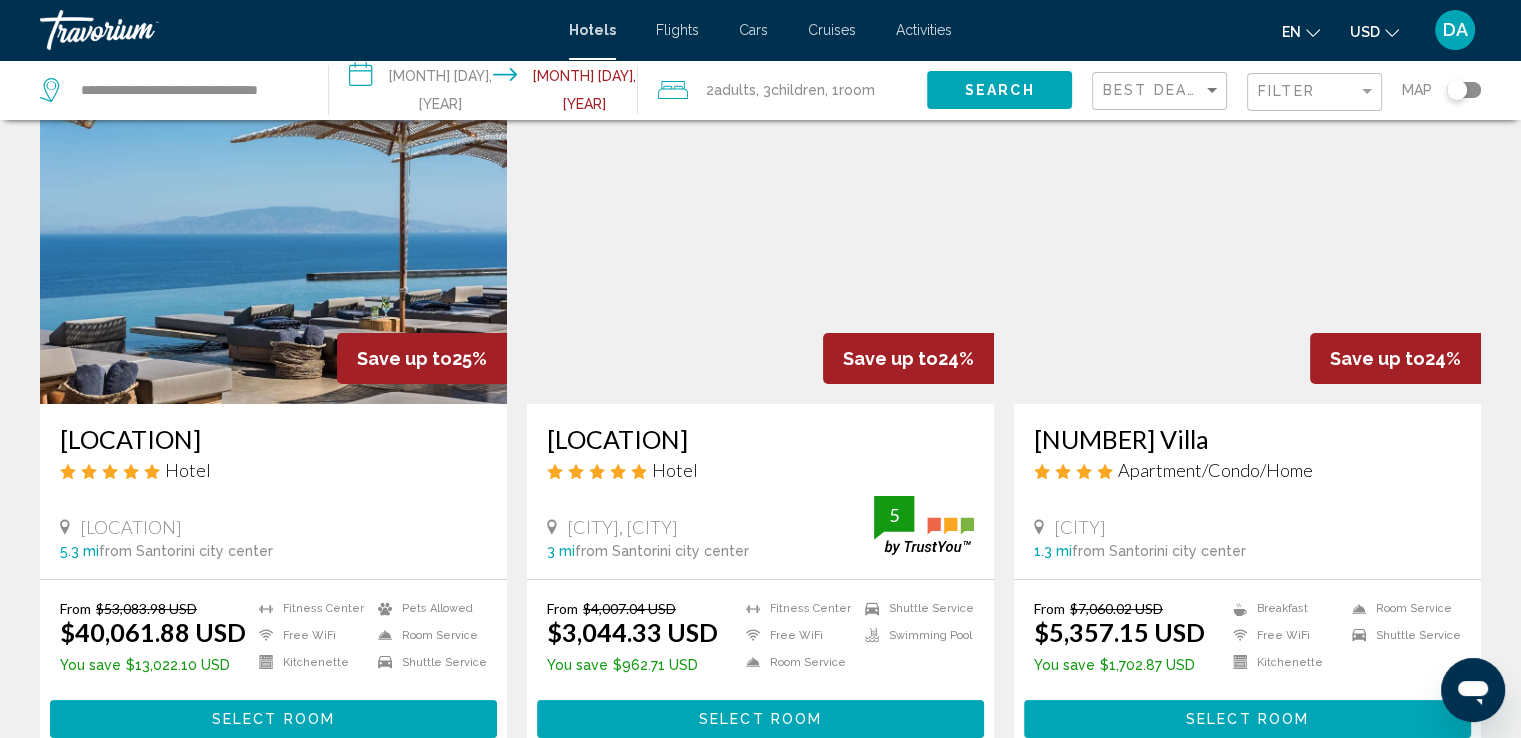 scroll, scrollTop: 0, scrollLeft: 0, axis: both 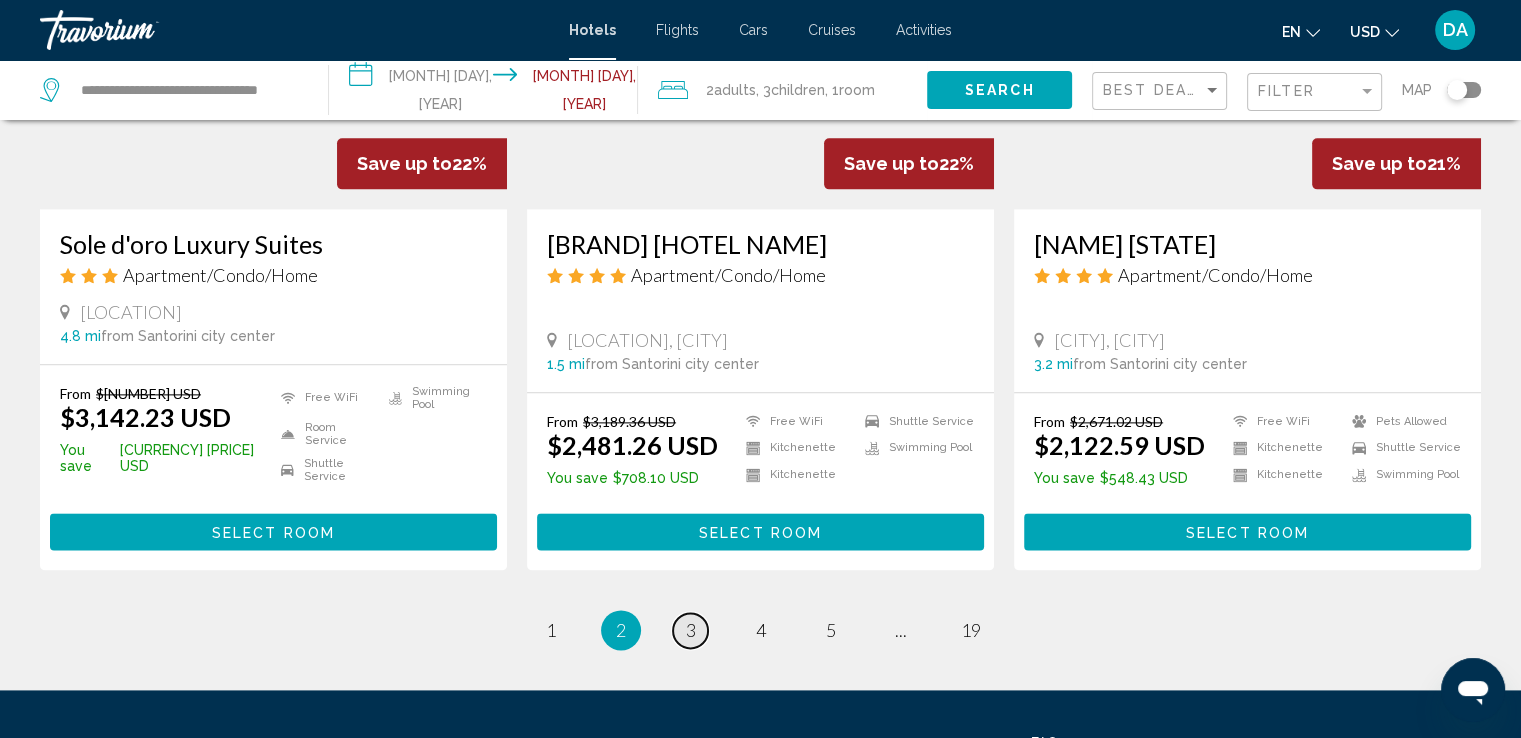 click on "page 3" at bounding box center [550, 630] 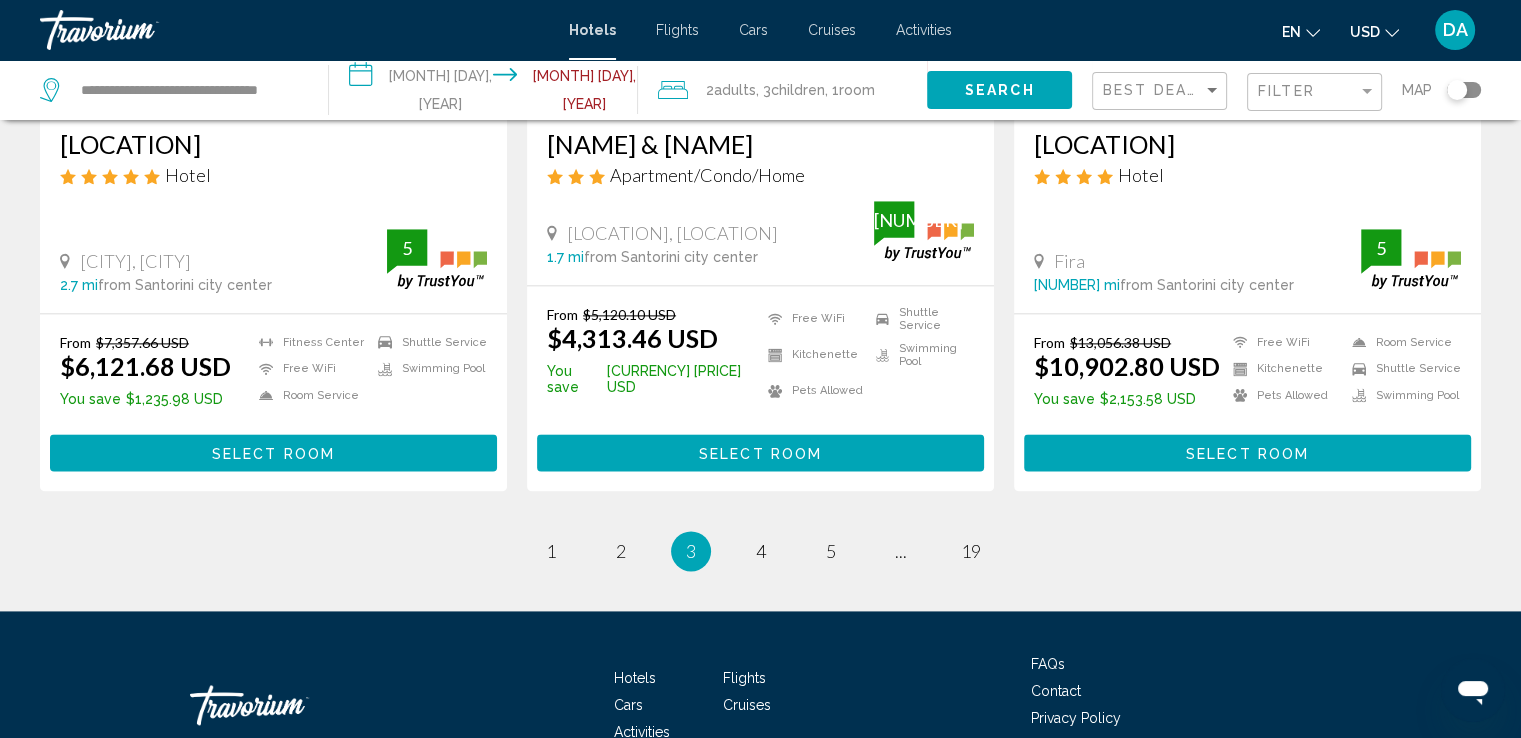 scroll, scrollTop: 2661, scrollLeft: 0, axis: vertical 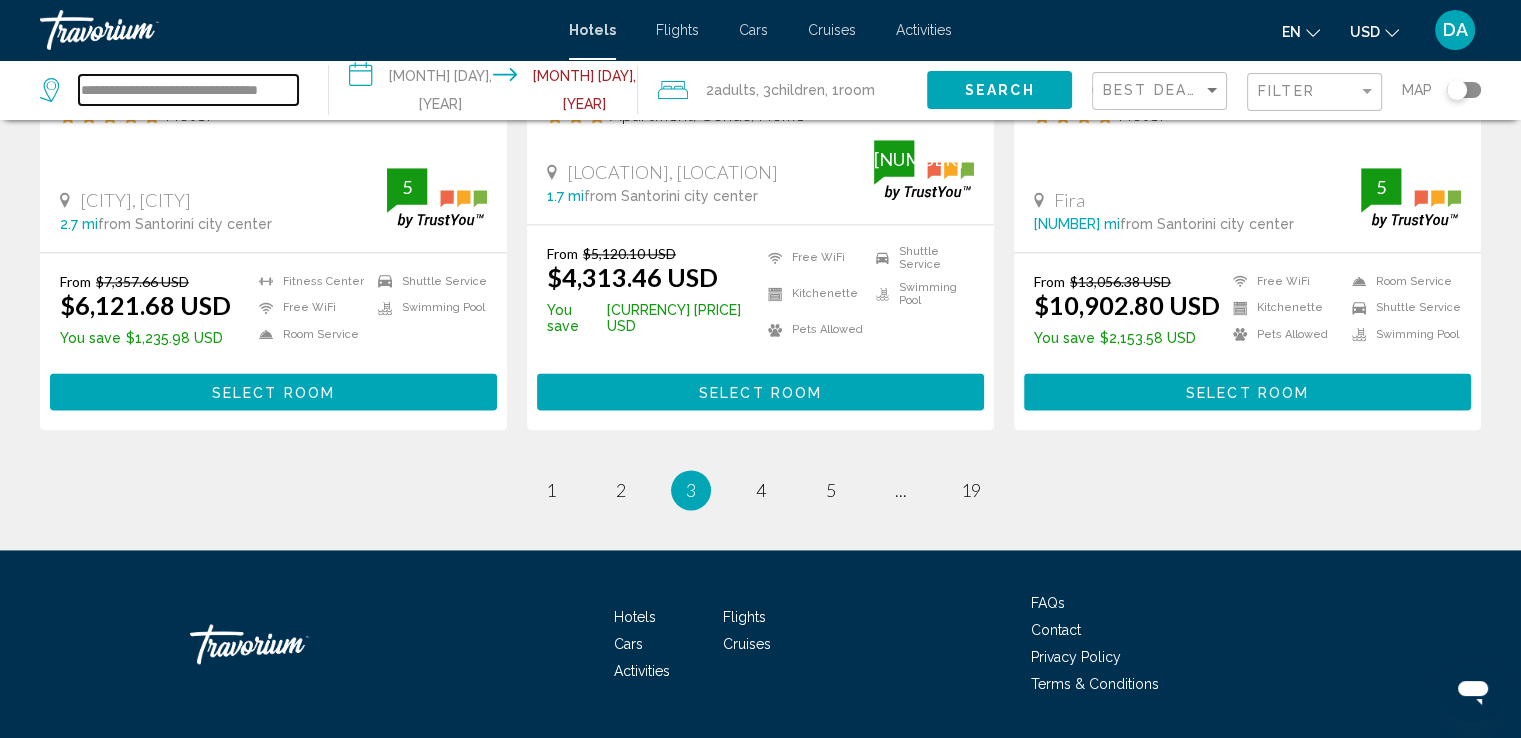 click on "**********" at bounding box center (188, 90) 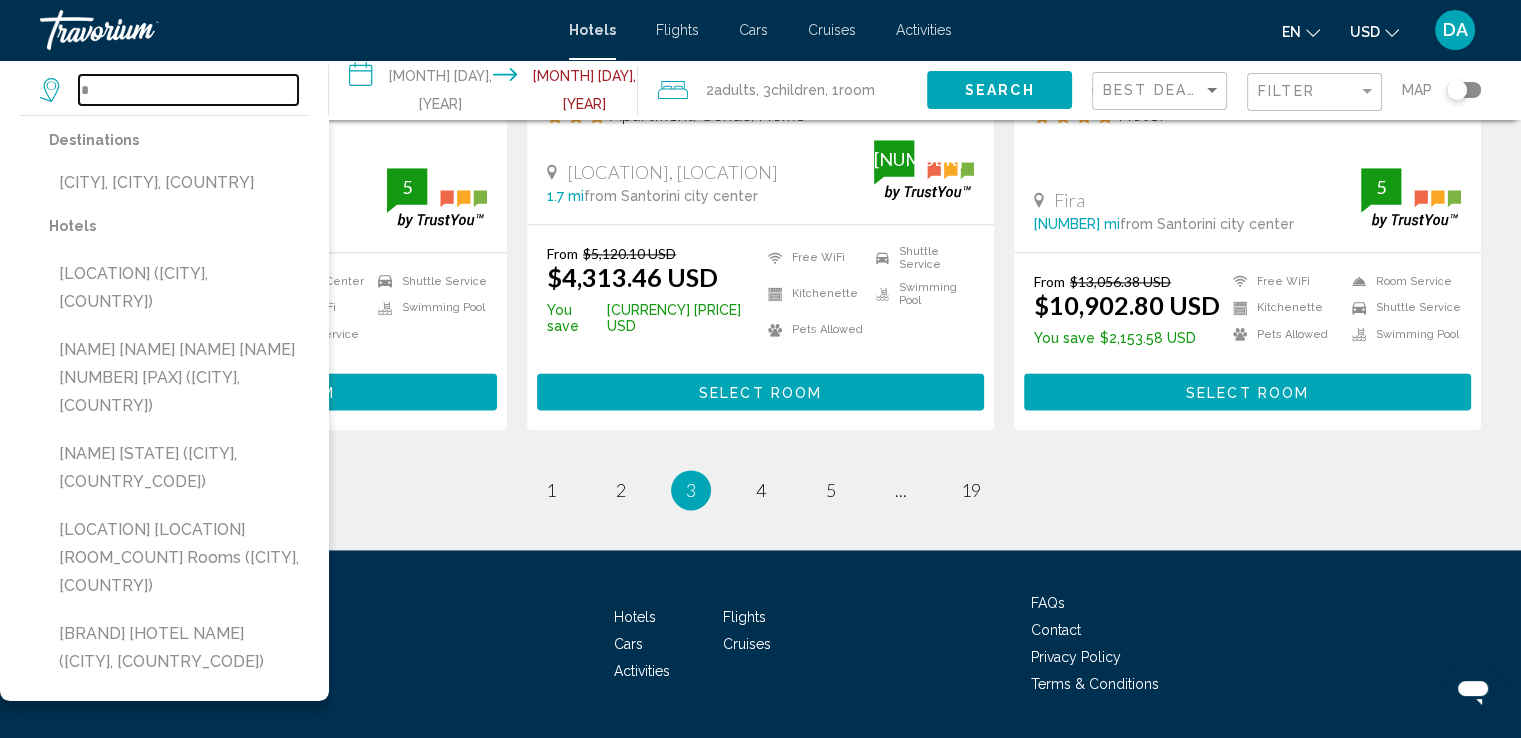 click on "*" at bounding box center [188, 90] 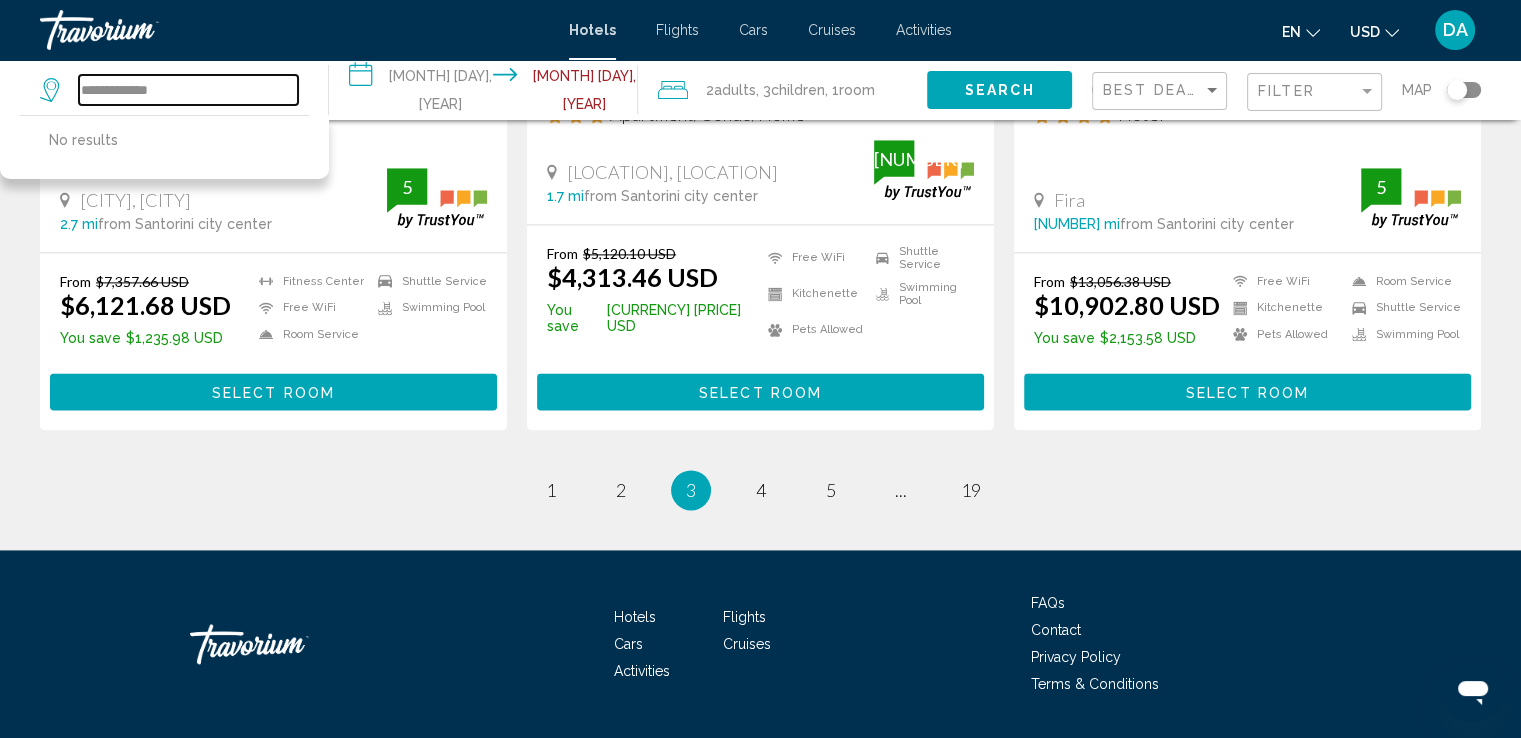 click on "**********" at bounding box center [188, 90] 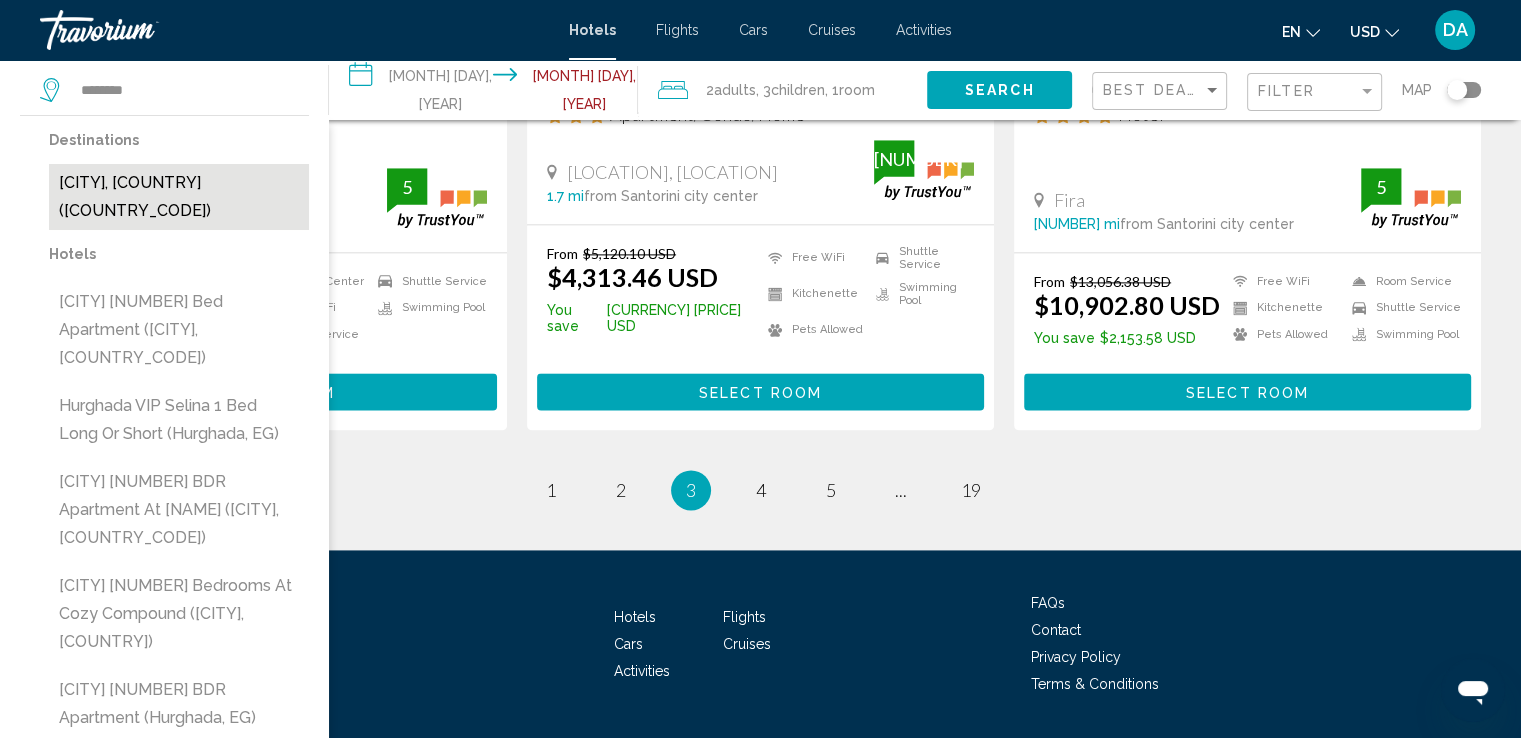 click on "[CITY], [COUNTRY] ([COUNTRY_CODE])" at bounding box center [179, 197] 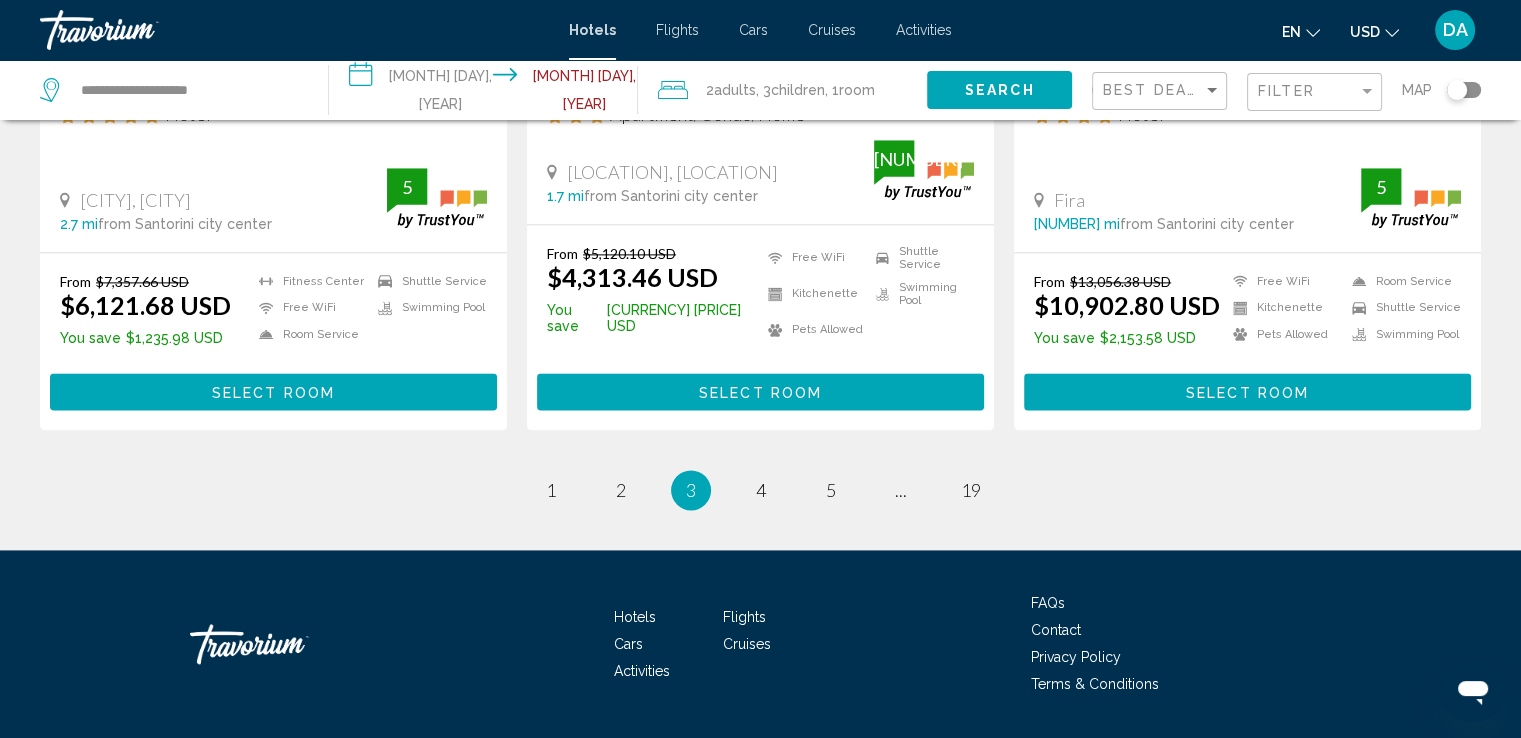 click on "Search" at bounding box center (1000, 91) 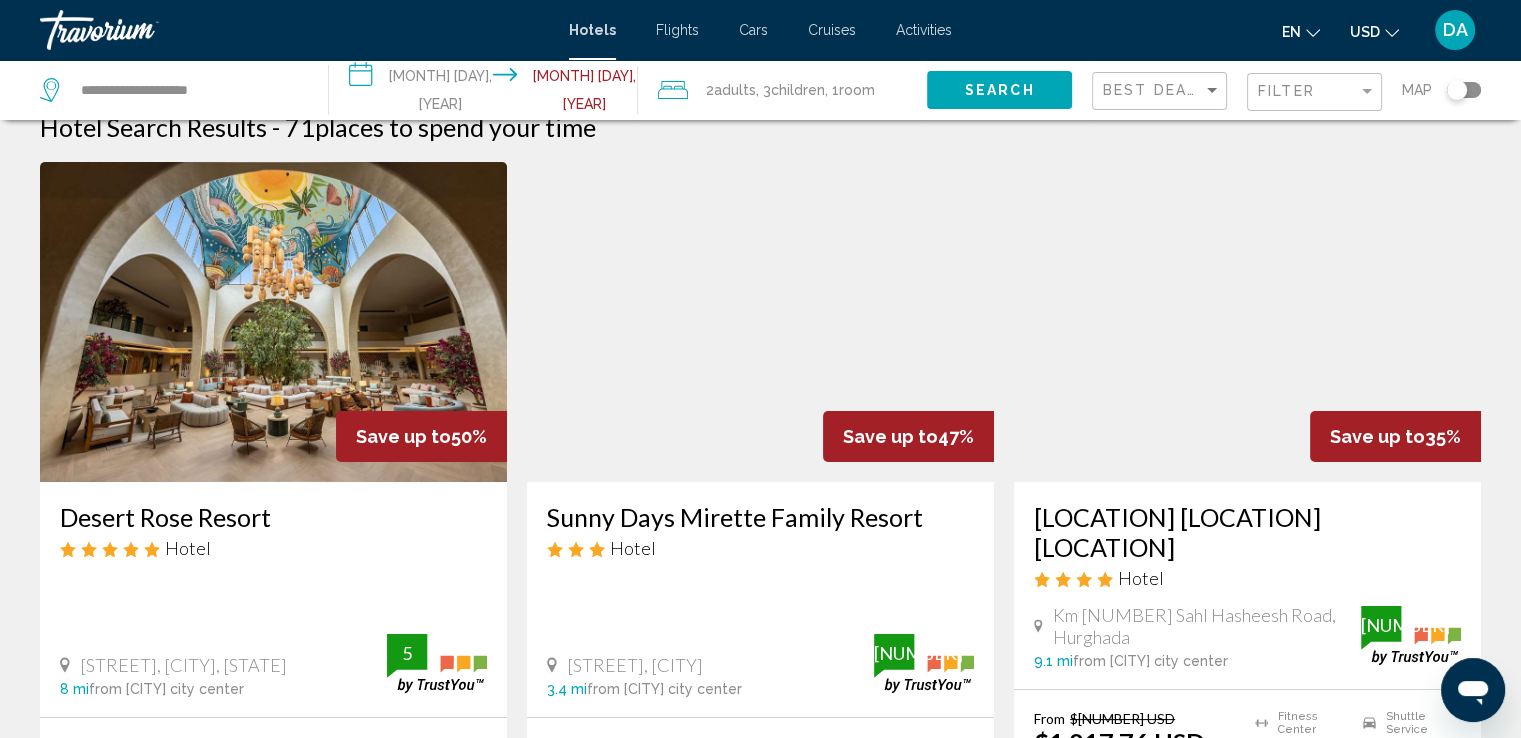 scroll, scrollTop: 40, scrollLeft: 0, axis: vertical 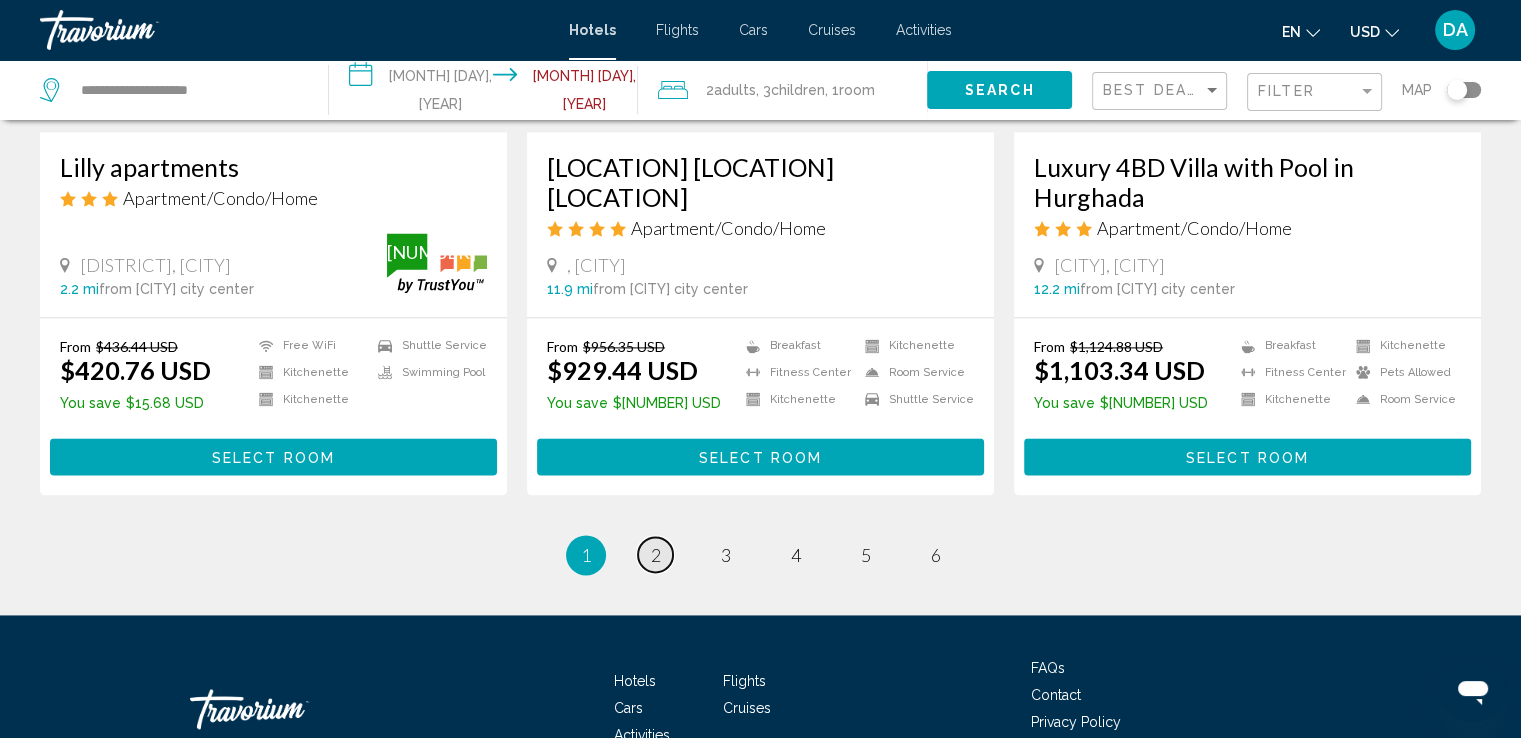 click on "page  2" at bounding box center [655, 554] 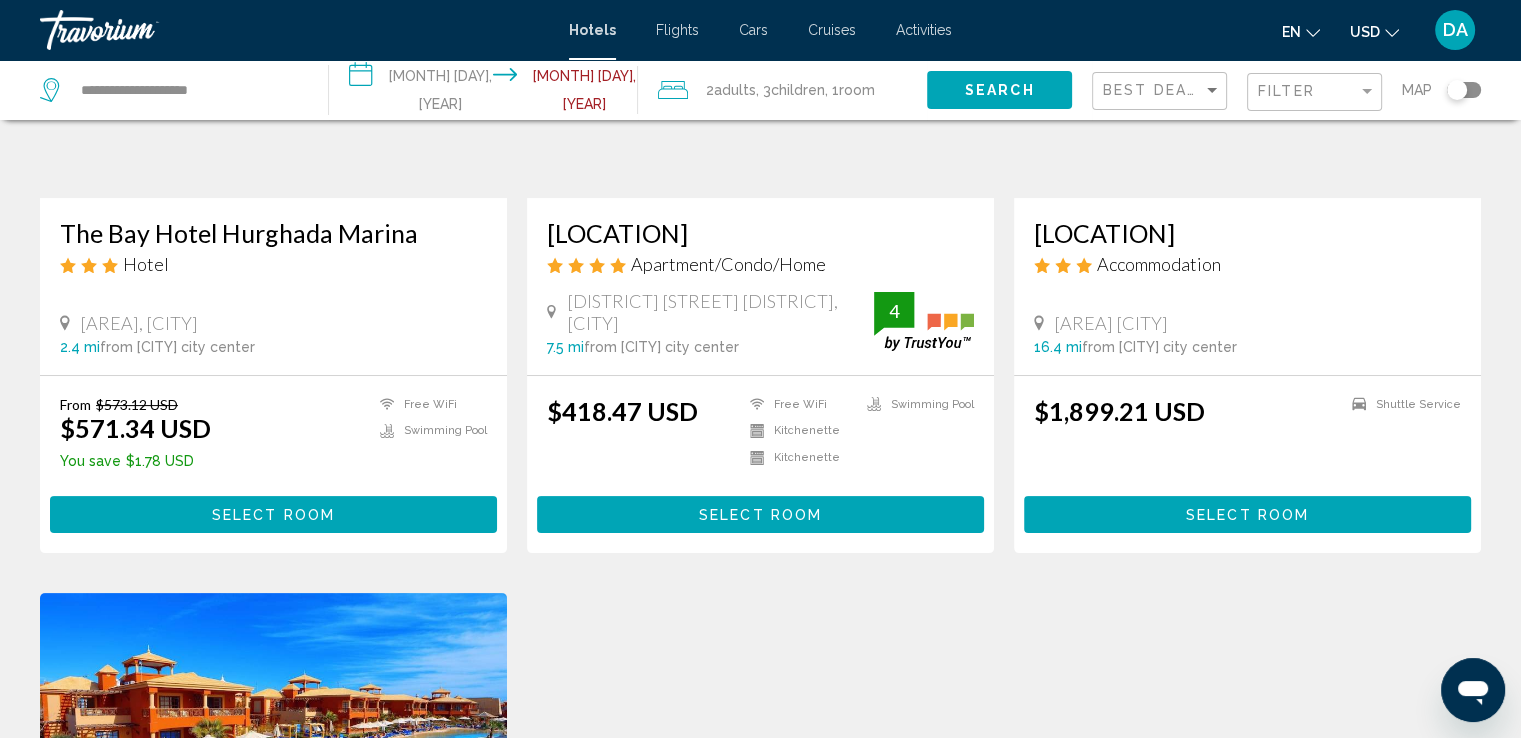 scroll, scrollTop: 0, scrollLeft: 0, axis: both 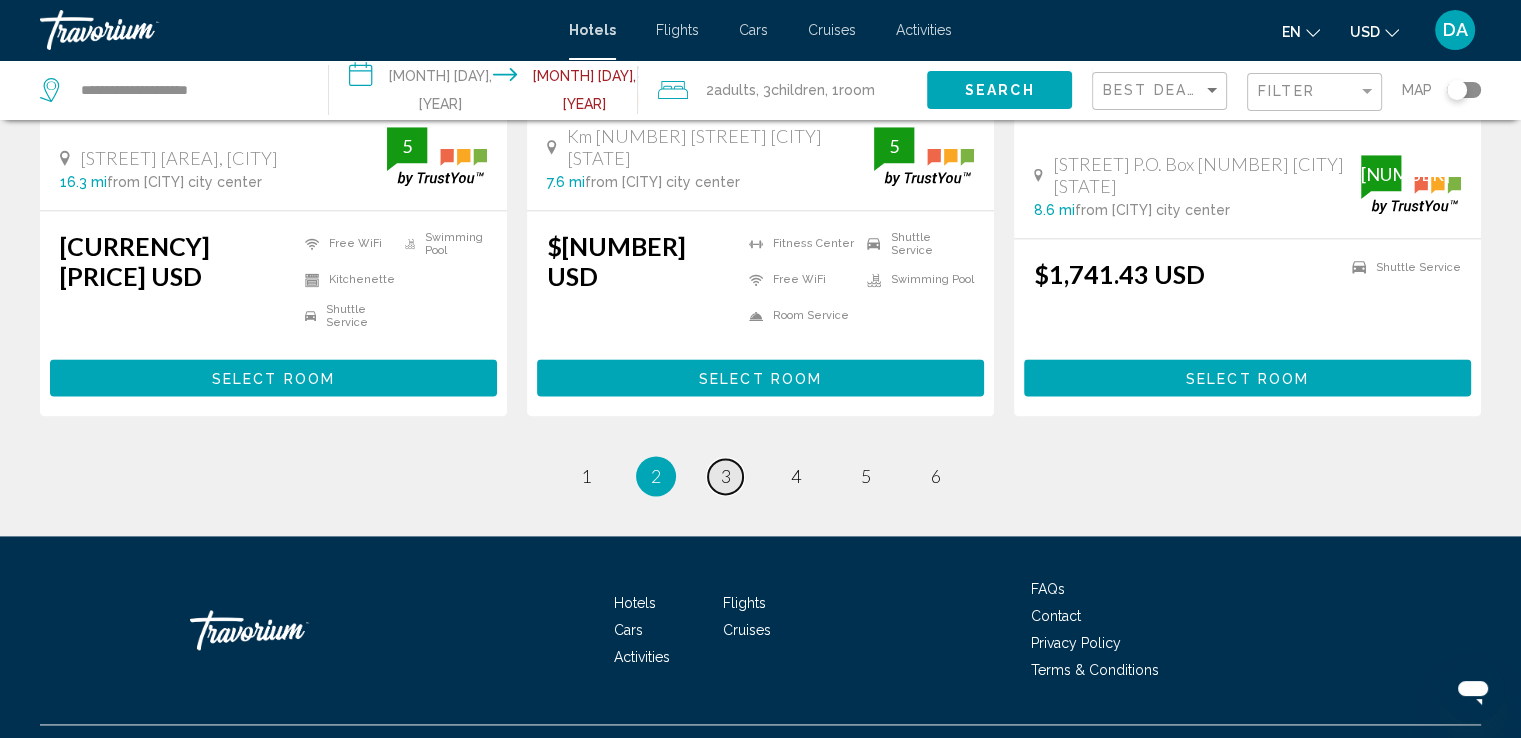 click on "3" at bounding box center (586, 476) 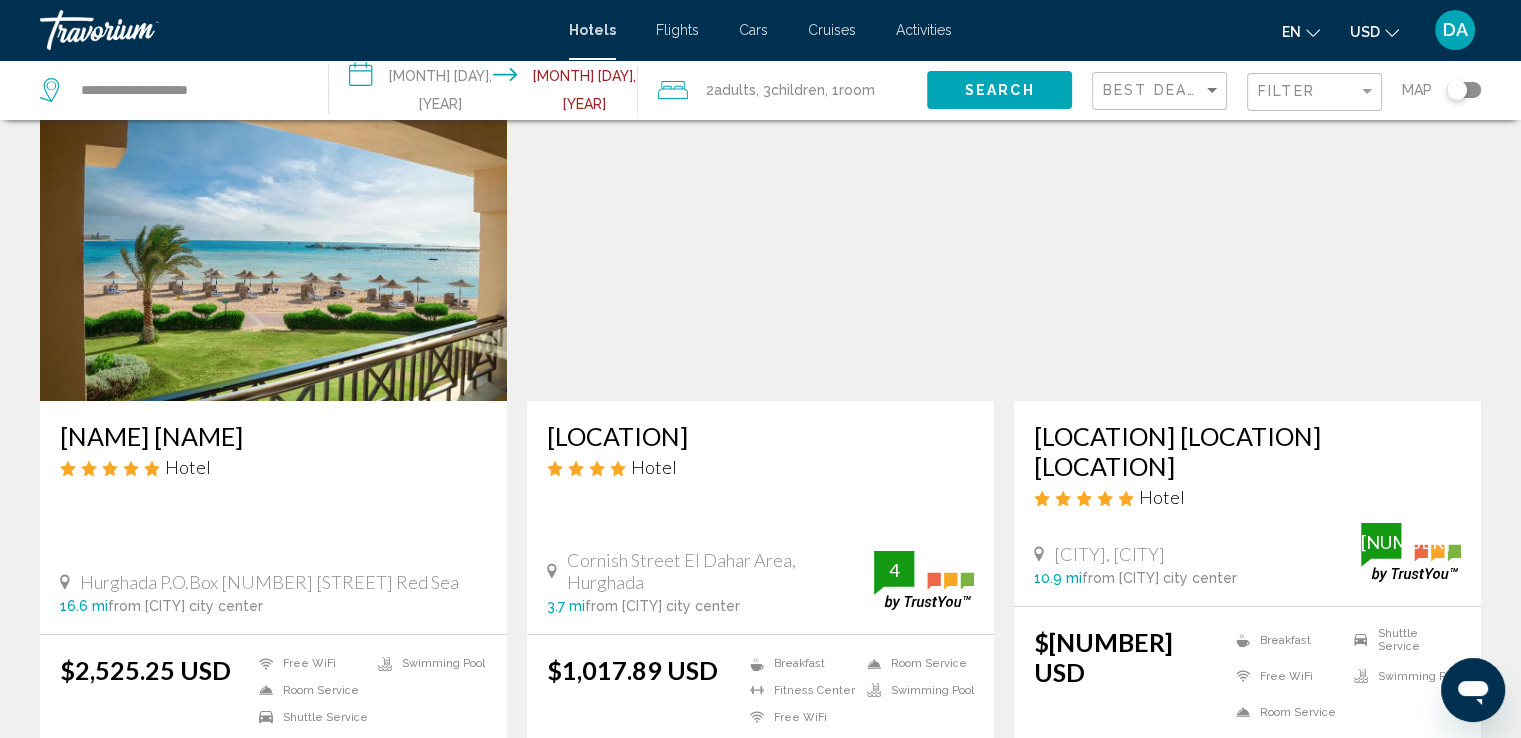 scroll, scrollTop: 0, scrollLeft: 0, axis: both 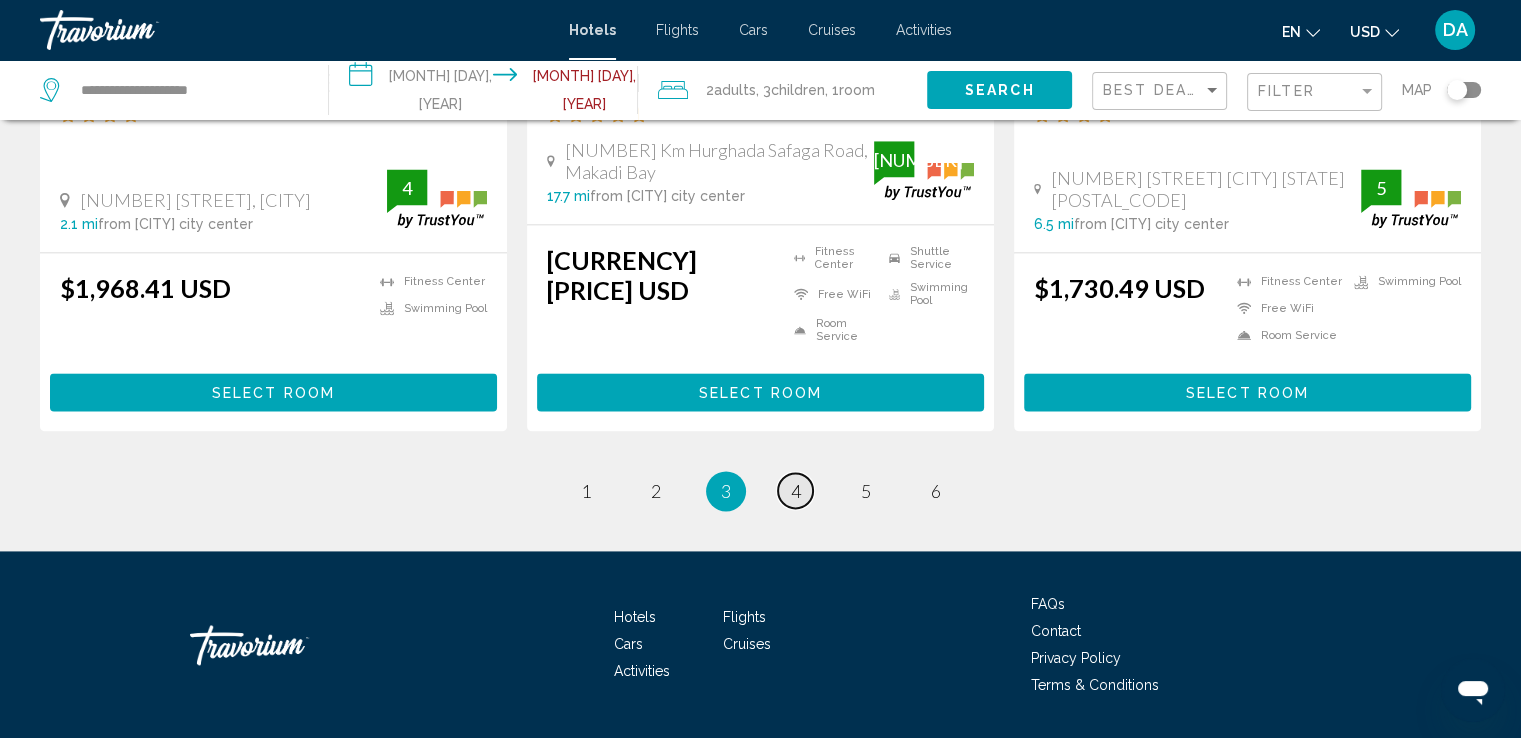 click on "page  4" at bounding box center [585, 490] 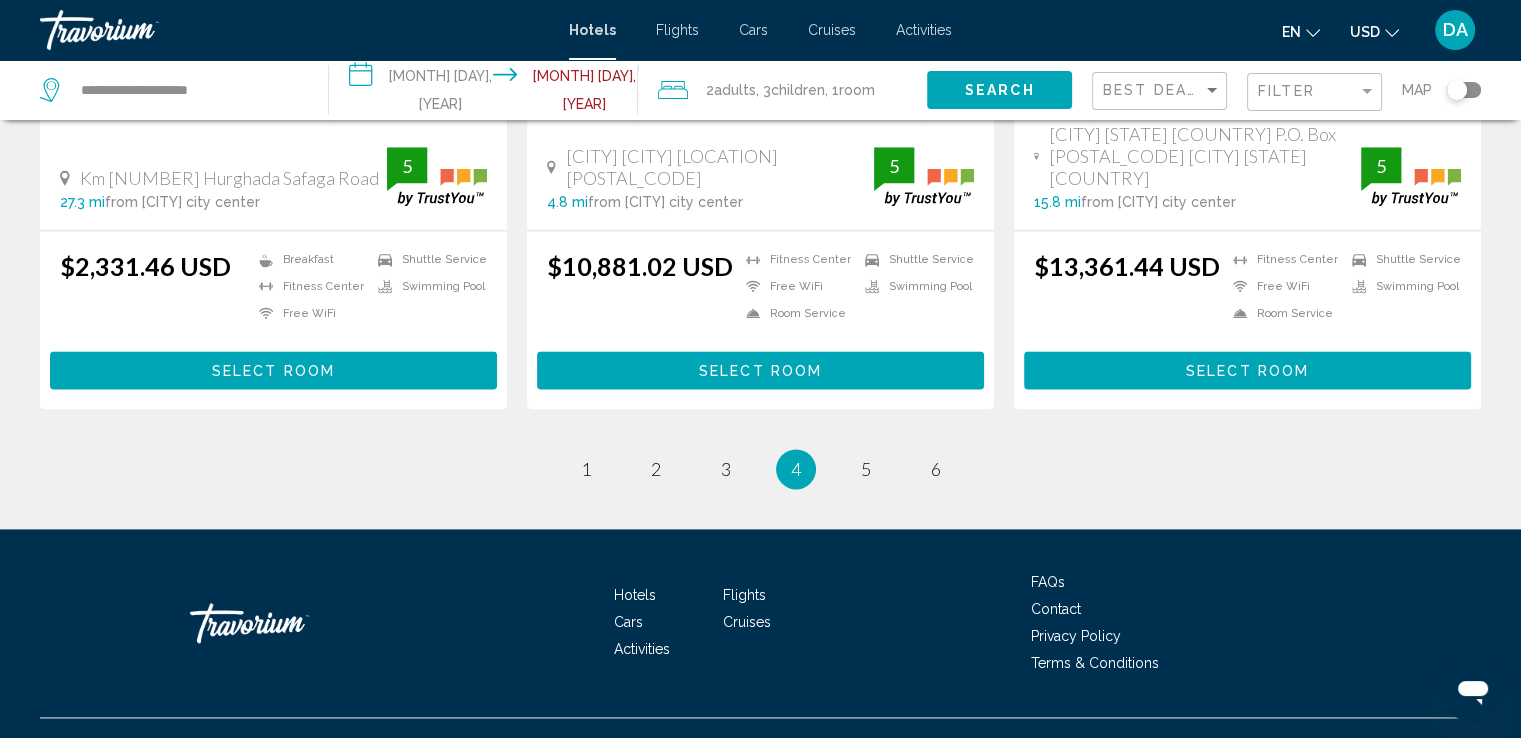 scroll, scrollTop: 2723, scrollLeft: 0, axis: vertical 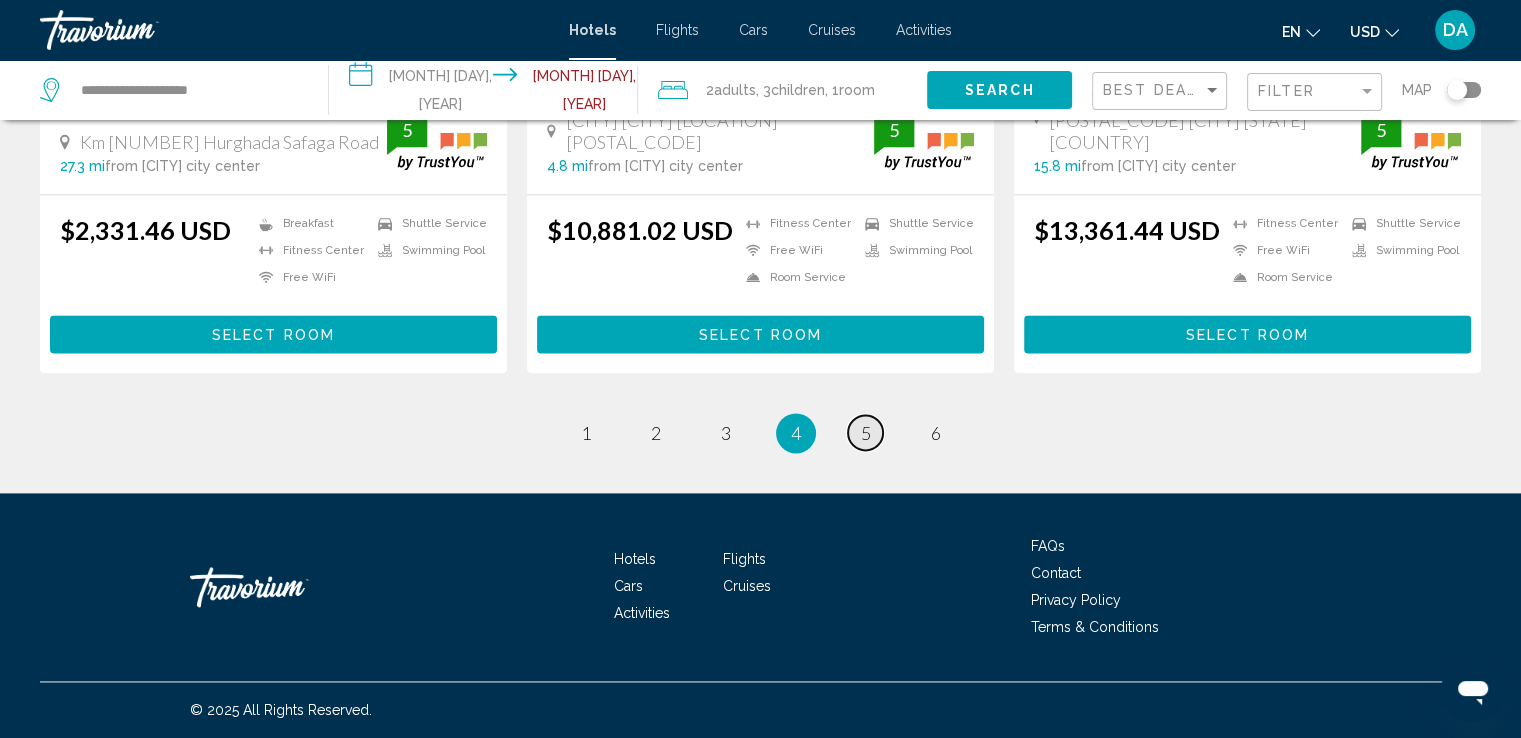 click on "5" at bounding box center [586, 433] 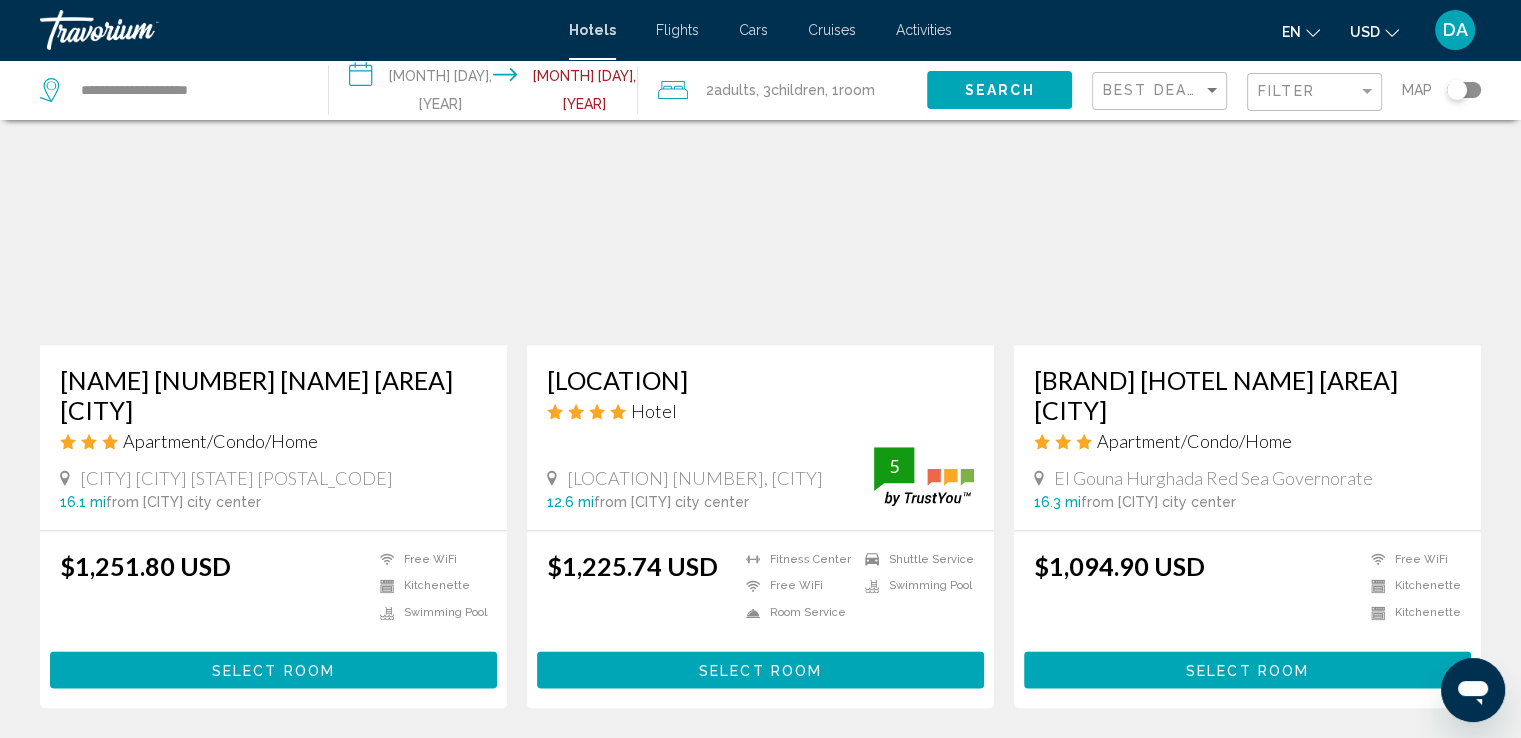 scroll, scrollTop: 2440, scrollLeft: 0, axis: vertical 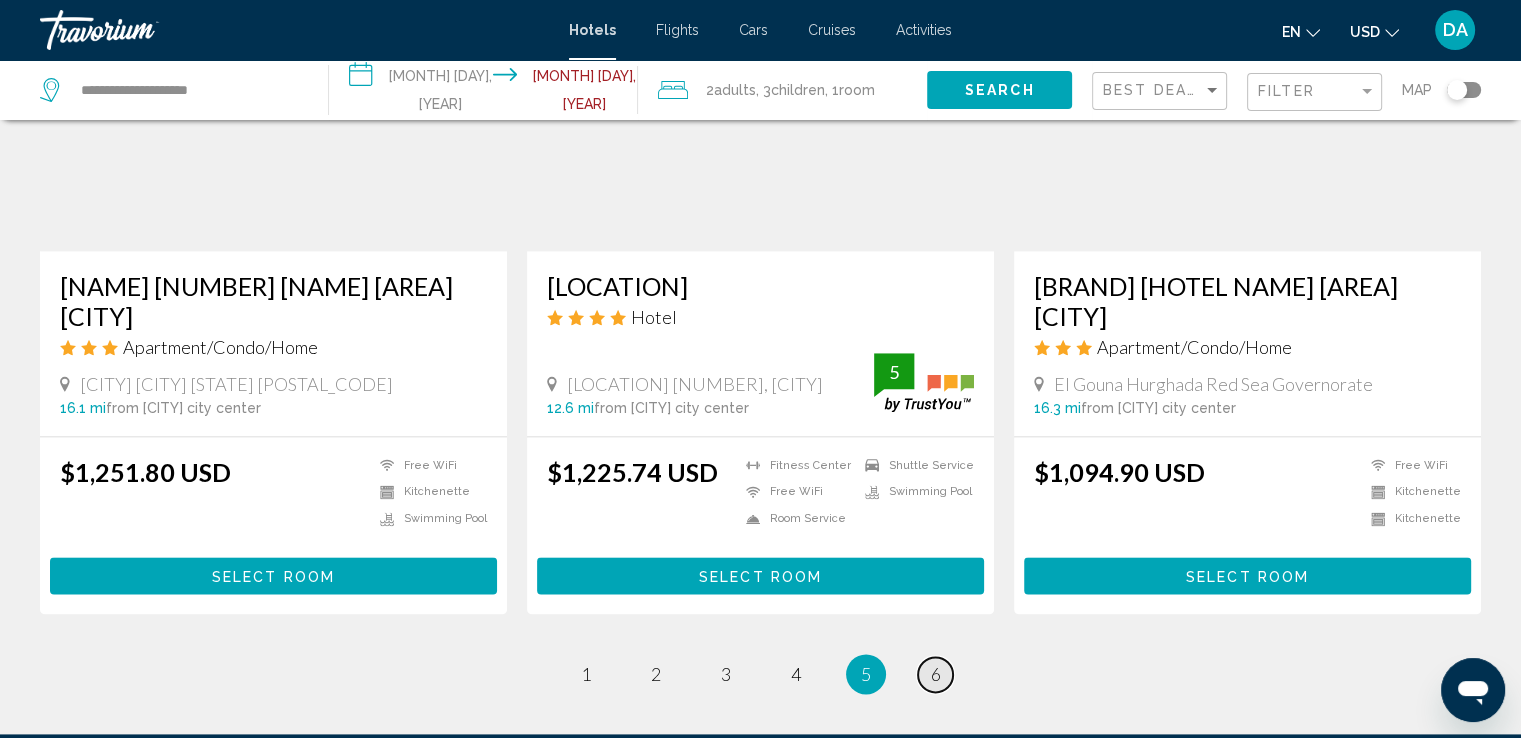 click on "6" at bounding box center (586, 674) 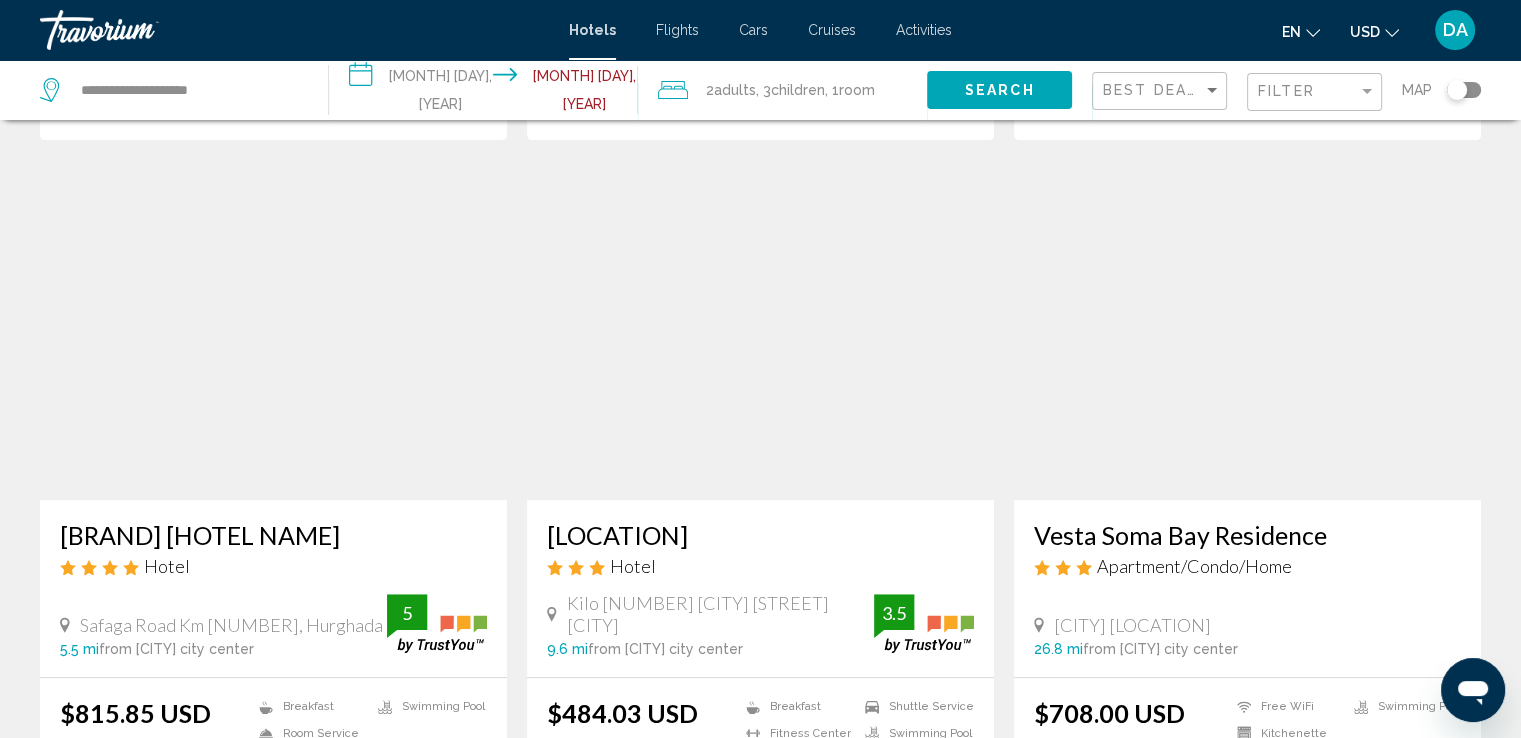 scroll, scrollTop: 813, scrollLeft: 0, axis: vertical 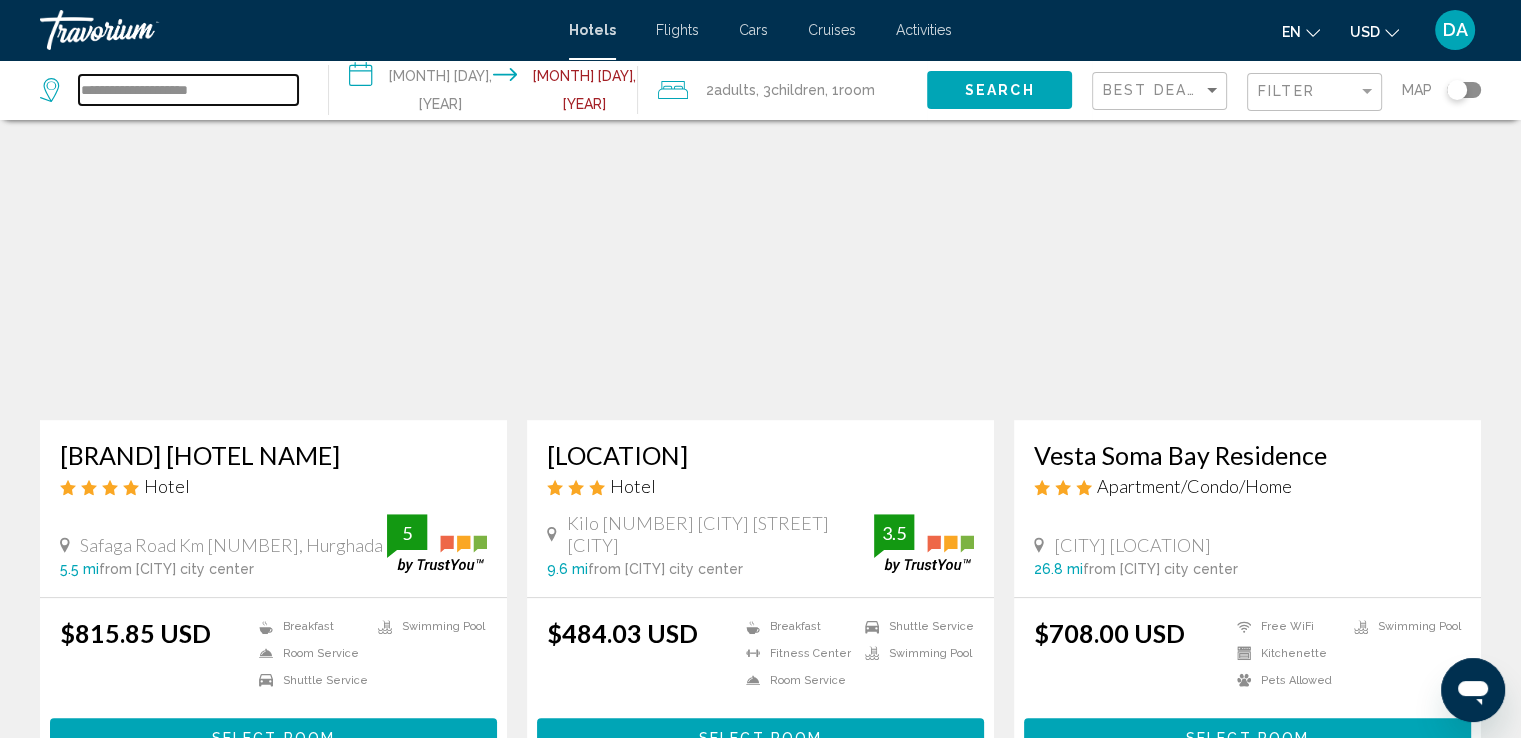 click on "**********" at bounding box center [188, 90] 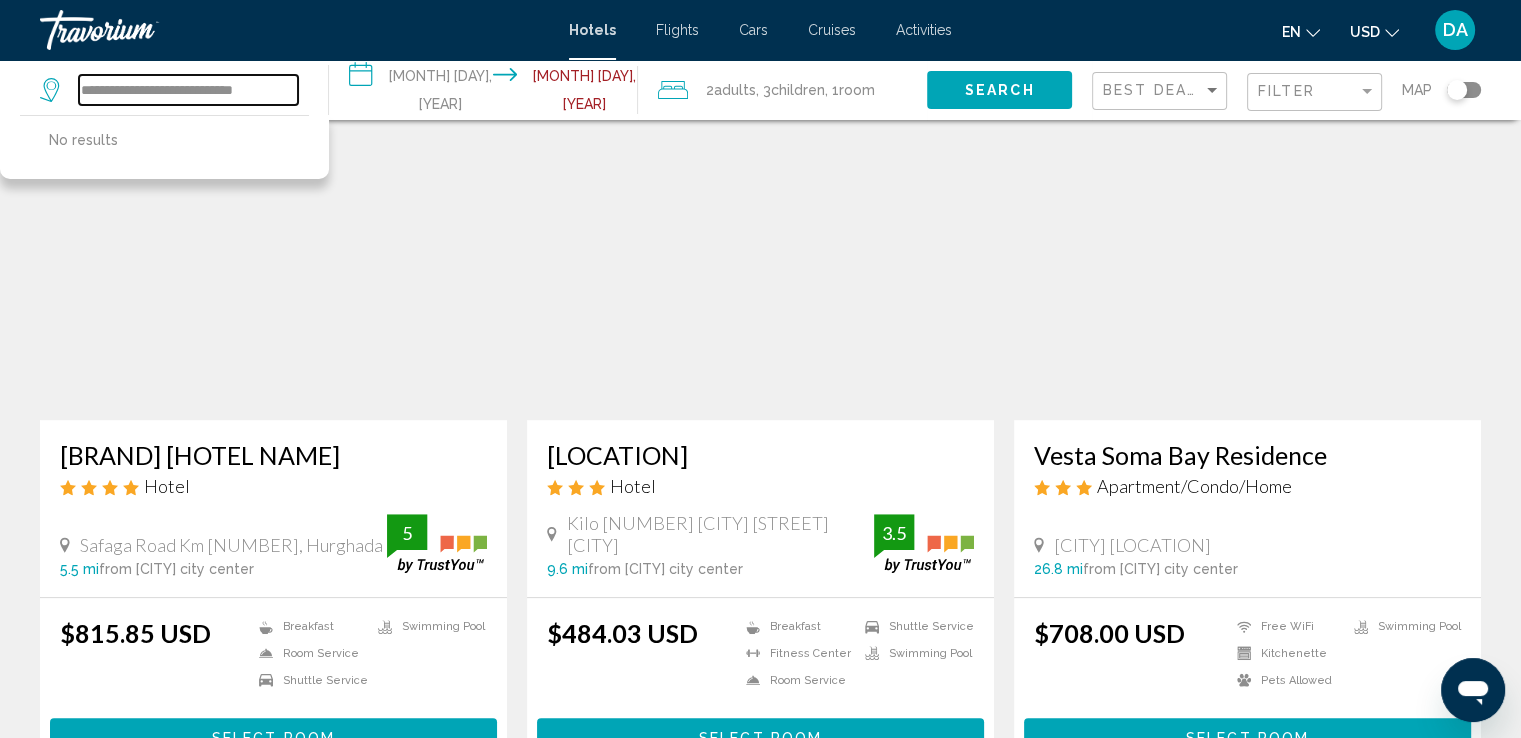click on "**********" at bounding box center (188, 90) 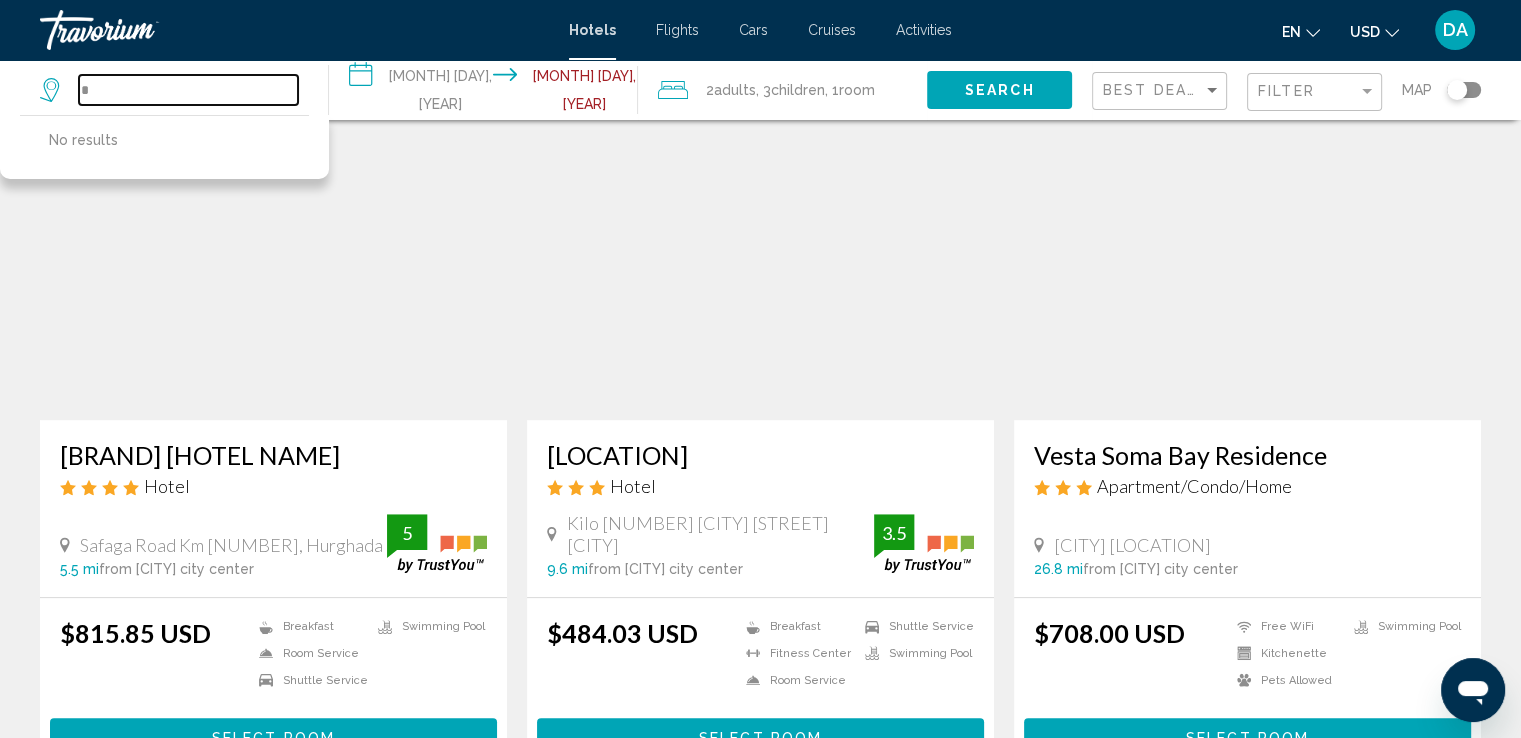 click on "*" at bounding box center (188, 90) 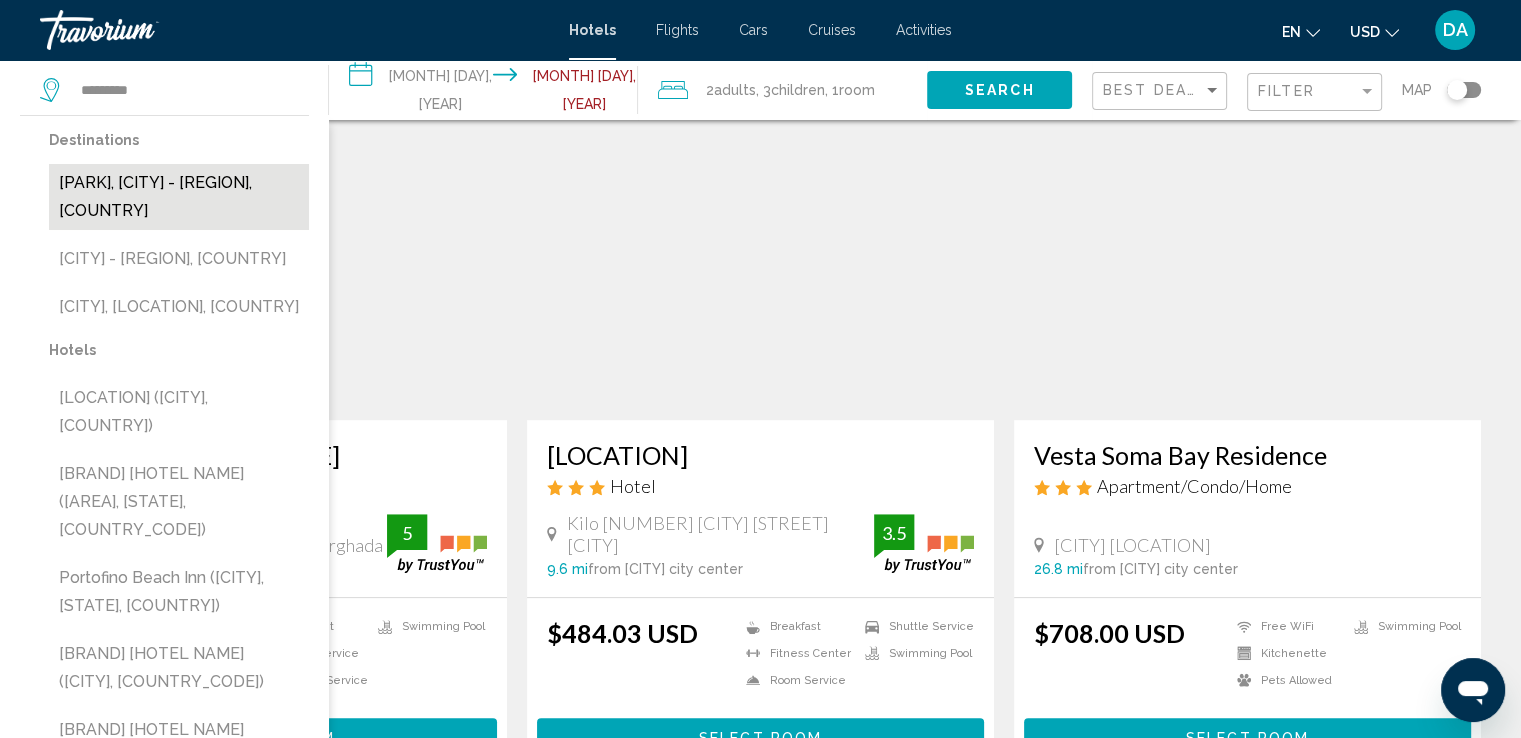 click on "[PARK], [CITY] - [REGION], [COUNTRY]" at bounding box center [179, 197] 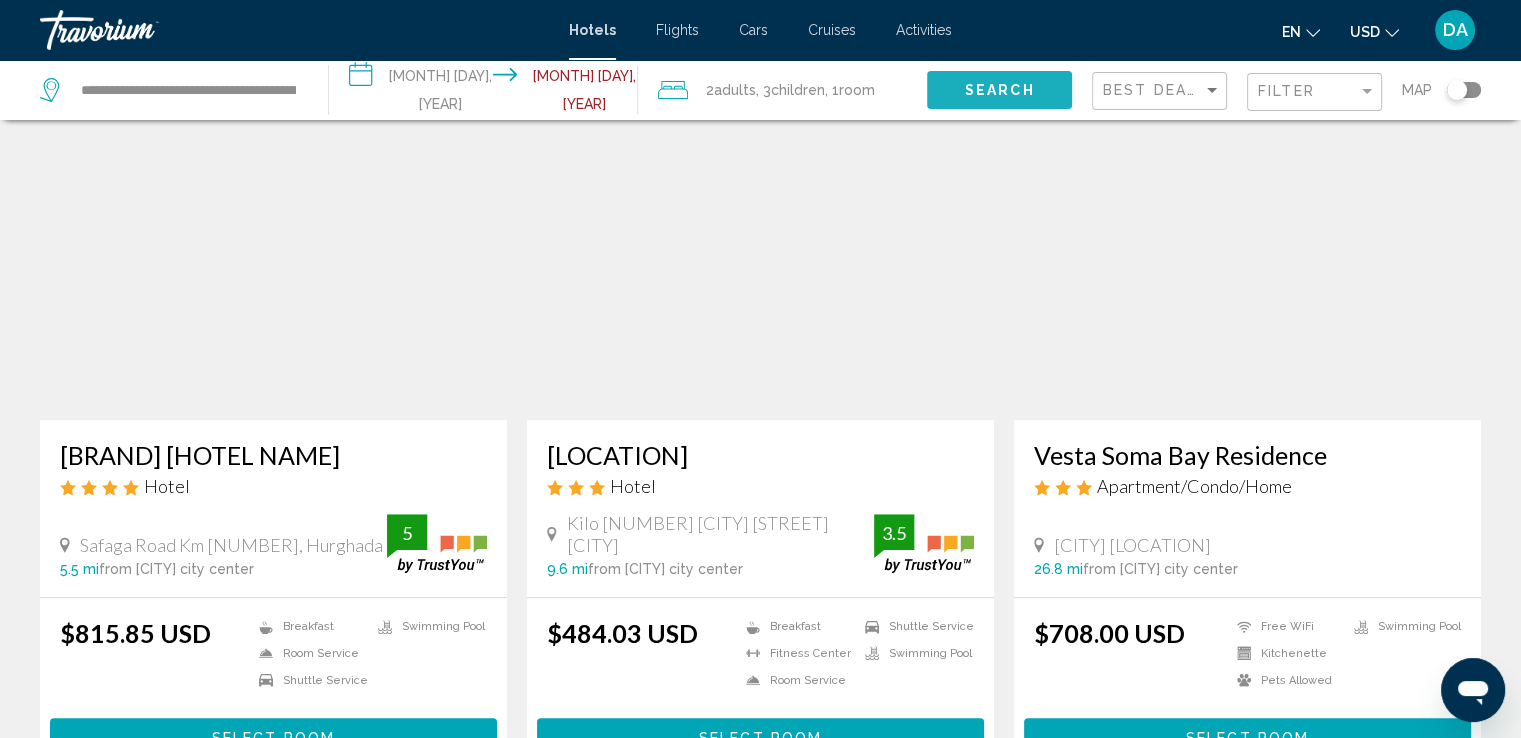 click on "Search" at bounding box center [1000, 91] 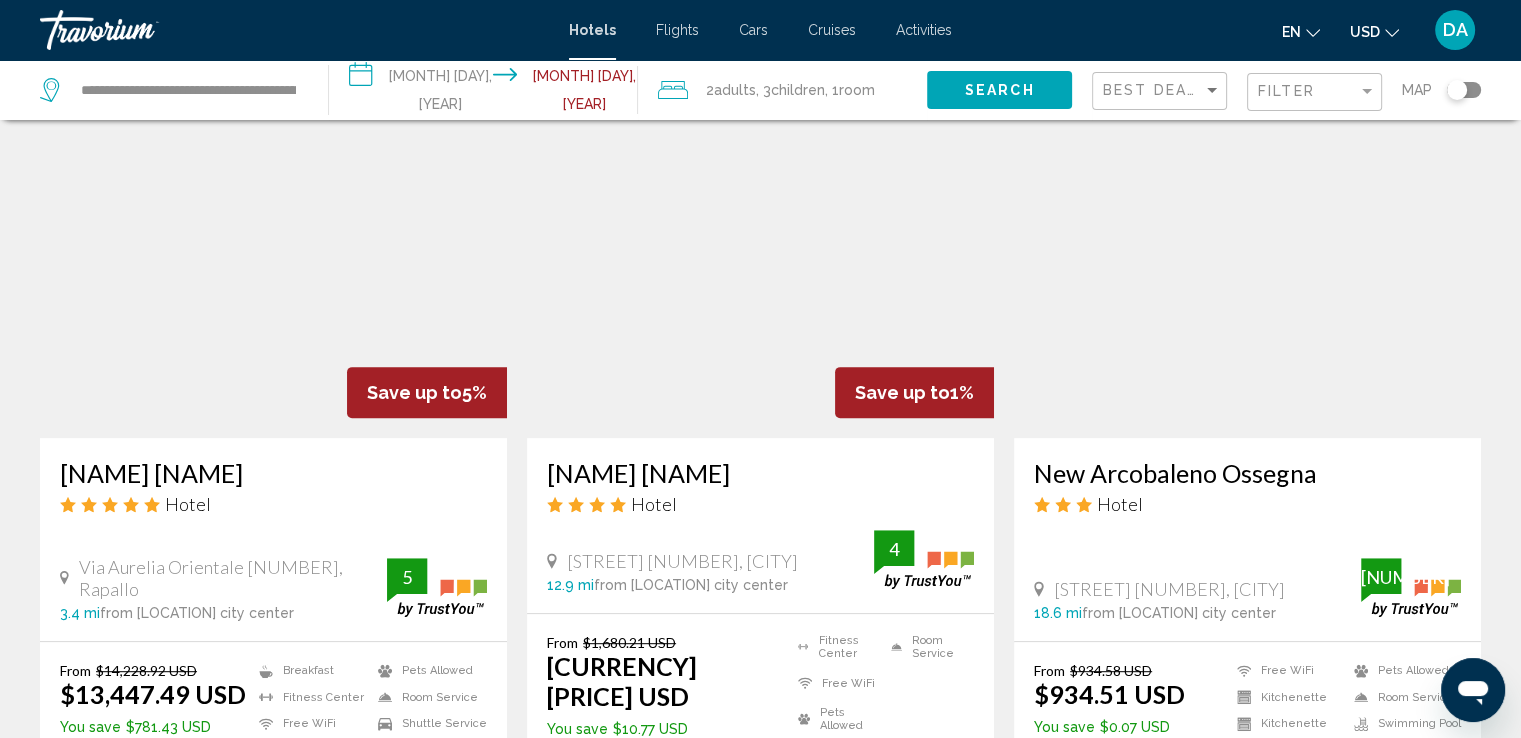 scroll, scrollTop: 826, scrollLeft: 0, axis: vertical 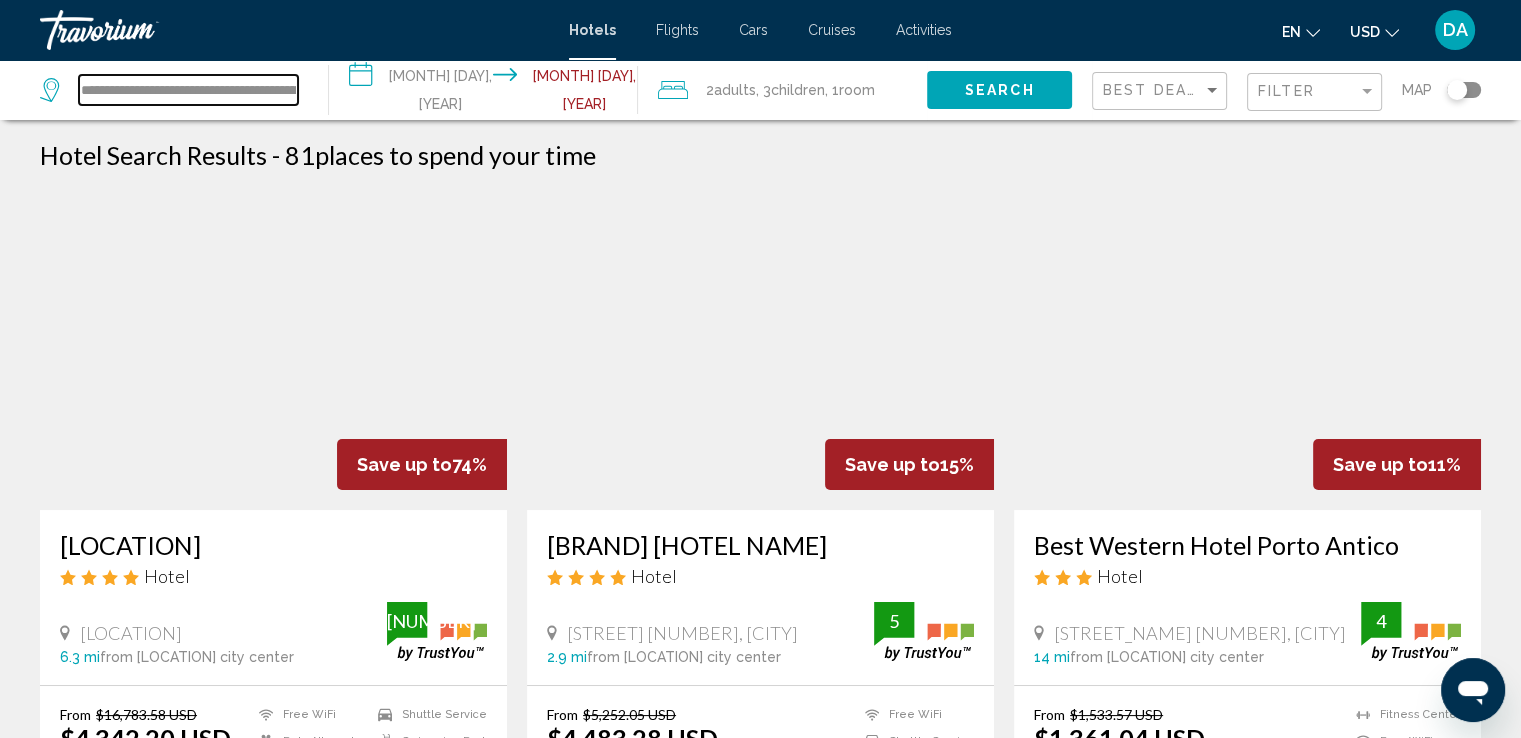 click on "**********" at bounding box center (188, 90) 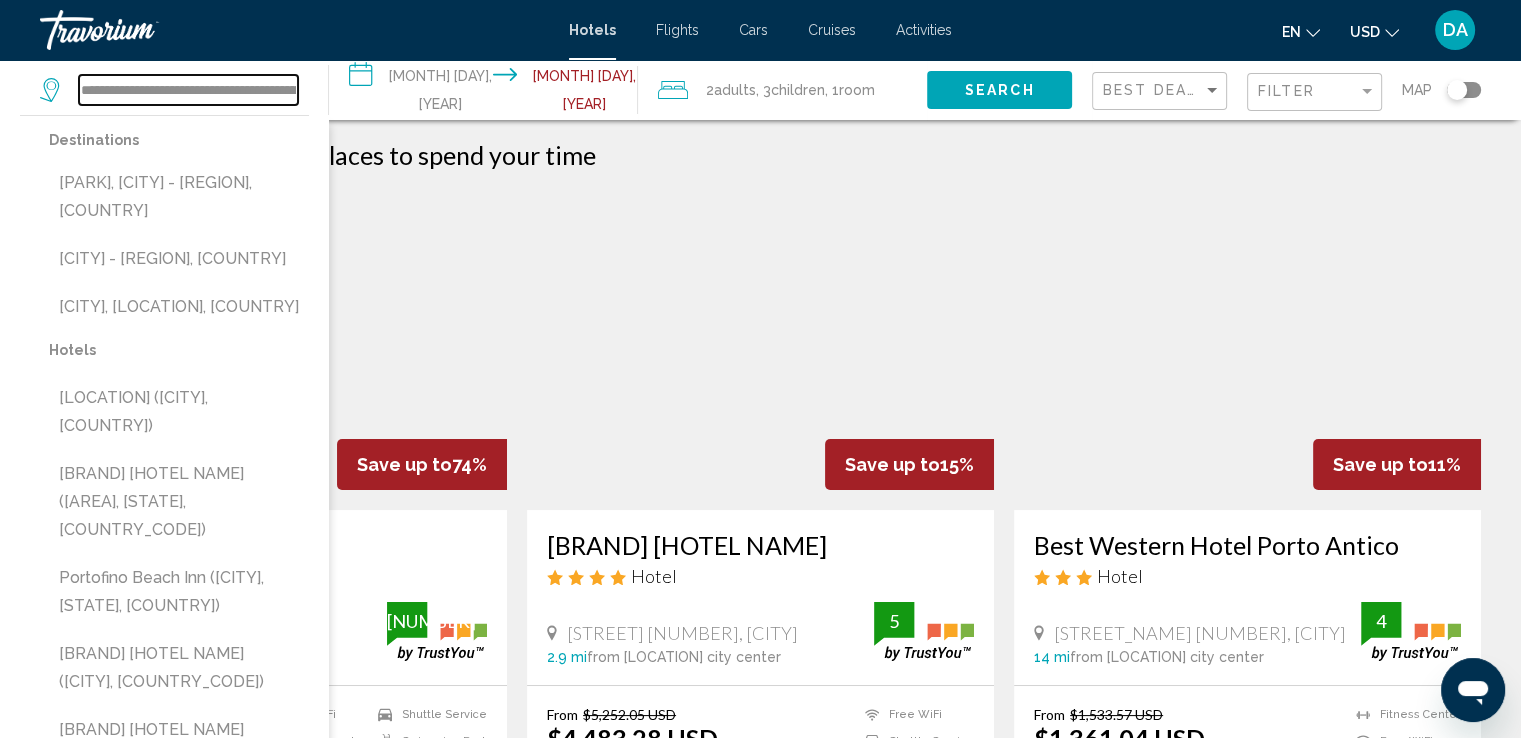 click on "**********" at bounding box center (188, 90) 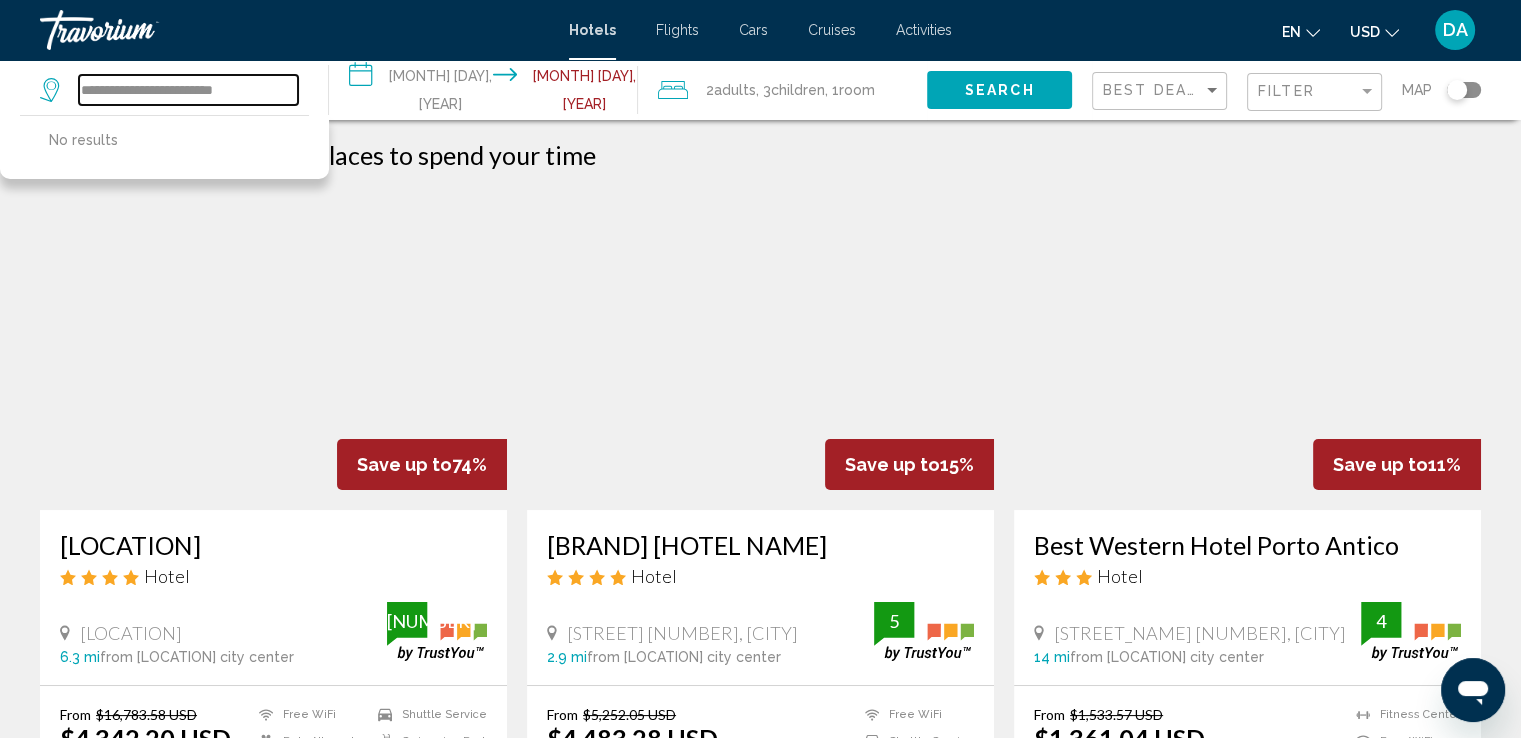 click on "**********" at bounding box center (188, 90) 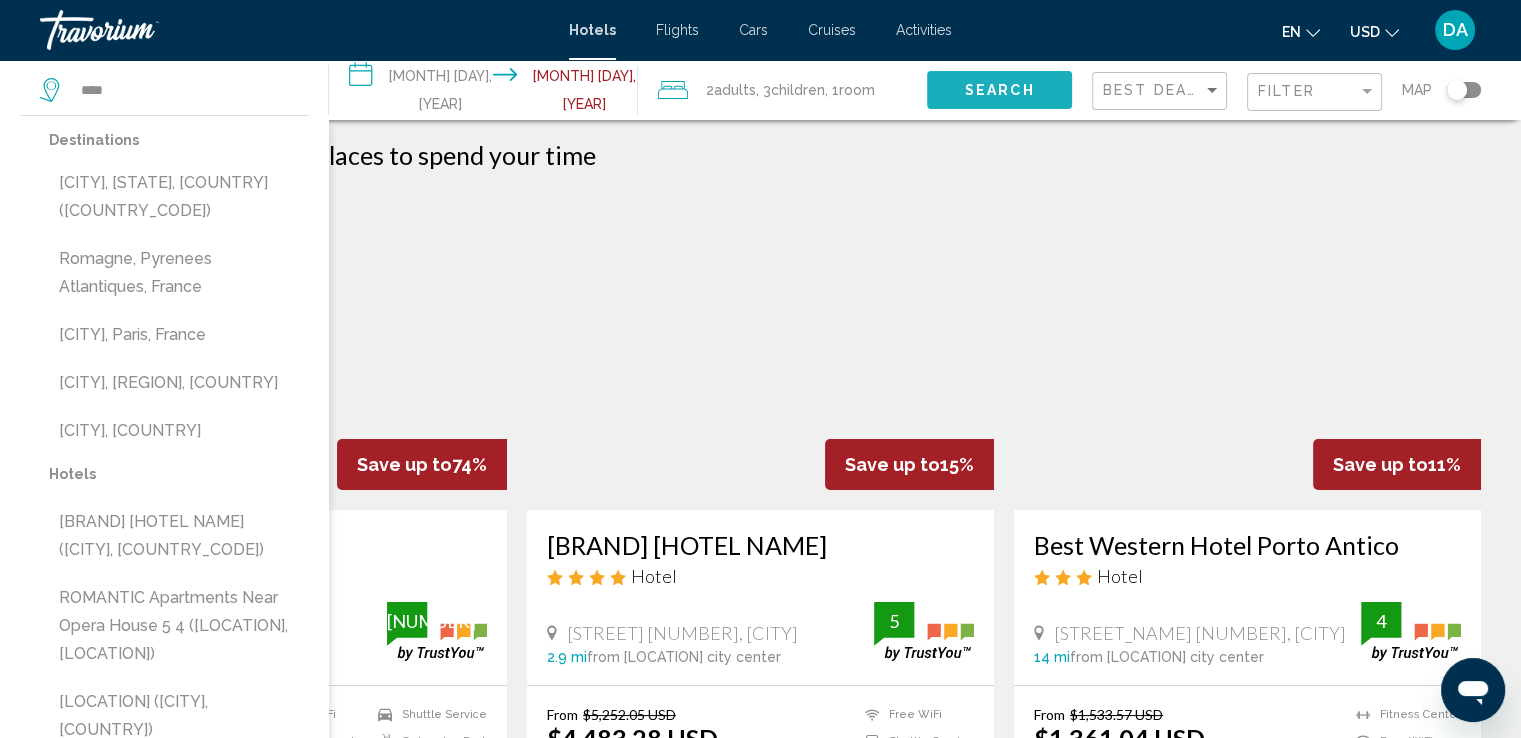 click on "Search" at bounding box center (1000, 89) 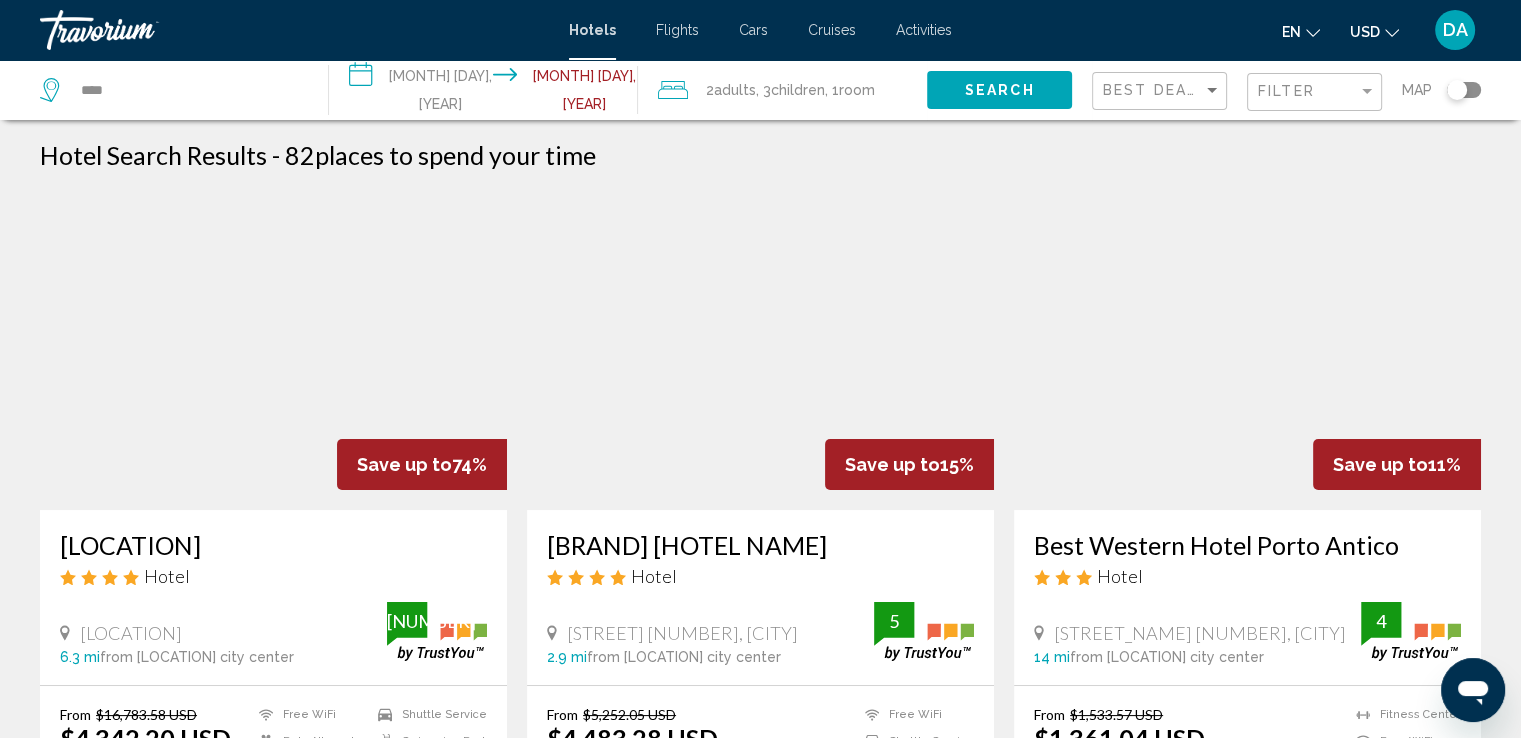 click on "Hotel Search Results  -   82  places to spend your time Save up to  74%   Grand Hotel Torre Fara
Hotel
[NUMBER] [STREET], [CITY] [POSTAL_CODE] mi  from [LOCATION] city center from hotel 4.5 From $16,783.58 USD $4,342.20 USD  You save  $12,441.38 USD
Free WiFi
Pets Allowed
Room Service
Shuttle Service
Swimming Pool  4.5 Select Room Save up to  15%   Best Western Plus Tigullio Royal Hotel
Hotel
[STREET] [NUMBER], [CITY] 2.9 mi  from [LOCATION] city center from hotel 5 From $5,252.05 USD $4,483.28 USD  You save  $768.77 USD
5" at bounding box center [760, 1643] 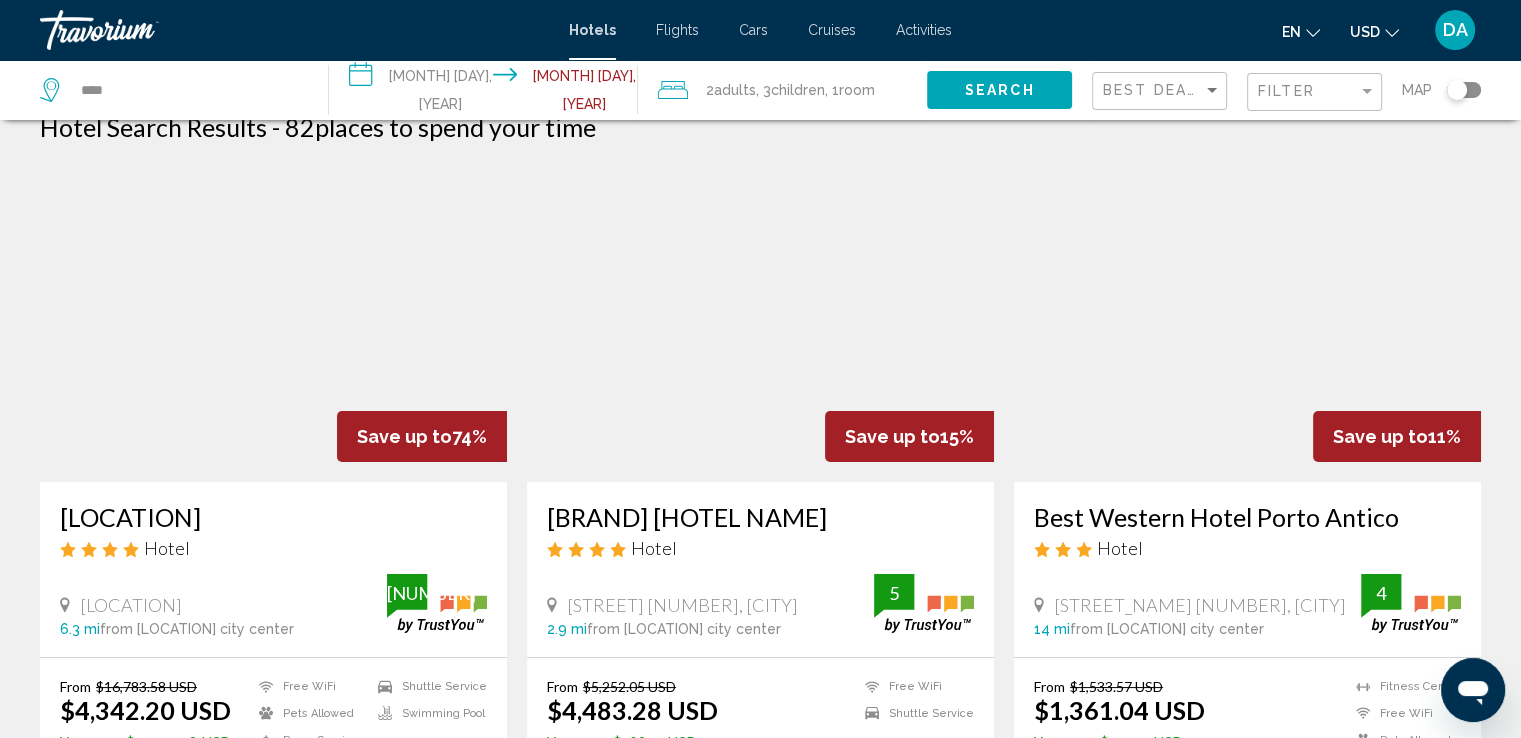 scroll, scrollTop: 40, scrollLeft: 0, axis: vertical 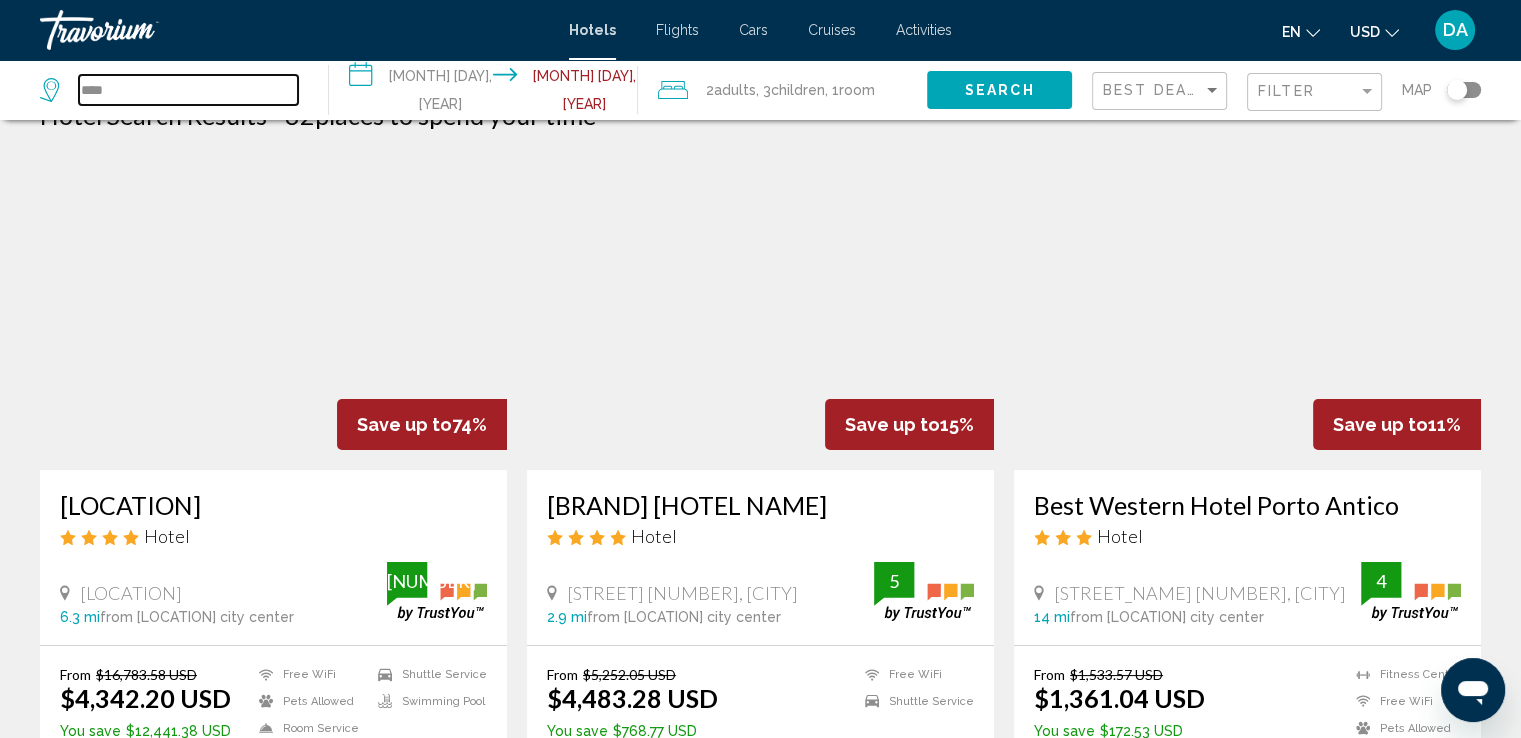 drag, startPoint x: 1529, startPoint y: 732, endPoint x: 125, endPoint y: 86, distance: 1545.4877 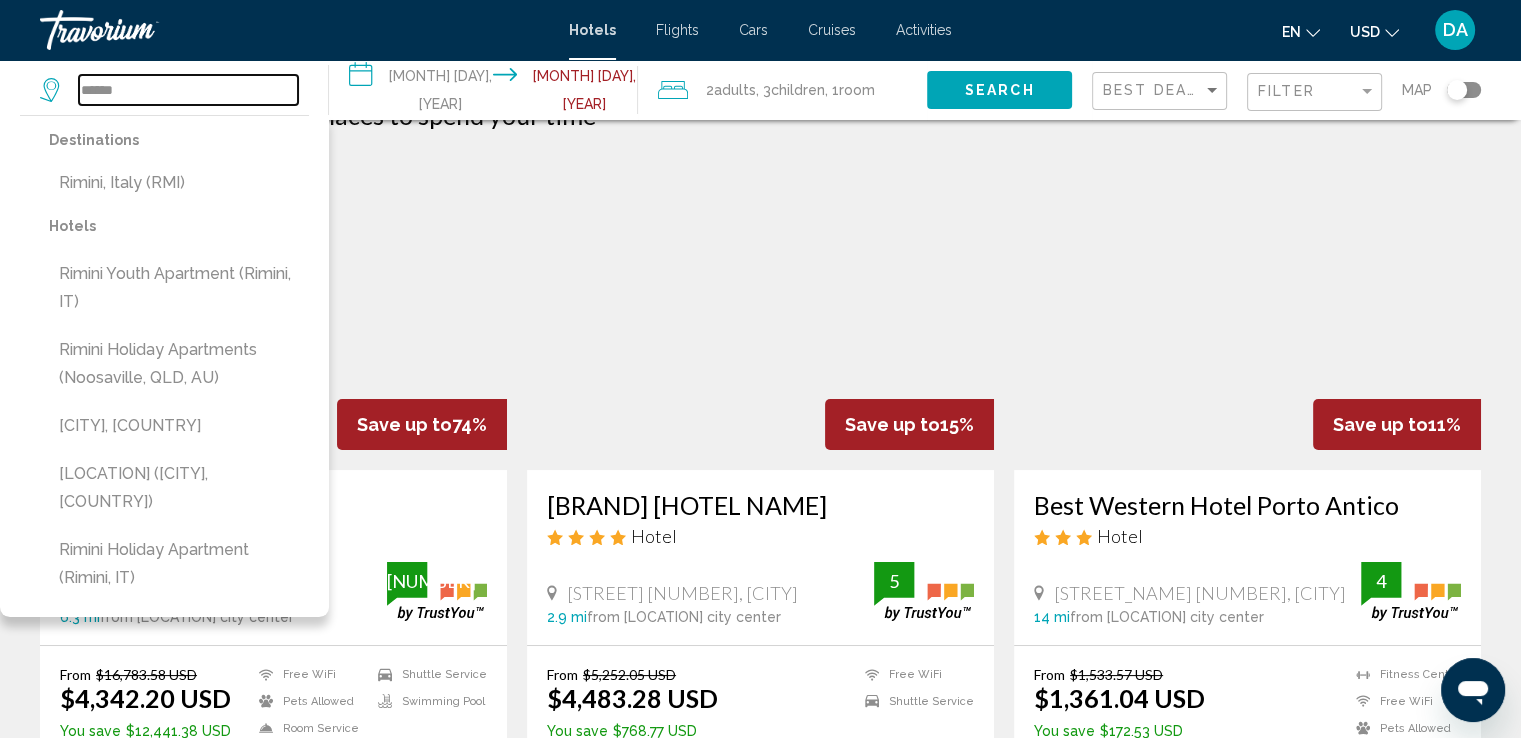 type on "******" 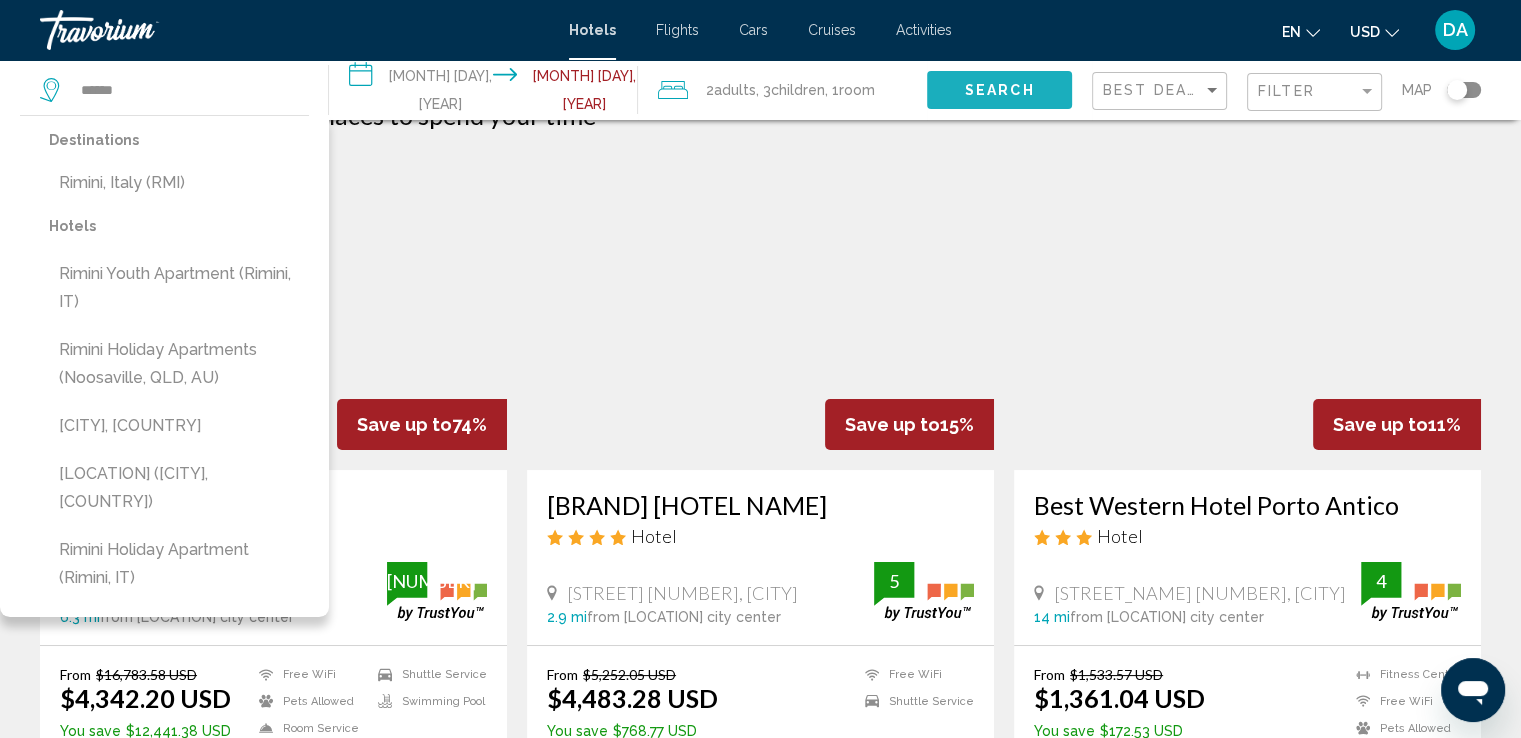 click on "Search" at bounding box center (1000, 91) 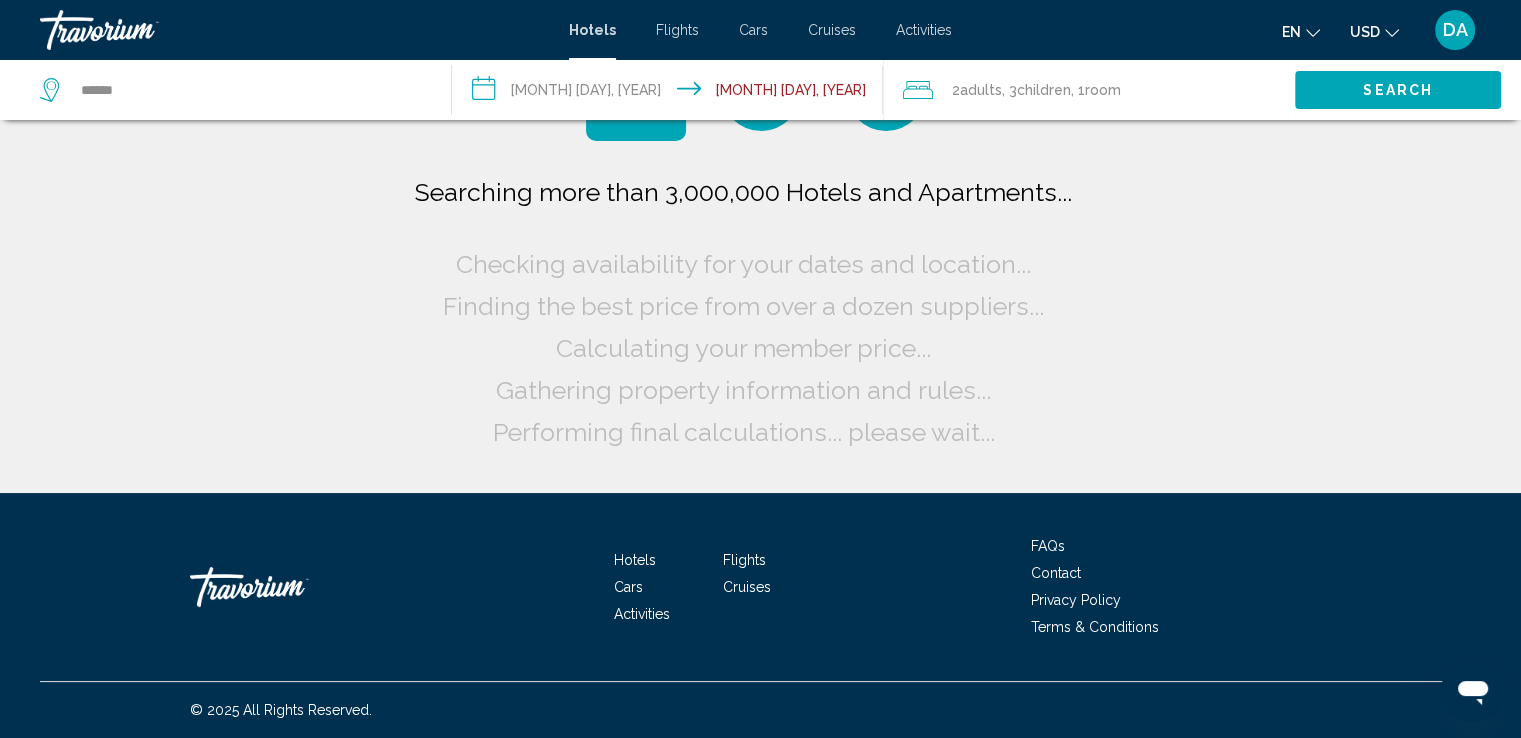 scroll, scrollTop: 0, scrollLeft: 0, axis: both 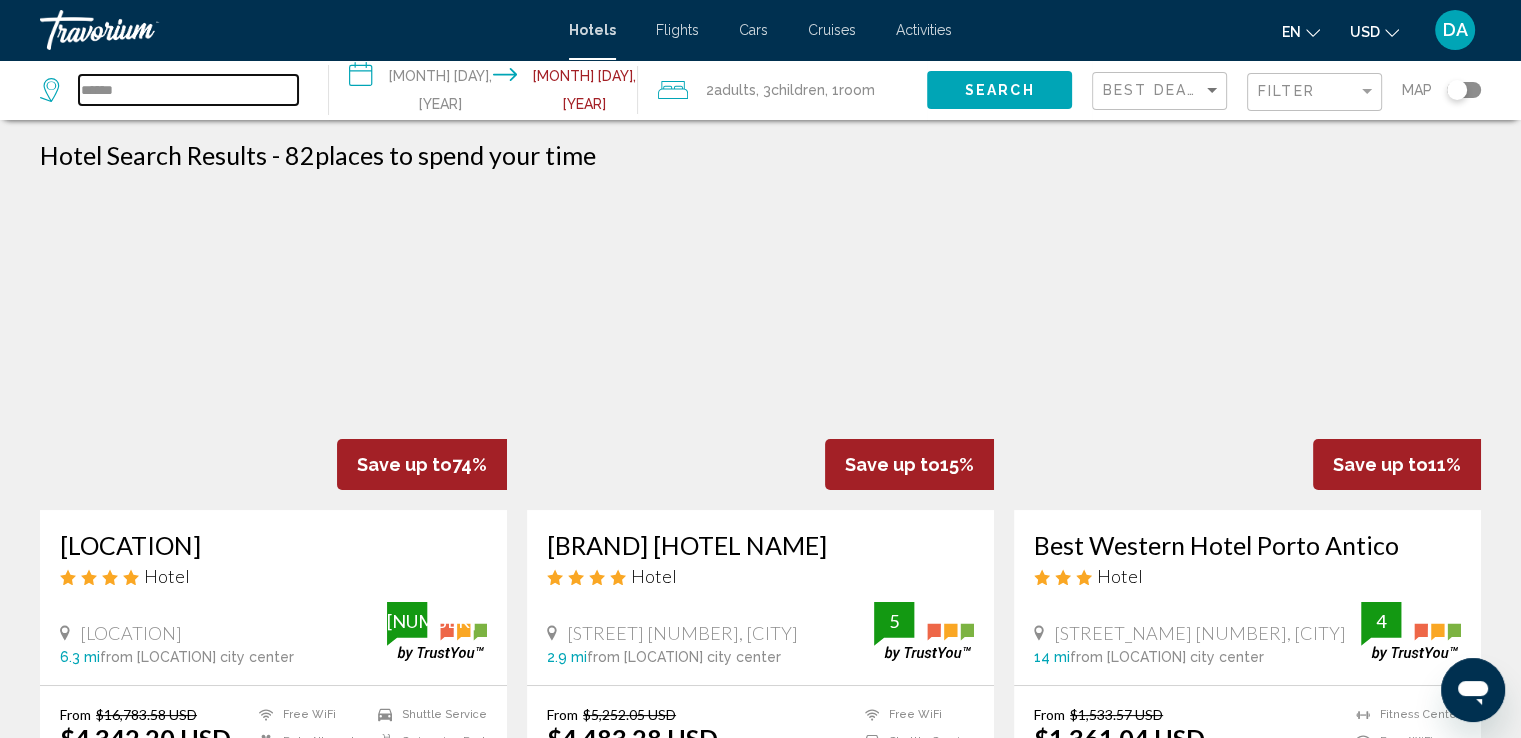 click on "******" at bounding box center (188, 90) 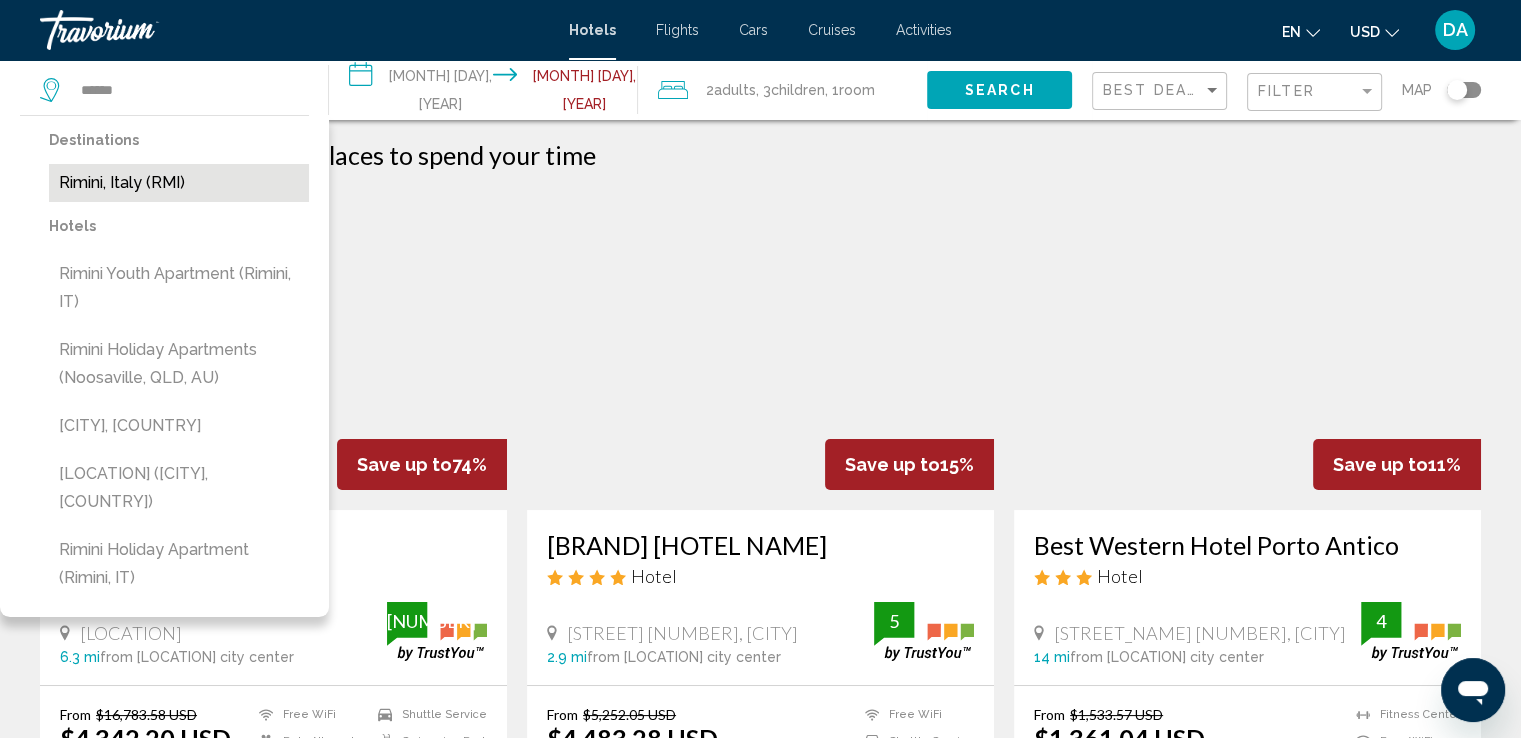 click on "Rimini, Italy (RMI)" at bounding box center [179, 183] 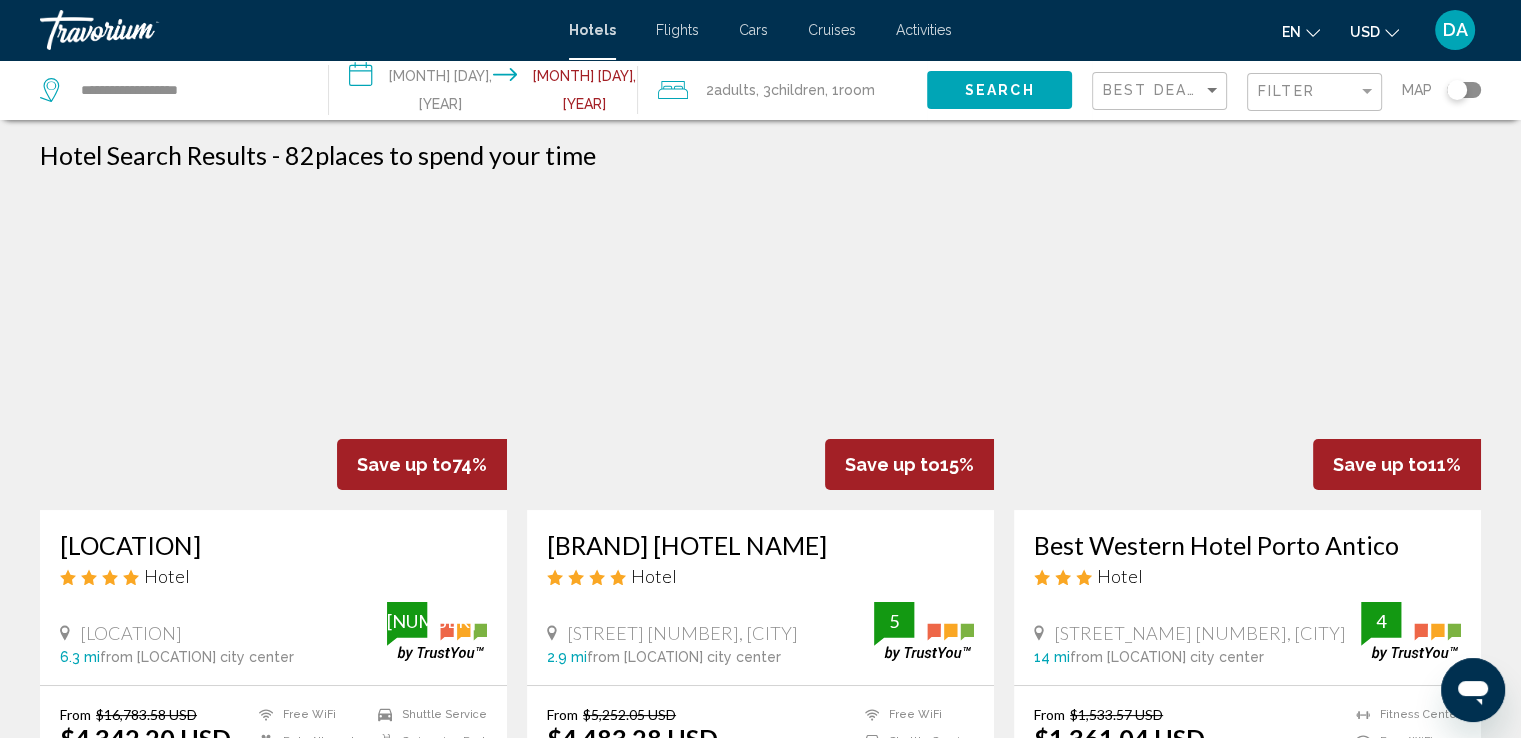 click on "Search" at bounding box center (999, 89) 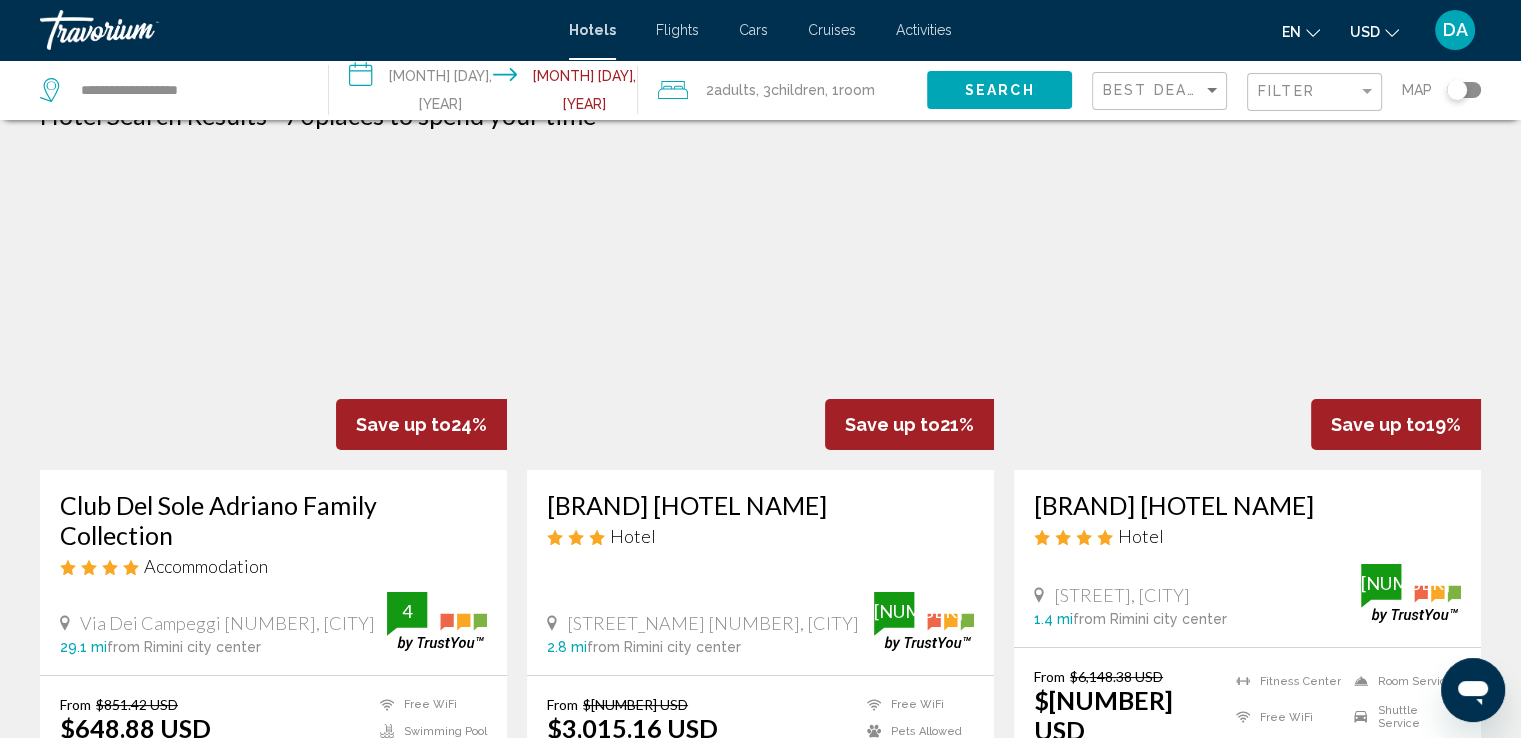 scroll, scrollTop: 120, scrollLeft: 0, axis: vertical 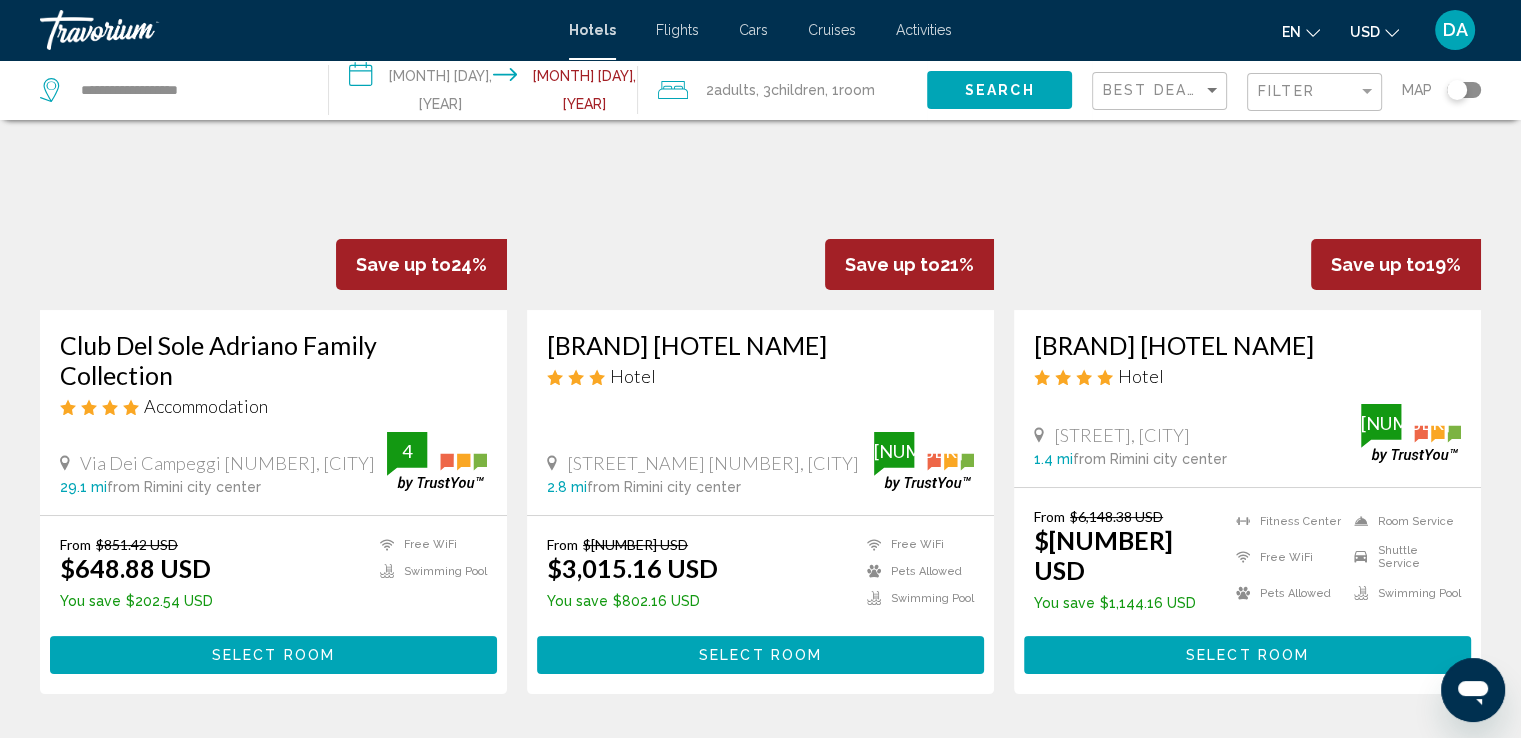 click at bounding box center (273, 150) 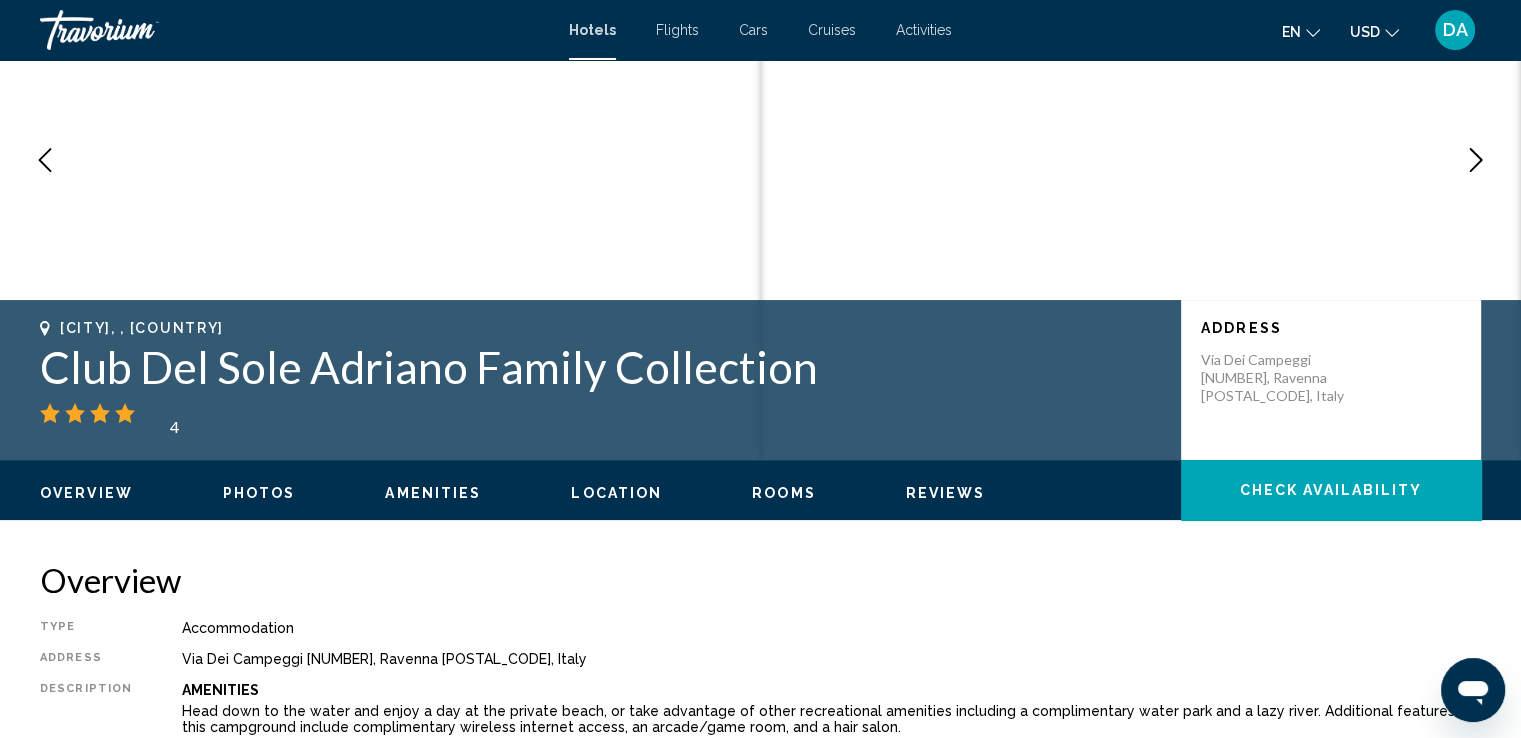 scroll, scrollTop: 0, scrollLeft: 0, axis: both 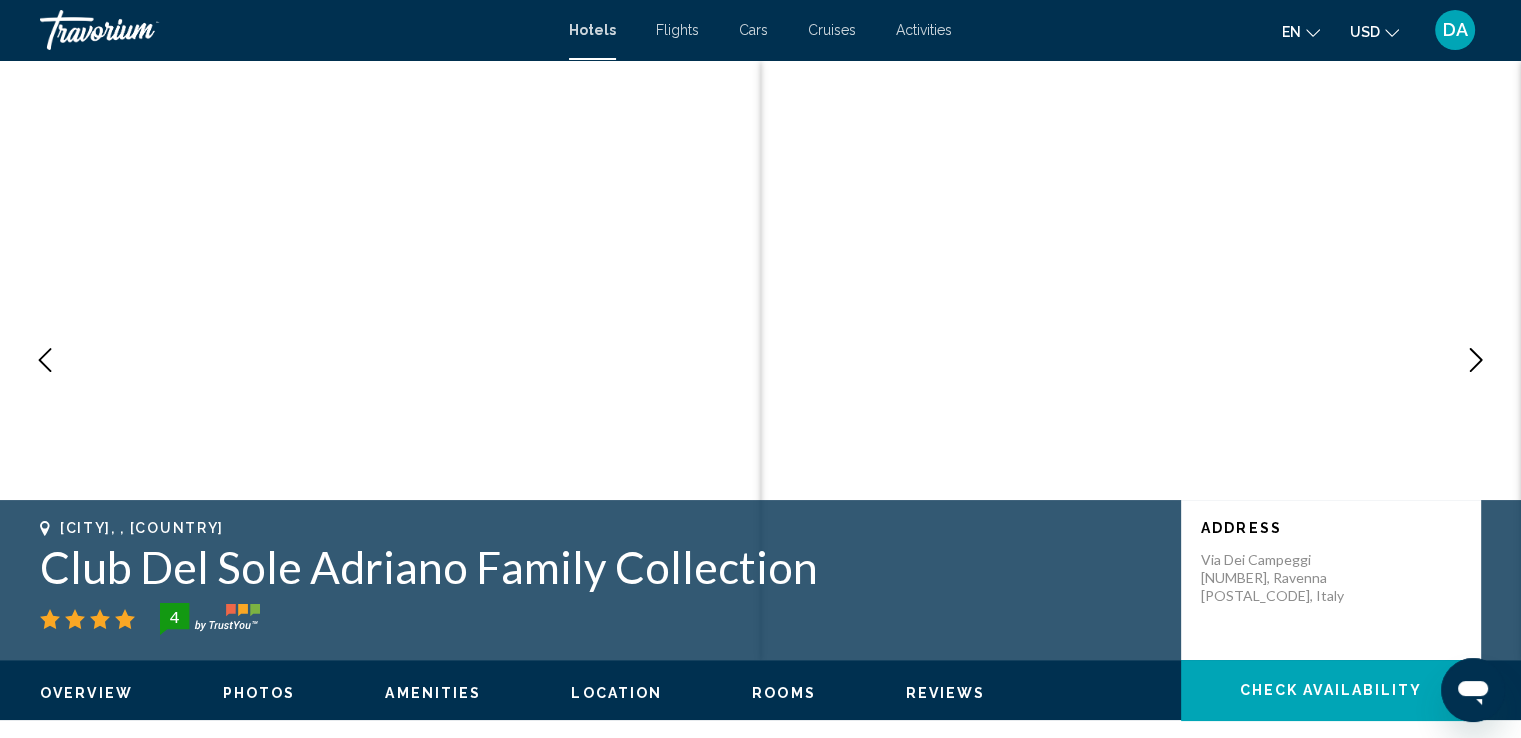 click at bounding box center (1476, 360) 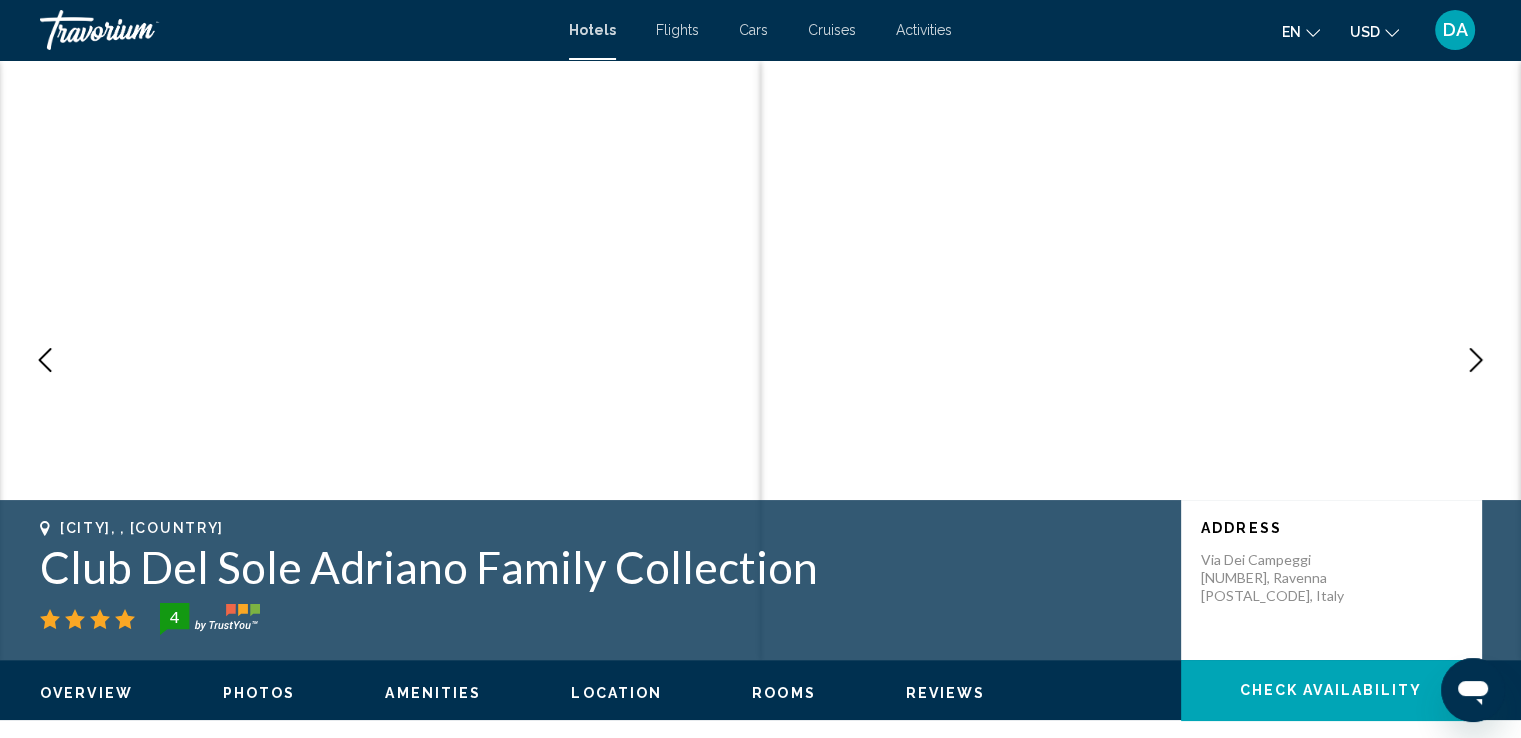 click at bounding box center [1476, 360] 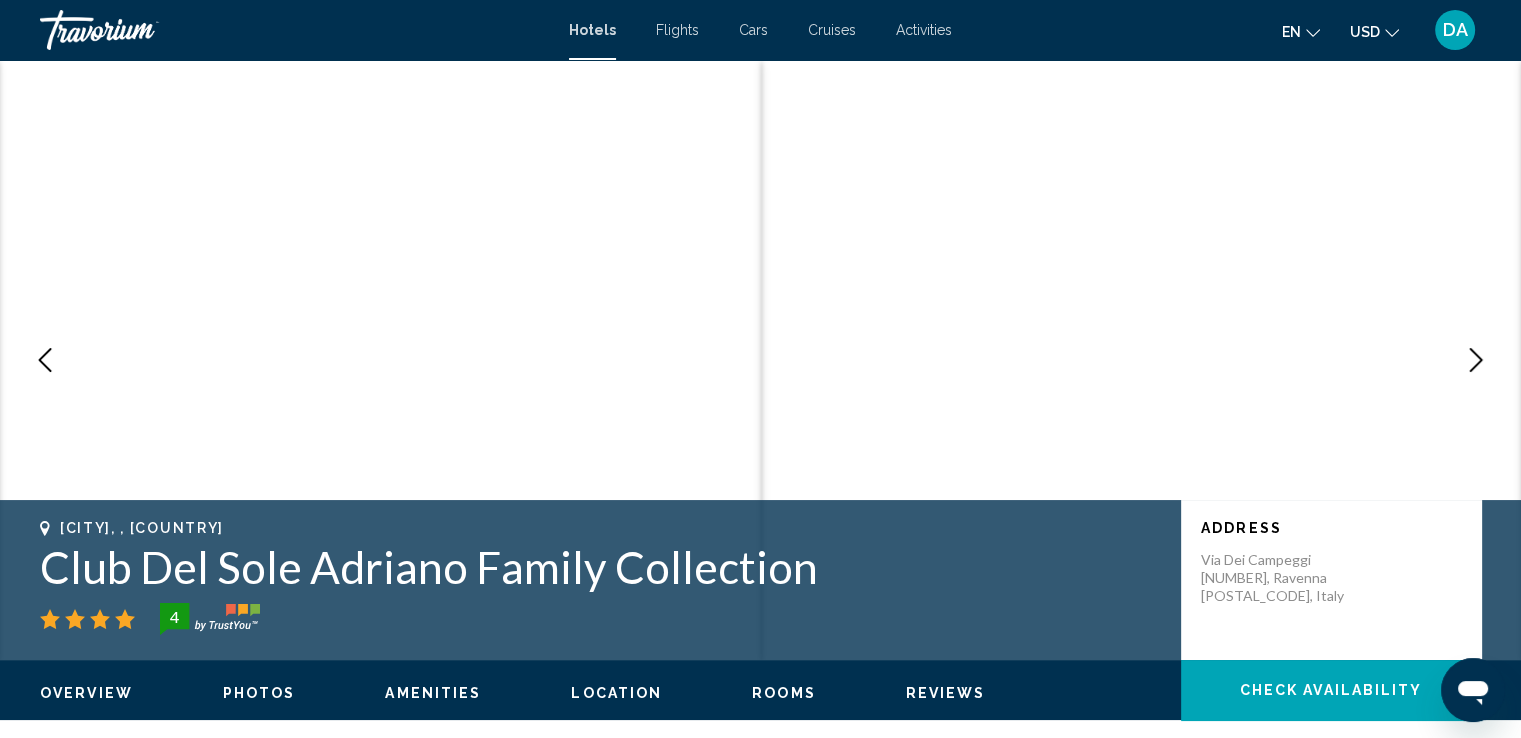 click at bounding box center (1476, 360) 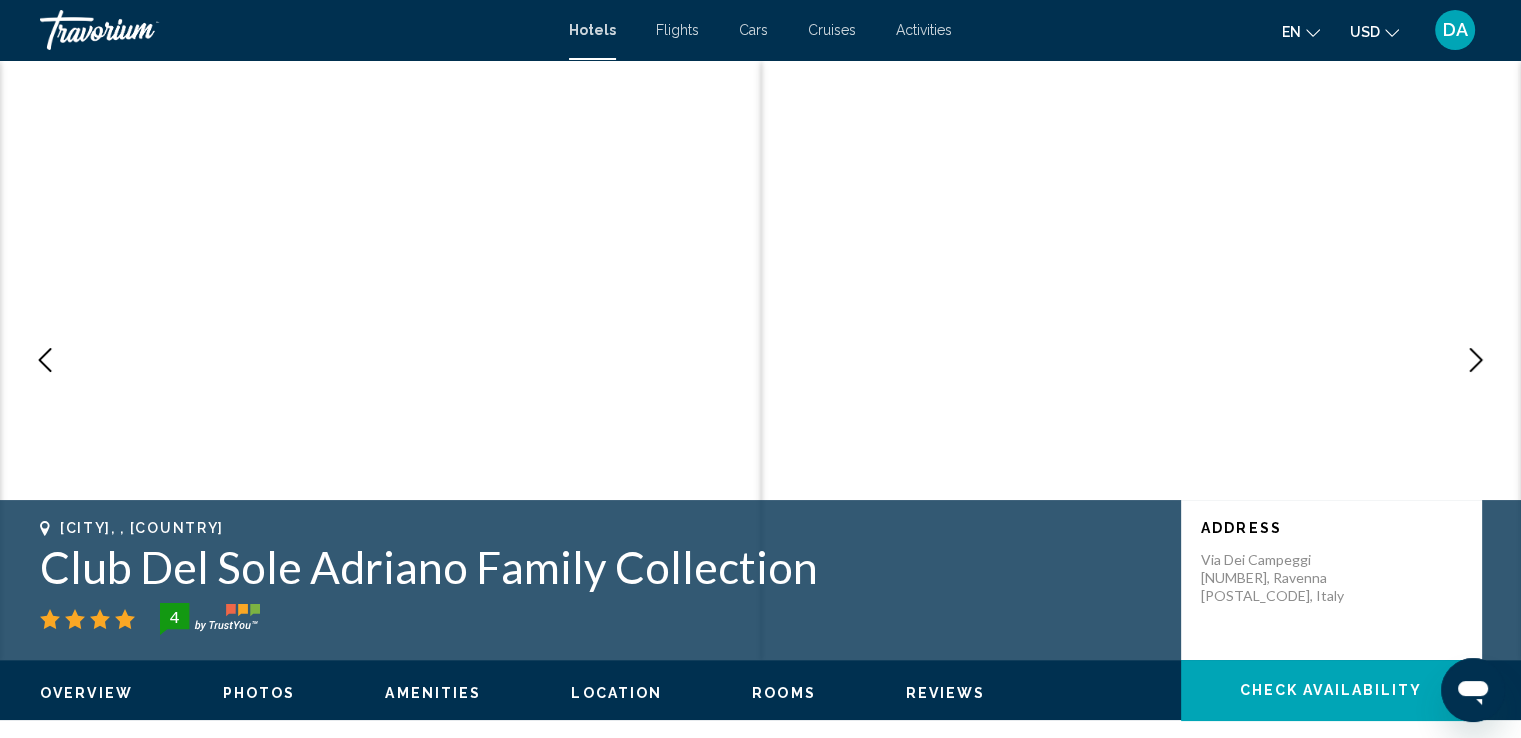 click at bounding box center (1476, 360) 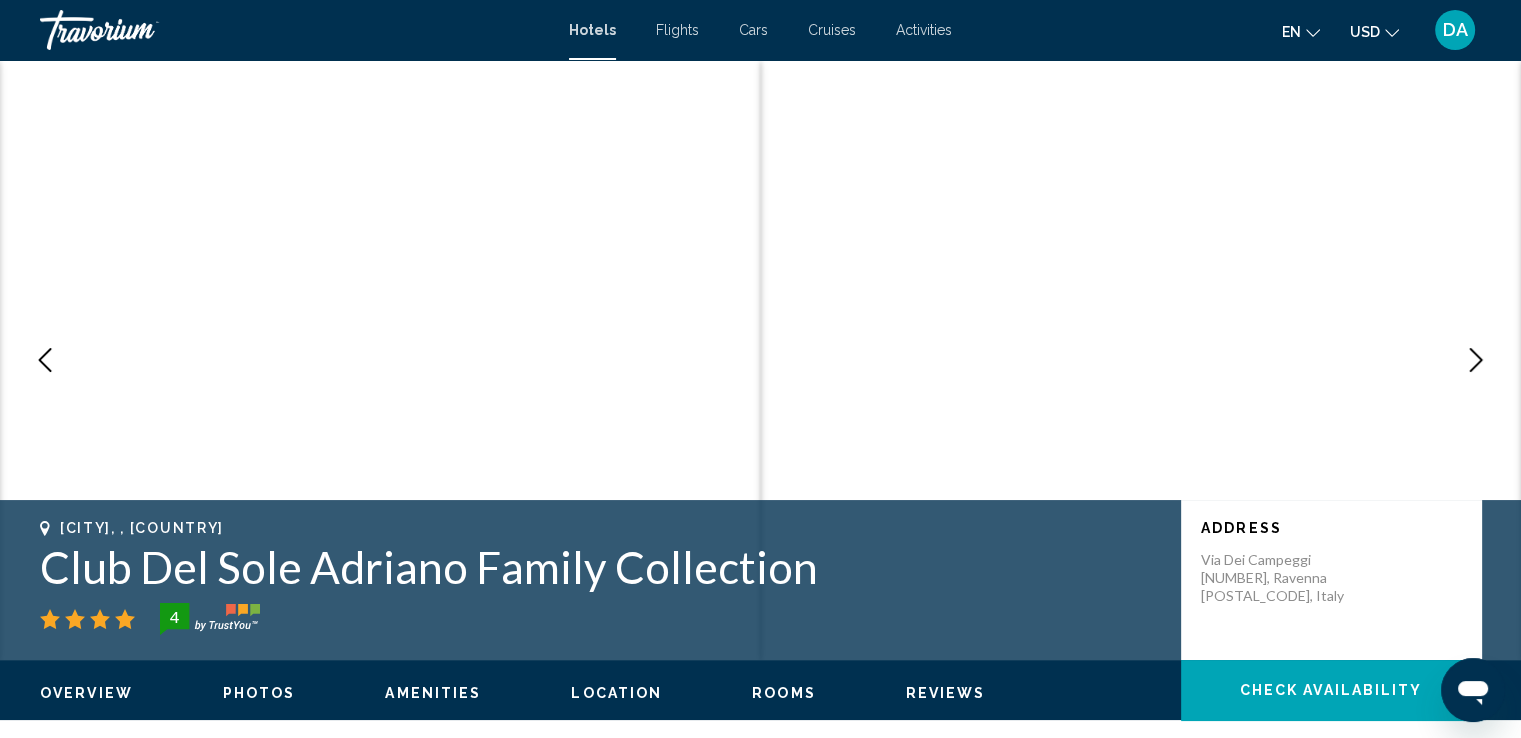 click at bounding box center (1476, 360) 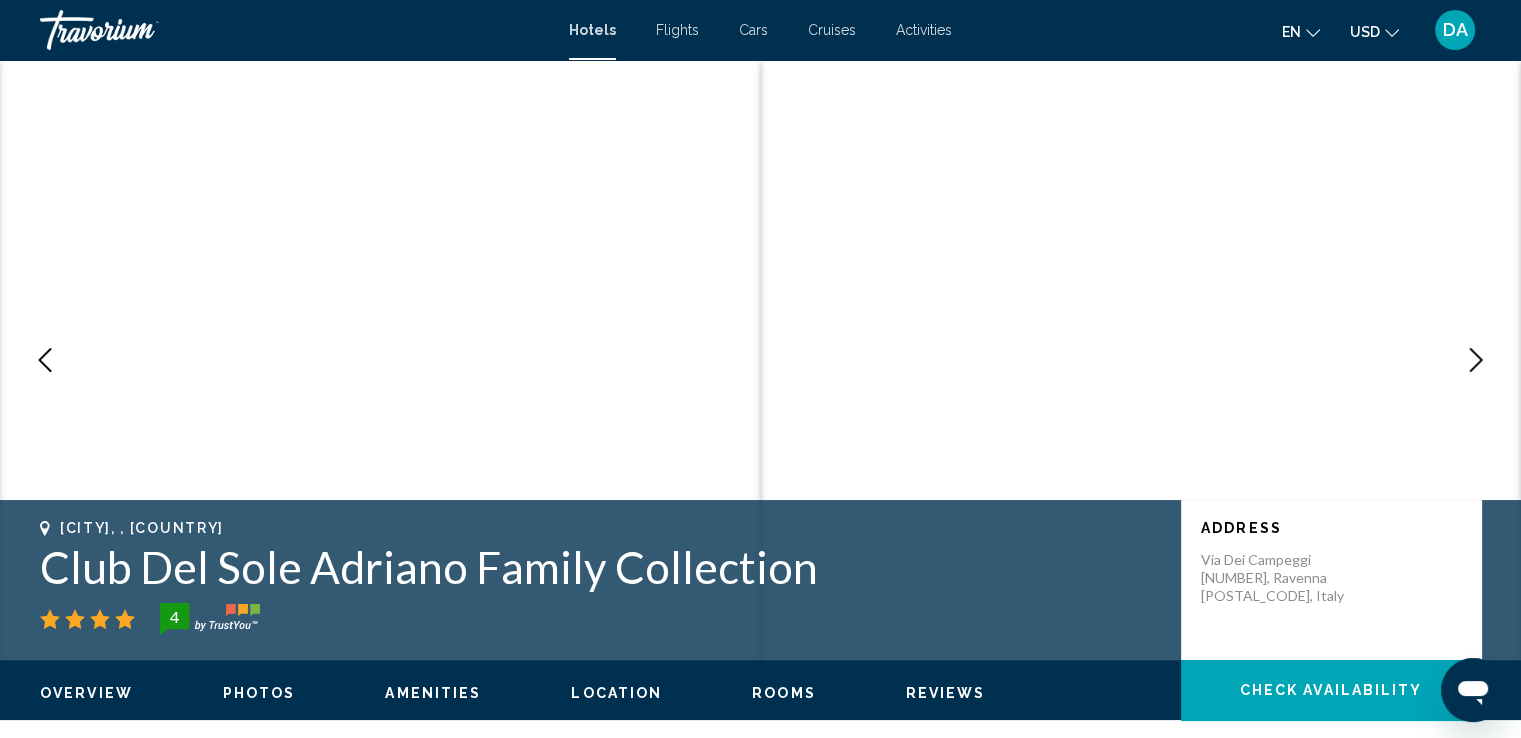 click at bounding box center [1476, 360] 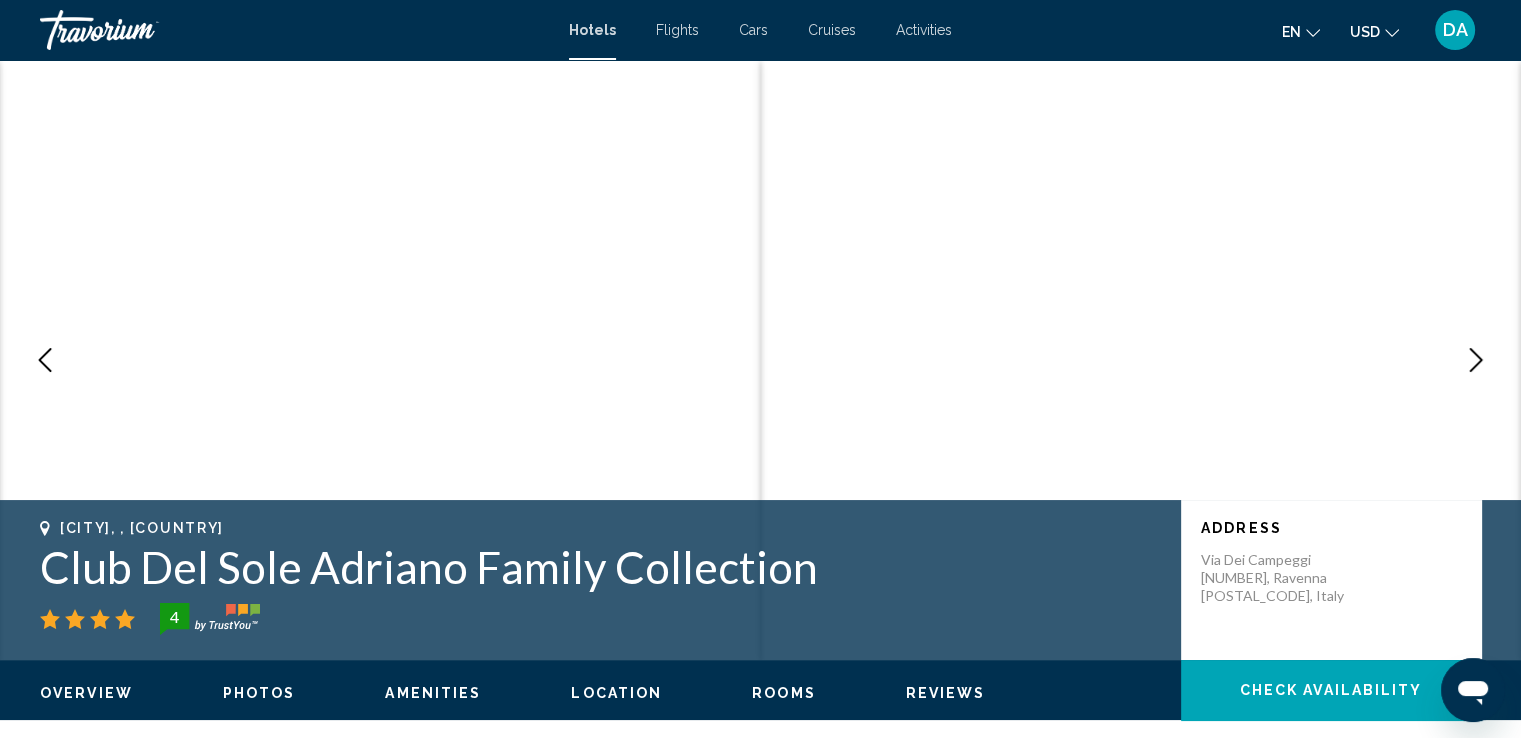 click at bounding box center [1476, 360] 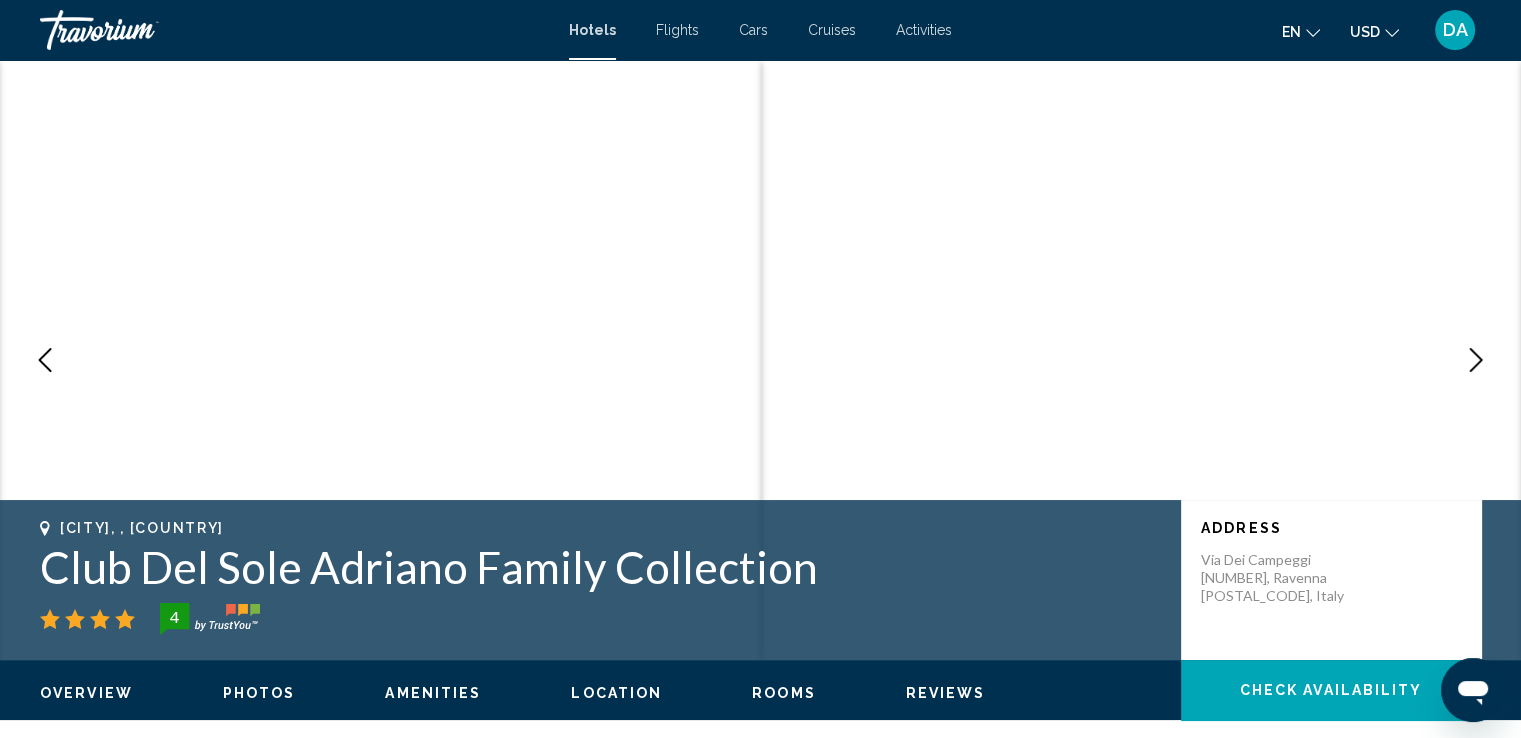 click at bounding box center [1476, 360] 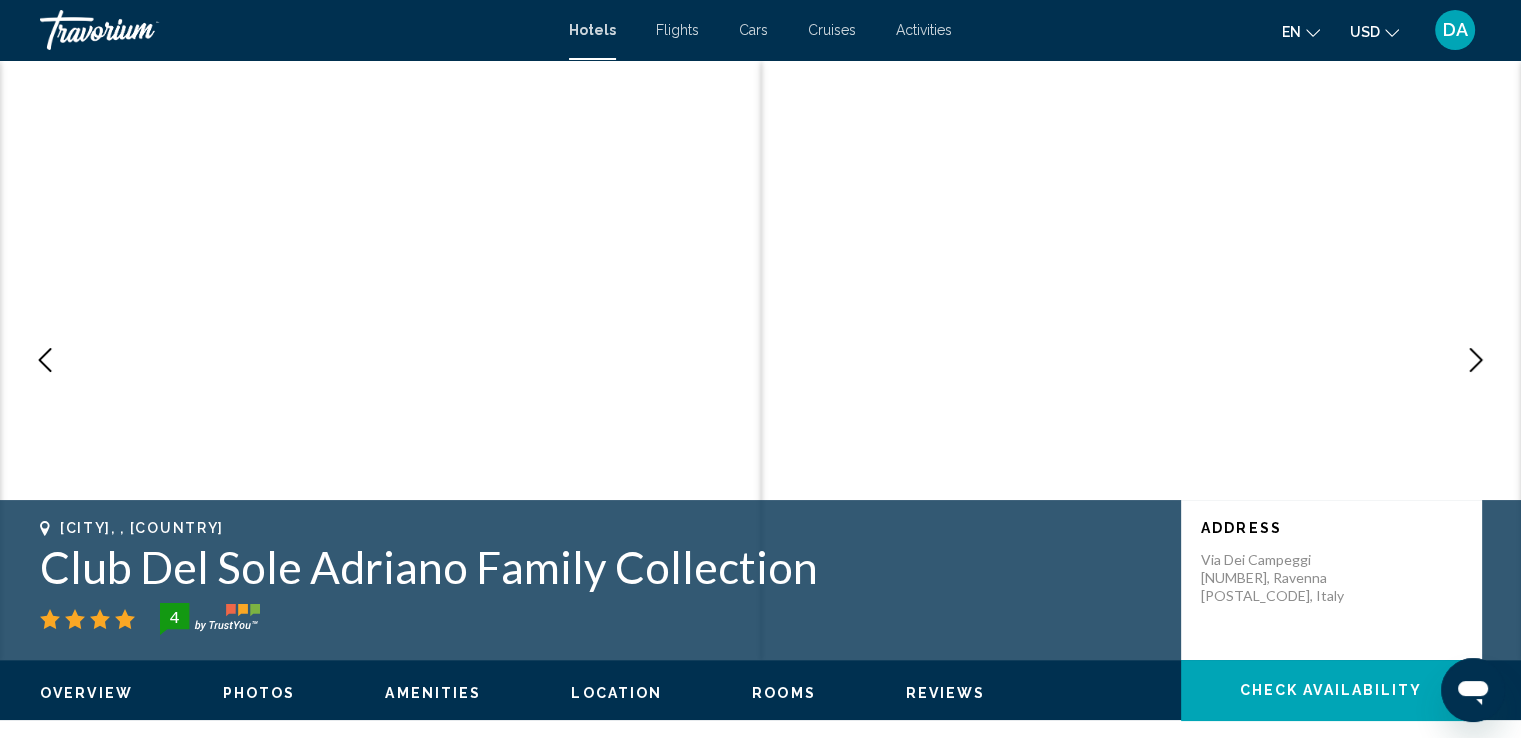 click at bounding box center (1476, 360) 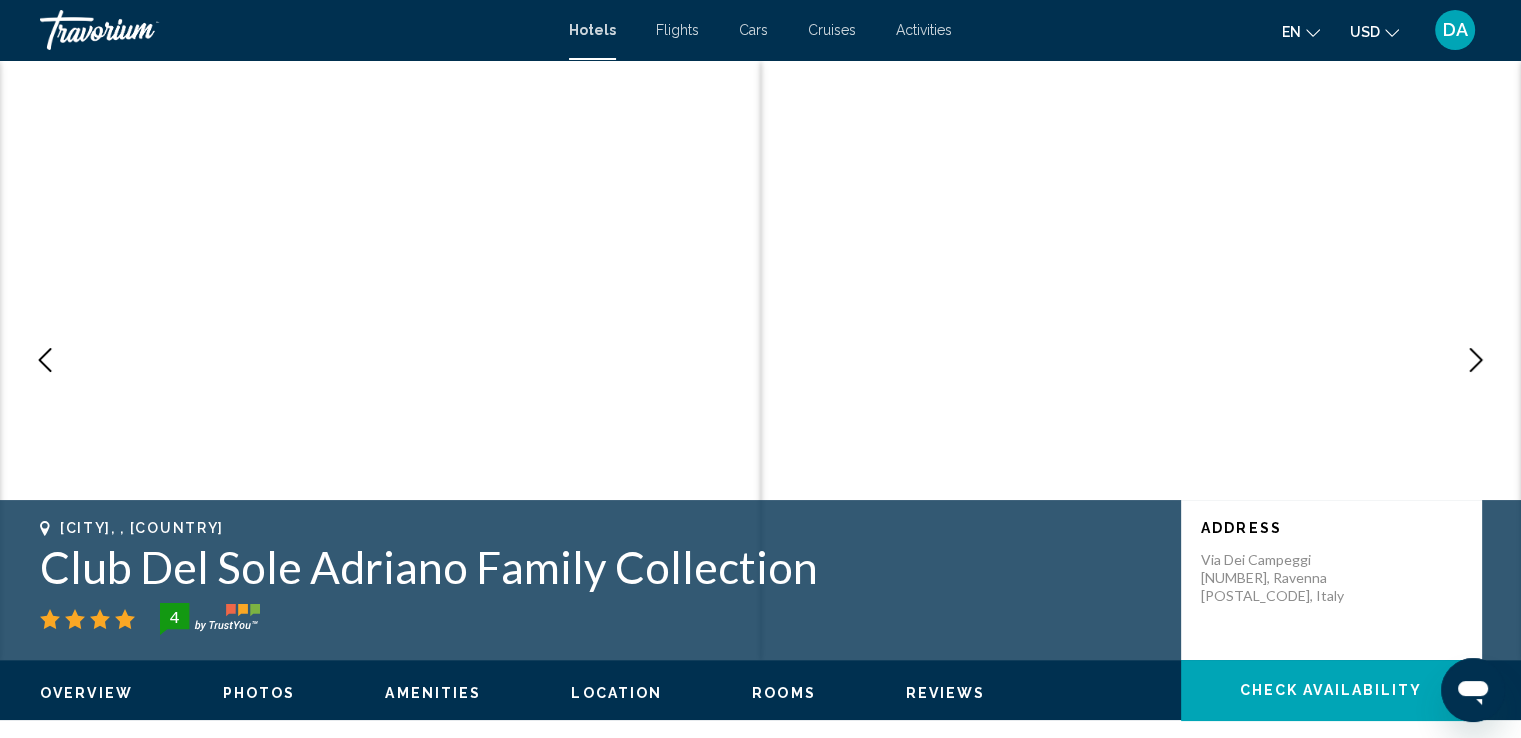 click at bounding box center [1476, 360] 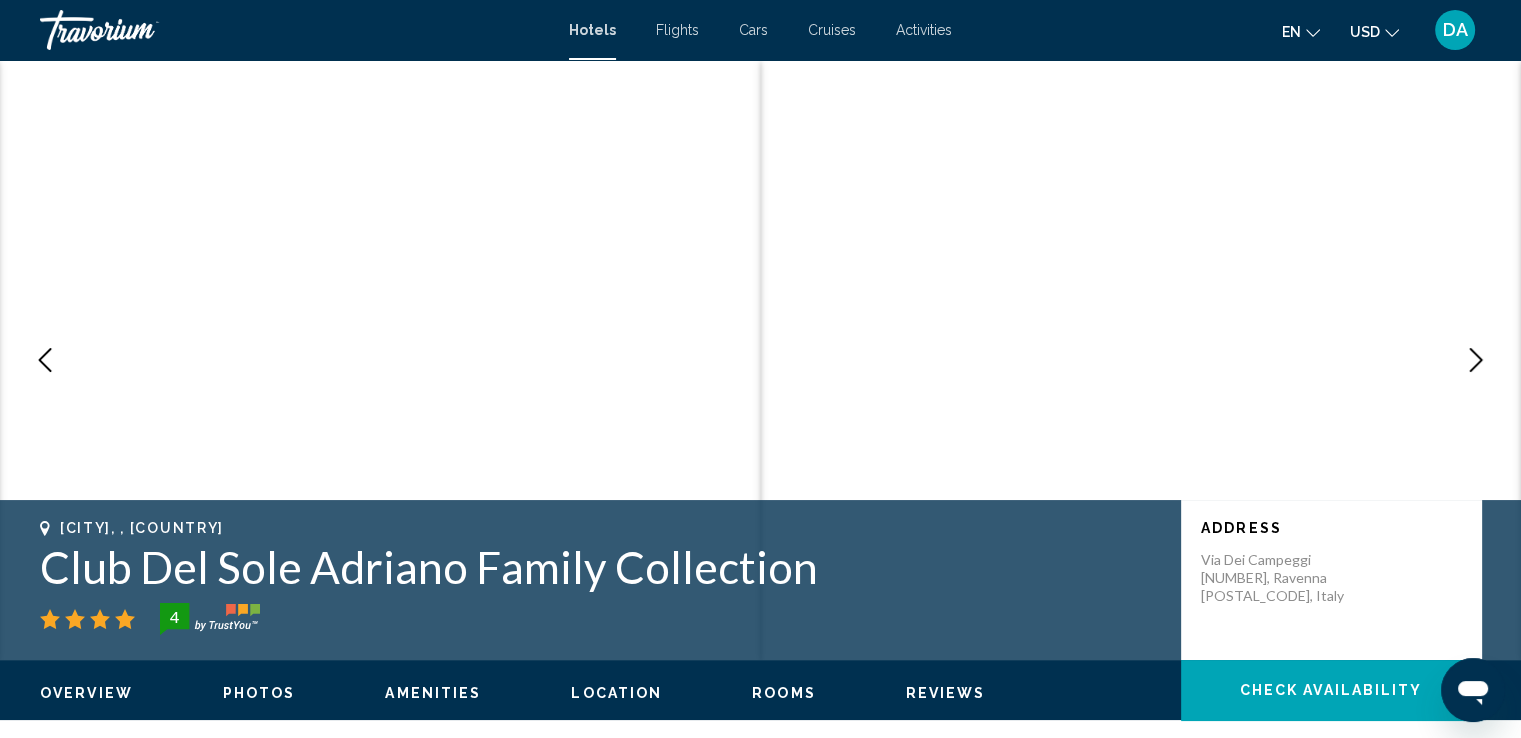 click at bounding box center [1476, 360] 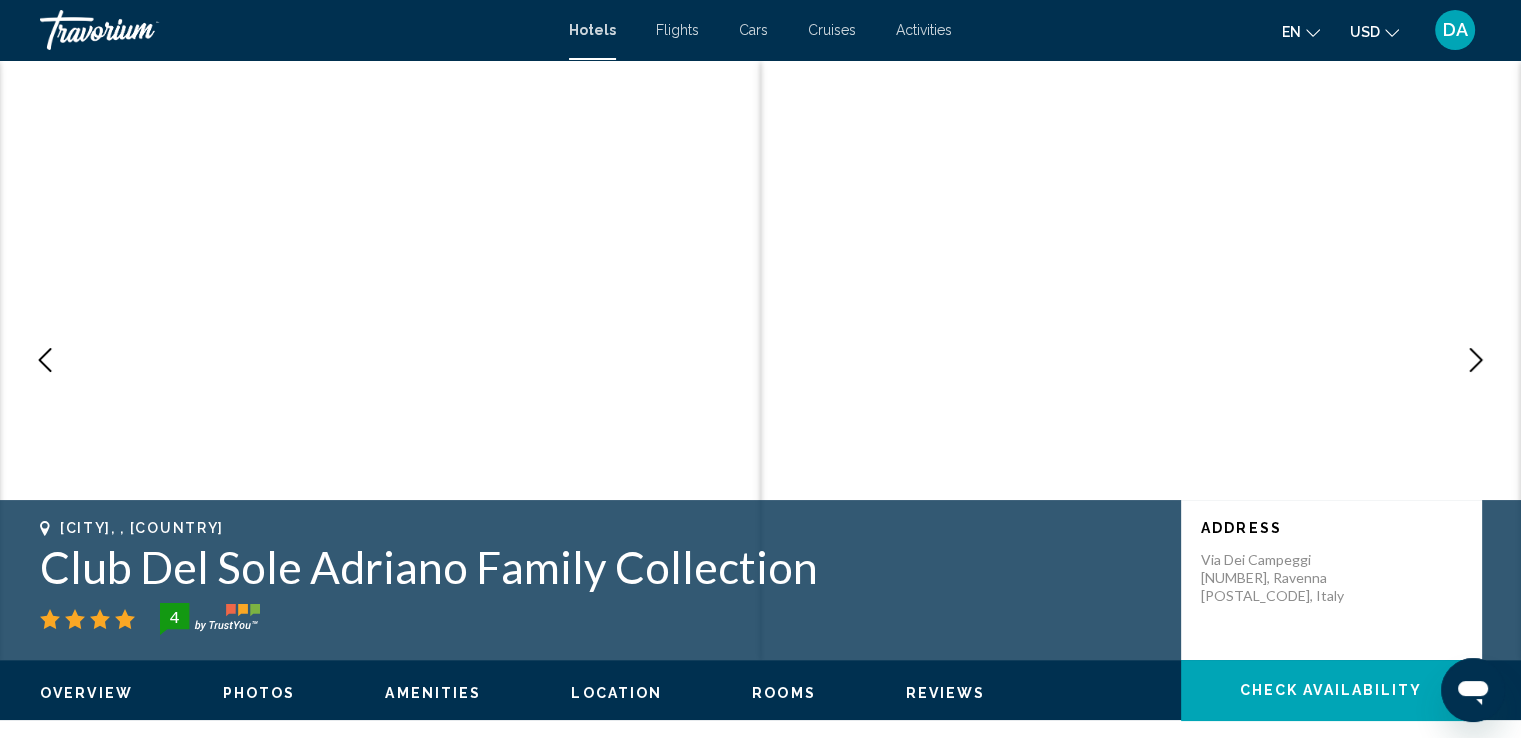 click at bounding box center [1476, 360] 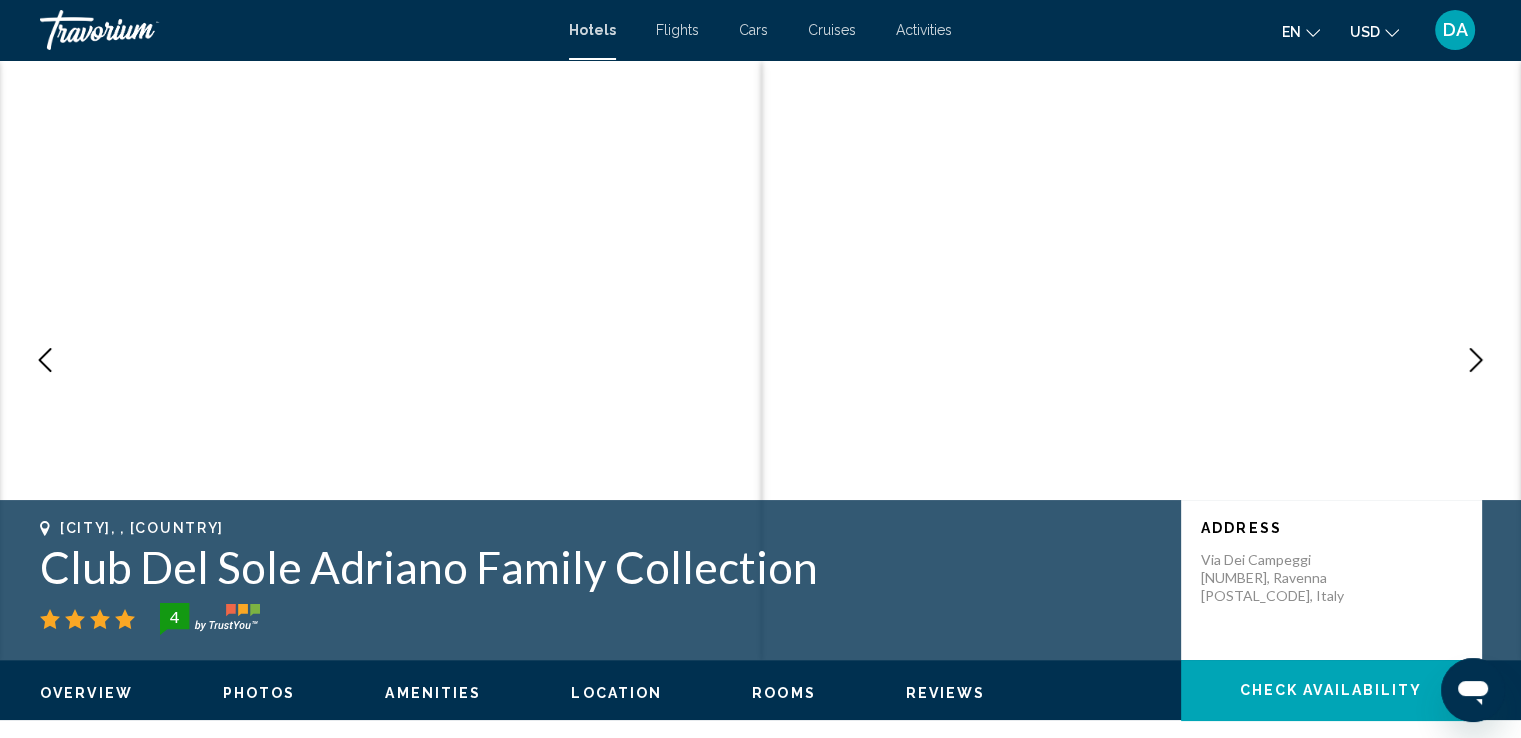 click at bounding box center (1476, 360) 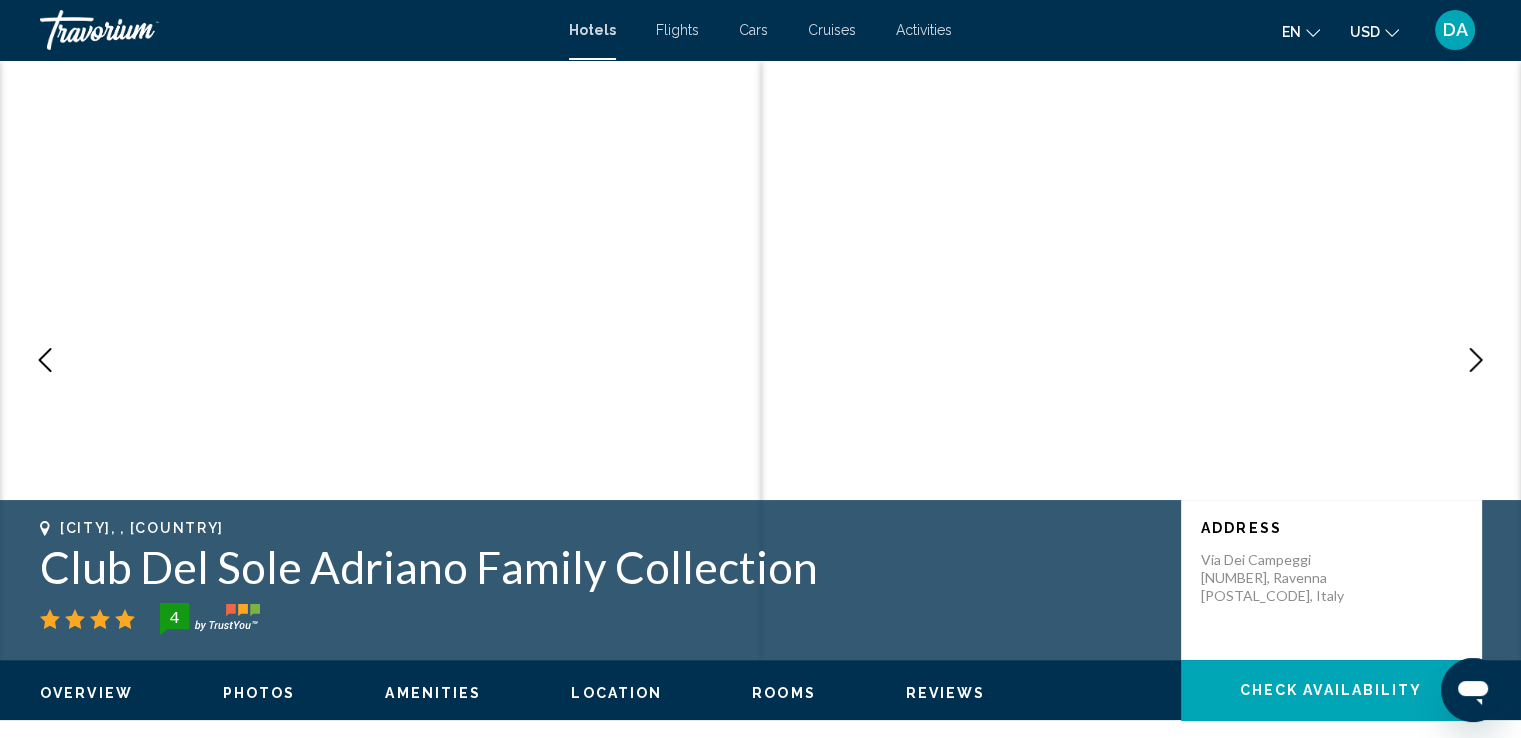 click at bounding box center [1476, 360] 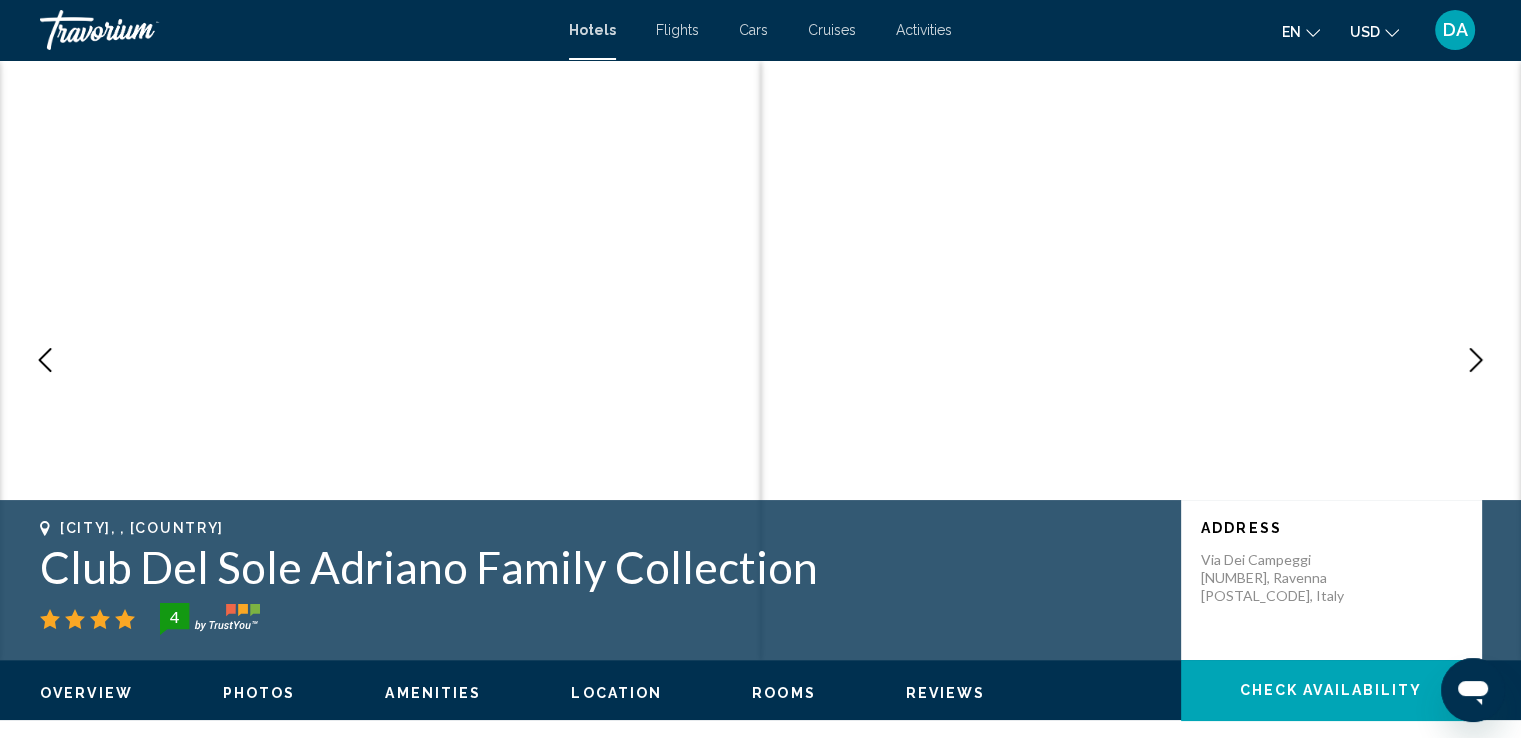 click at bounding box center [1476, 360] 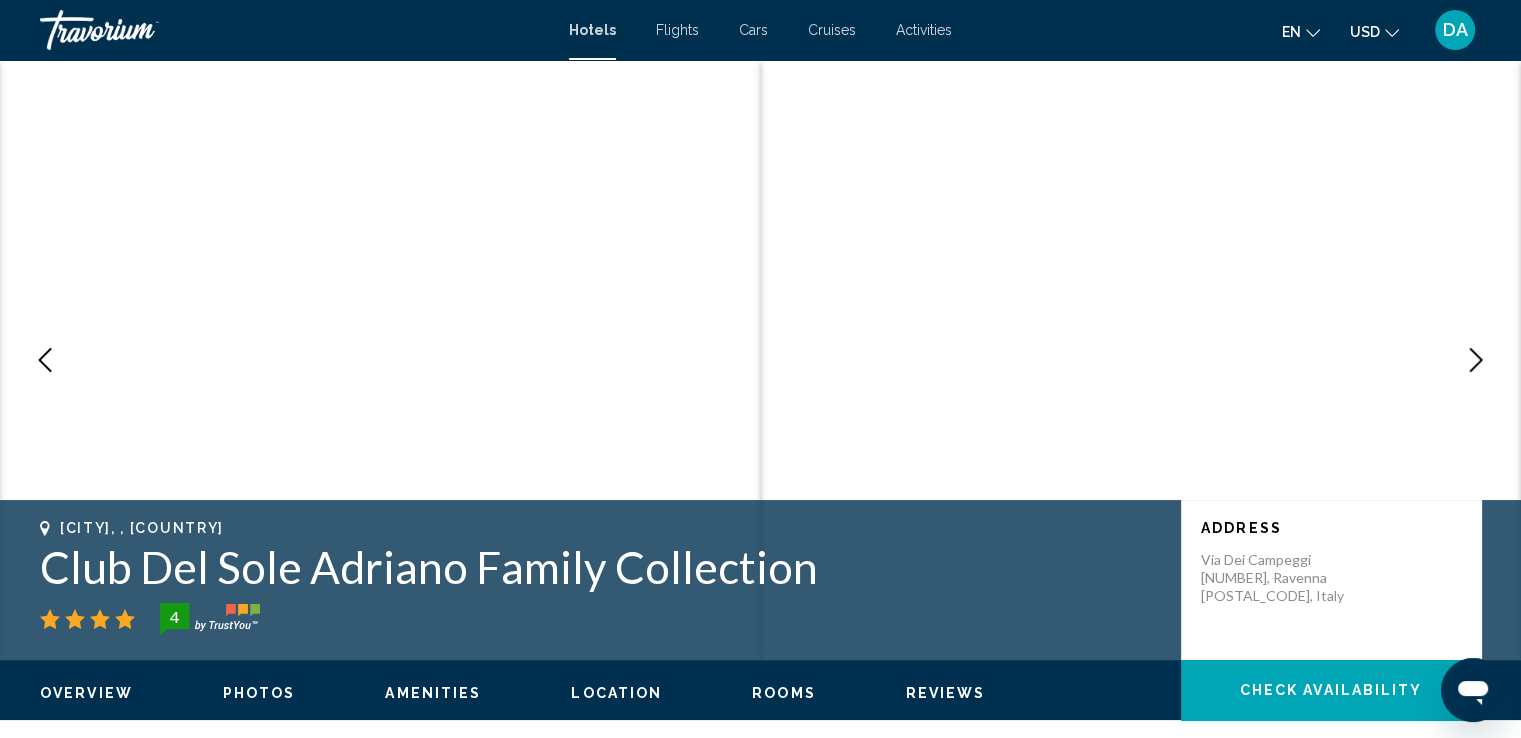 click at bounding box center (1476, 360) 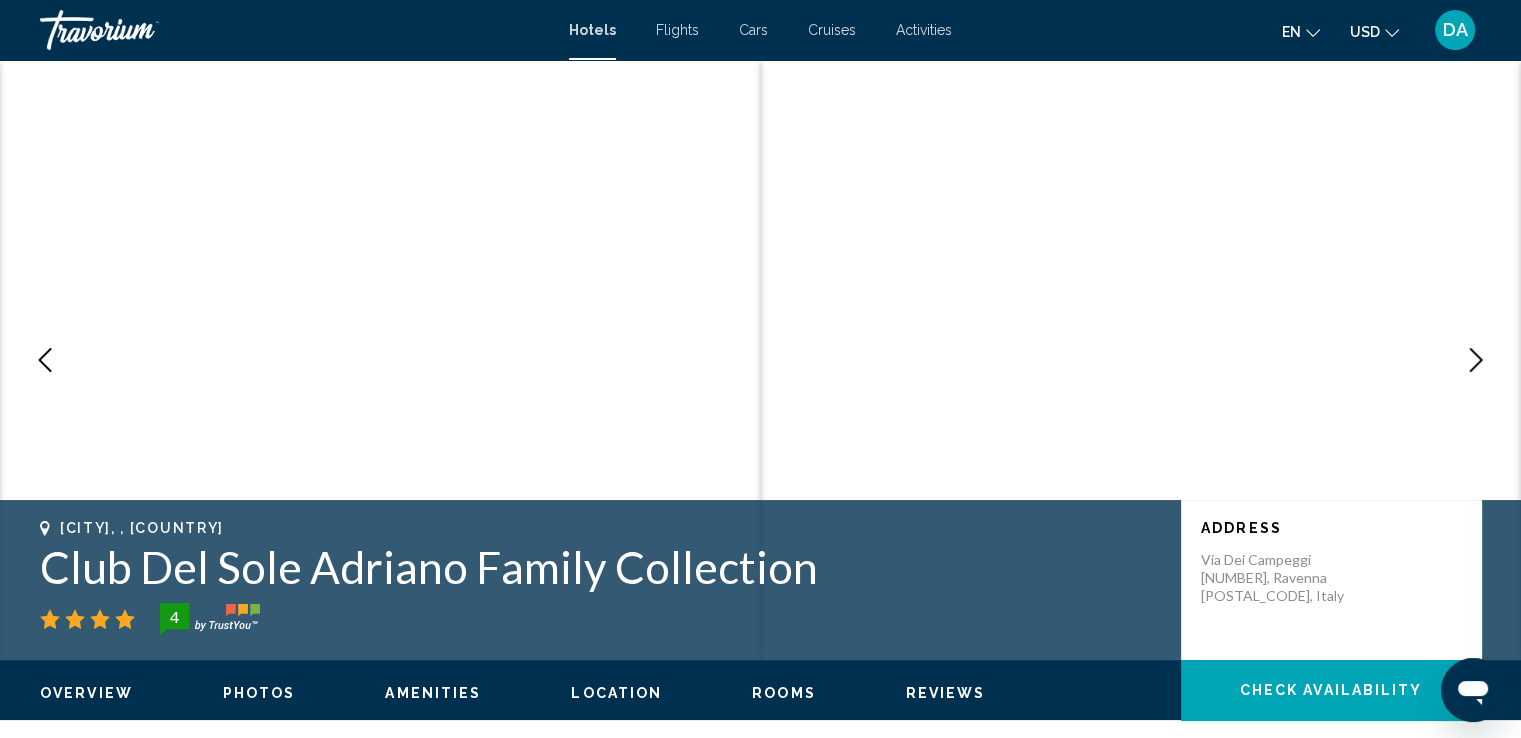click at bounding box center (1476, 360) 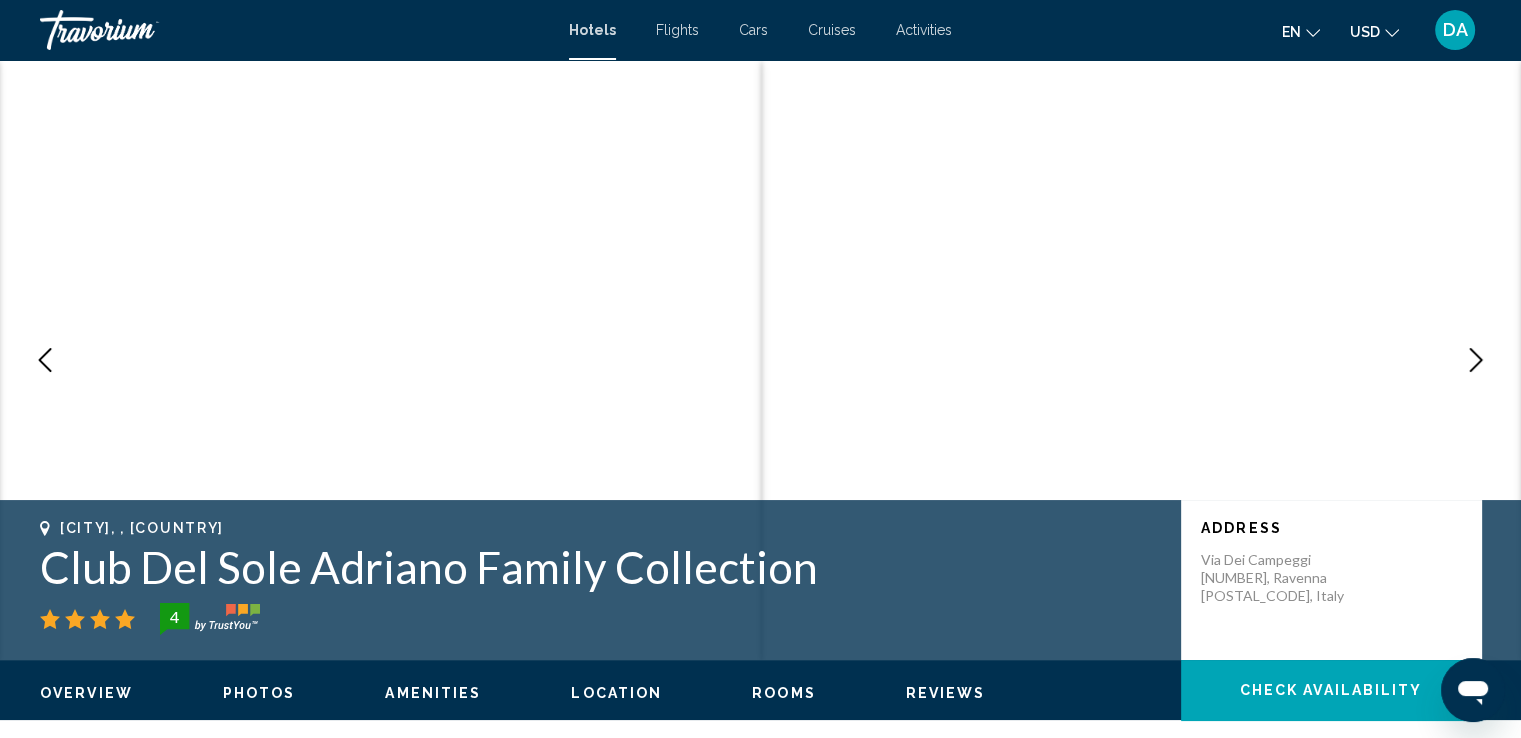 click at bounding box center (1476, 360) 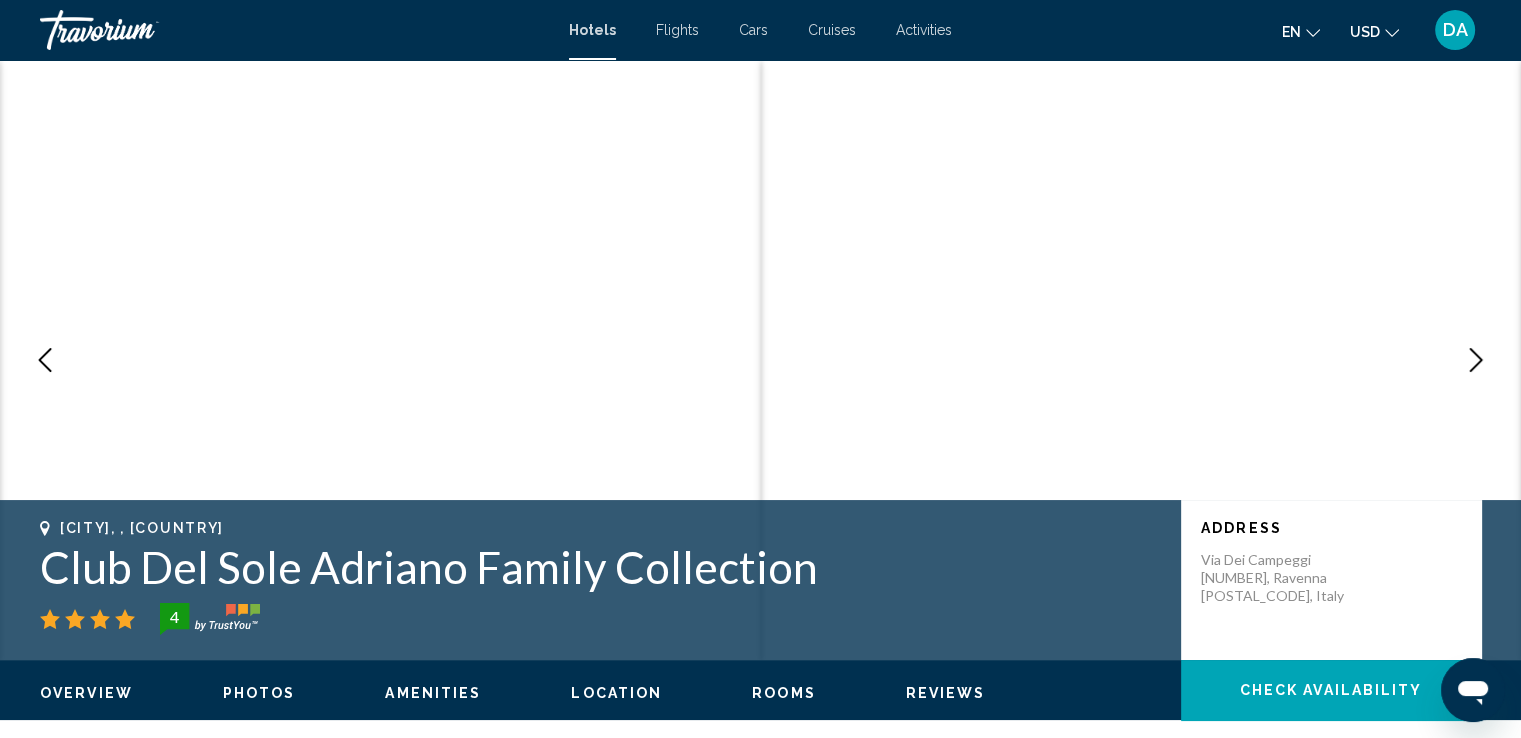 click at bounding box center (1476, 360) 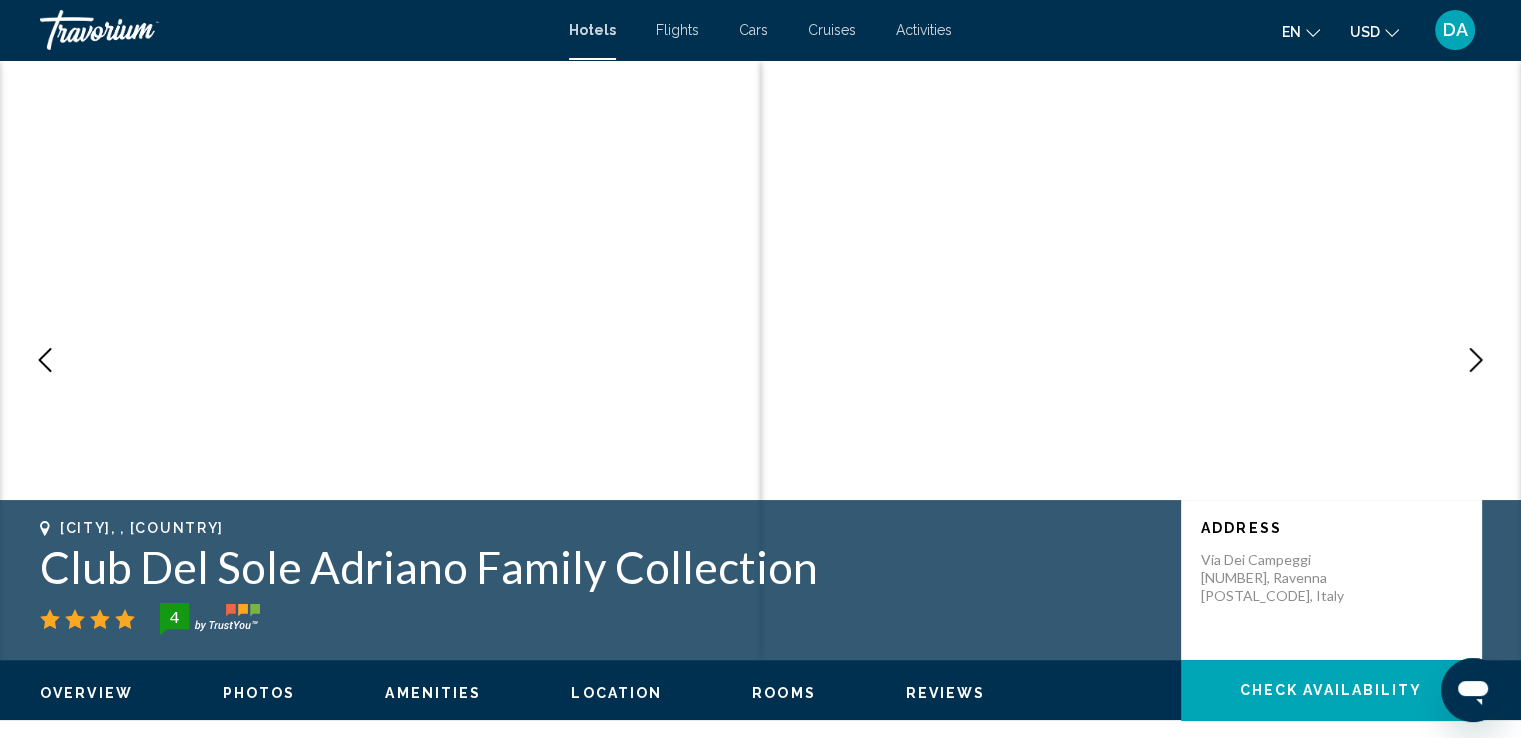 click at bounding box center [1476, 360] 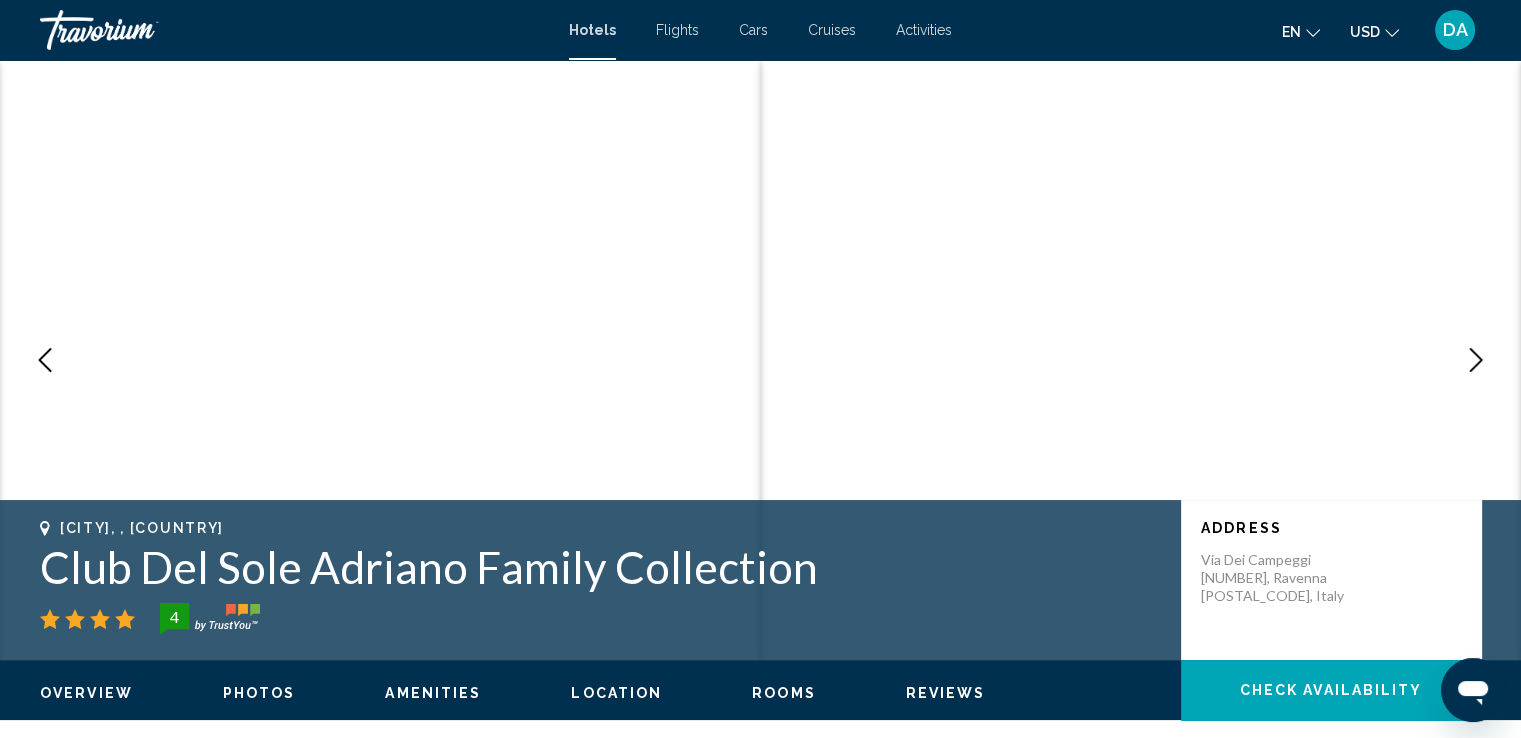 click at bounding box center [1476, 360] 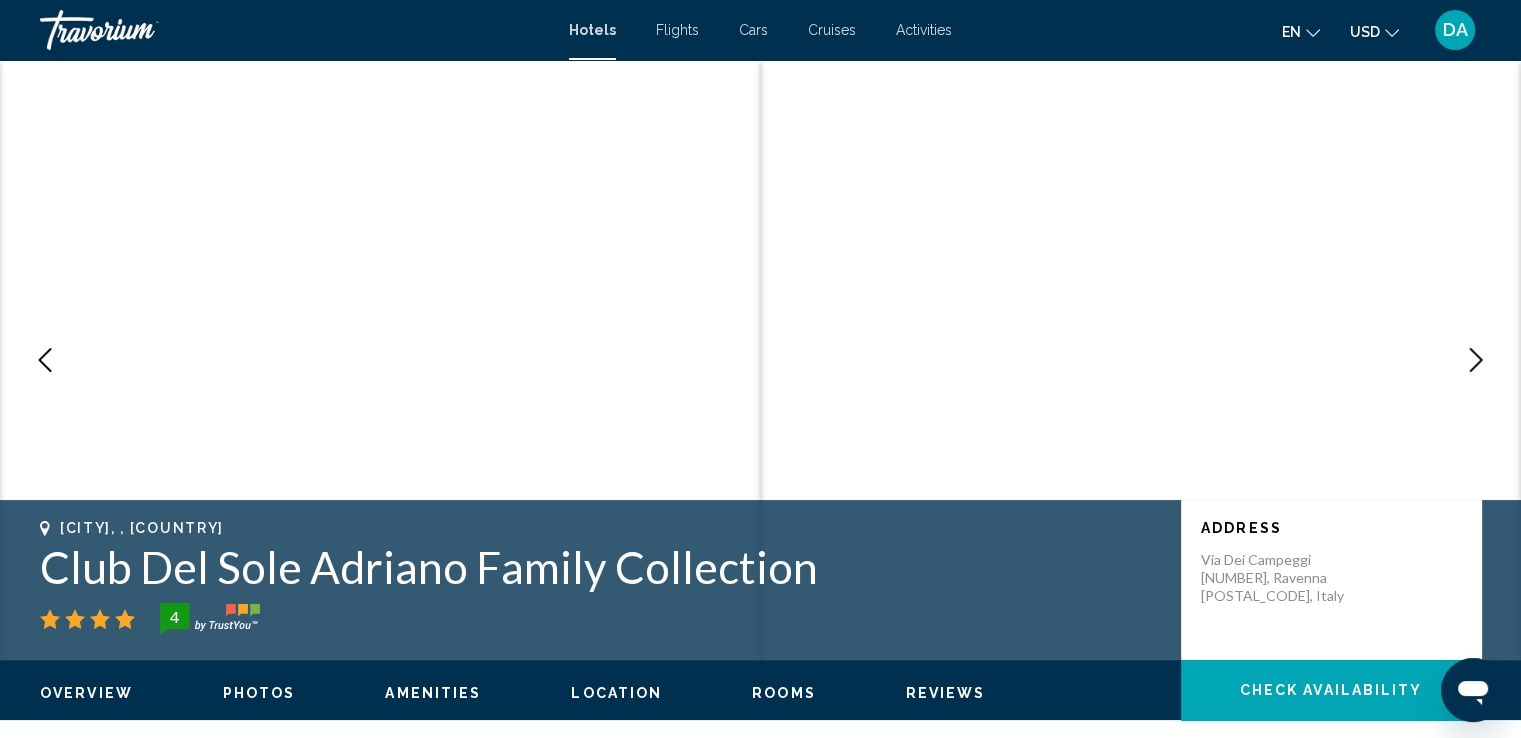 click at bounding box center [1476, 360] 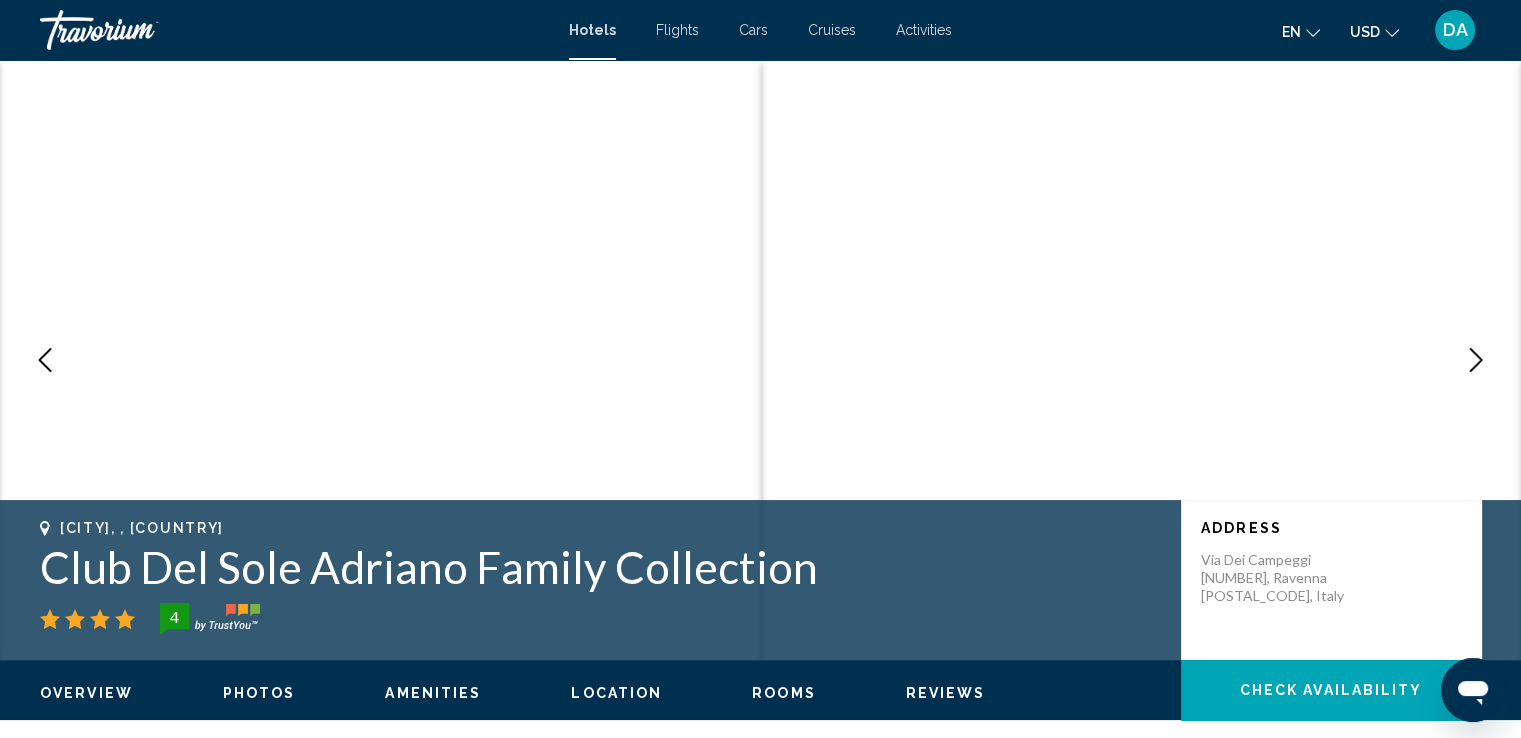 click at bounding box center [1476, 360] 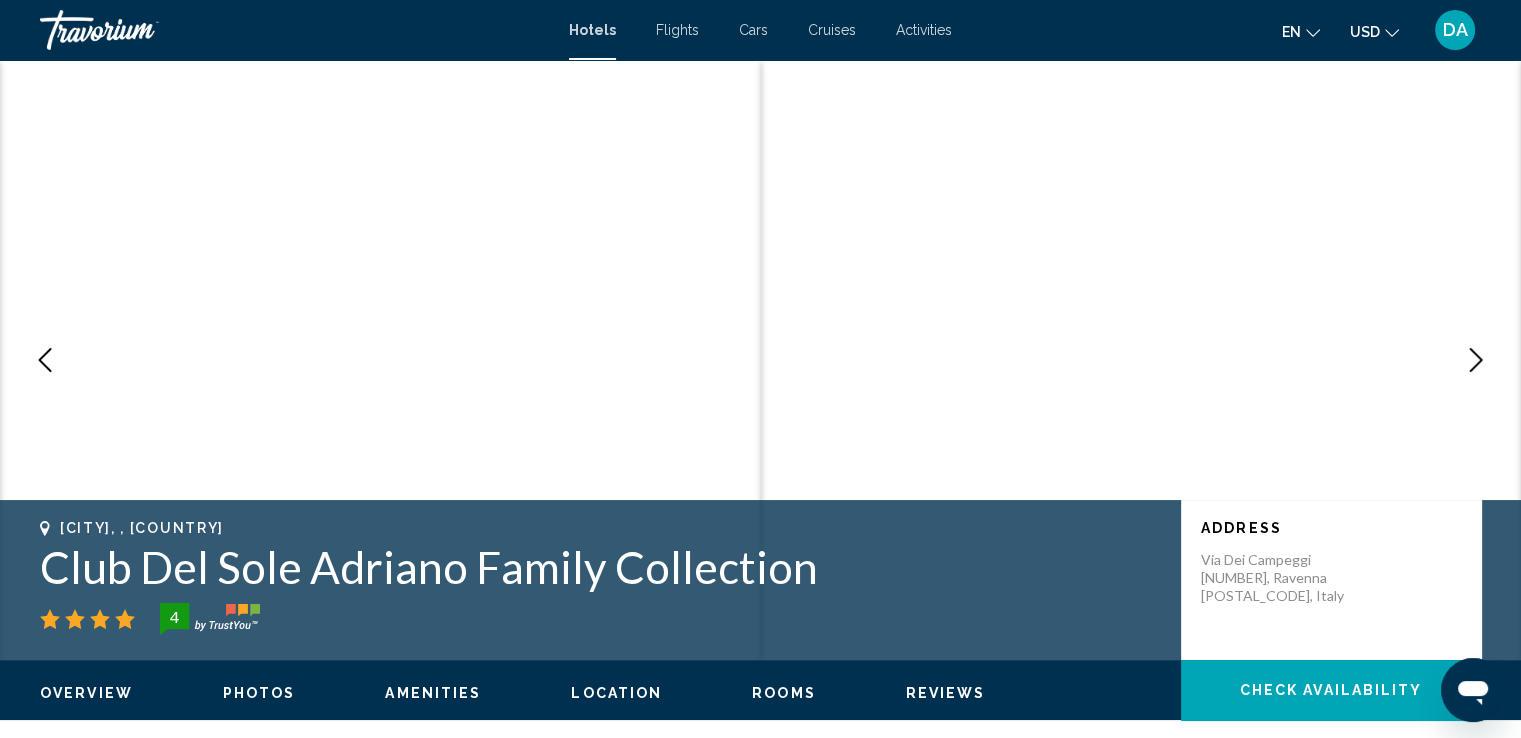 click at bounding box center [1476, 360] 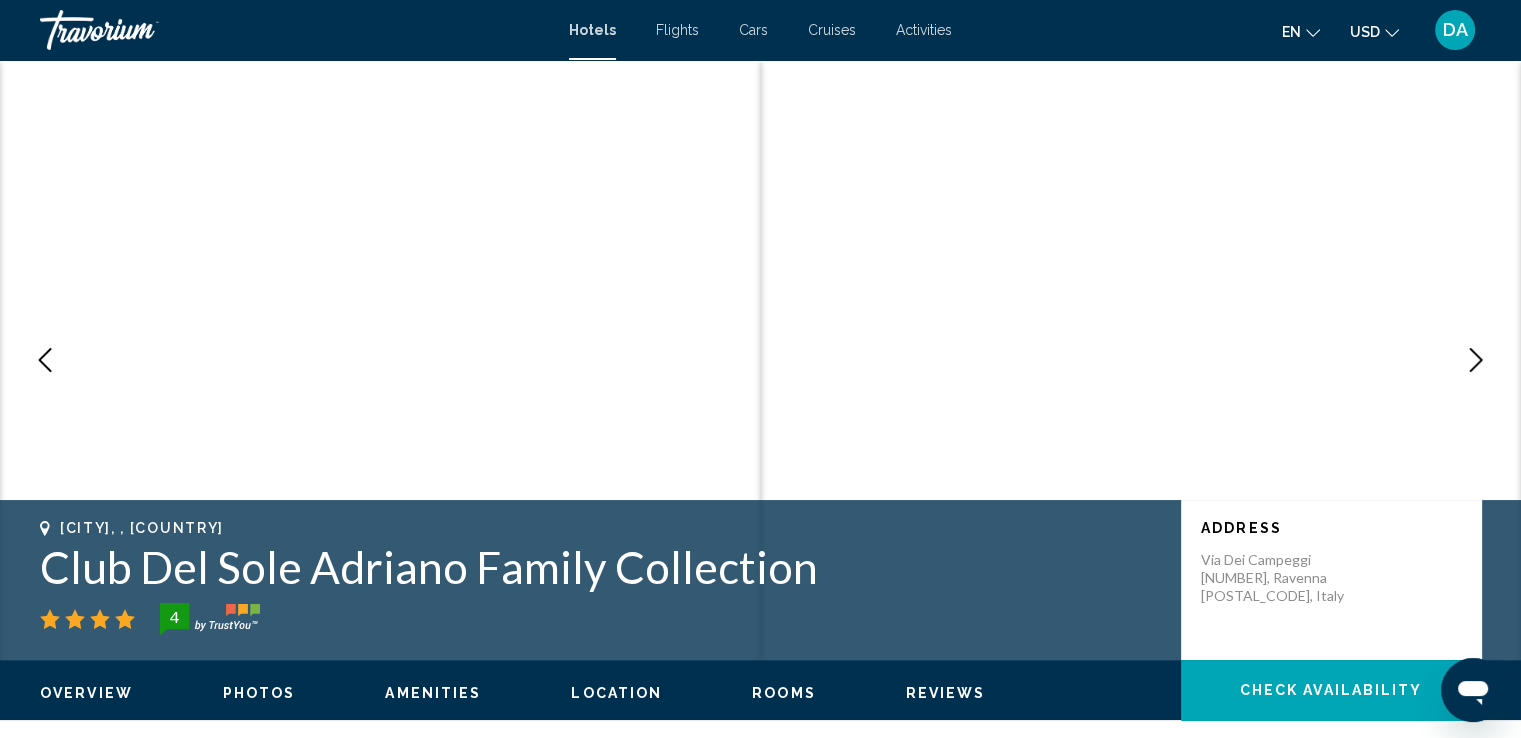 click at bounding box center [1476, 360] 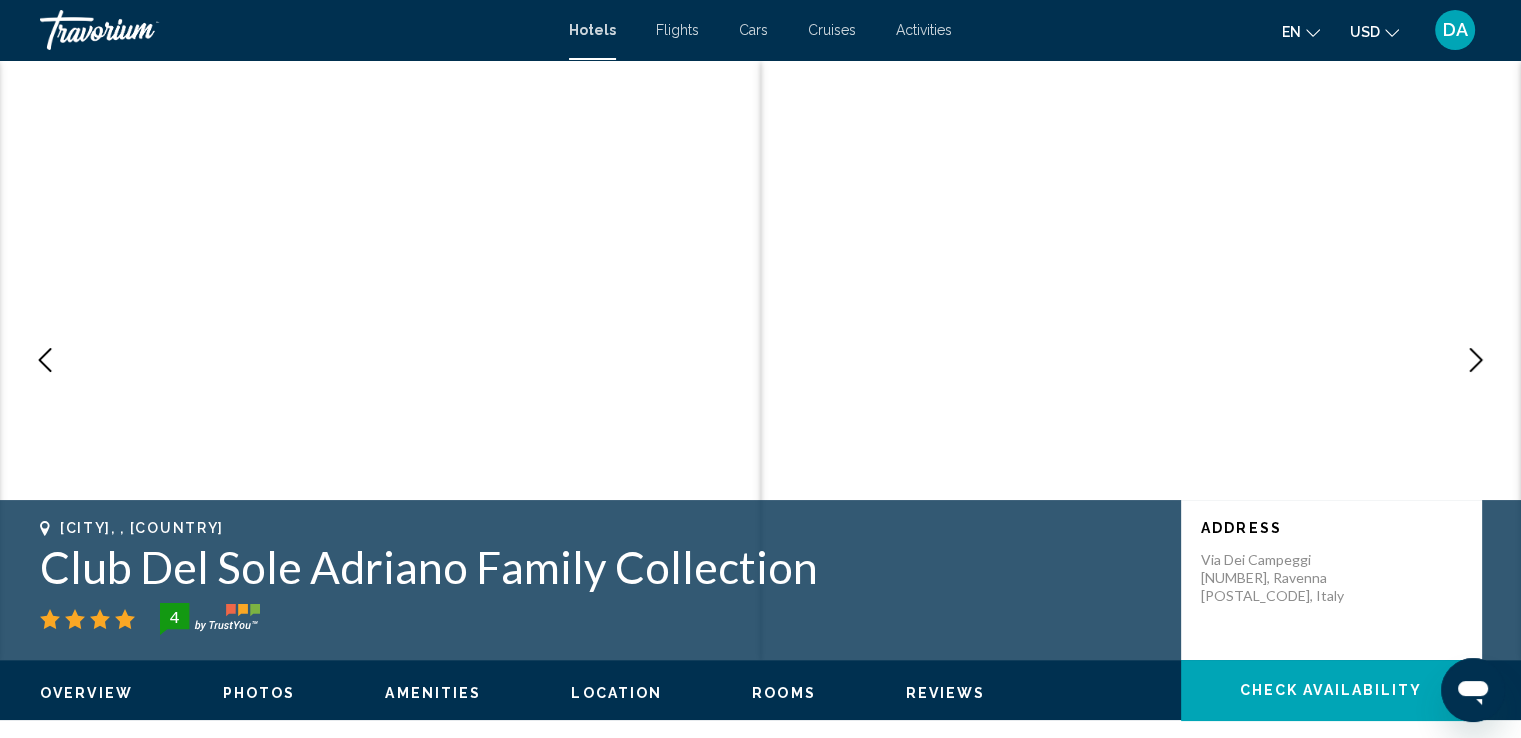click at bounding box center [1476, 360] 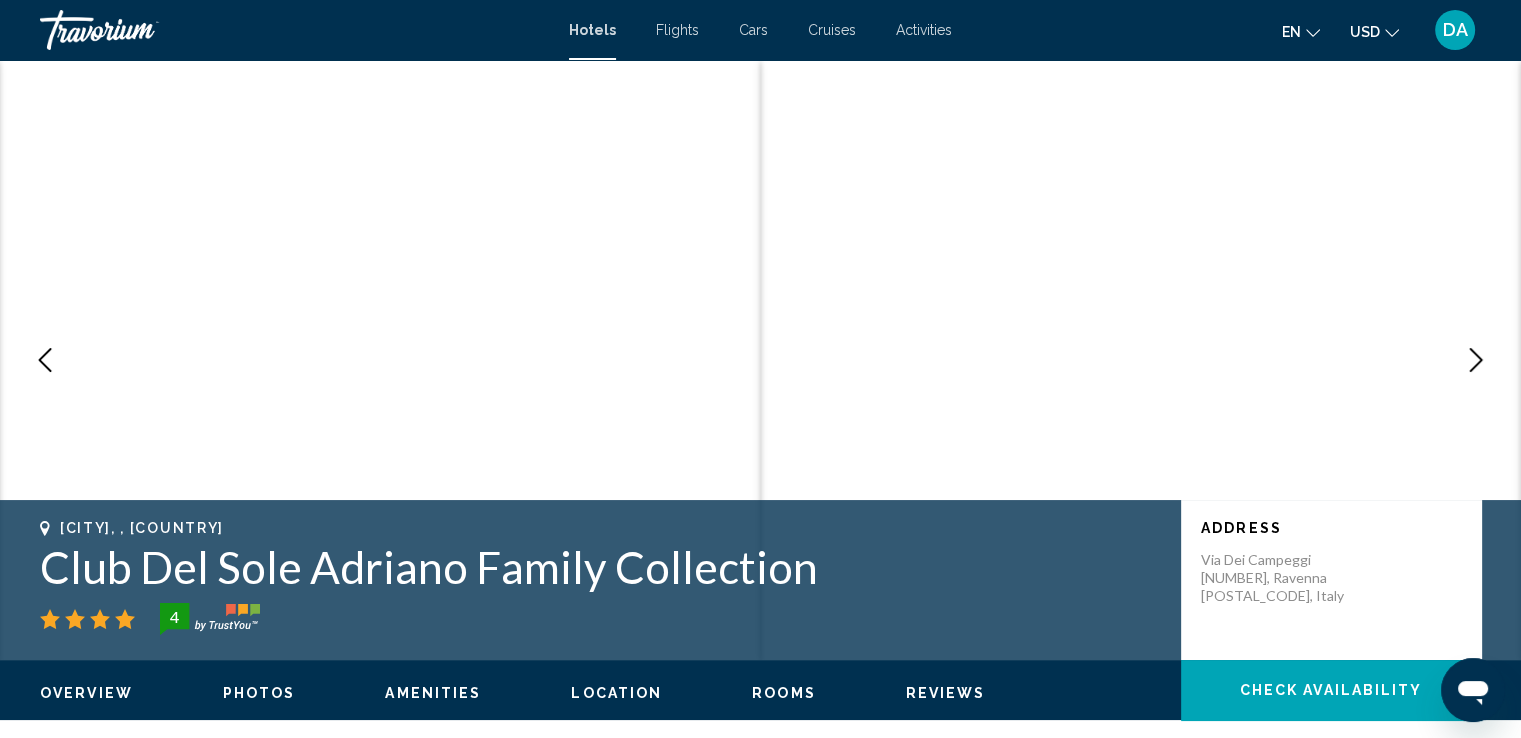 click at bounding box center (1476, 360) 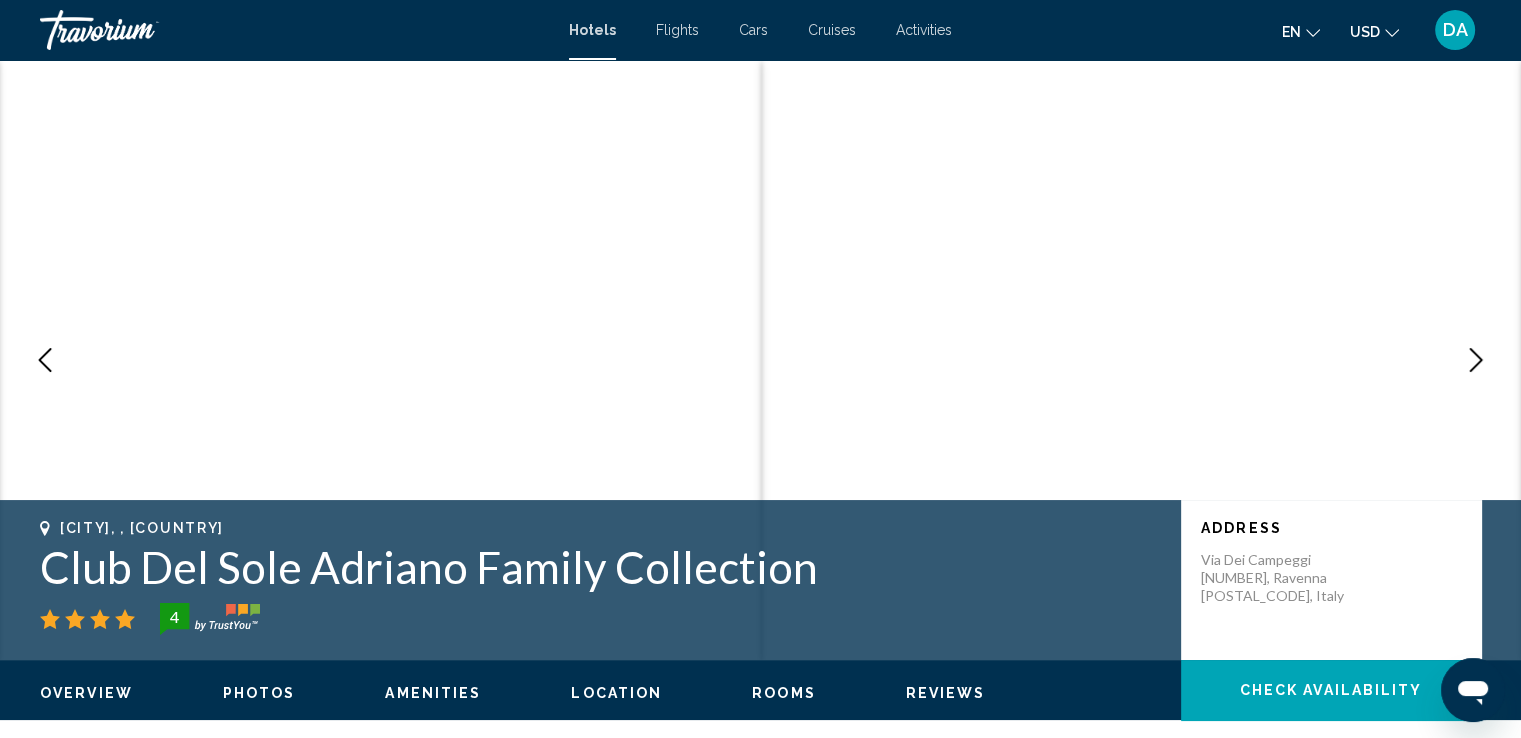 click at bounding box center [1476, 360] 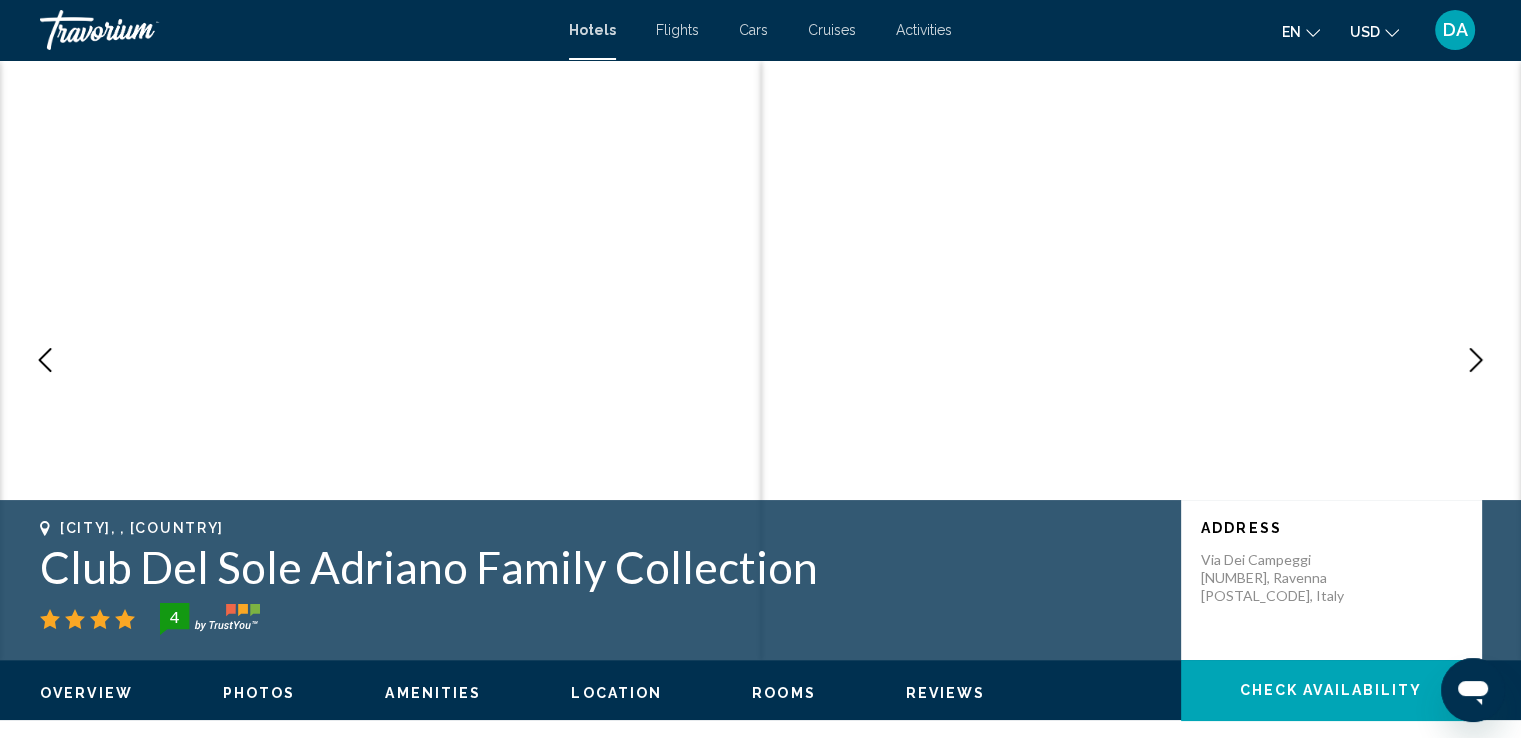 click at bounding box center (1476, 360) 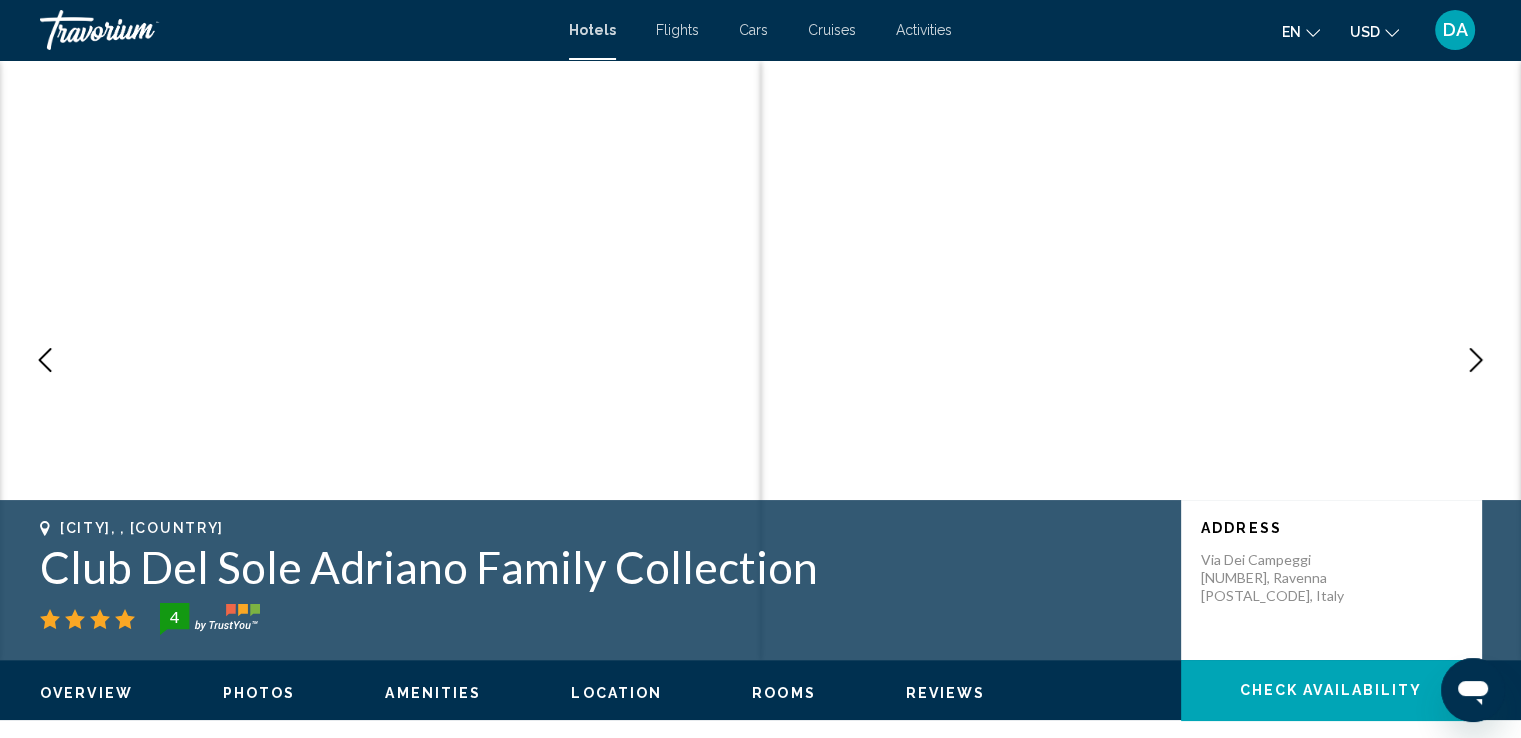 click at bounding box center (1476, 360) 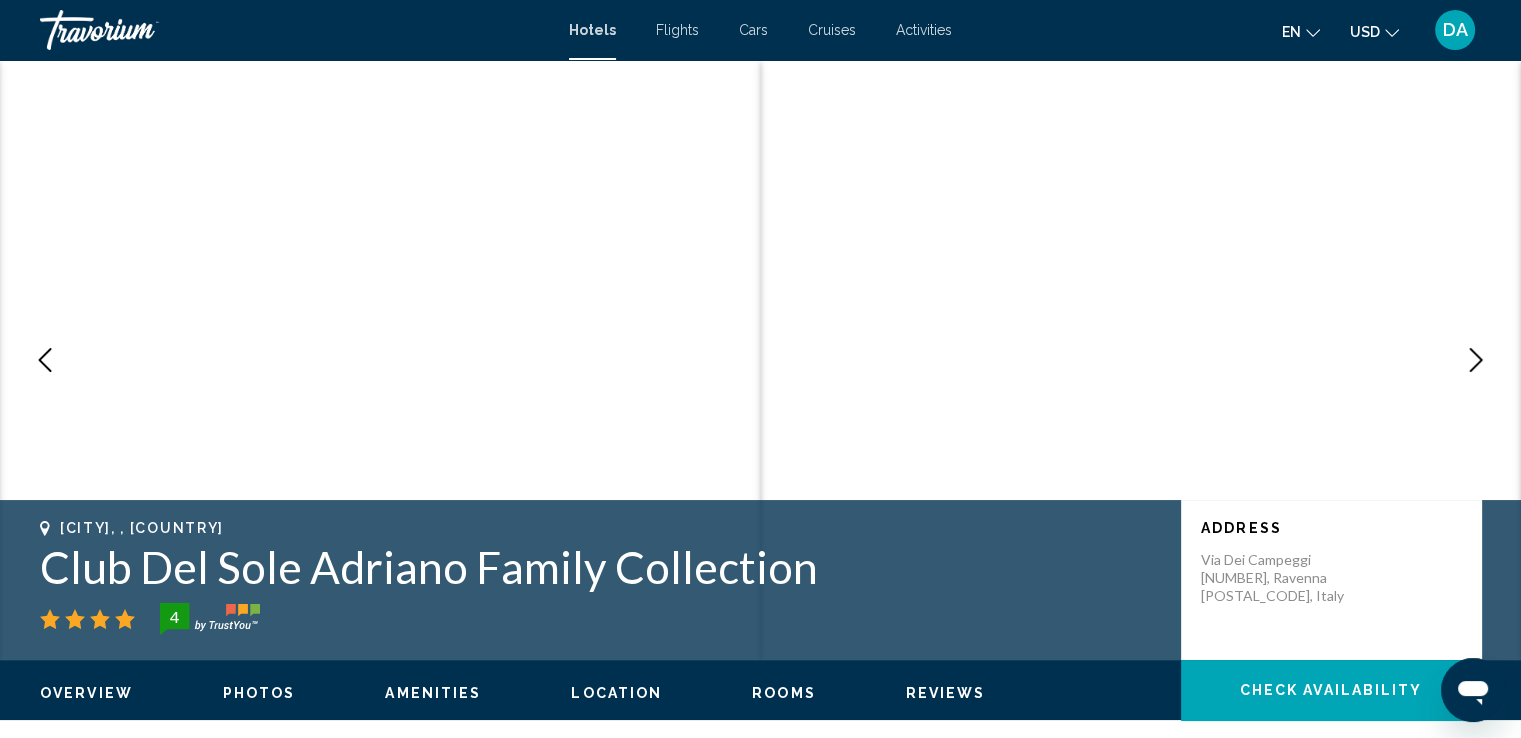 click at bounding box center (1476, 360) 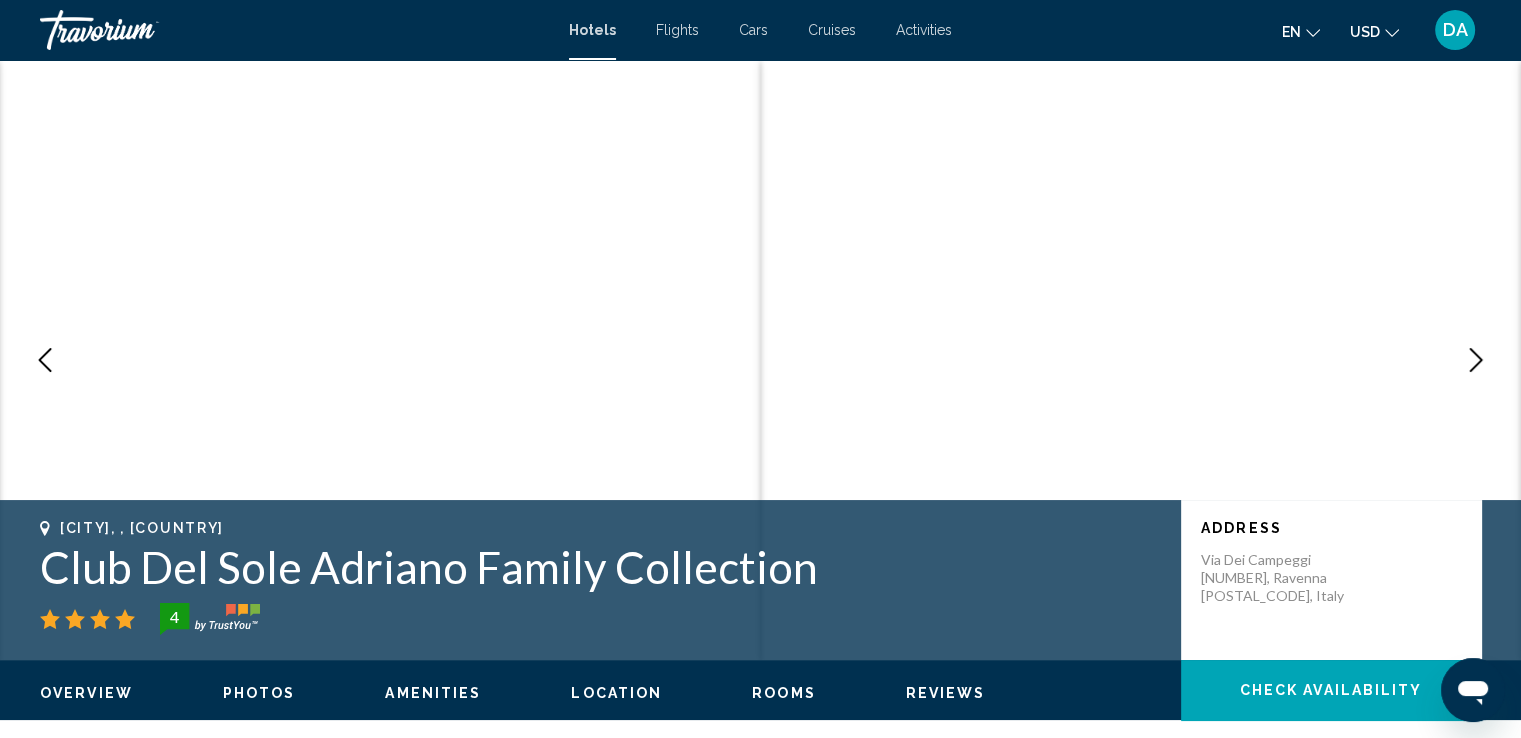 click at bounding box center [1476, 360] 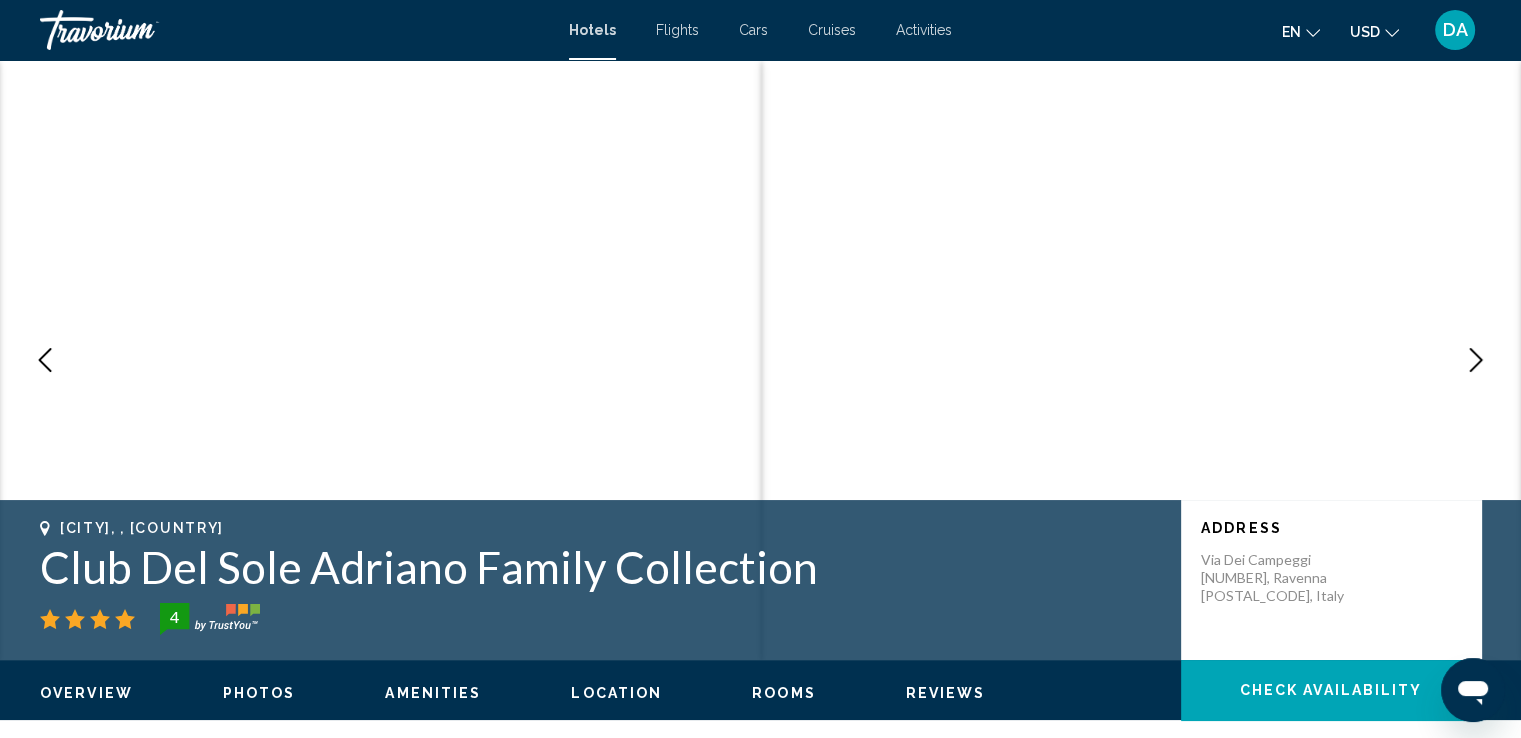 click at bounding box center (1476, 360) 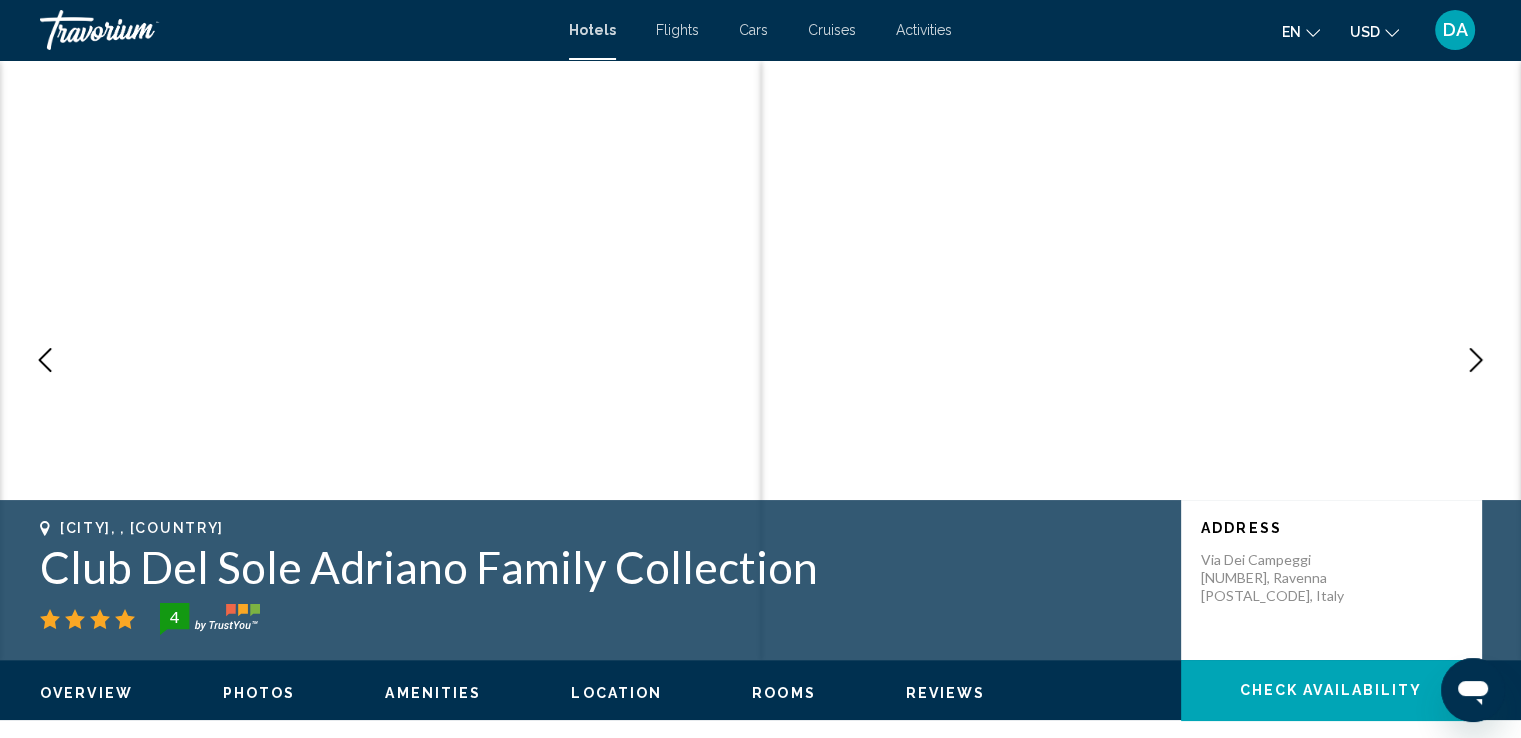 click at bounding box center [1476, 360] 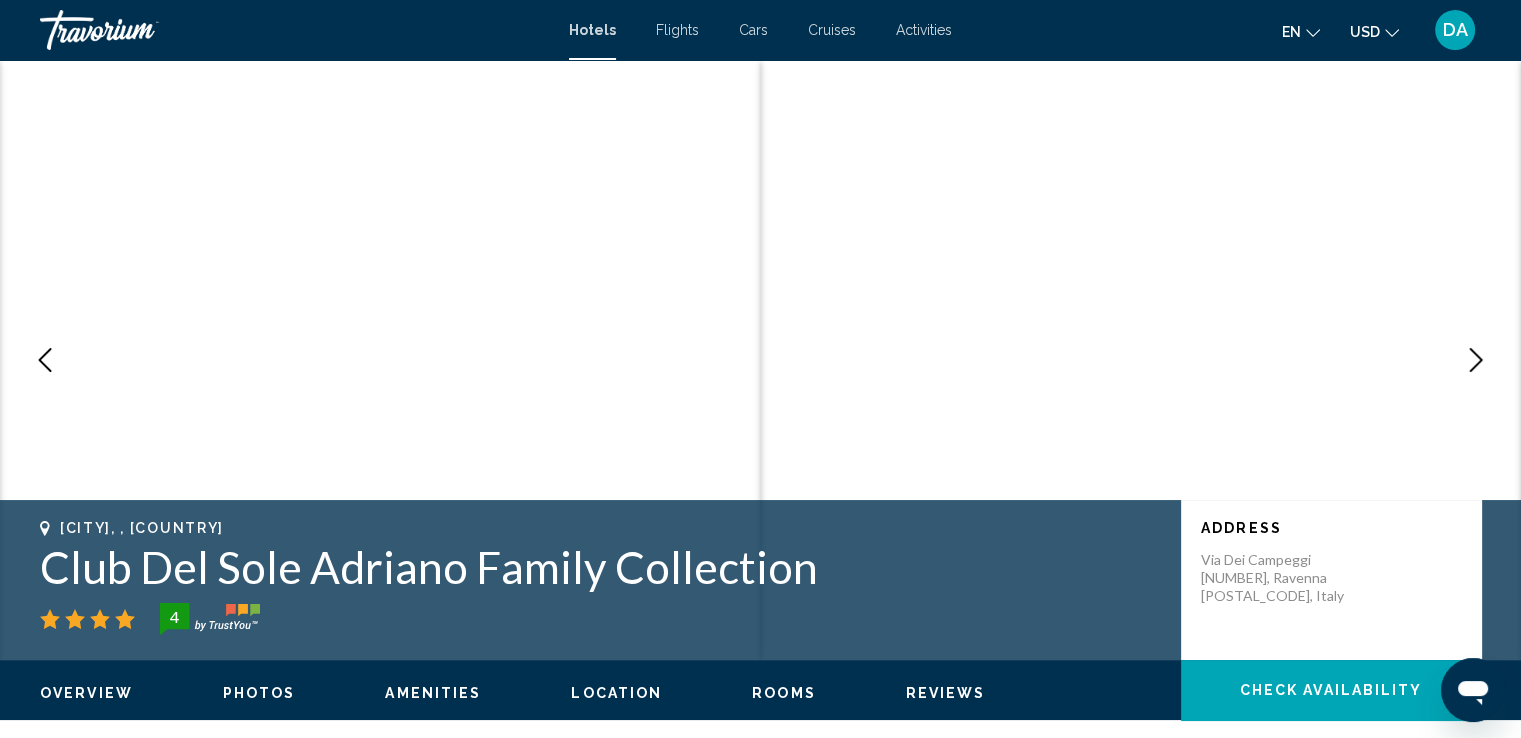 click at bounding box center [1476, 360] 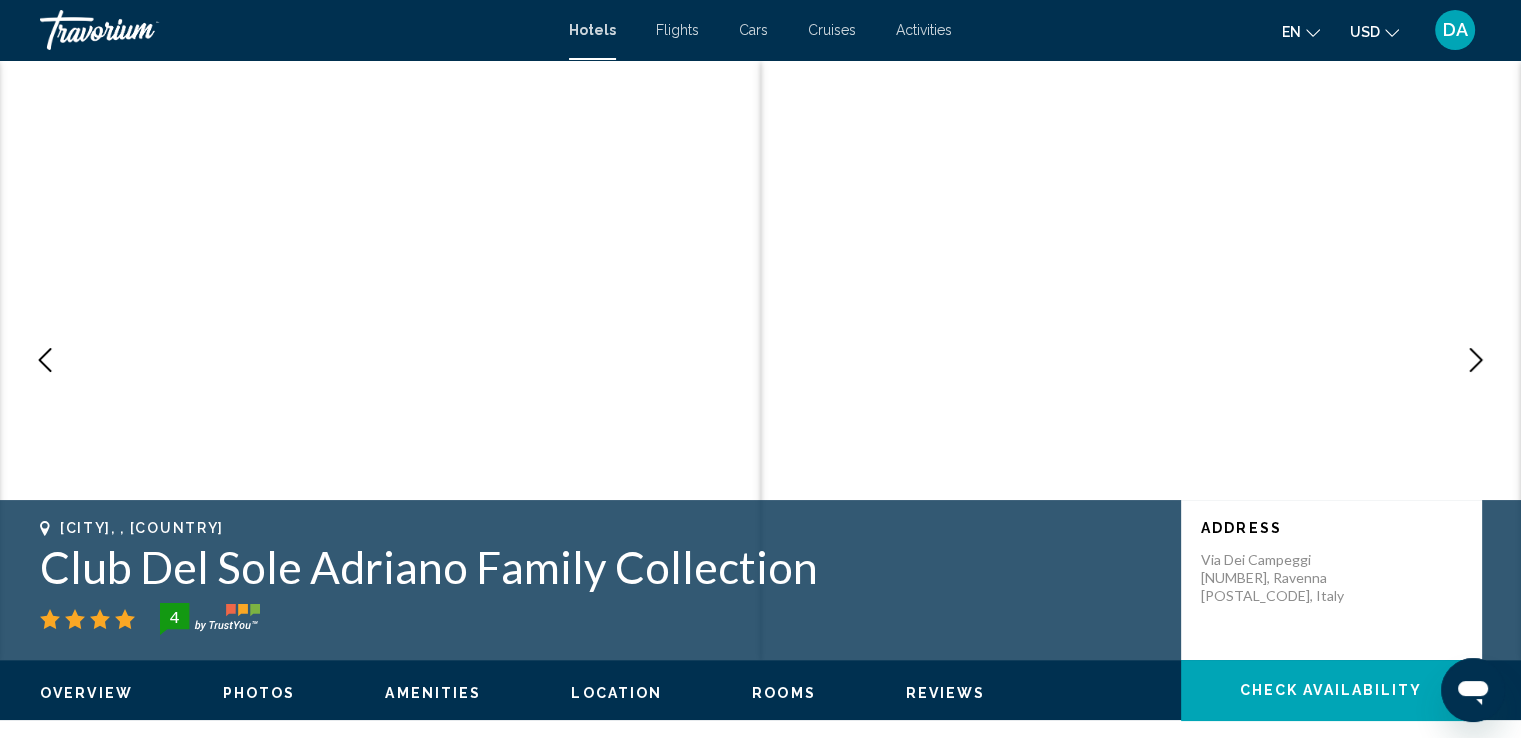 click at bounding box center (1476, 360) 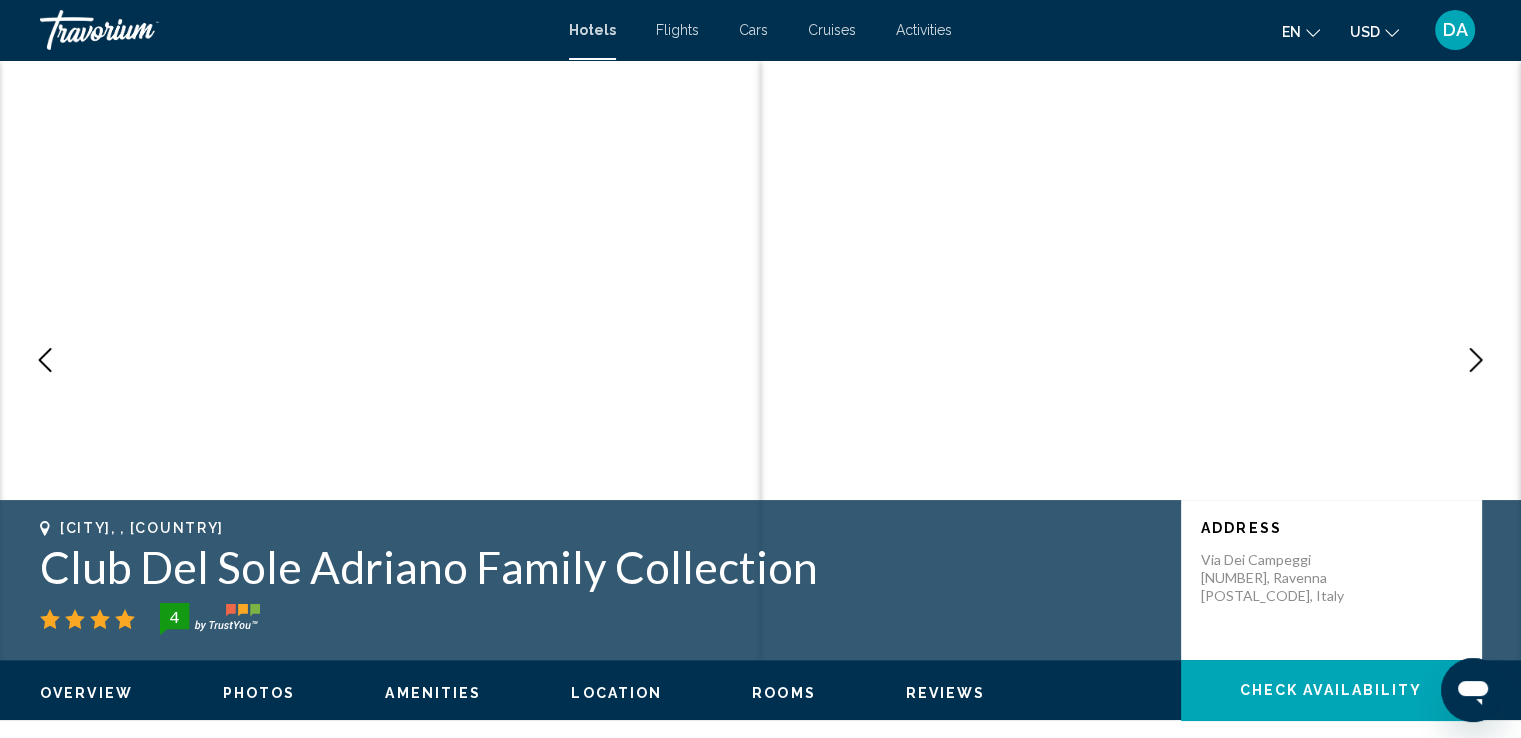 click at bounding box center [1476, 360] 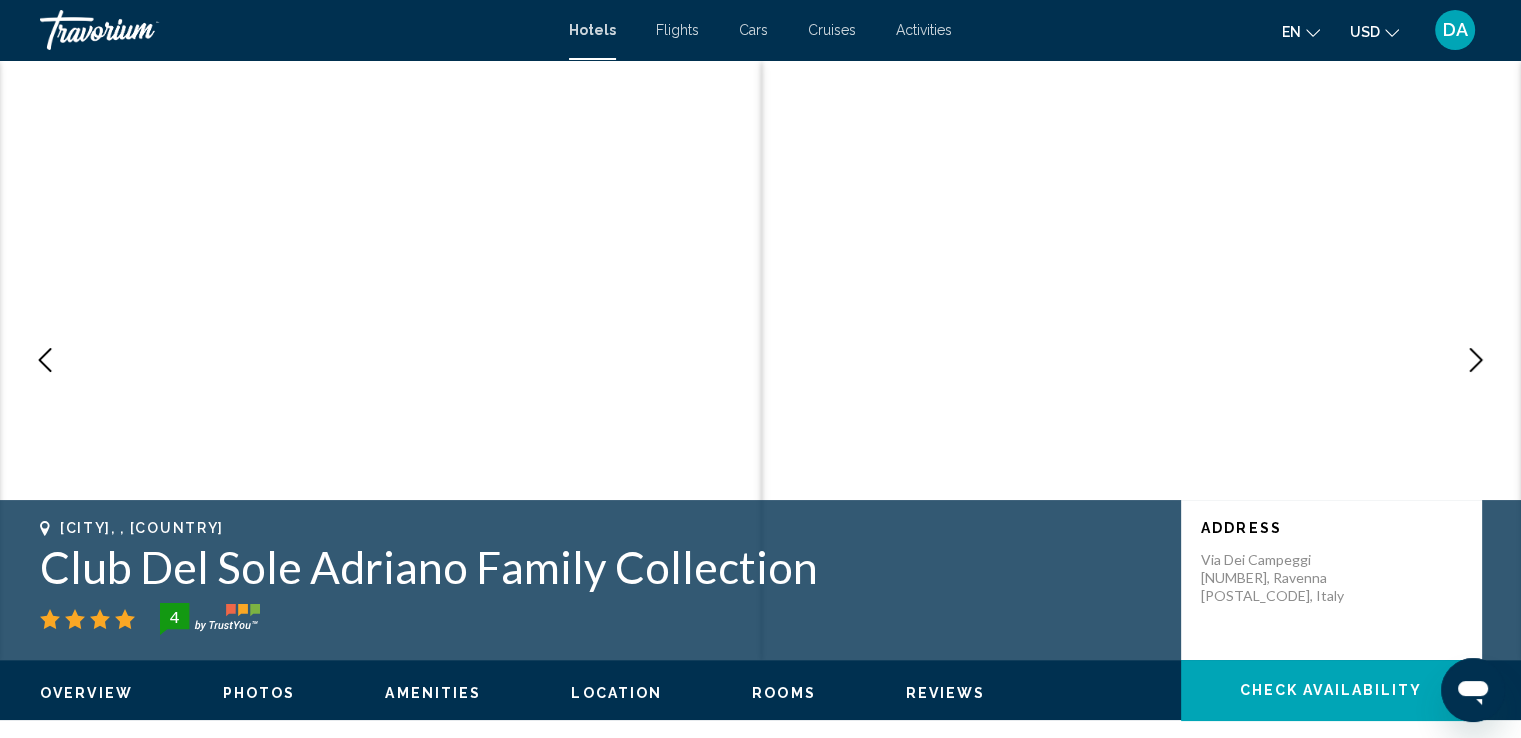 click at bounding box center (1476, 360) 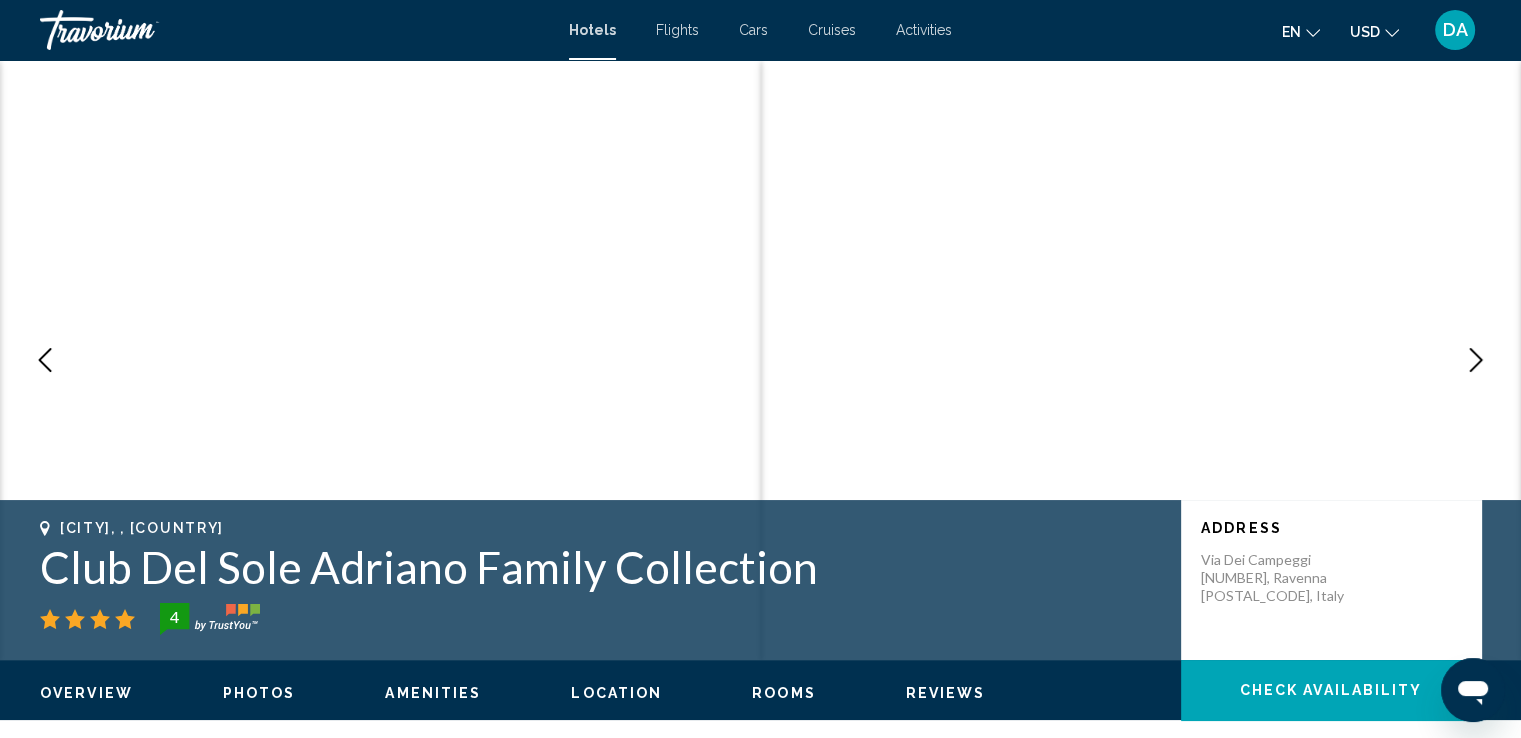 click at bounding box center [1476, 360] 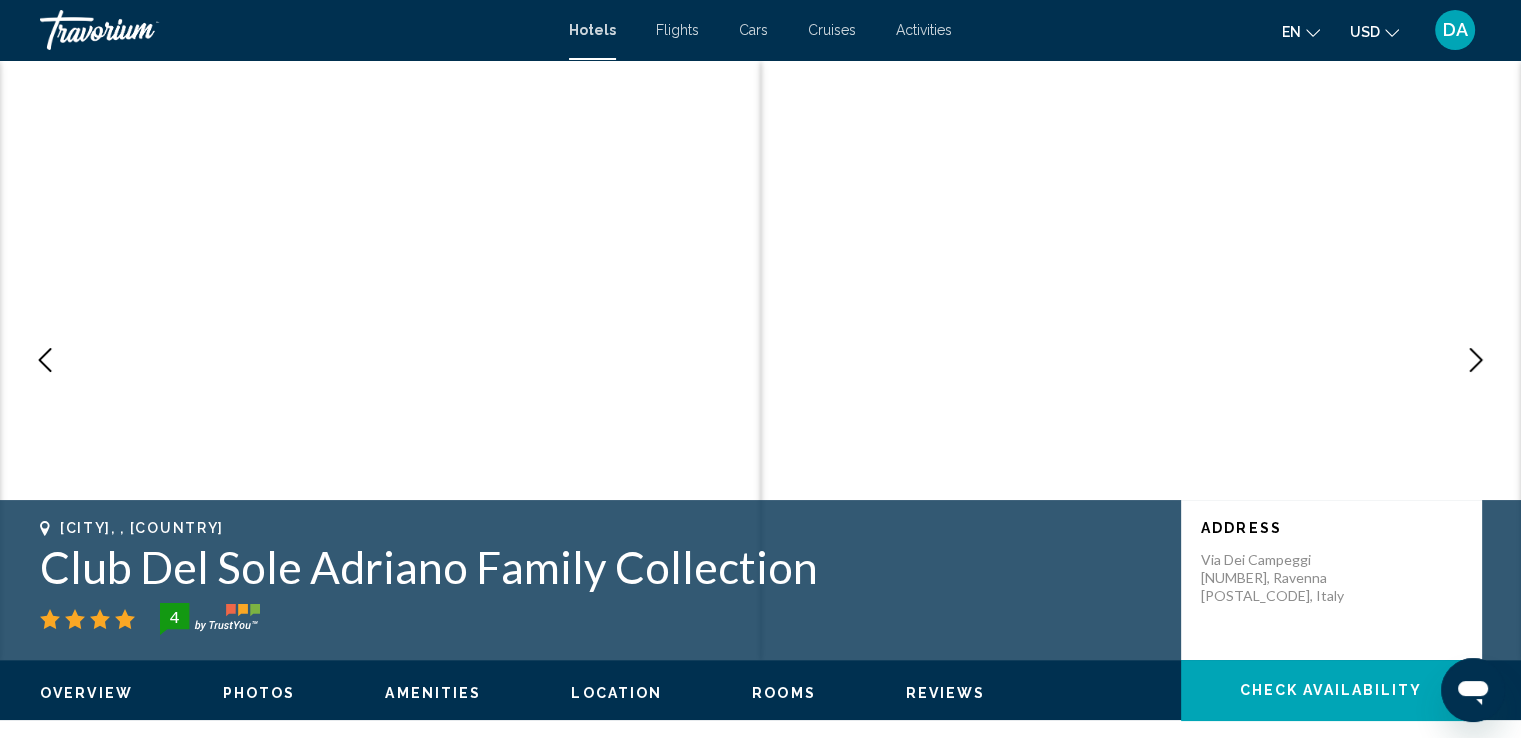 click at bounding box center (1476, 360) 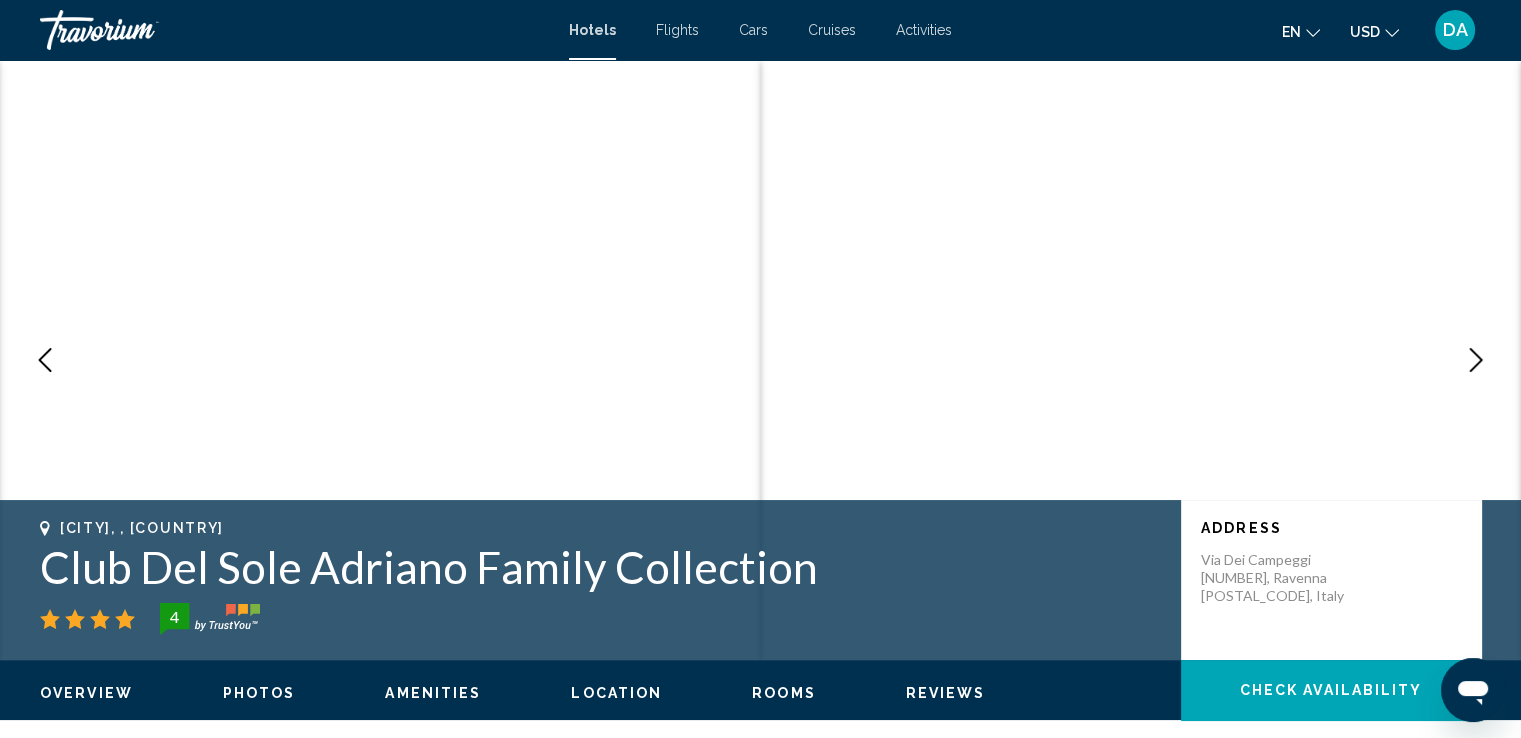 click at bounding box center [1476, 360] 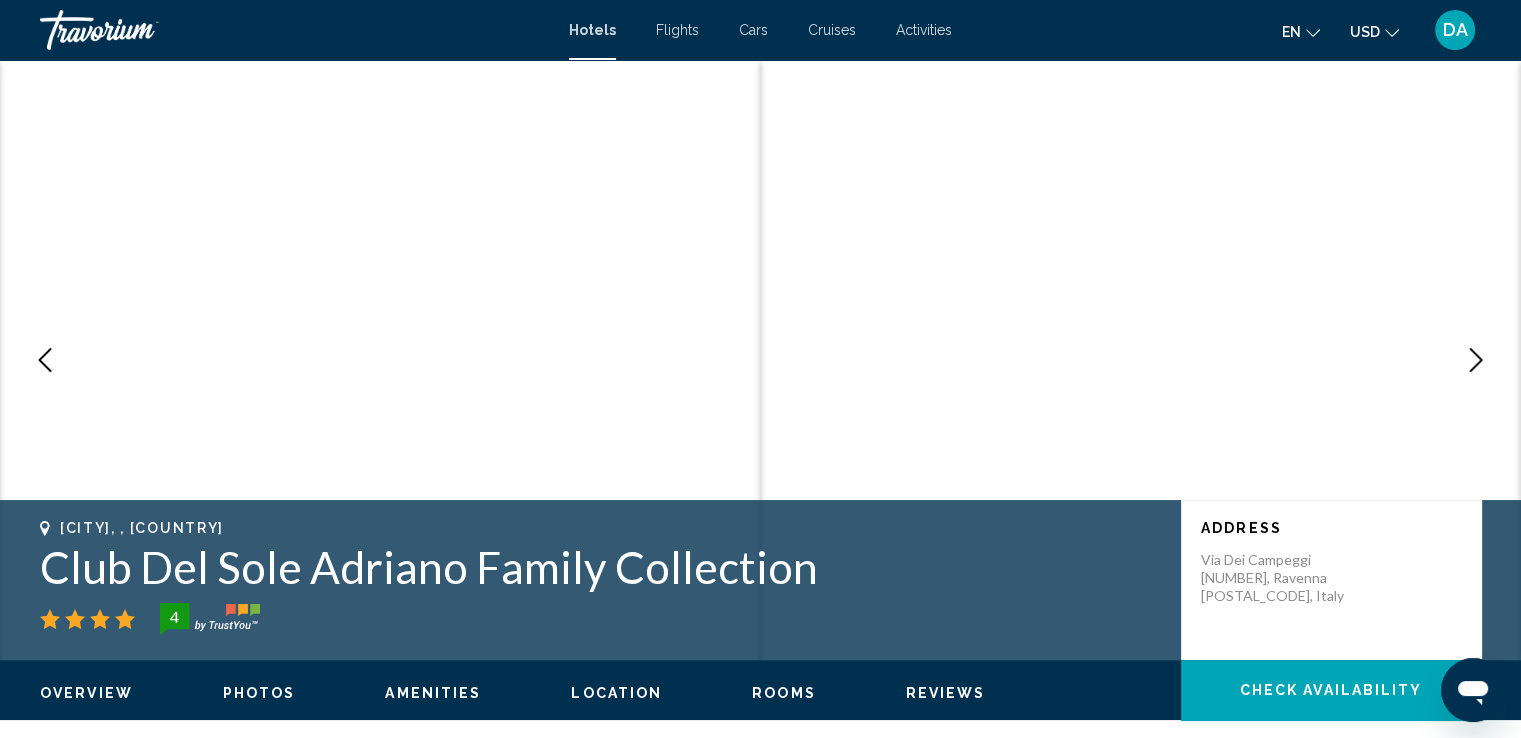 click at bounding box center (1476, 360) 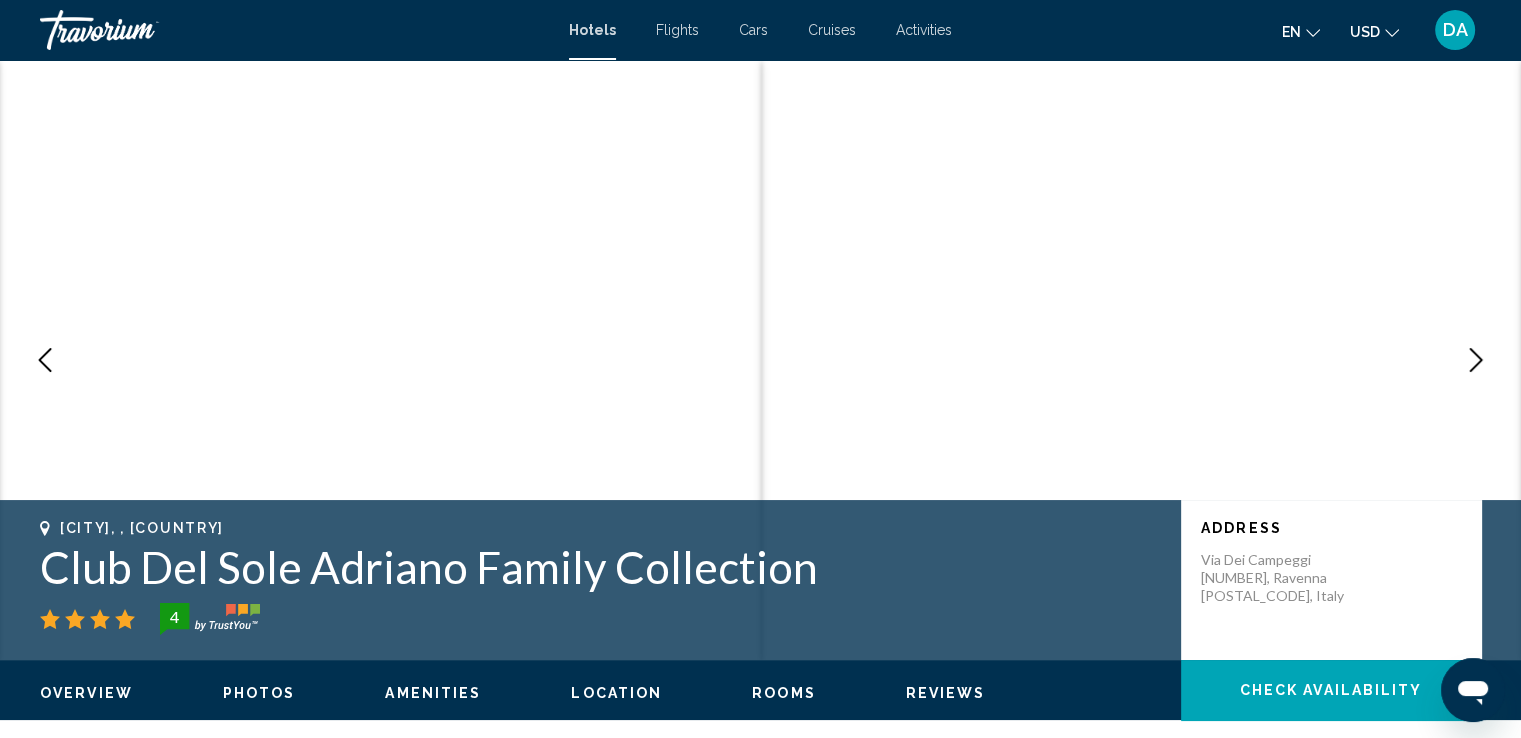 click at bounding box center (1476, 360) 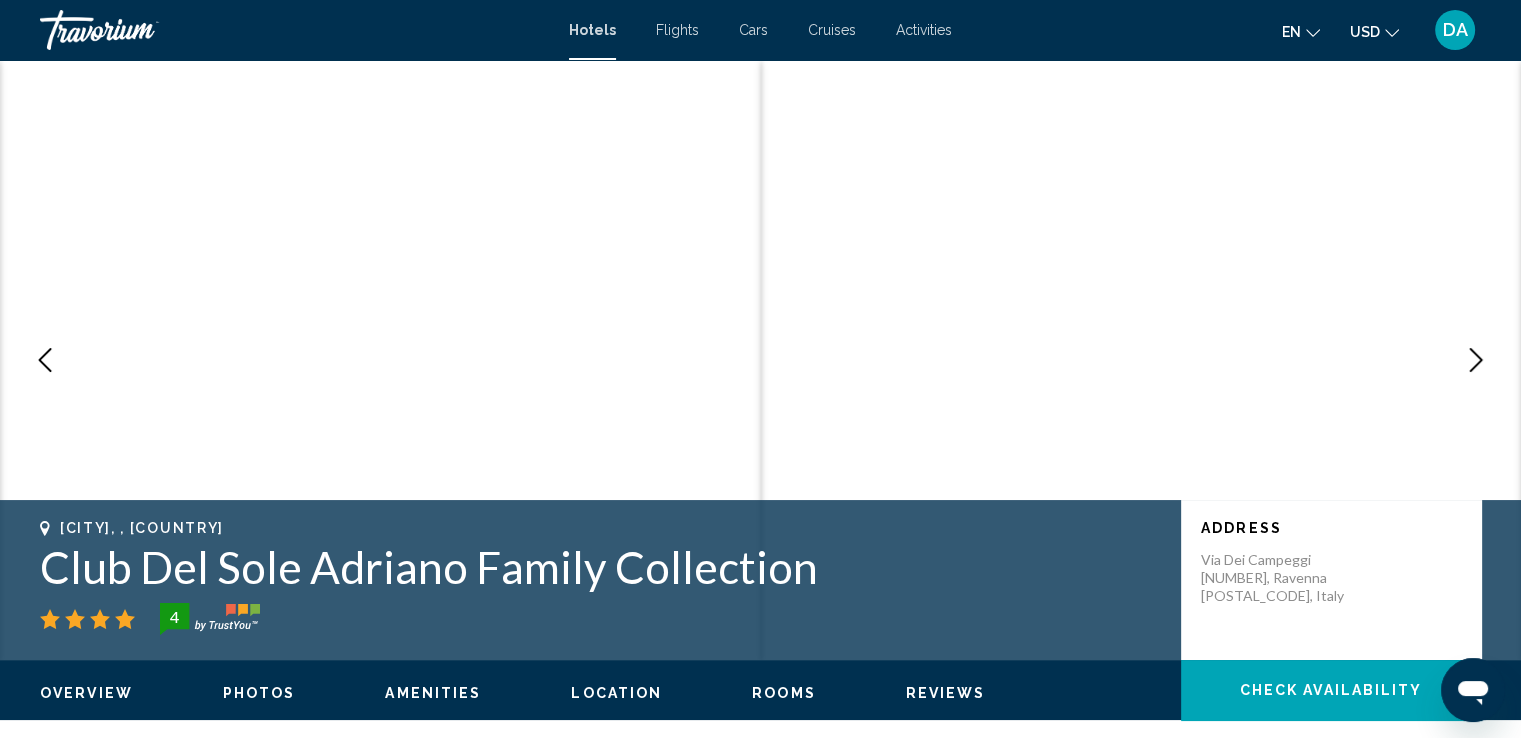 click at bounding box center [1476, 360] 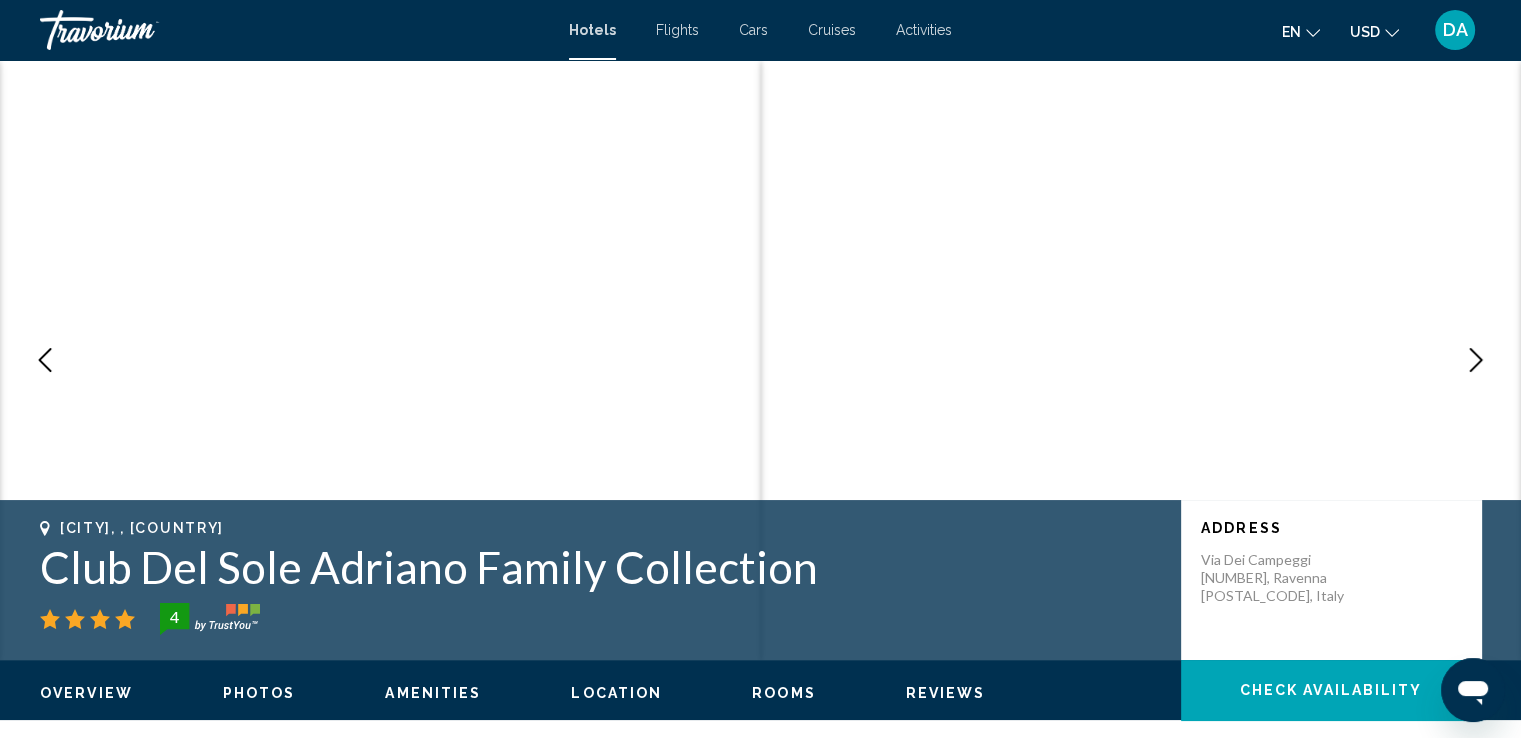 click at bounding box center (1476, 360) 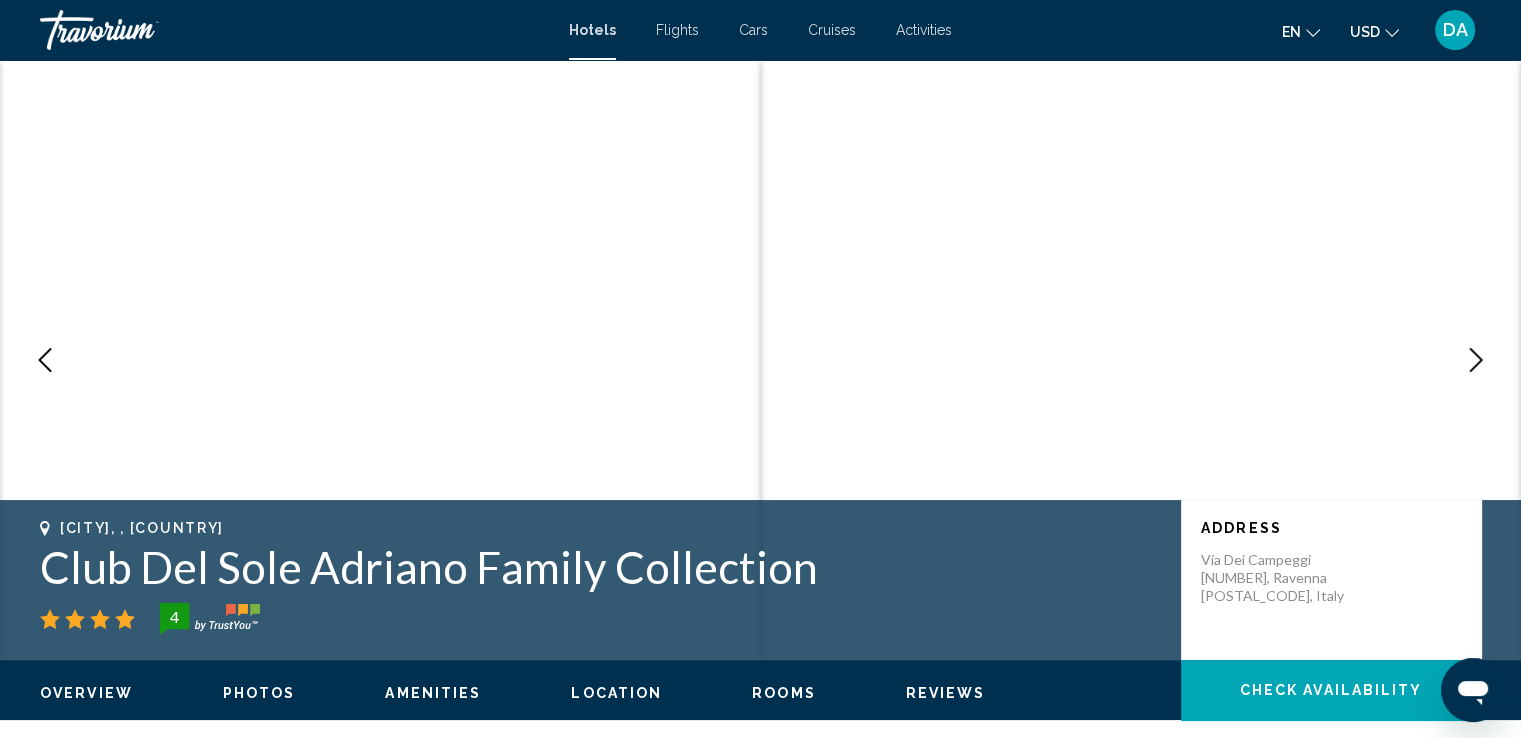 click at bounding box center (1476, 360) 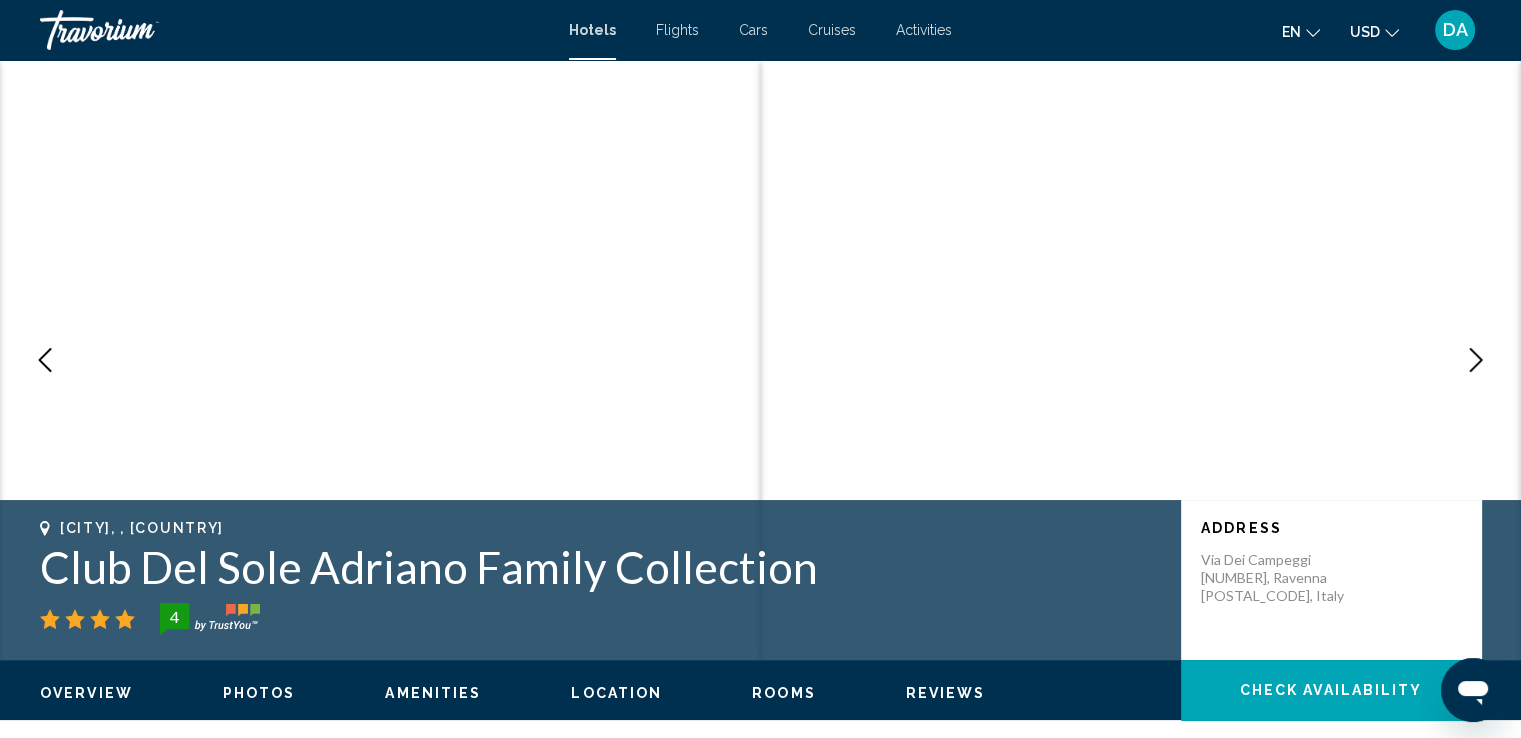 click at bounding box center (1476, 360) 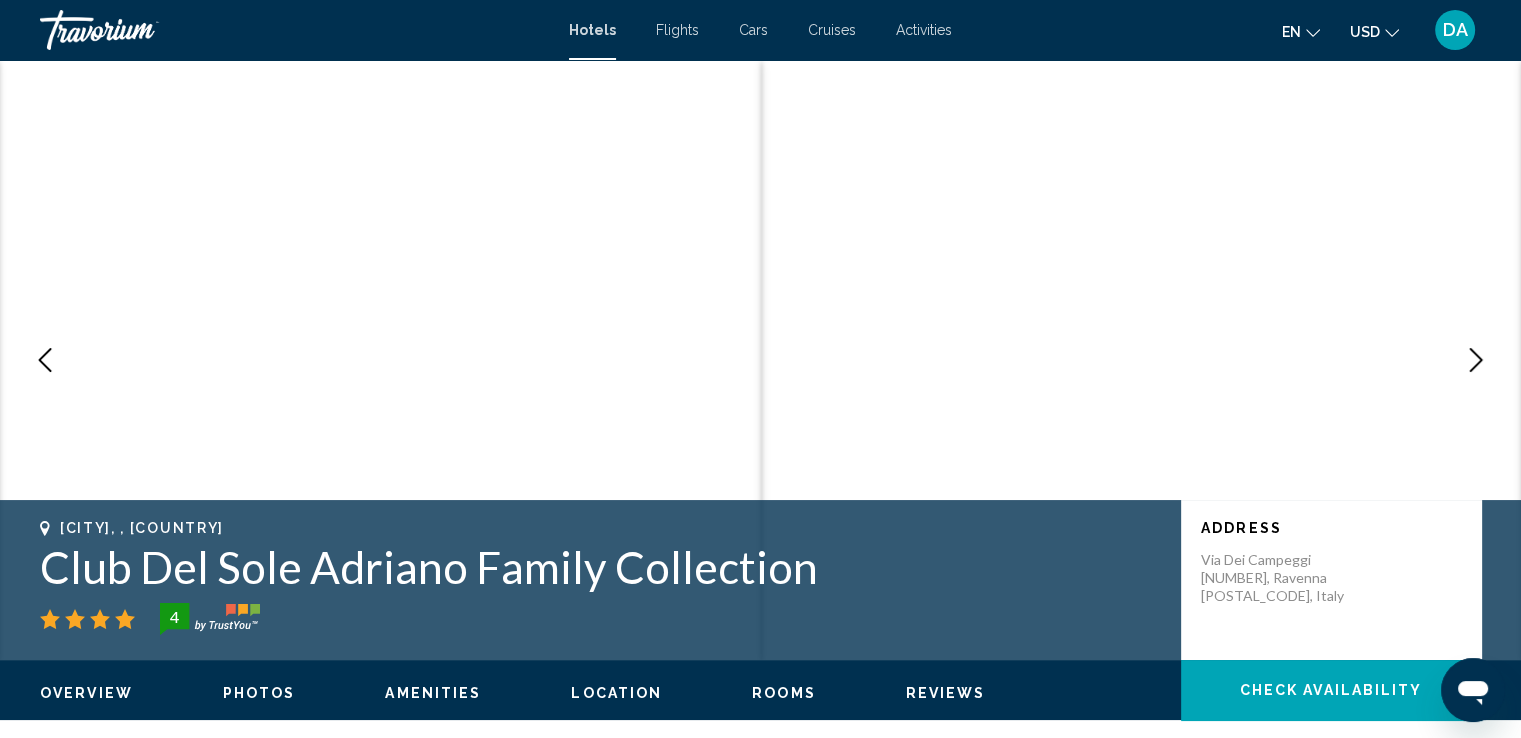 click at bounding box center [1476, 360] 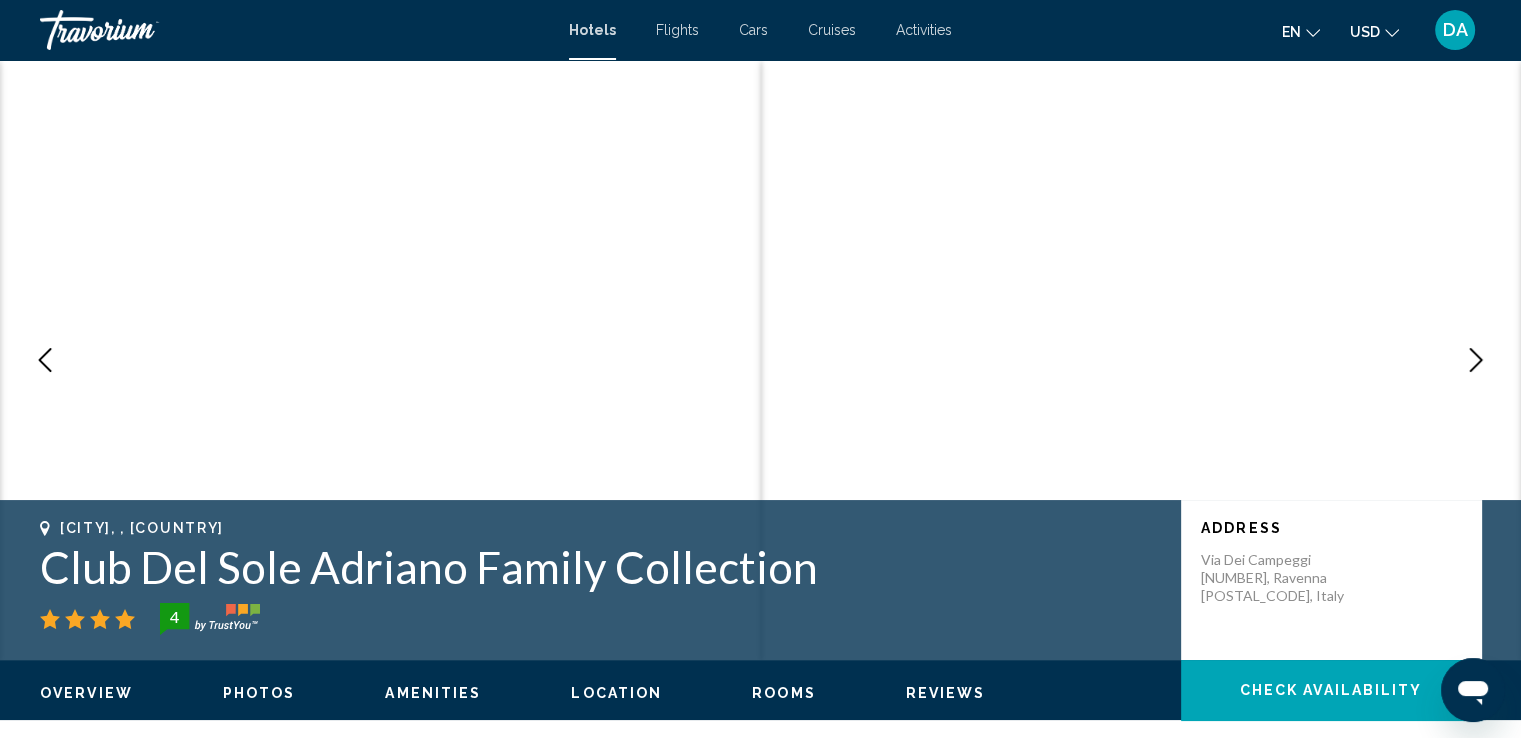 click at bounding box center [1476, 360] 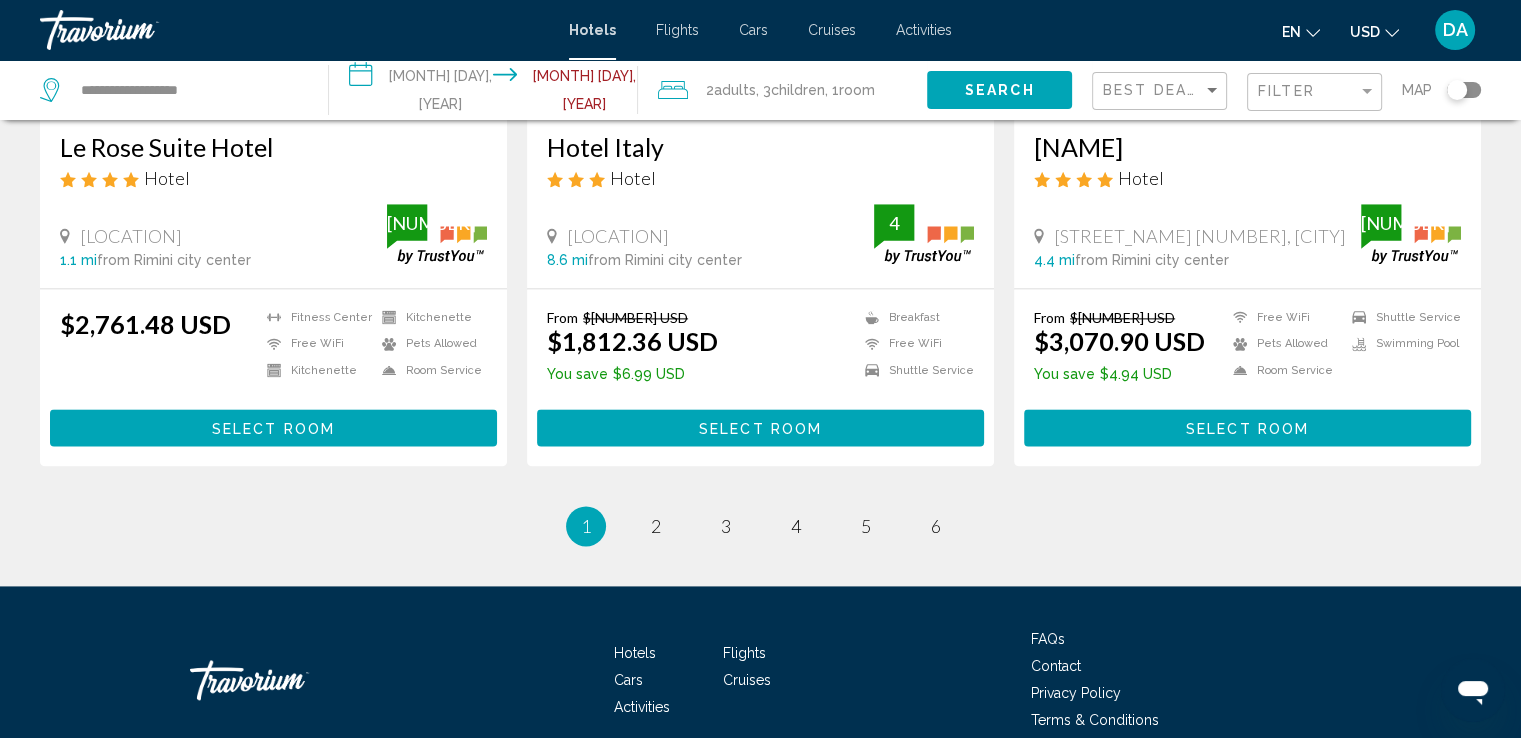 scroll, scrollTop: 2690, scrollLeft: 0, axis: vertical 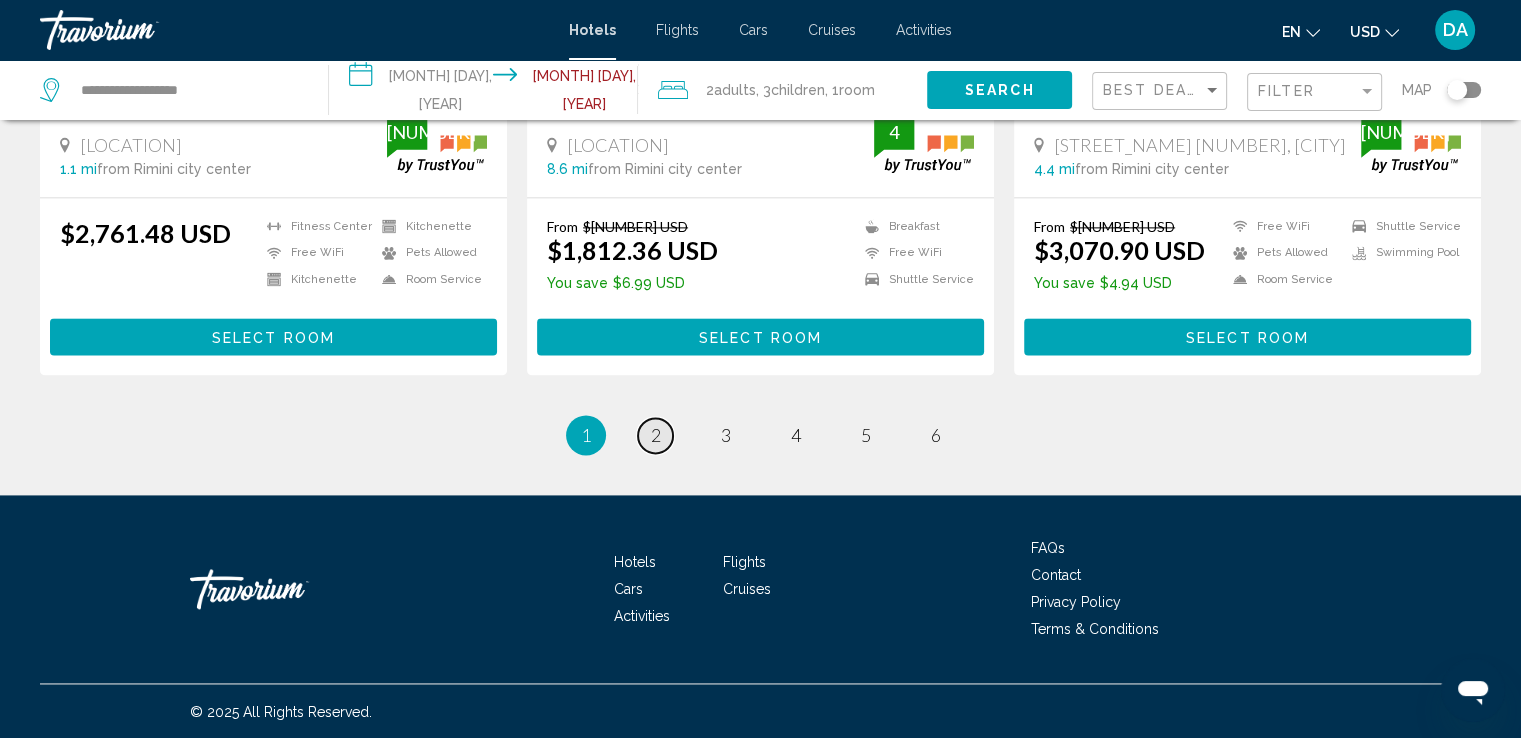 click on "page  2" at bounding box center [655, 435] 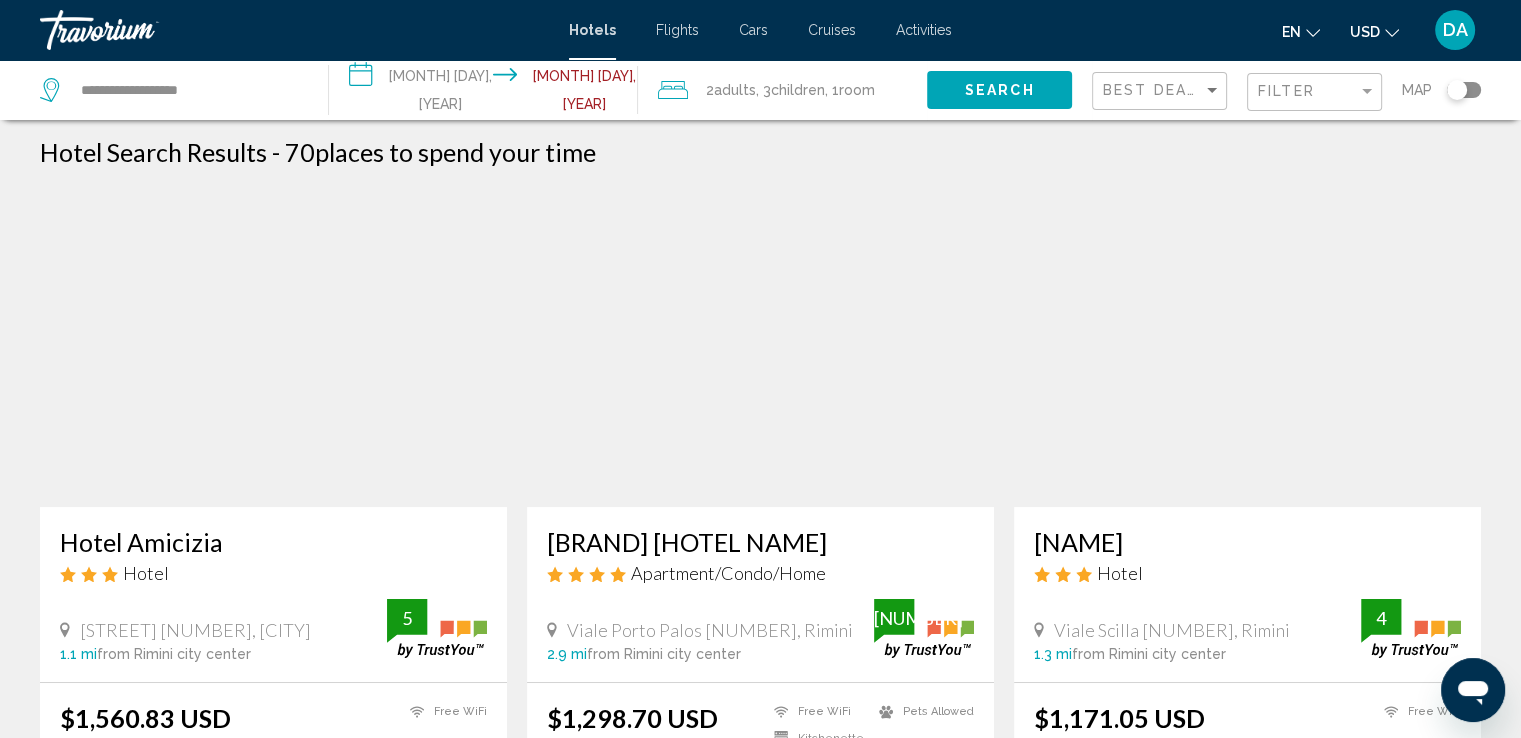 scroll, scrollTop: 0, scrollLeft: 0, axis: both 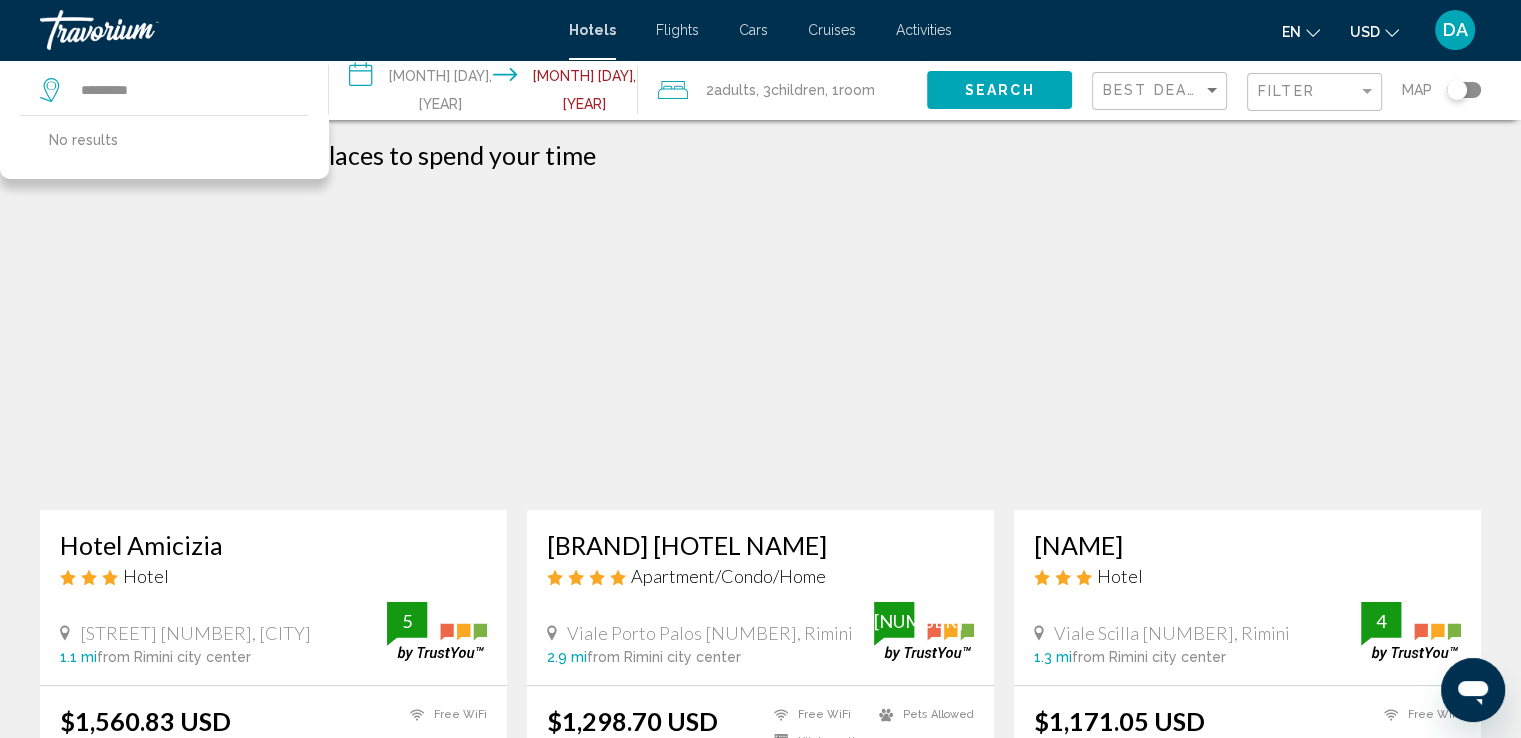 click on "Search" at bounding box center (999, 89) 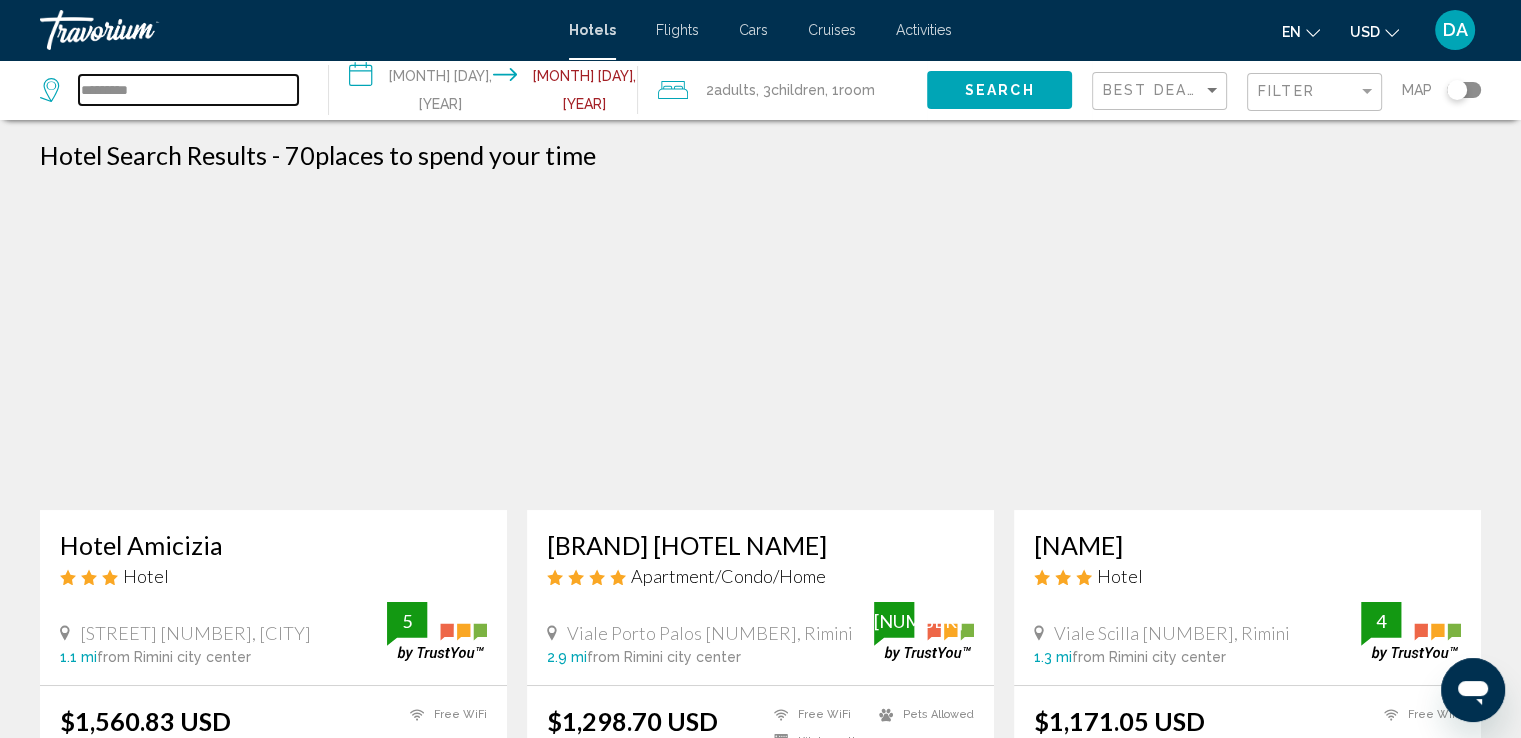 click on "*********" at bounding box center [188, 90] 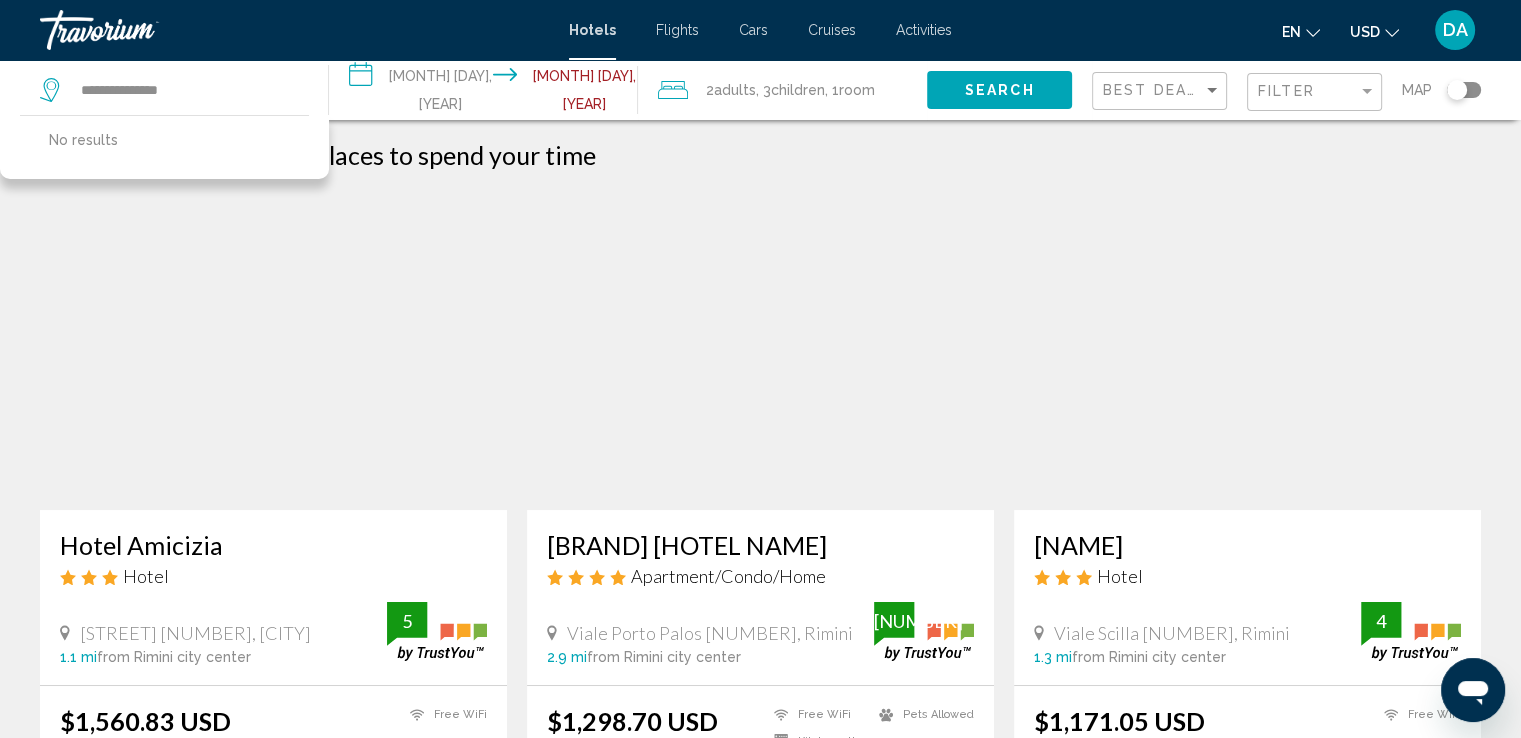 click on "Search" at bounding box center (1000, 89) 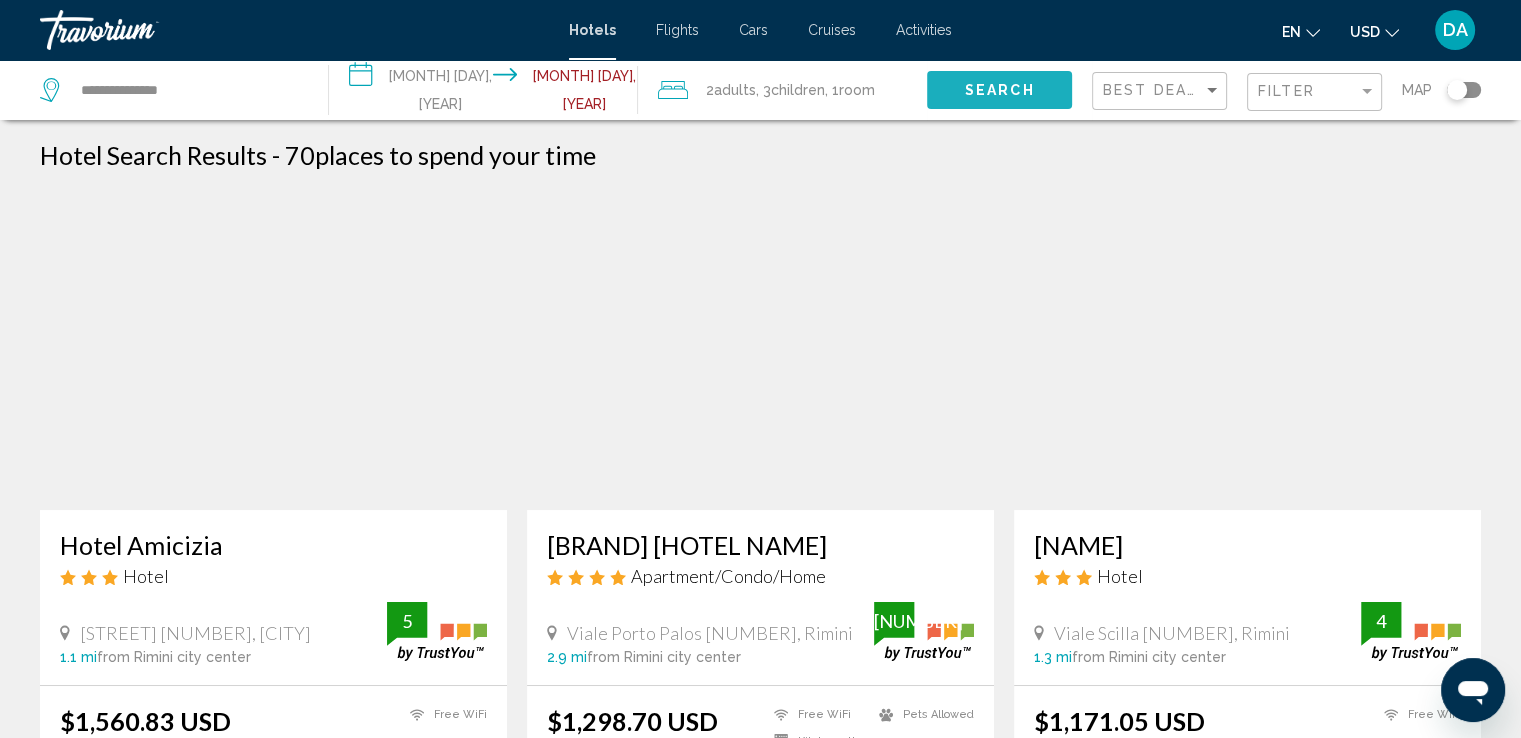 click on "Search" at bounding box center [1000, 91] 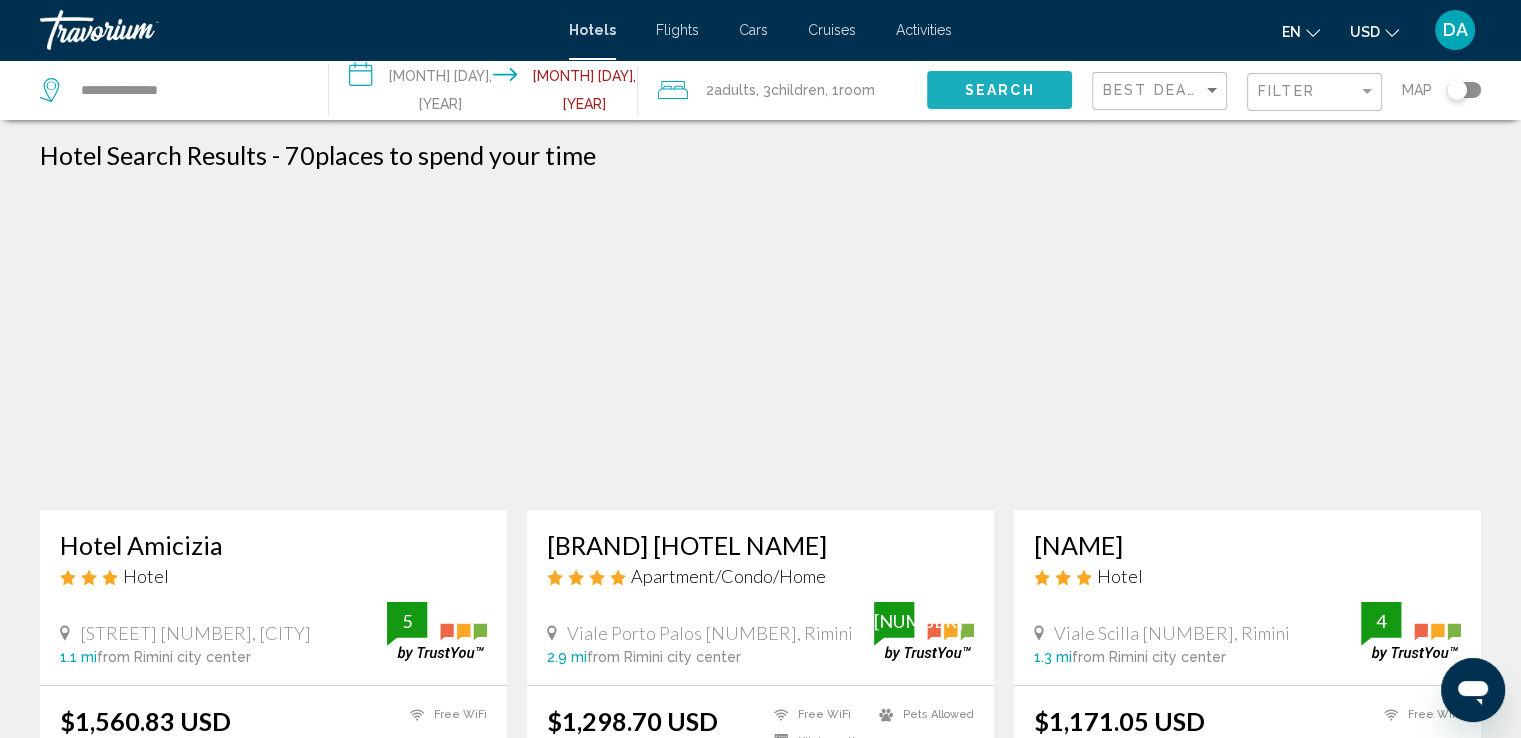 click on "Search" at bounding box center [999, 89] 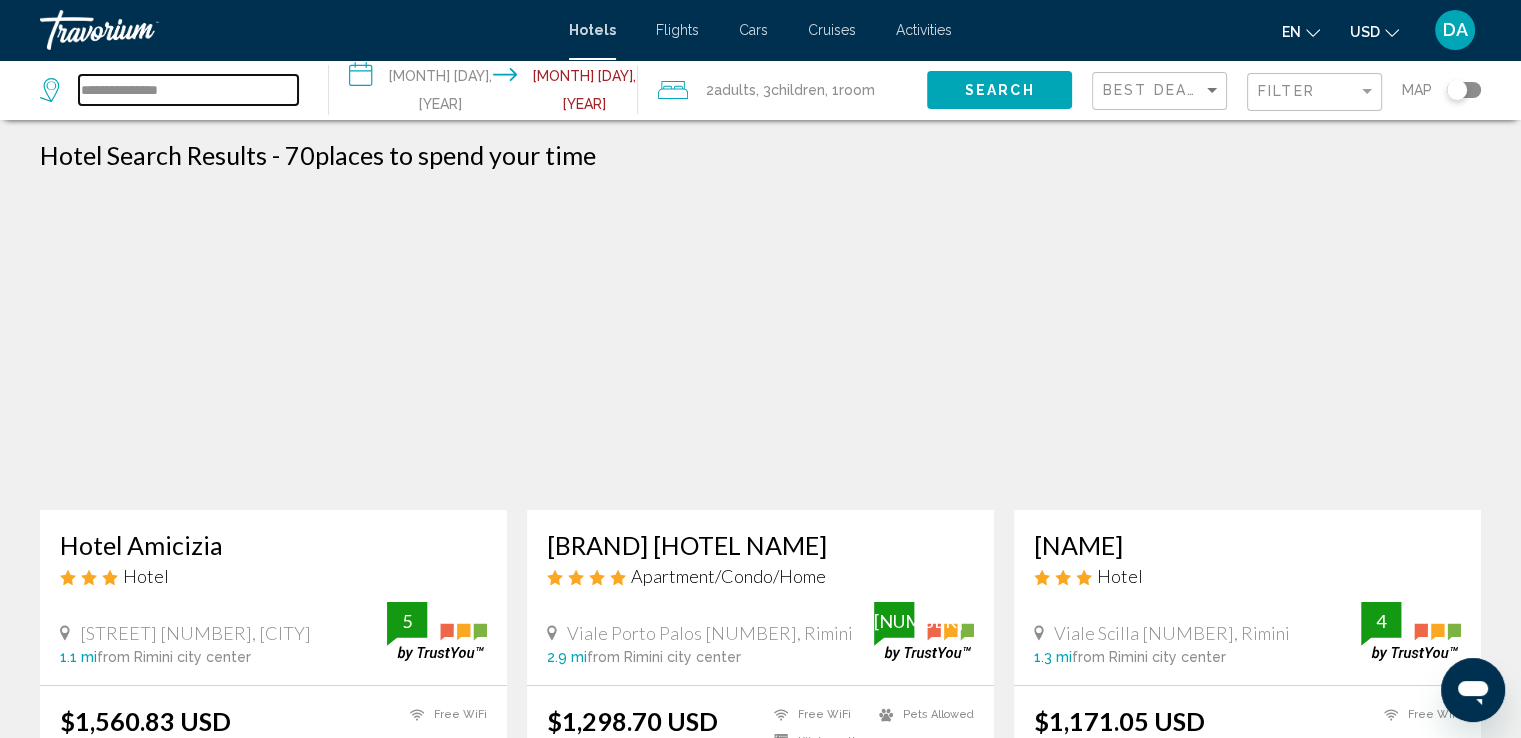 click on "**********" at bounding box center [188, 90] 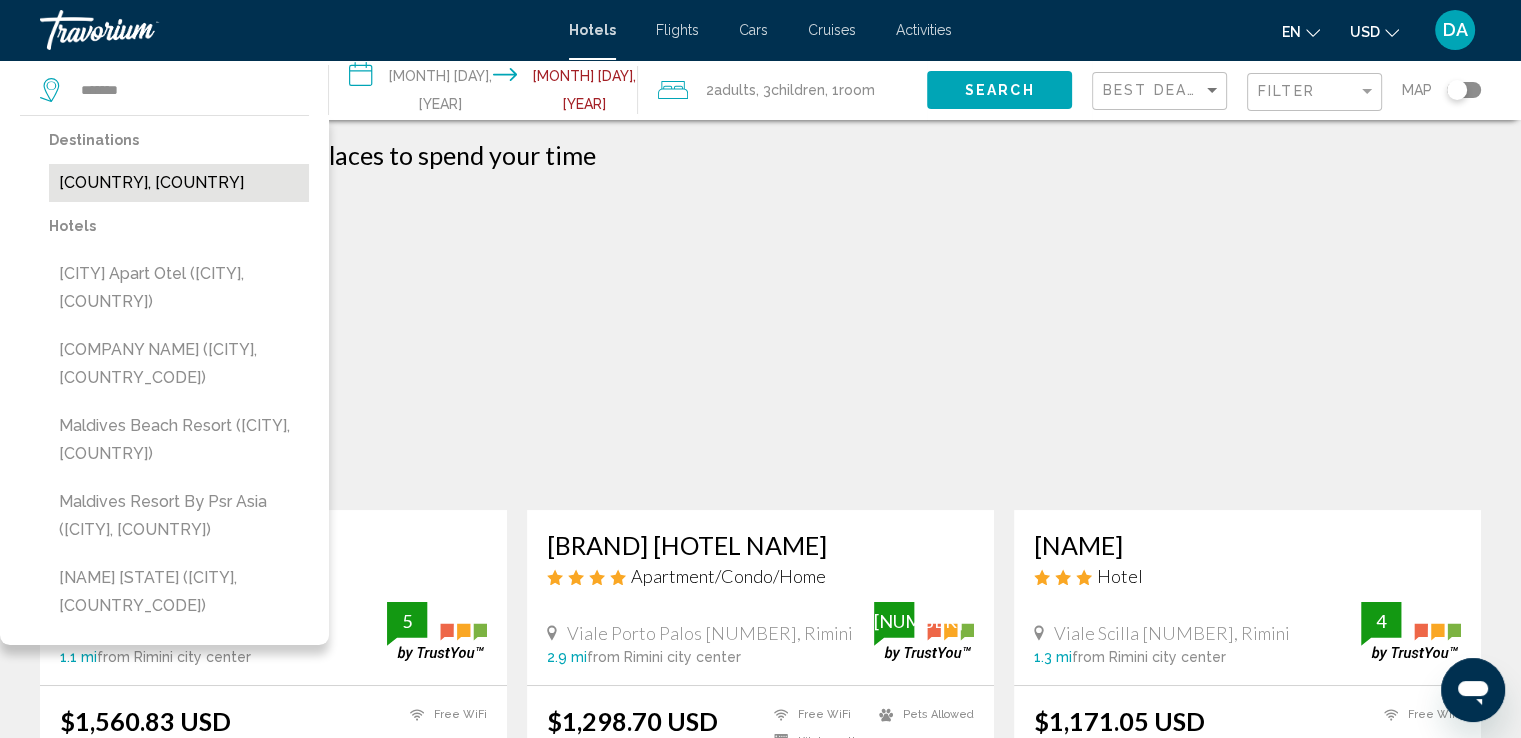 click on "[COUNTRY], [COUNTRY]" at bounding box center [179, 183] 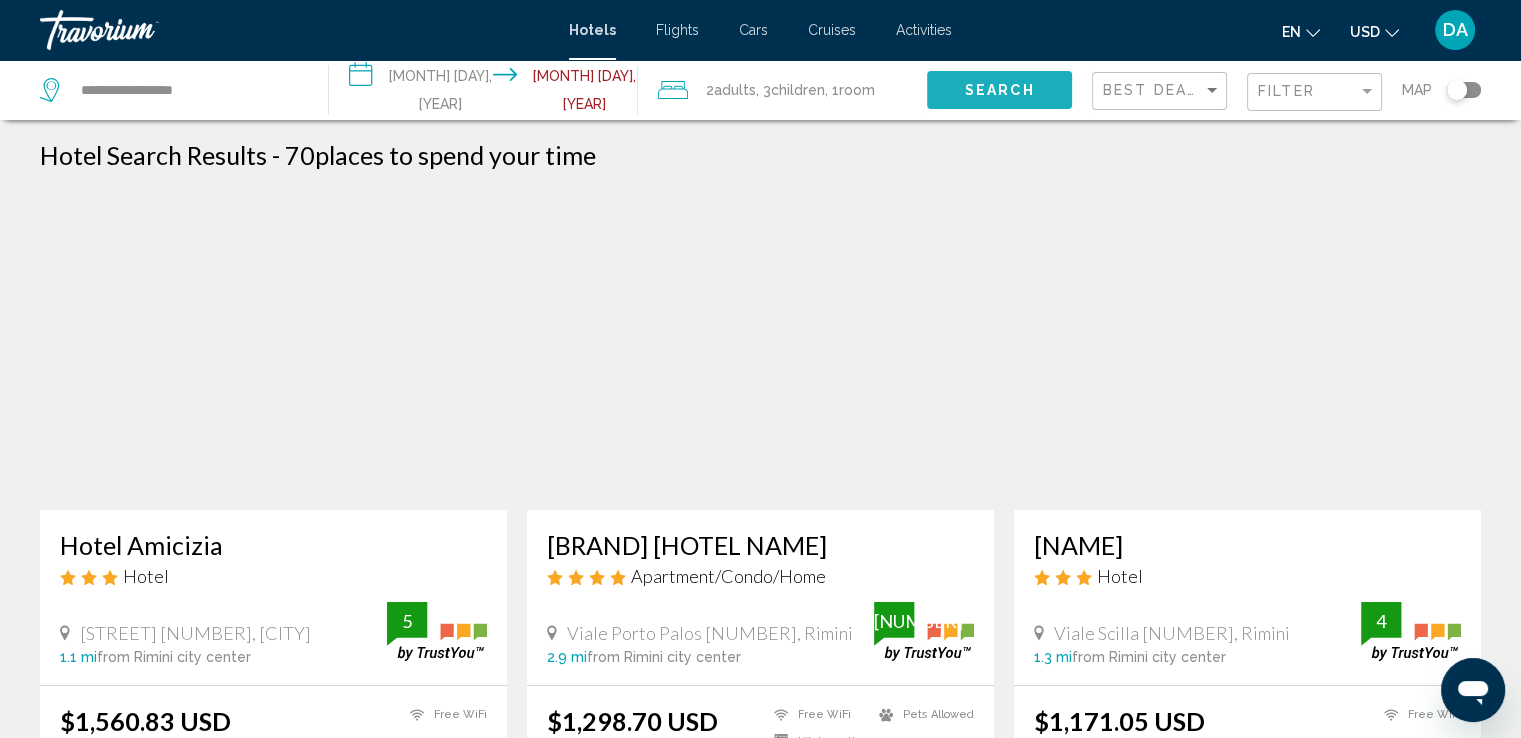 click on "Search" at bounding box center (1000, 91) 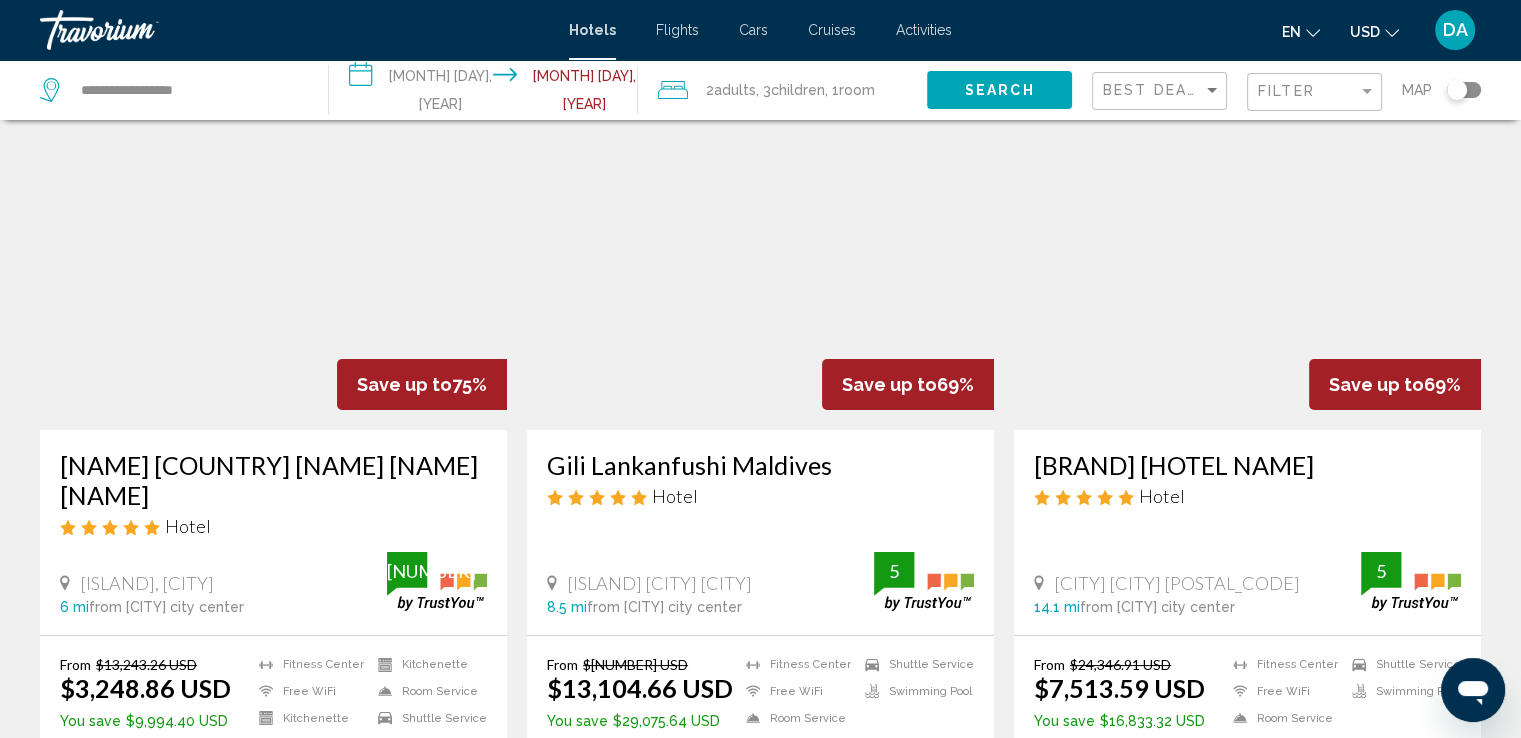 scroll, scrollTop: 120, scrollLeft: 0, axis: vertical 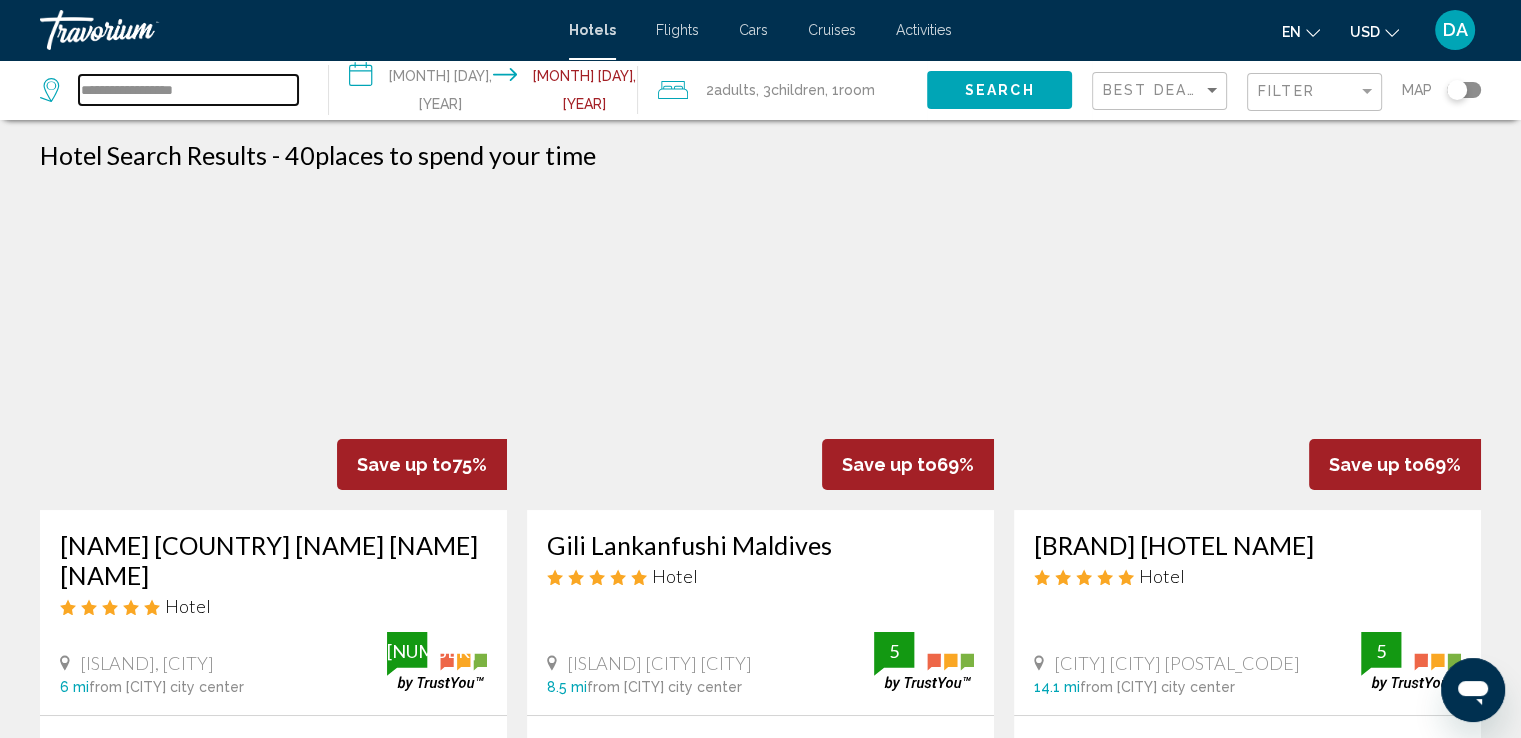 click on "**********" at bounding box center (188, 90) 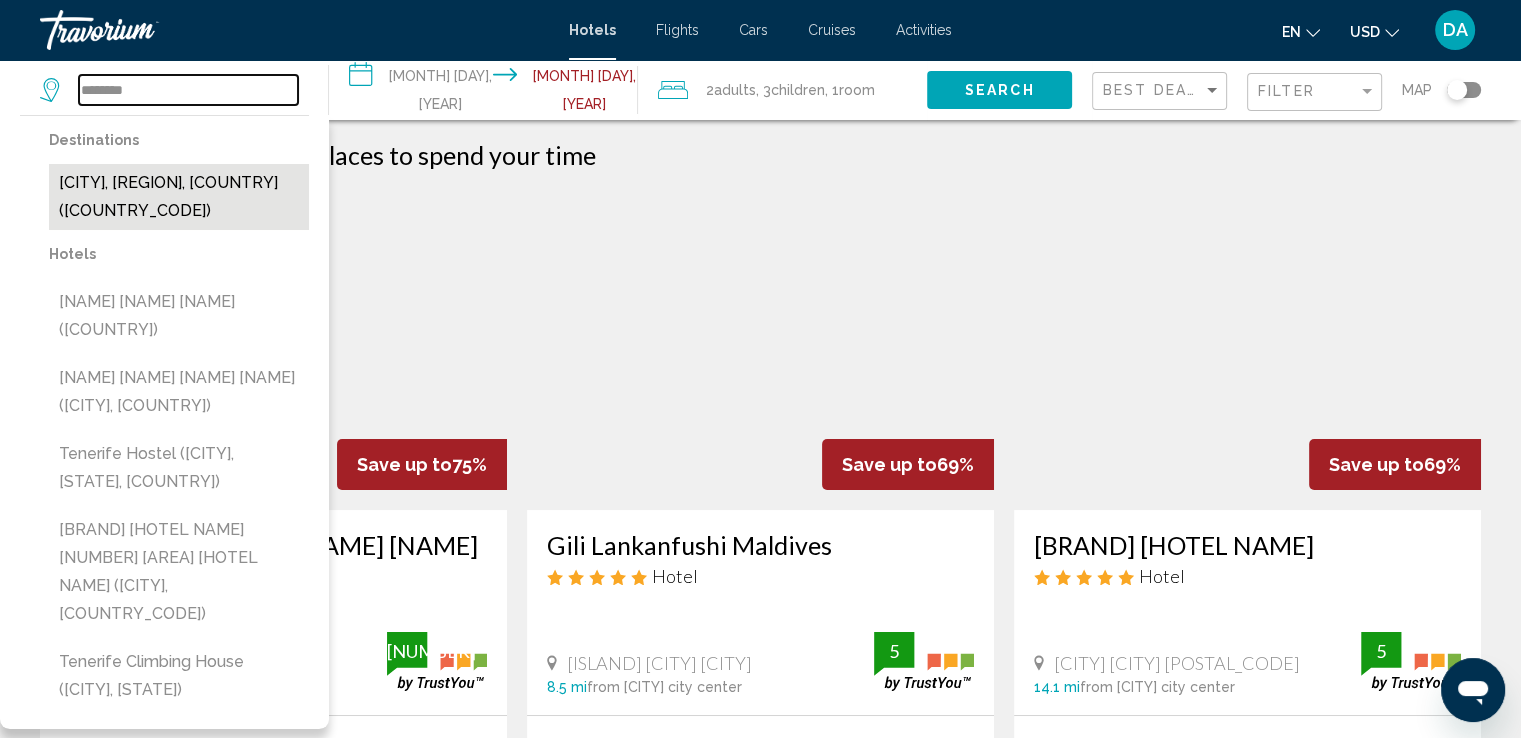 type on "********" 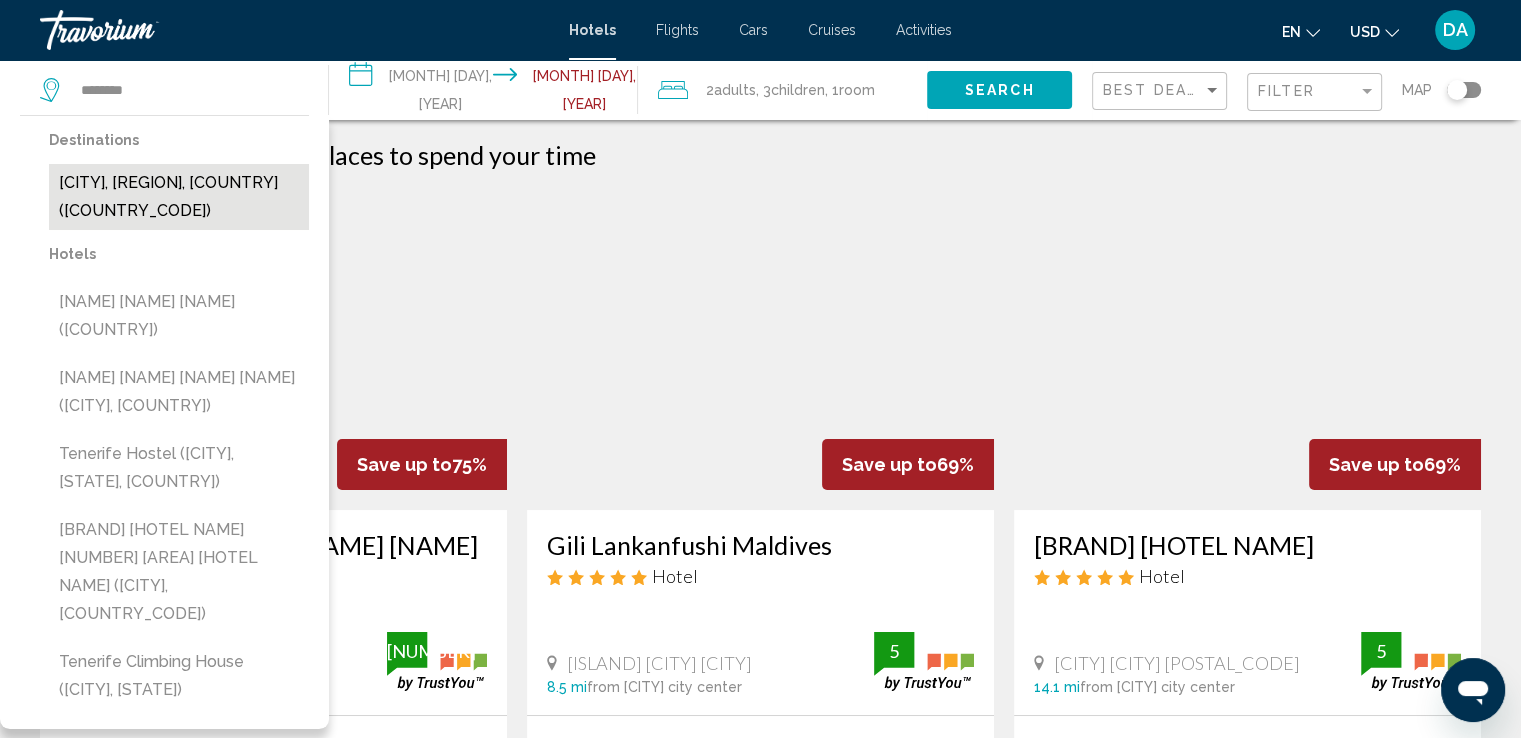 click on "[CITY], [REGION], [COUNTRY] ([COUNTRY_CODE])" at bounding box center (179, 197) 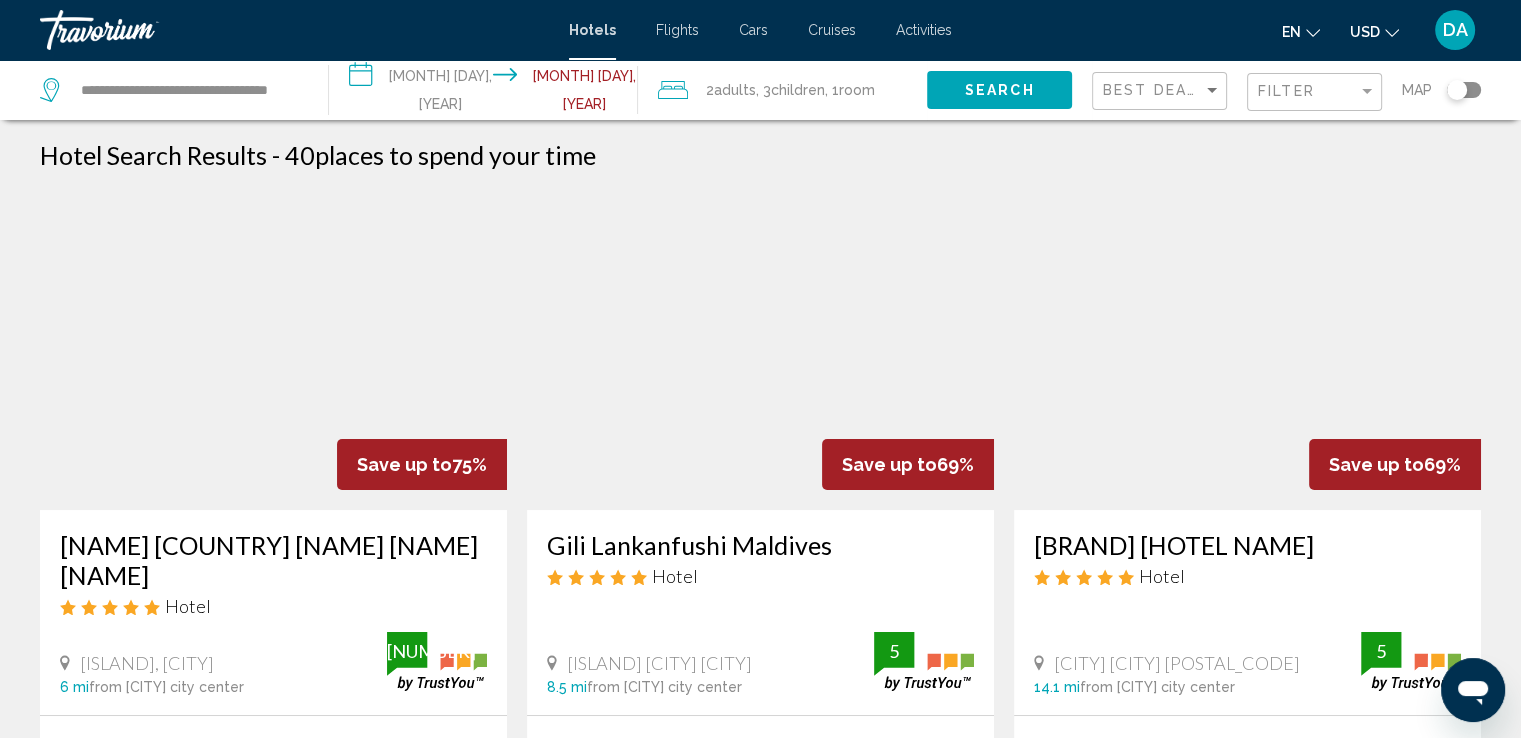 click on "Search" at bounding box center [1000, 91] 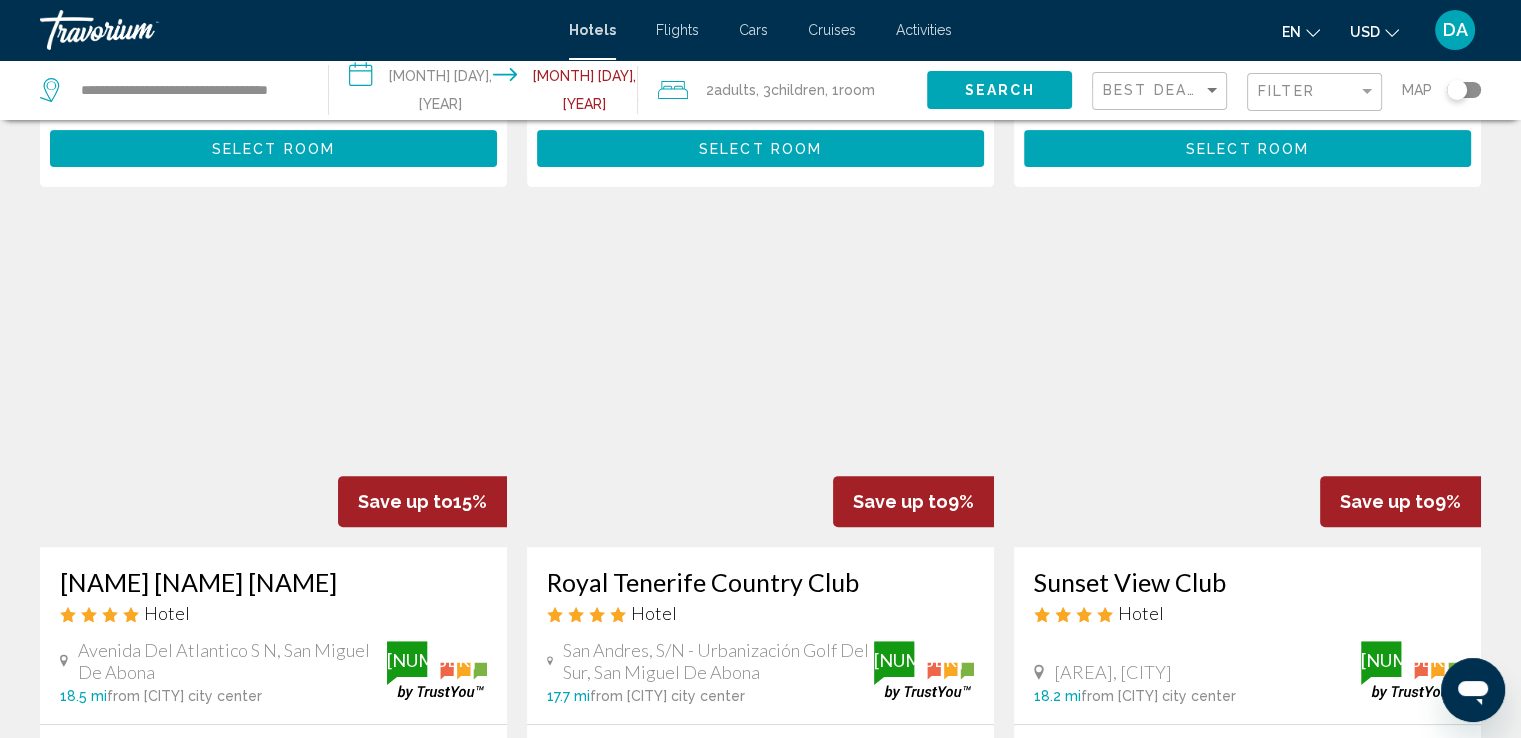 scroll, scrollTop: 760, scrollLeft: 0, axis: vertical 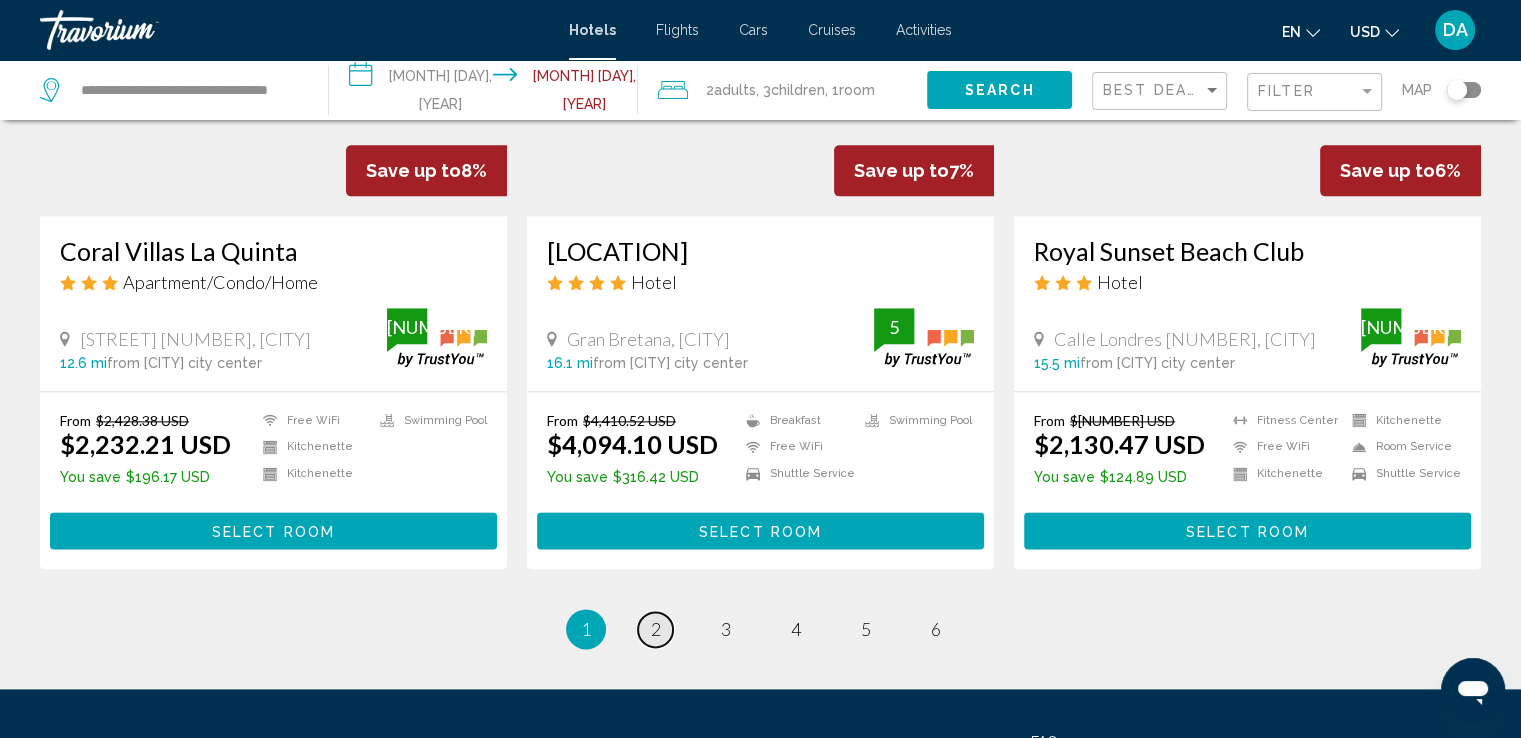 click on "2" at bounding box center [656, 629] 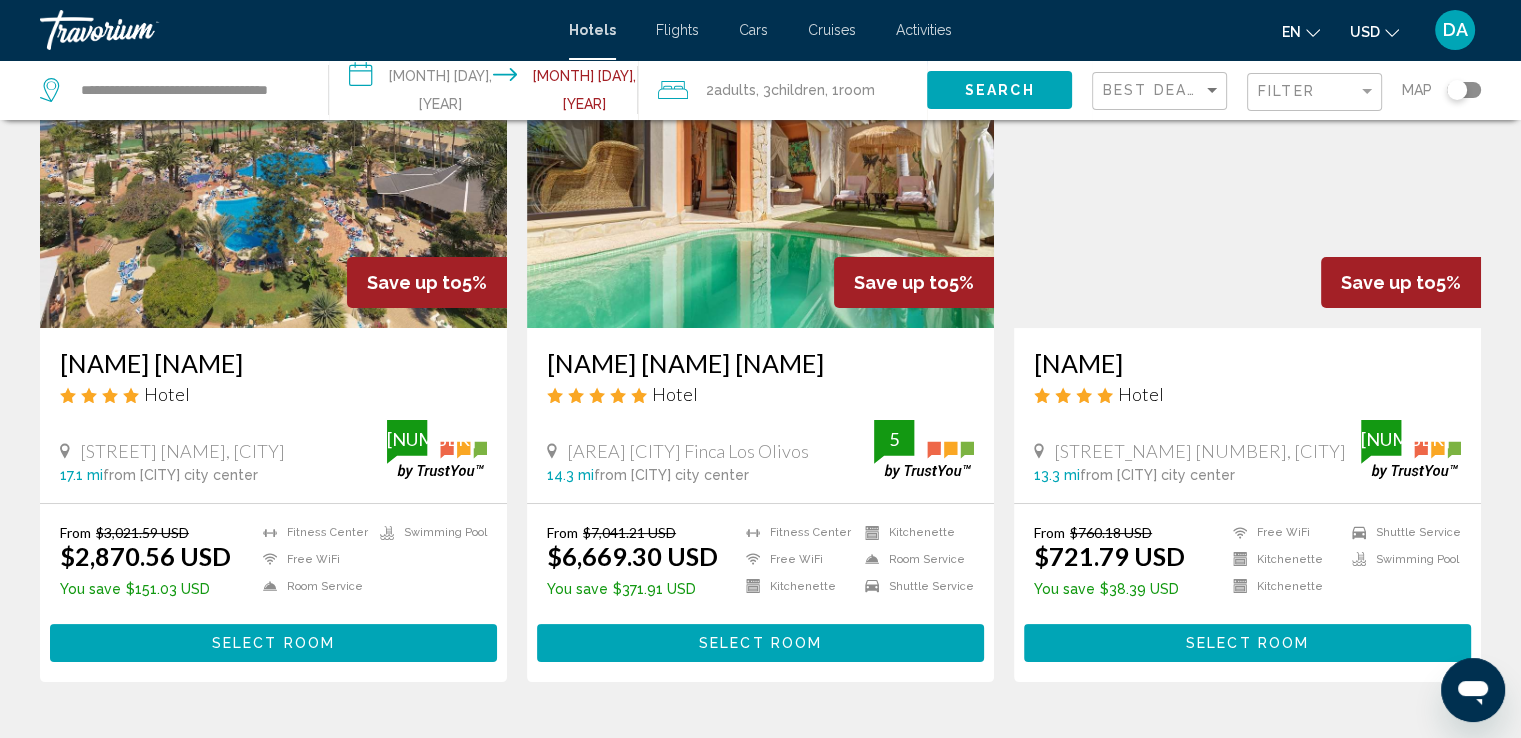 scroll, scrollTop: 0, scrollLeft: 0, axis: both 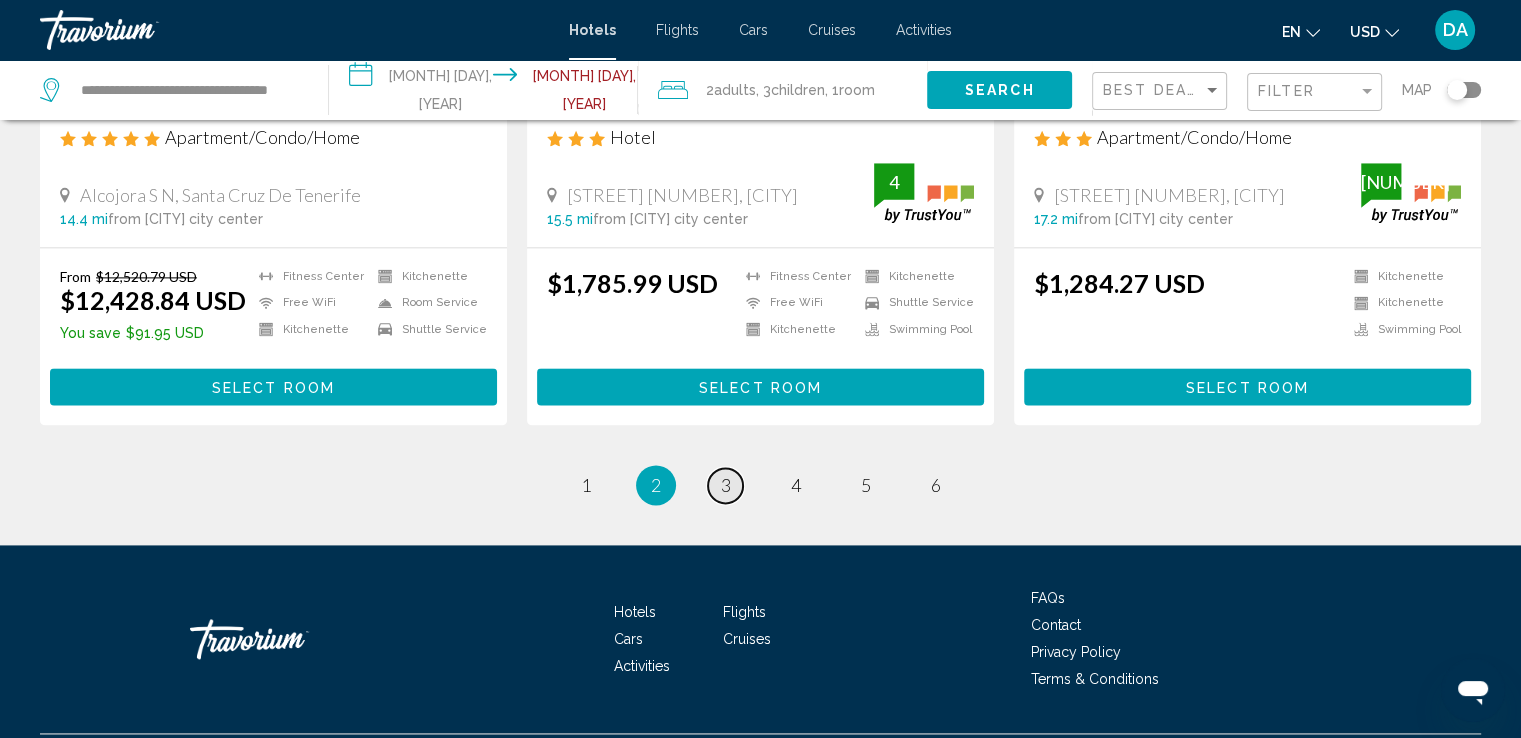 click on "page 3" at bounding box center [585, 485] 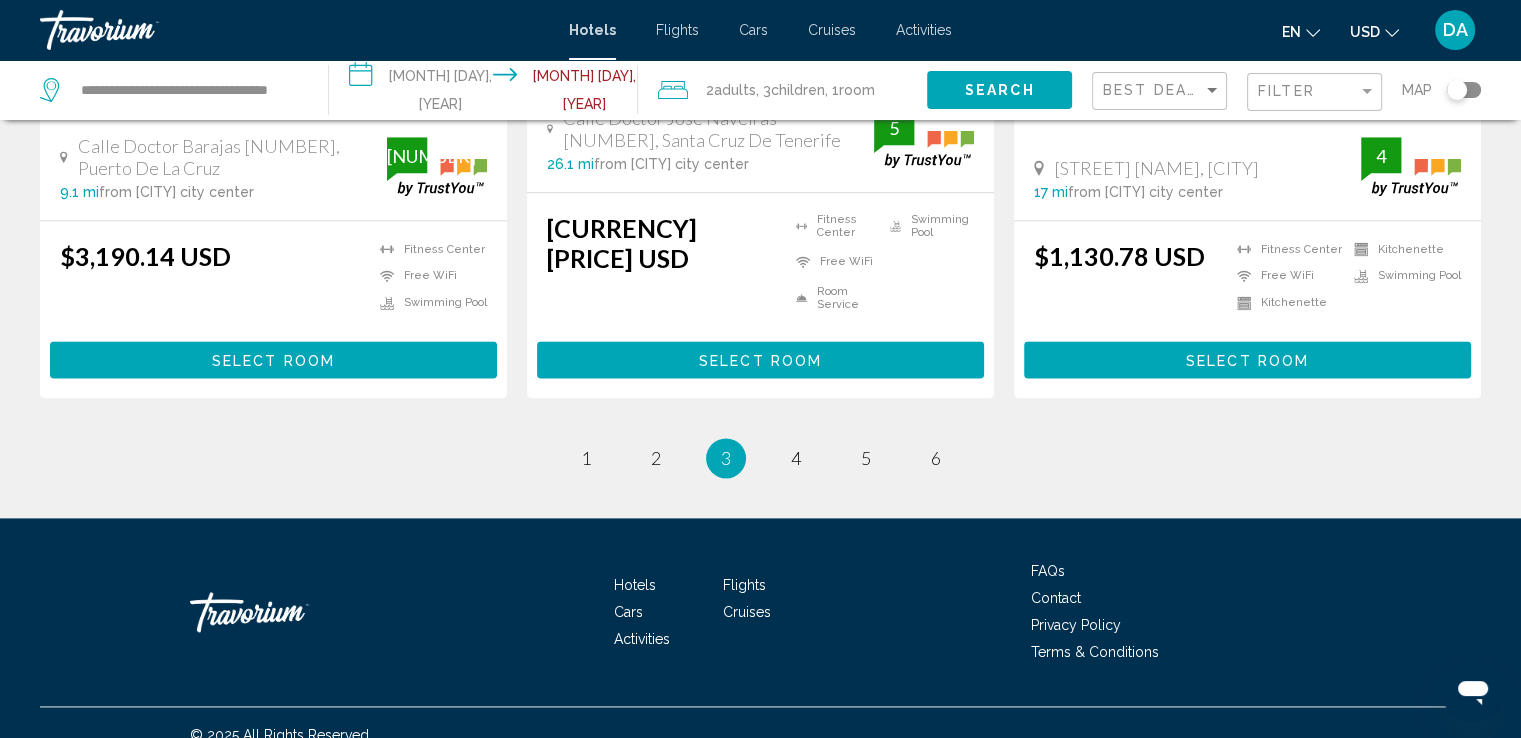 scroll, scrollTop: 2652, scrollLeft: 0, axis: vertical 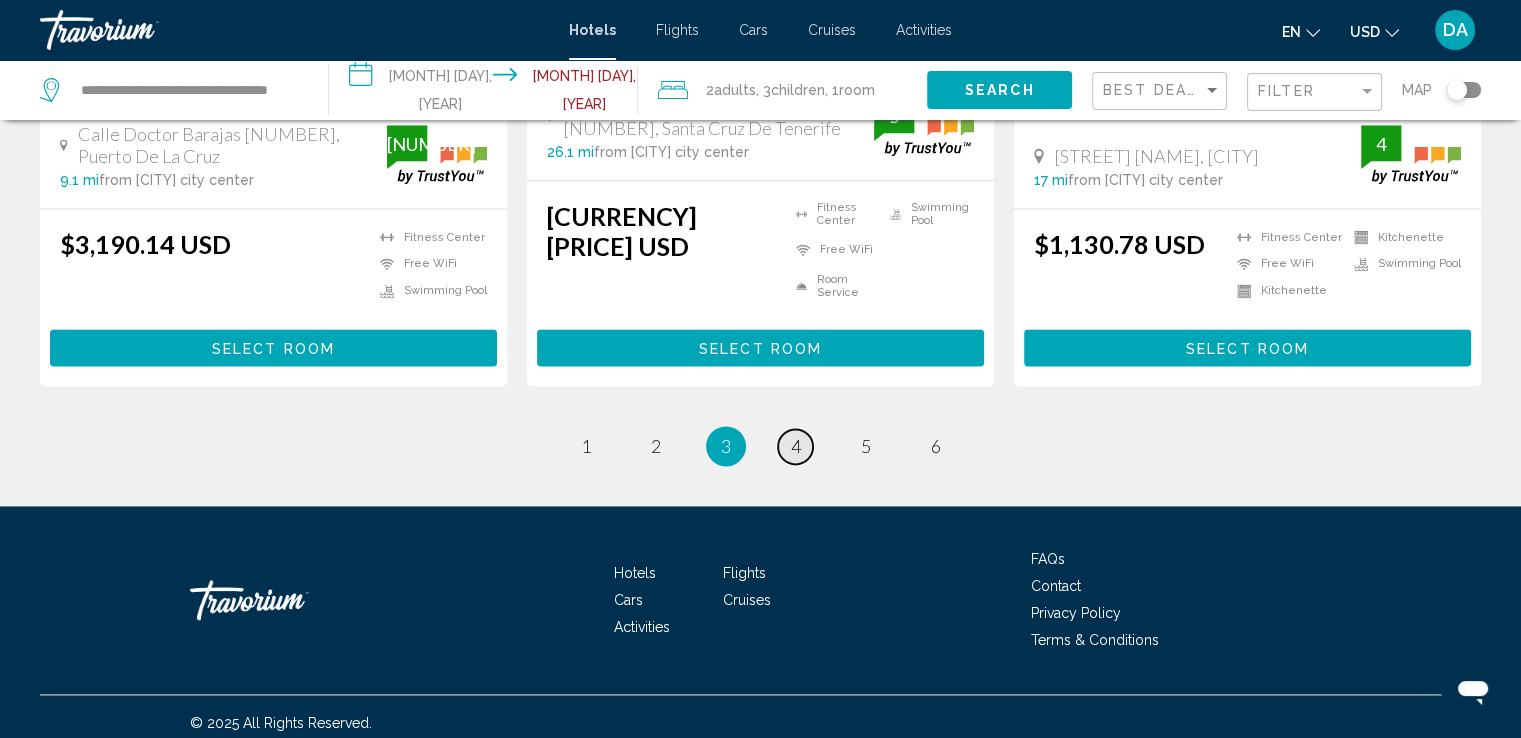 click on "4" at bounding box center [586, 446] 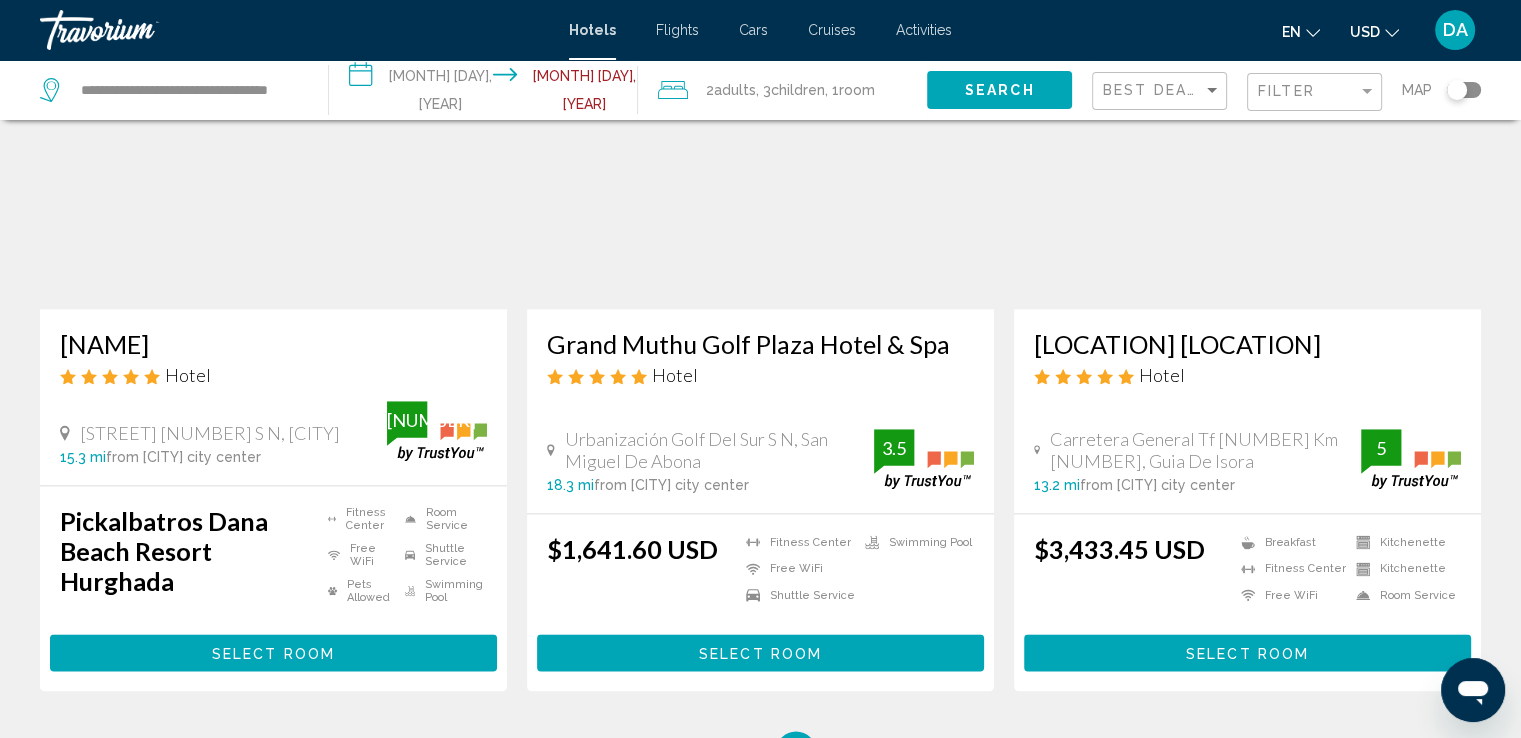 scroll, scrollTop: 2466, scrollLeft: 0, axis: vertical 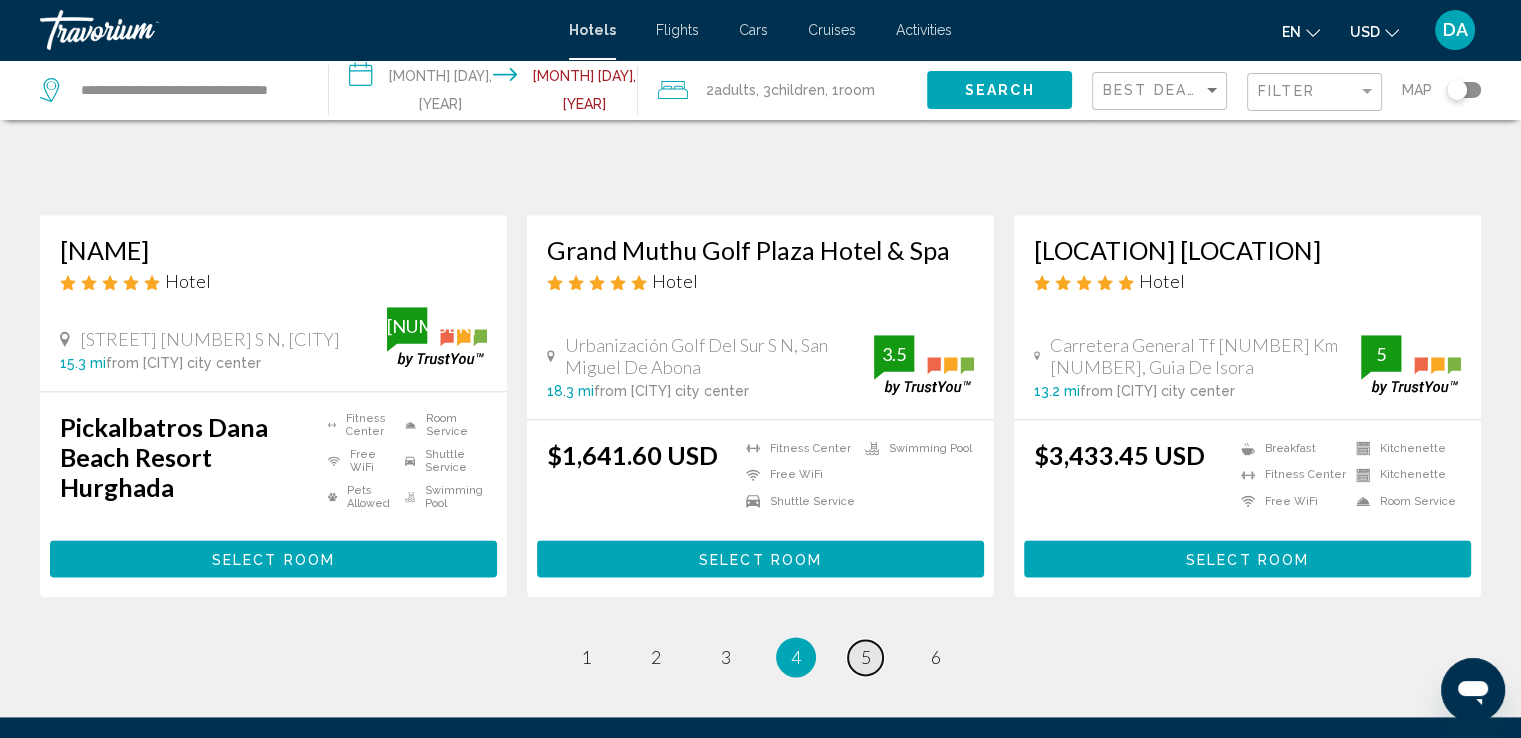 click on "page [NUMBER]" at bounding box center [585, 657] 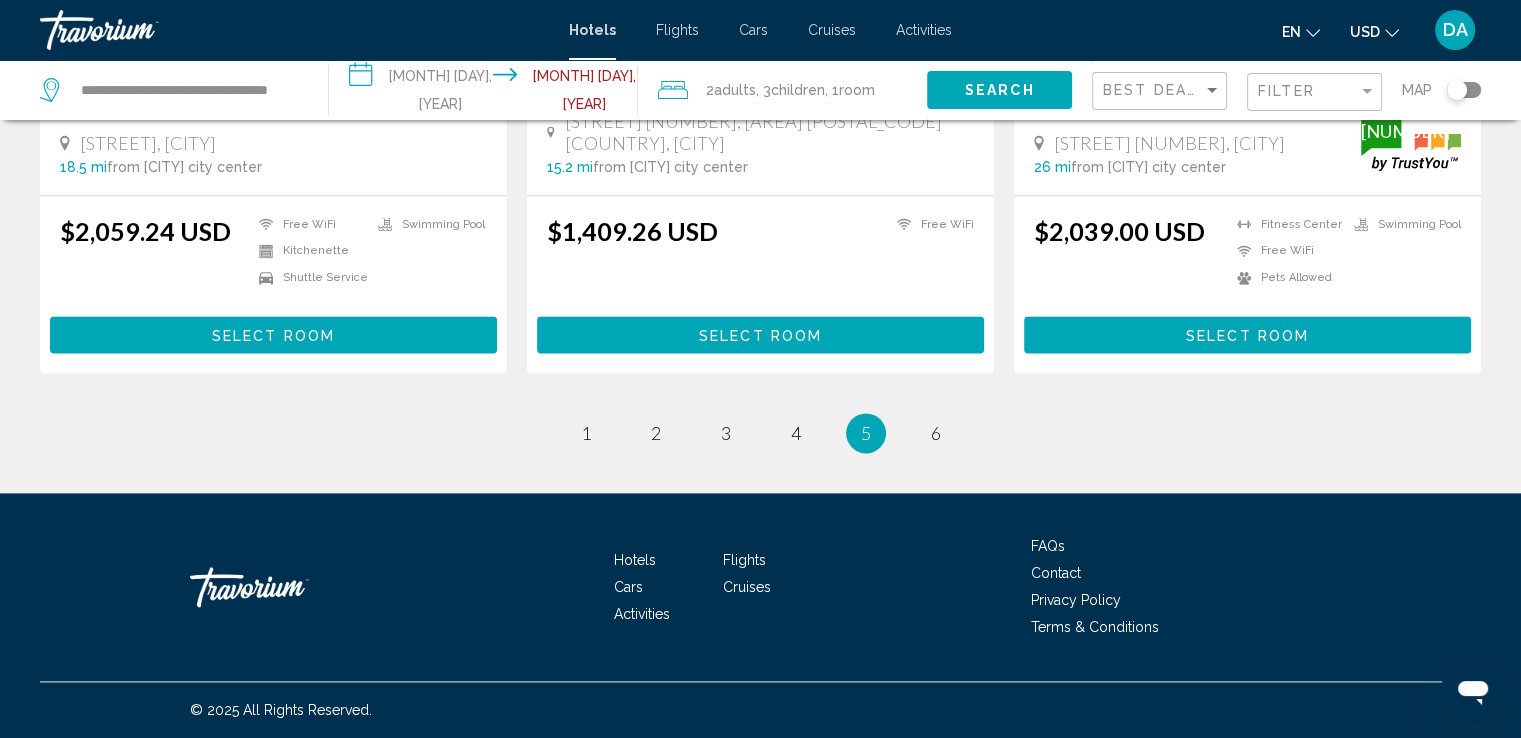 scroll, scrollTop: 2706, scrollLeft: 0, axis: vertical 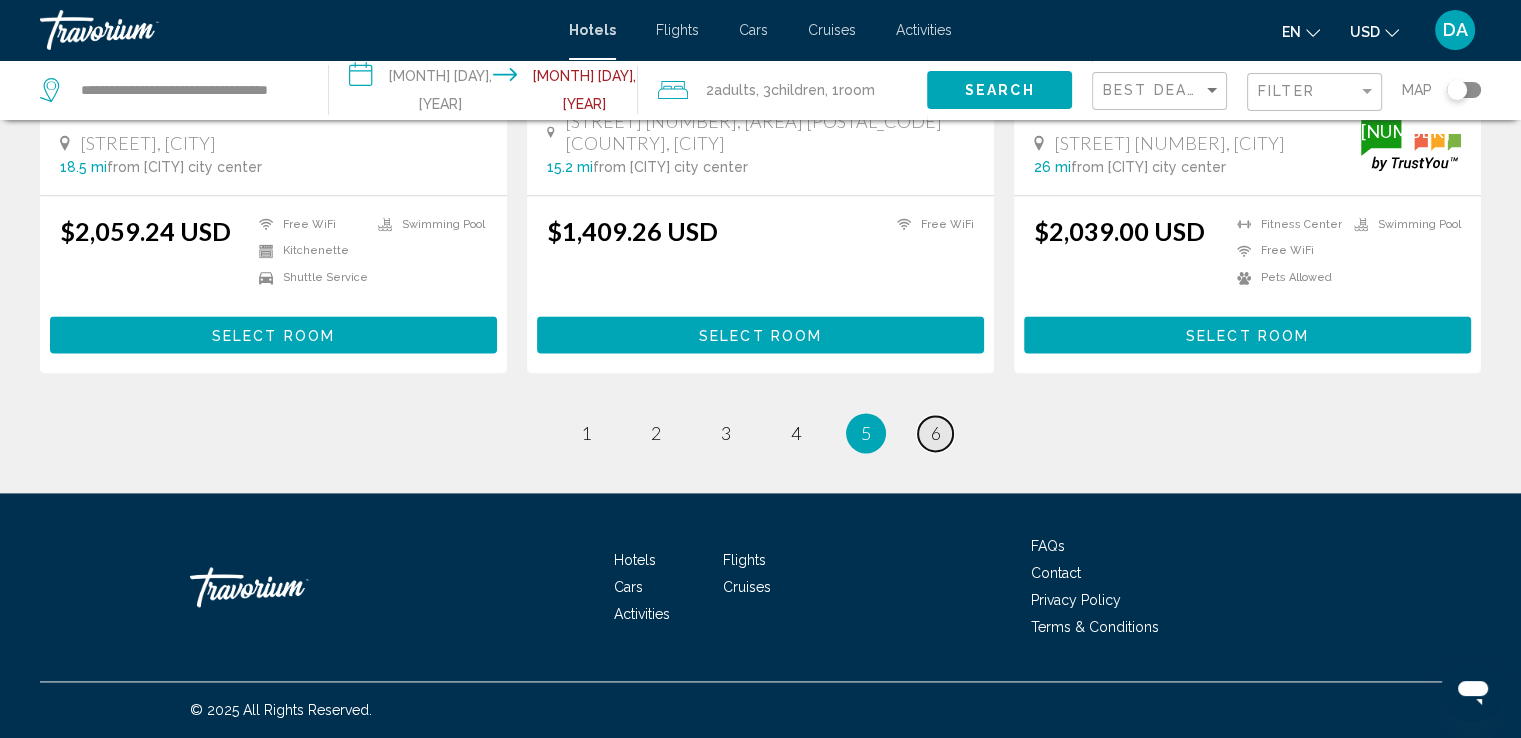 click on "page  6" at bounding box center (585, 433) 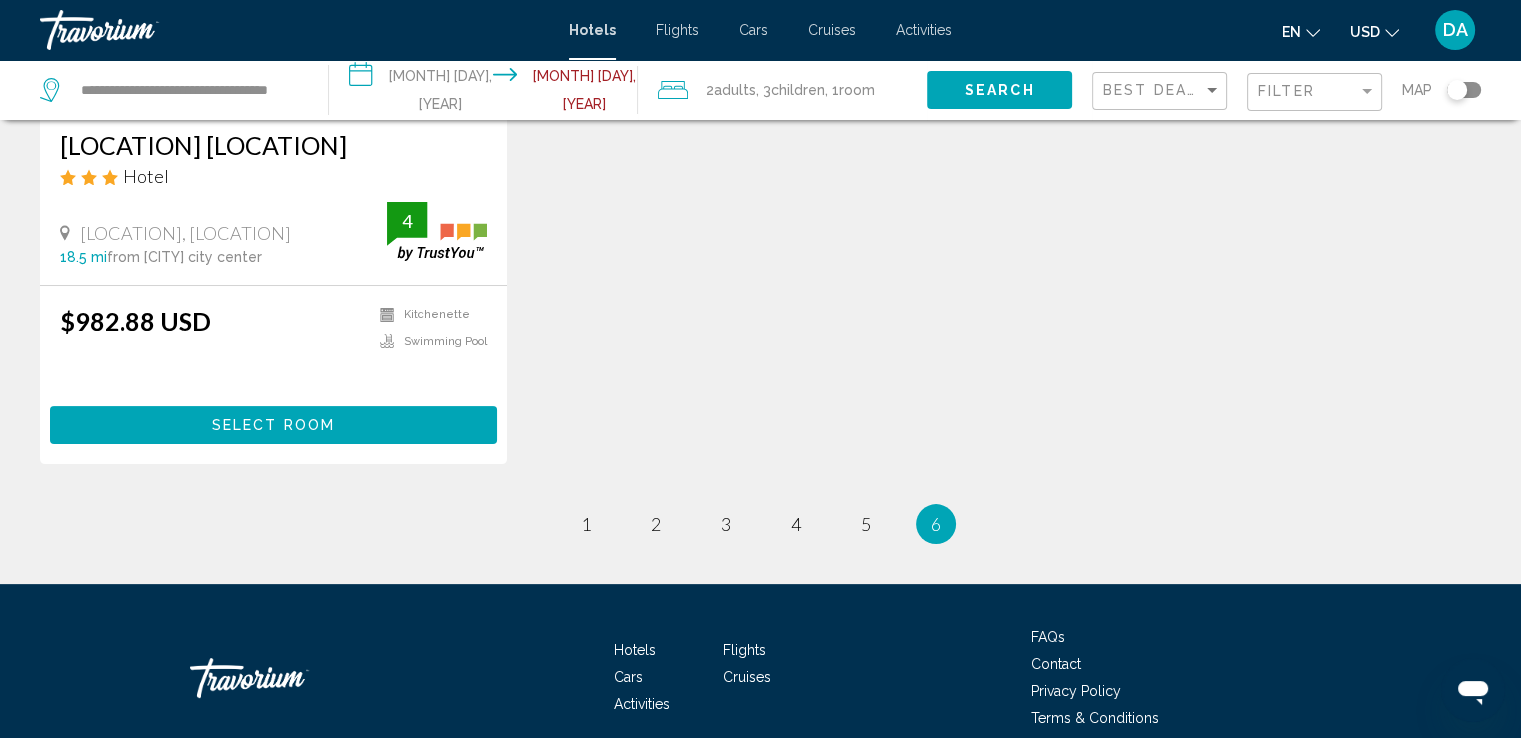 scroll, scrollTop: 492, scrollLeft: 0, axis: vertical 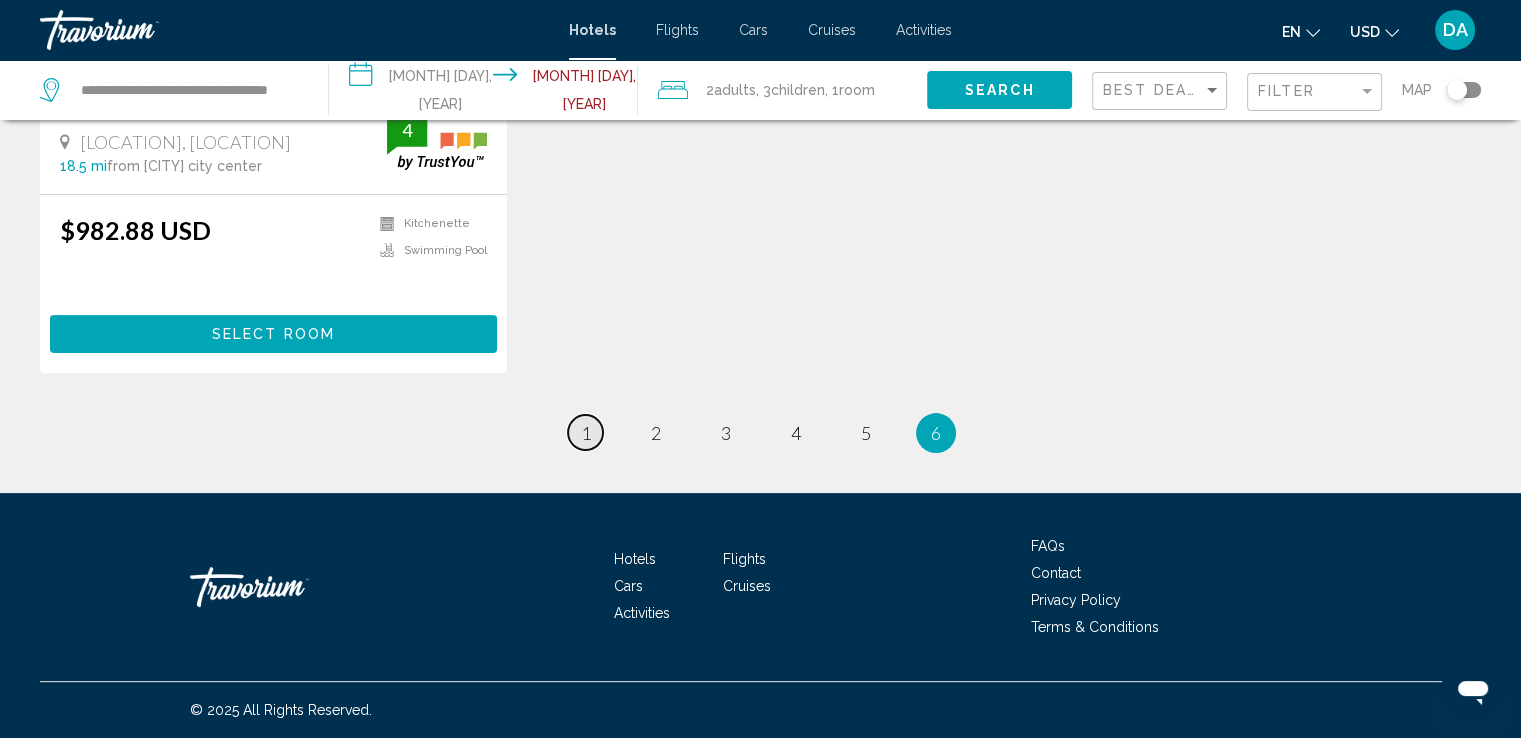 click on "1" at bounding box center [586, 433] 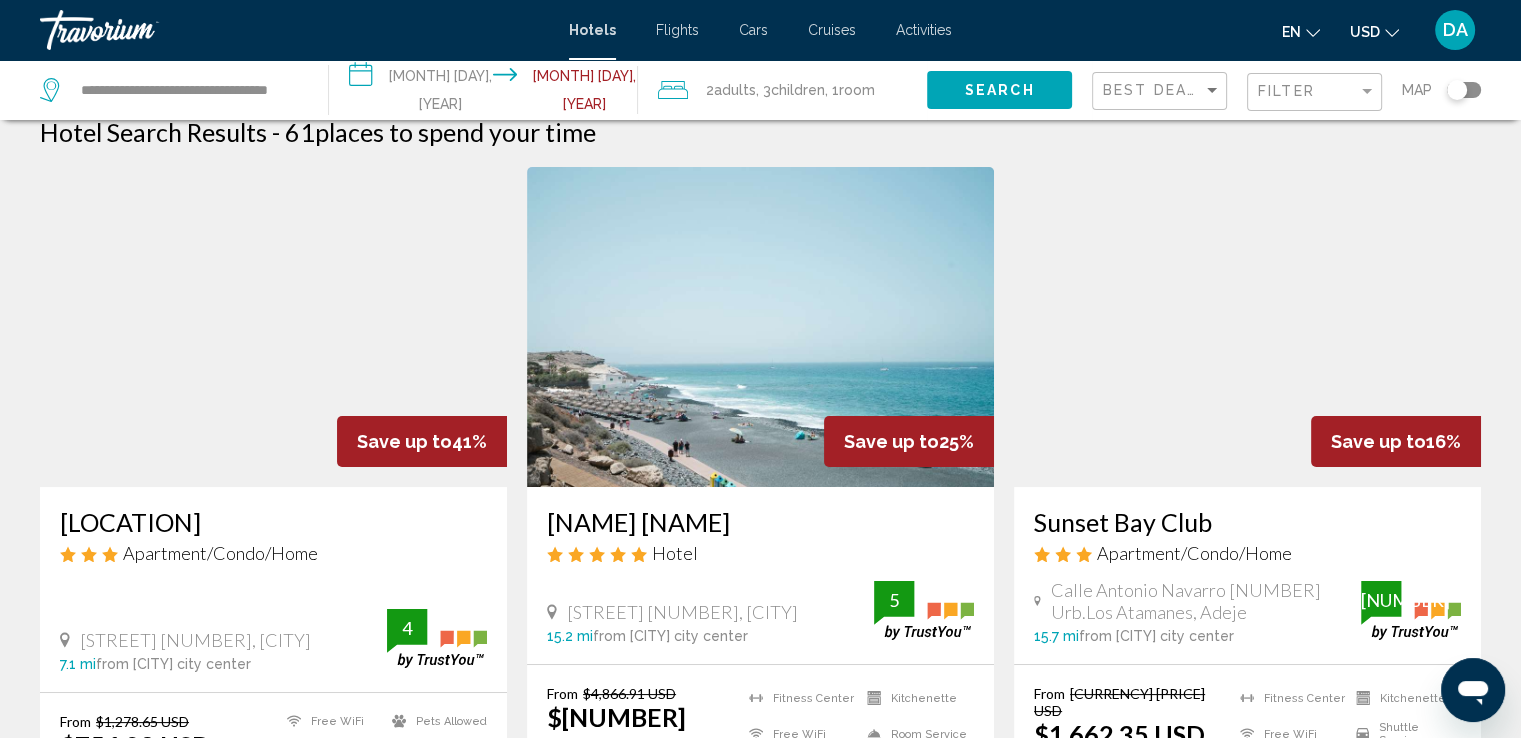 scroll, scrollTop: 0, scrollLeft: 0, axis: both 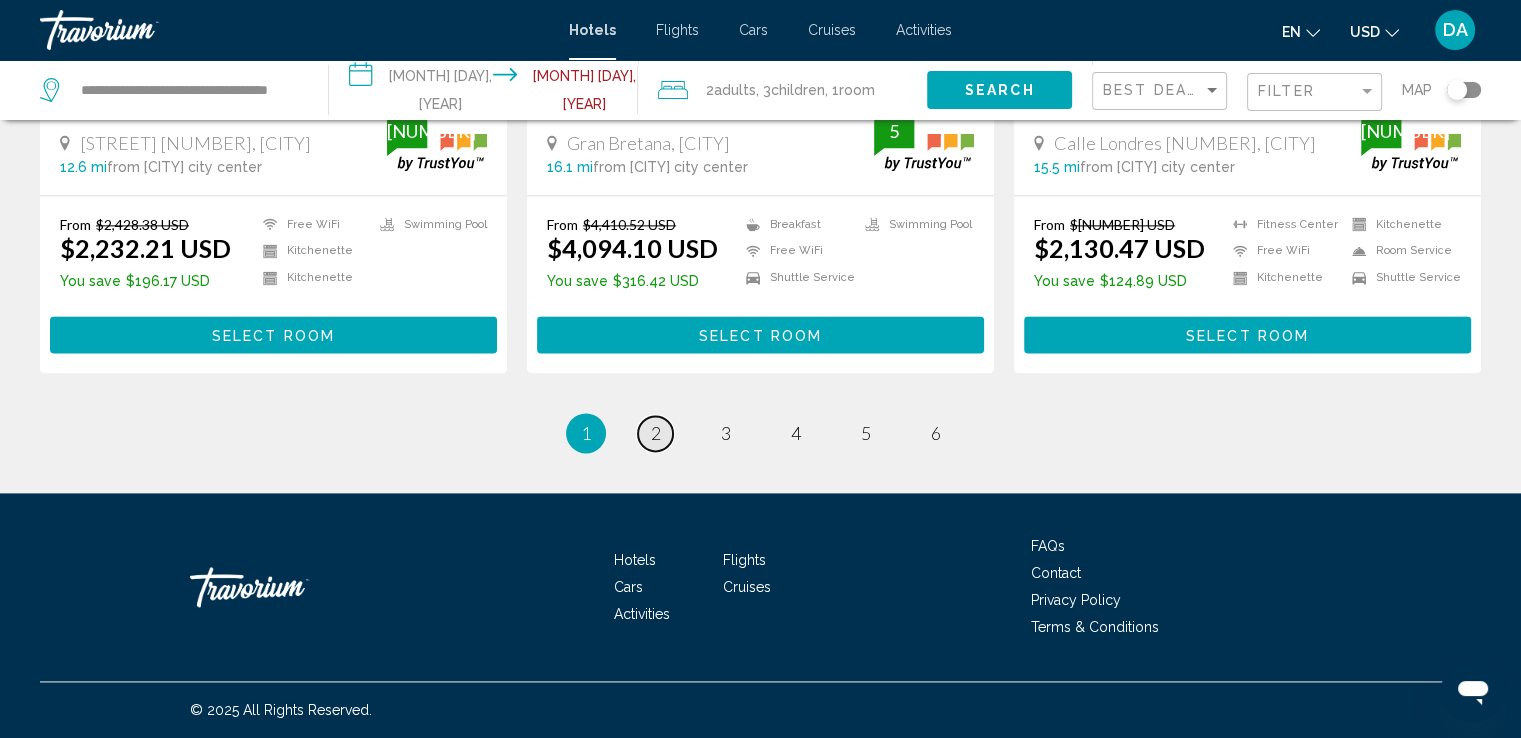 click on "page  2" at bounding box center (655, 433) 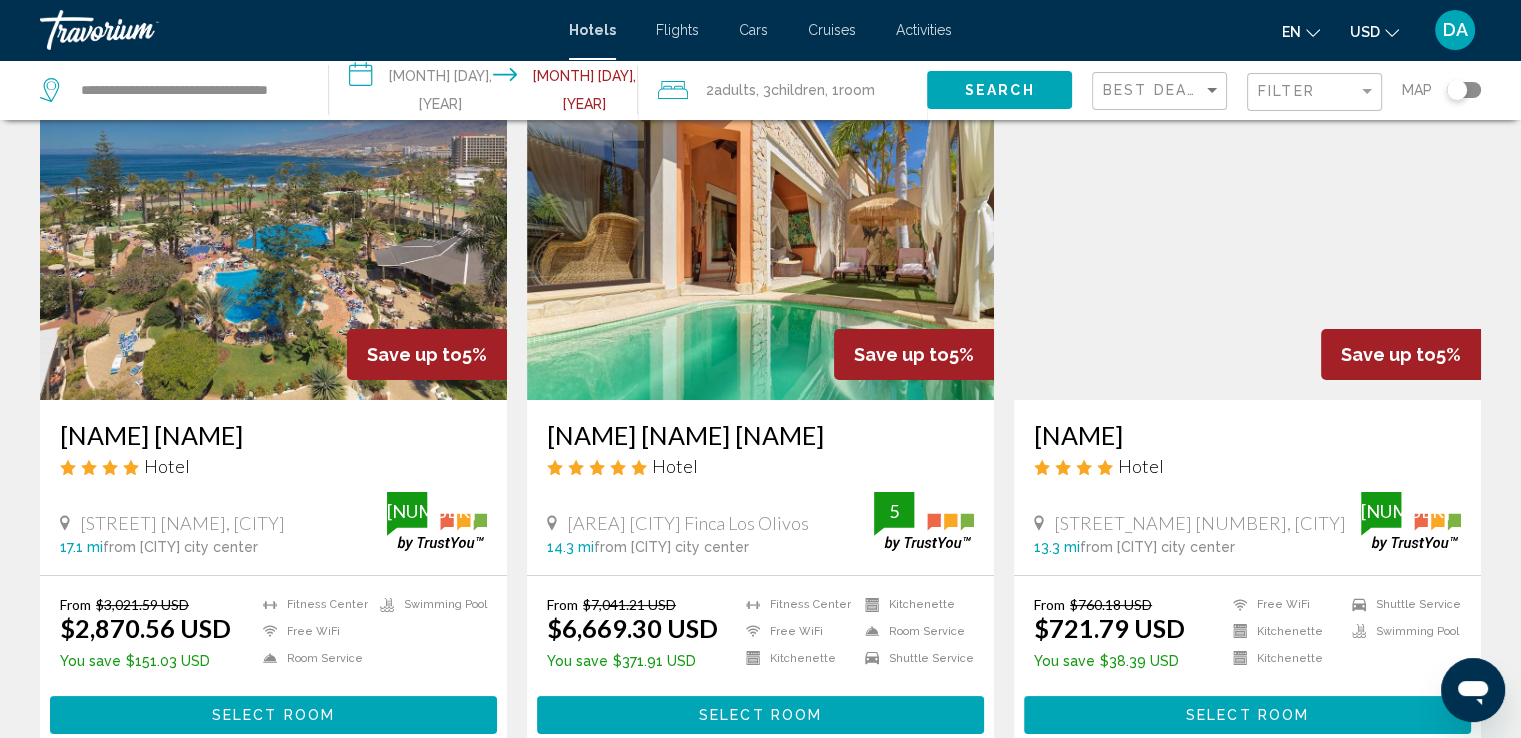 scroll, scrollTop: 0, scrollLeft: 0, axis: both 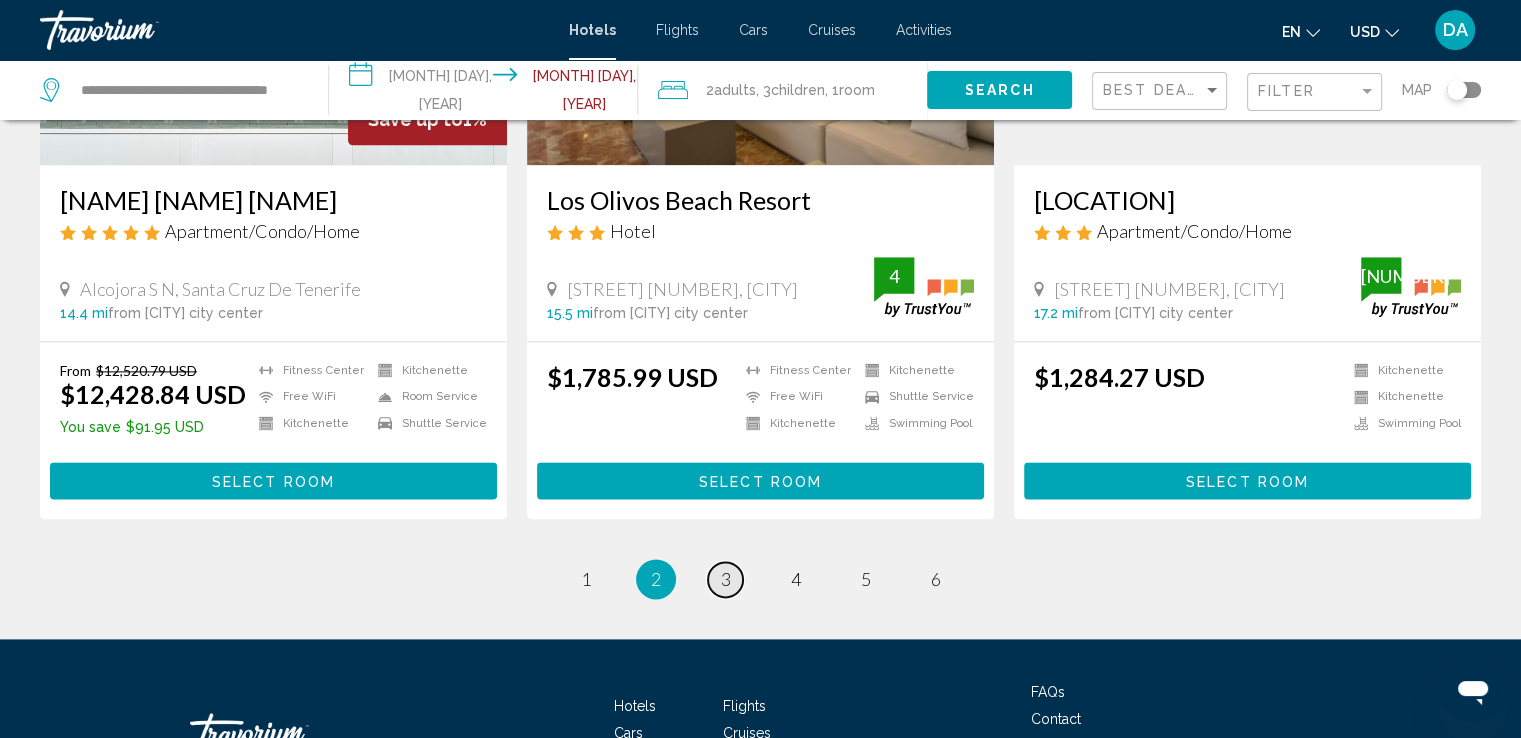 click on "3" at bounding box center [586, 579] 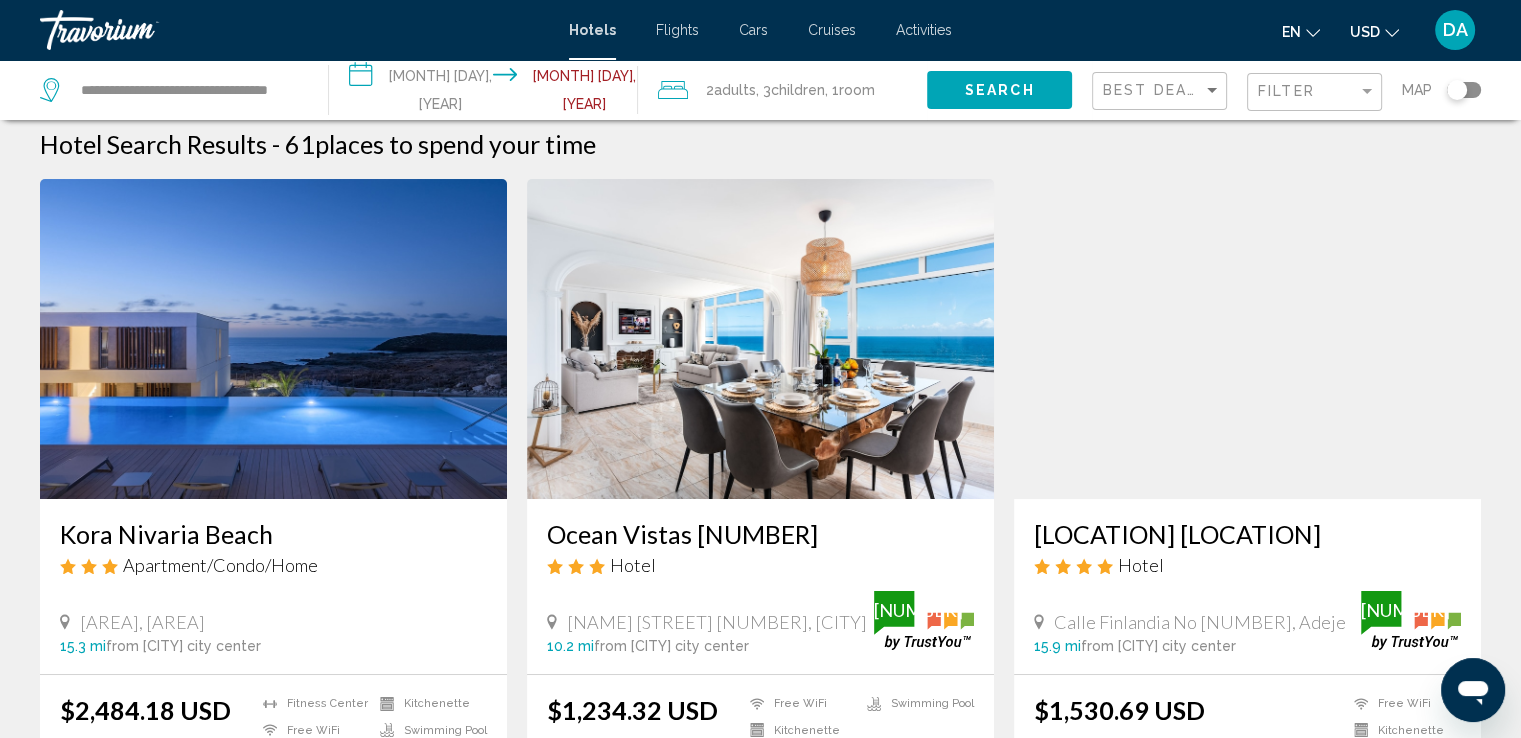 scroll, scrollTop: 0, scrollLeft: 0, axis: both 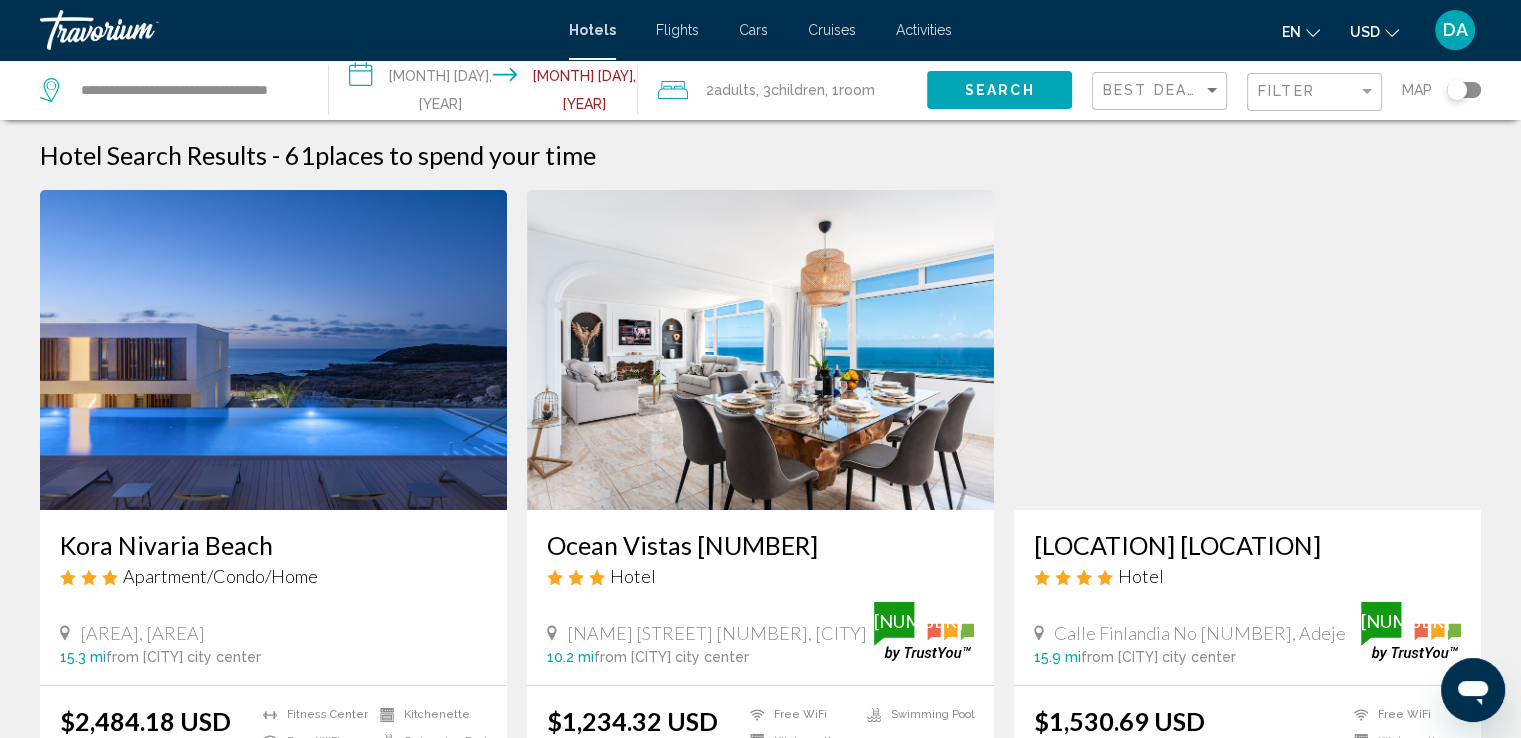 click at bounding box center (760, 350) 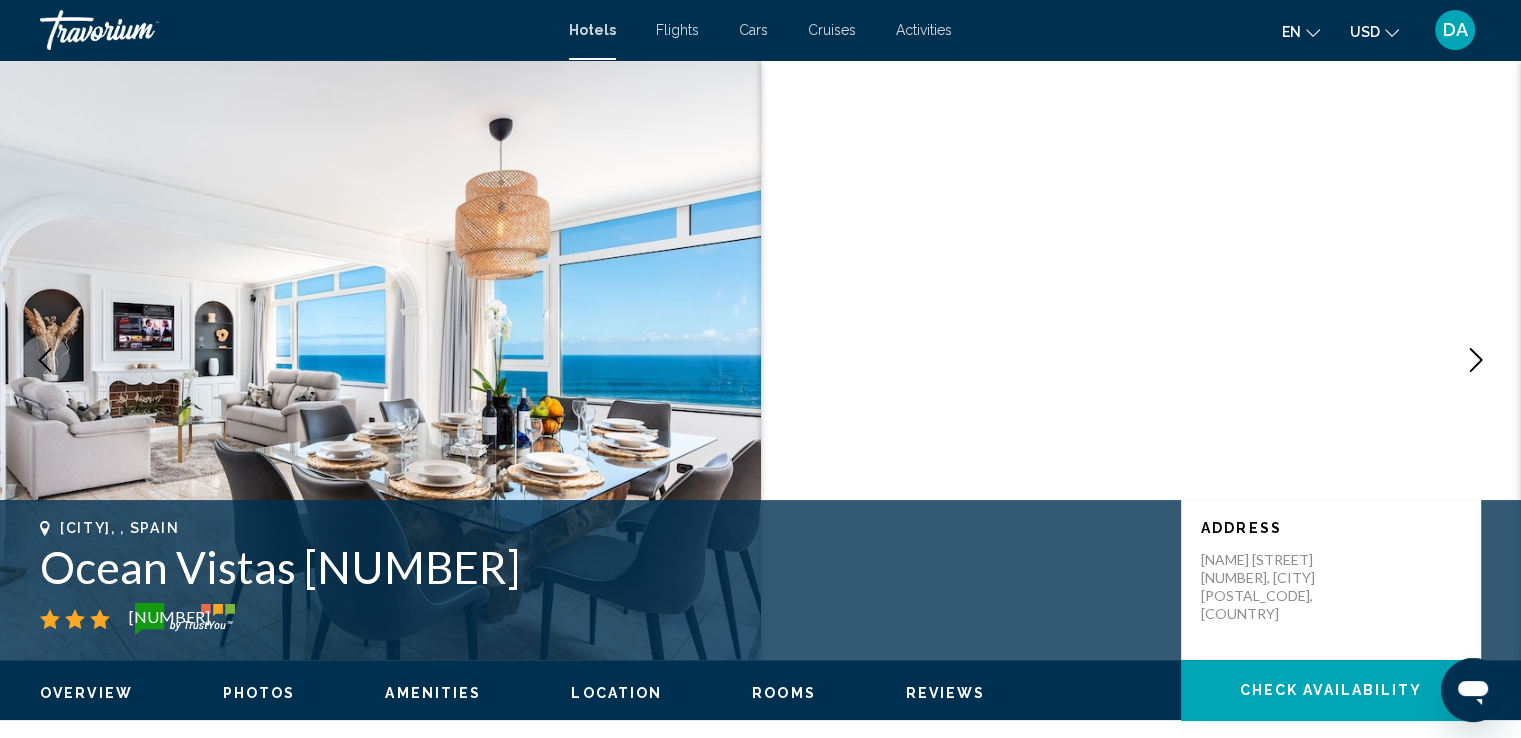 click at bounding box center (1476, 360) 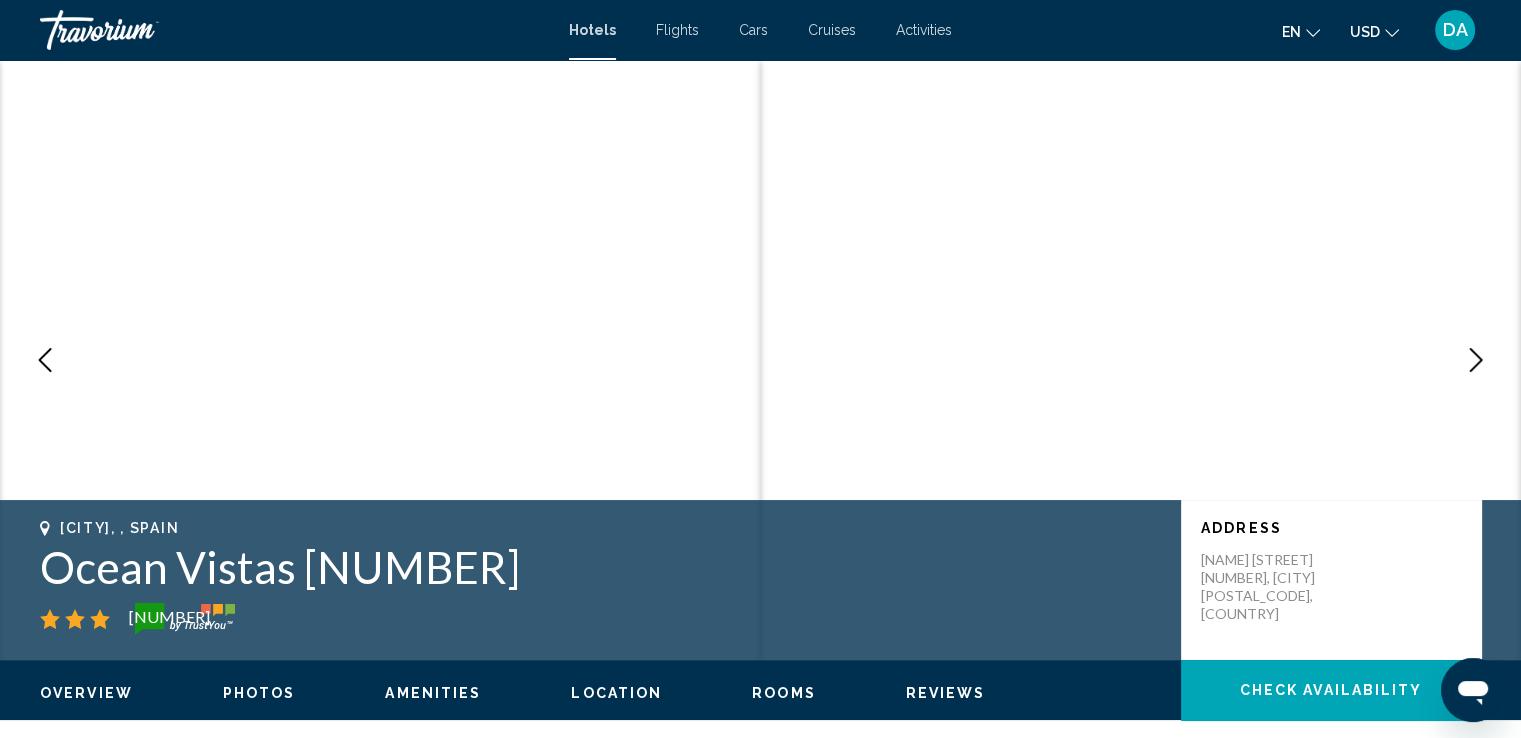 click at bounding box center (1476, 360) 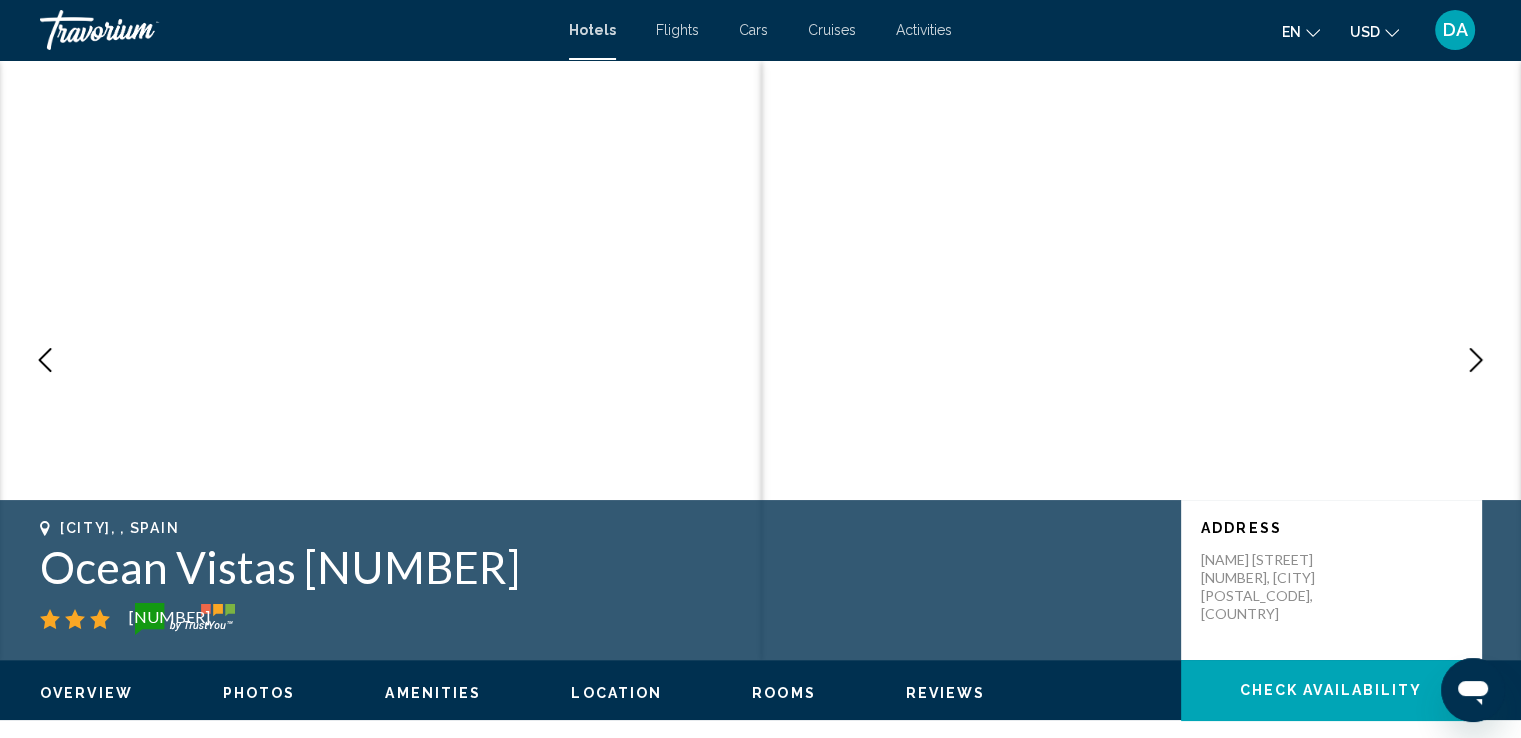 click at bounding box center [1476, 360] 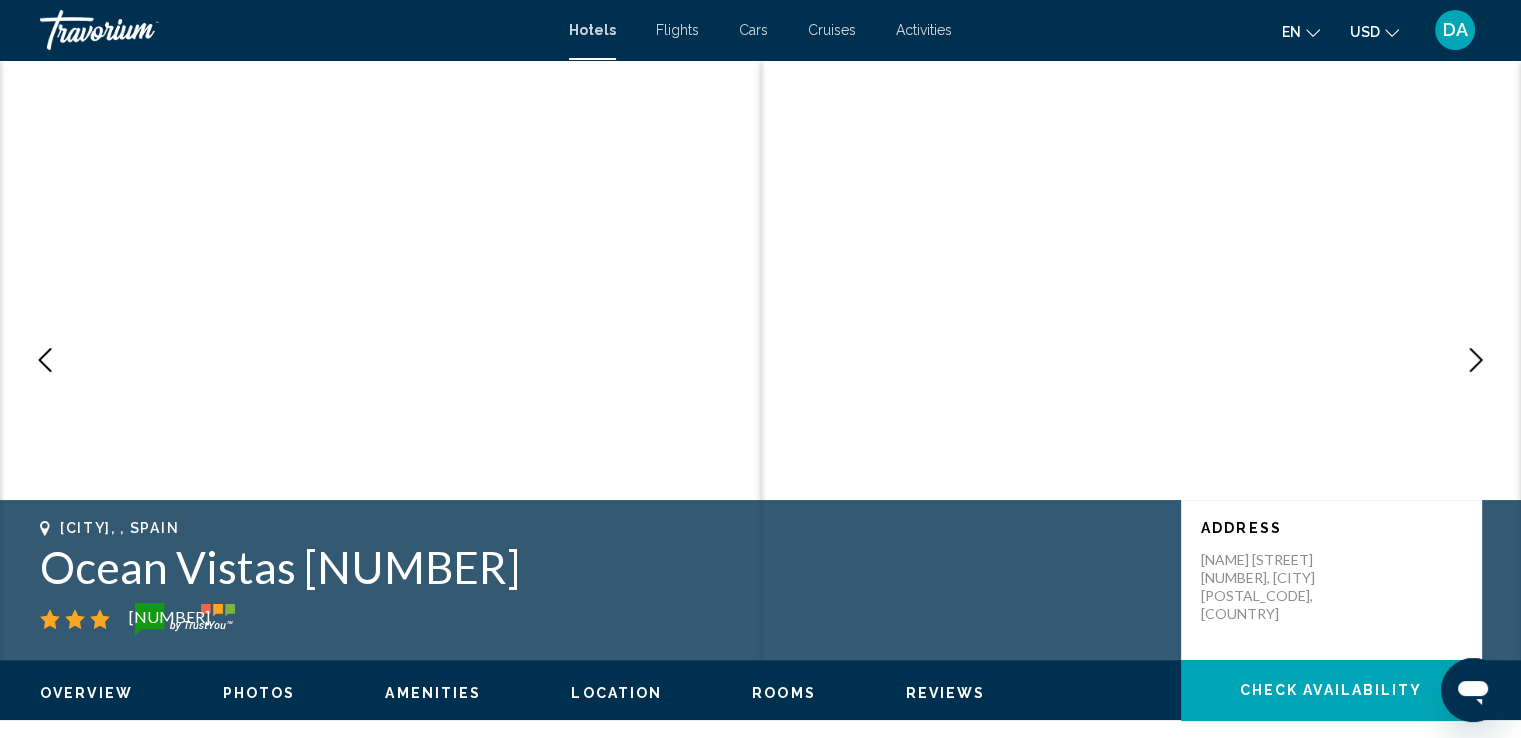 click at bounding box center (1476, 360) 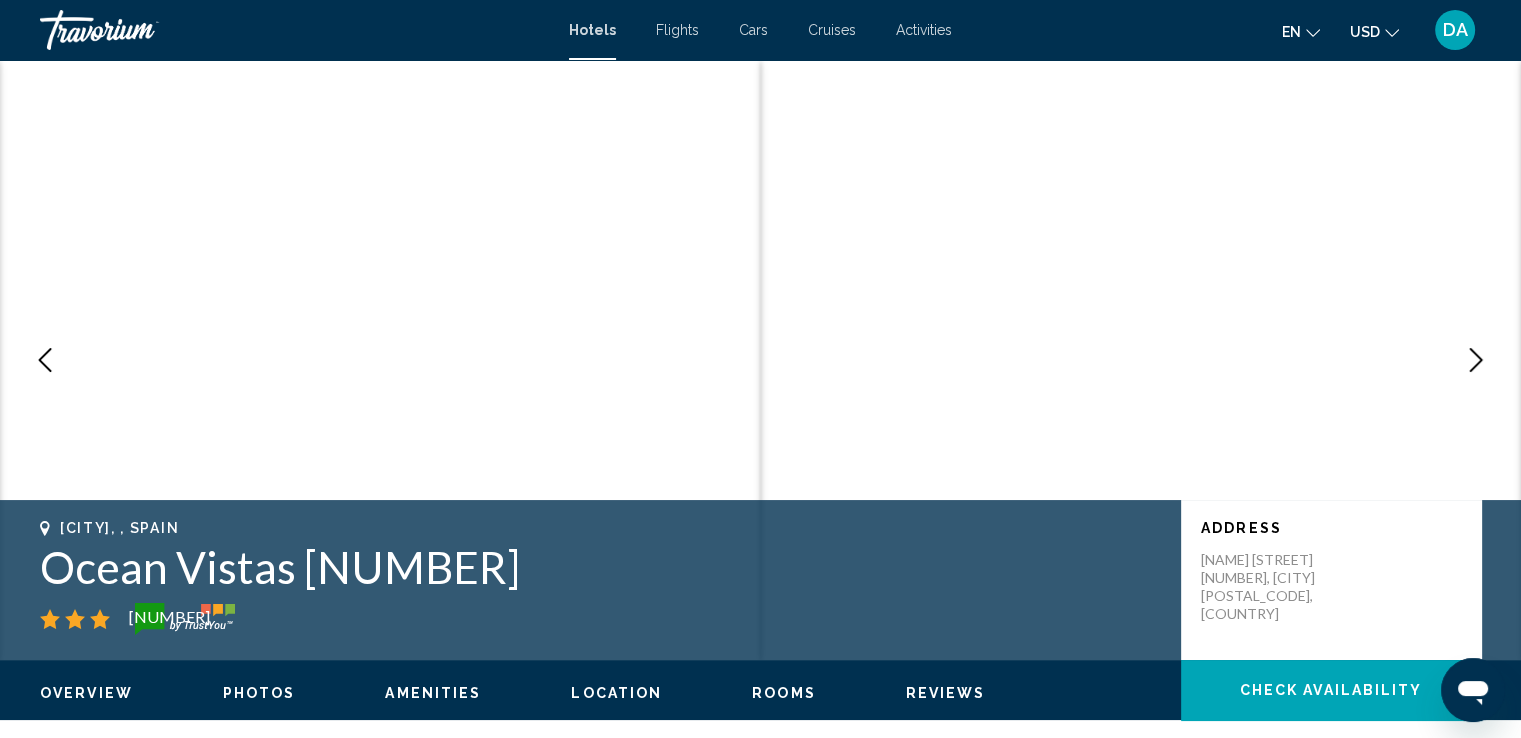 click at bounding box center [1476, 360] 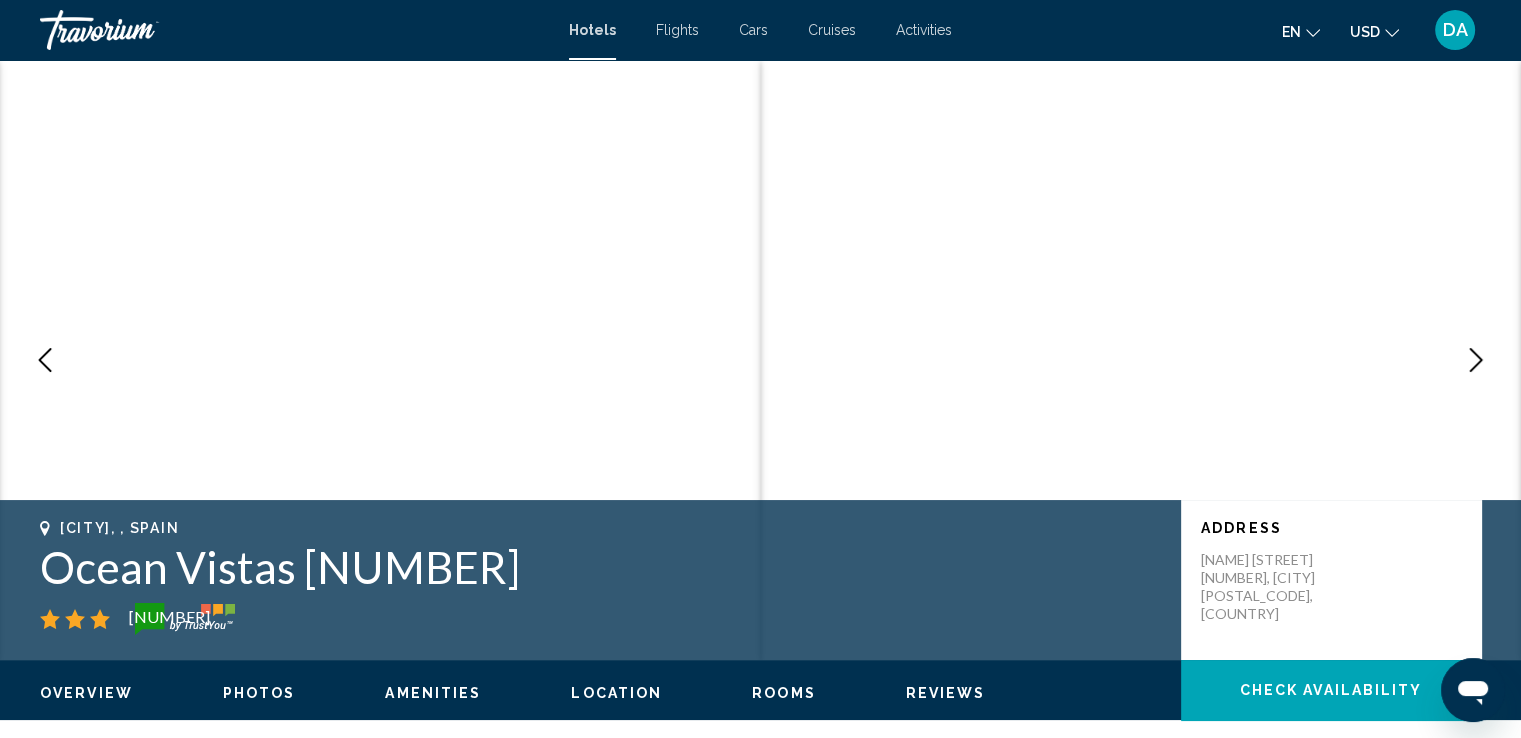 click at bounding box center (1476, 360) 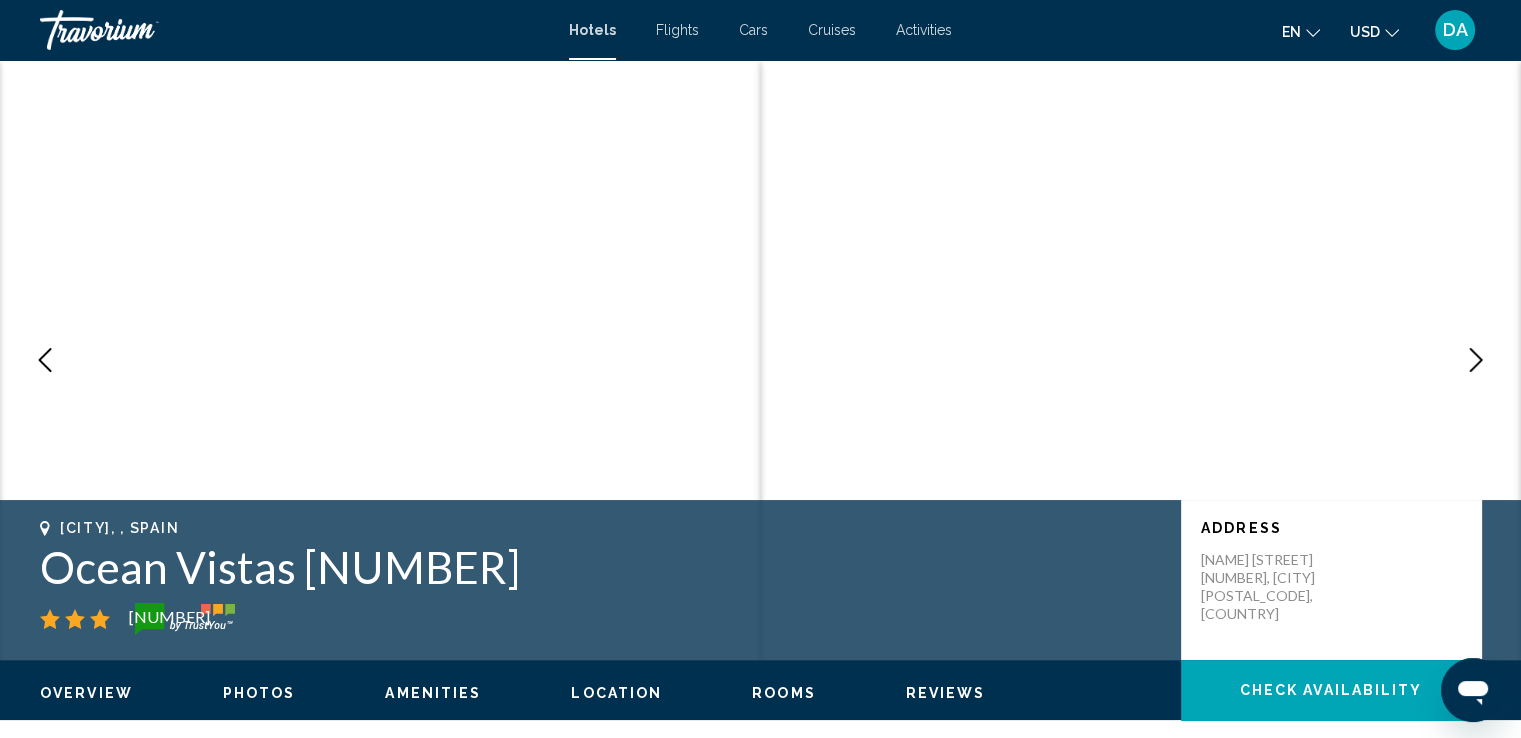 click at bounding box center [1476, 360] 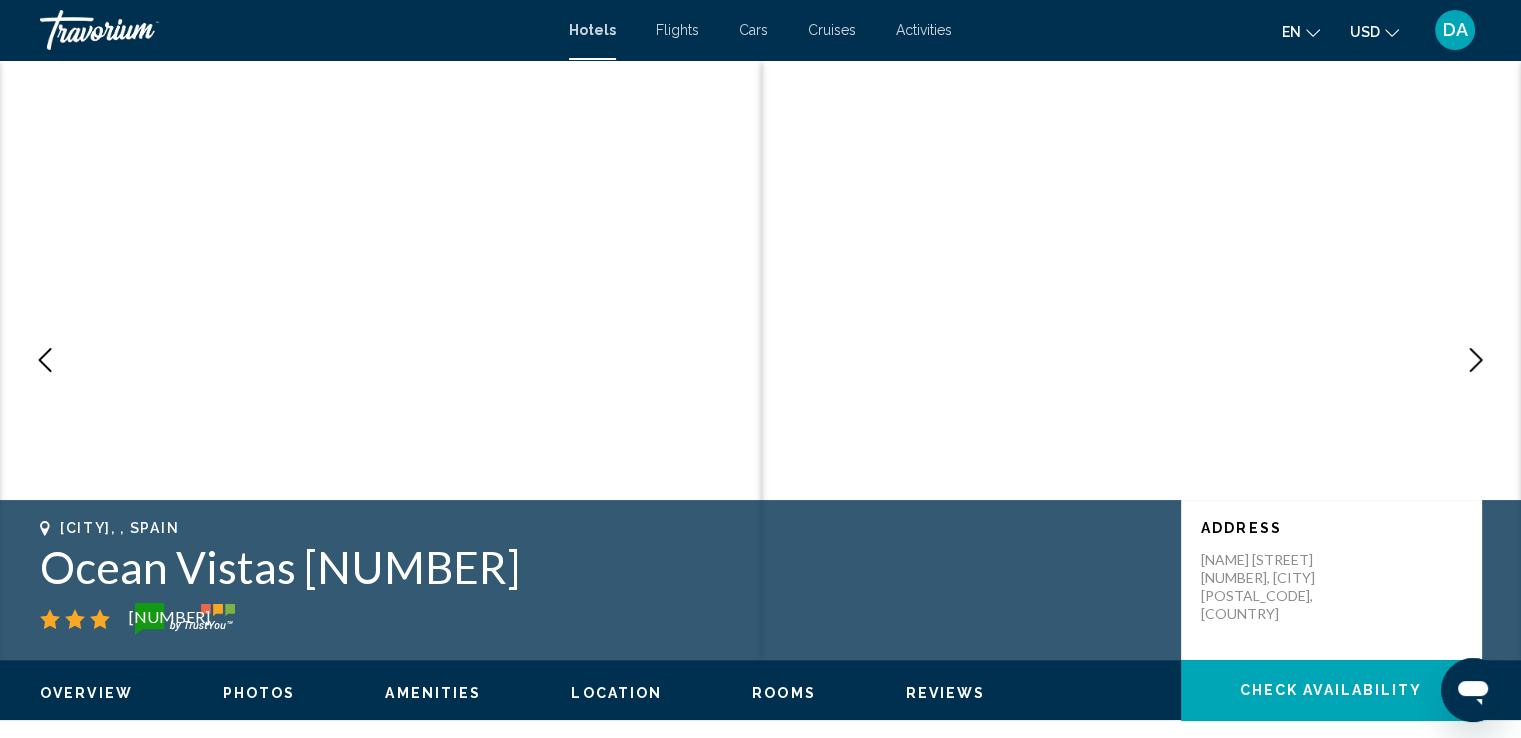 click at bounding box center [1476, 360] 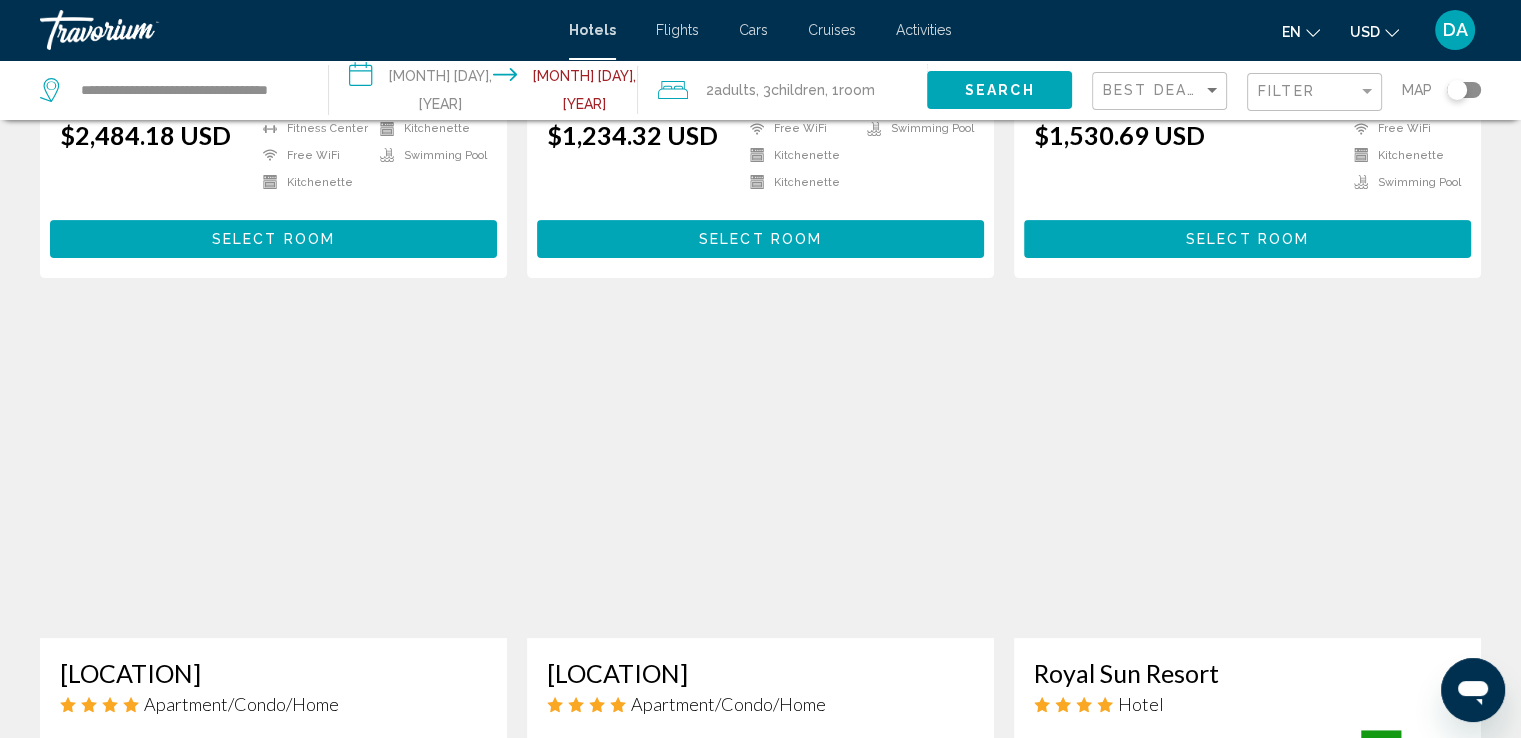 scroll, scrollTop: 746, scrollLeft: 0, axis: vertical 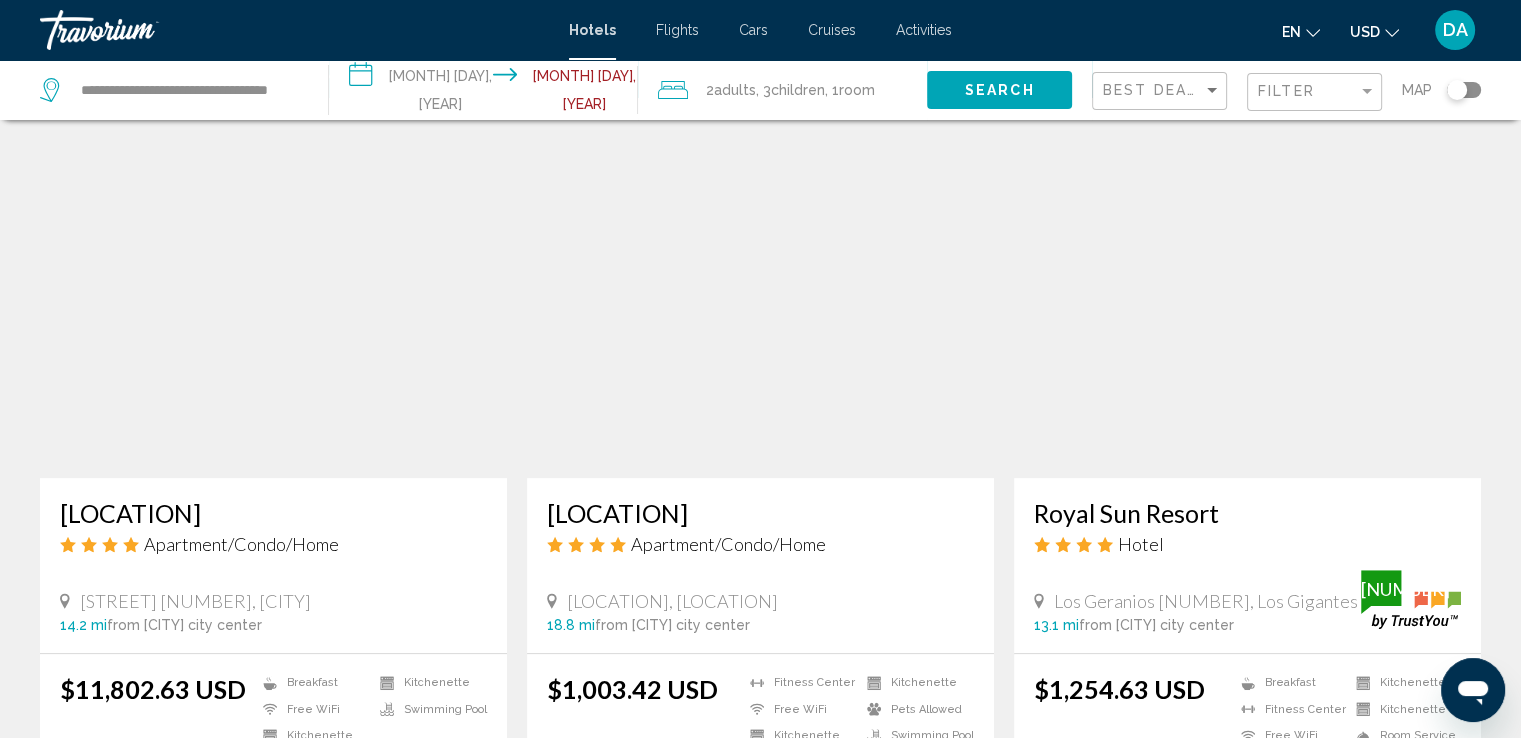 click at bounding box center (1247, 318) 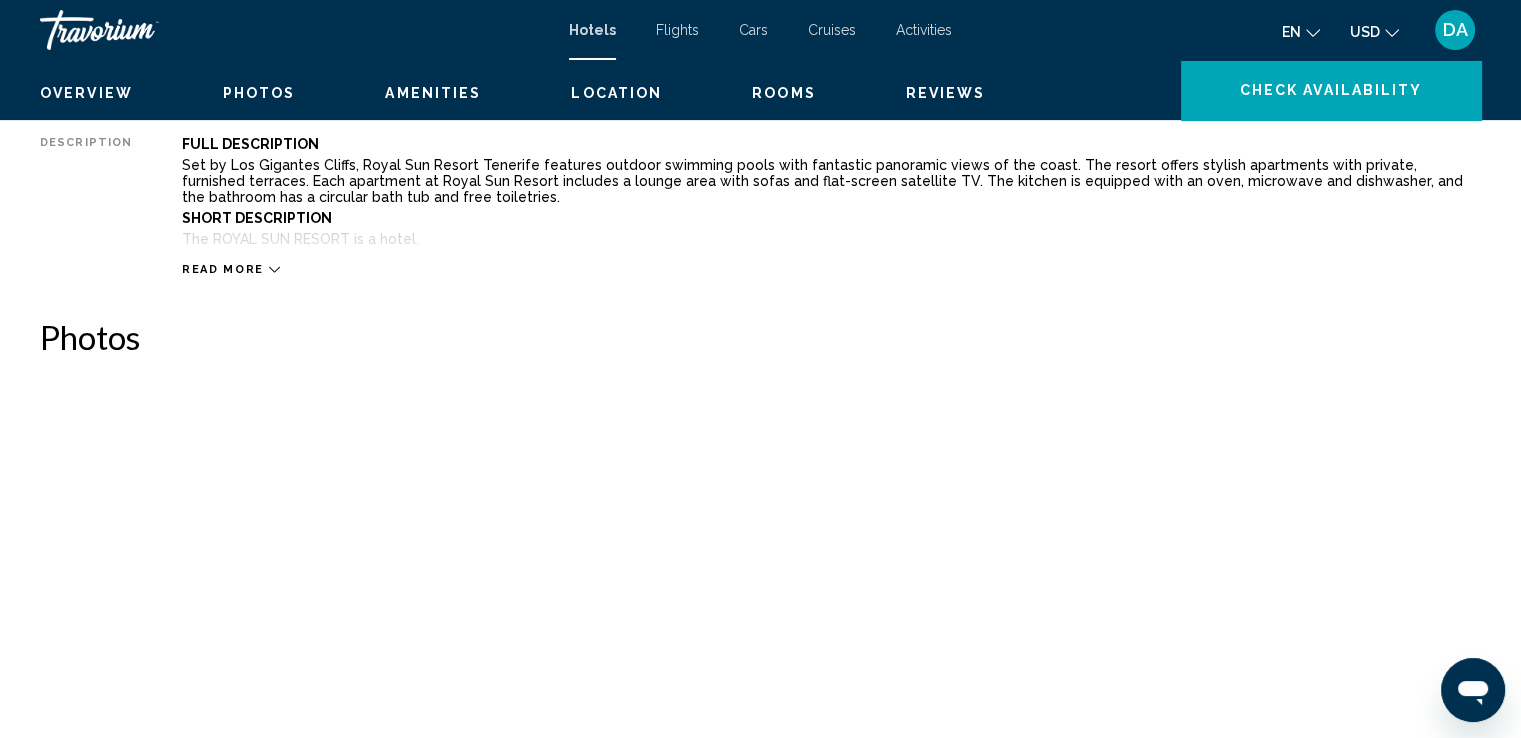 scroll, scrollTop: 0, scrollLeft: 0, axis: both 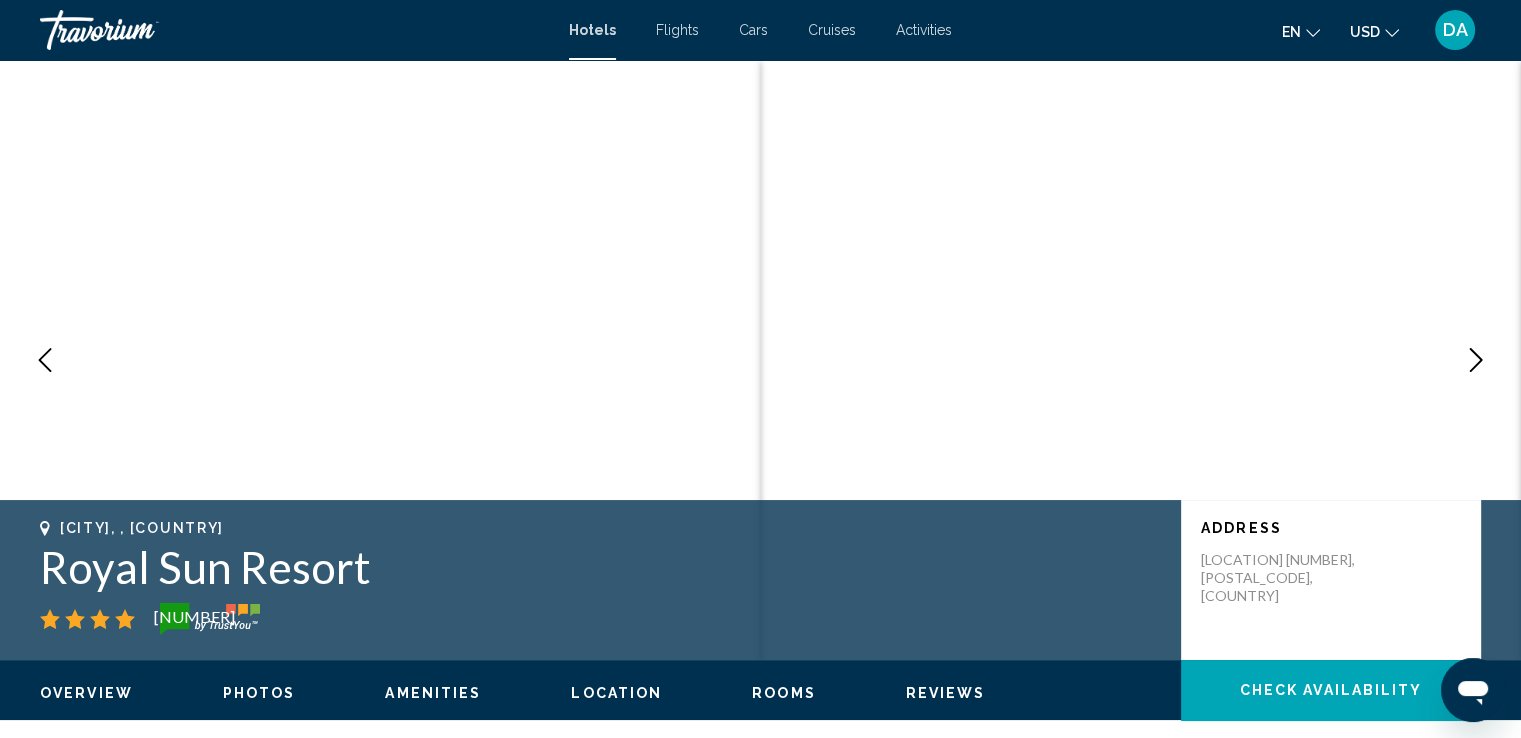 click at bounding box center [1476, 360] 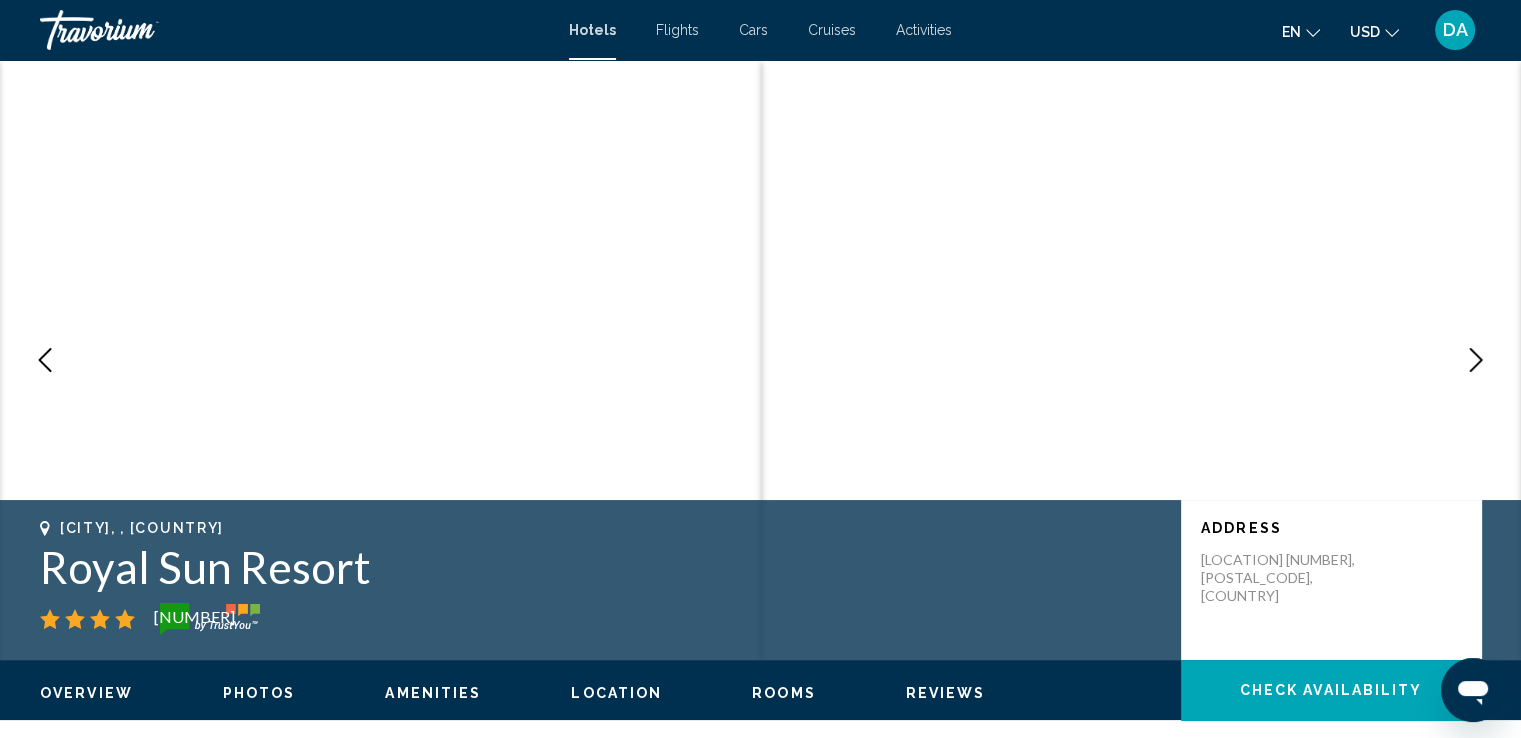 click at bounding box center (1476, 360) 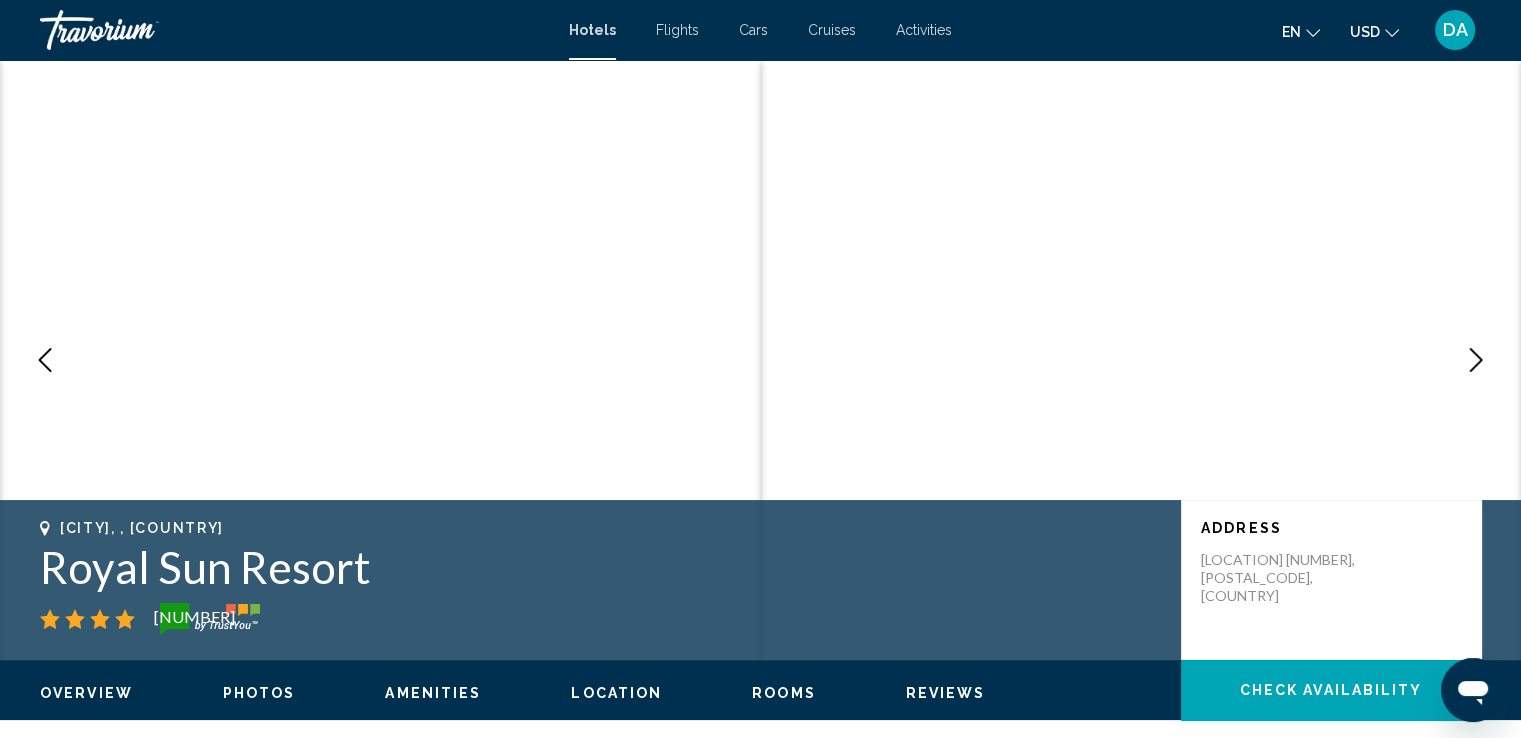 click at bounding box center (1476, 360) 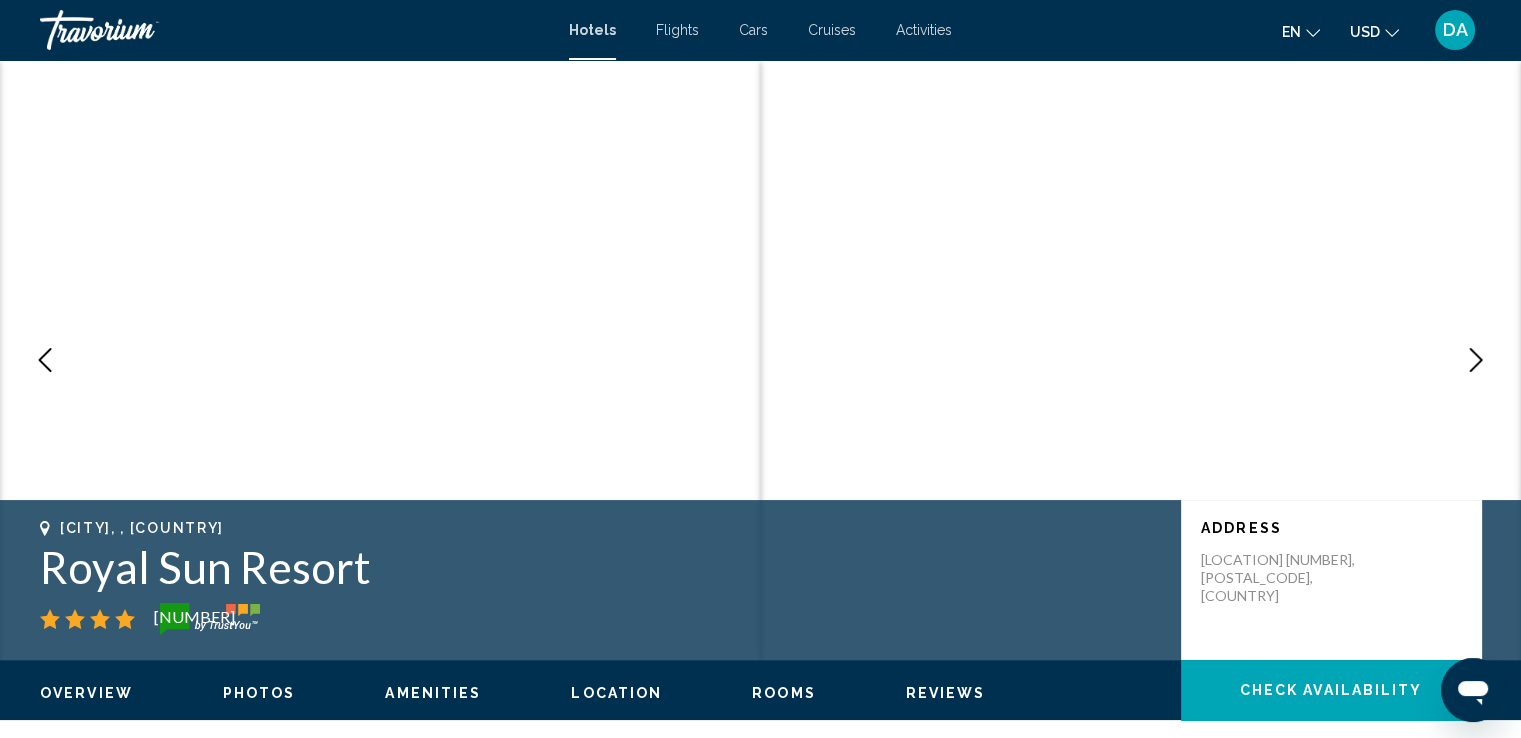 click at bounding box center (1476, 360) 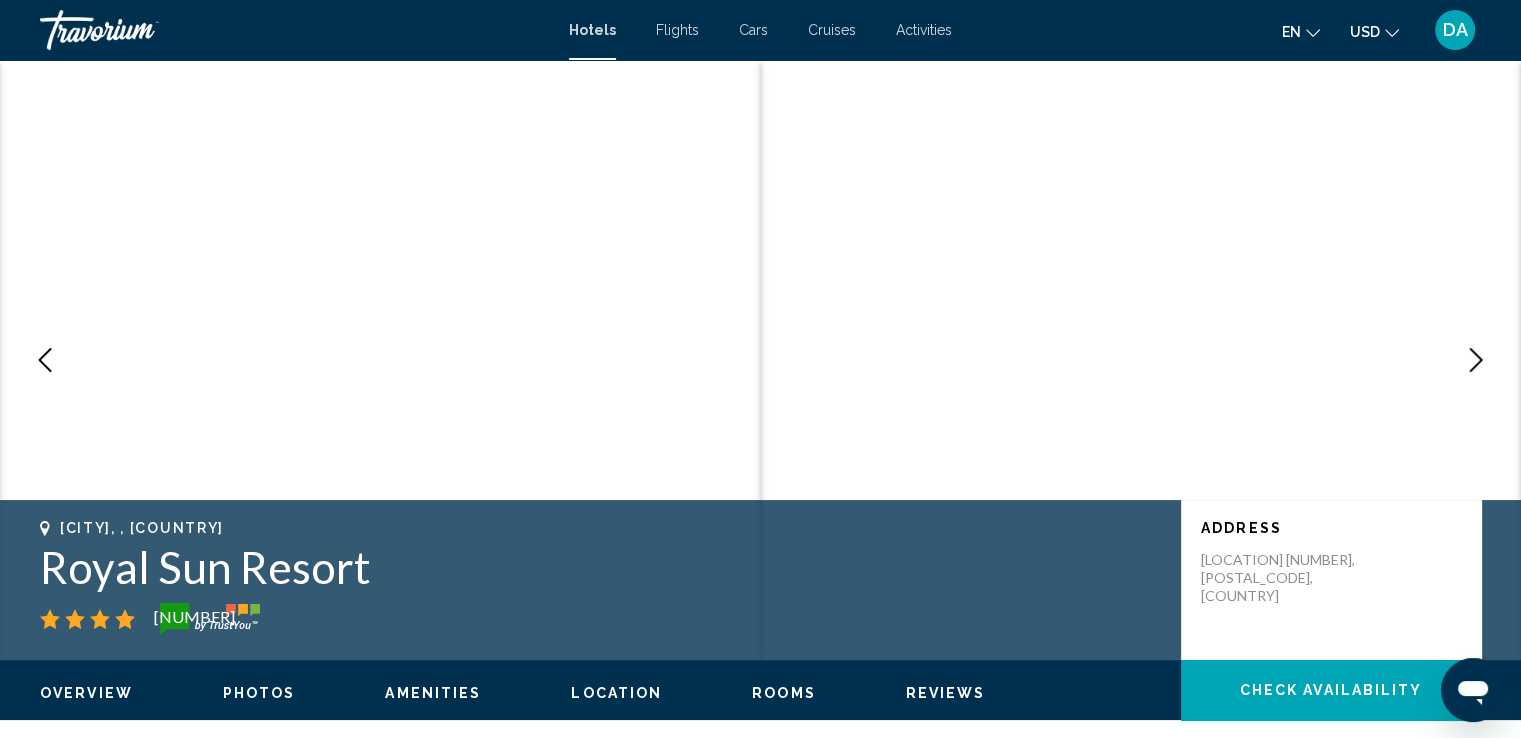 click at bounding box center (1476, 360) 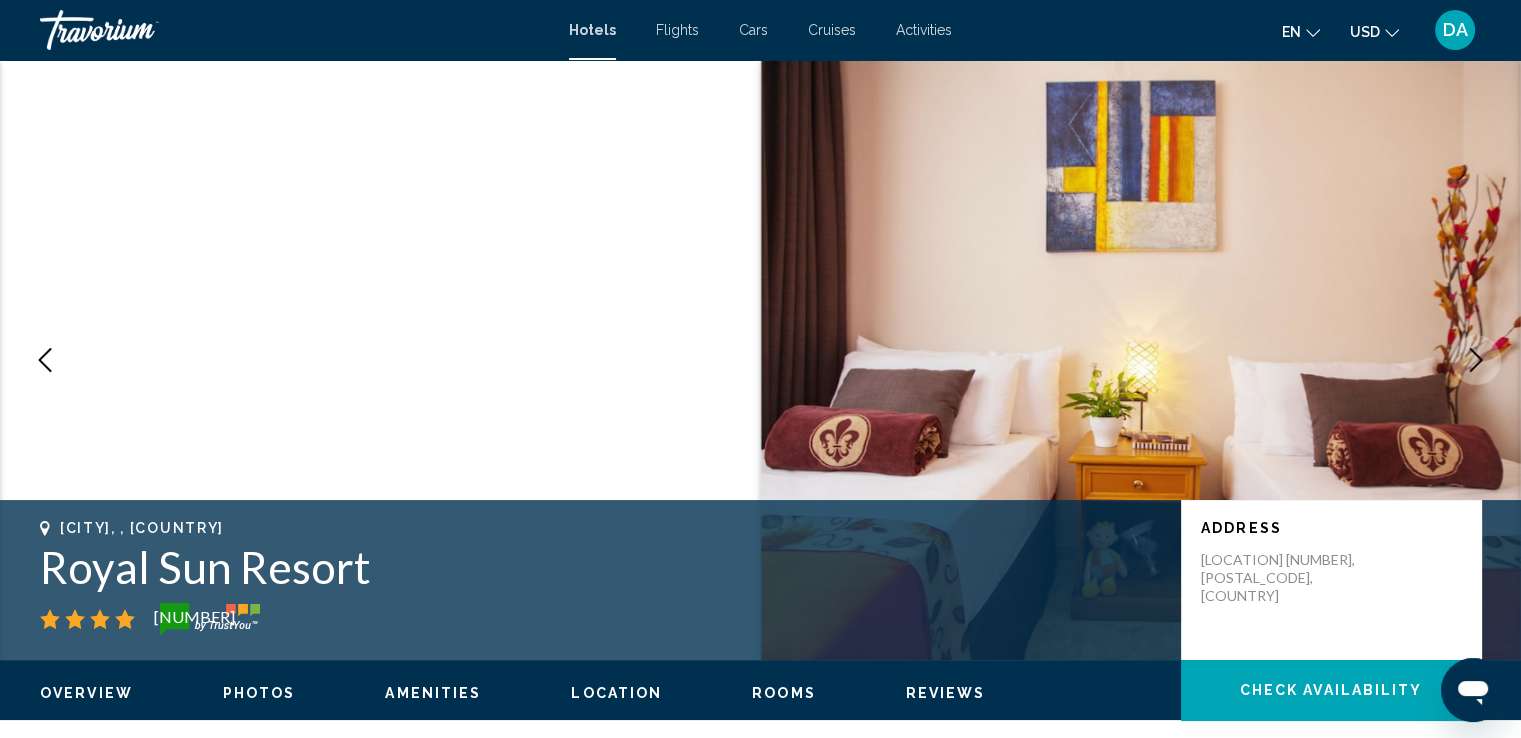 click at bounding box center (1476, 360) 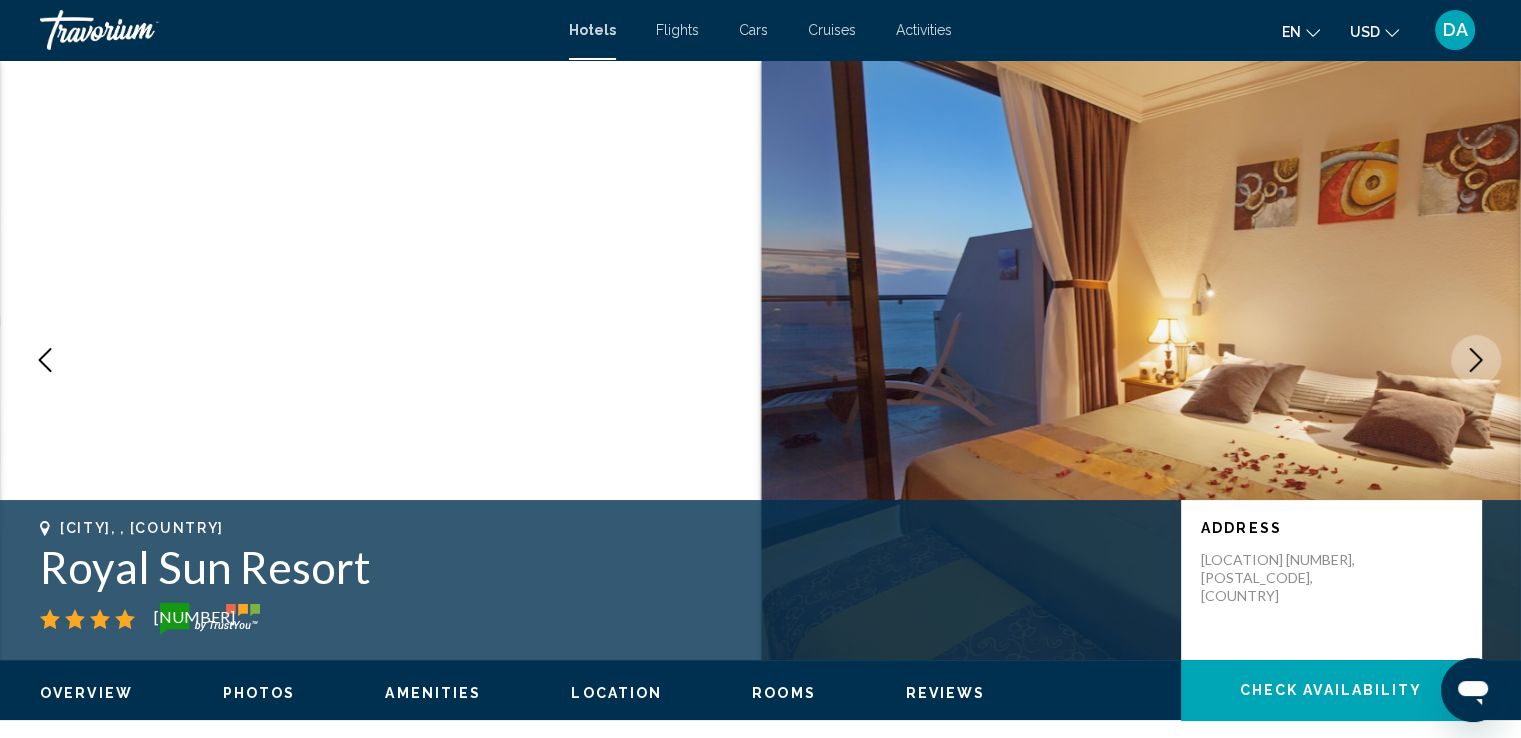 click at bounding box center (1476, 360) 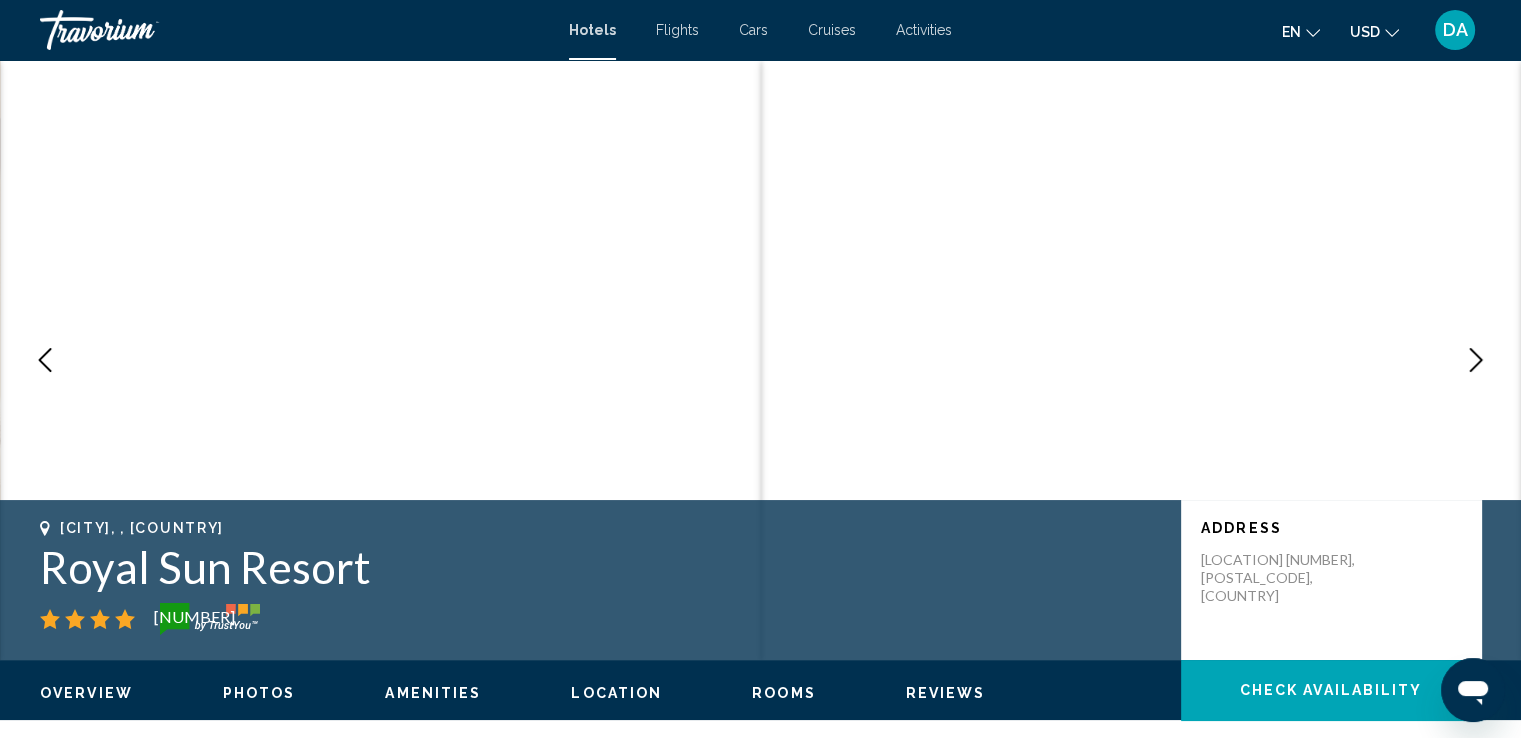 click at bounding box center [1476, 360] 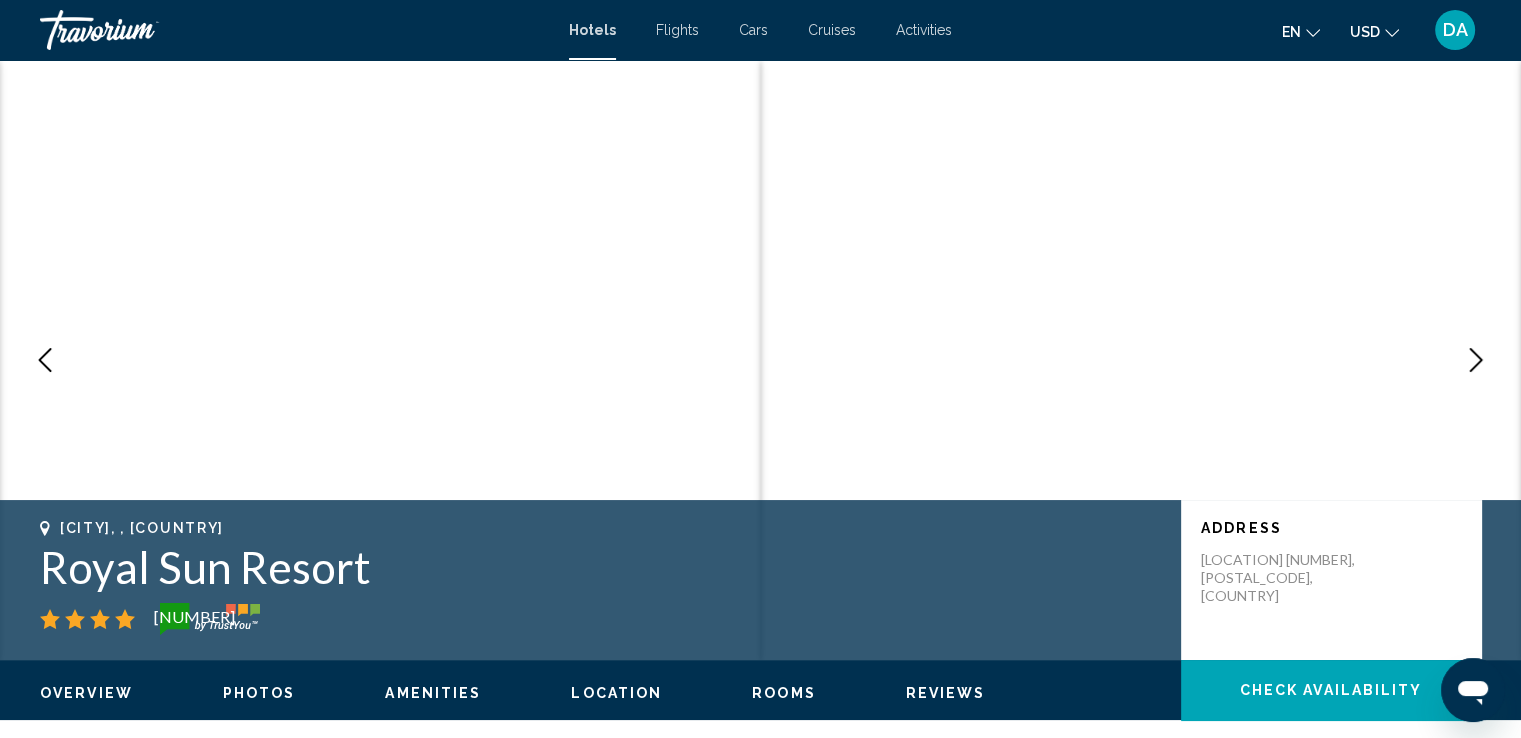 click at bounding box center [1476, 360] 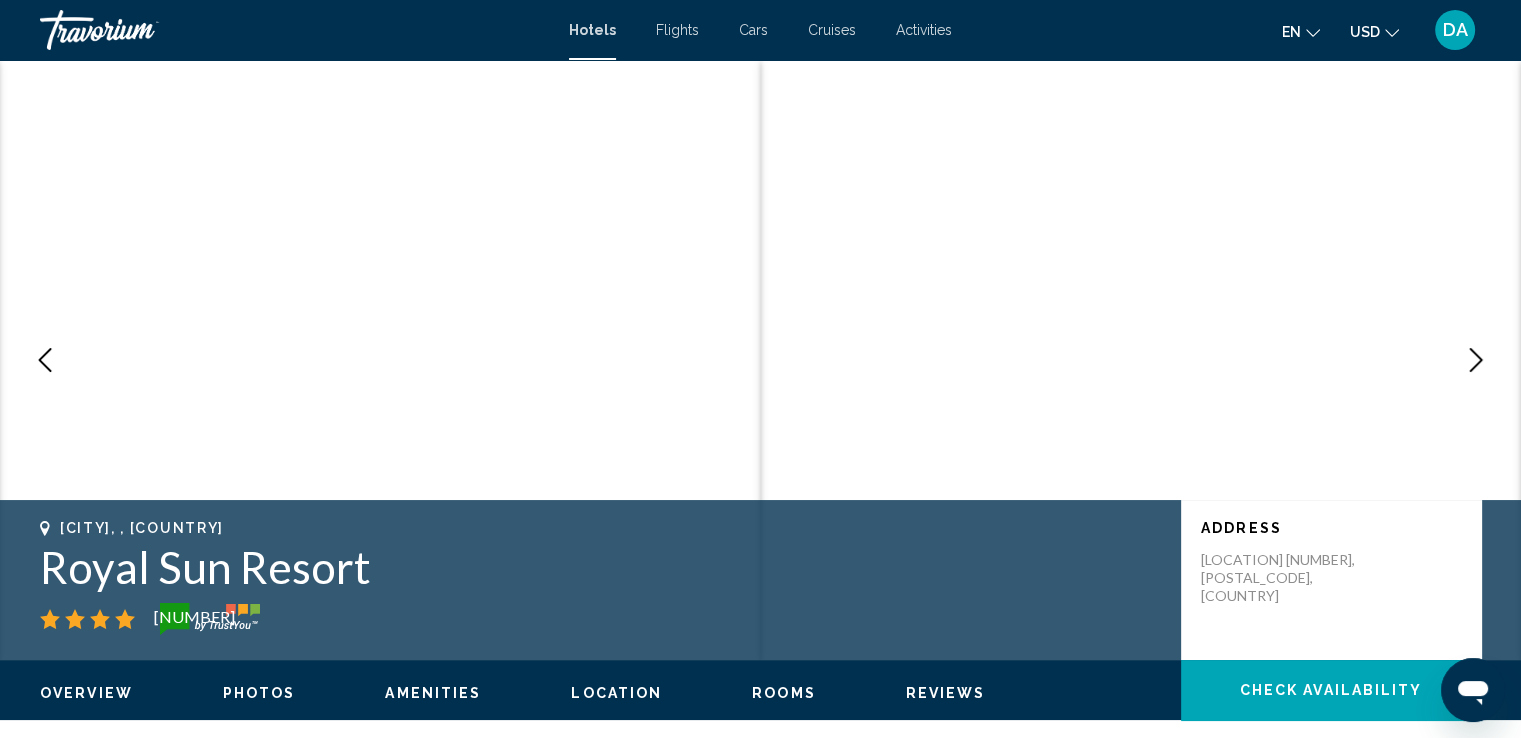 click at bounding box center [1476, 360] 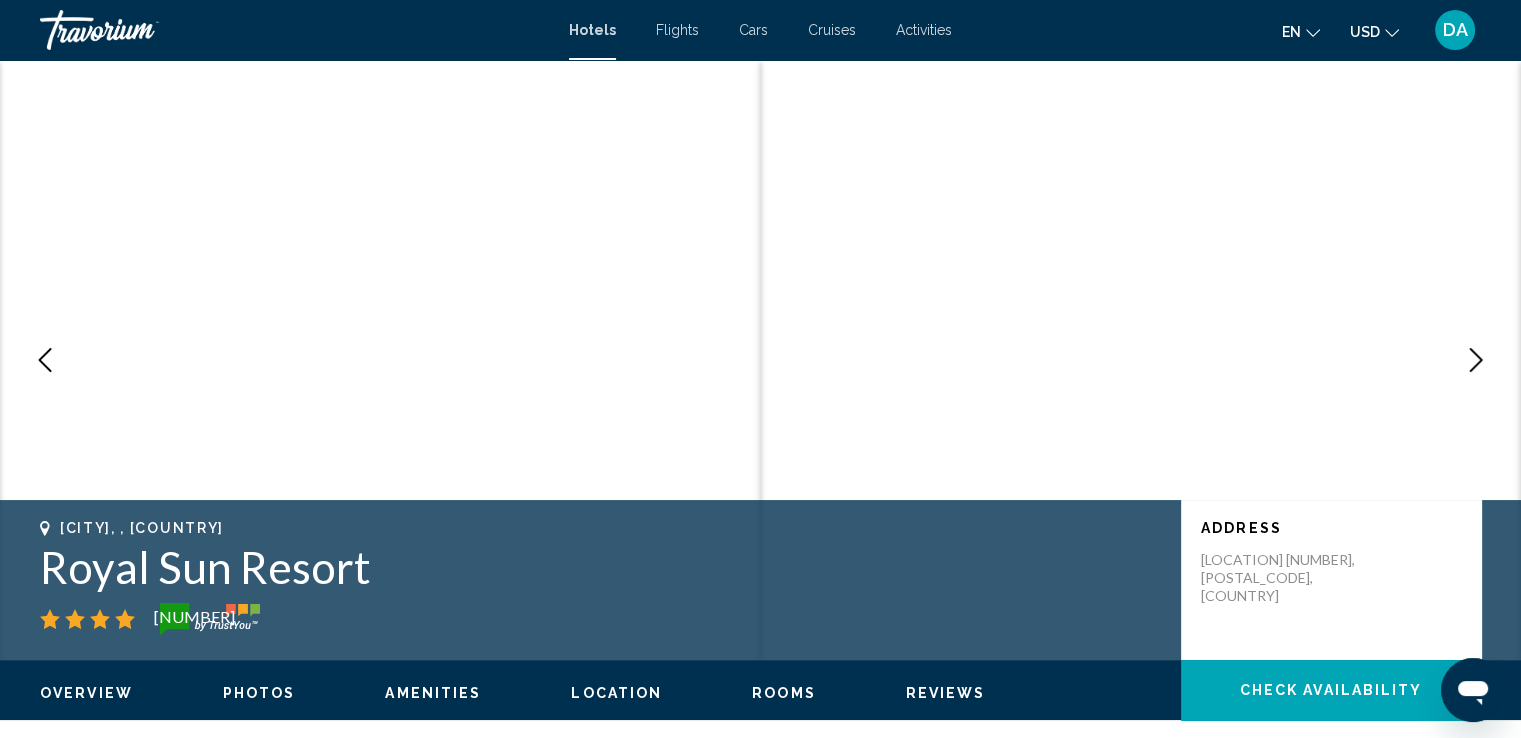 click at bounding box center [1476, 360] 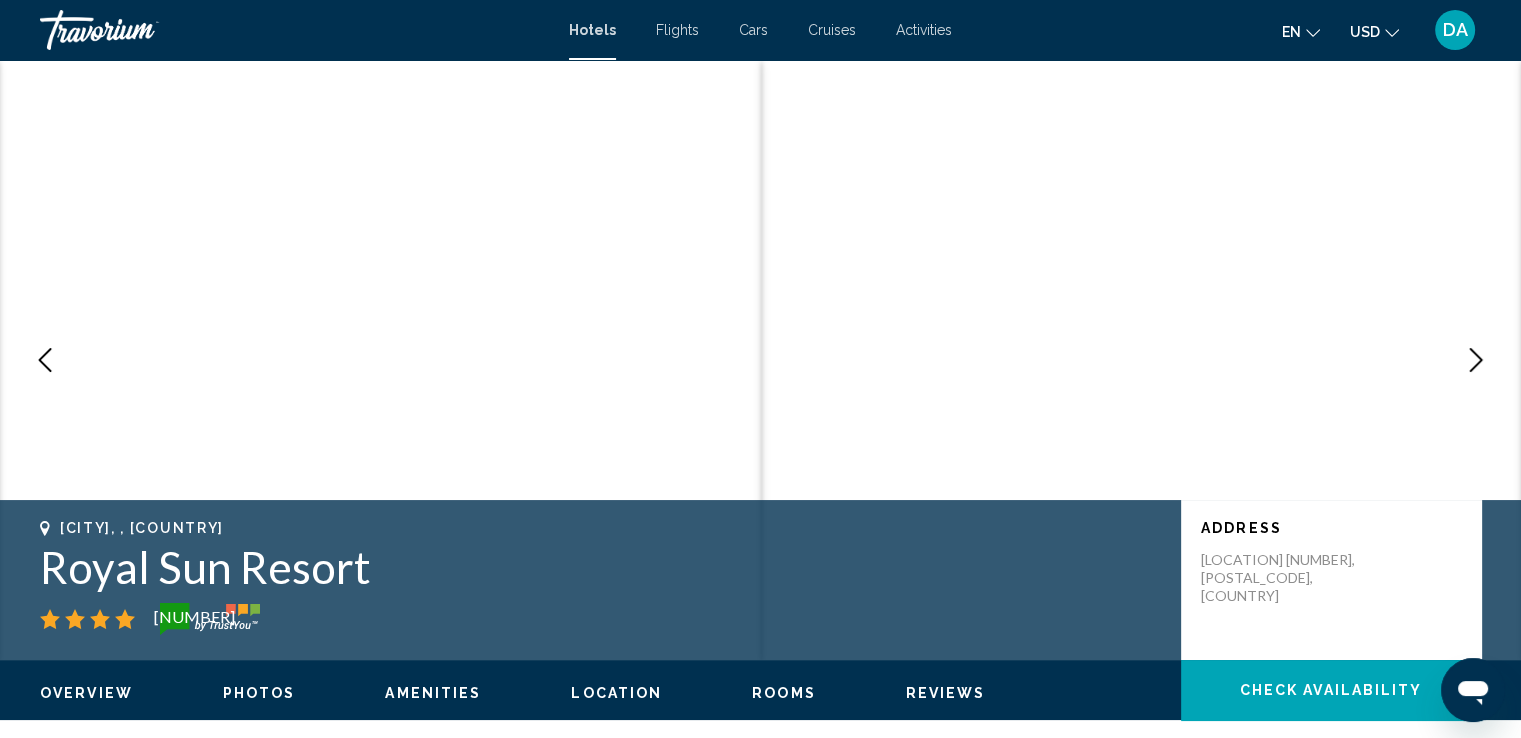 click at bounding box center [1476, 360] 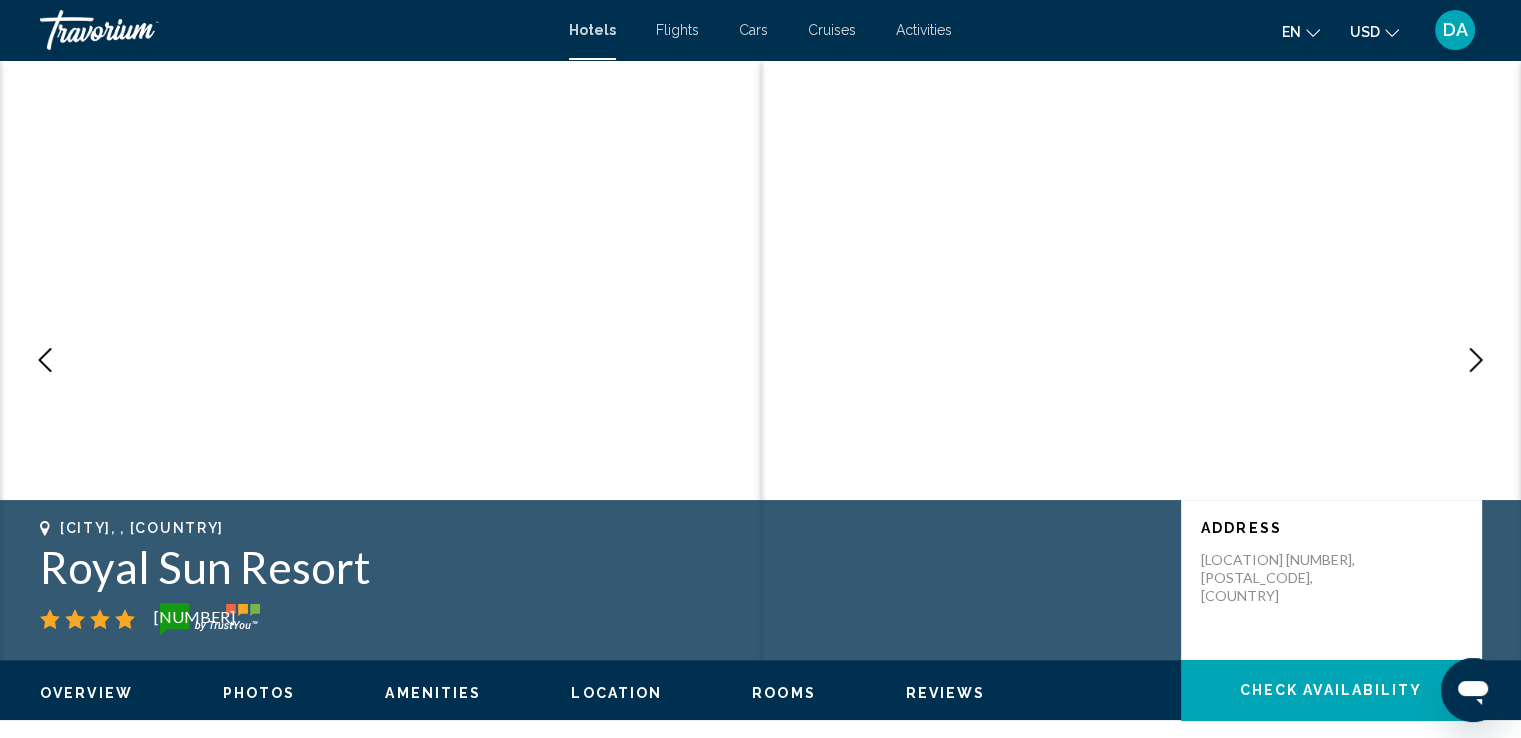 click at bounding box center (1476, 360) 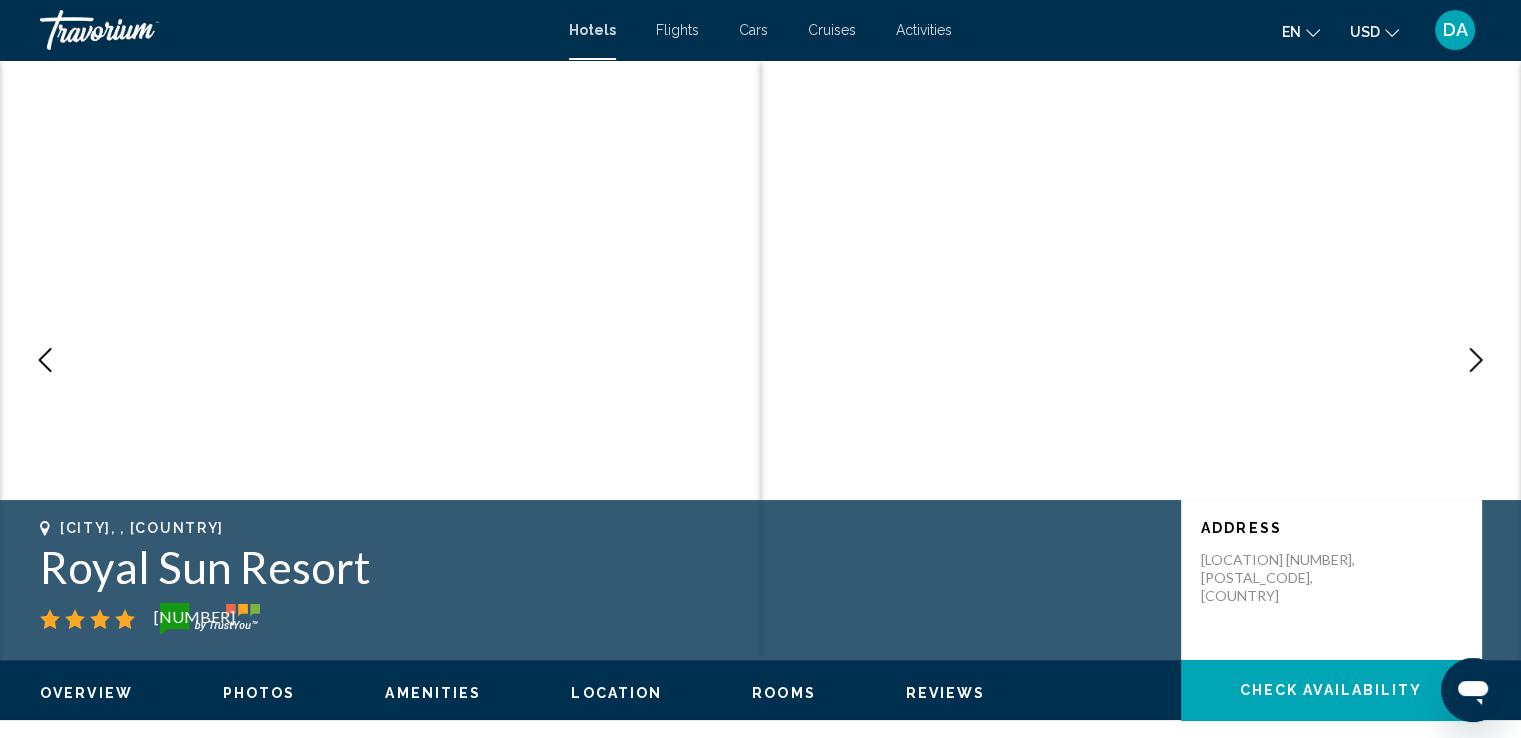 click at bounding box center (1476, 360) 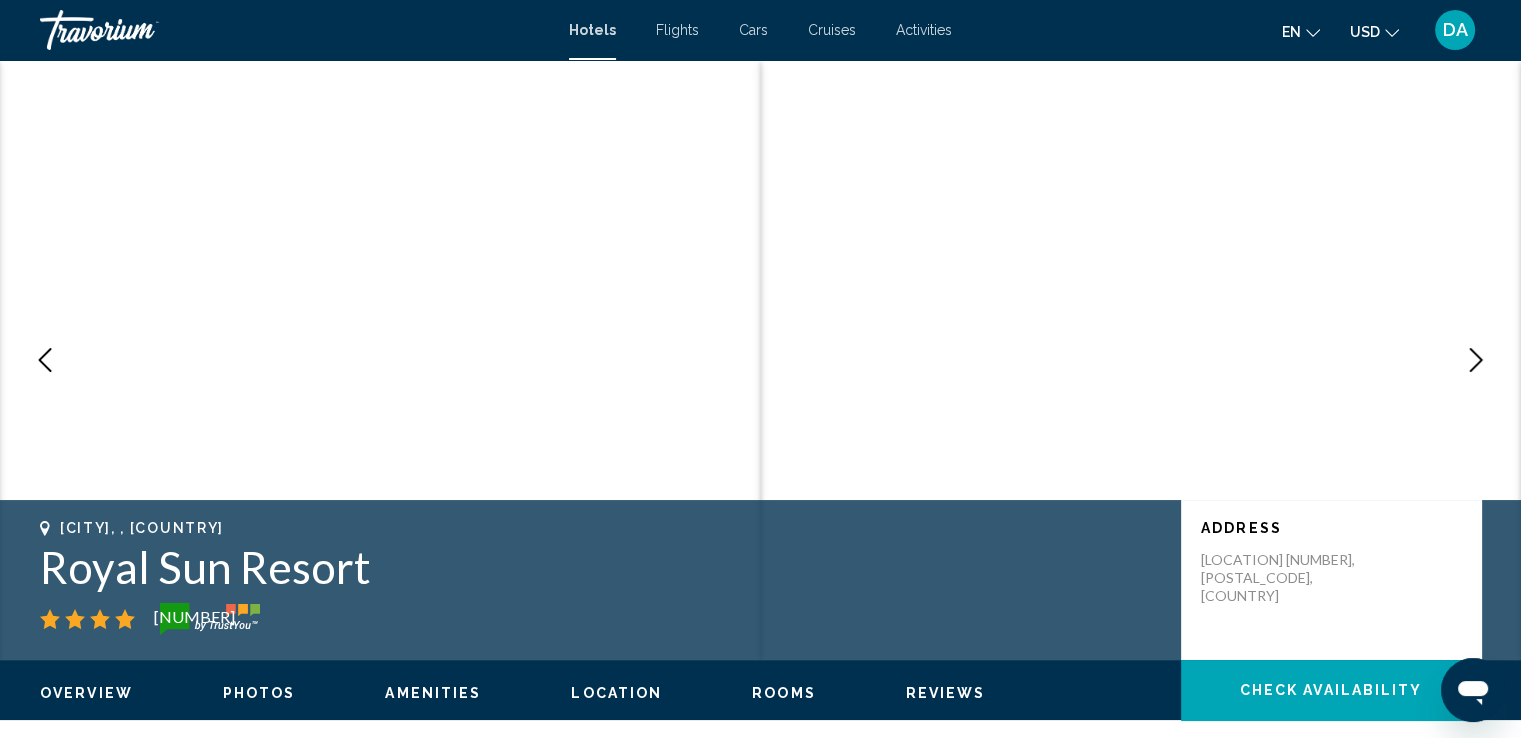 click at bounding box center (1476, 360) 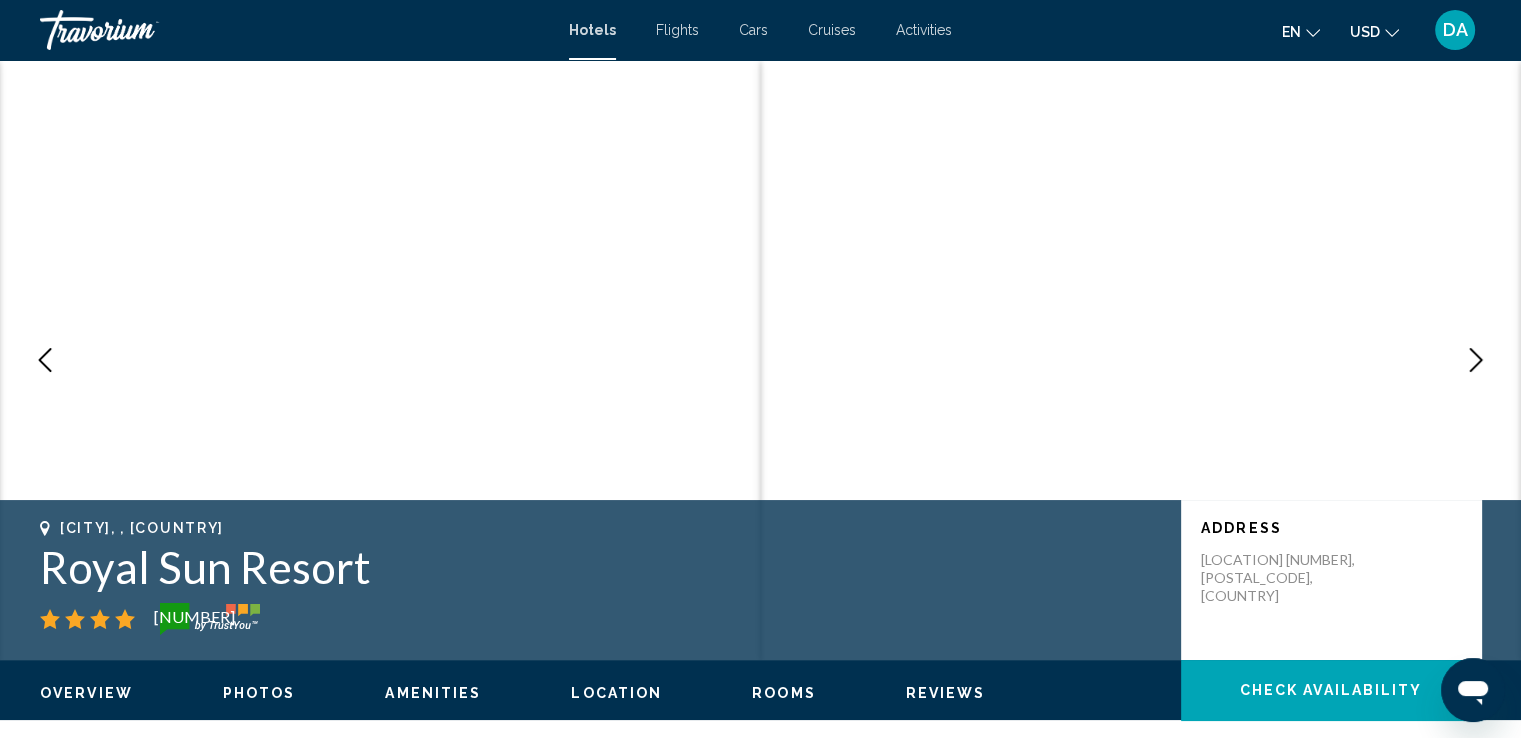 click at bounding box center [1476, 360] 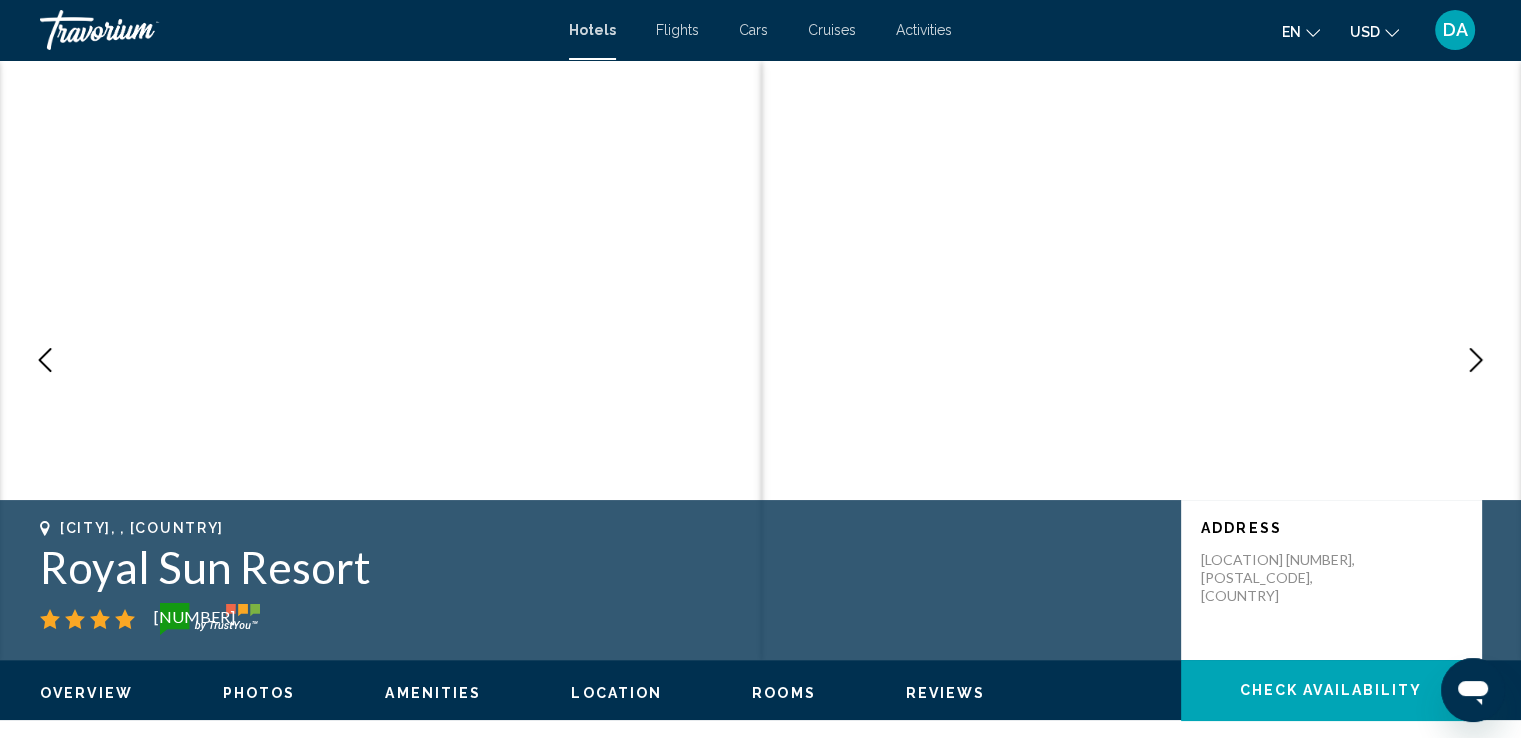click at bounding box center [1476, 360] 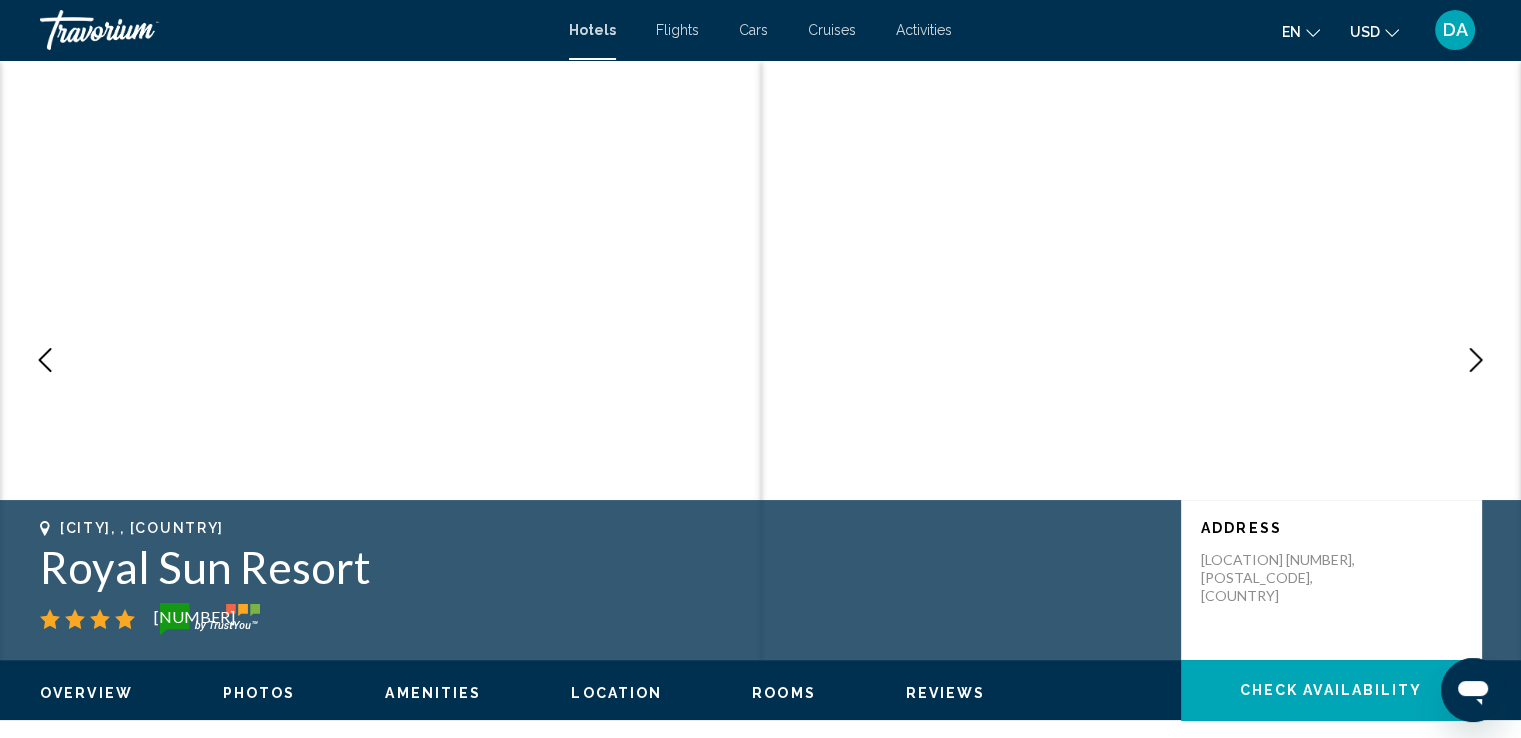 click at bounding box center [1476, 360] 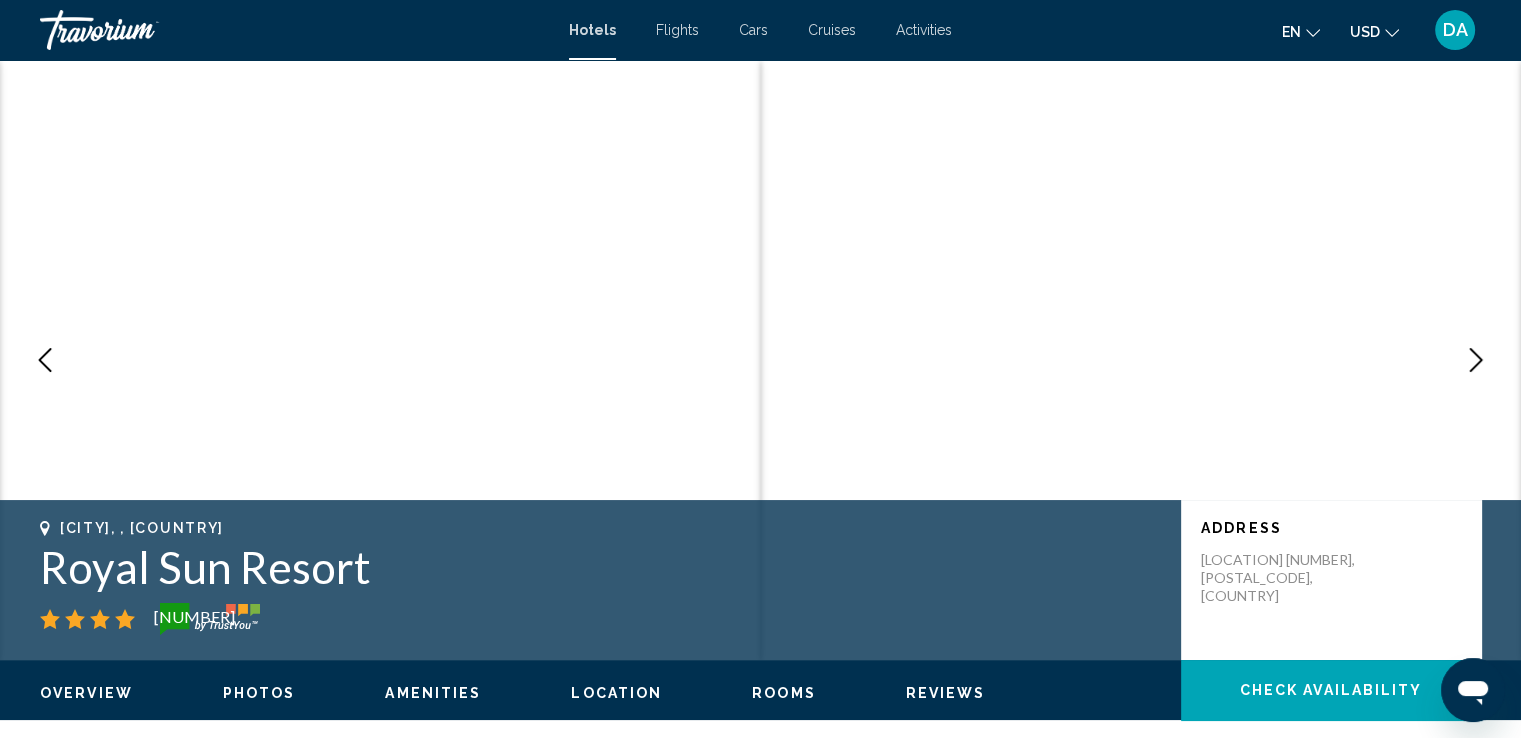 click at bounding box center [1476, 360] 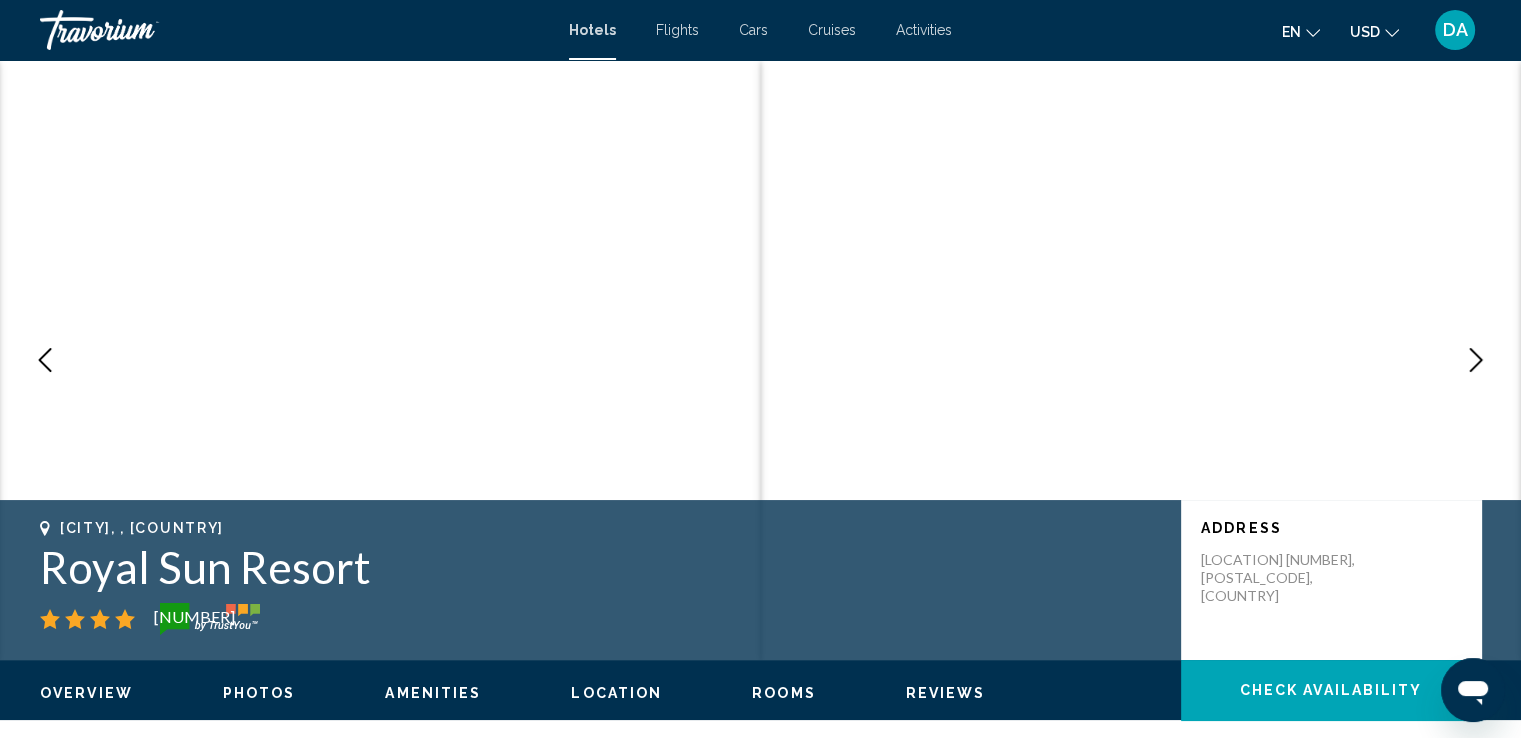 click at bounding box center (1476, 360) 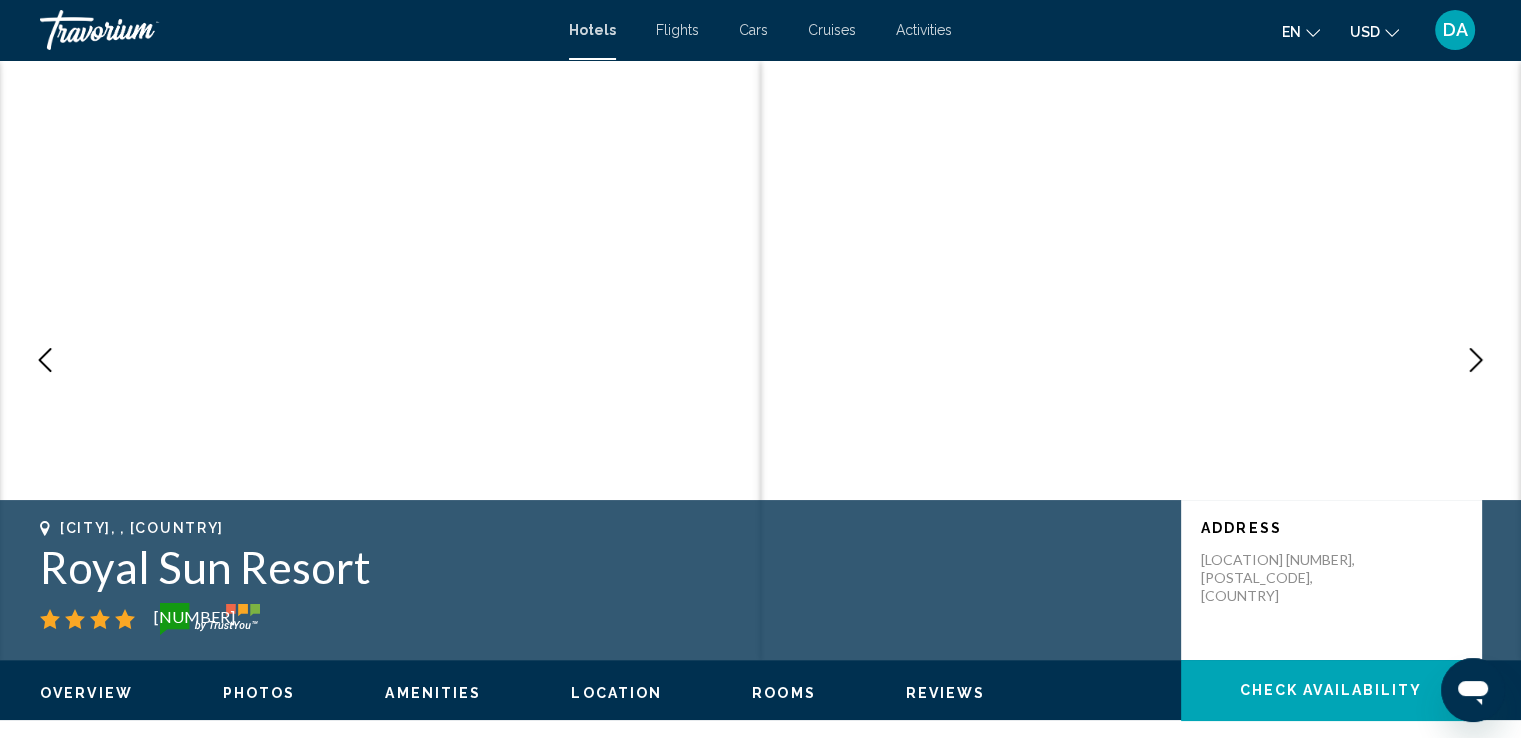 click at bounding box center (1476, 360) 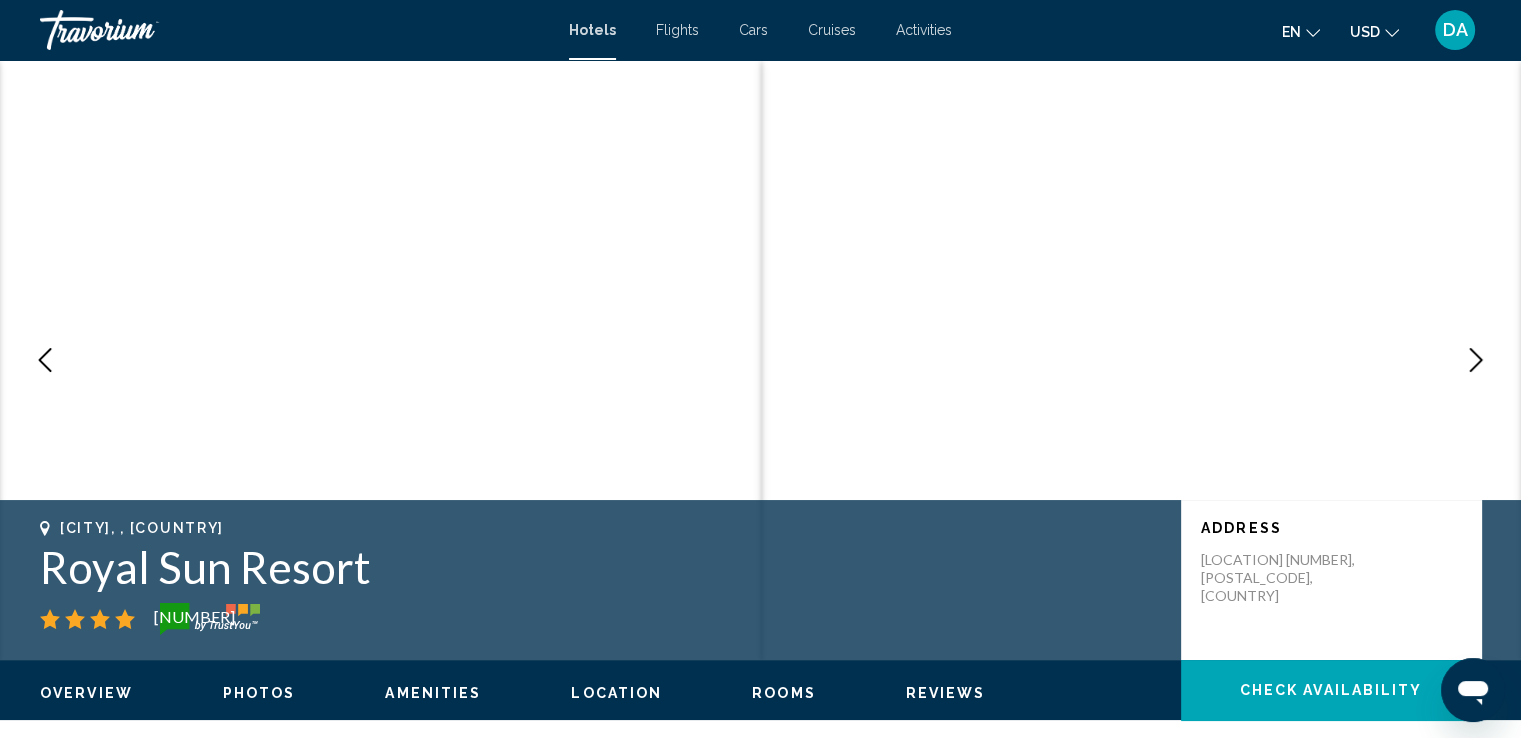 click at bounding box center (1476, 360) 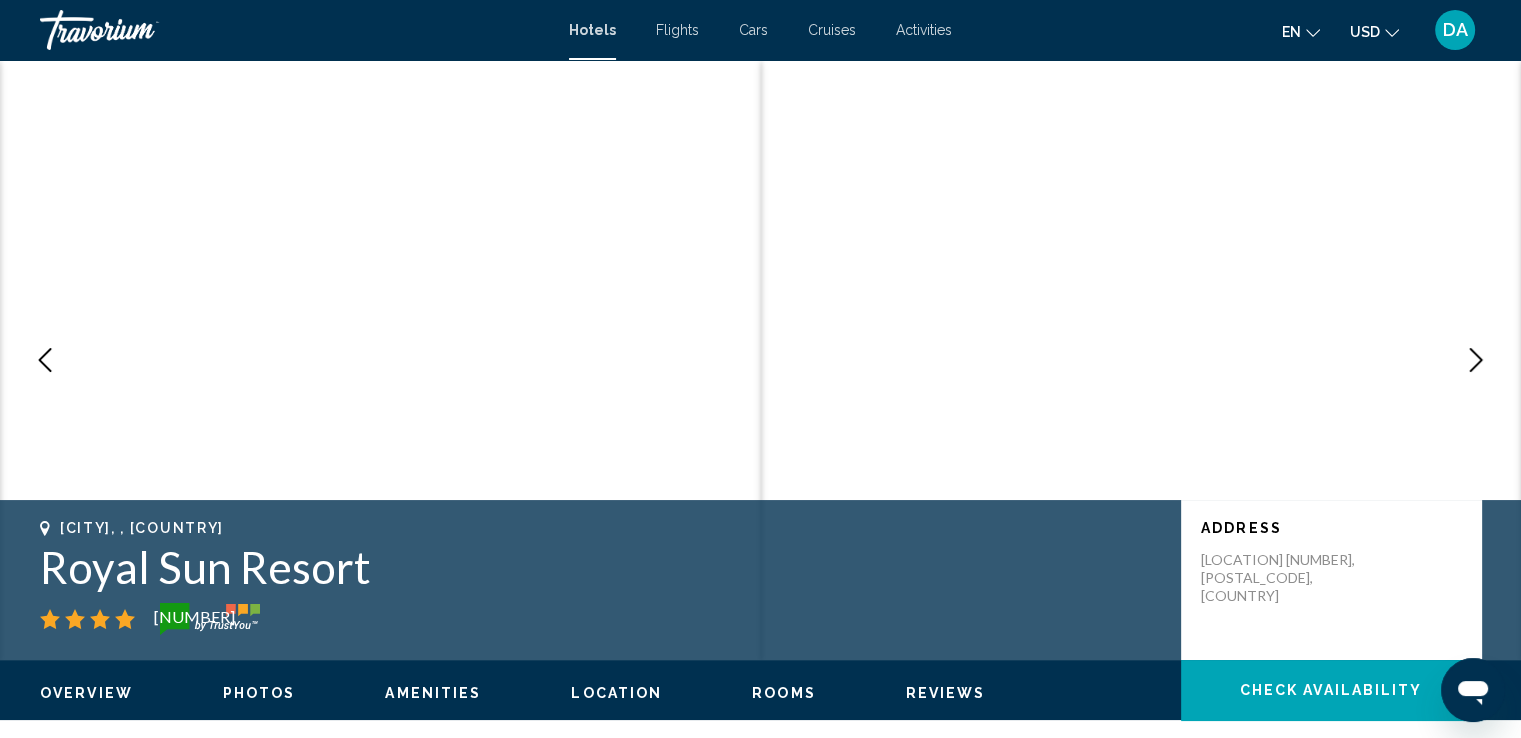 click at bounding box center [1476, 360] 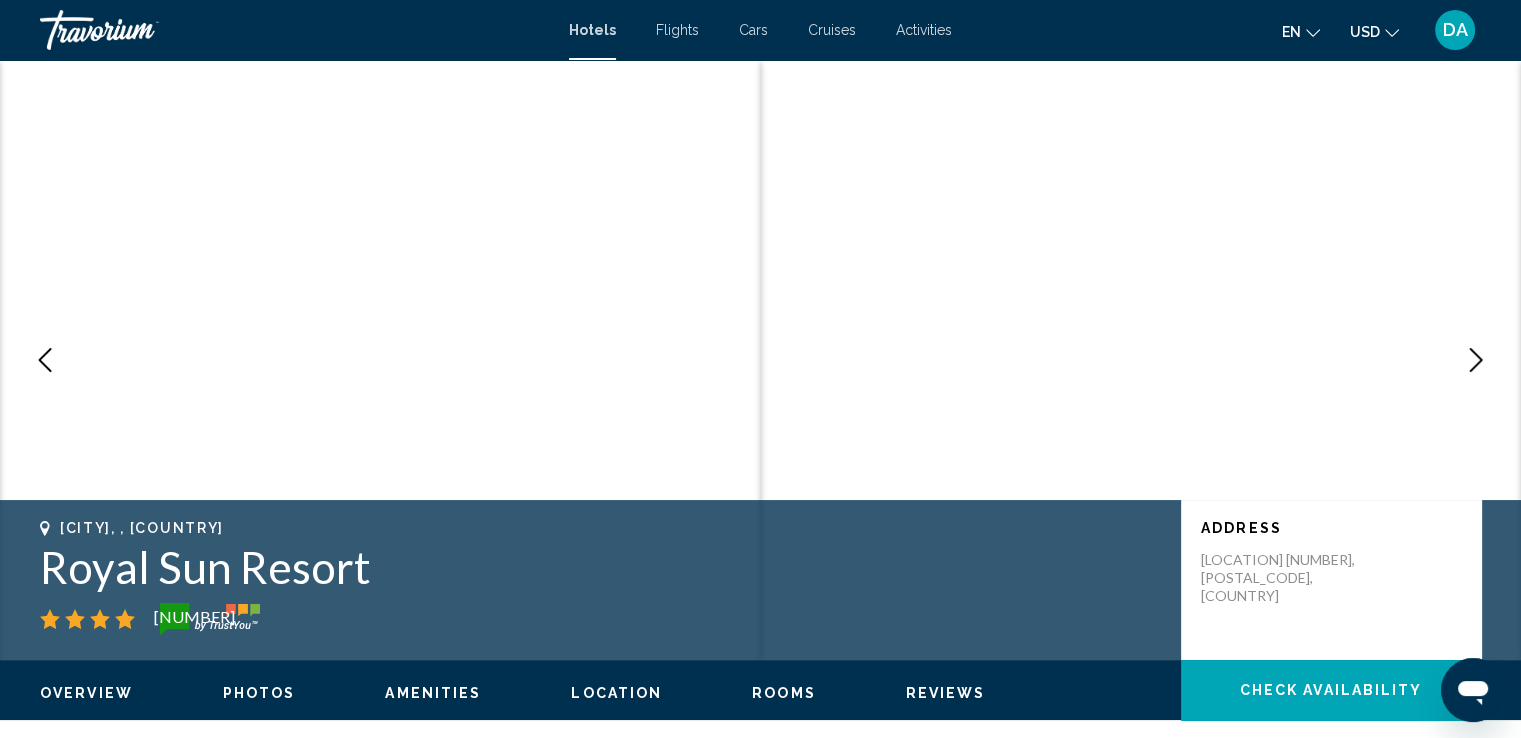 click at bounding box center [1476, 360] 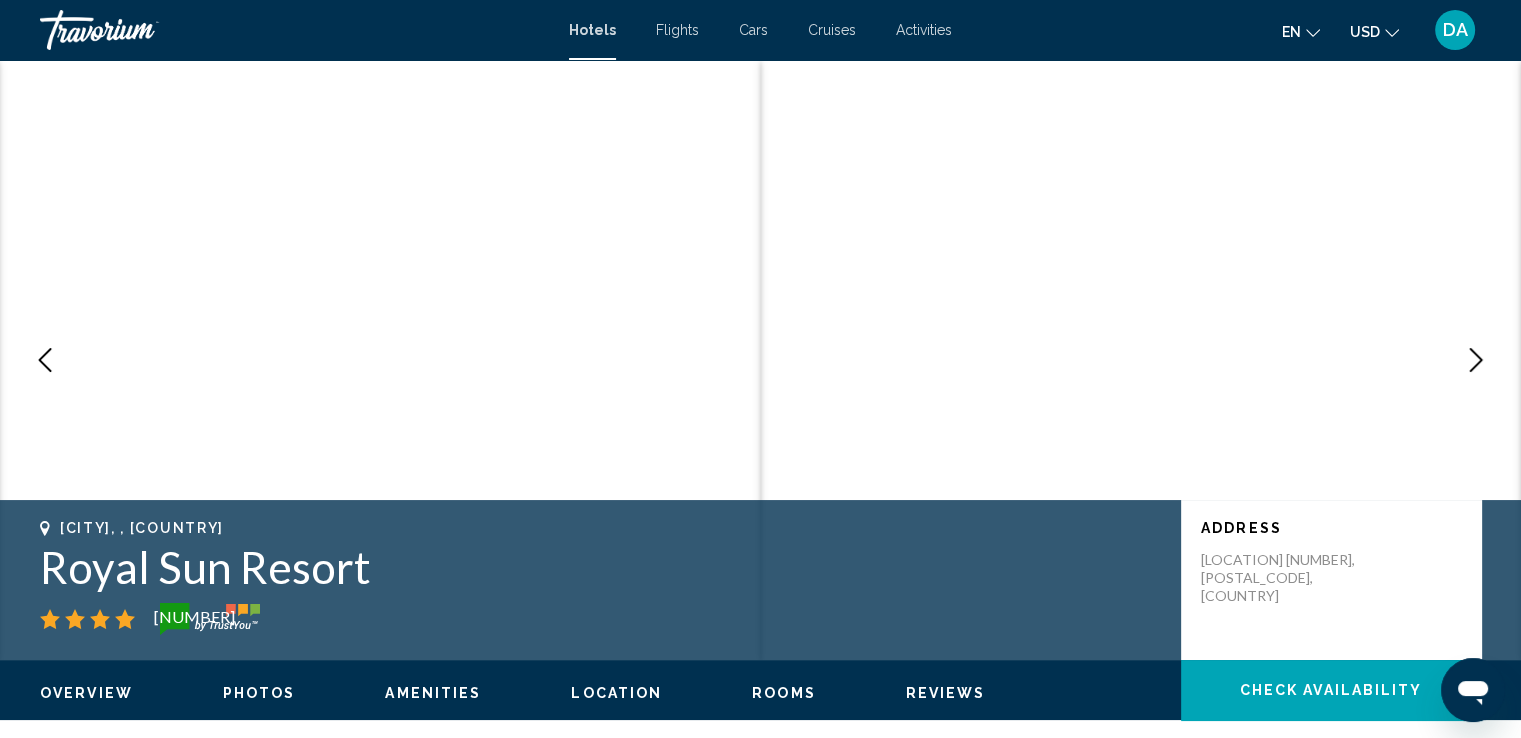 click at bounding box center [1476, 360] 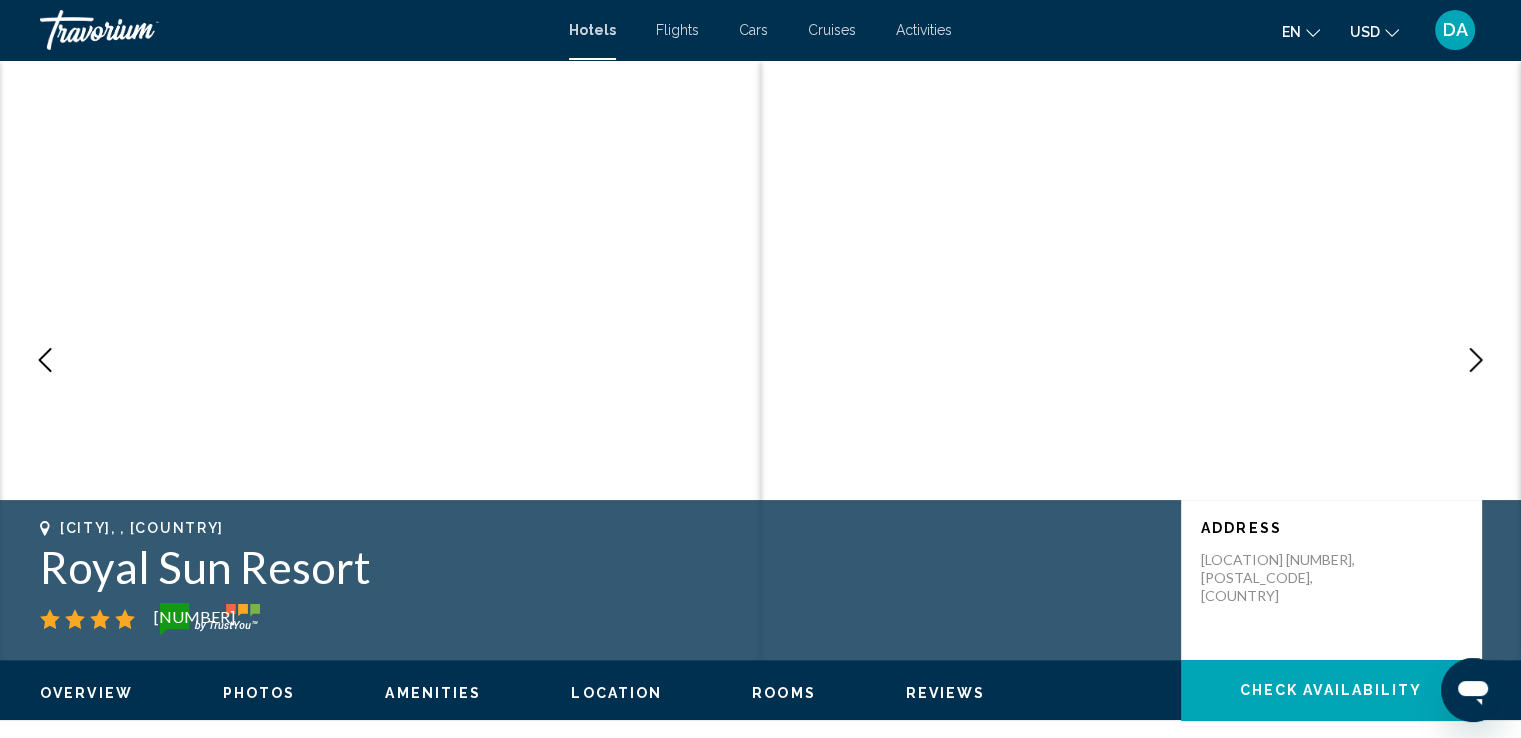 click at bounding box center (1476, 360) 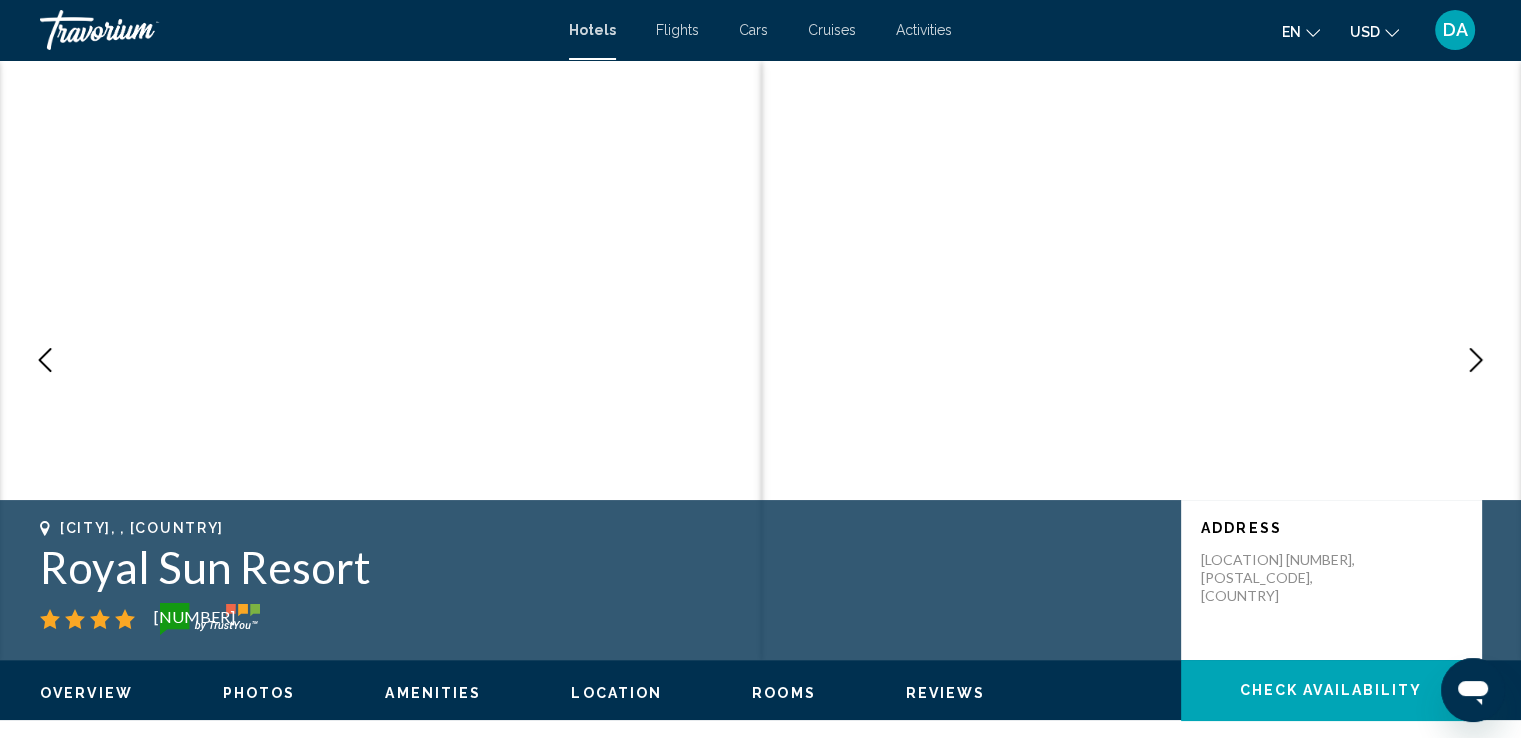 click at bounding box center (1476, 360) 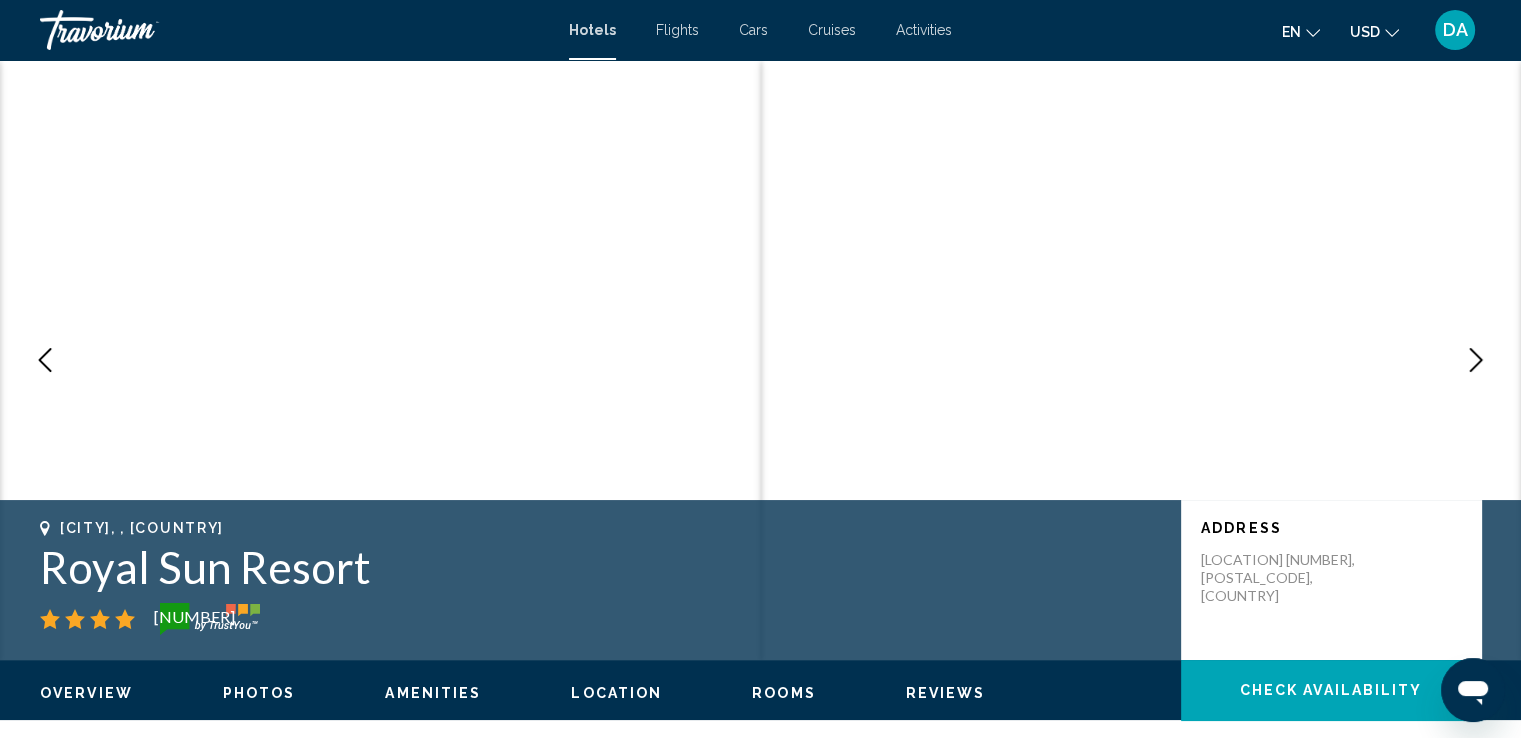 click at bounding box center [1476, 360] 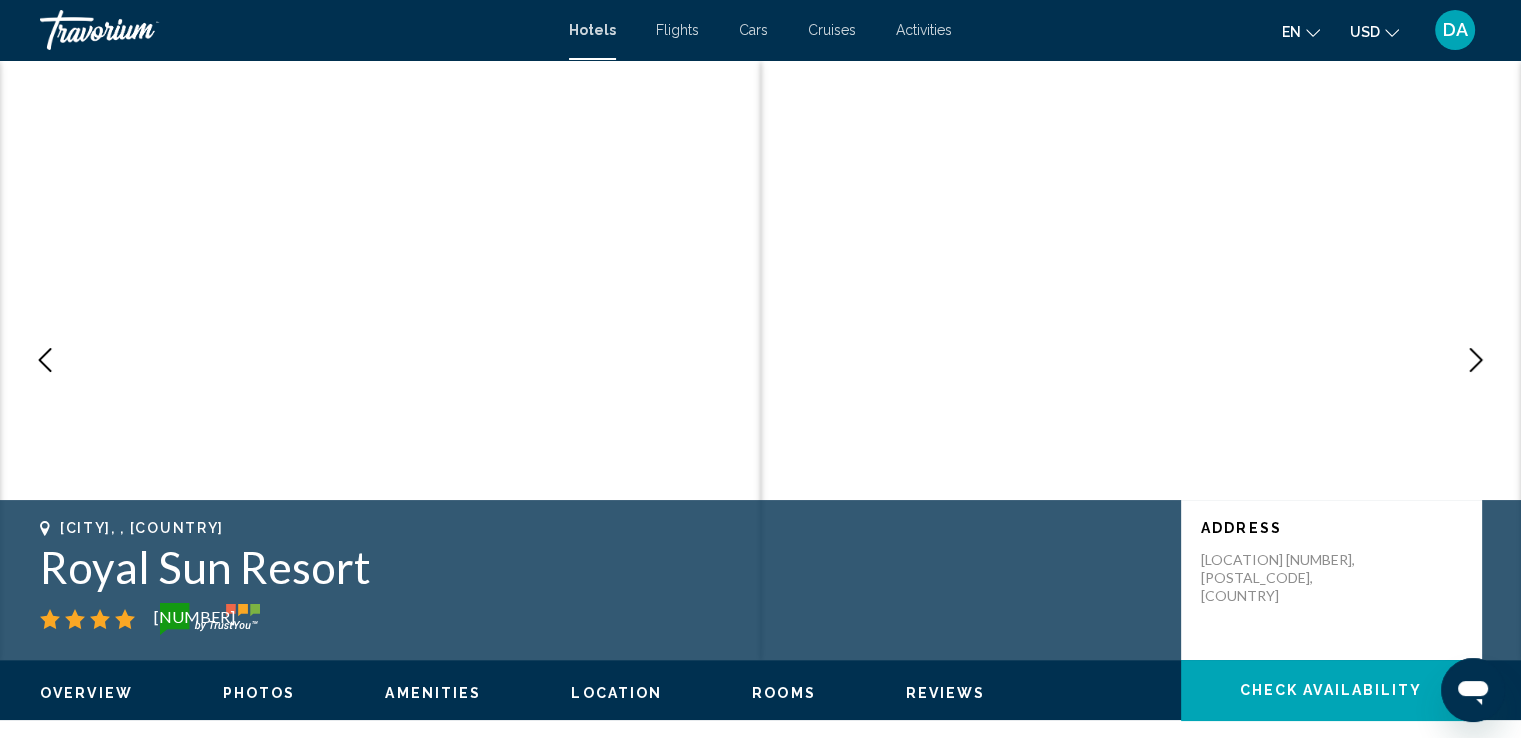 click at bounding box center (1476, 360) 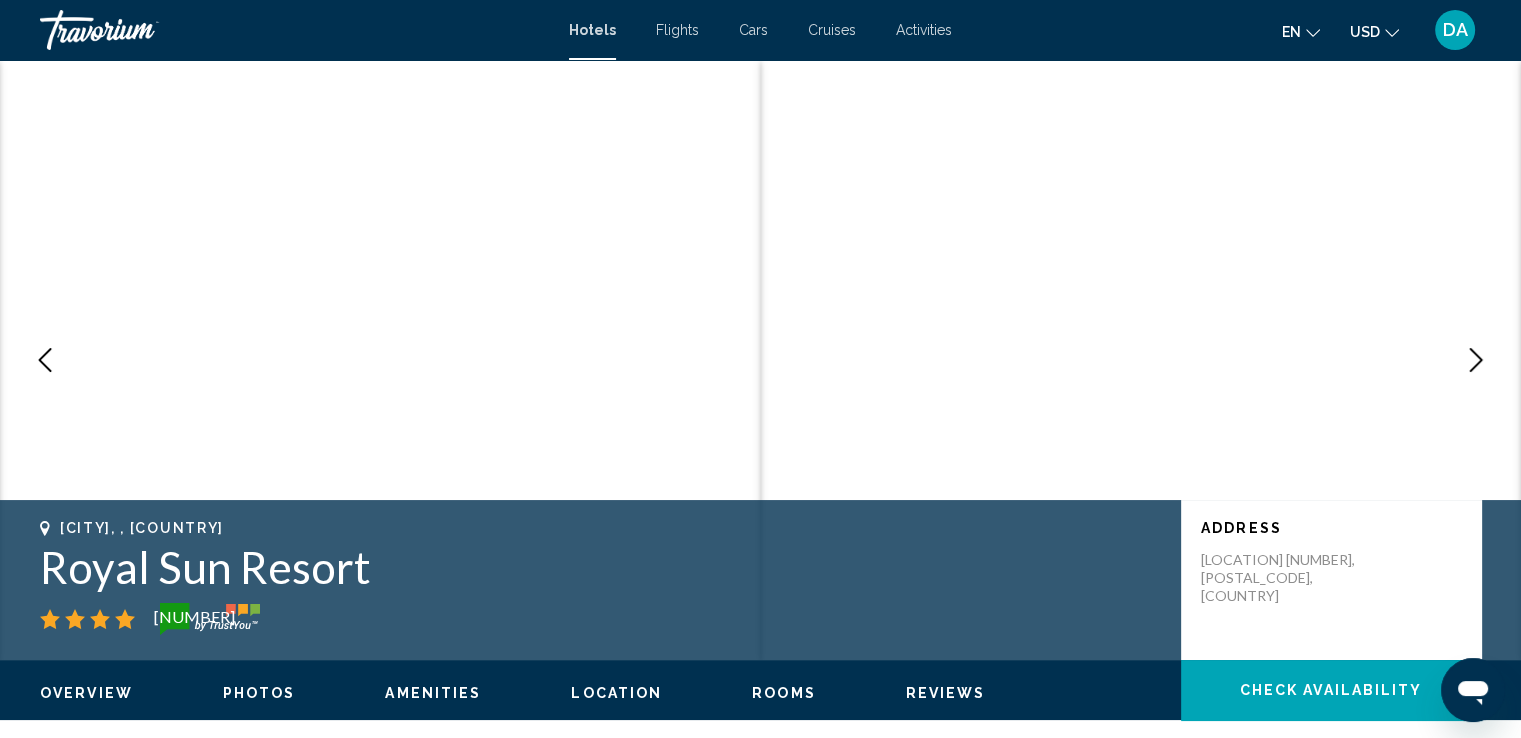 click at bounding box center [1476, 360] 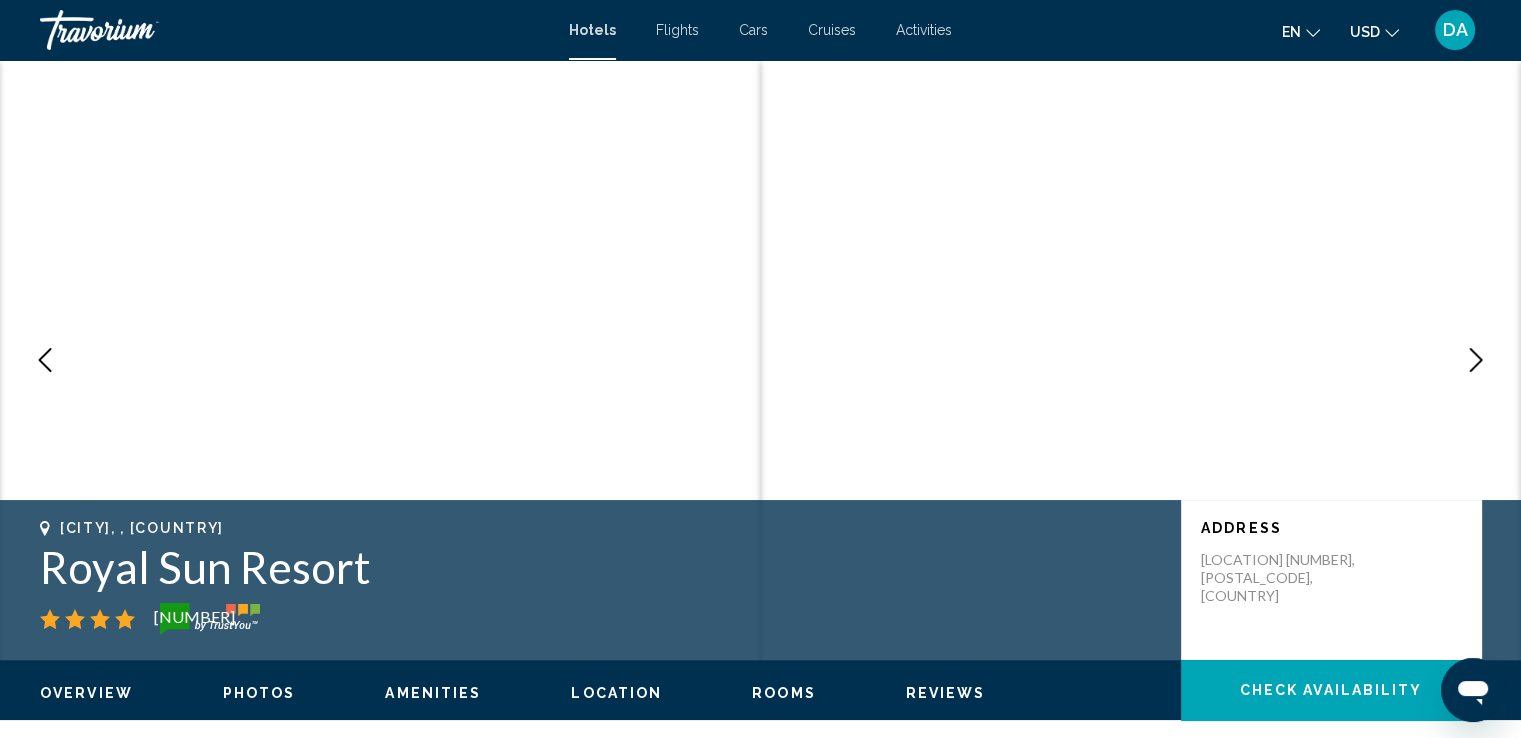 click at bounding box center [1476, 360] 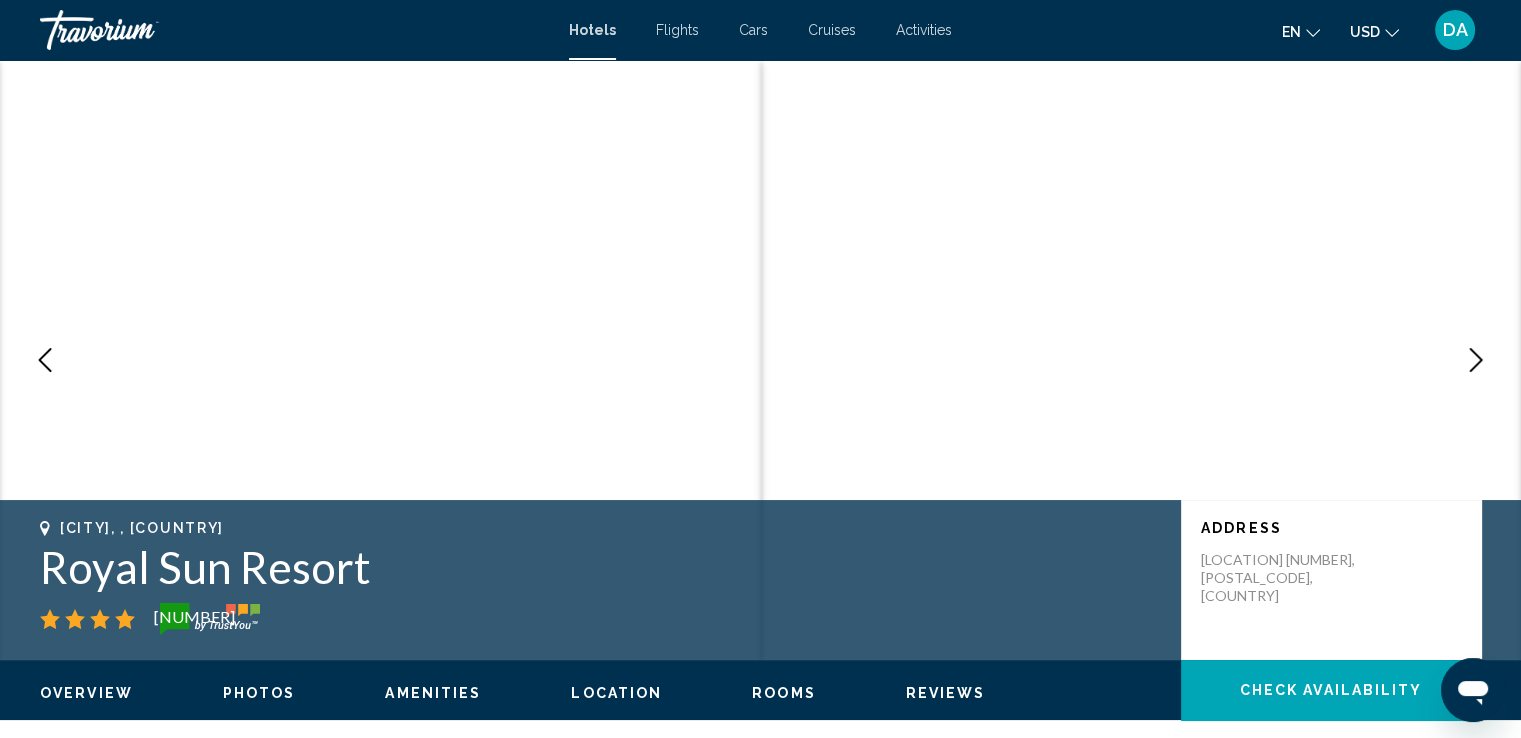 click at bounding box center (1476, 360) 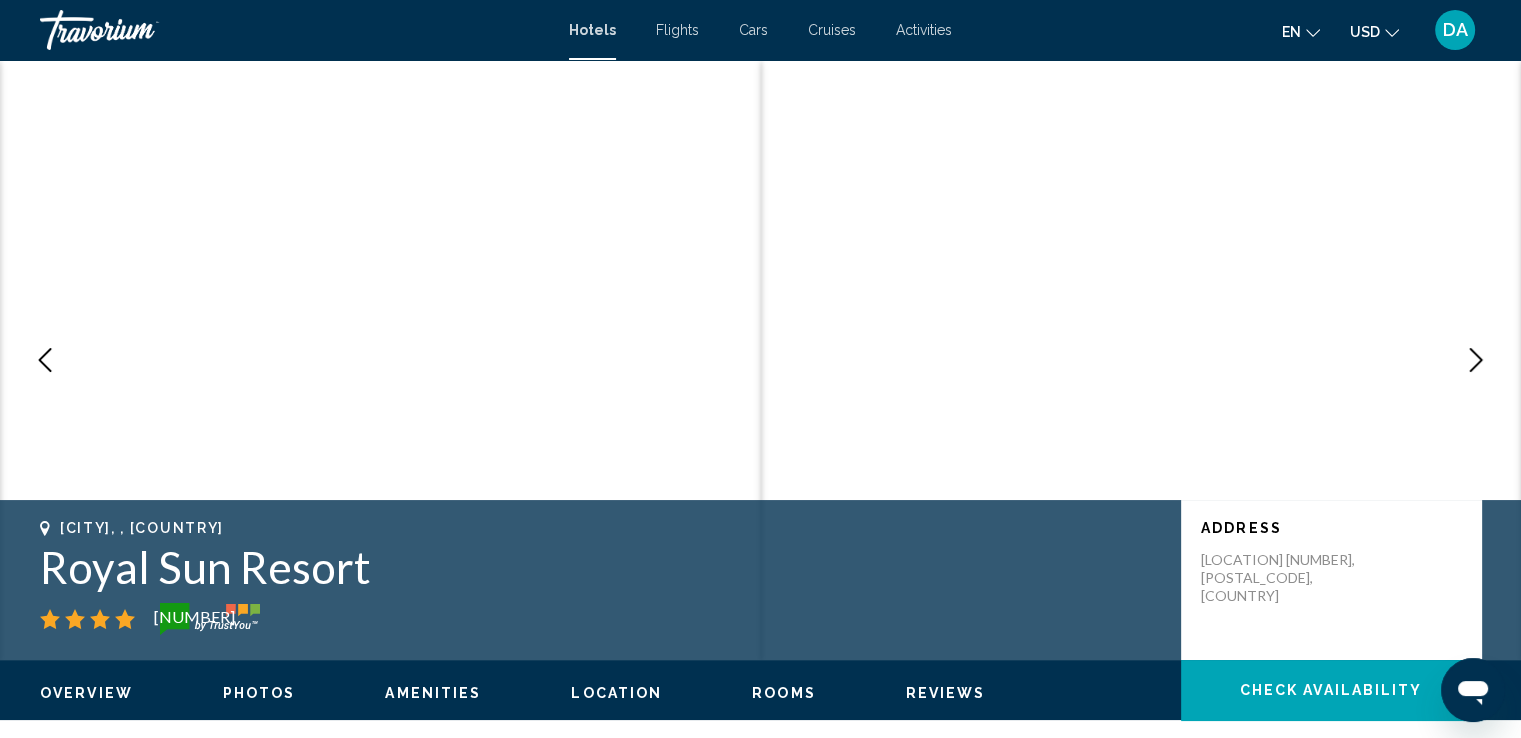 click at bounding box center (1476, 360) 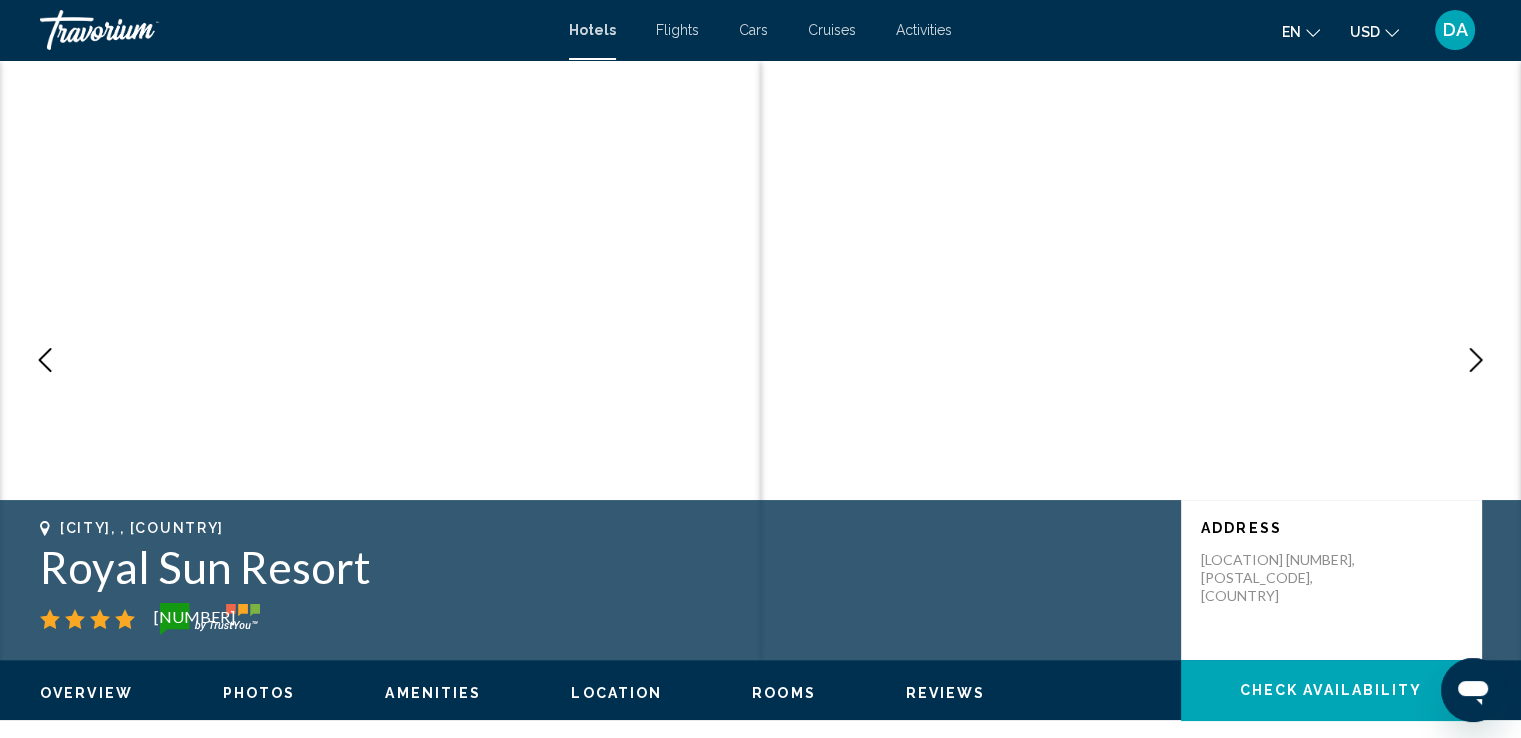 click at bounding box center [1476, 360] 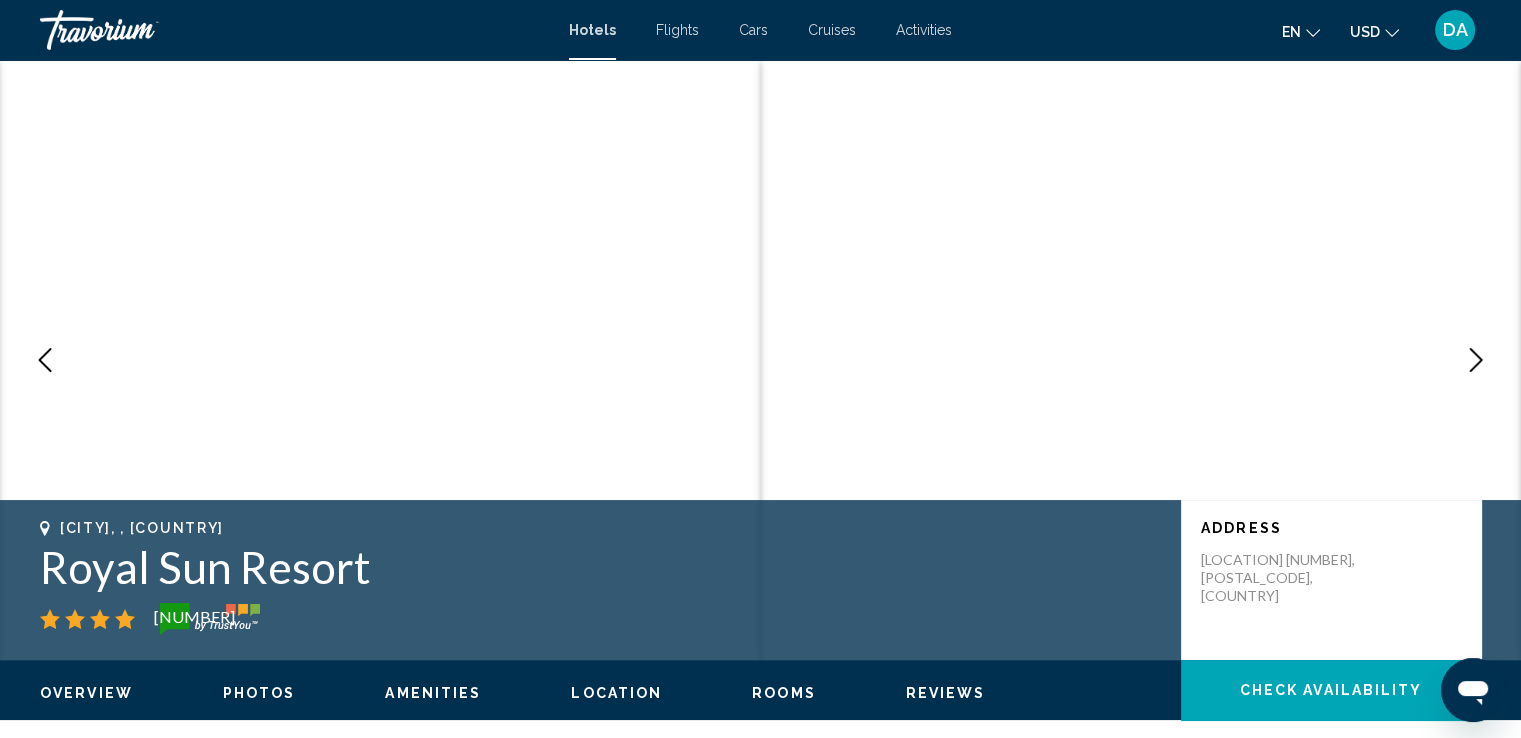 click at bounding box center (1476, 360) 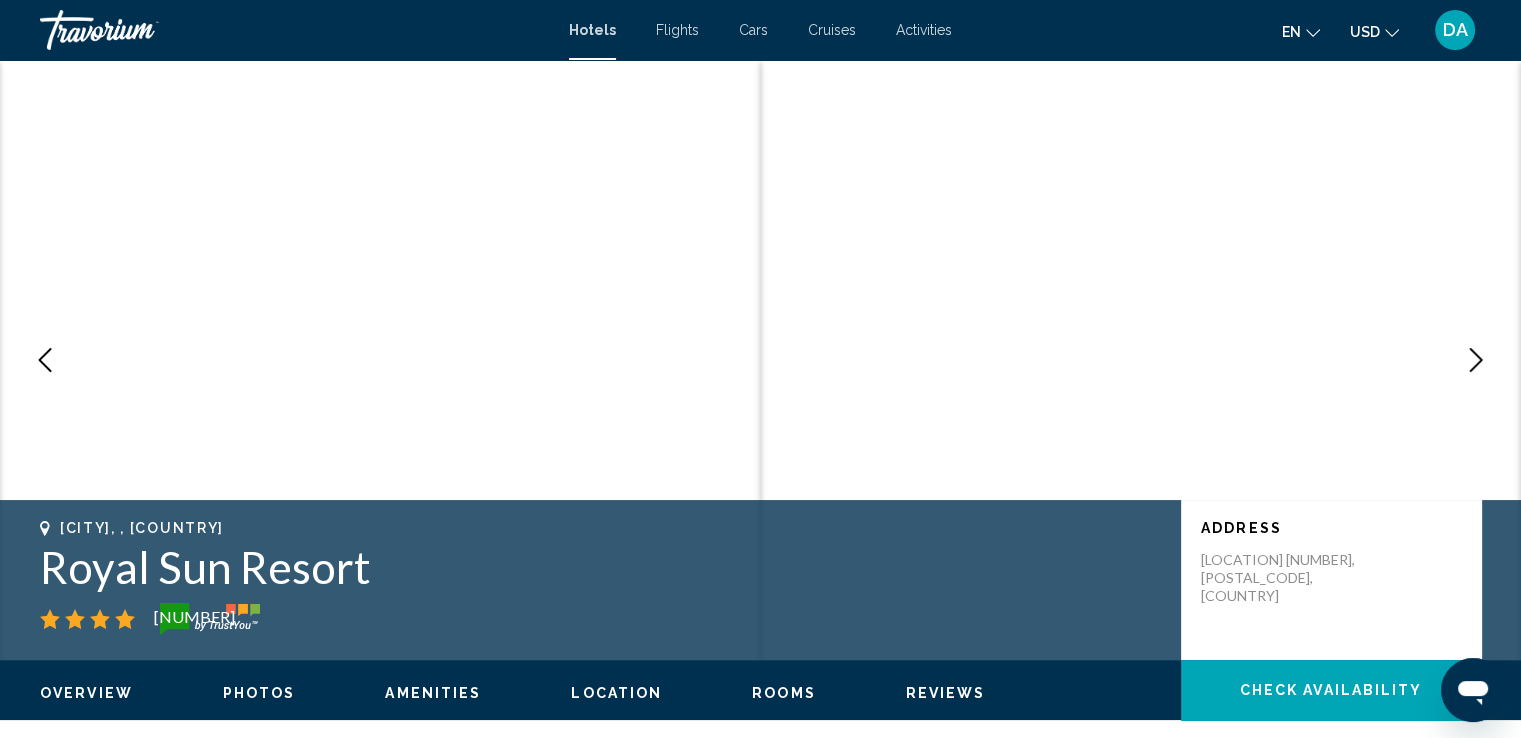 click at bounding box center [1476, 360] 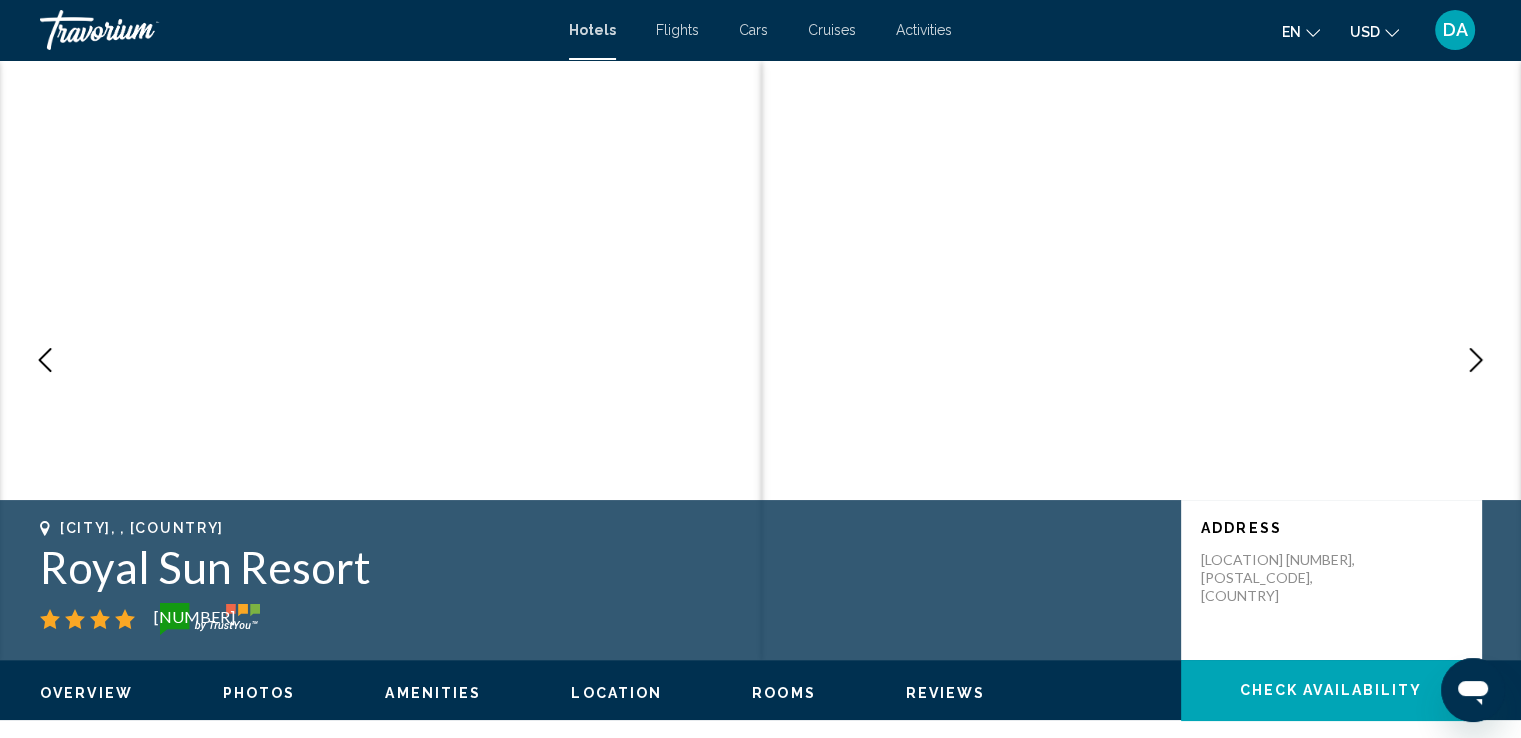 click at bounding box center [1476, 360] 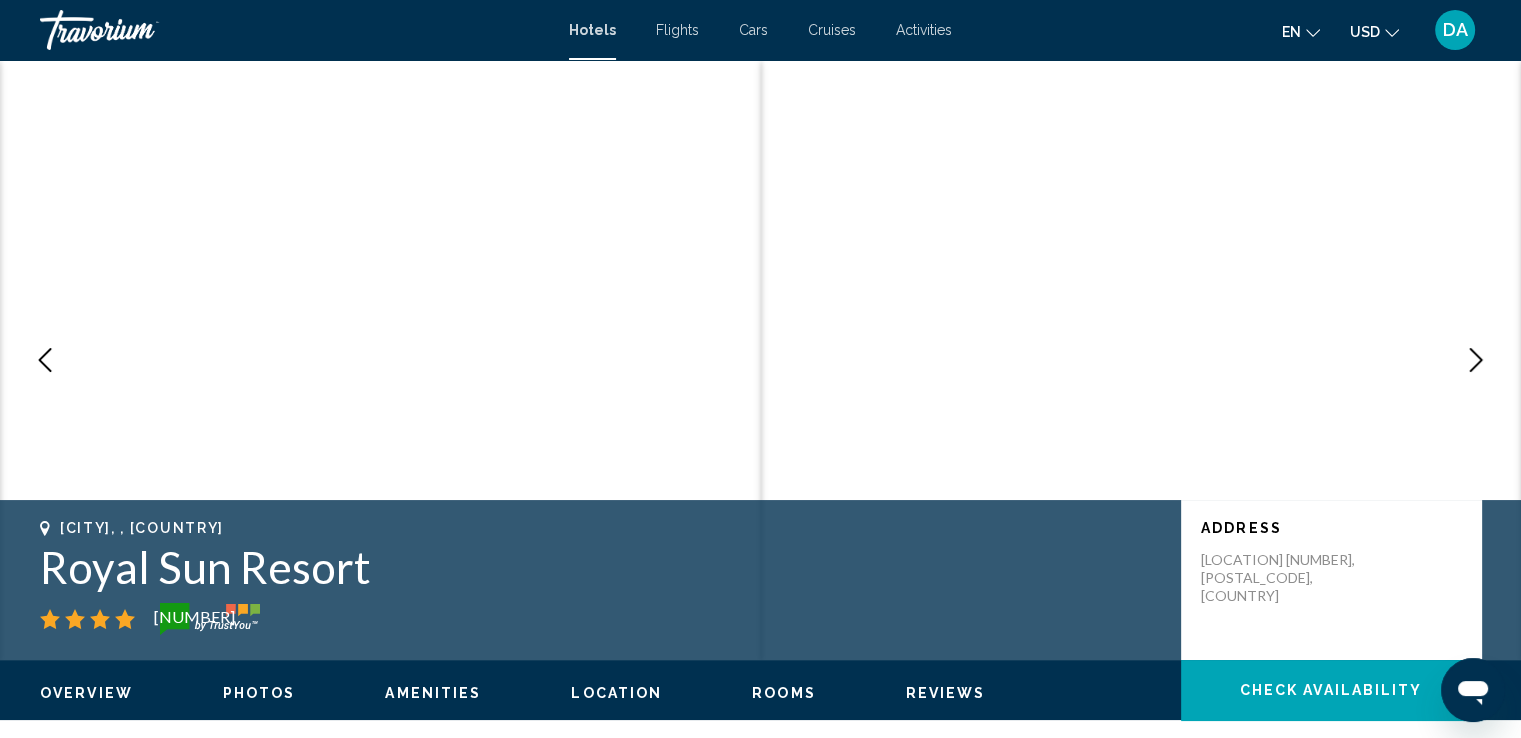 click at bounding box center (1476, 360) 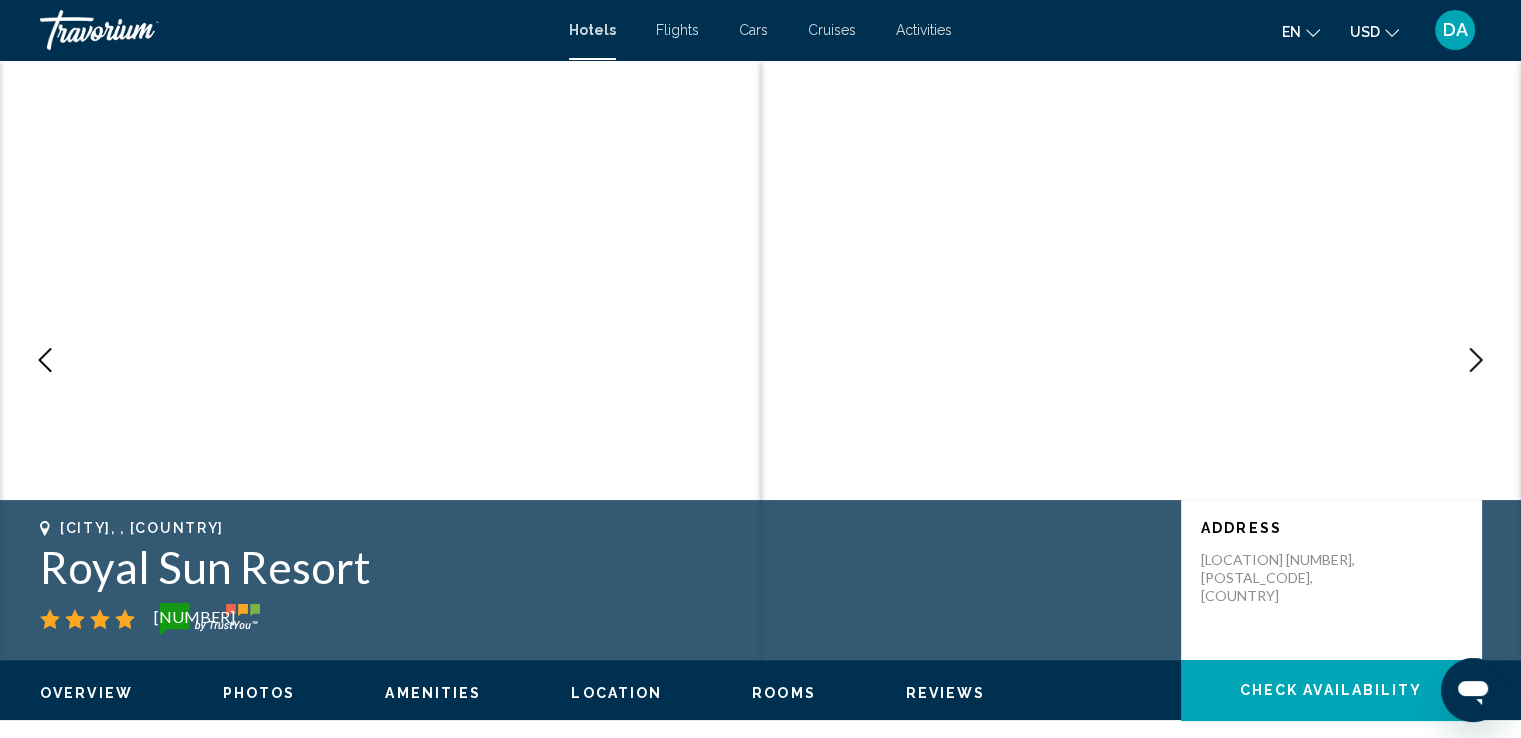 click at bounding box center [1476, 360] 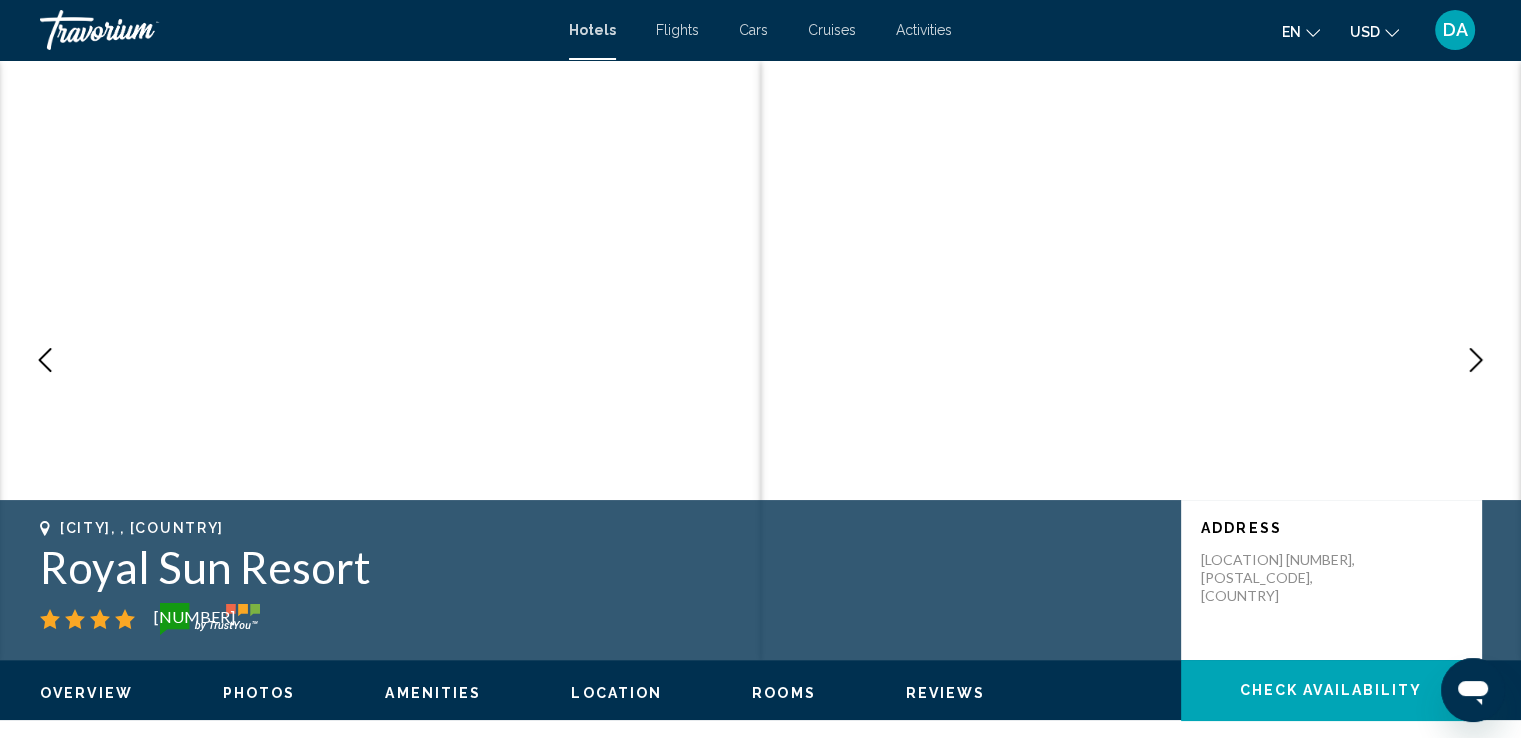 click at bounding box center [1476, 360] 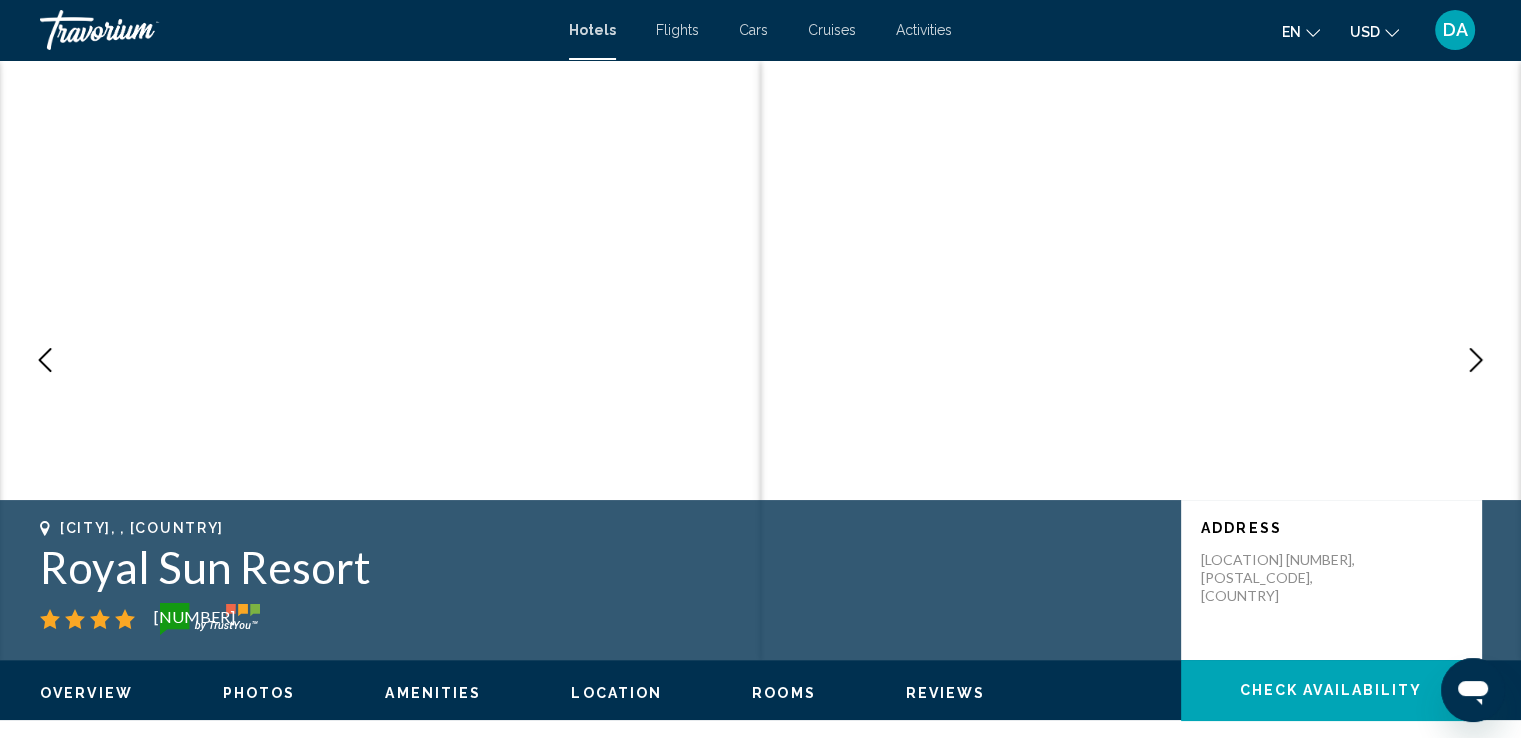 click at bounding box center [1476, 360] 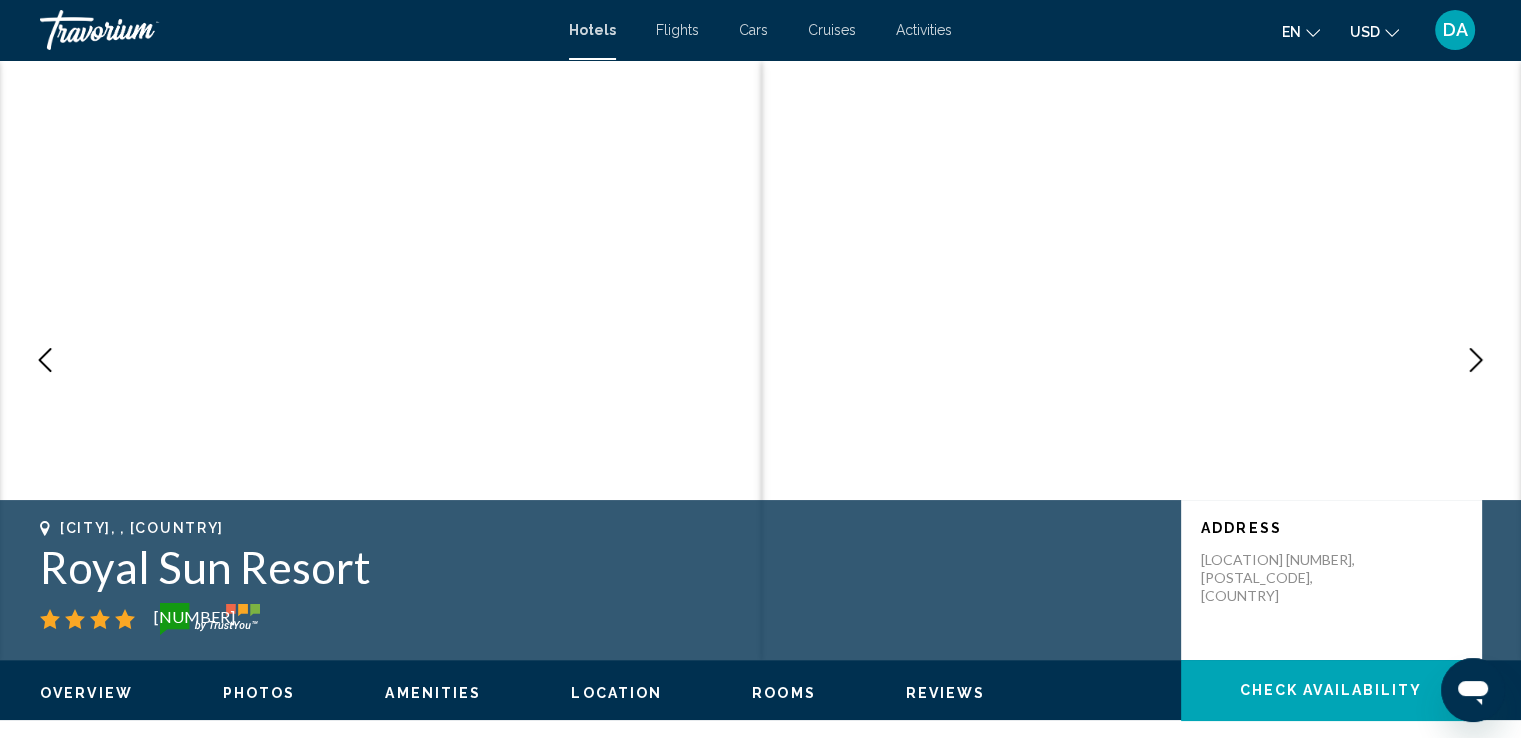click at bounding box center [1476, 360] 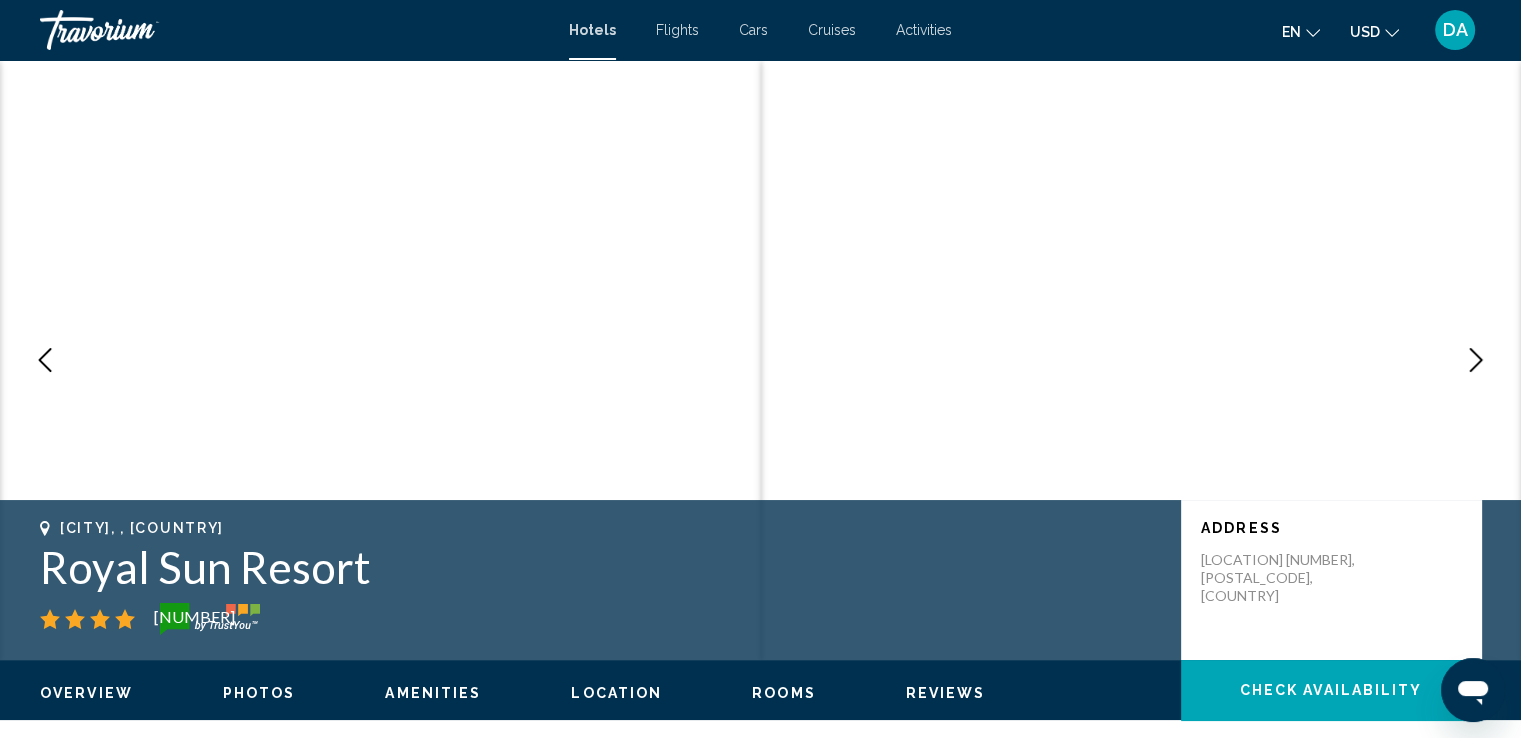 click at bounding box center (1476, 360) 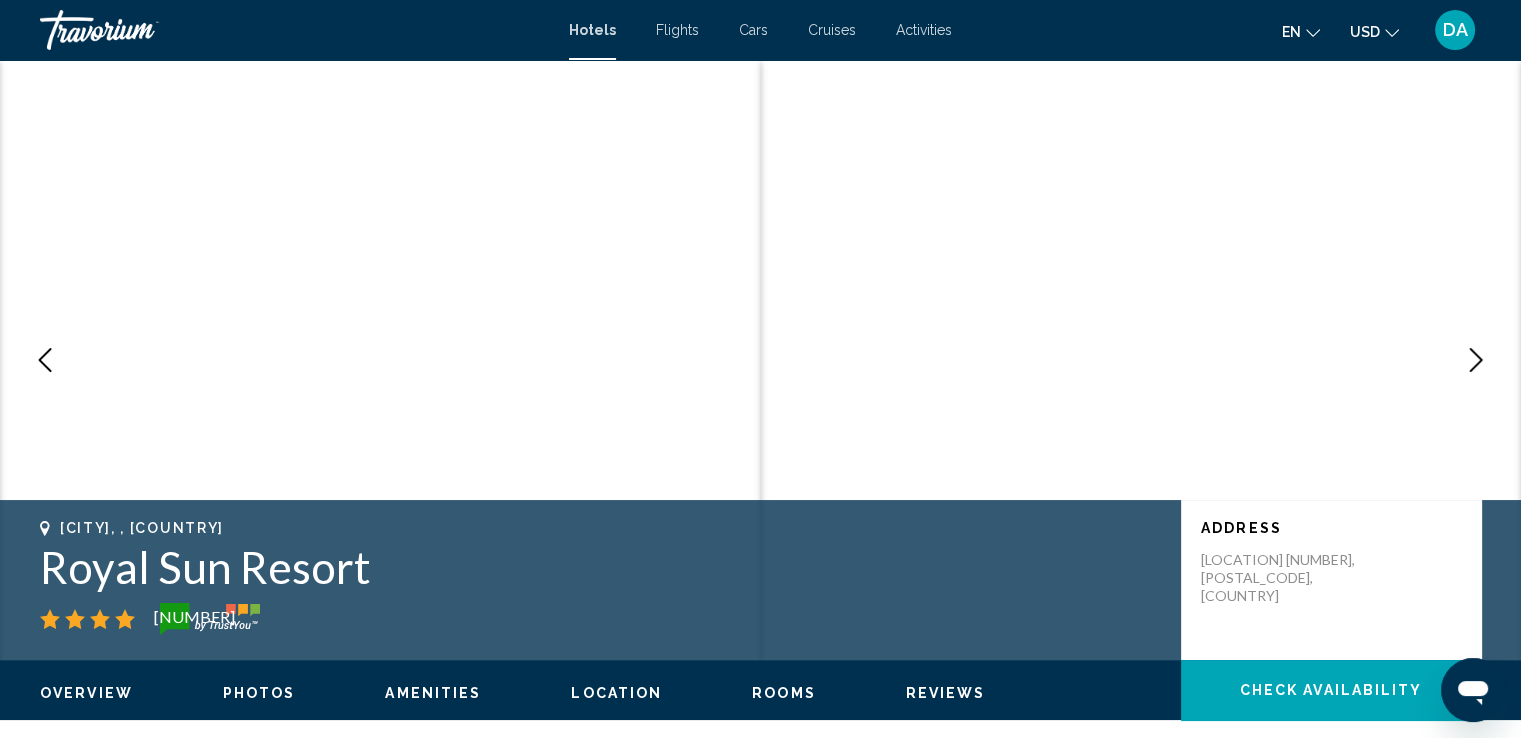 click at bounding box center [1476, 360] 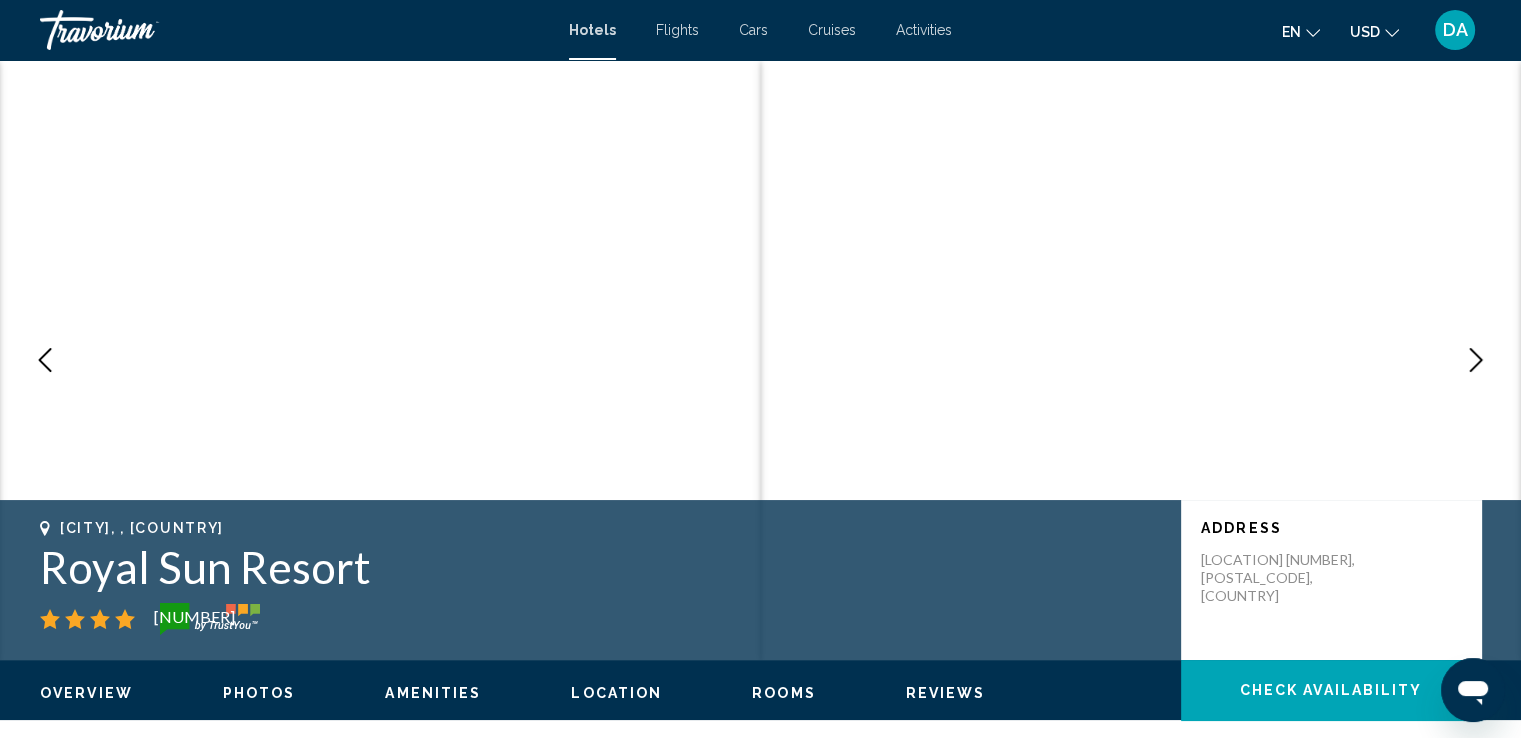click at bounding box center [1476, 360] 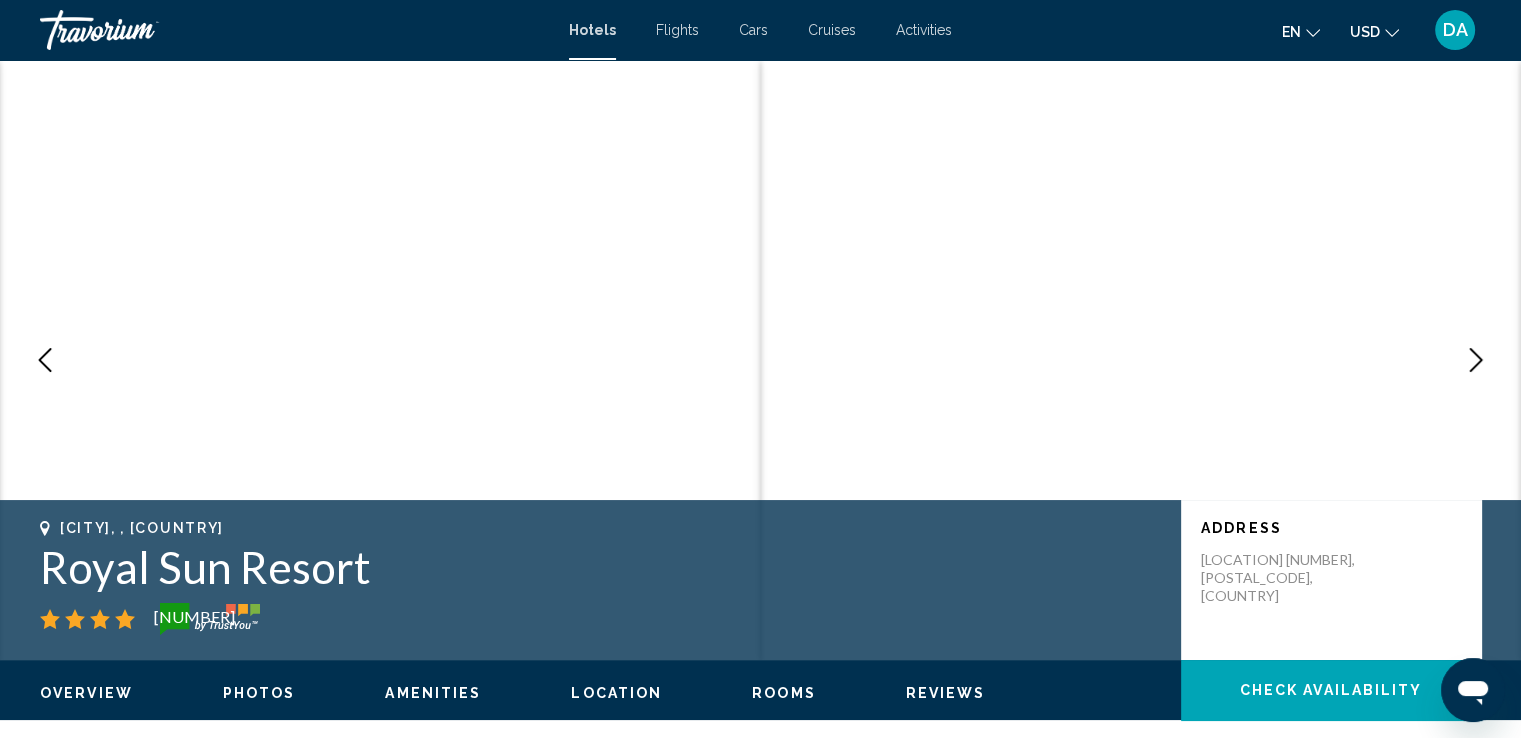 click at bounding box center (1476, 360) 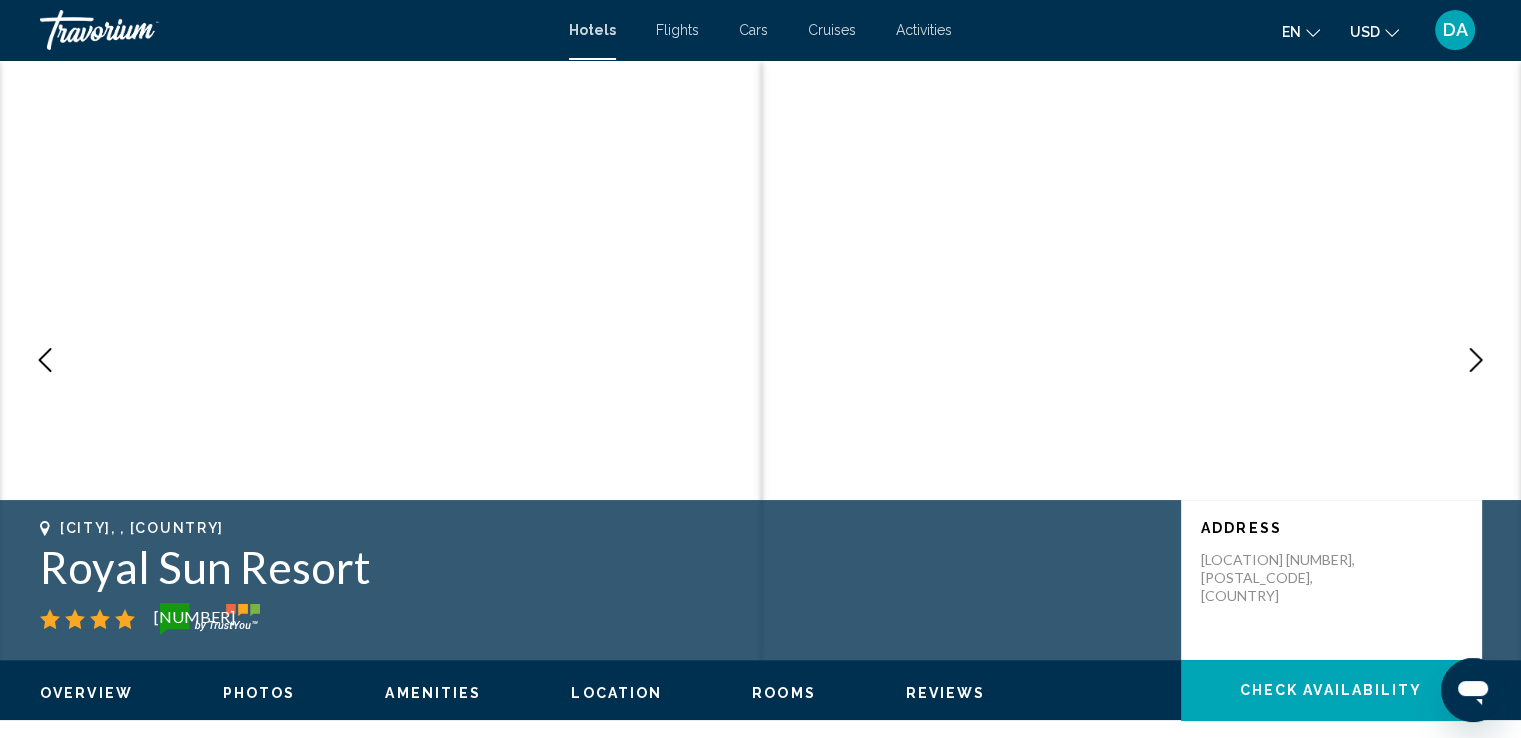 click at bounding box center [1476, 360] 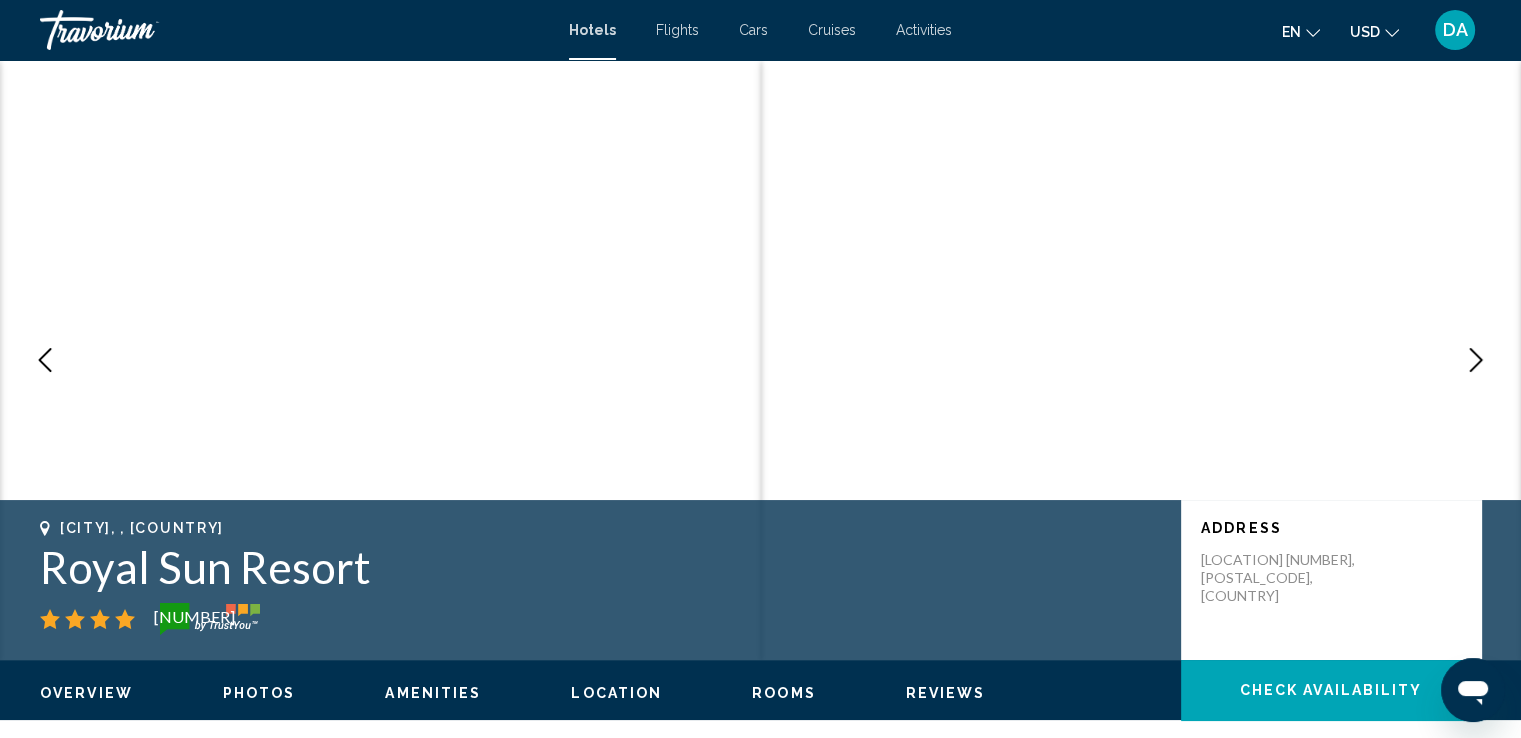 click at bounding box center (1476, 360) 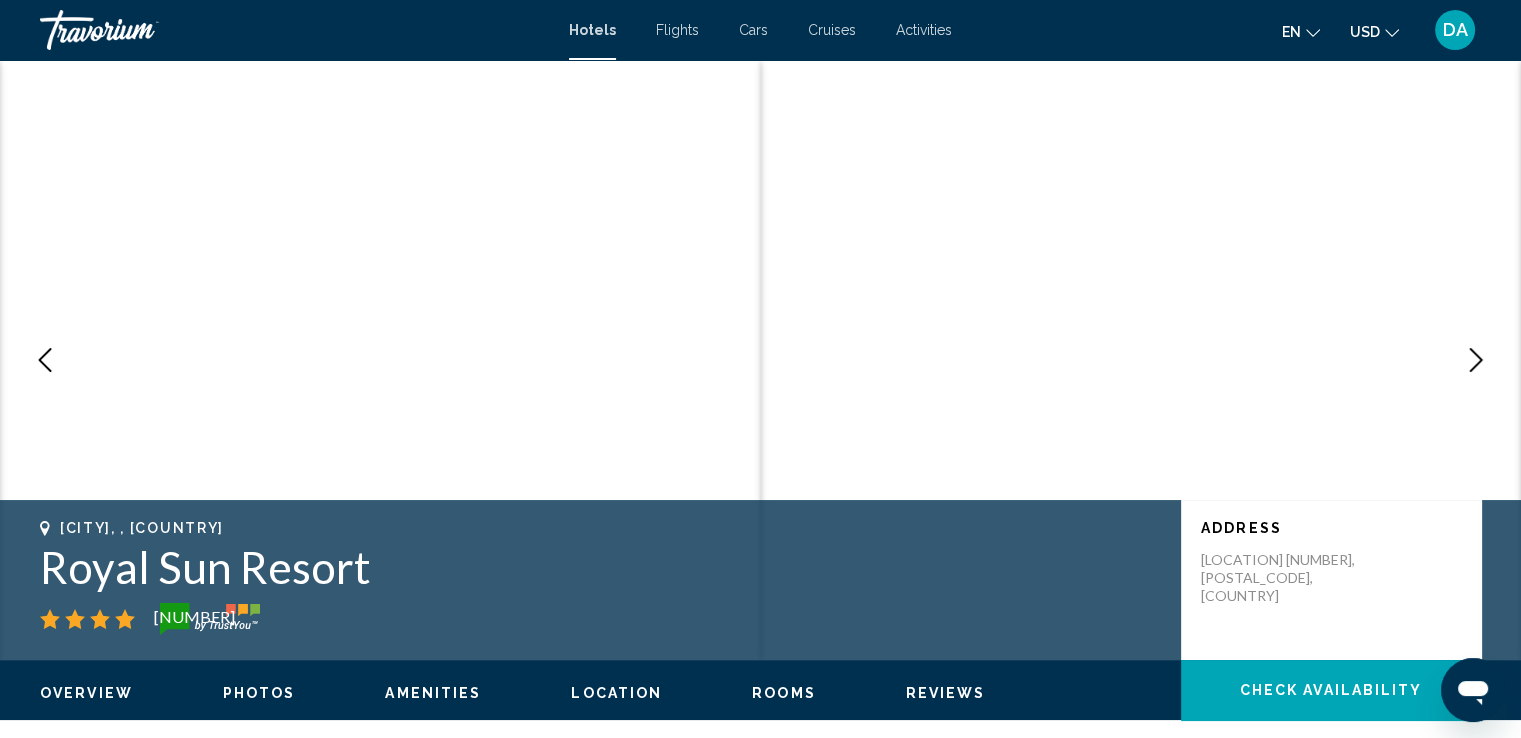 click at bounding box center [1476, 360] 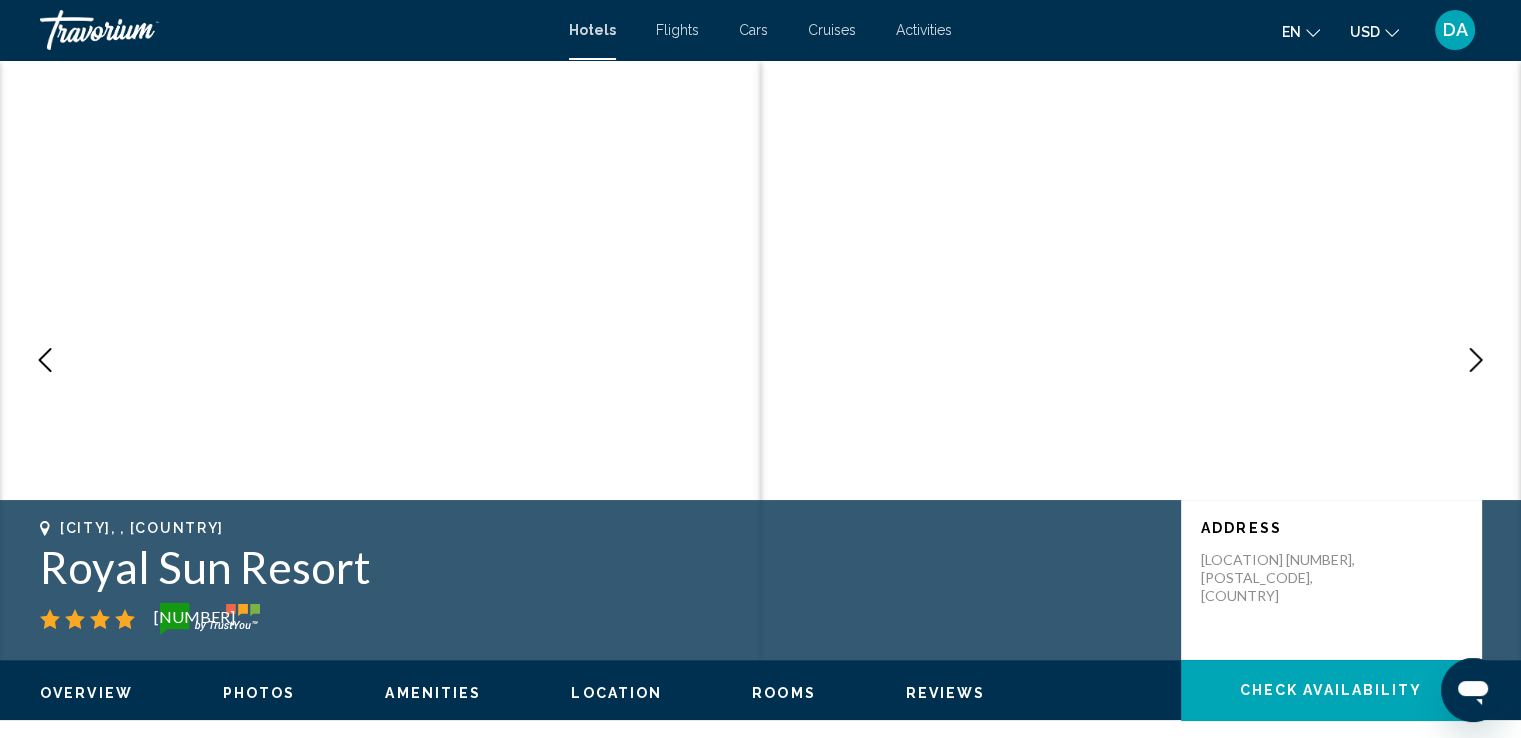 click at bounding box center [1476, 360] 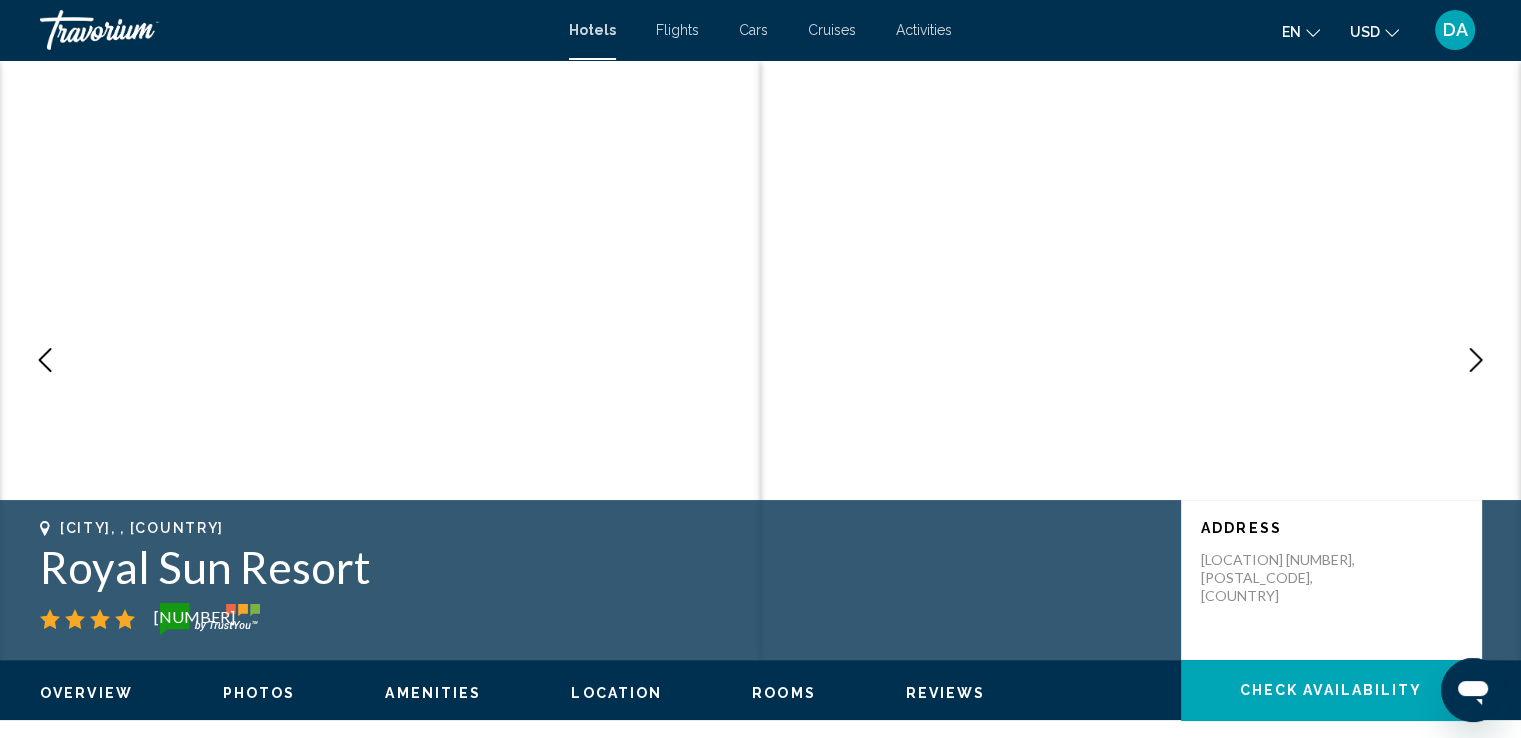 click at bounding box center (1476, 360) 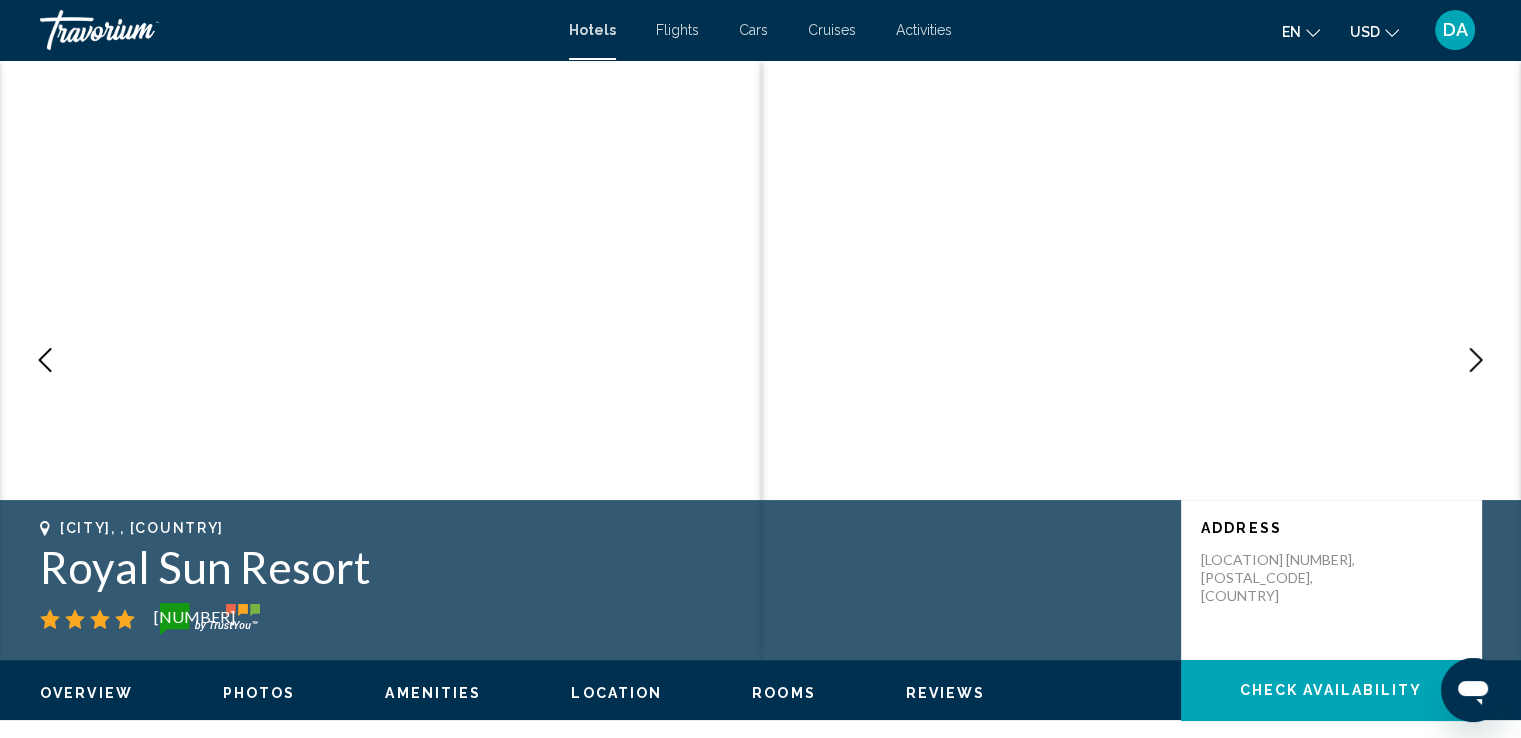 click at bounding box center (1476, 360) 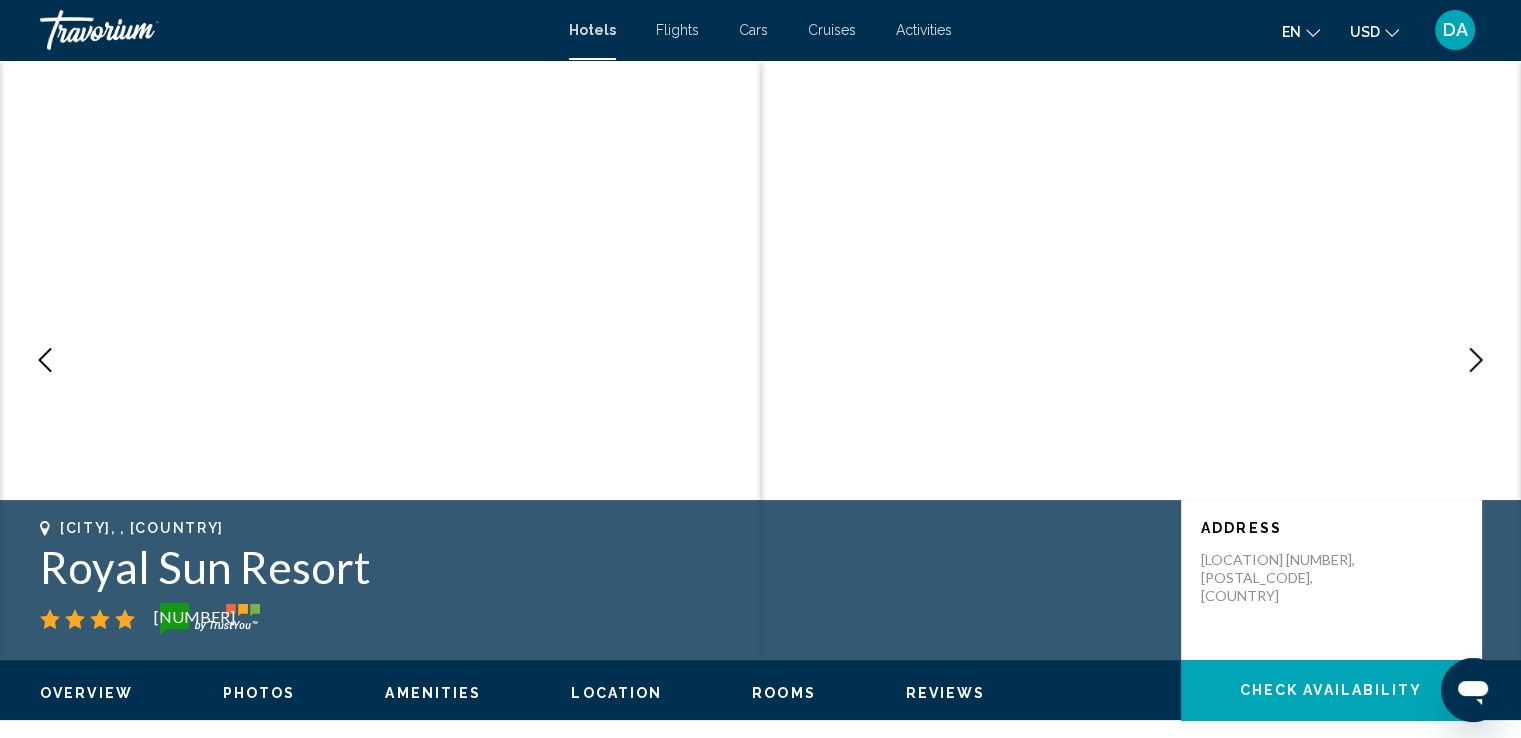 click at bounding box center [1476, 360] 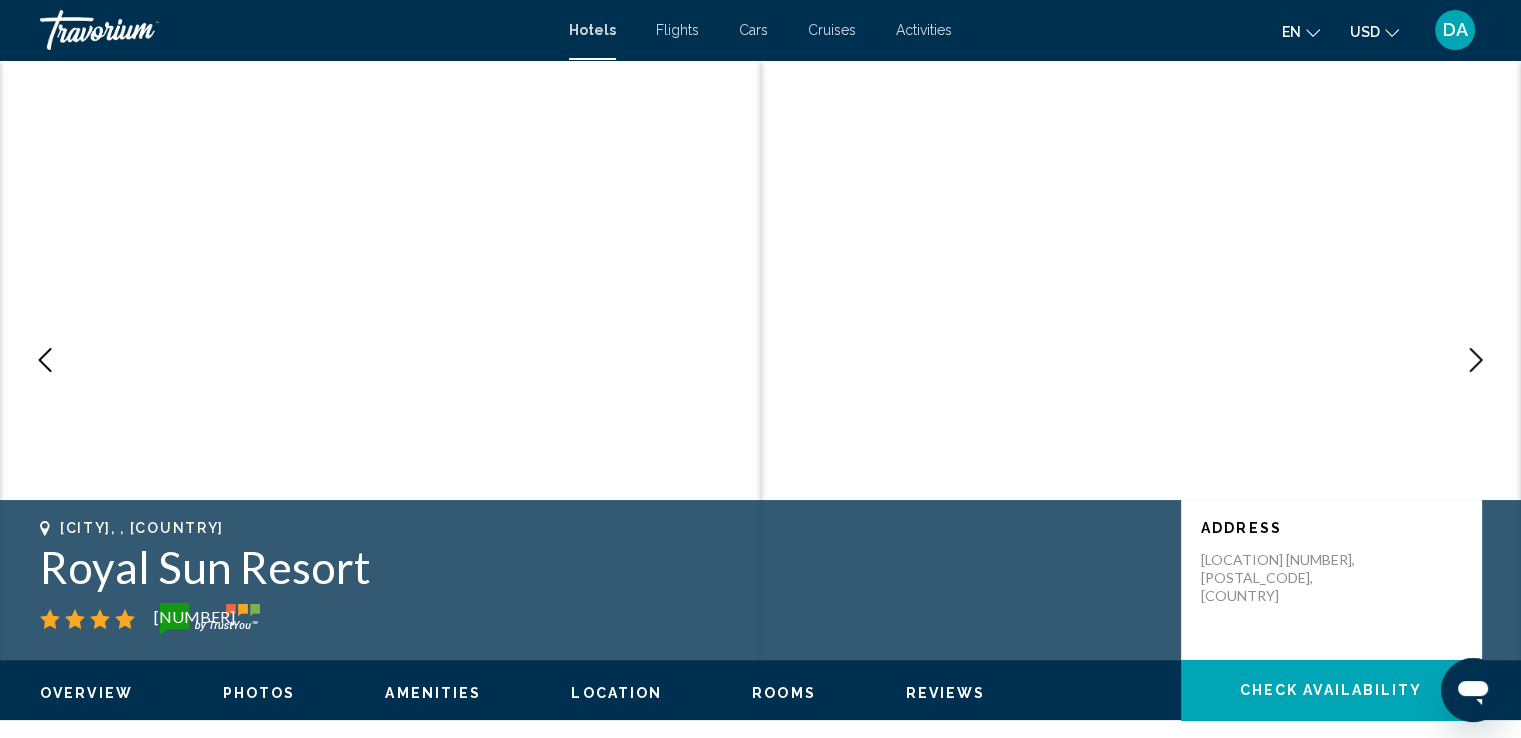 click at bounding box center [1476, 360] 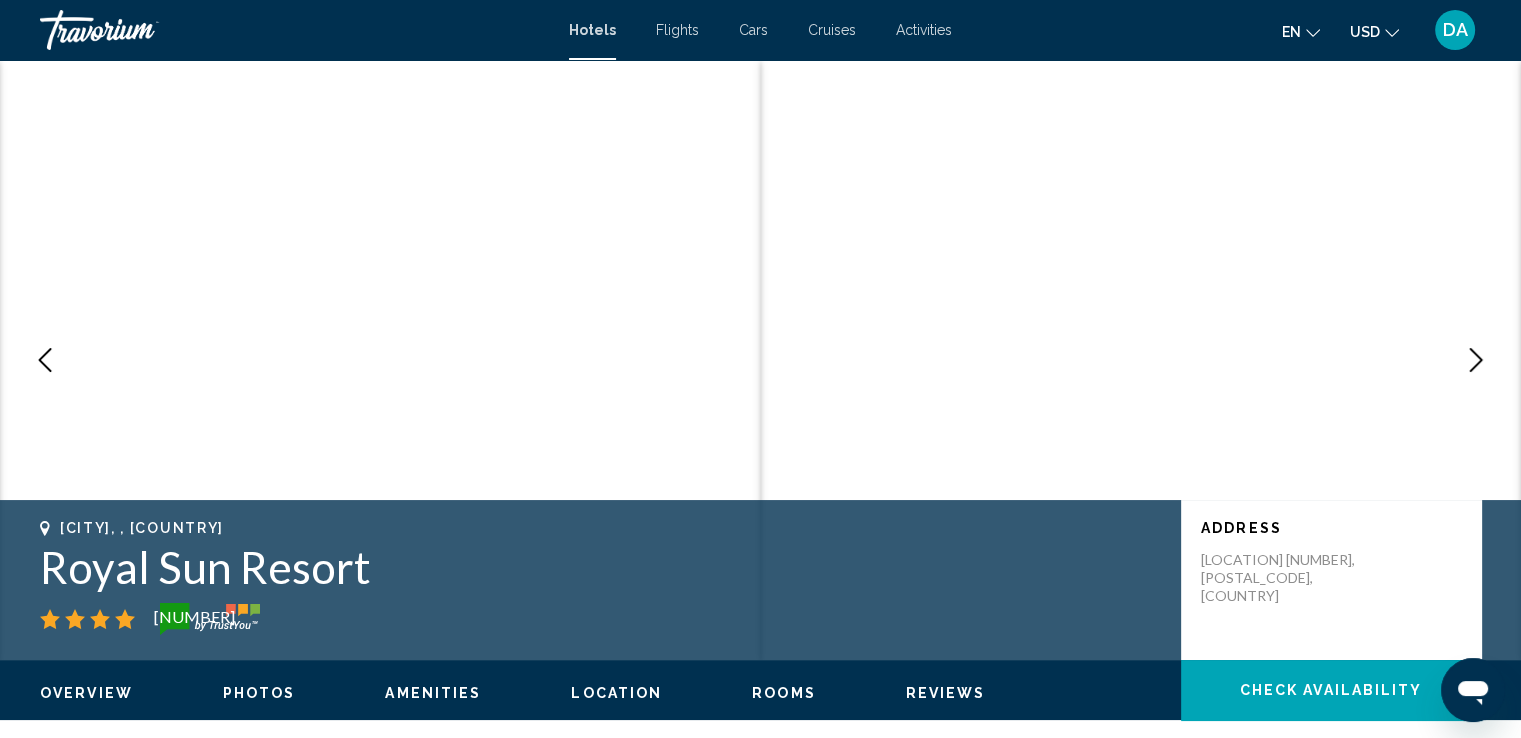 click at bounding box center (1476, 360) 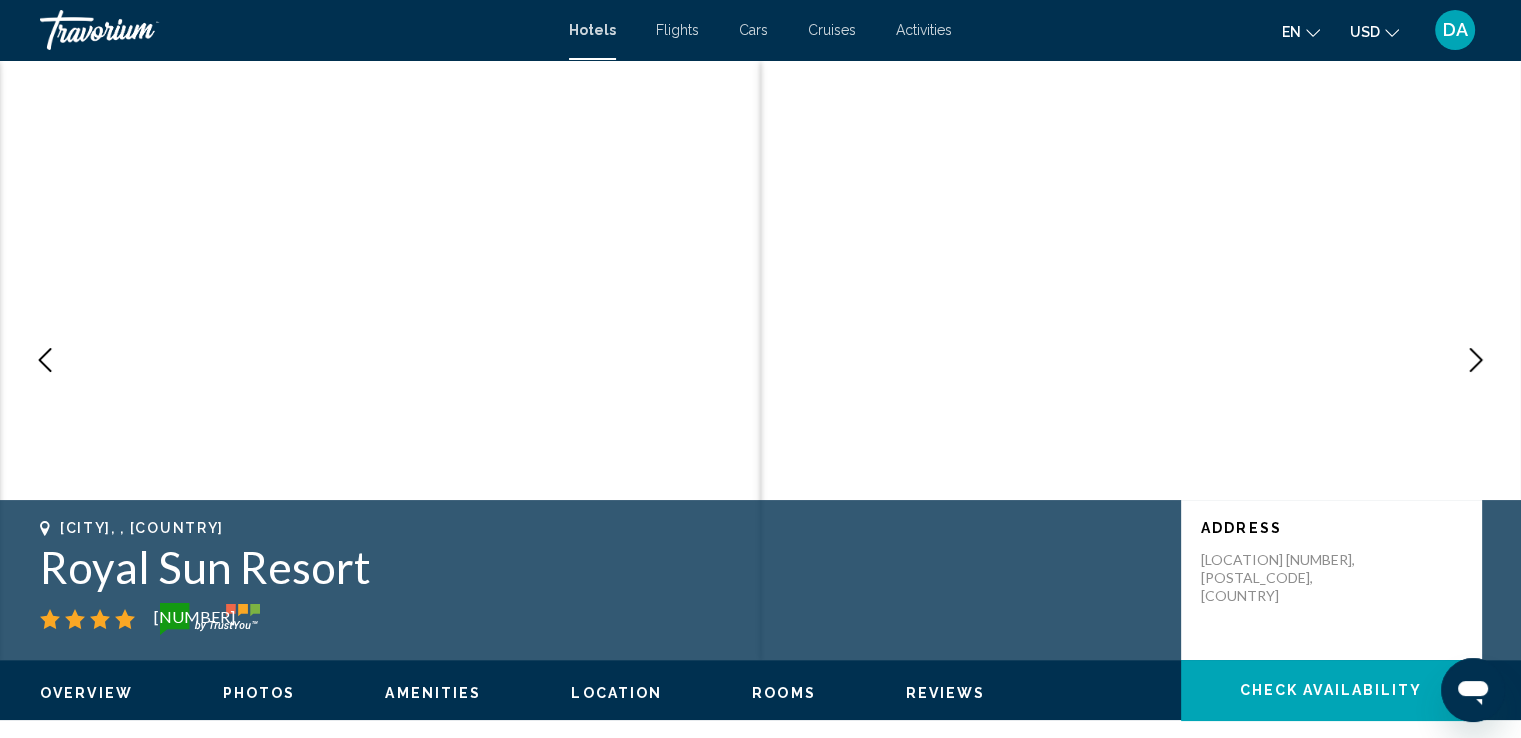 click at bounding box center (1476, 360) 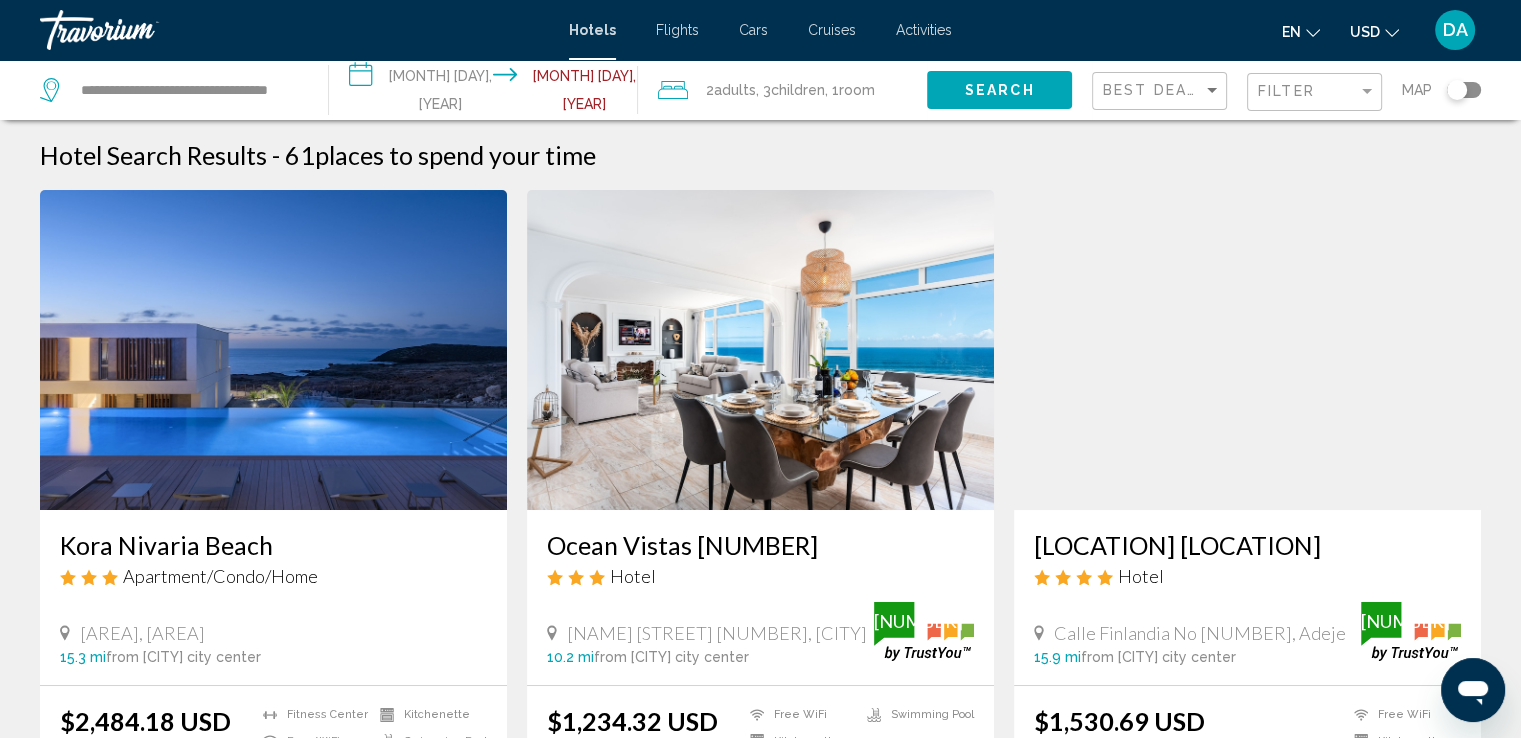 click at bounding box center [1247, 350] 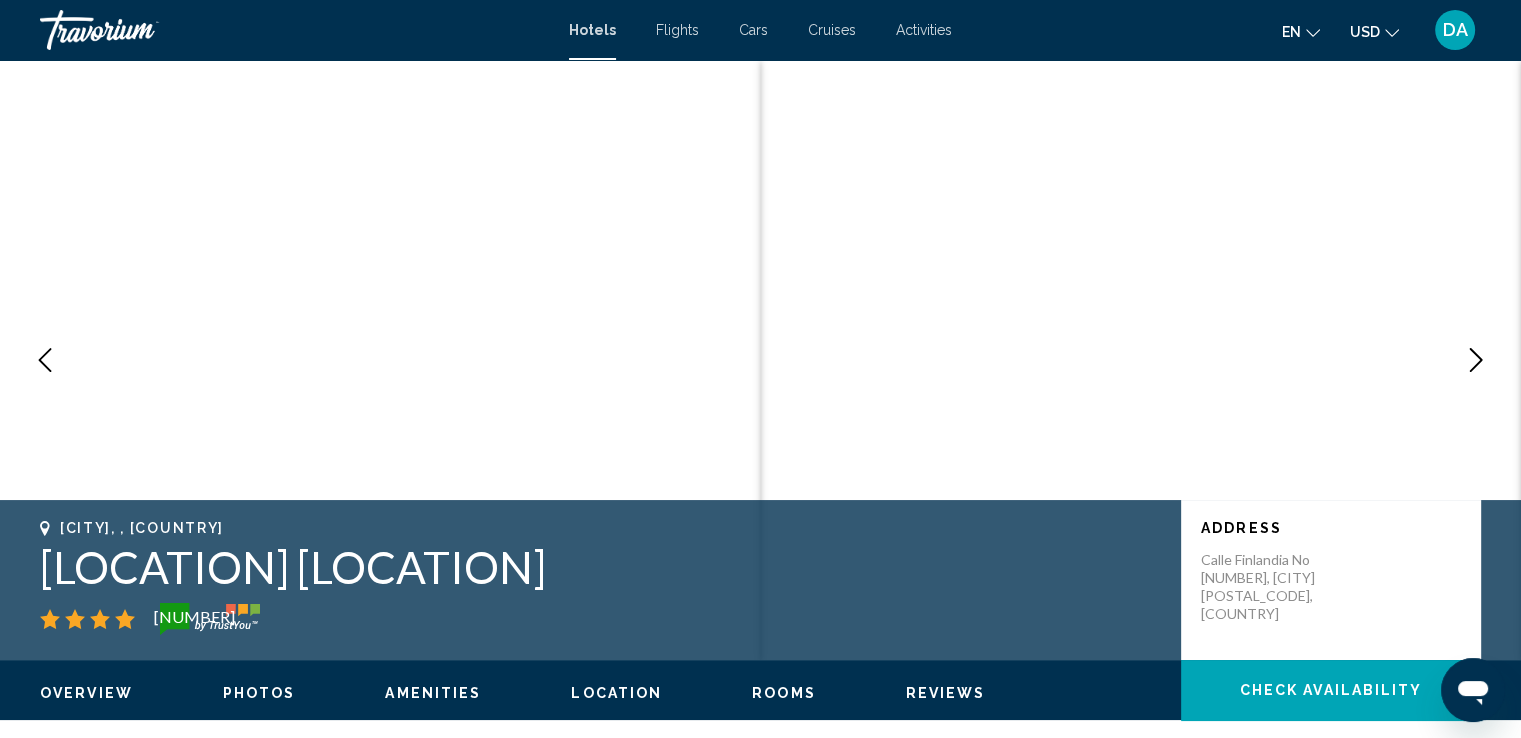click at bounding box center [1476, 360] 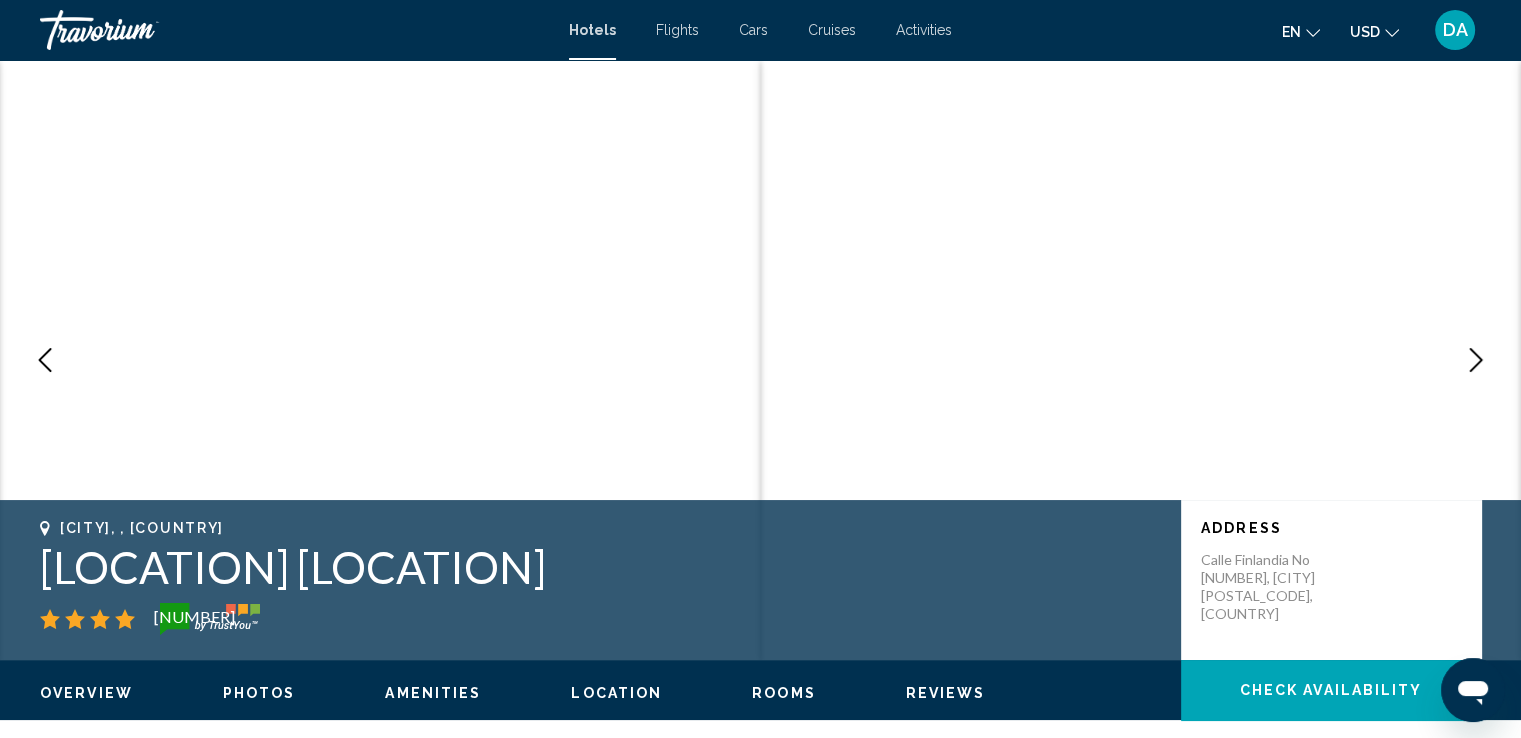 click at bounding box center [1476, 360] 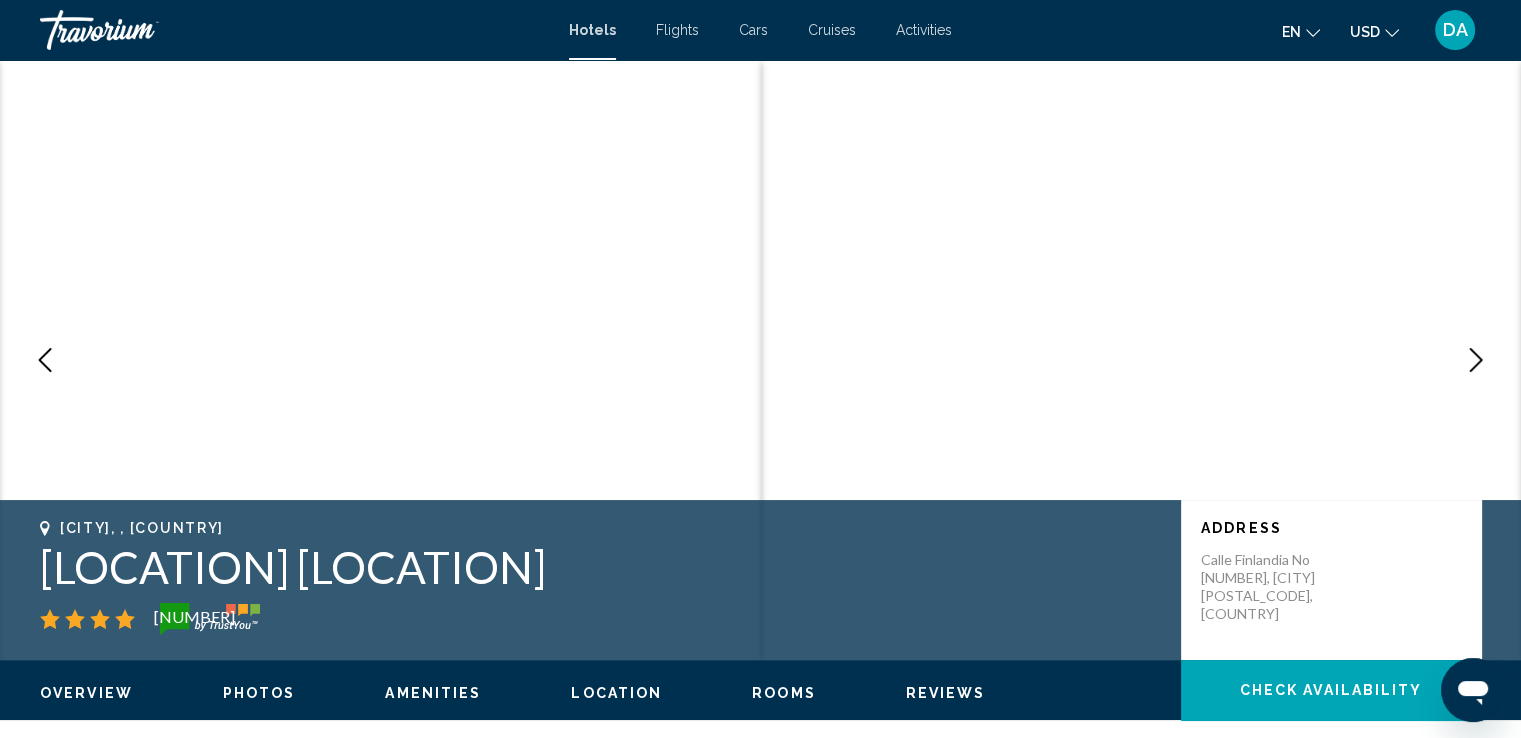 click at bounding box center (1476, 360) 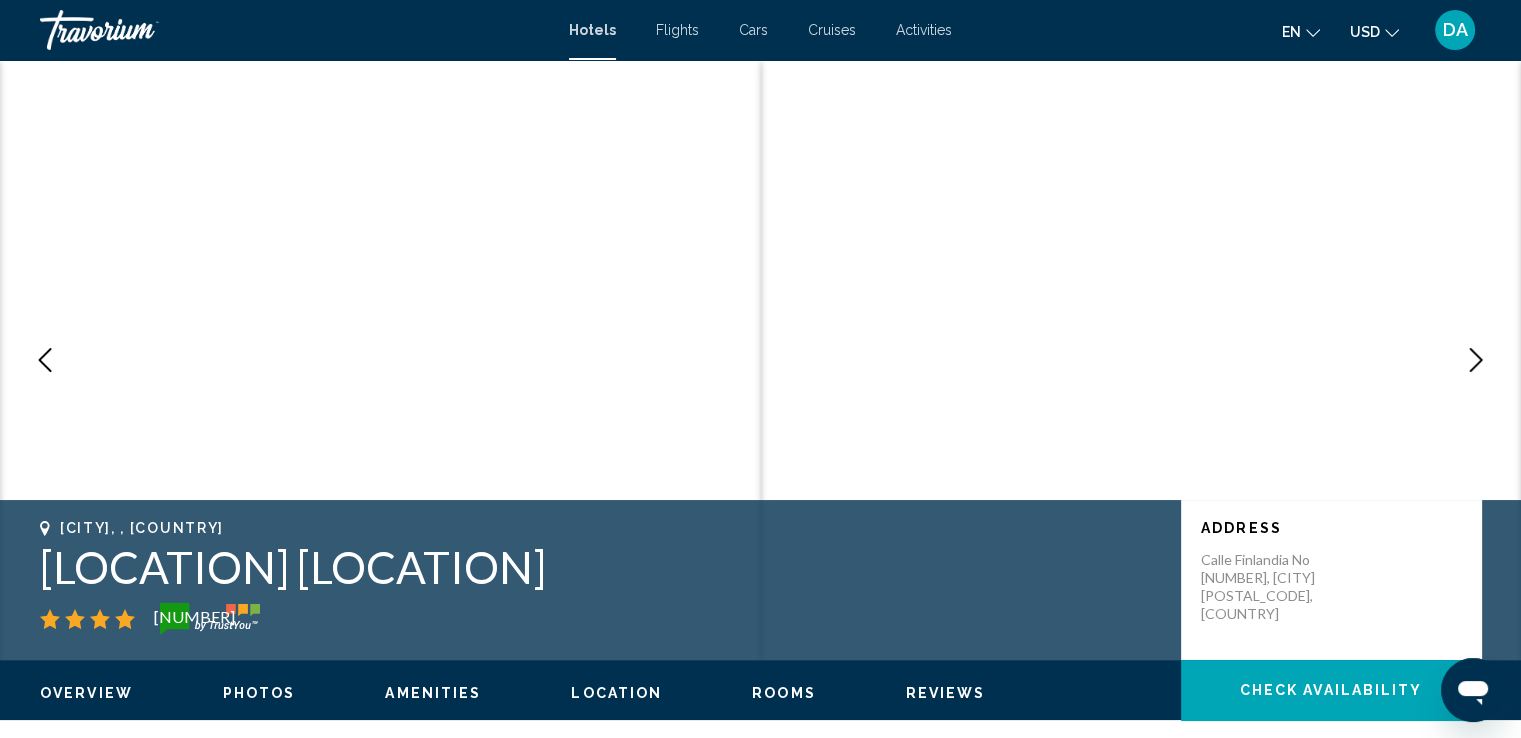 click at bounding box center (1476, 360) 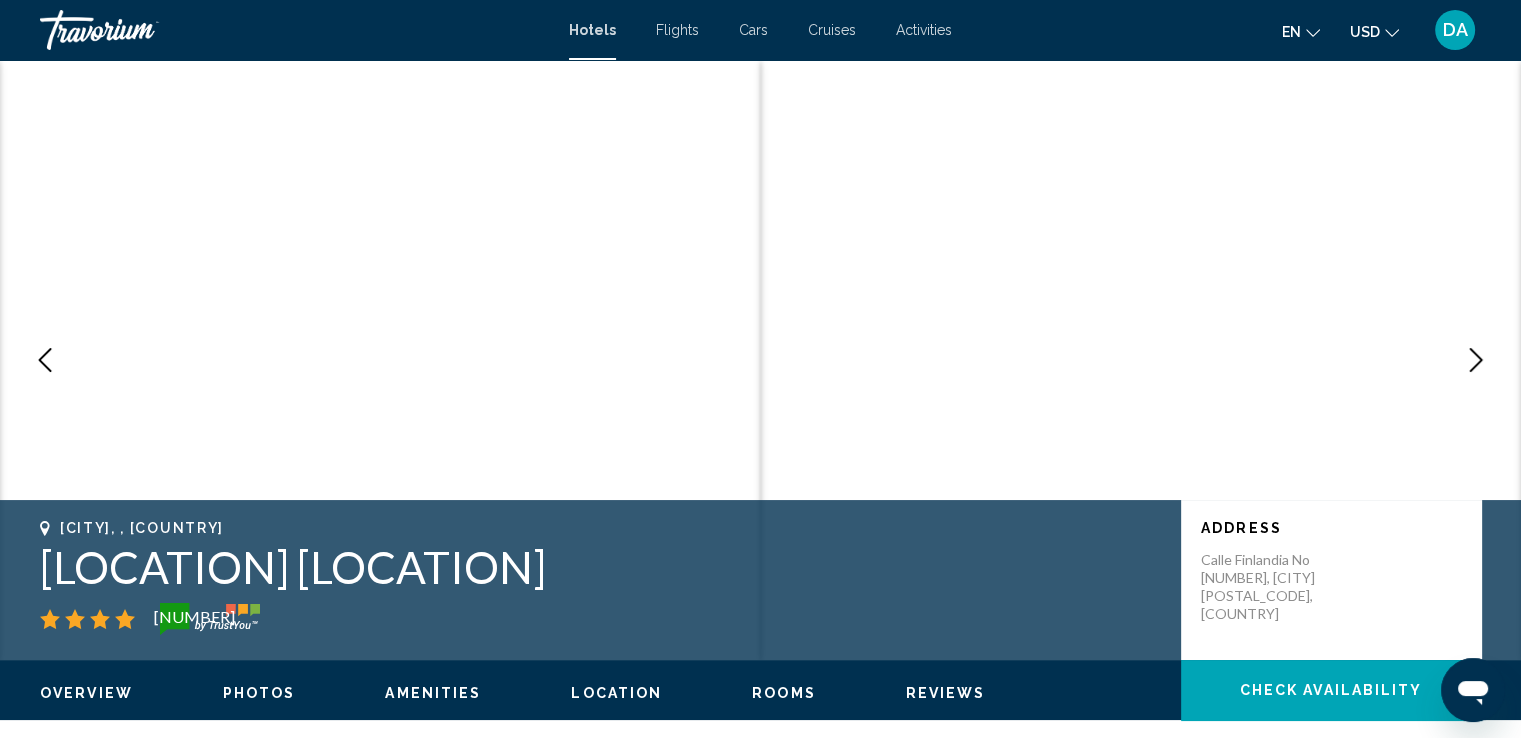 click at bounding box center [1476, 360] 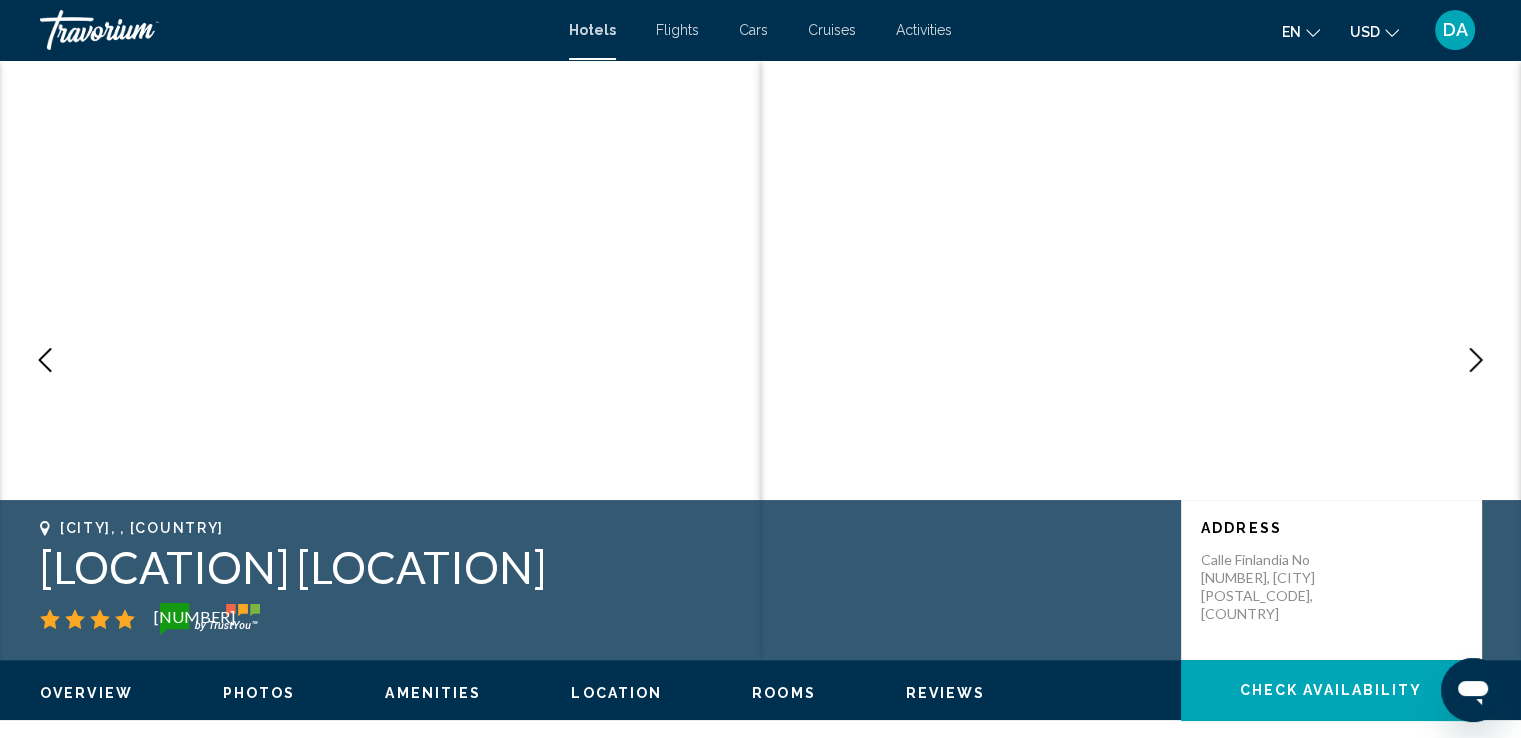click at bounding box center (1476, 360) 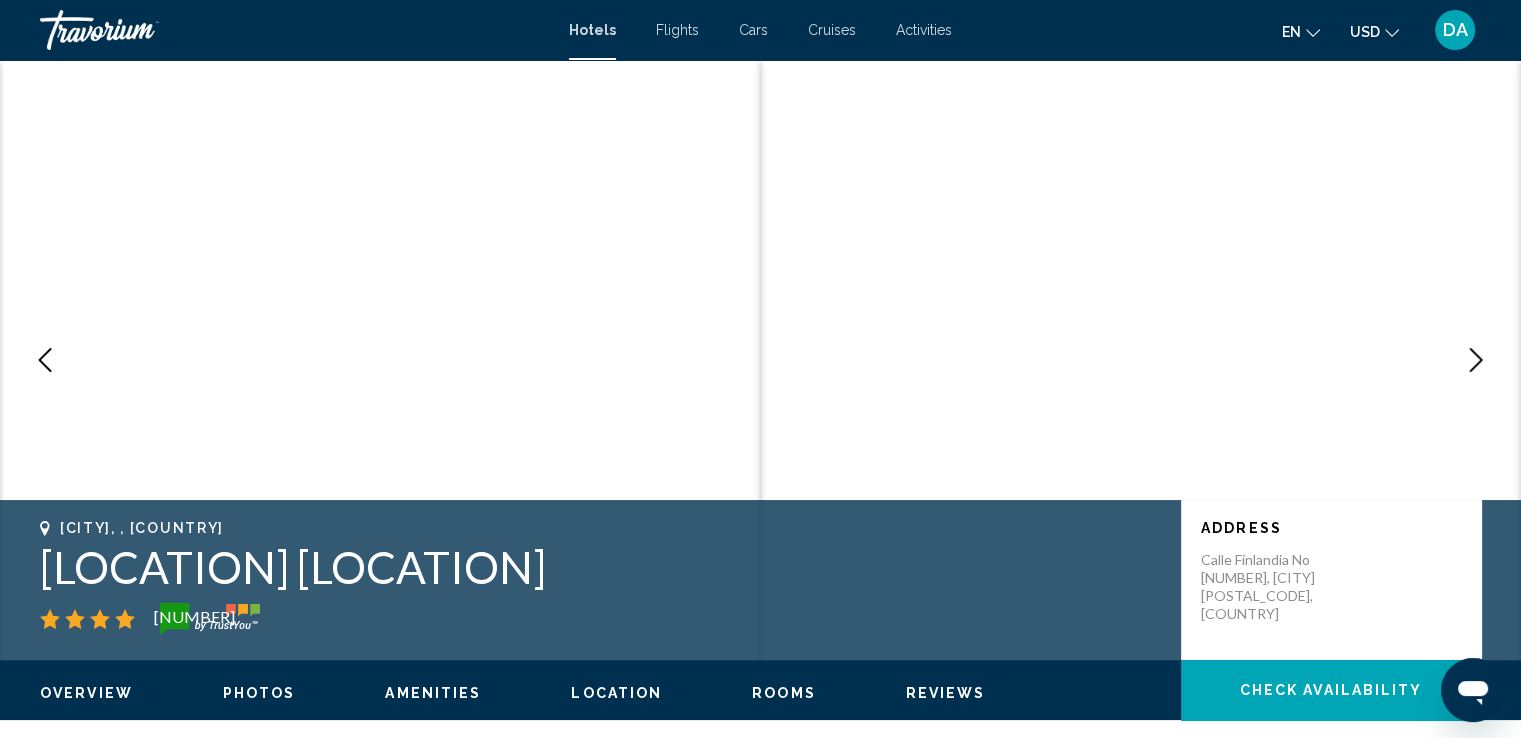 click at bounding box center (1476, 360) 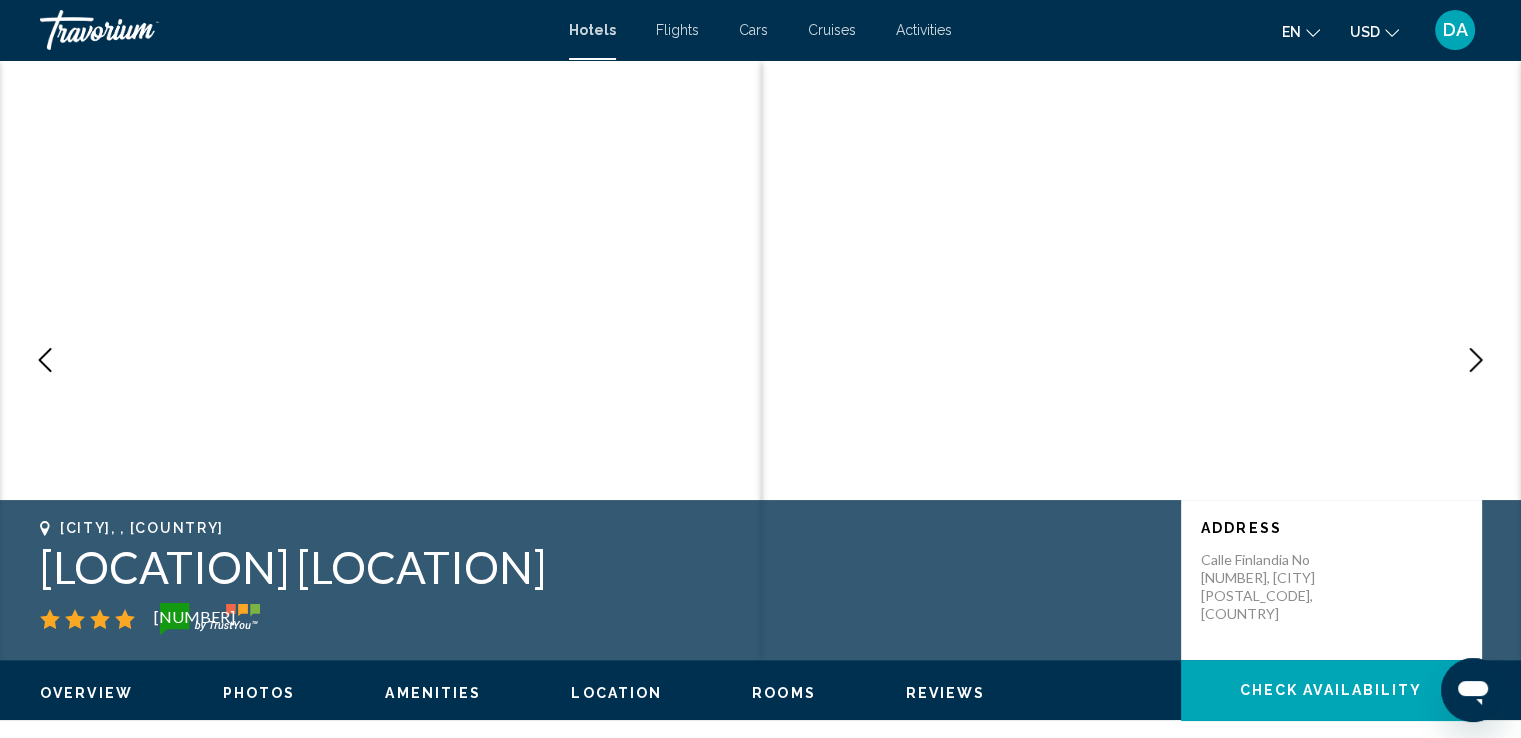 click at bounding box center (1476, 360) 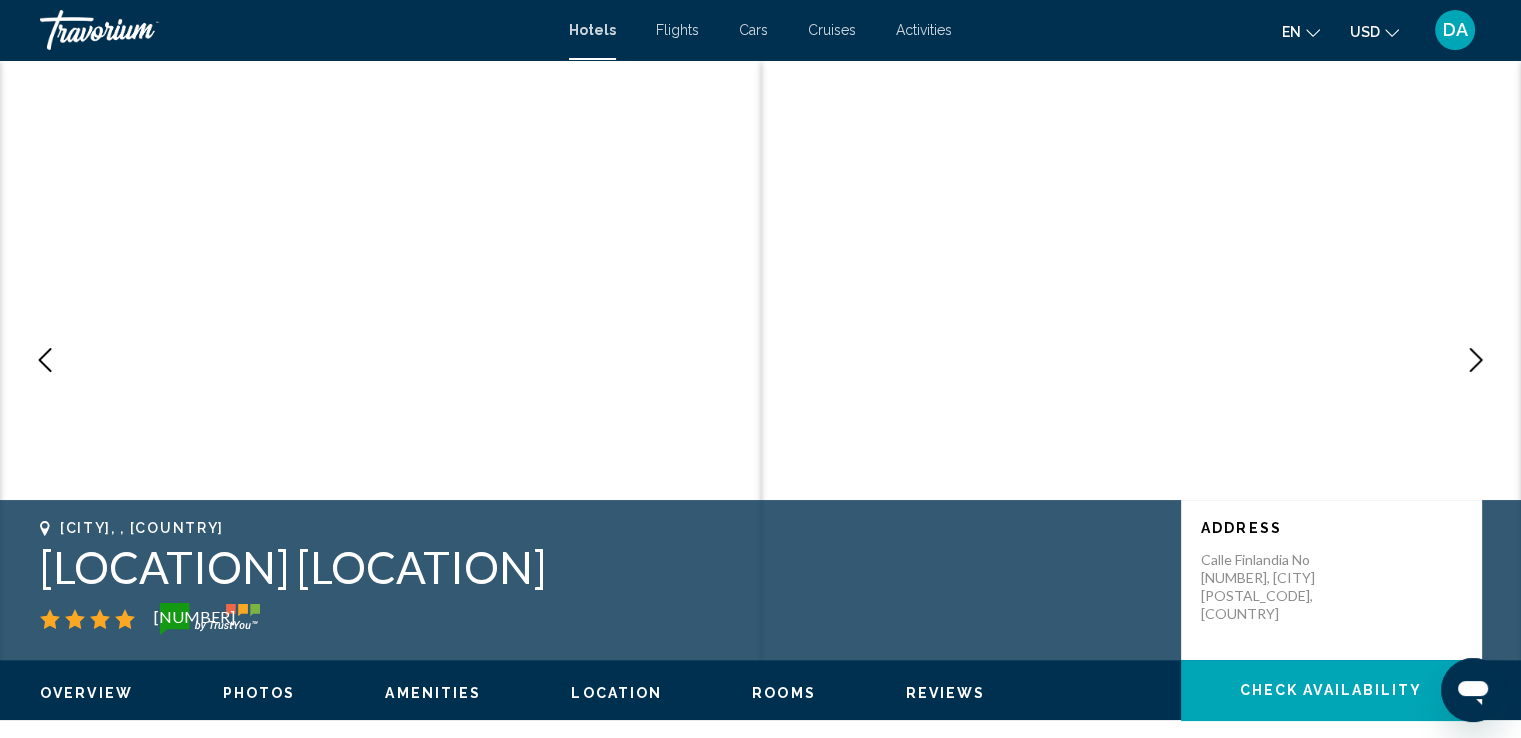 click at bounding box center (1476, 360) 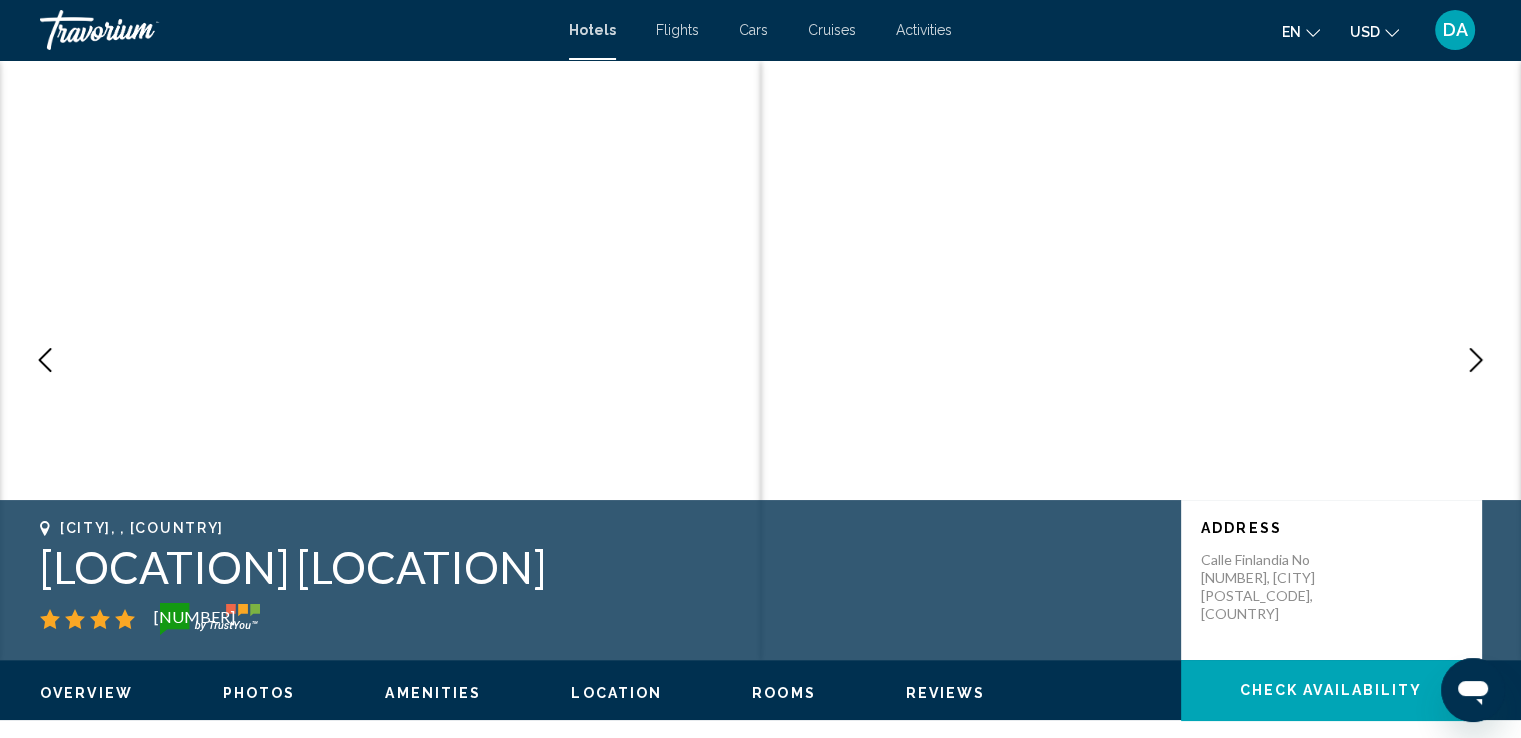 click at bounding box center (1476, 360) 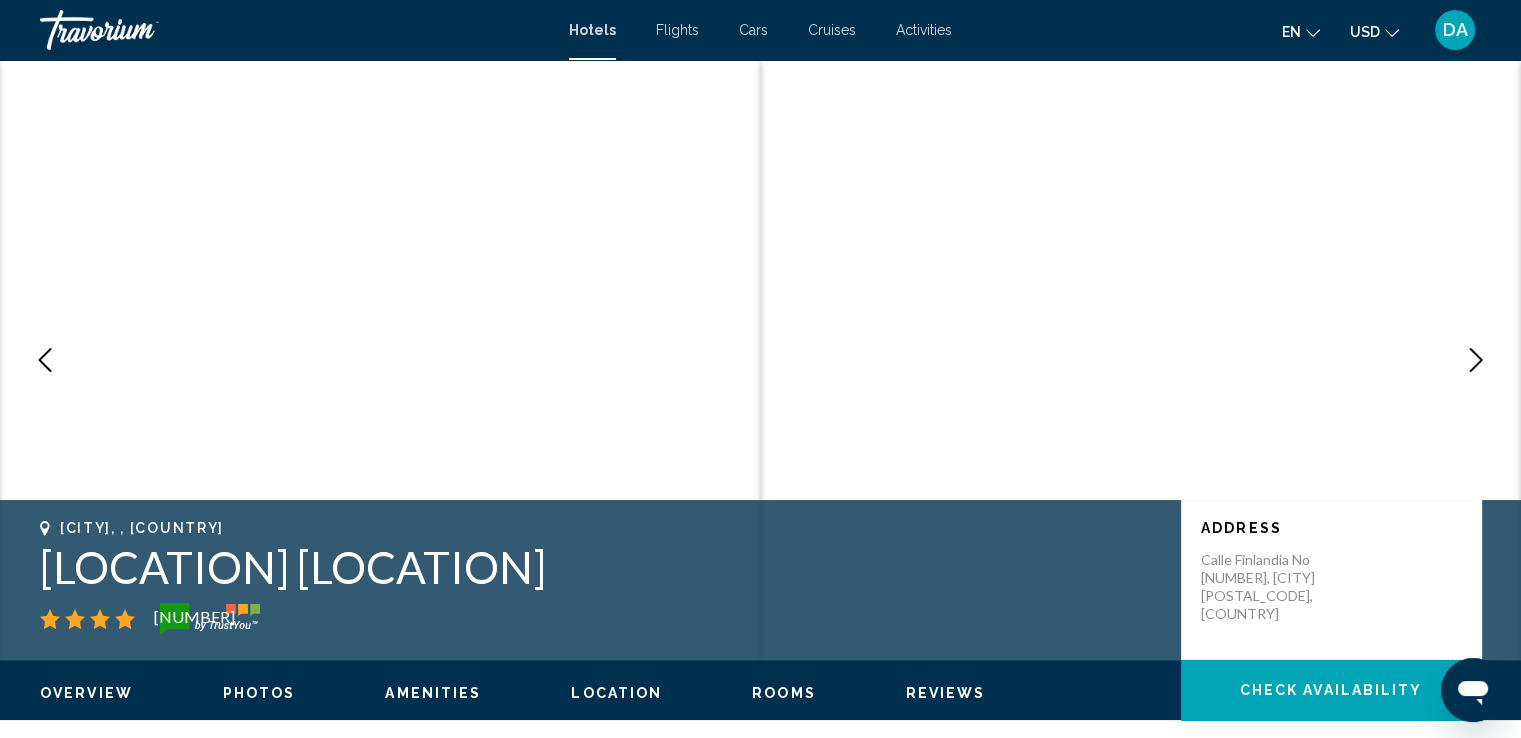 click at bounding box center [1476, 360] 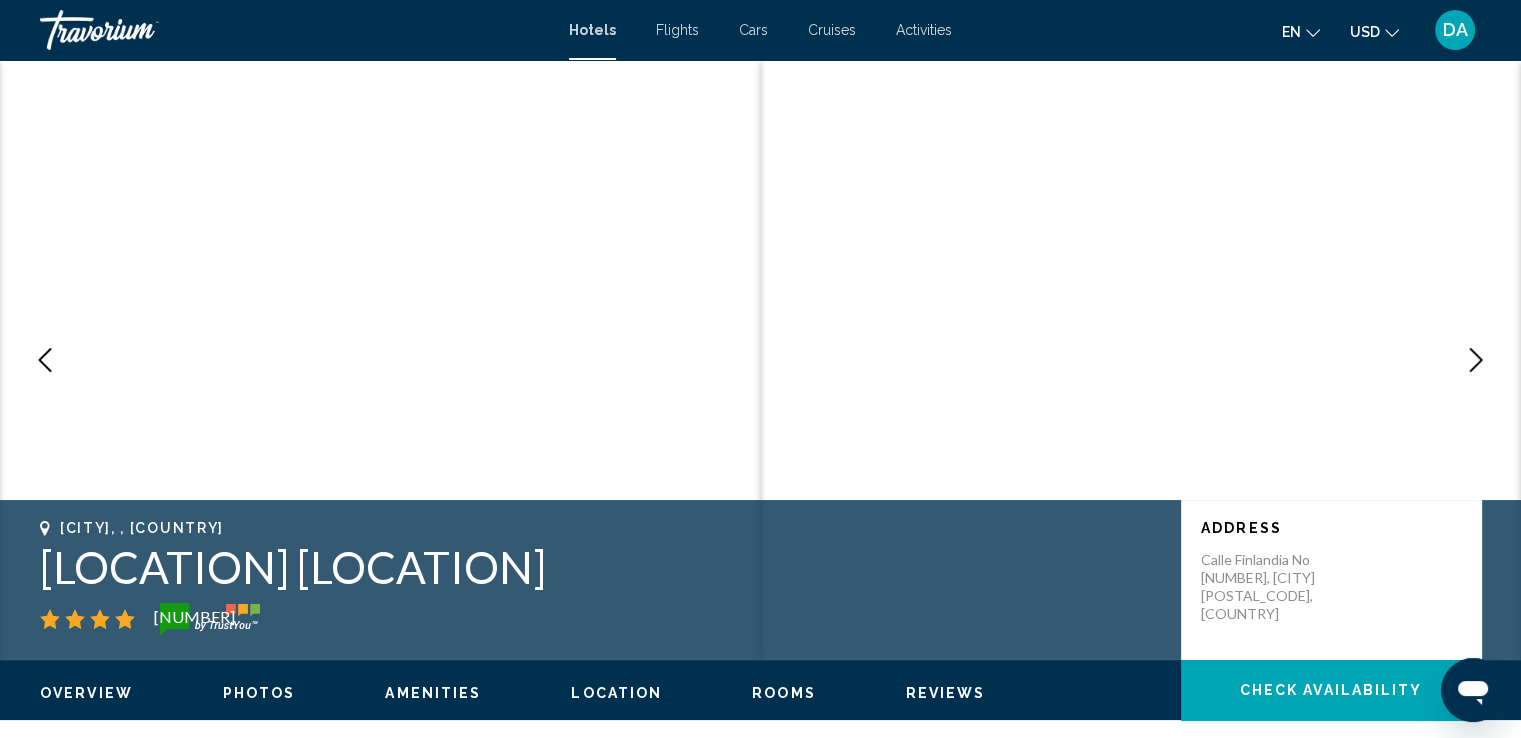 click at bounding box center [1476, 360] 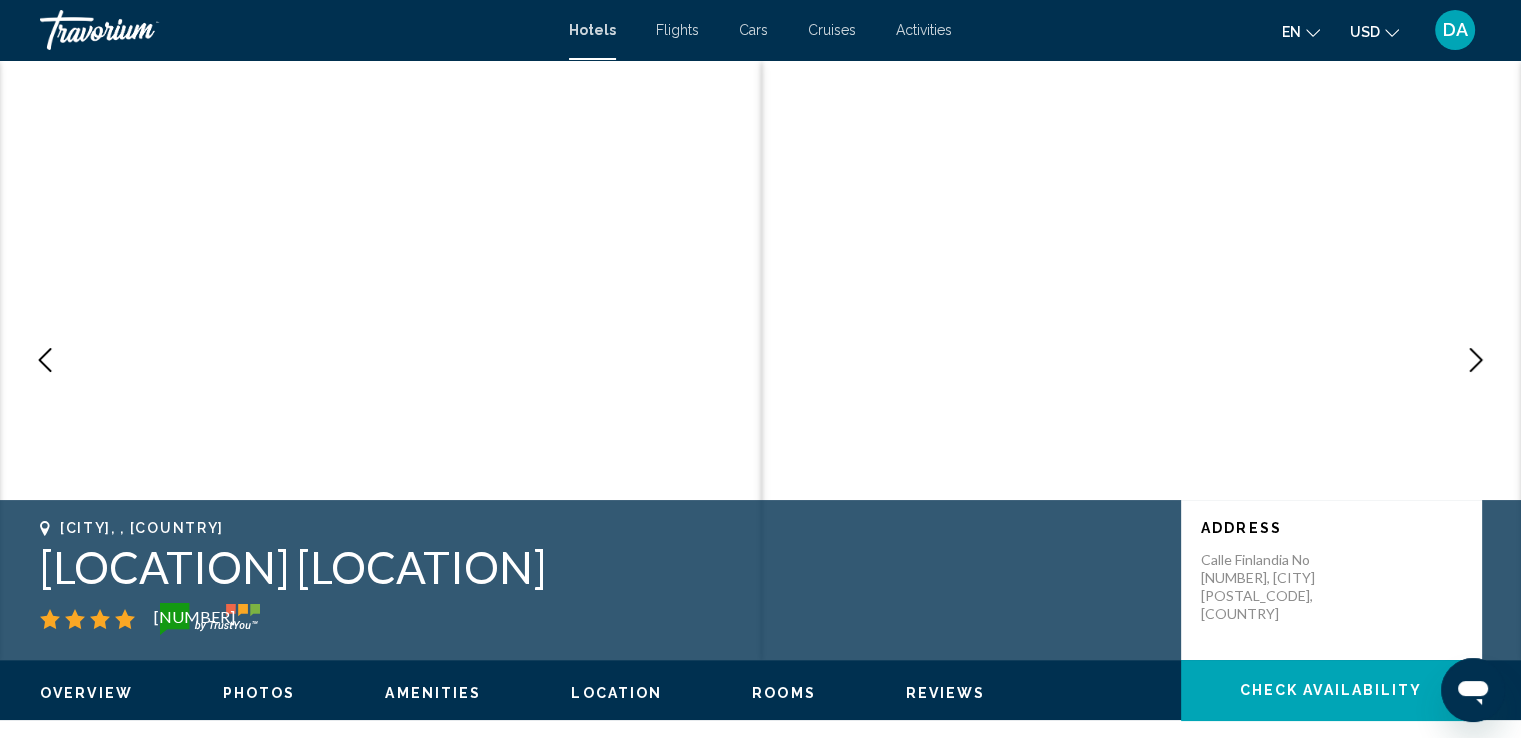 click at bounding box center (1476, 360) 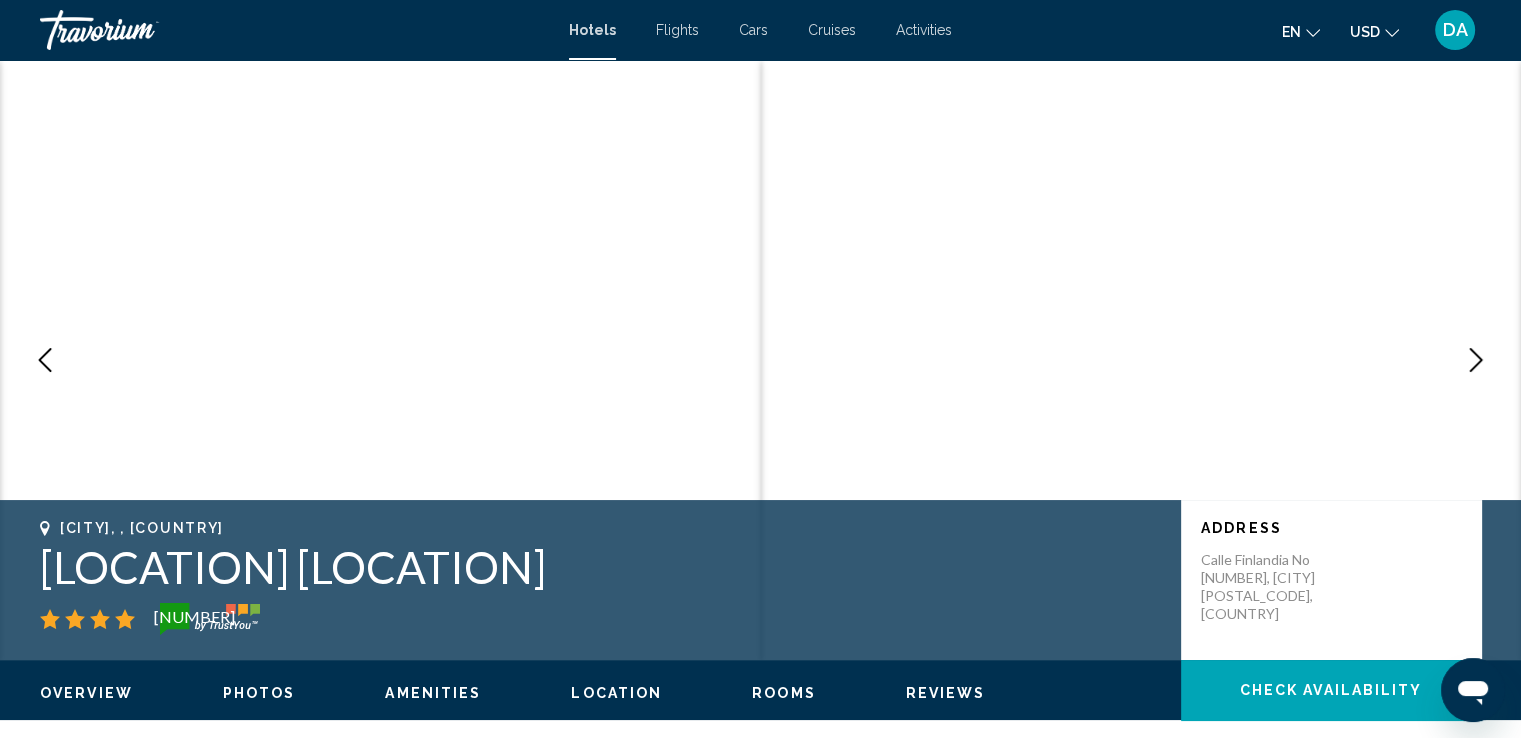 click at bounding box center (1476, 360) 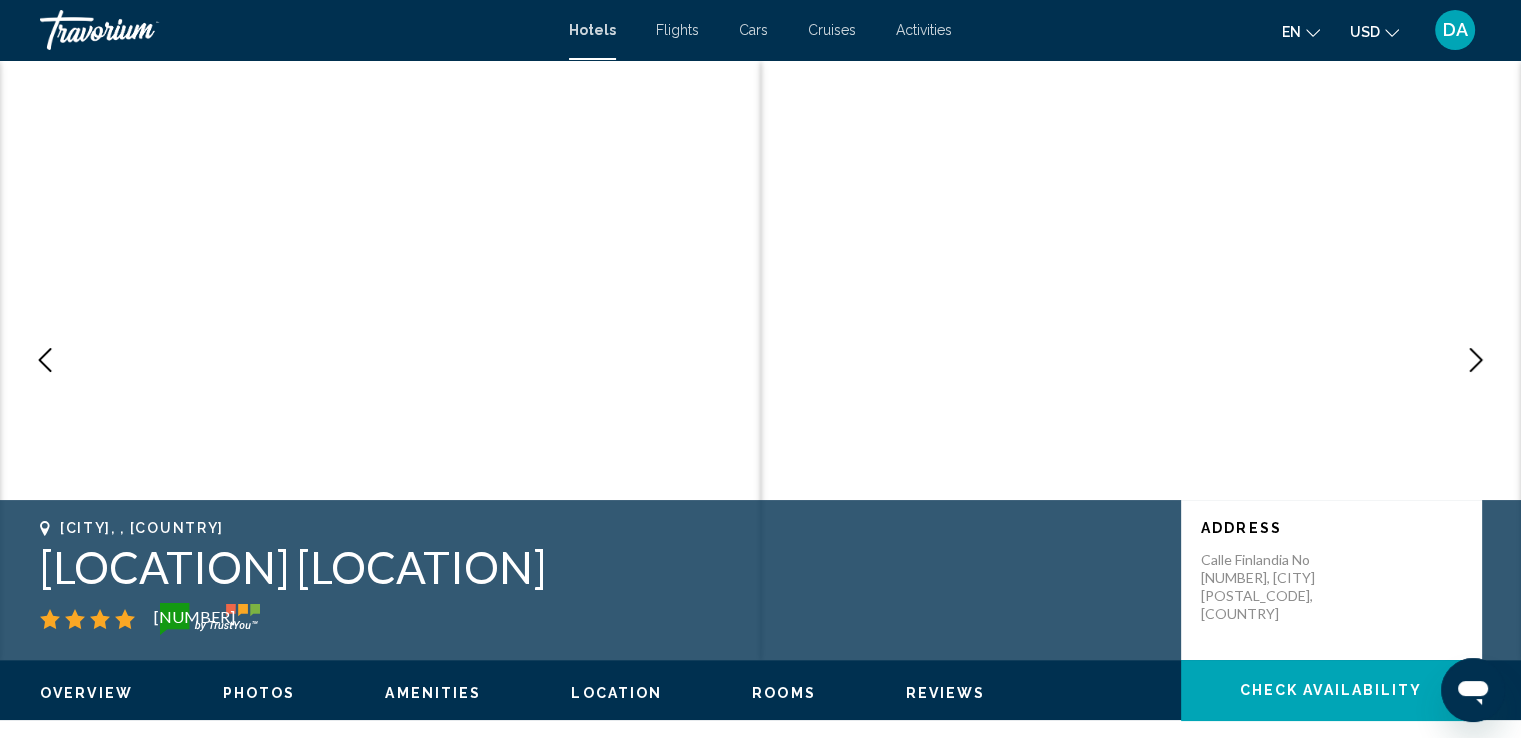 click at bounding box center [1476, 360] 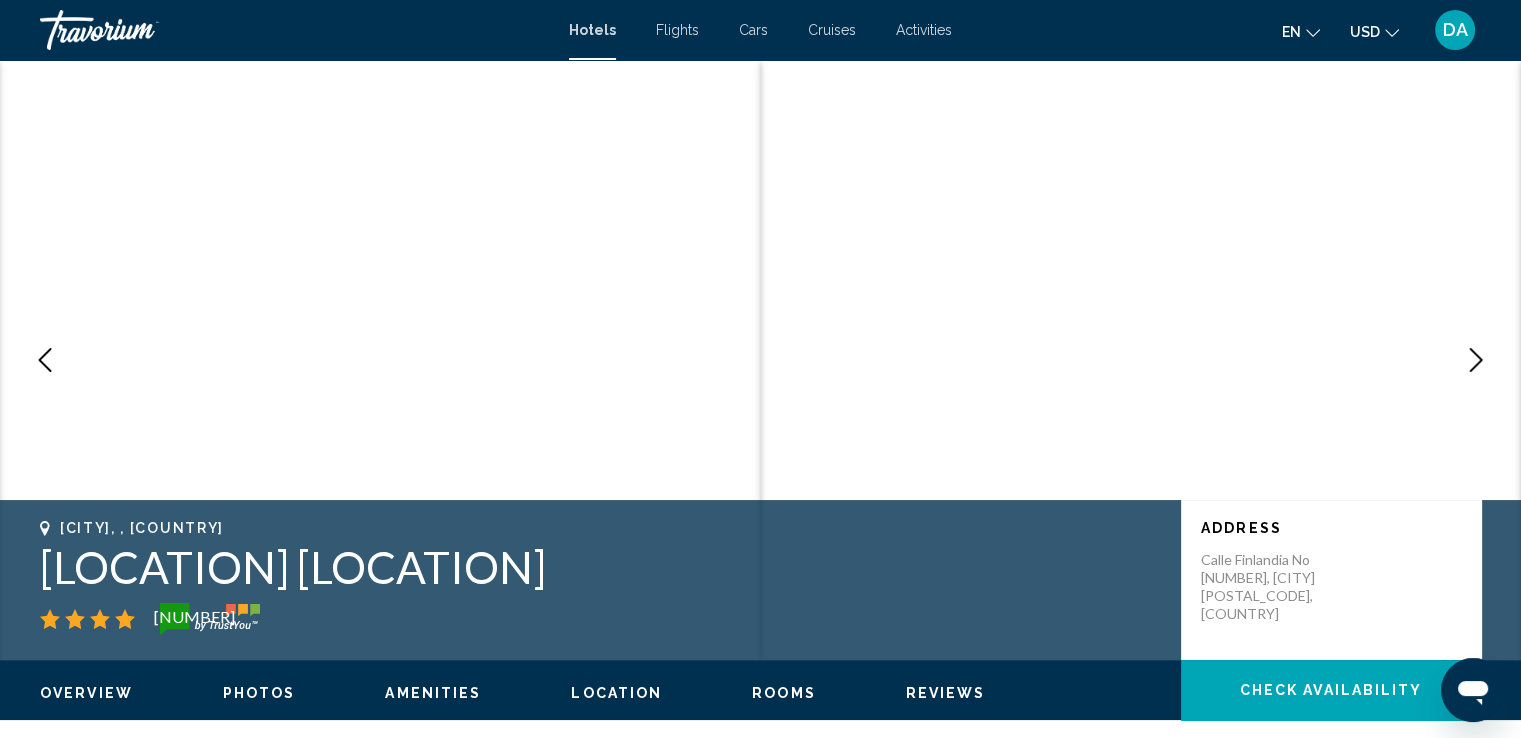 click at bounding box center [1476, 360] 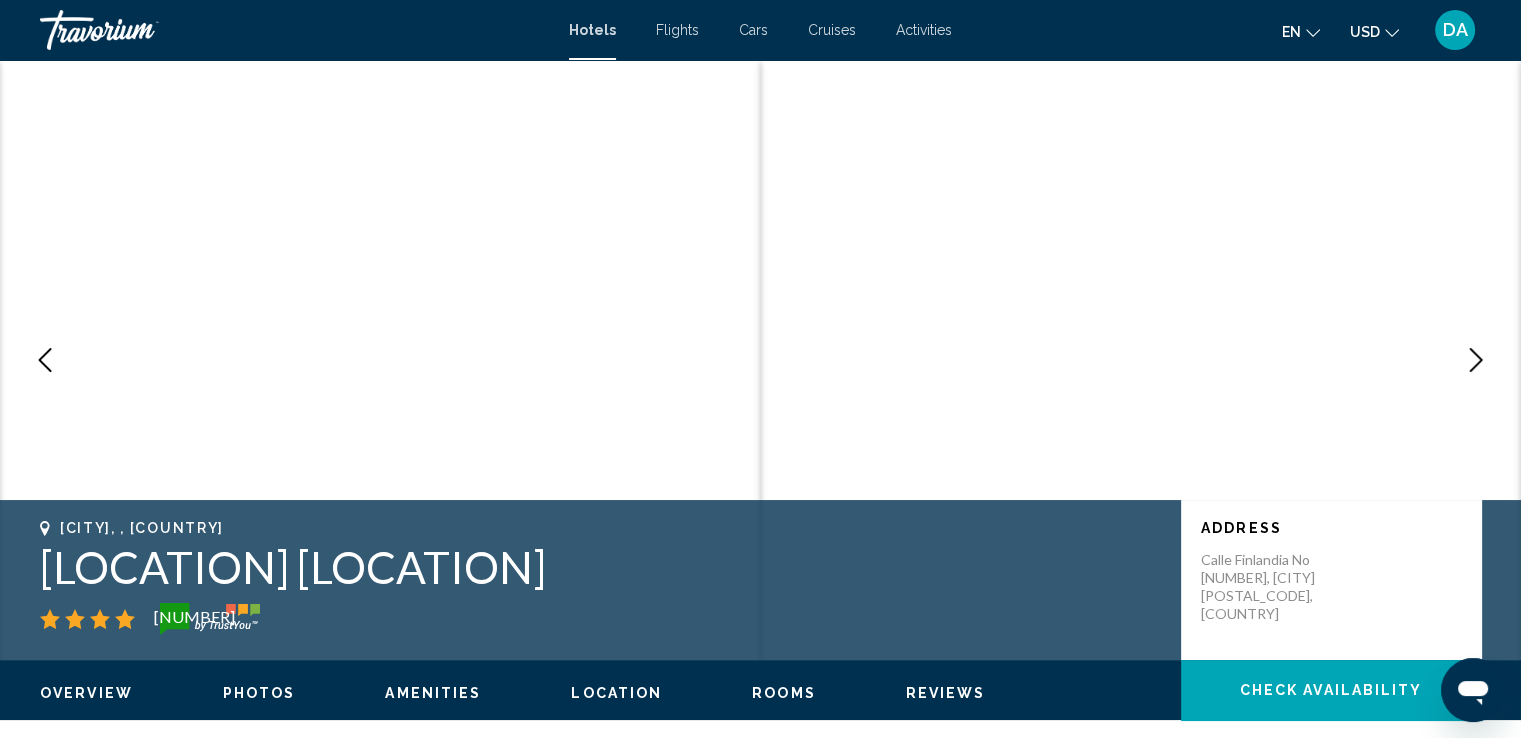 click at bounding box center [1476, 360] 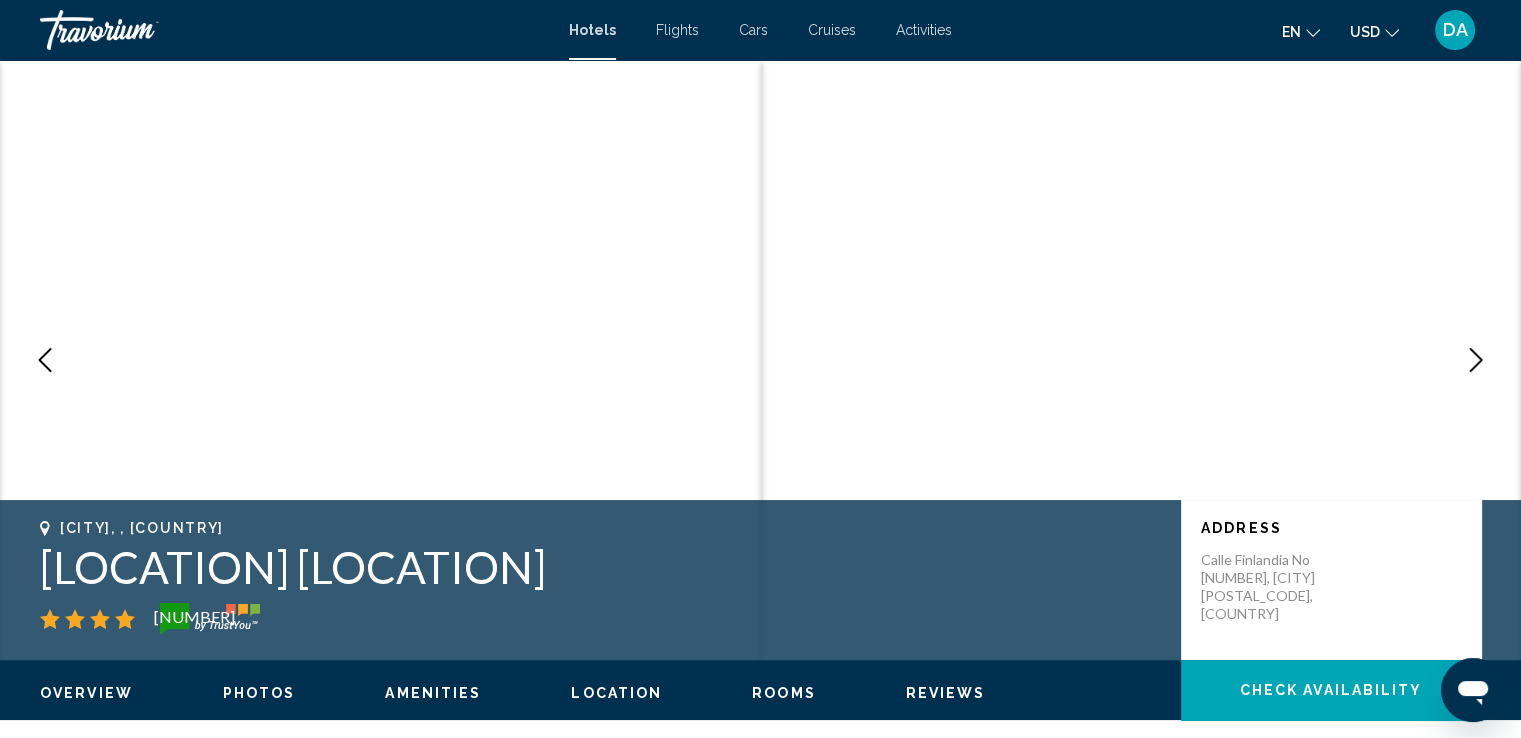 click at bounding box center (1476, 360) 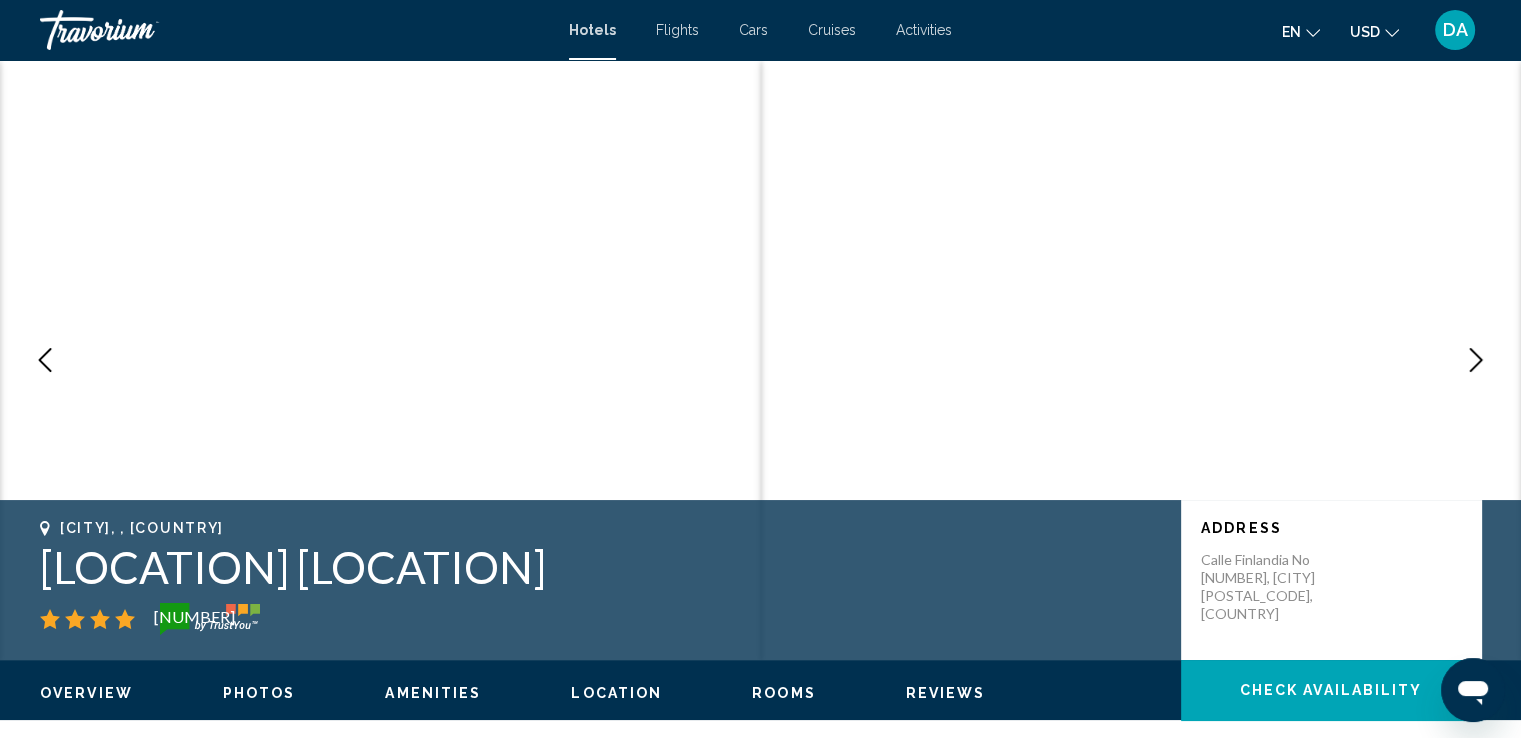 click at bounding box center (1476, 360) 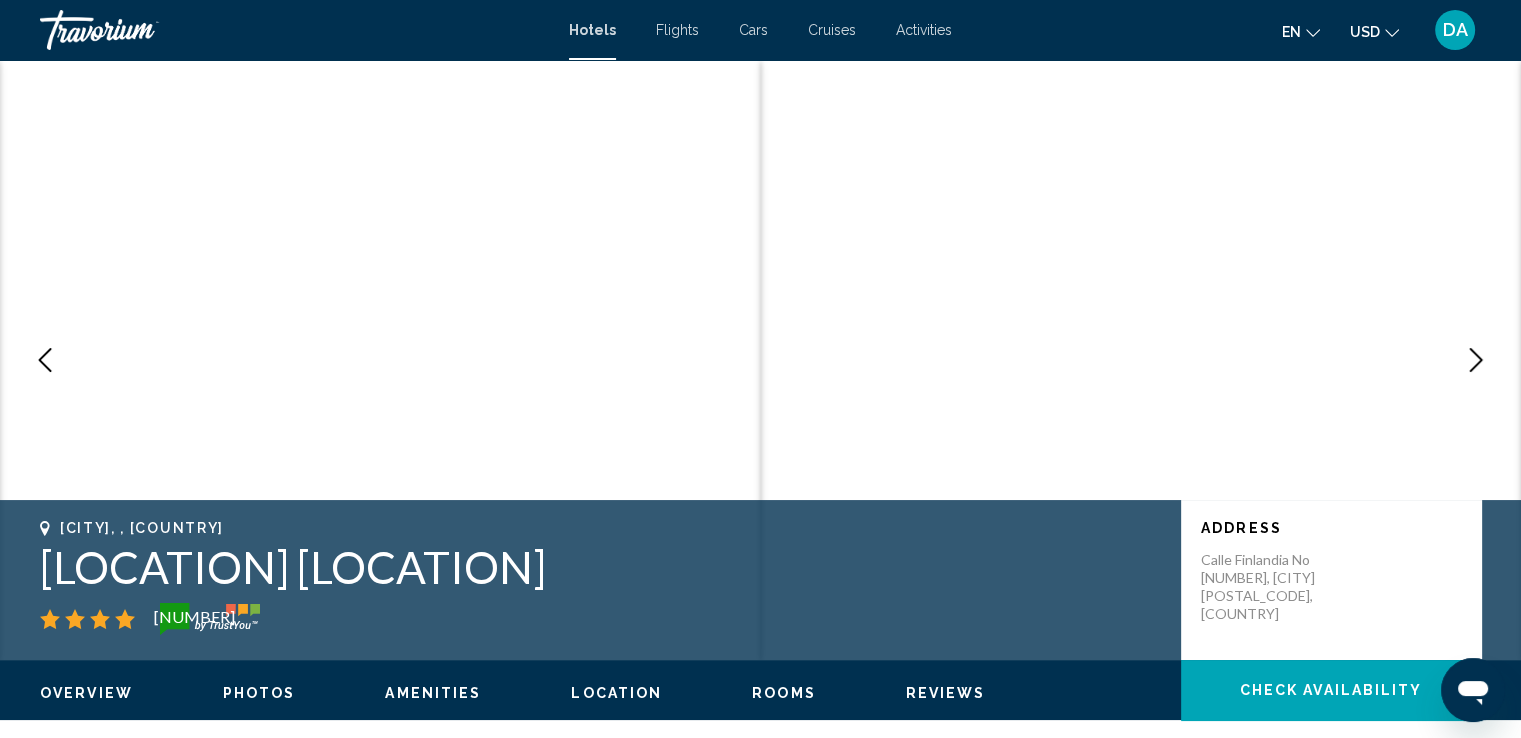click at bounding box center (1476, 360) 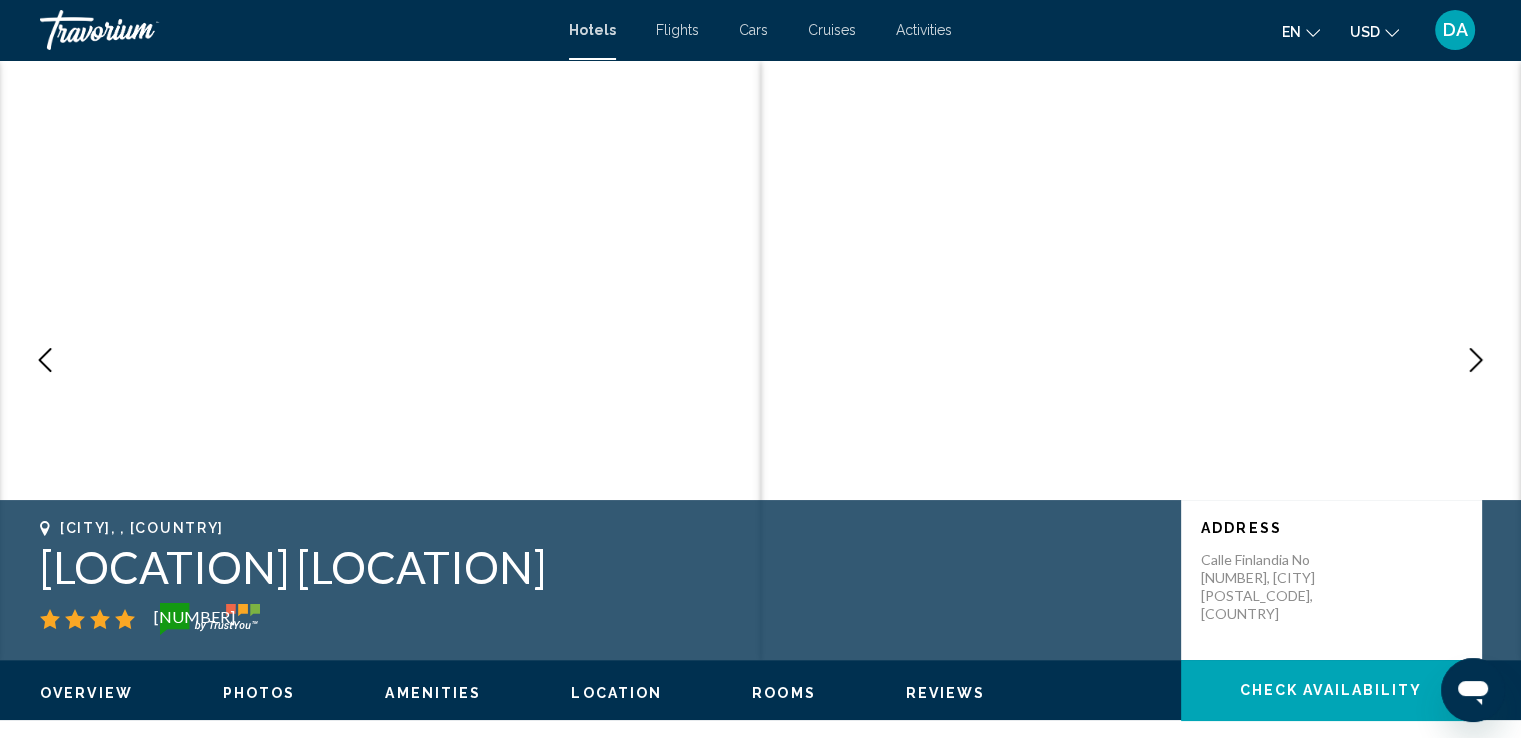 click at bounding box center [1476, 360] 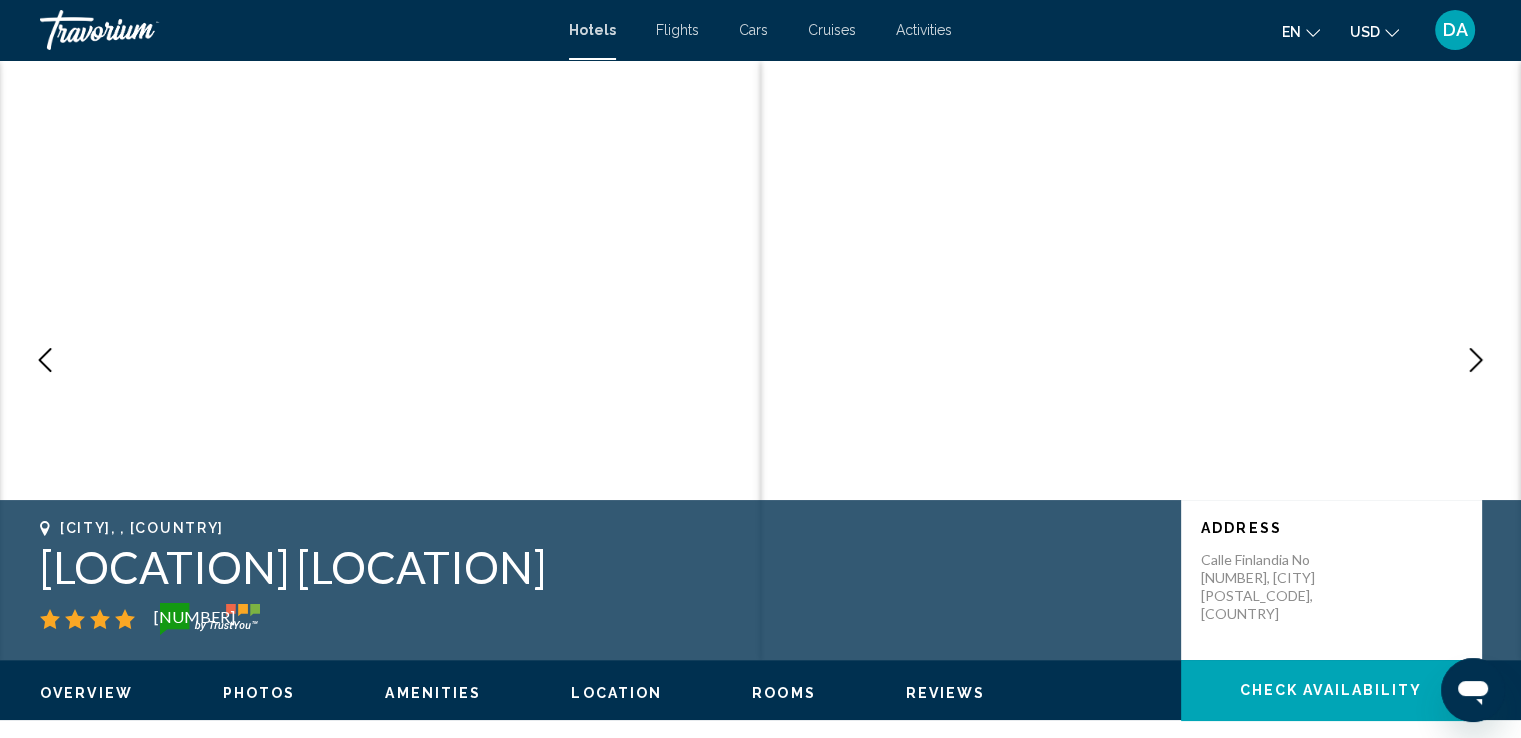 click at bounding box center (1476, 360) 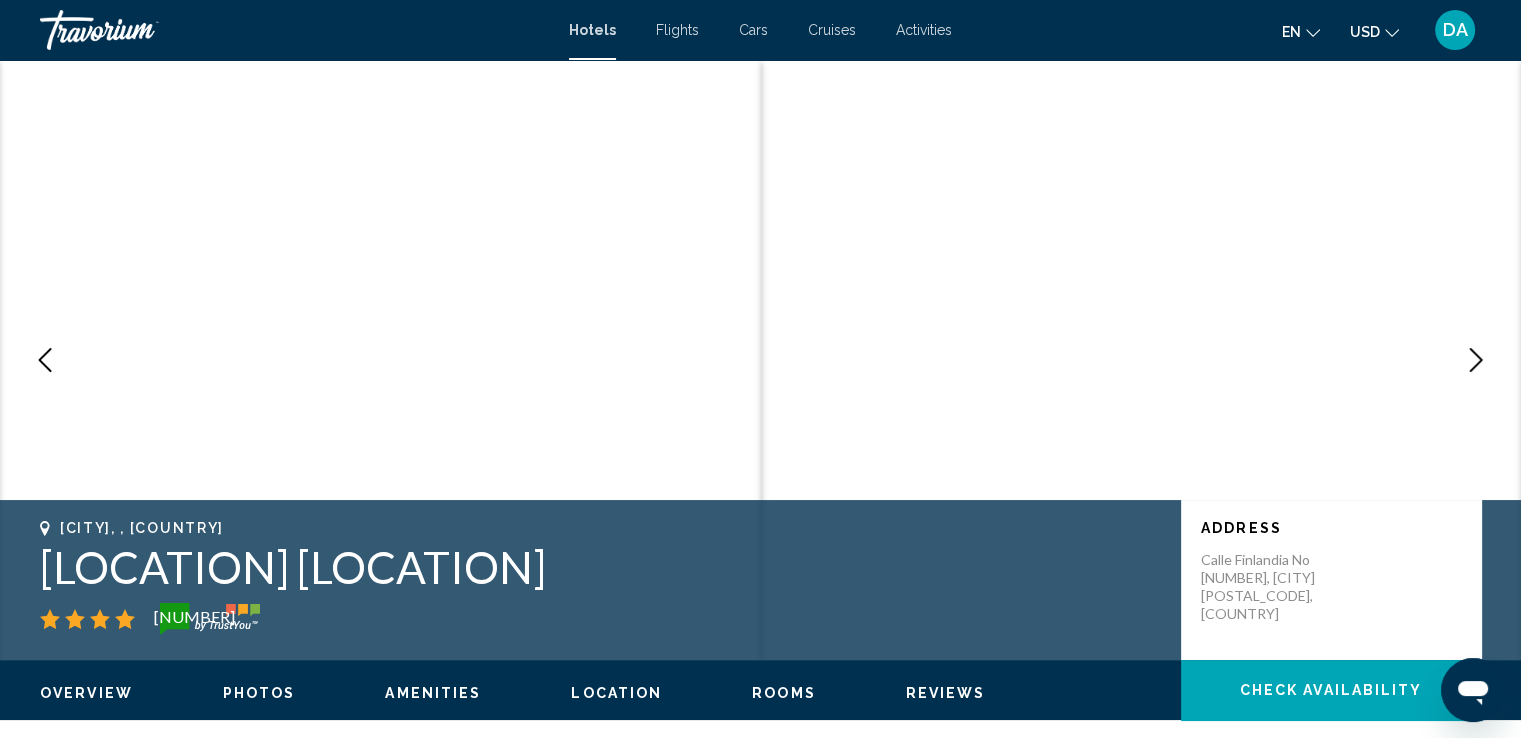 click at bounding box center (1476, 360) 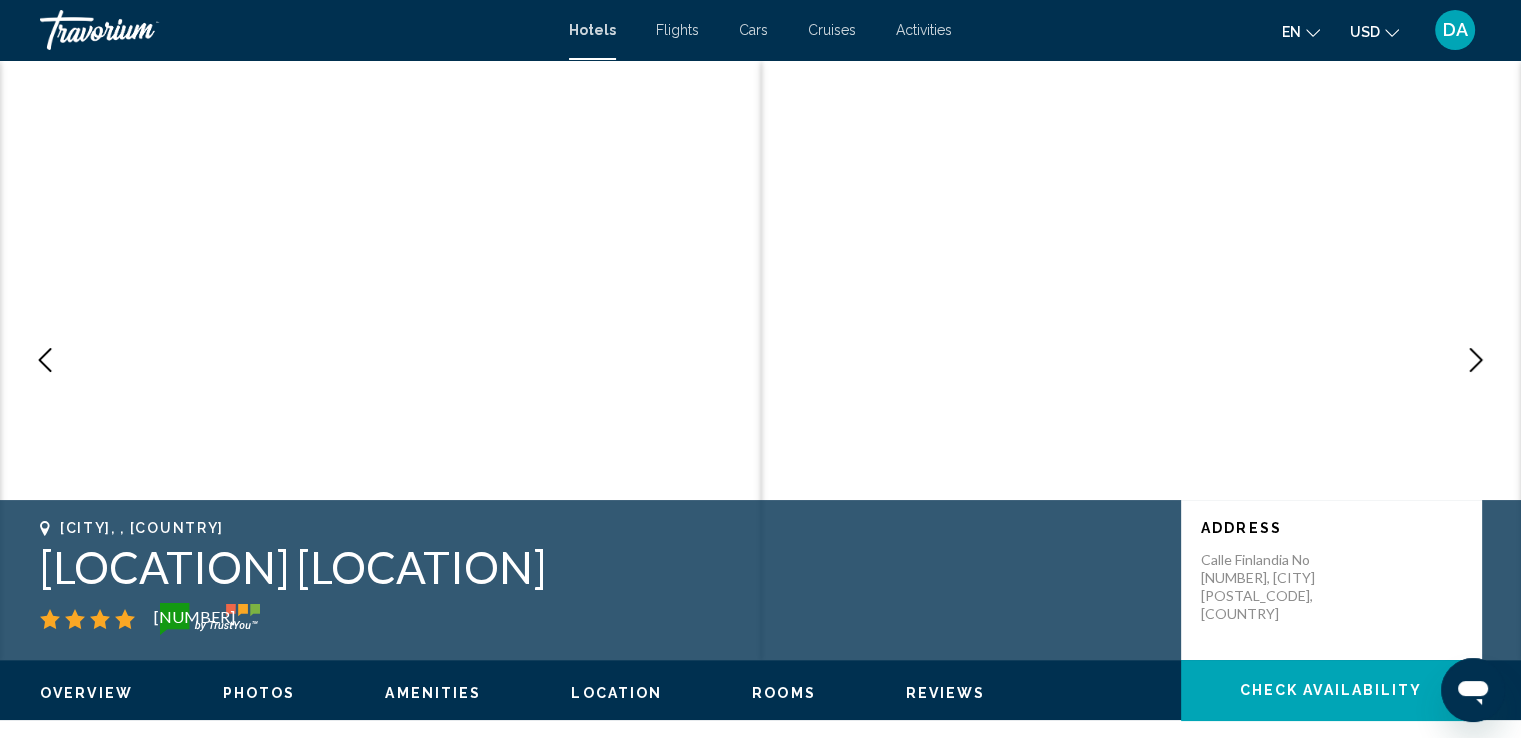 click at bounding box center (1476, 360) 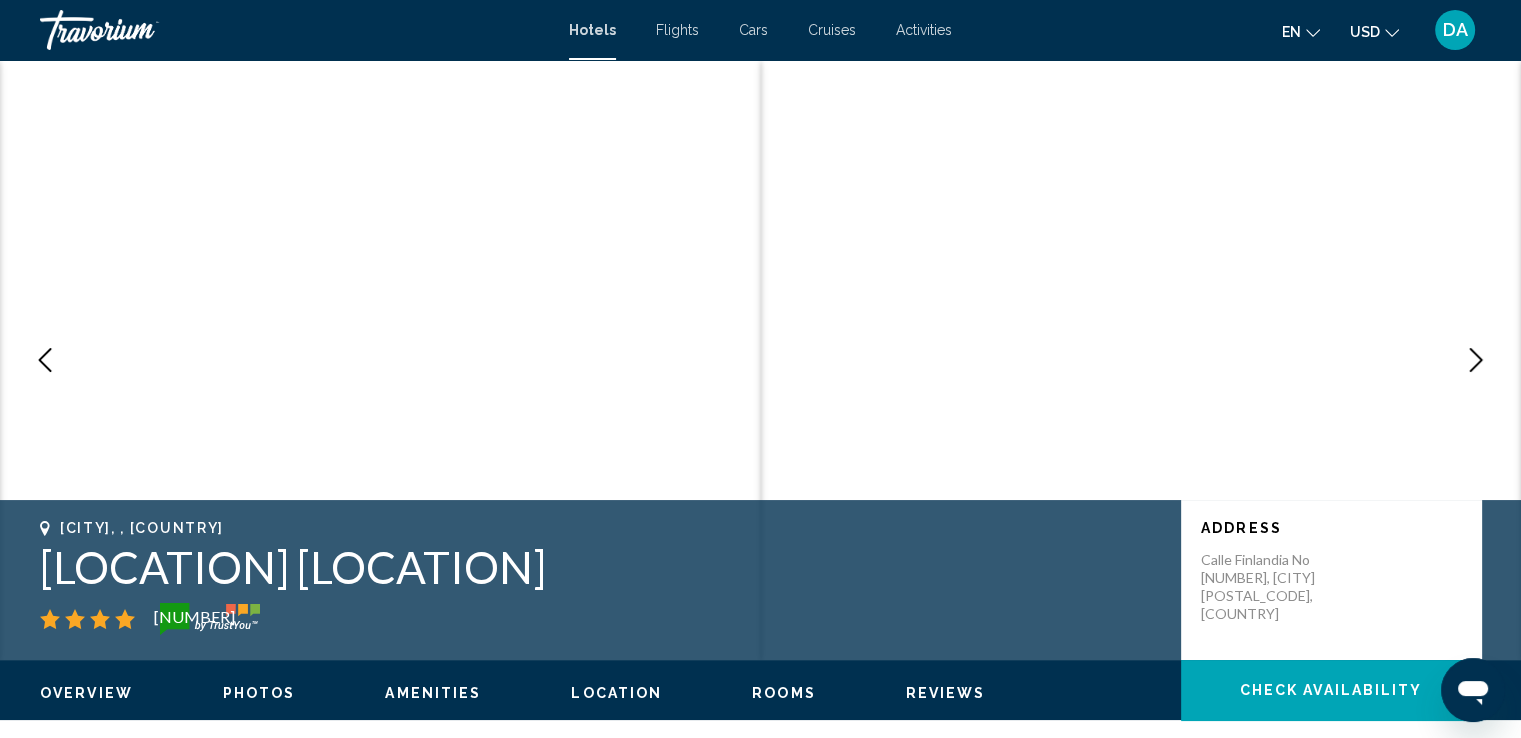 click at bounding box center (1476, 360) 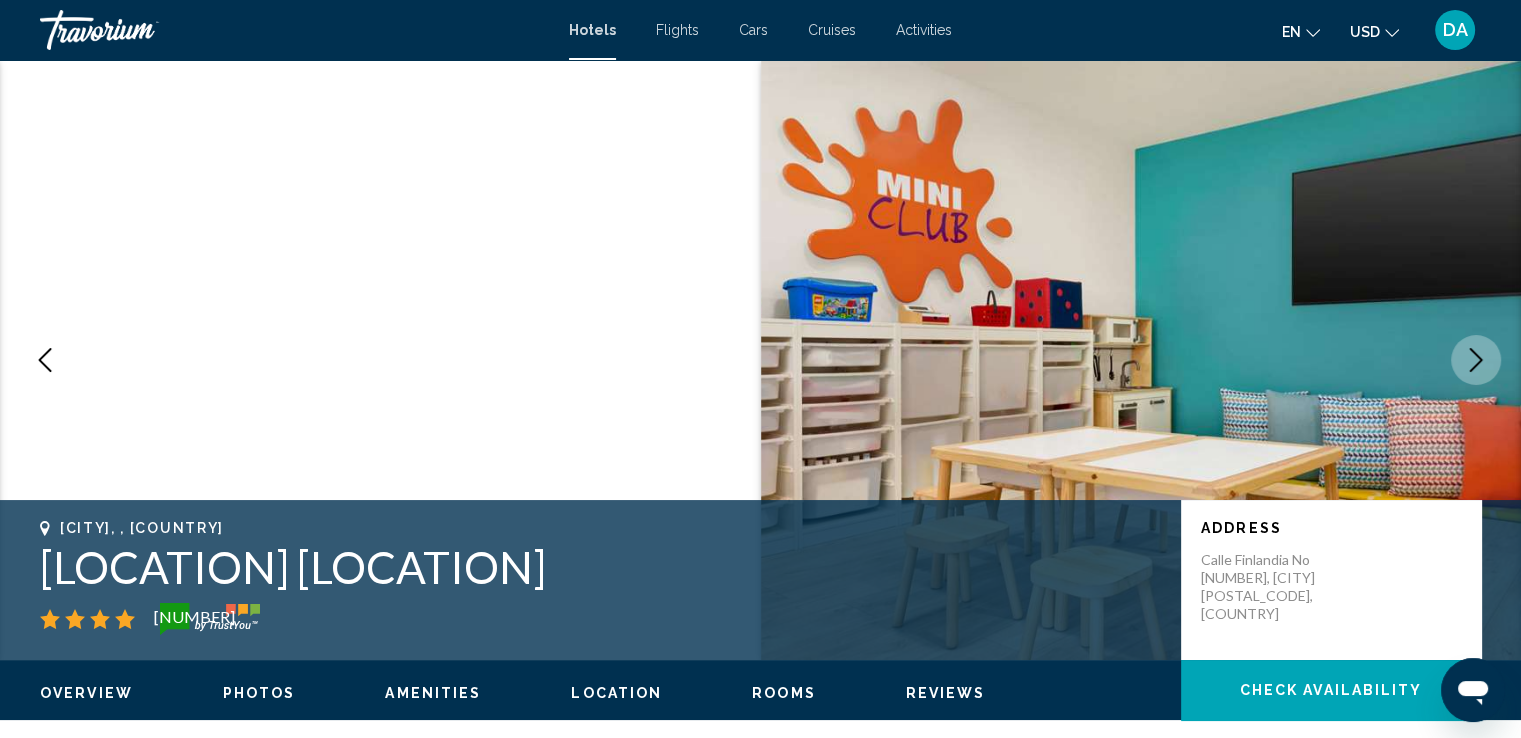 click at bounding box center [1476, 360] 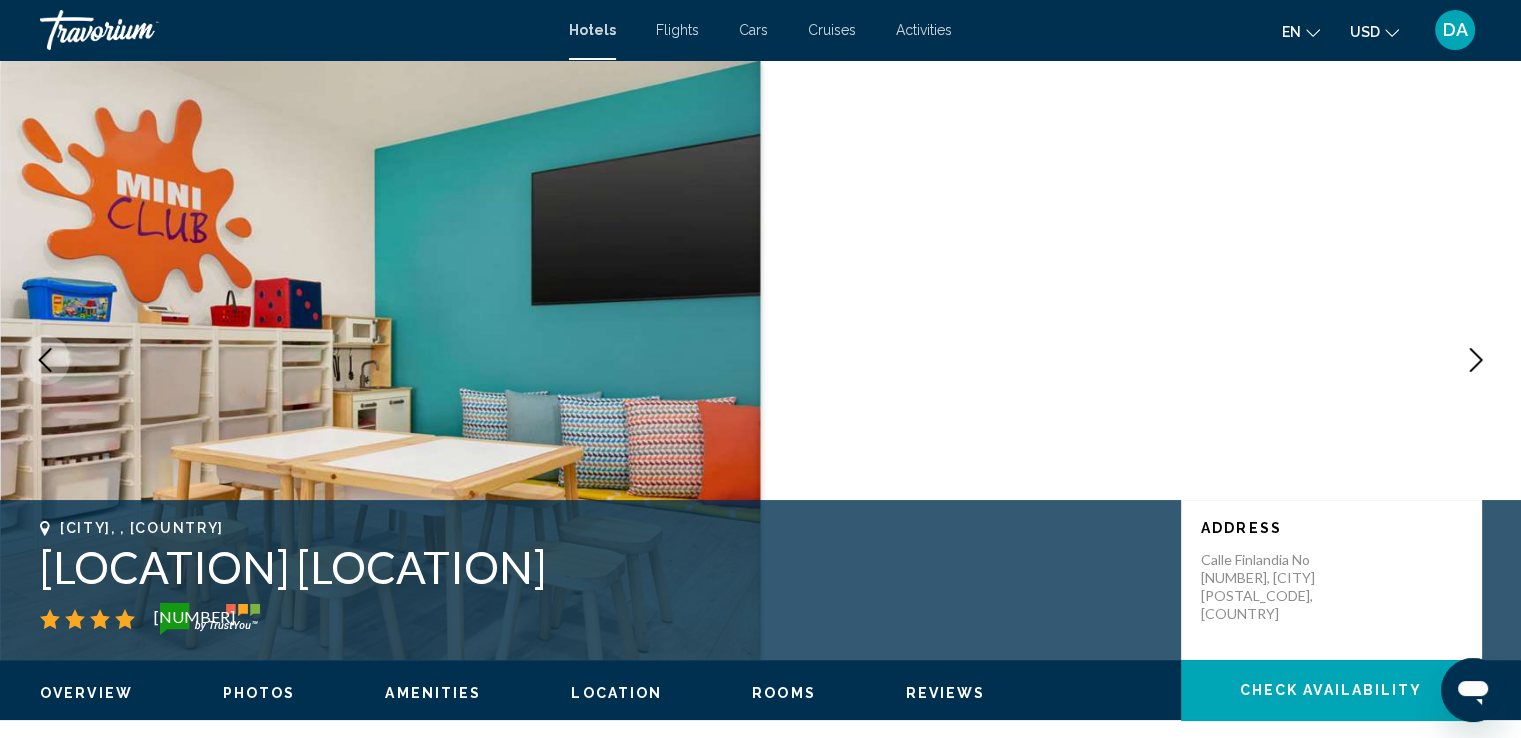 click at bounding box center [1476, 360] 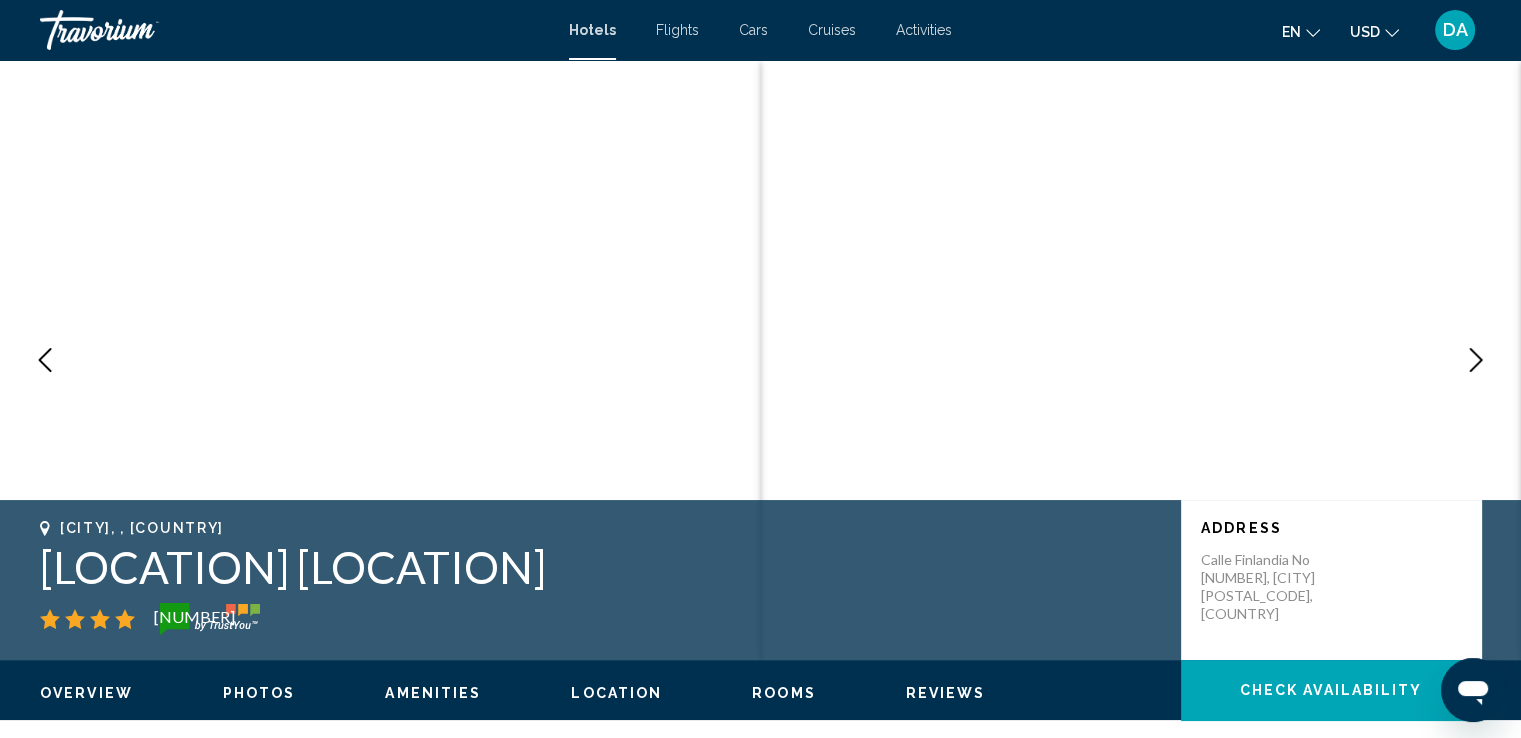 click at bounding box center [1476, 360] 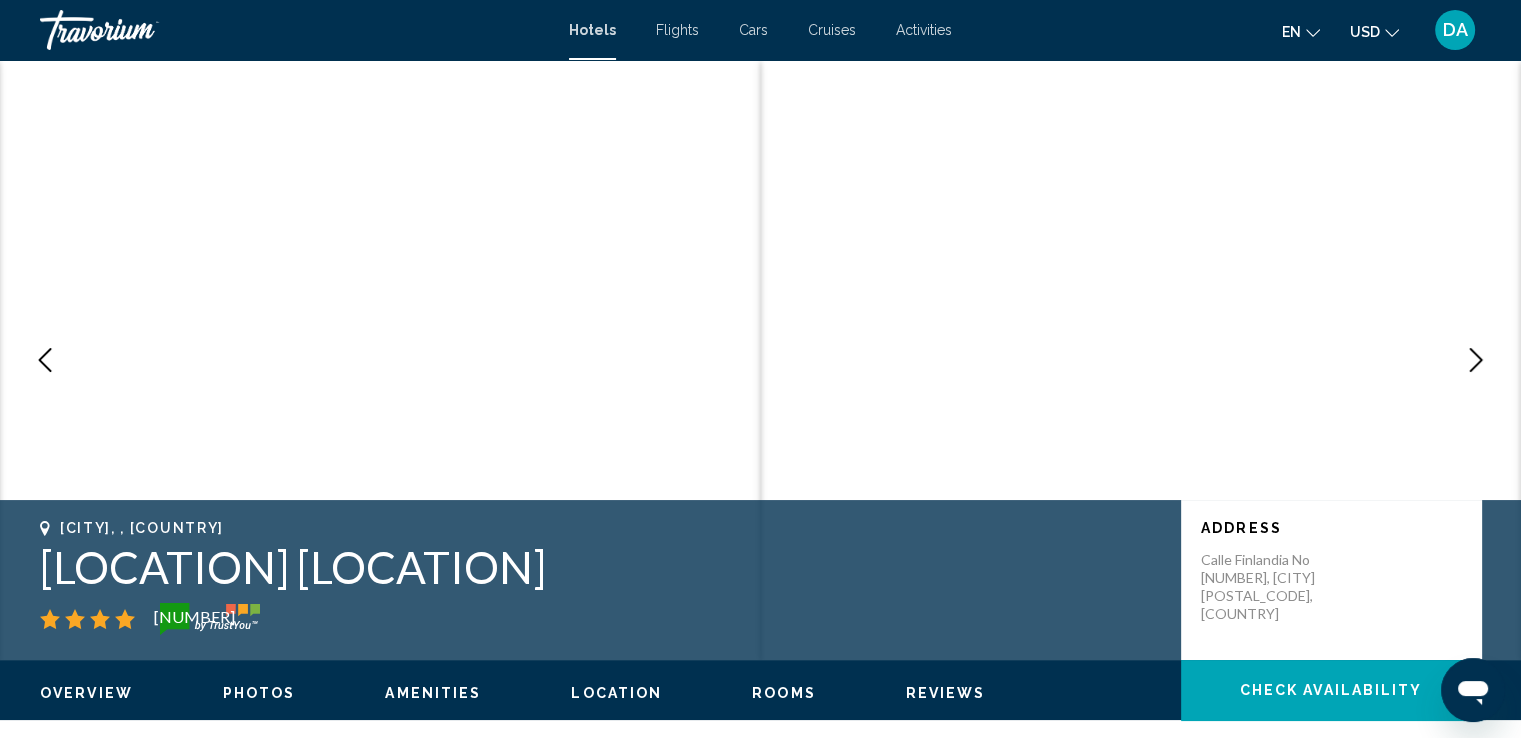 click at bounding box center [1476, 360] 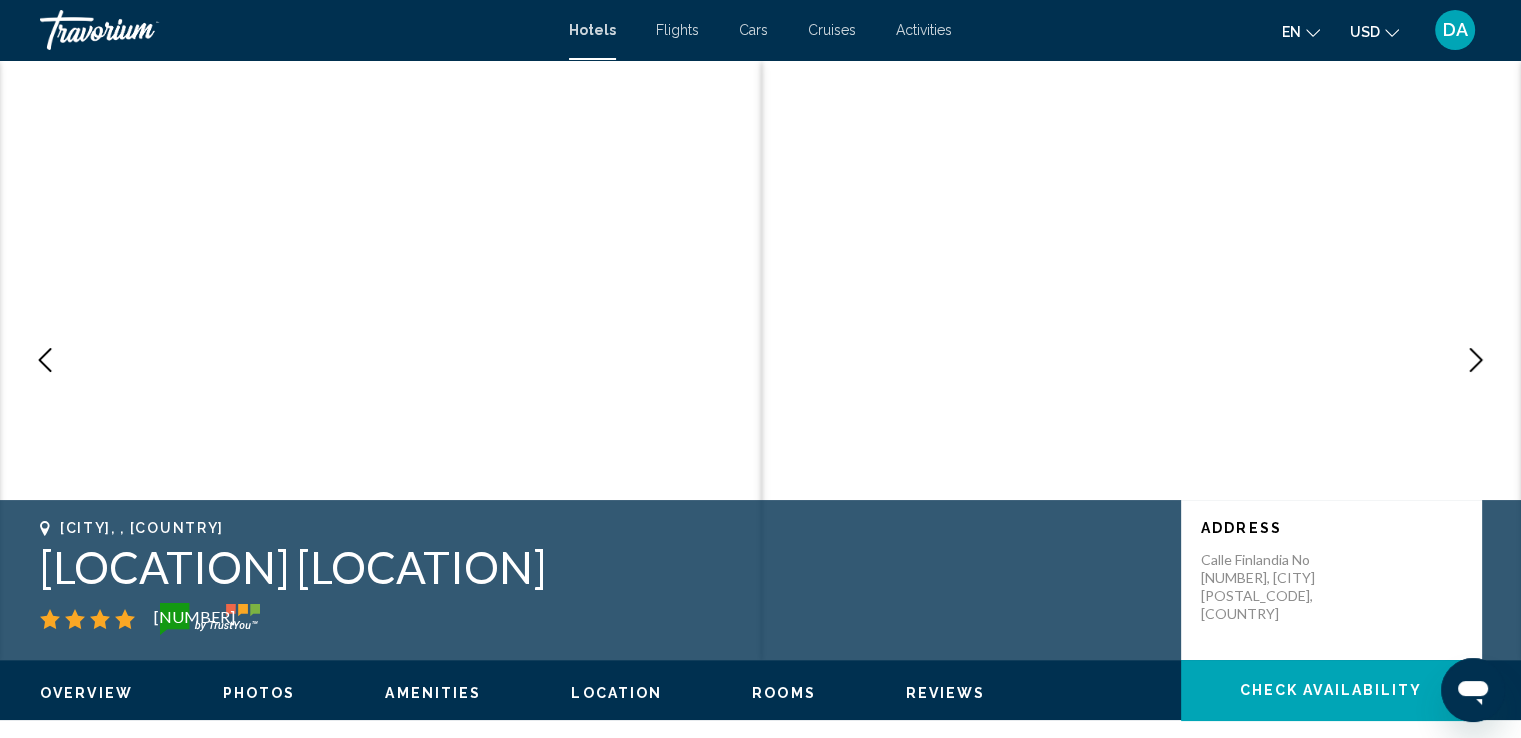 click at bounding box center (1476, 360) 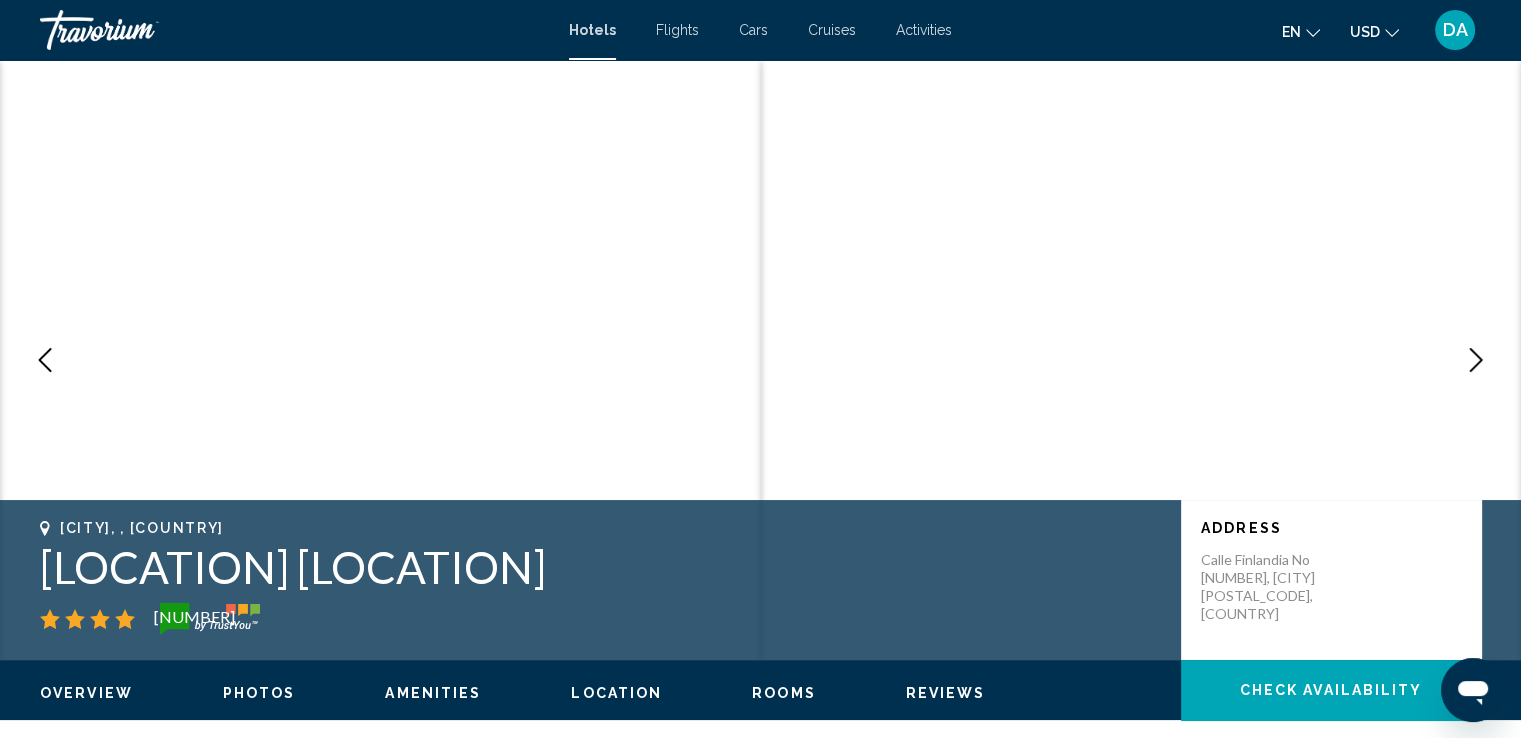 click at bounding box center (1476, 360) 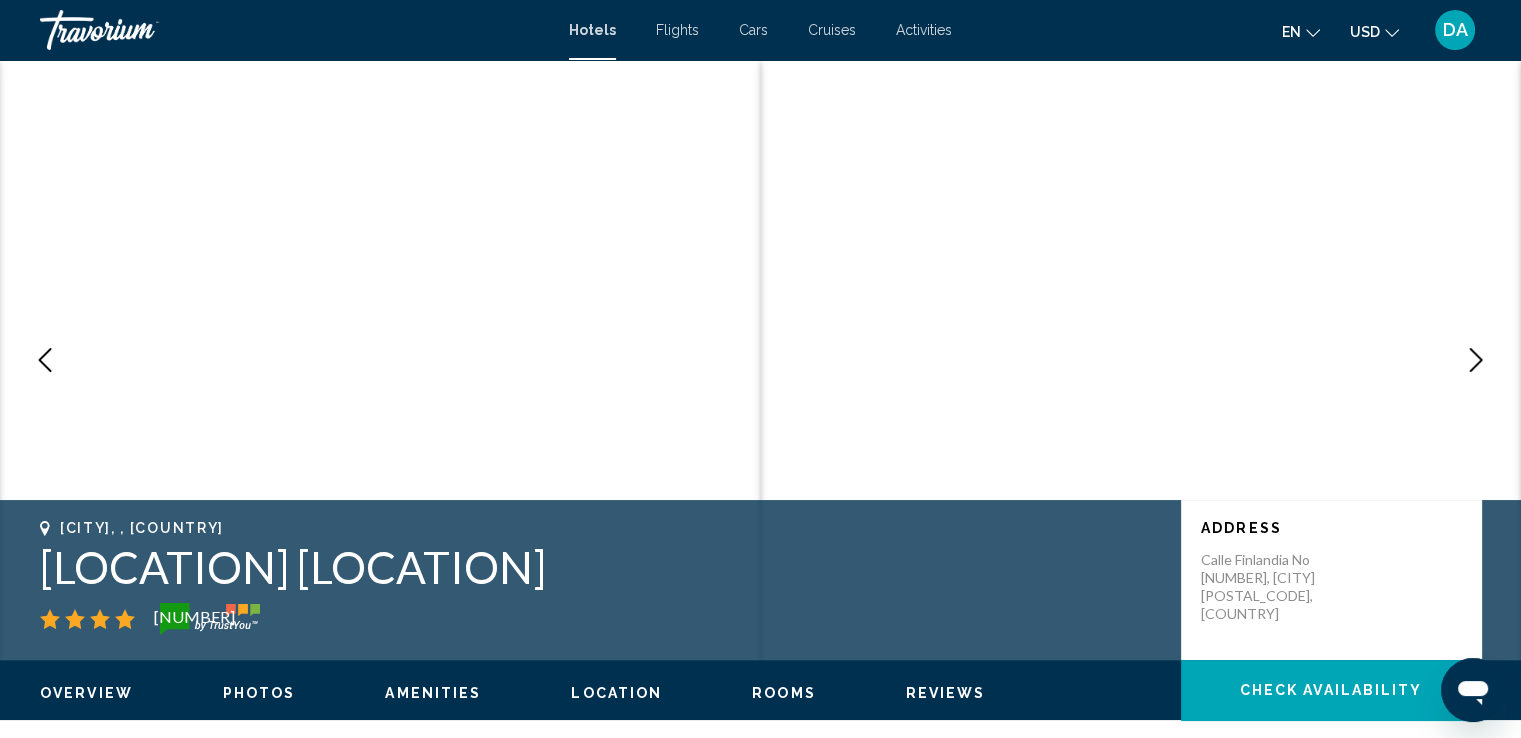 click at bounding box center [1476, 360] 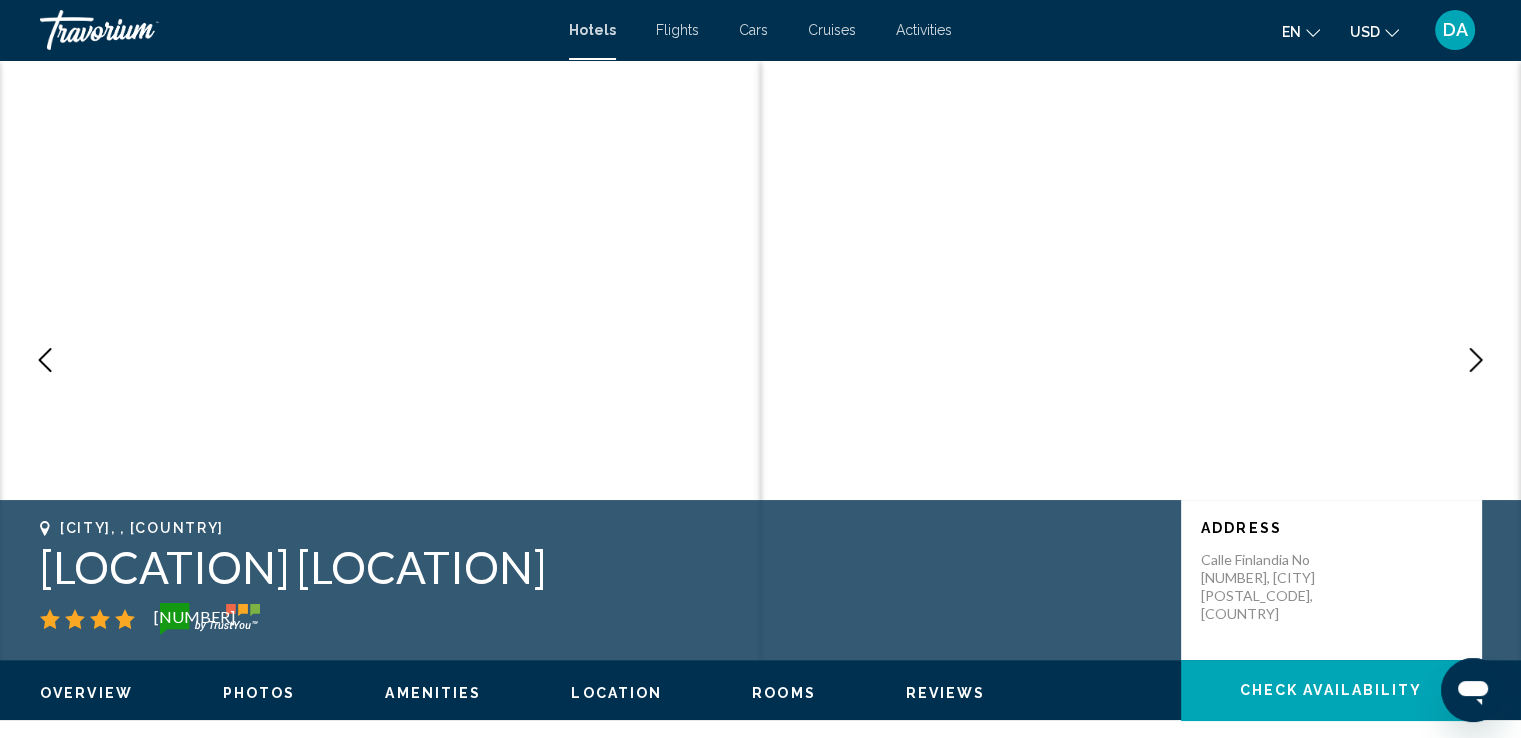 click at bounding box center (1476, 360) 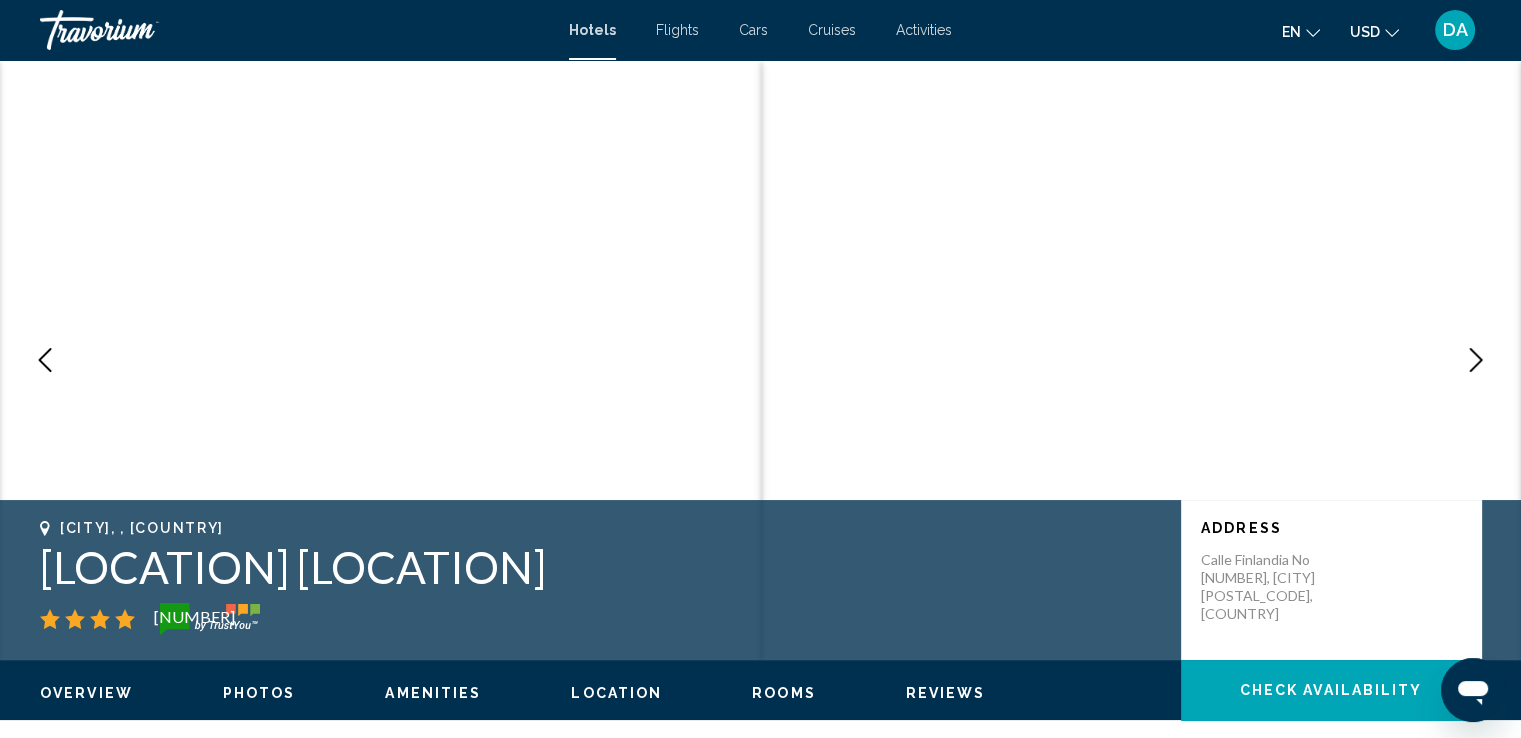 click at bounding box center [1476, 360] 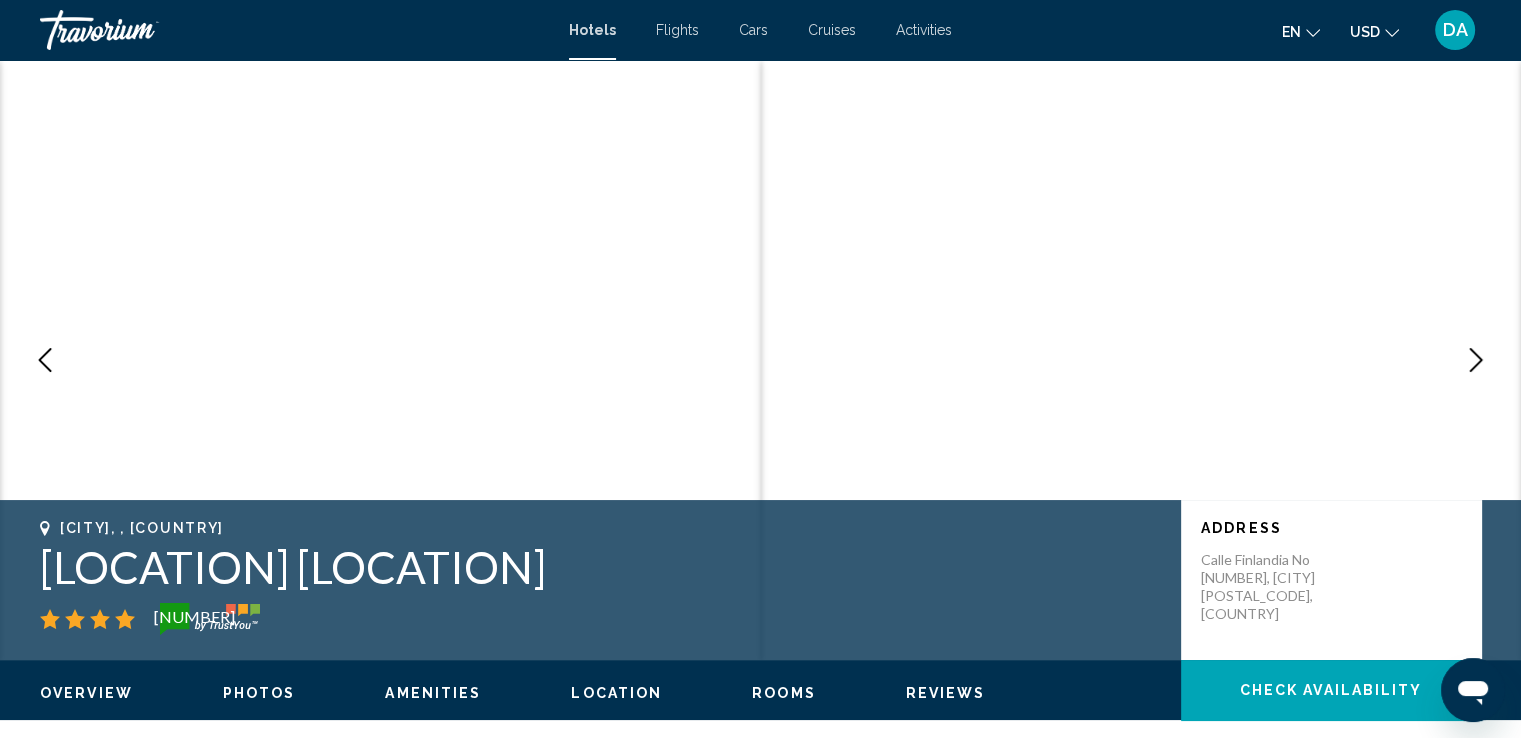click at bounding box center (1476, 360) 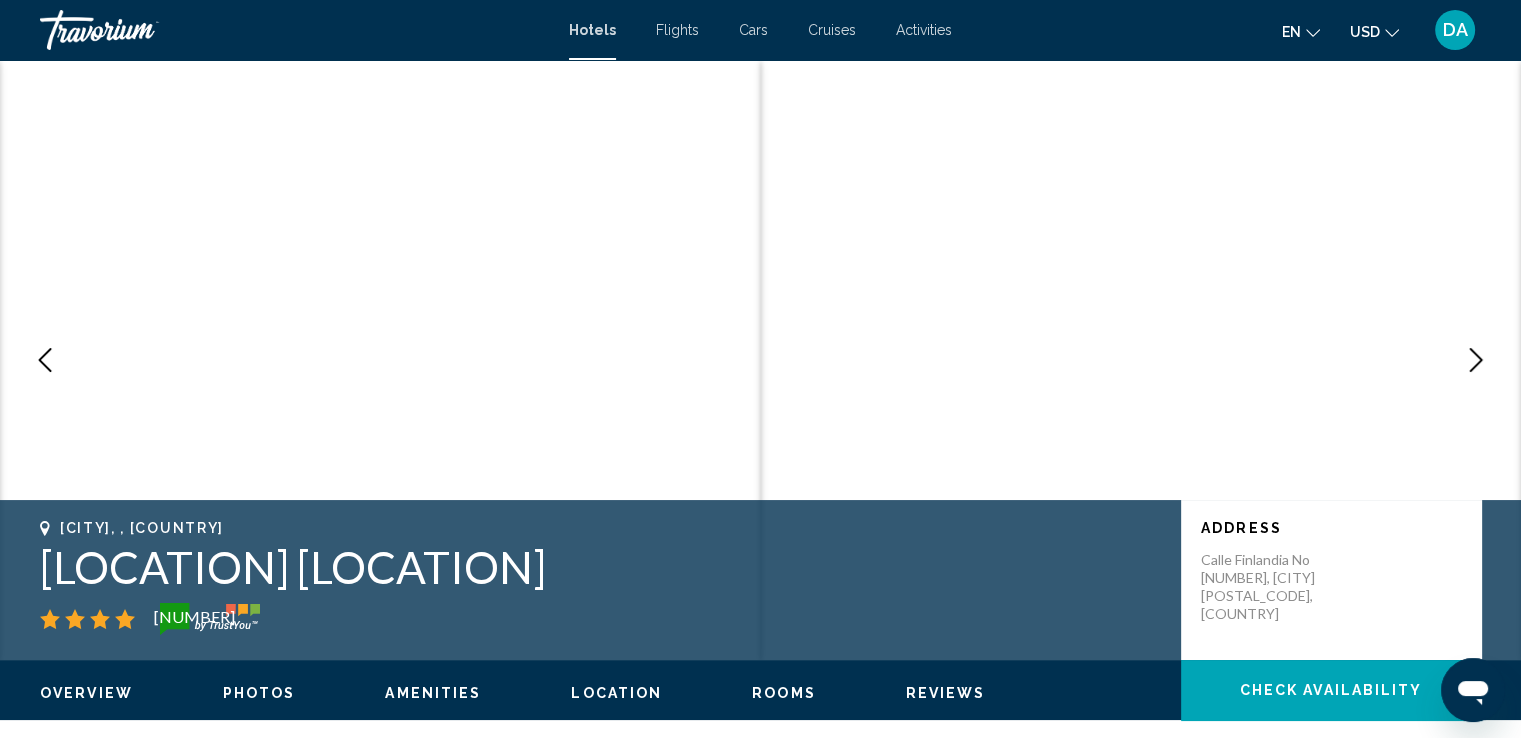 click at bounding box center (1476, 360) 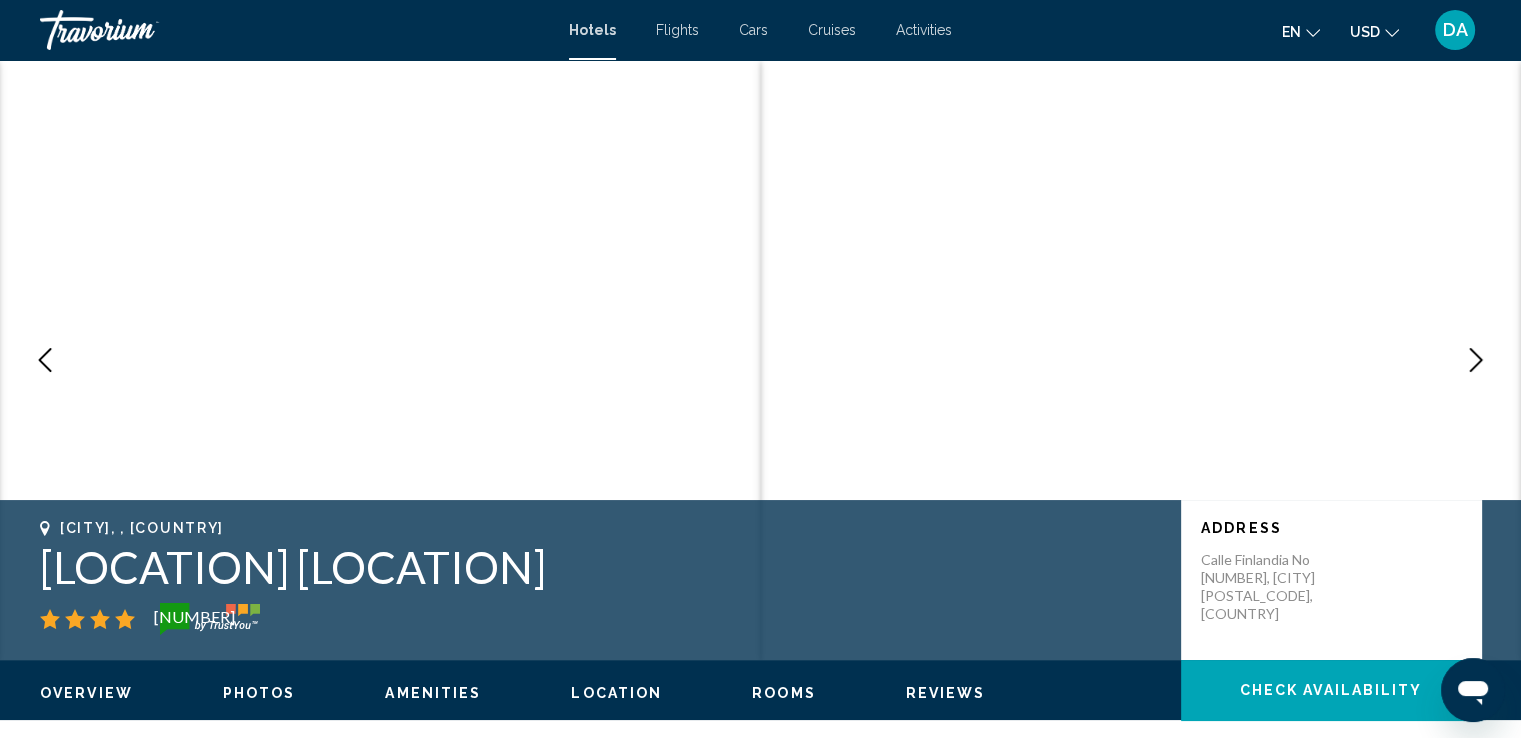 click at bounding box center (1476, 360) 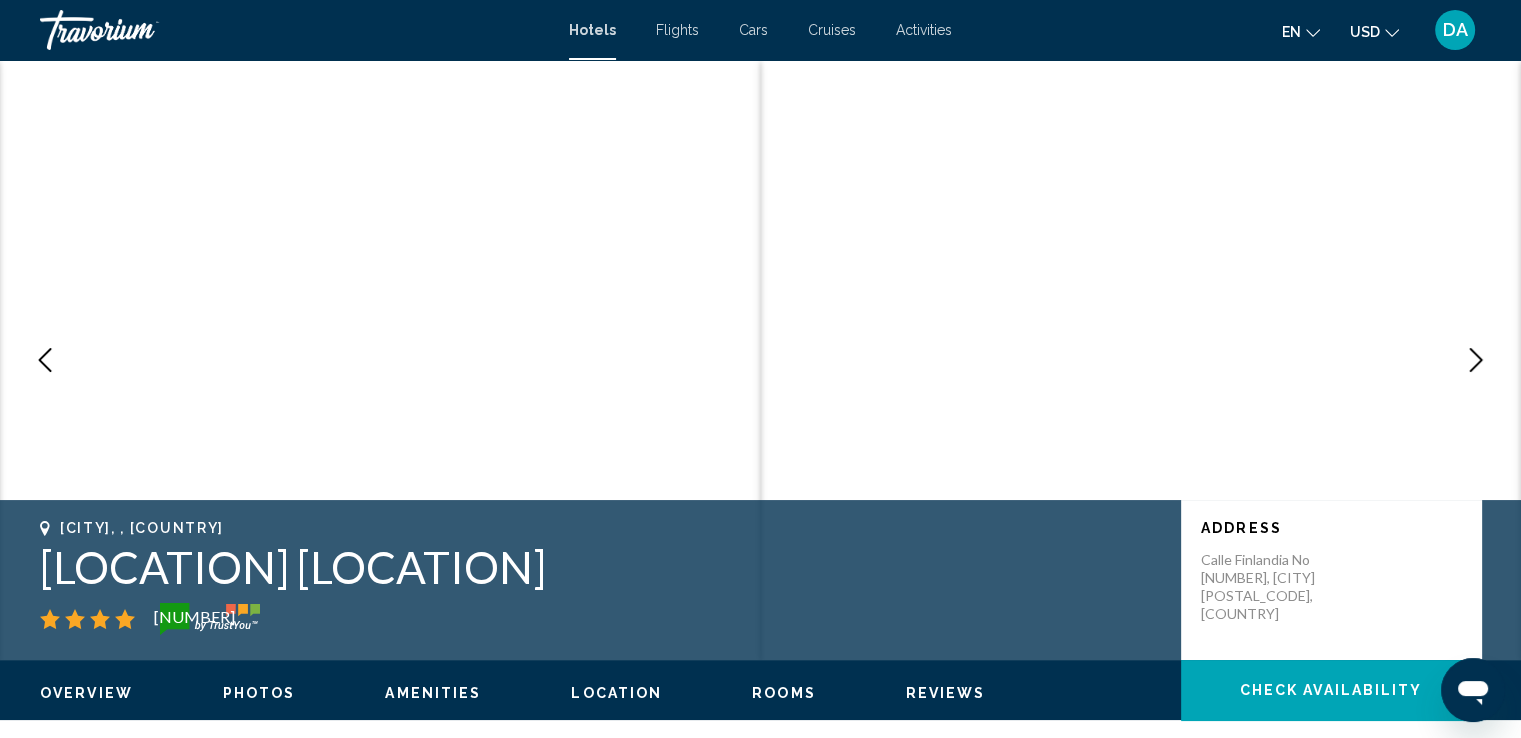 click at bounding box center (1476, 360) 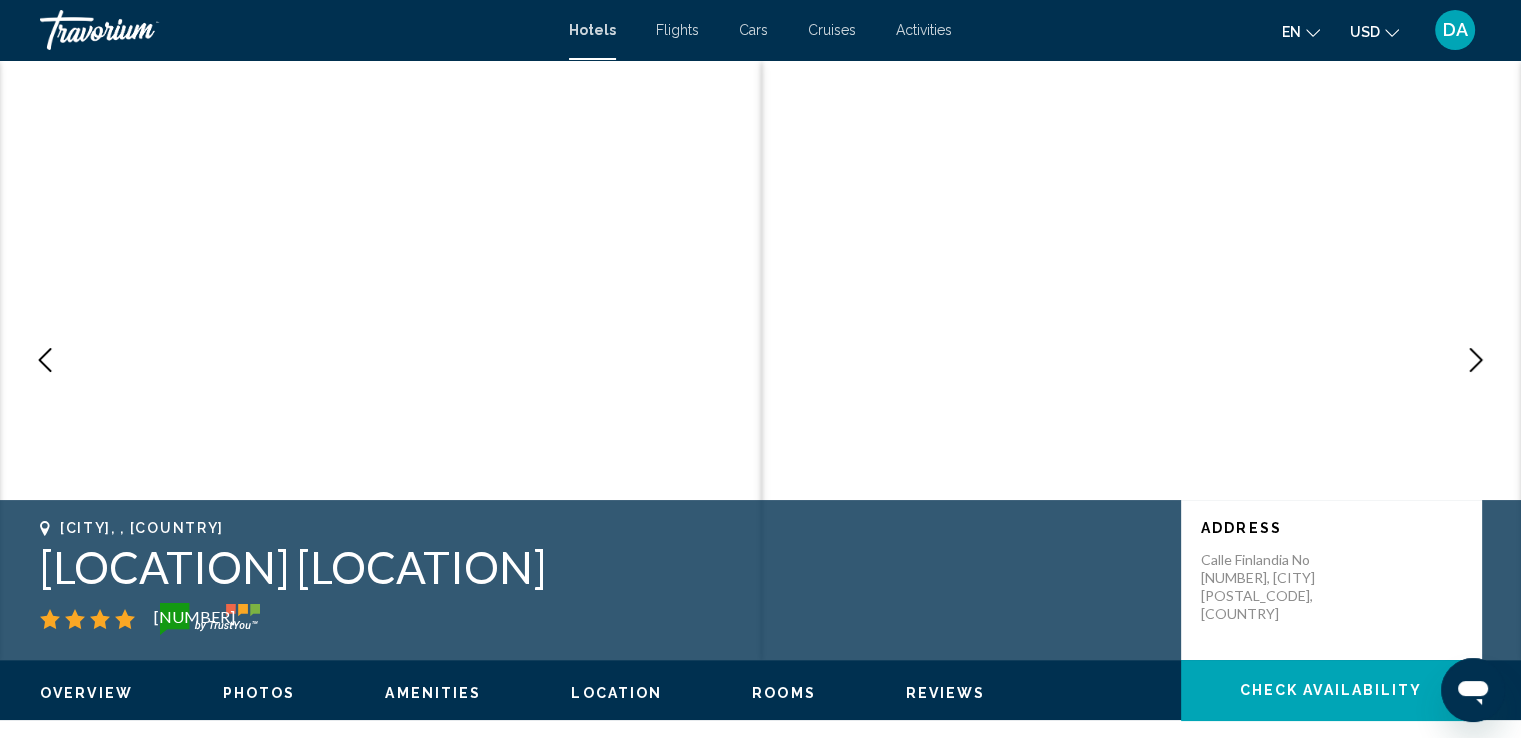 click at bounding box center (1476, 360) 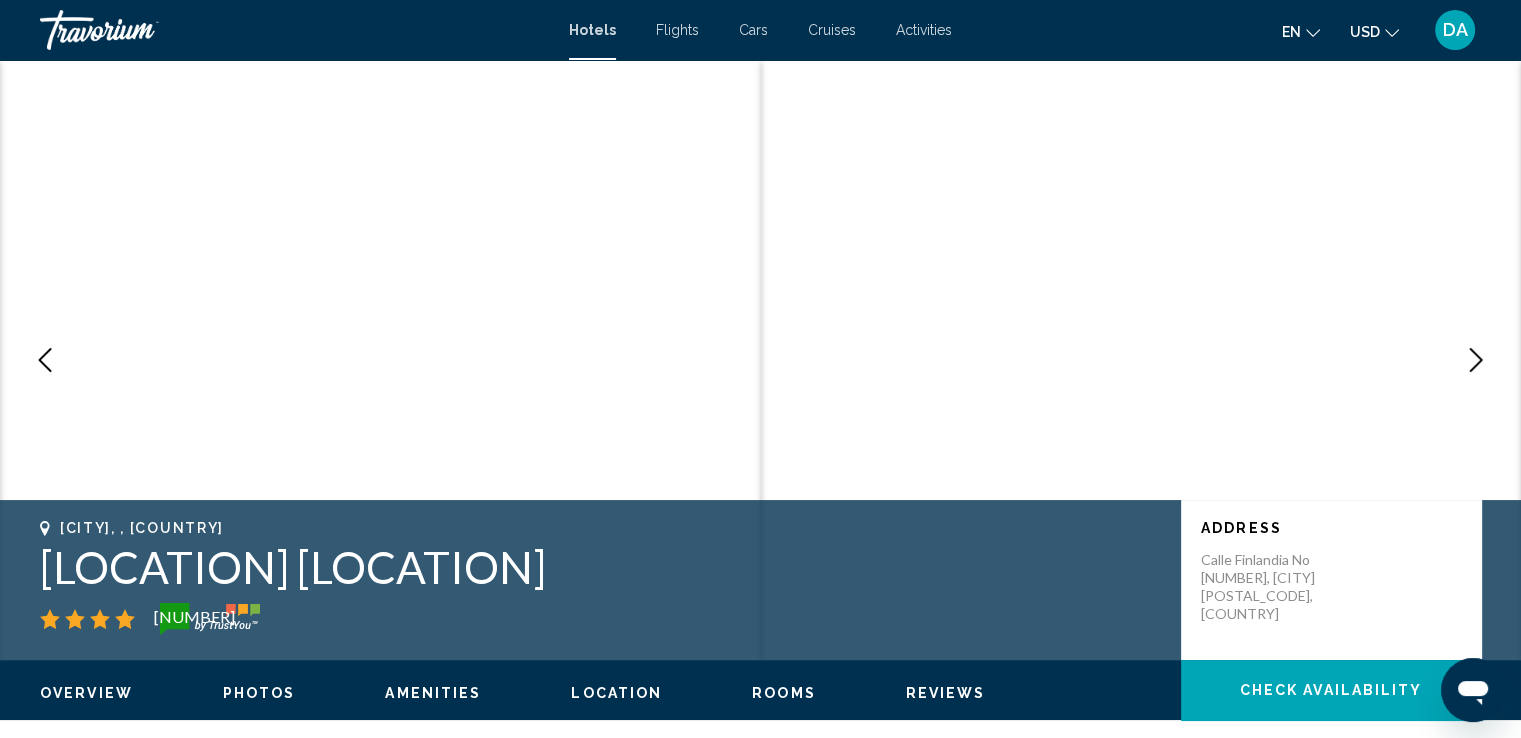 click at bounding box center (1476, 360) 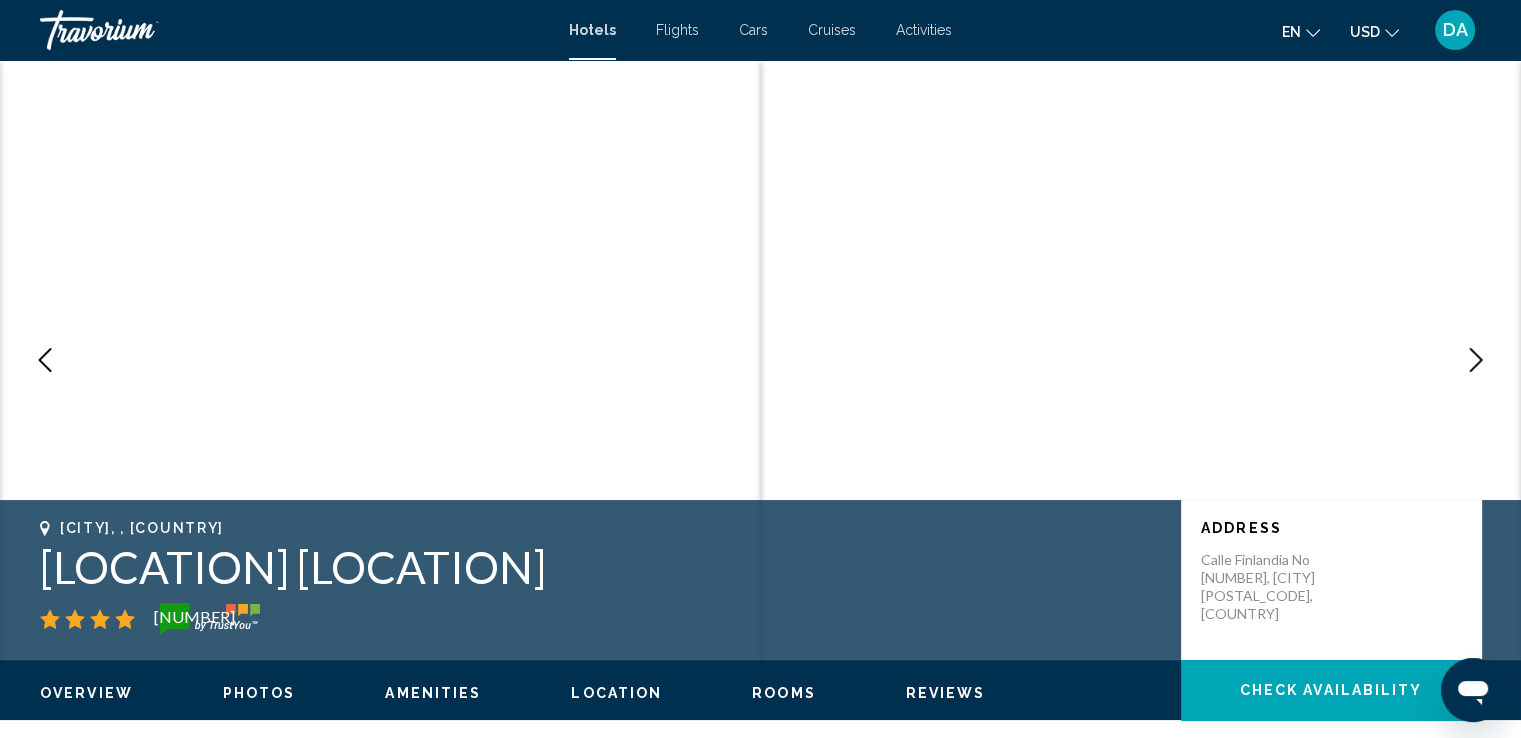 click at bounding box center [1476, 360] 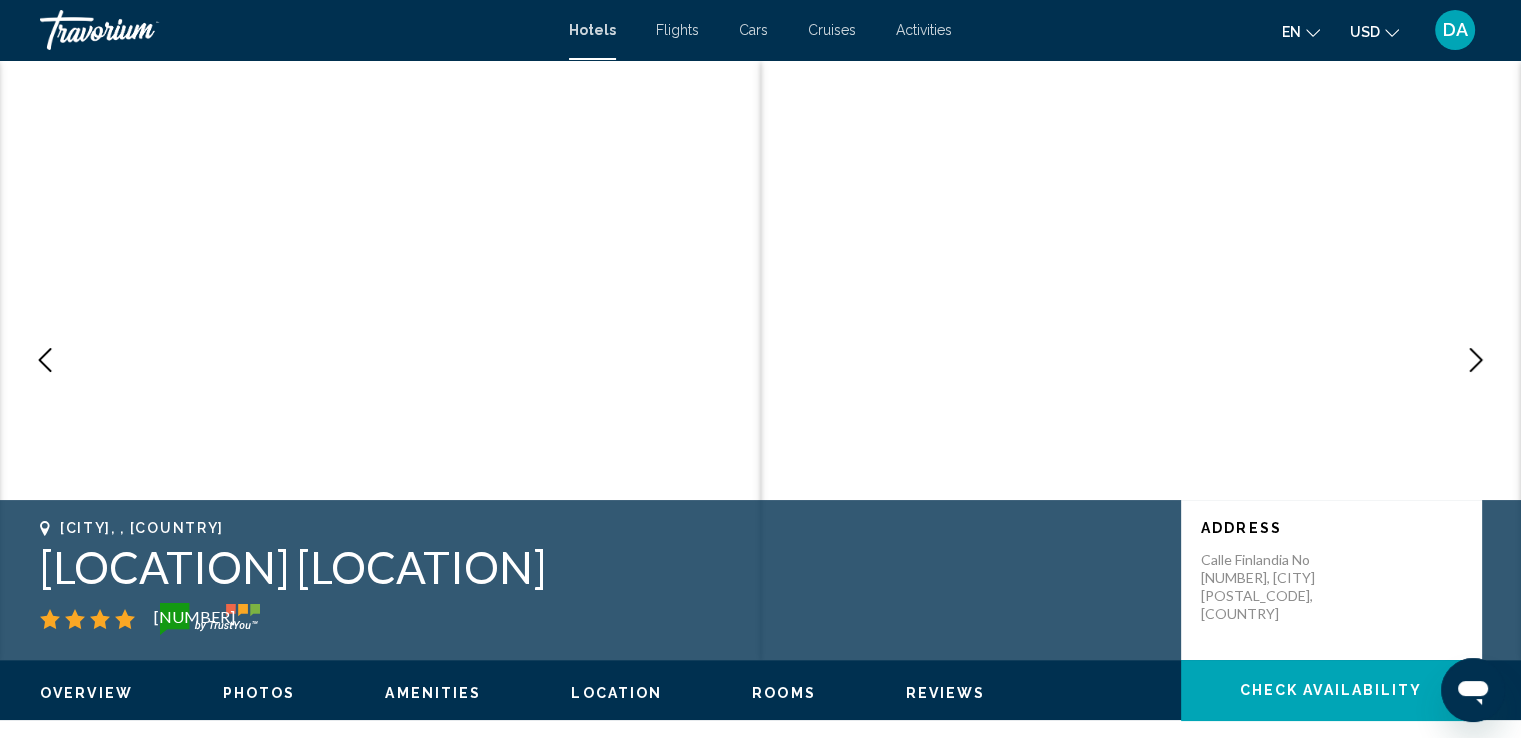 click at bounding box center (1476, 360) 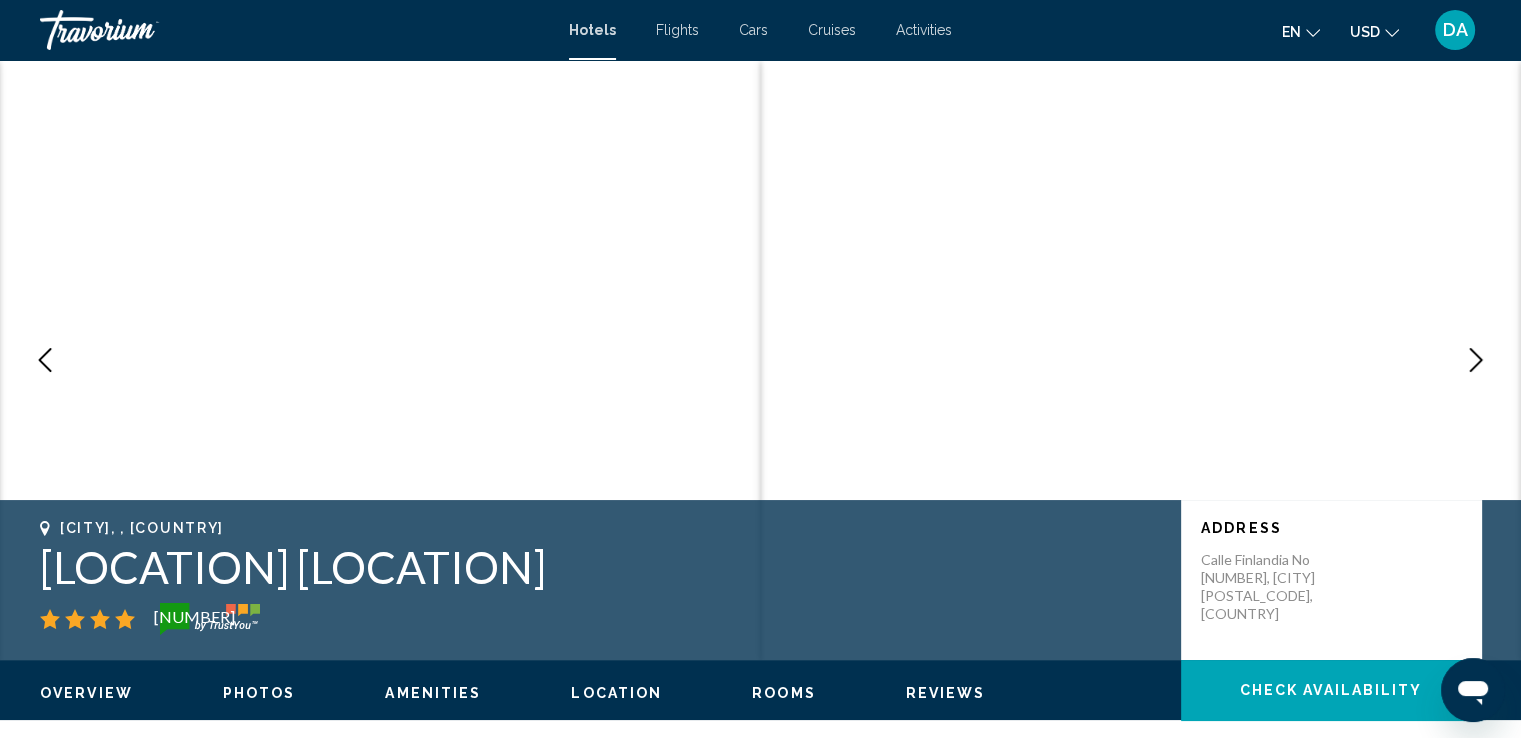 click at bounding box center [1476, 360] 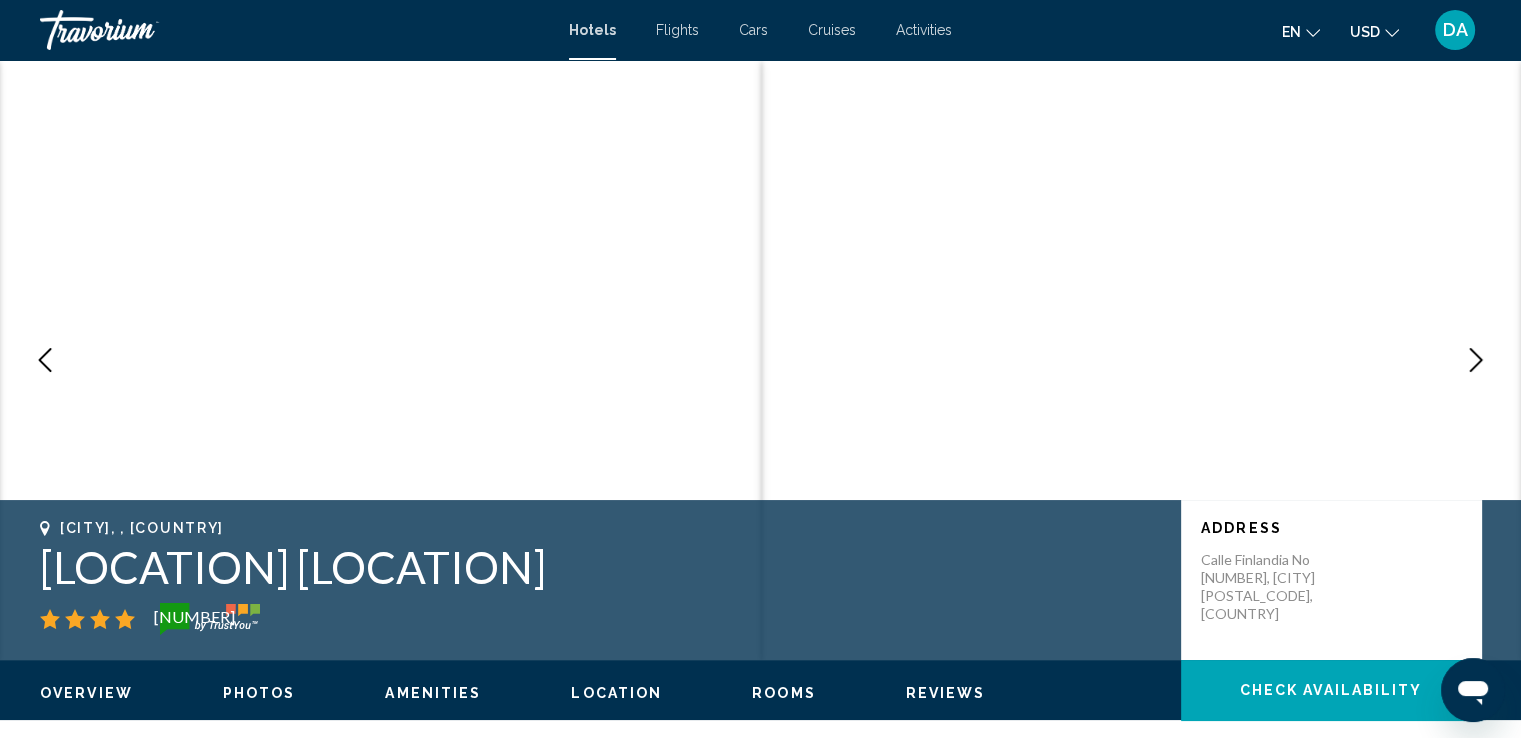 click at bounding box center [1476, 360] 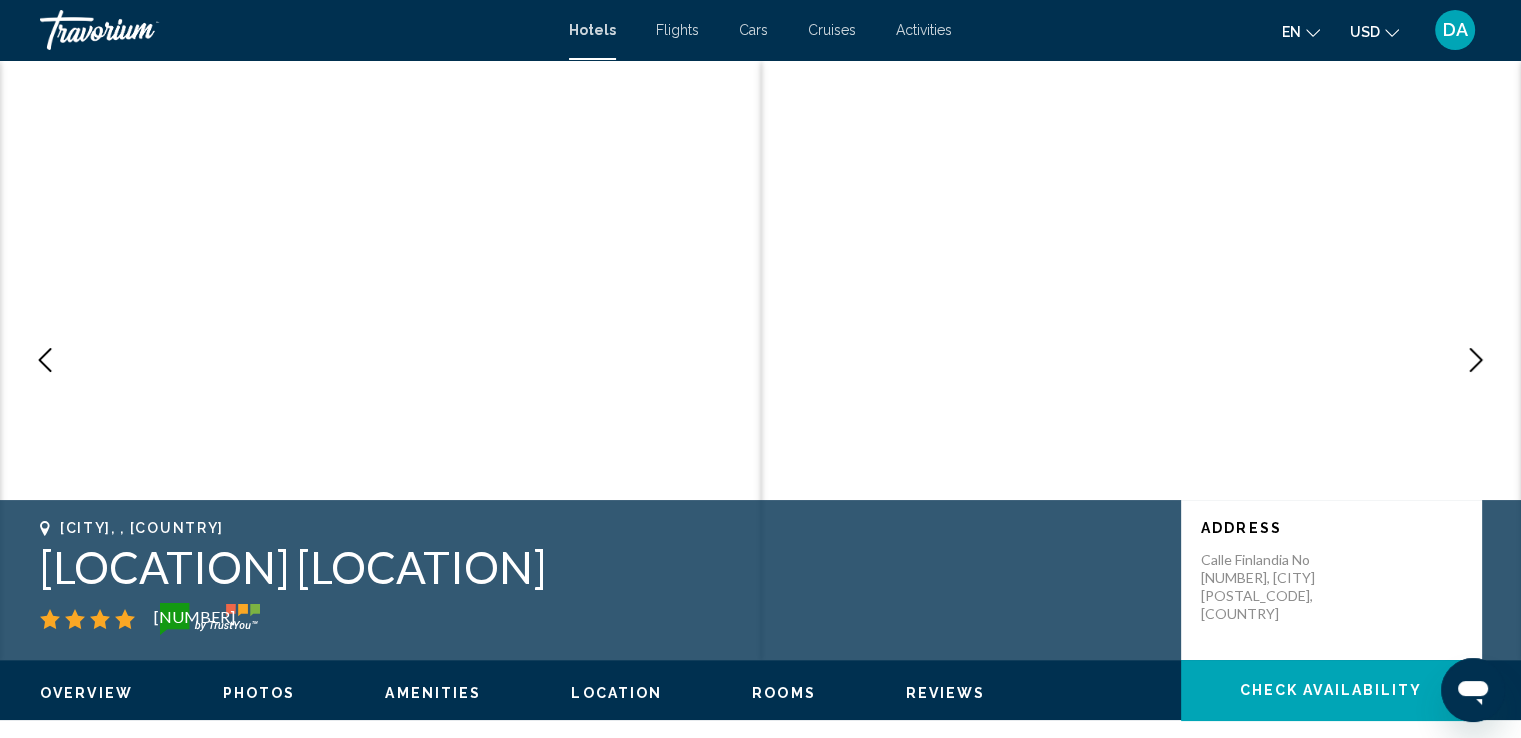 click at bounding box center (1476, 360) 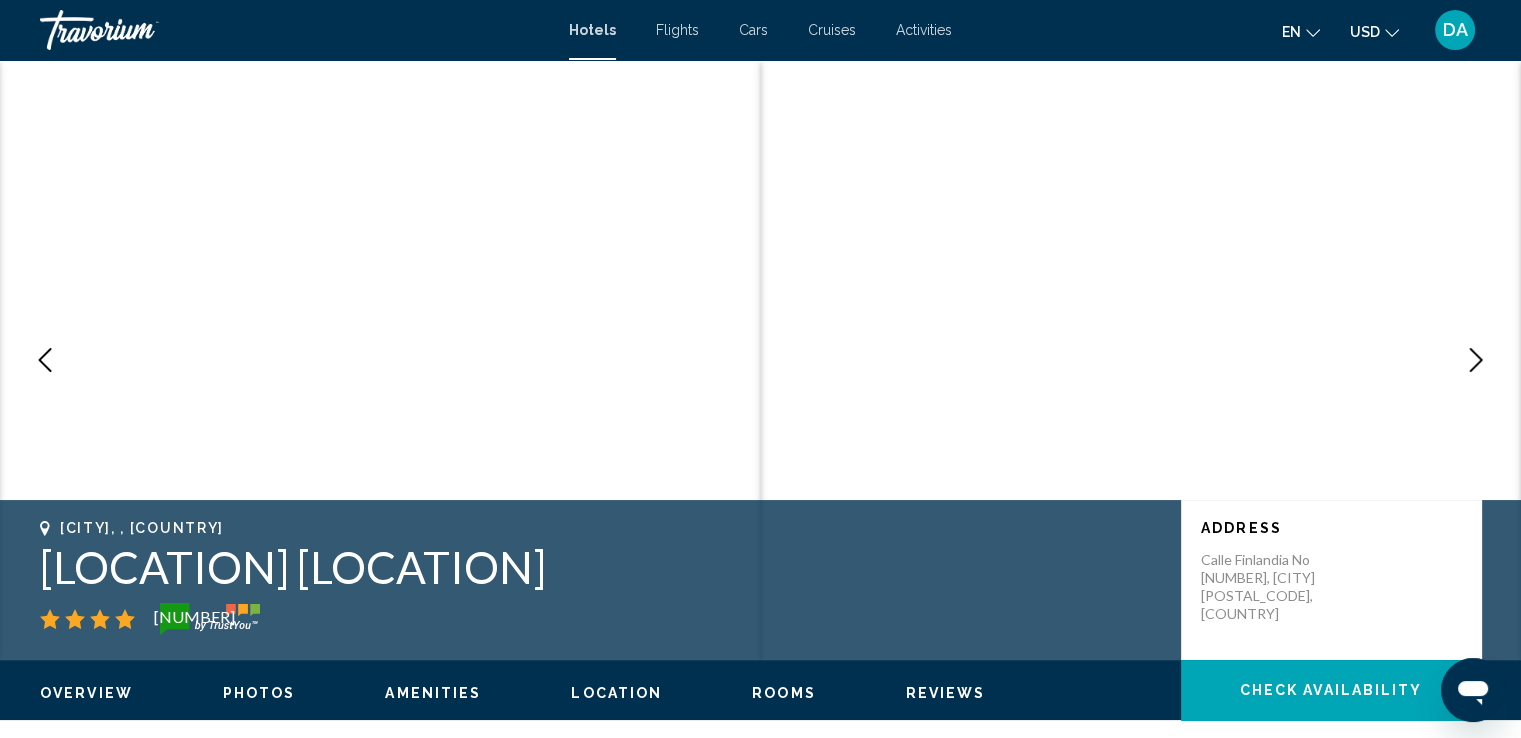 click at bounding box center [1476, 360] 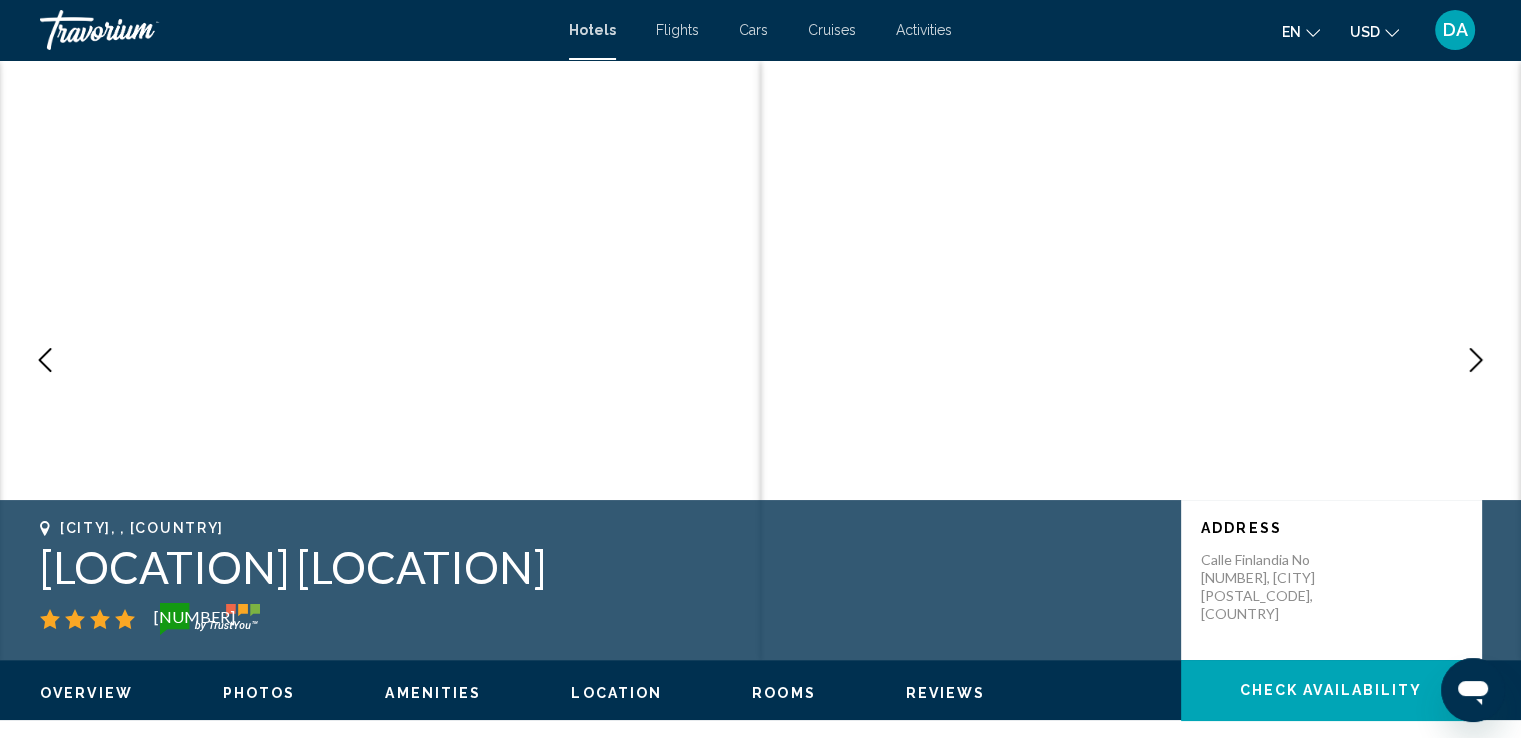 click at bounding box center (1476, 360) 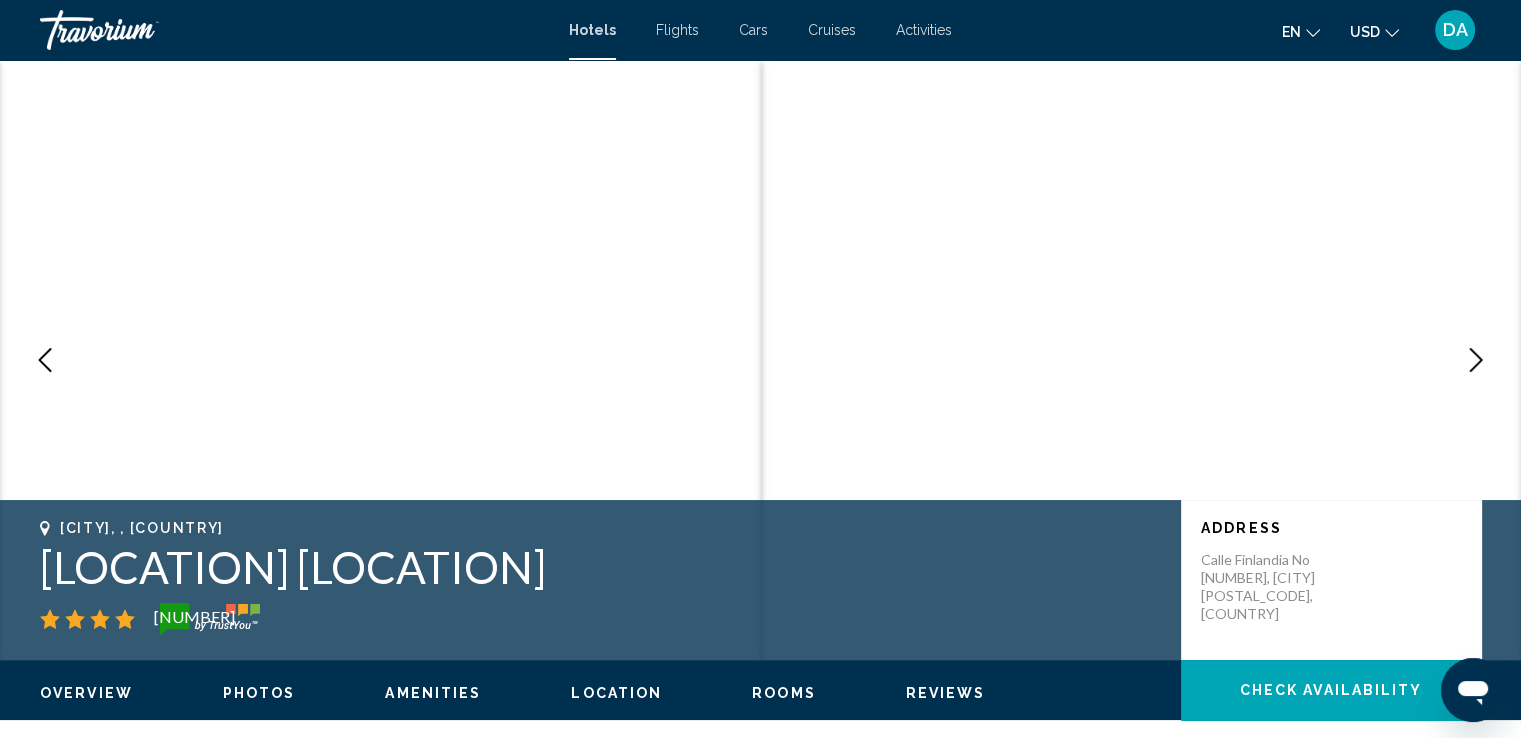 click at bounding box center [1476, 360] 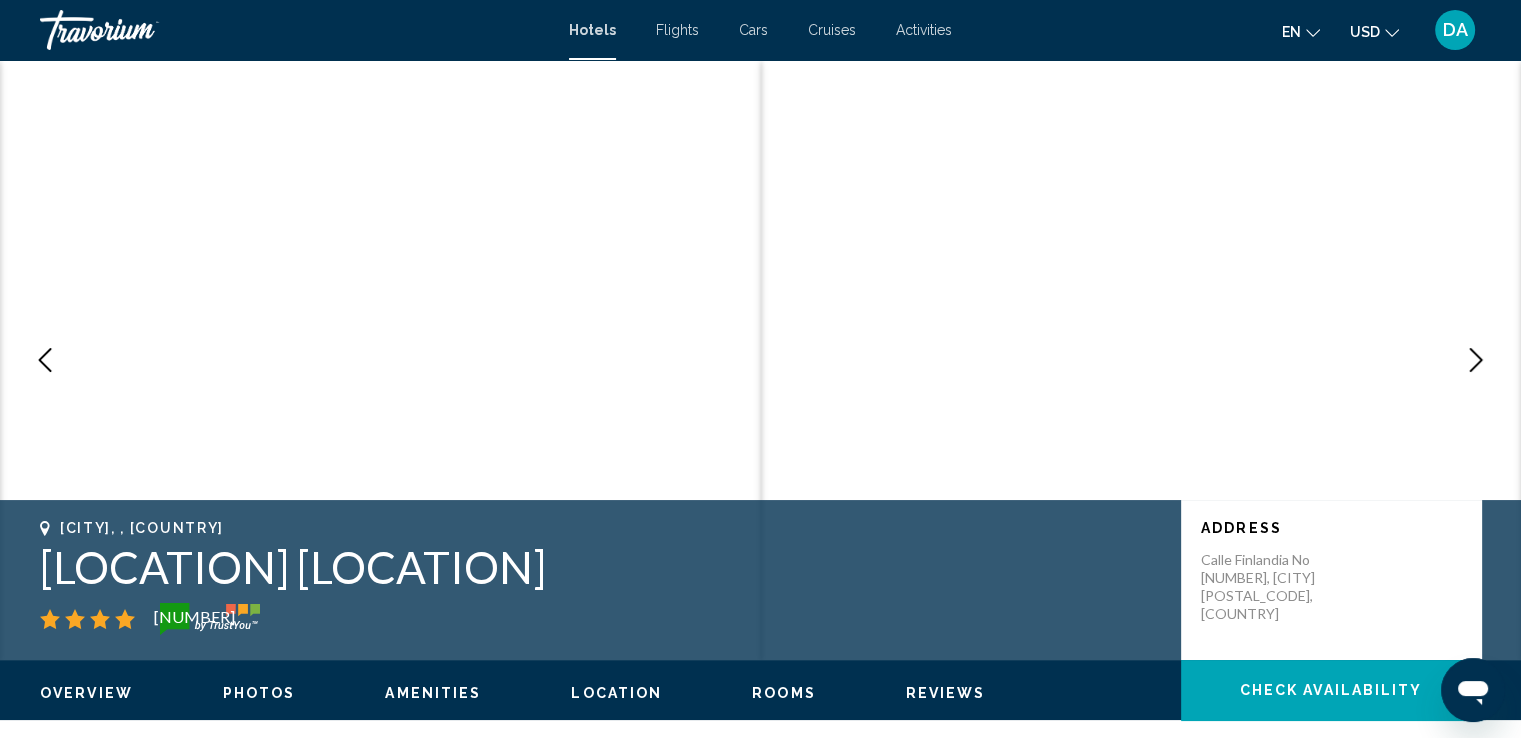 click at bounding box center (1476, 360) 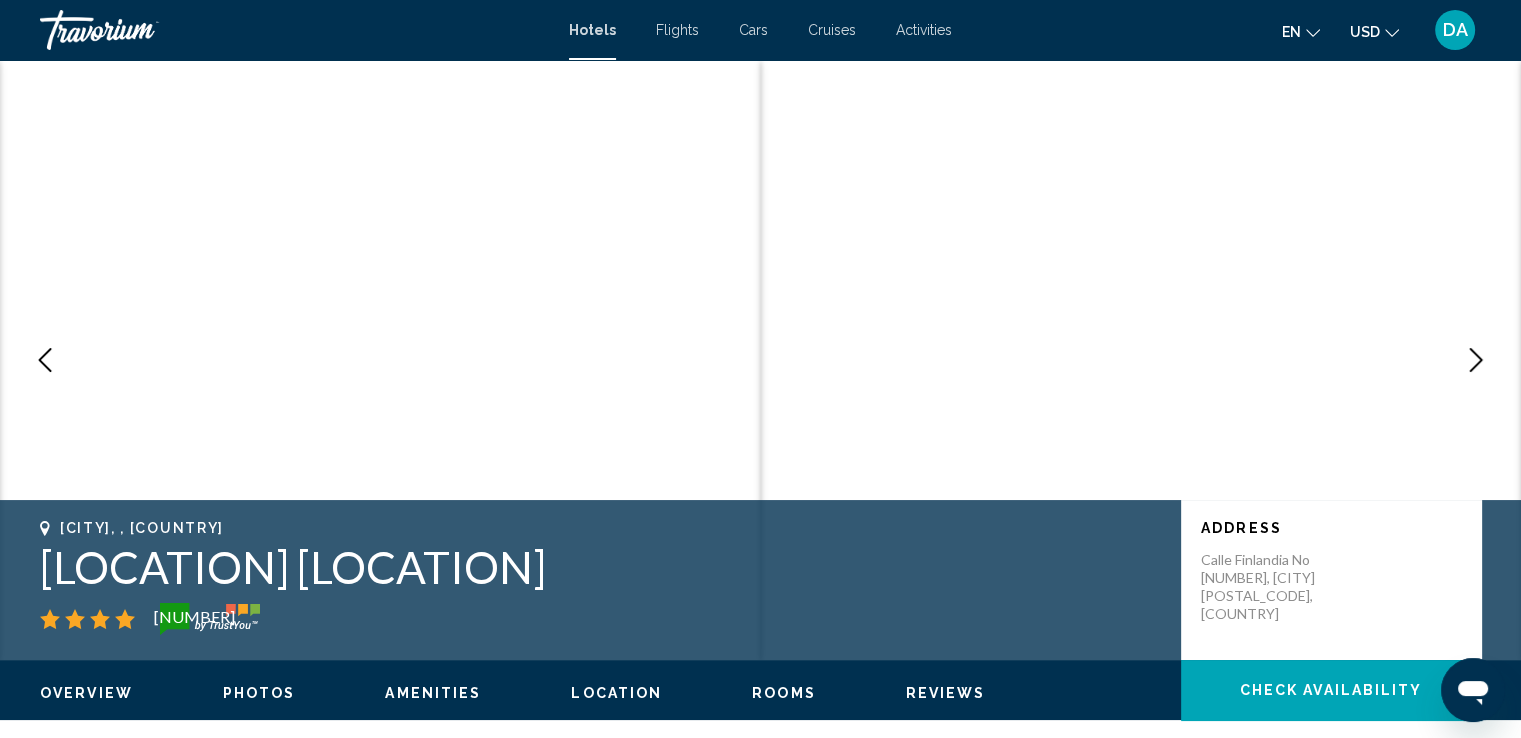 click at bounding box center (1476, 360) 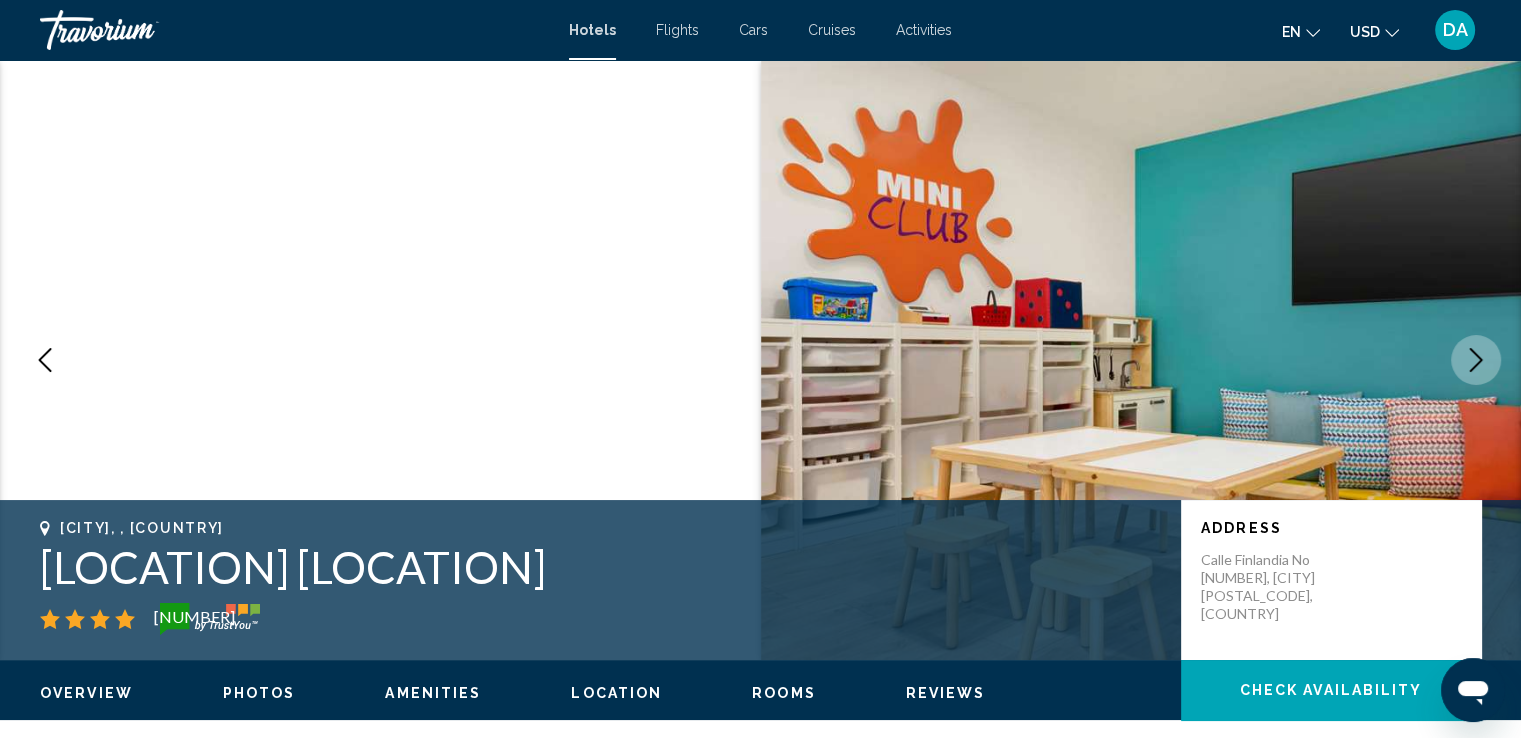 click at bounding box center [1476, 360] 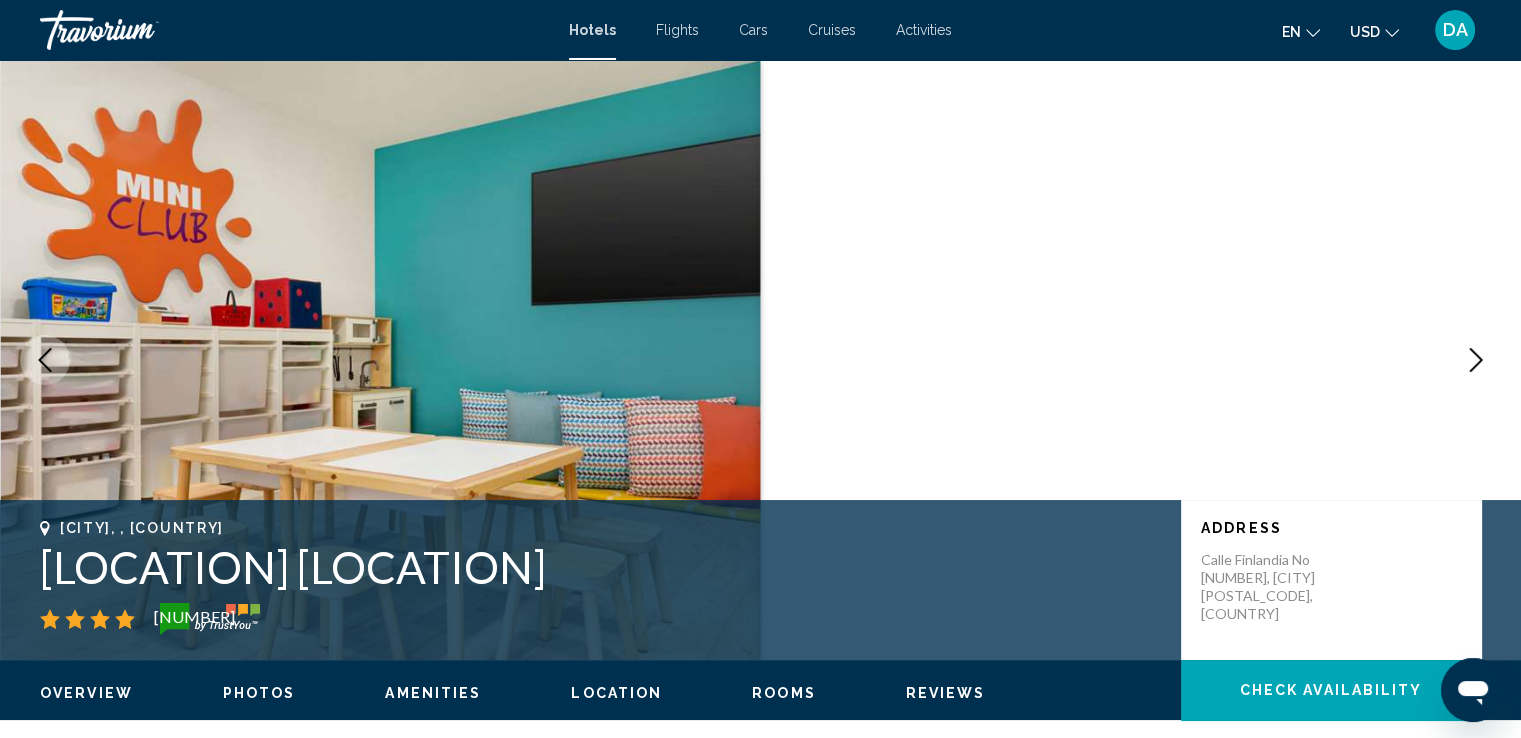 click at bounding box center [1476, 360] 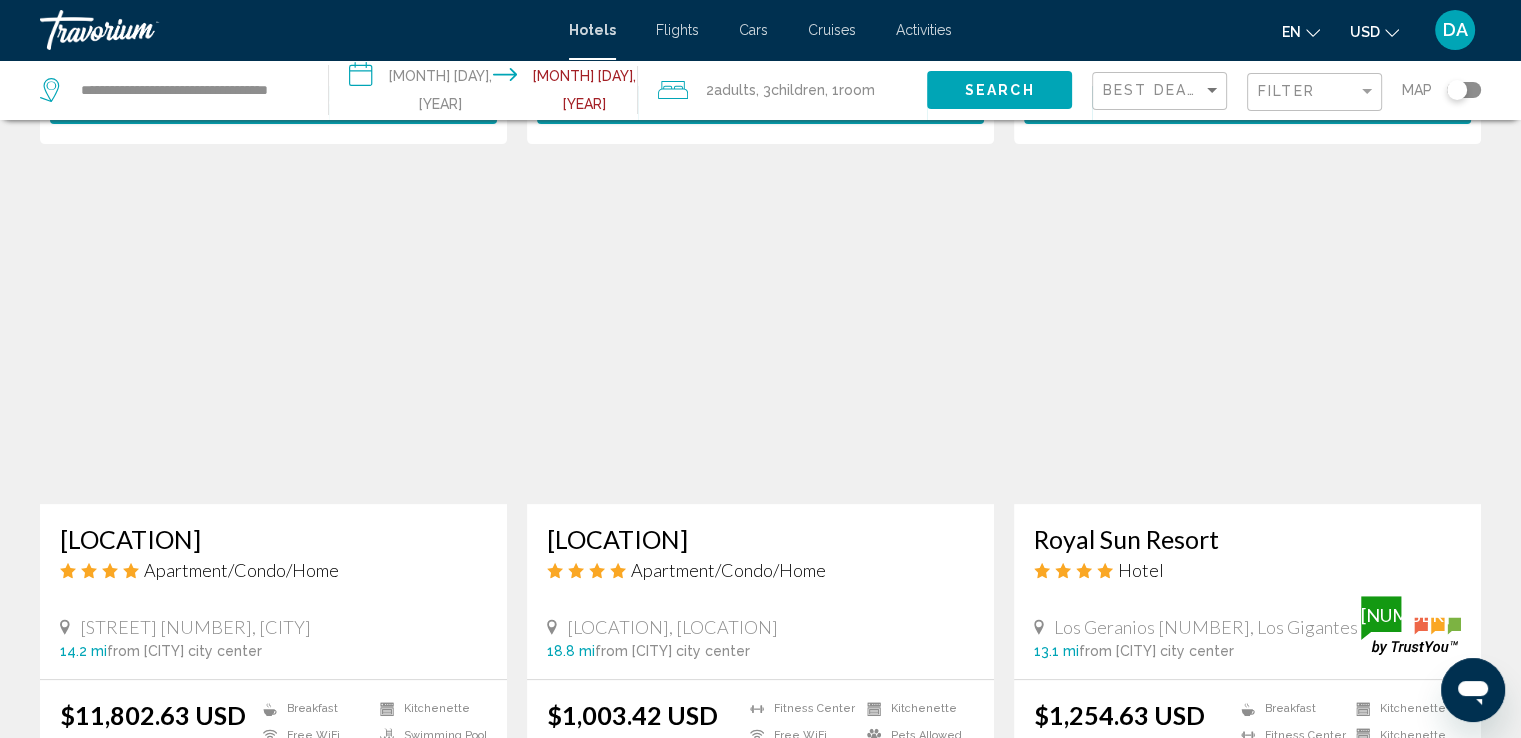 scroll, scrollTop: 787, scrollLeft: 0, axis: vertical 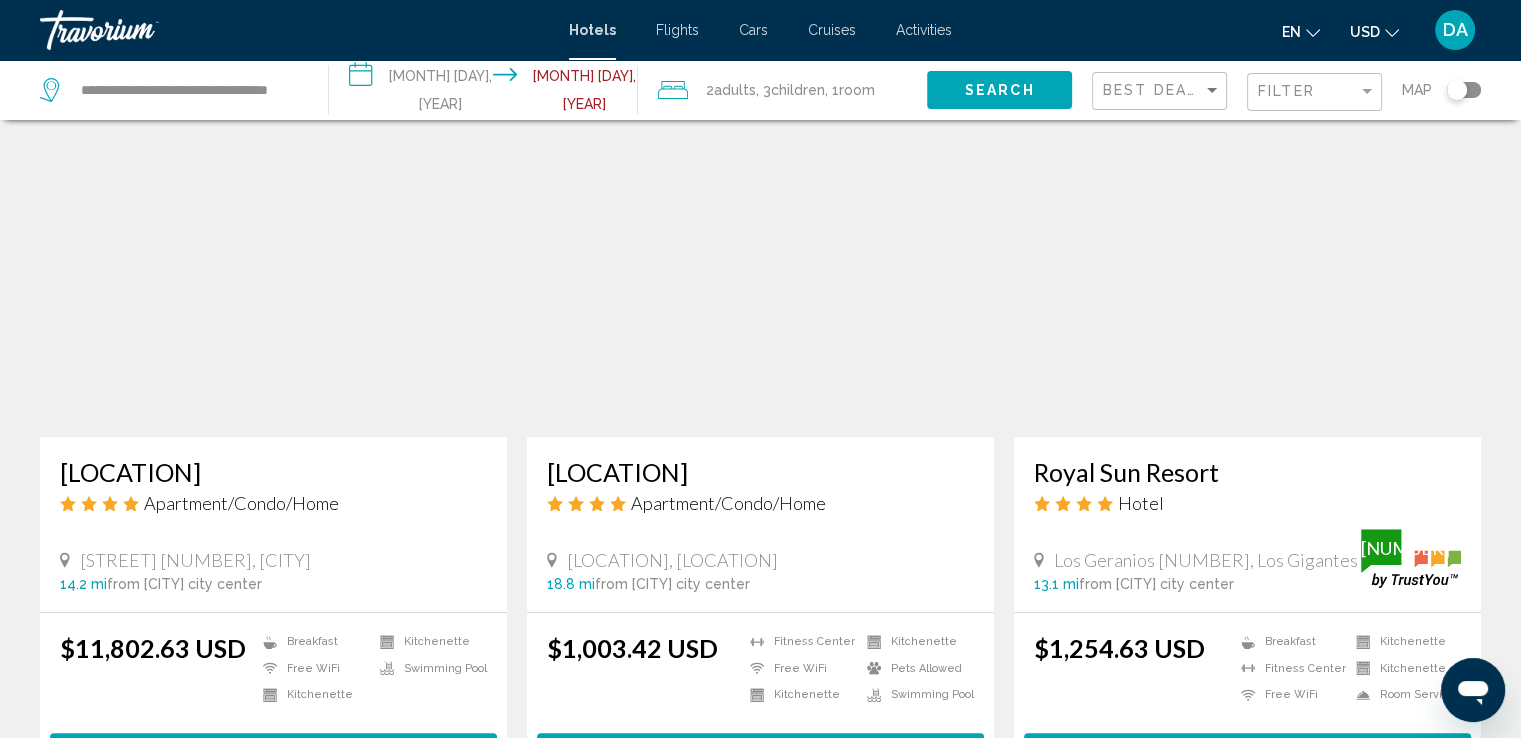 click at bounding box center [760, 277] 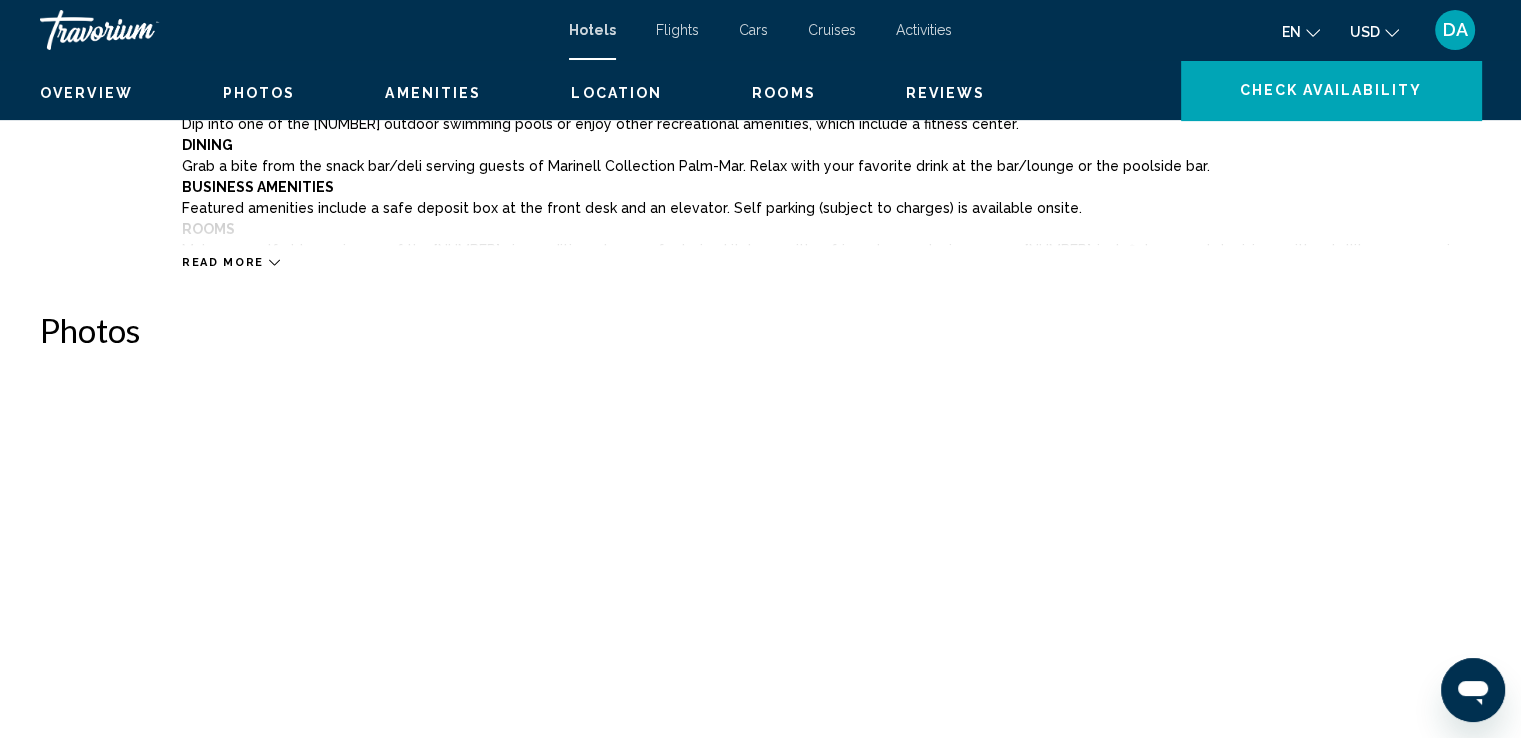 scroll, scrollTop: 0, scrollLeft: 0, axis: both 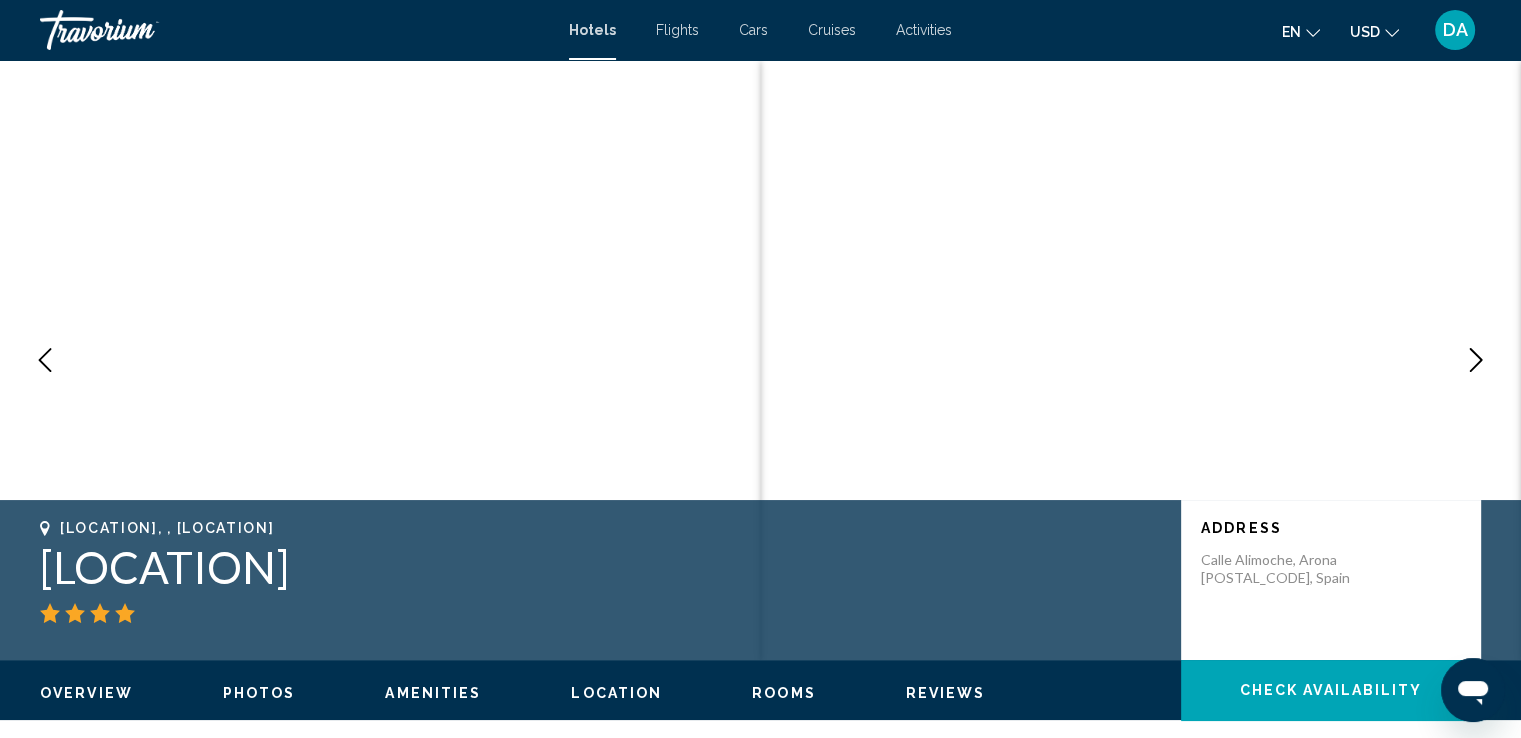 click at bounding box center (1476, 360) 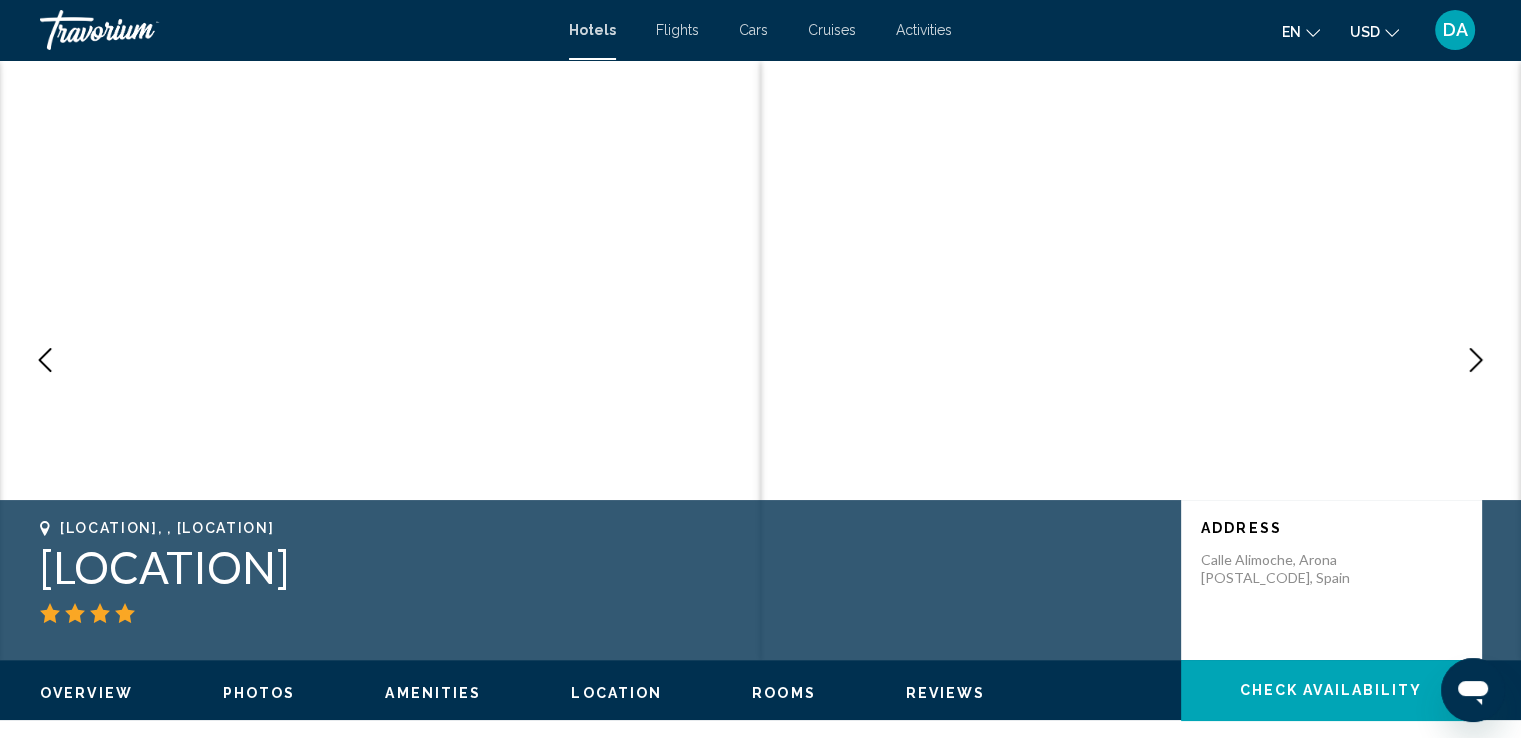 click at bounding box center (1476, 360) 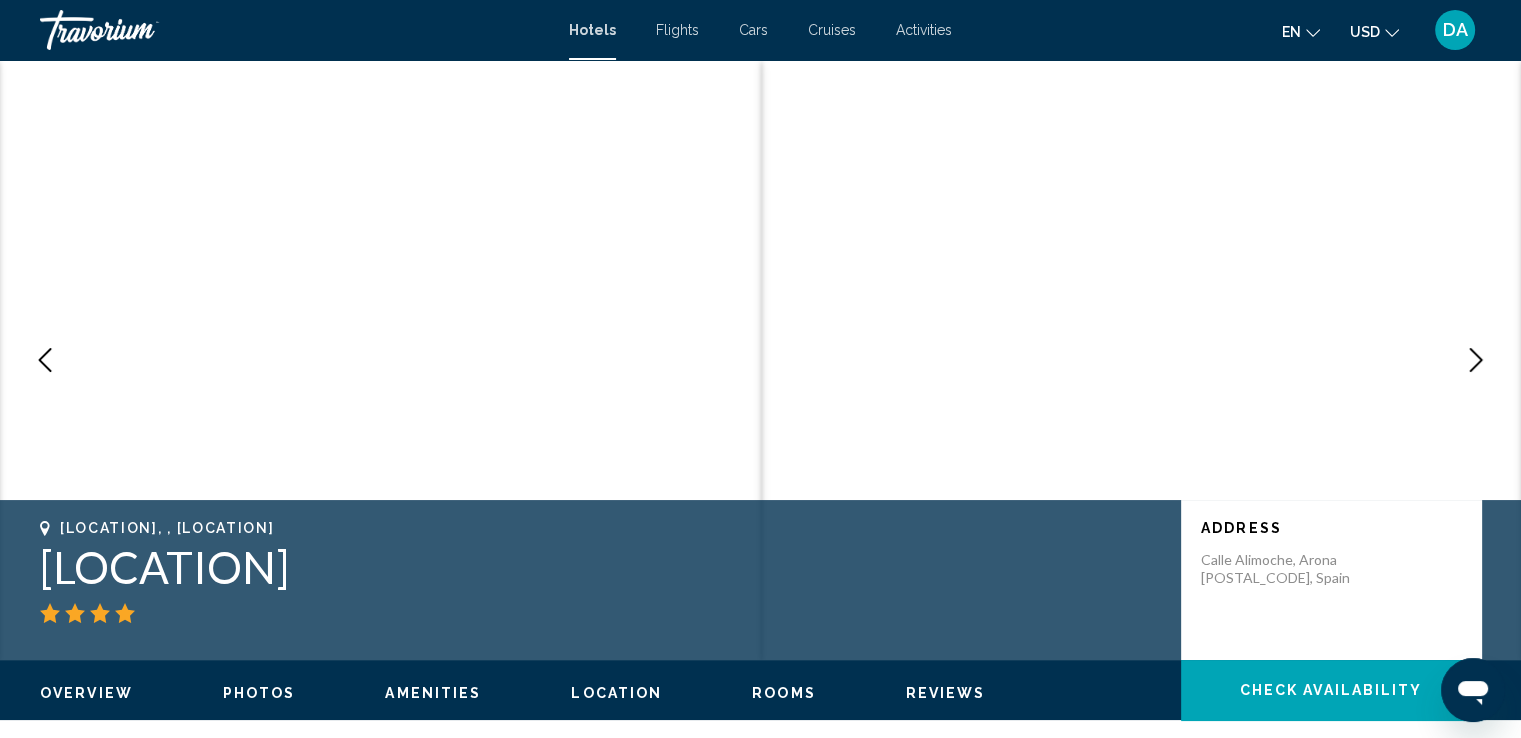 click at bounding box center [1476, 360] 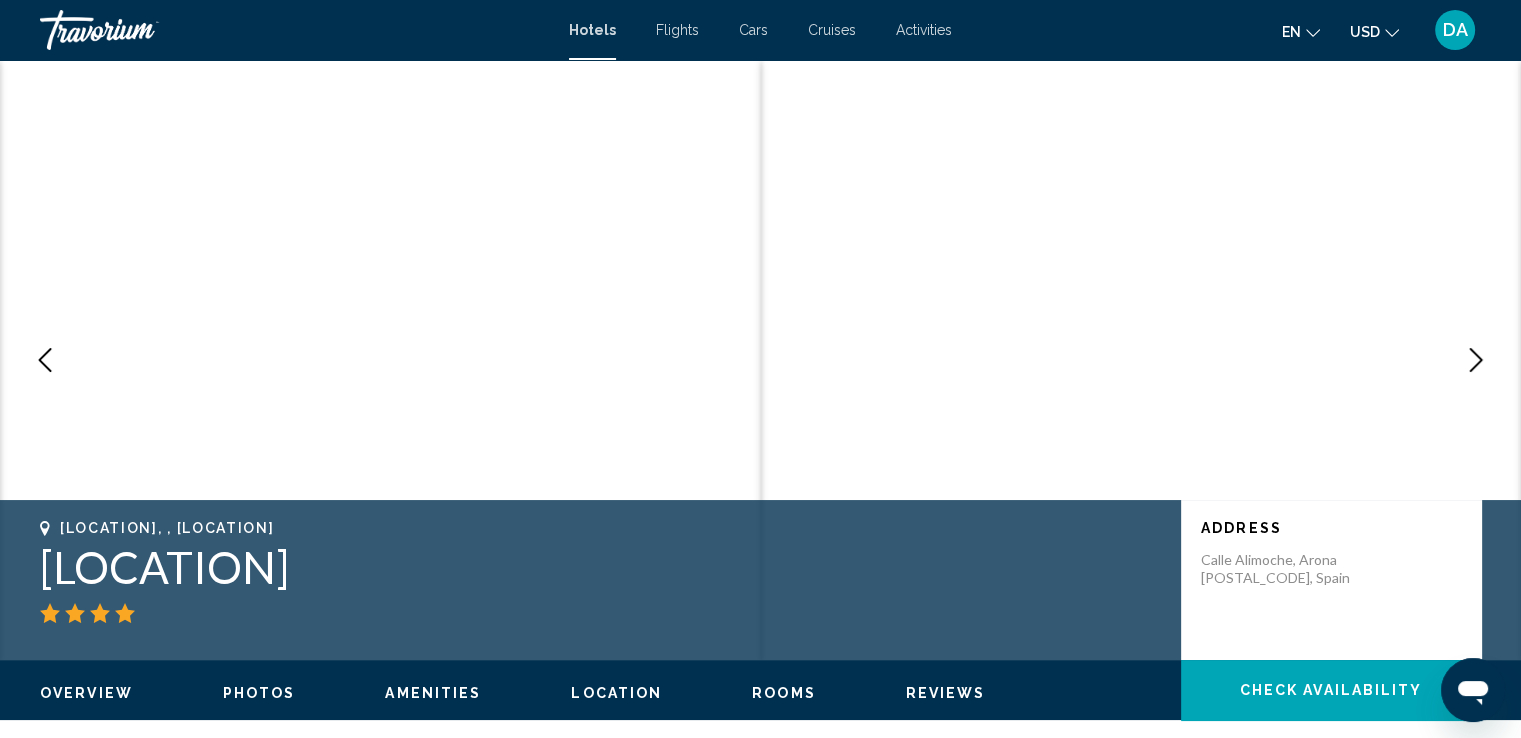 click at bounding box center (1476, 360) 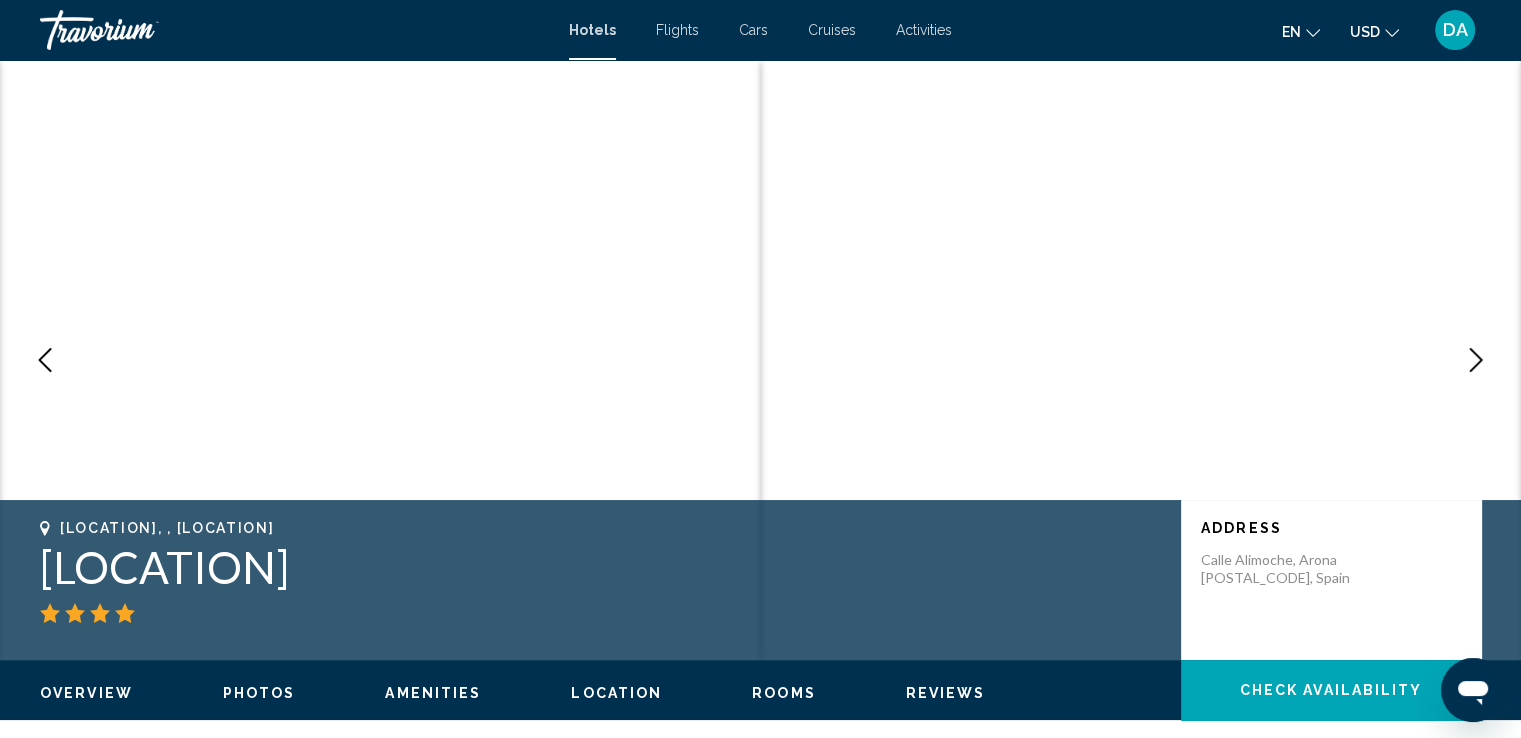 click at bounding box center [1476, 360] 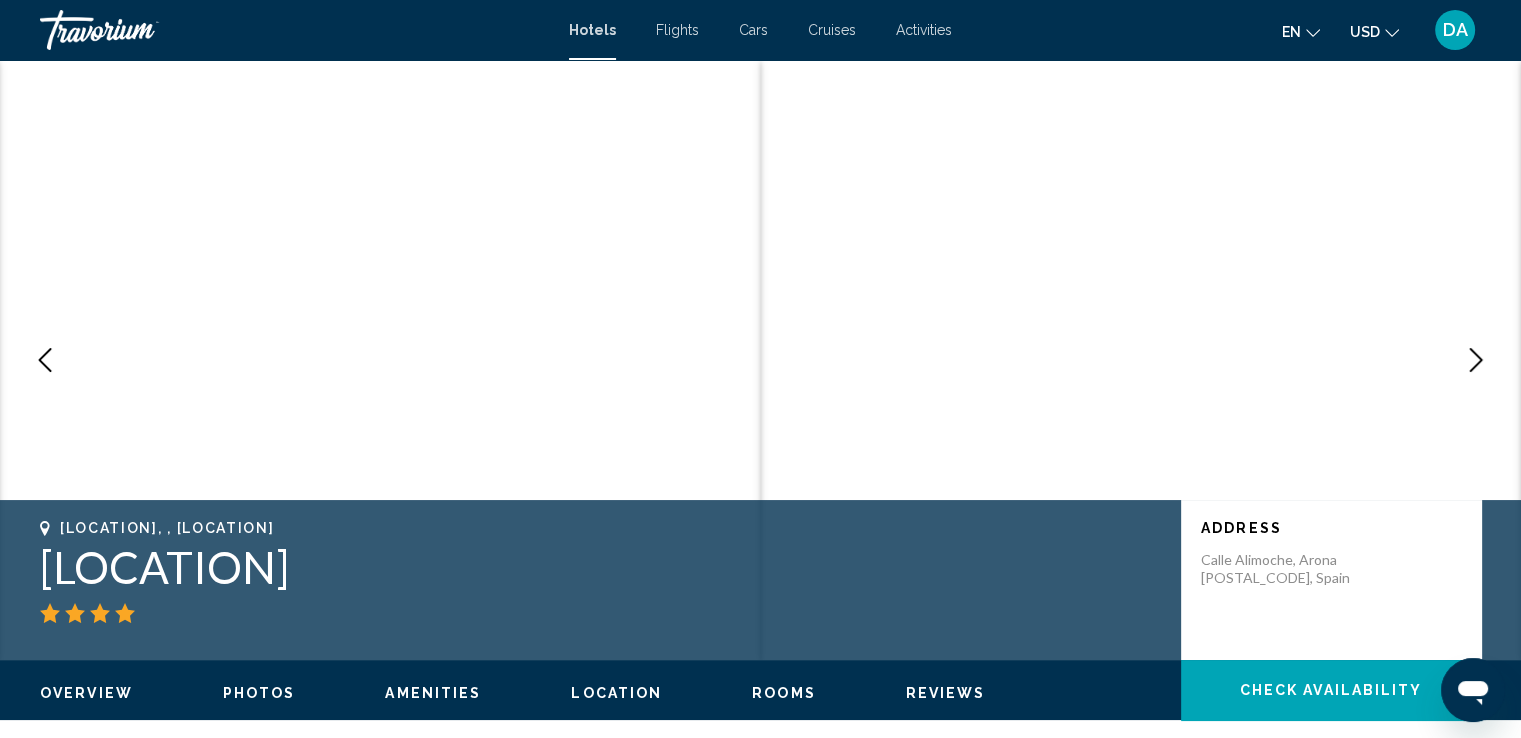 click at bounding box center [1476, 360] 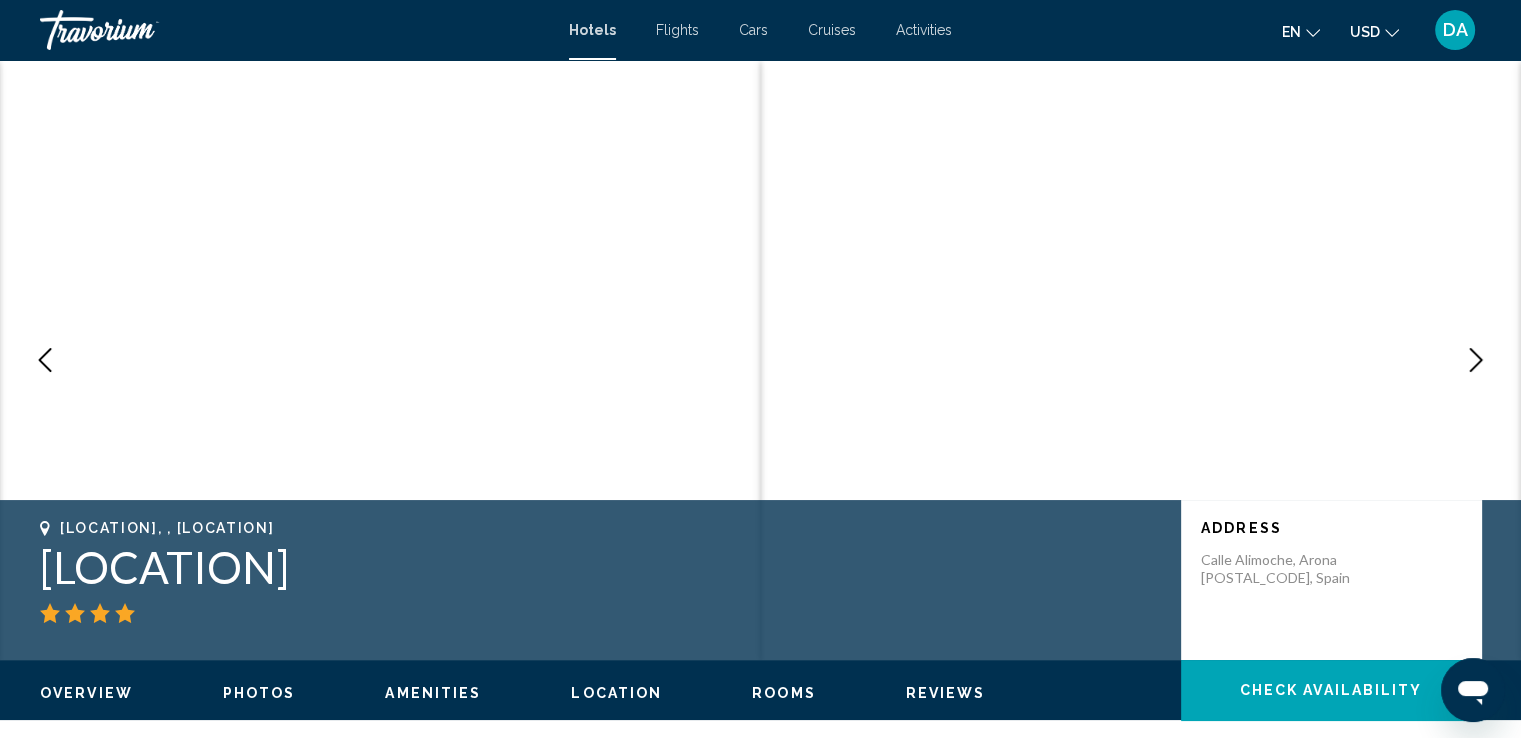 click at bounding box center (1476, 360) 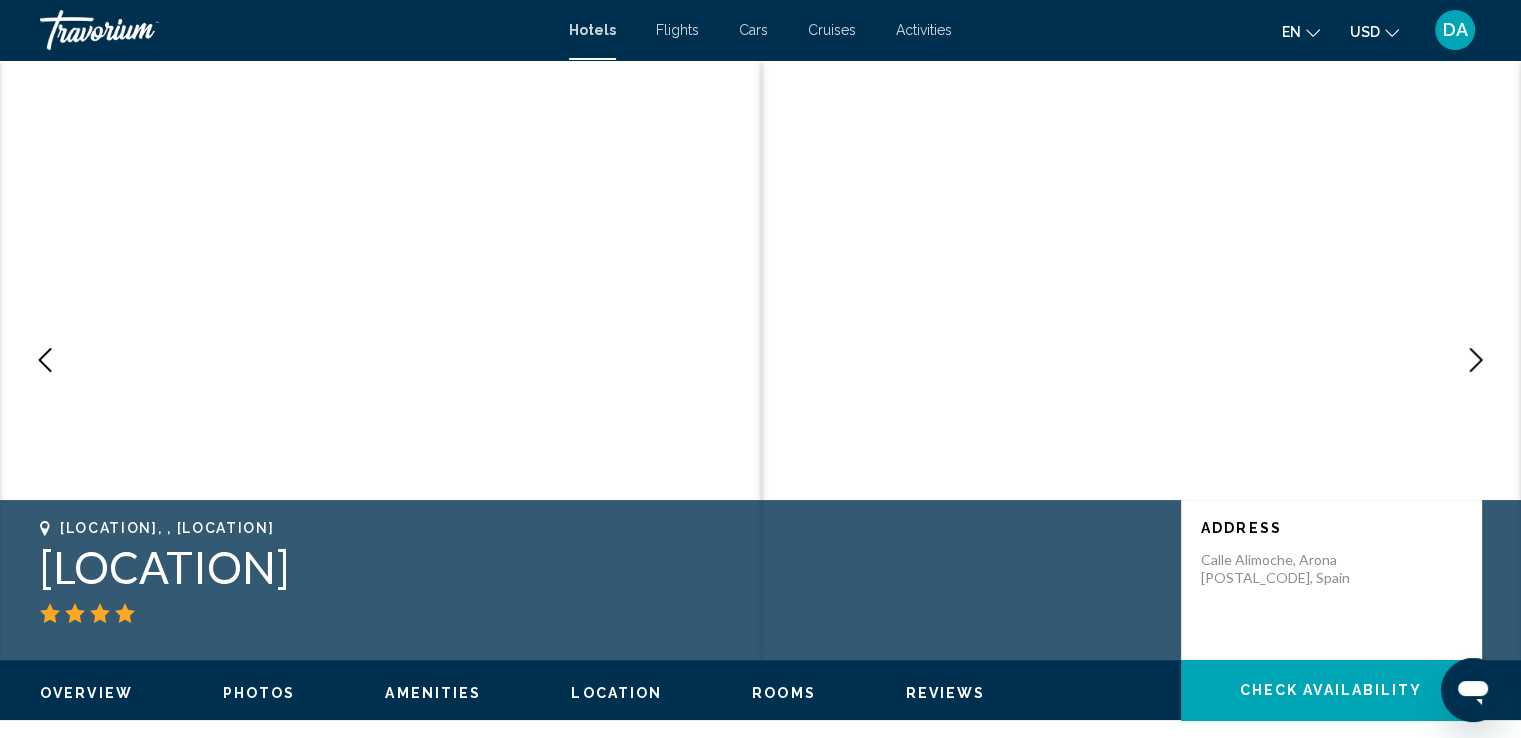 click at bounding box center (1476, 360) 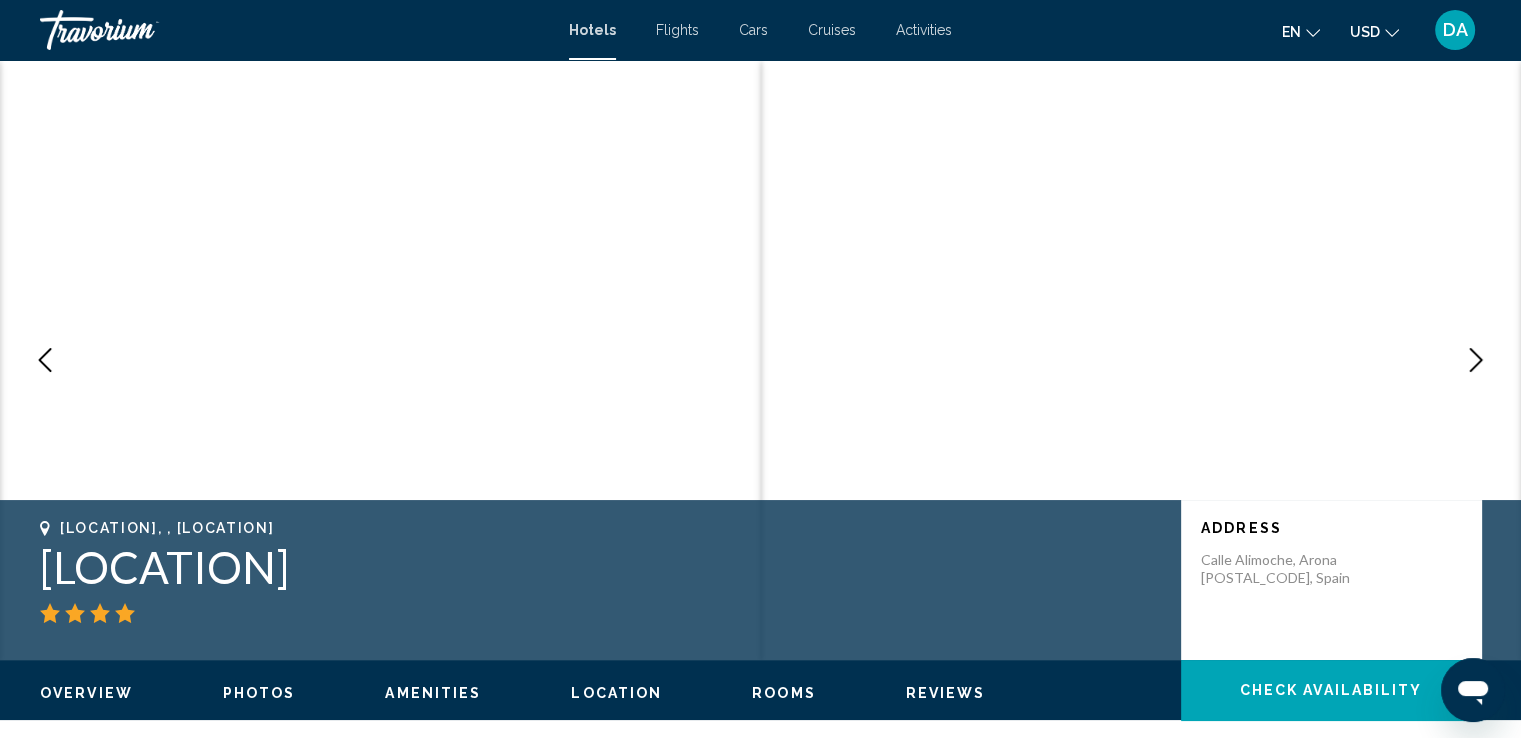 click at bounding box center (1476, 360) 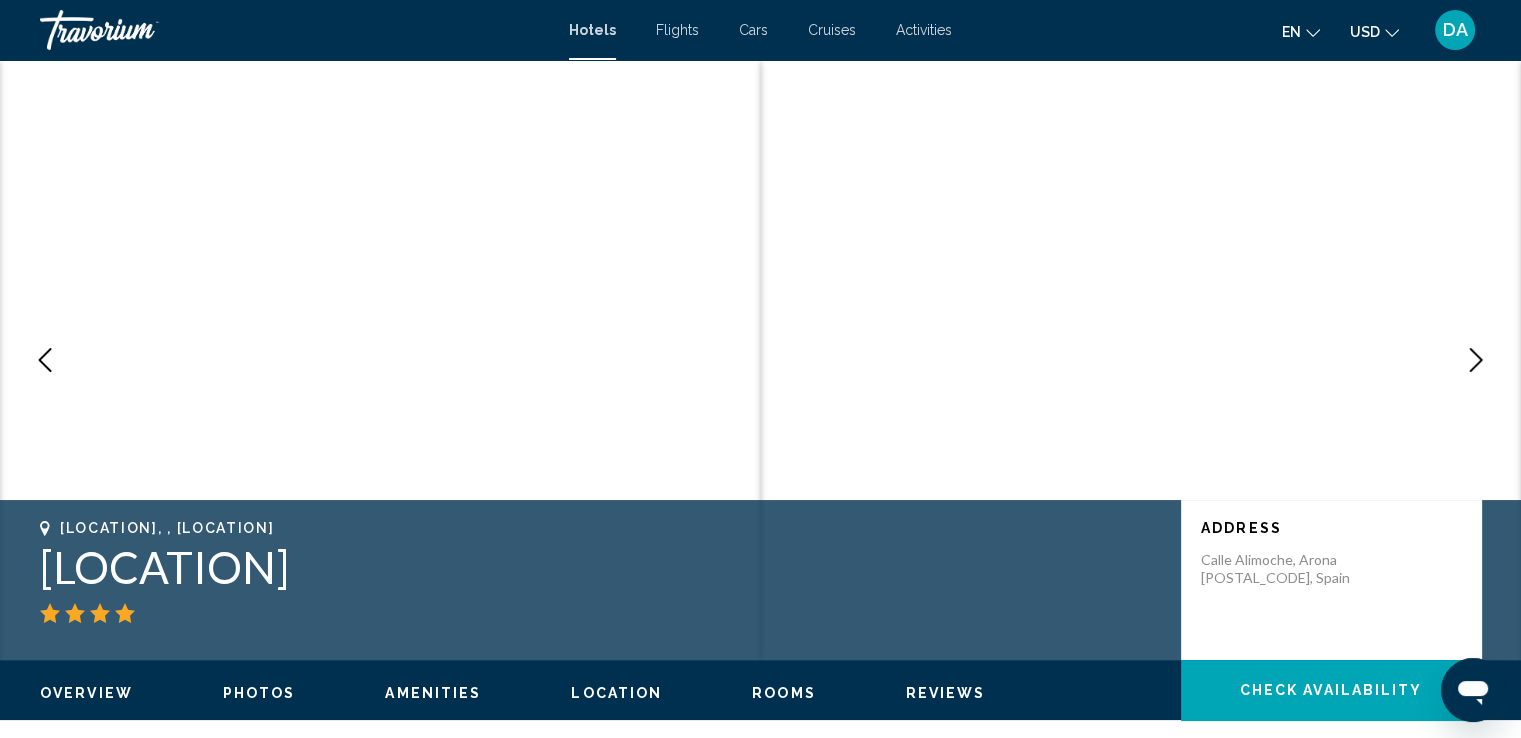 click at bounding box center [1476, 360] 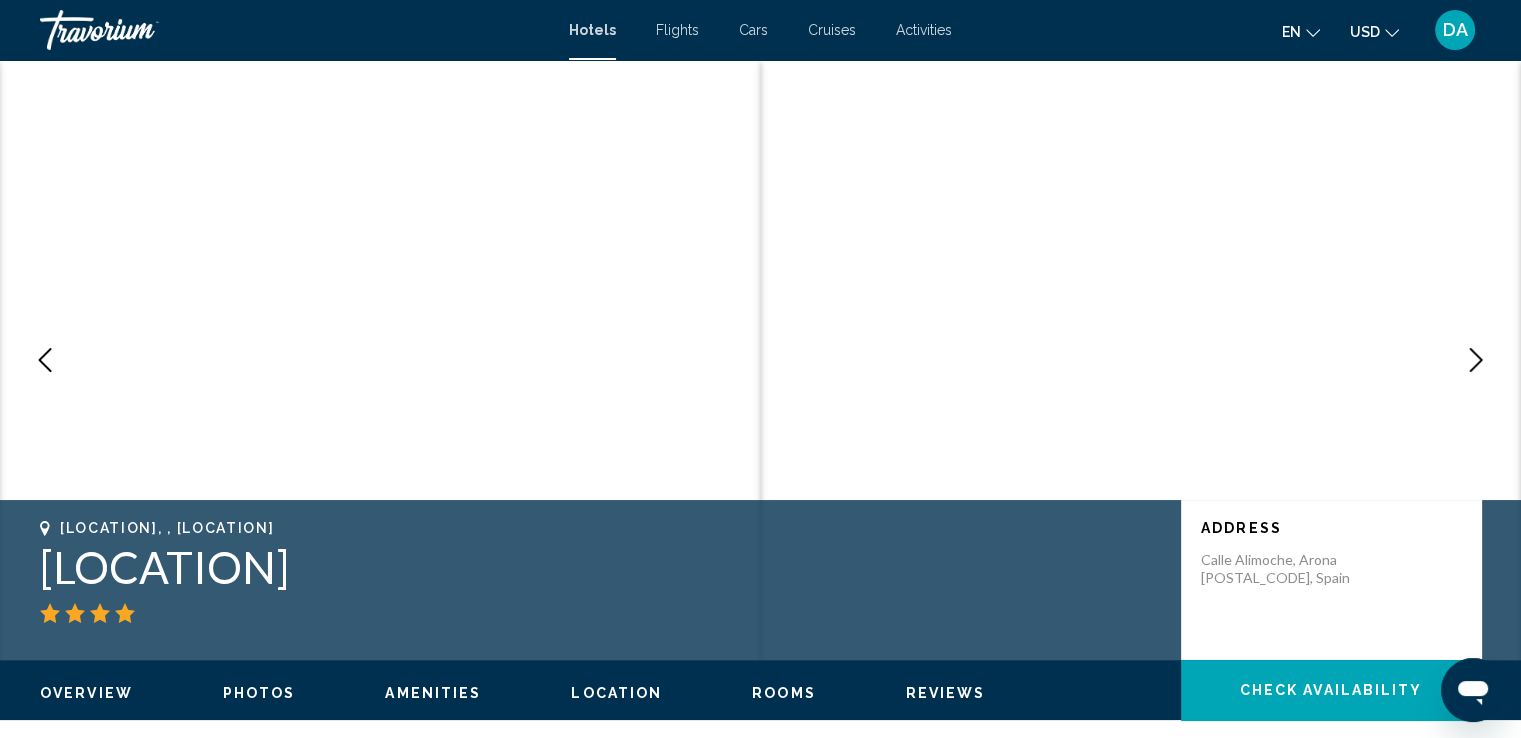 click at bounding box center [1476, 360] 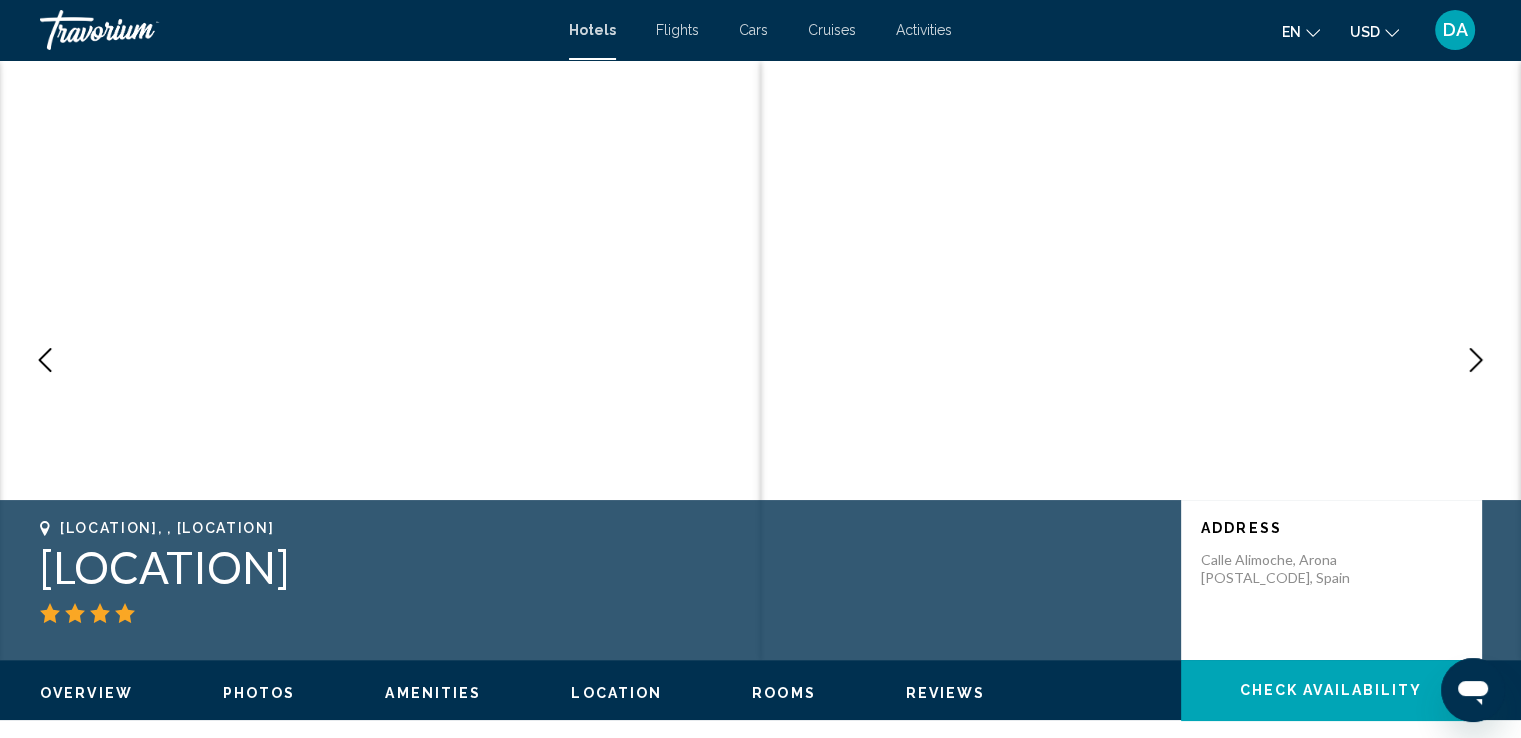 click at bounding box center (1476, 360) 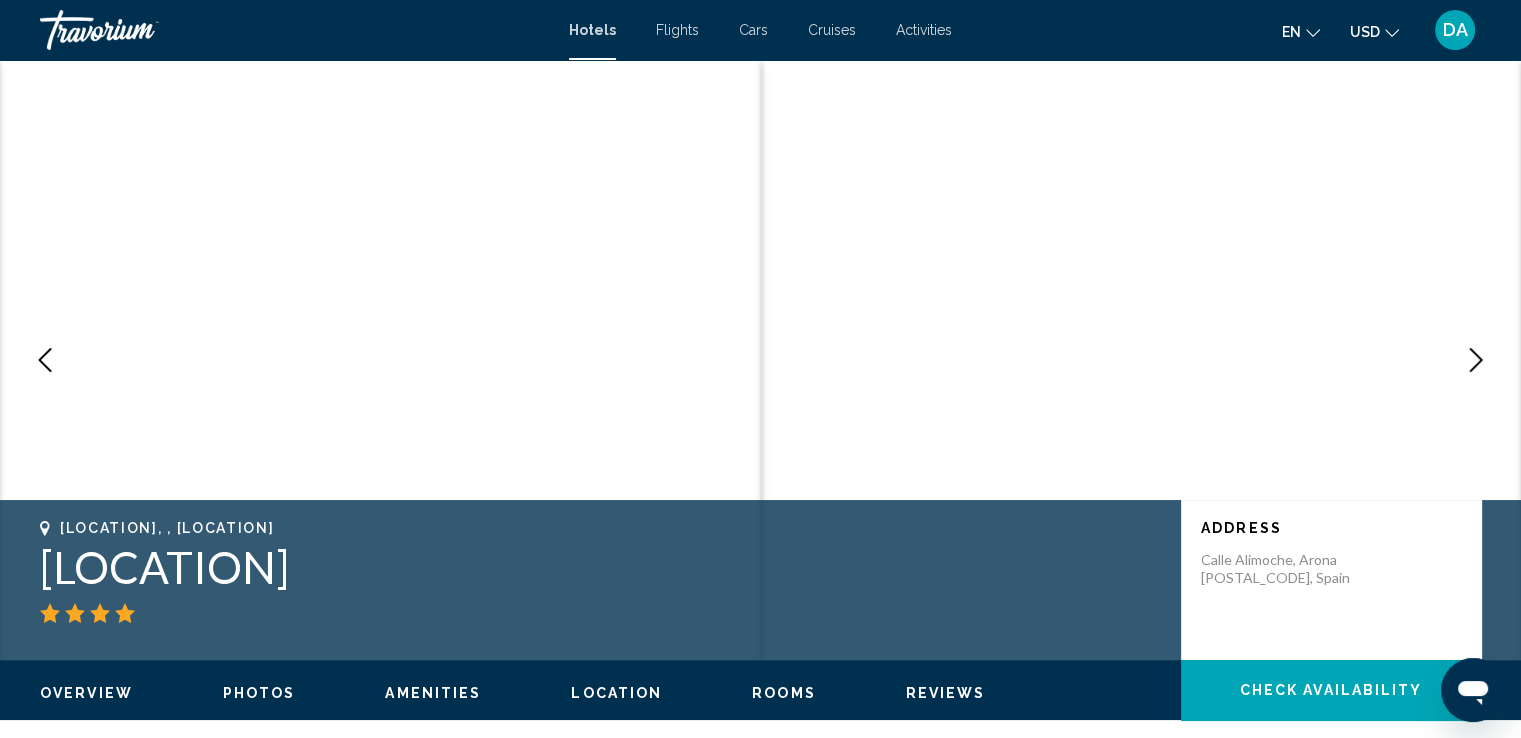 click at bounding box center (1476, 360) 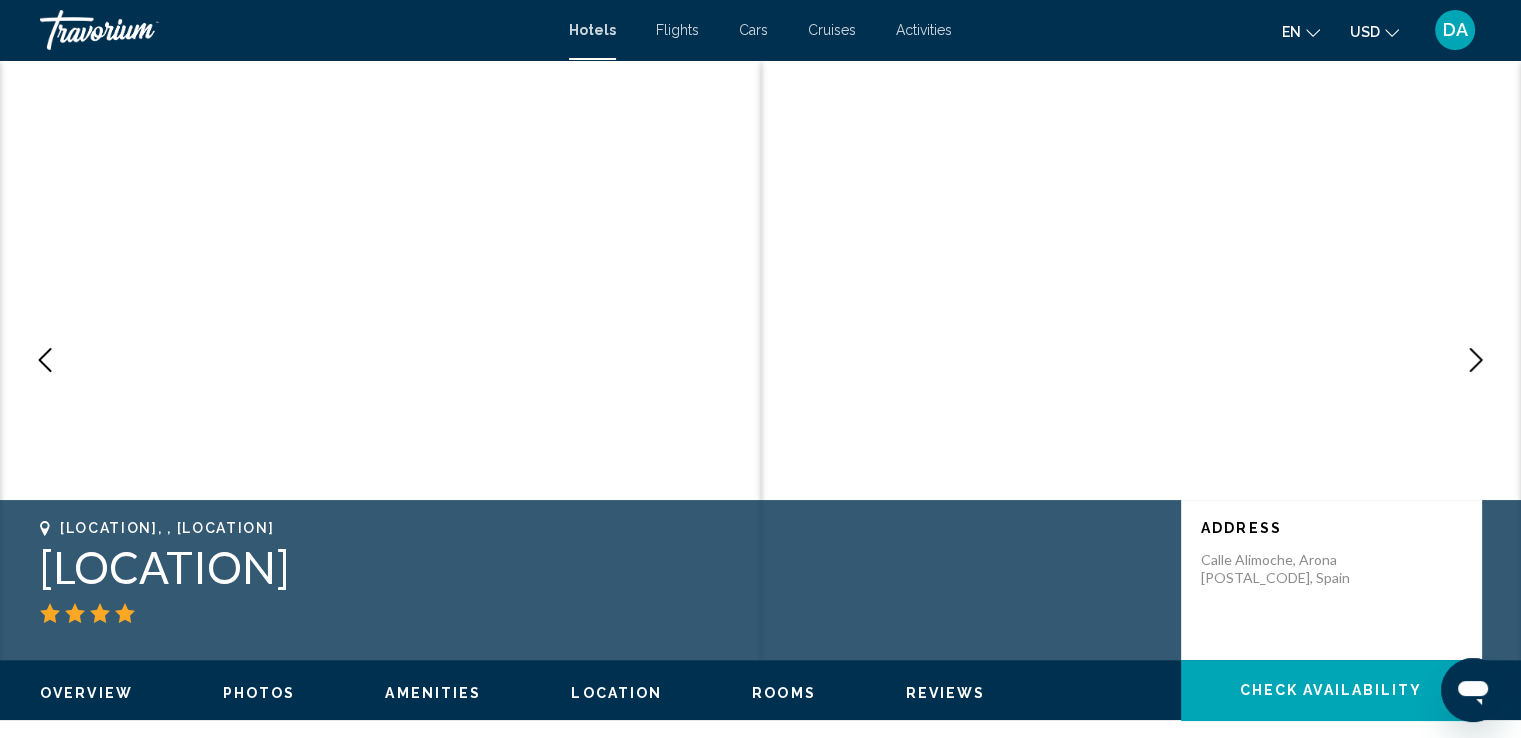 click at bounding box center [1476, 360] 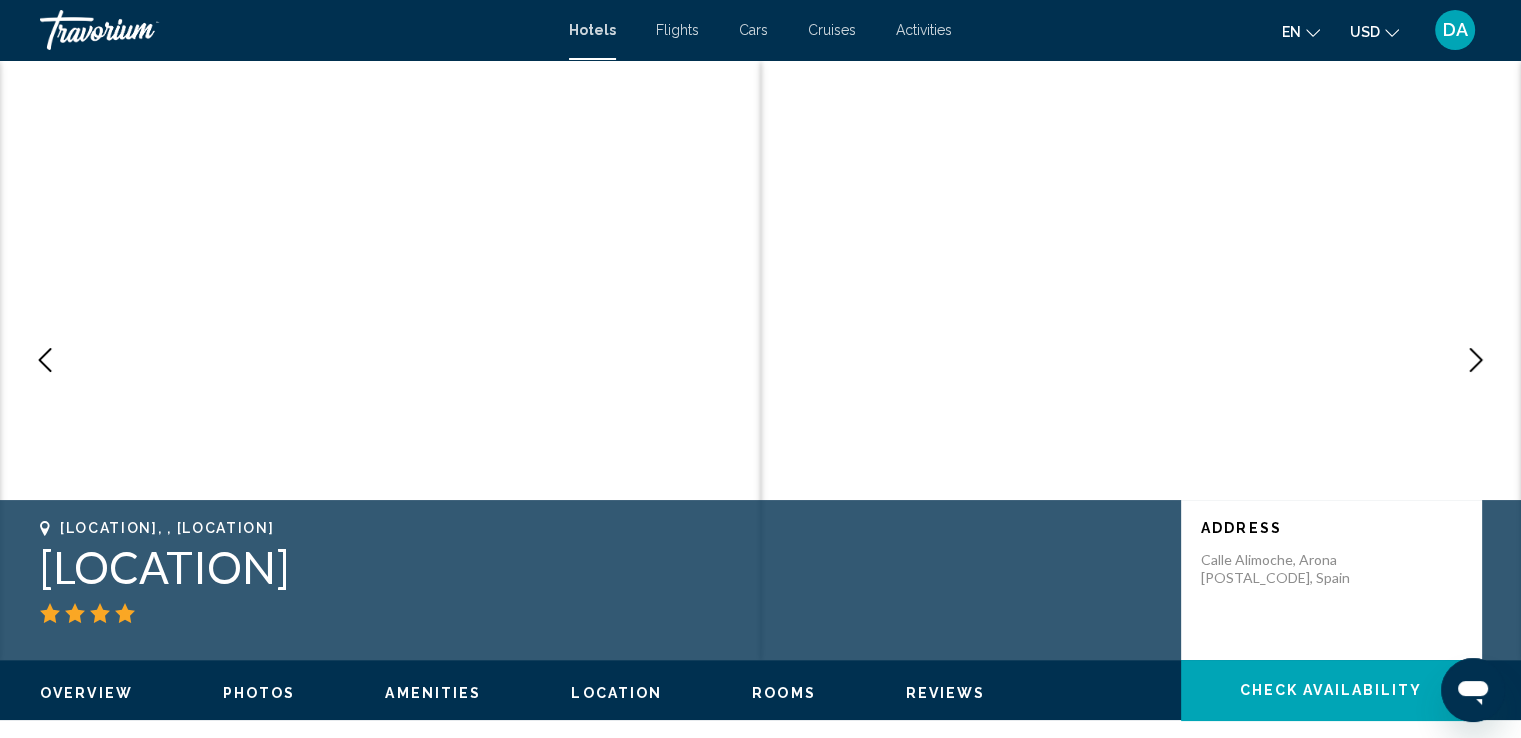click at bounding box center [1476, 360] 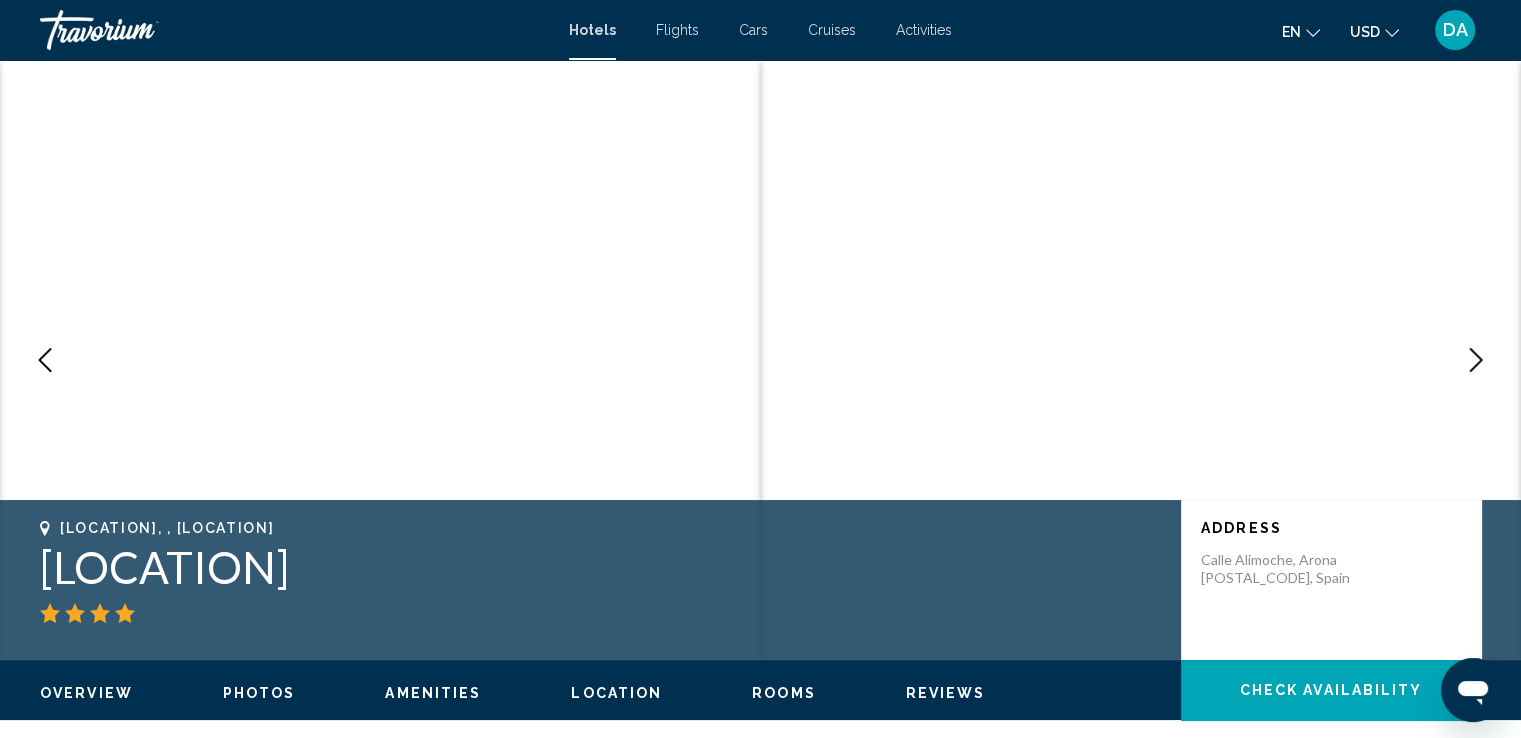 click at bounding box center [1476, 360] 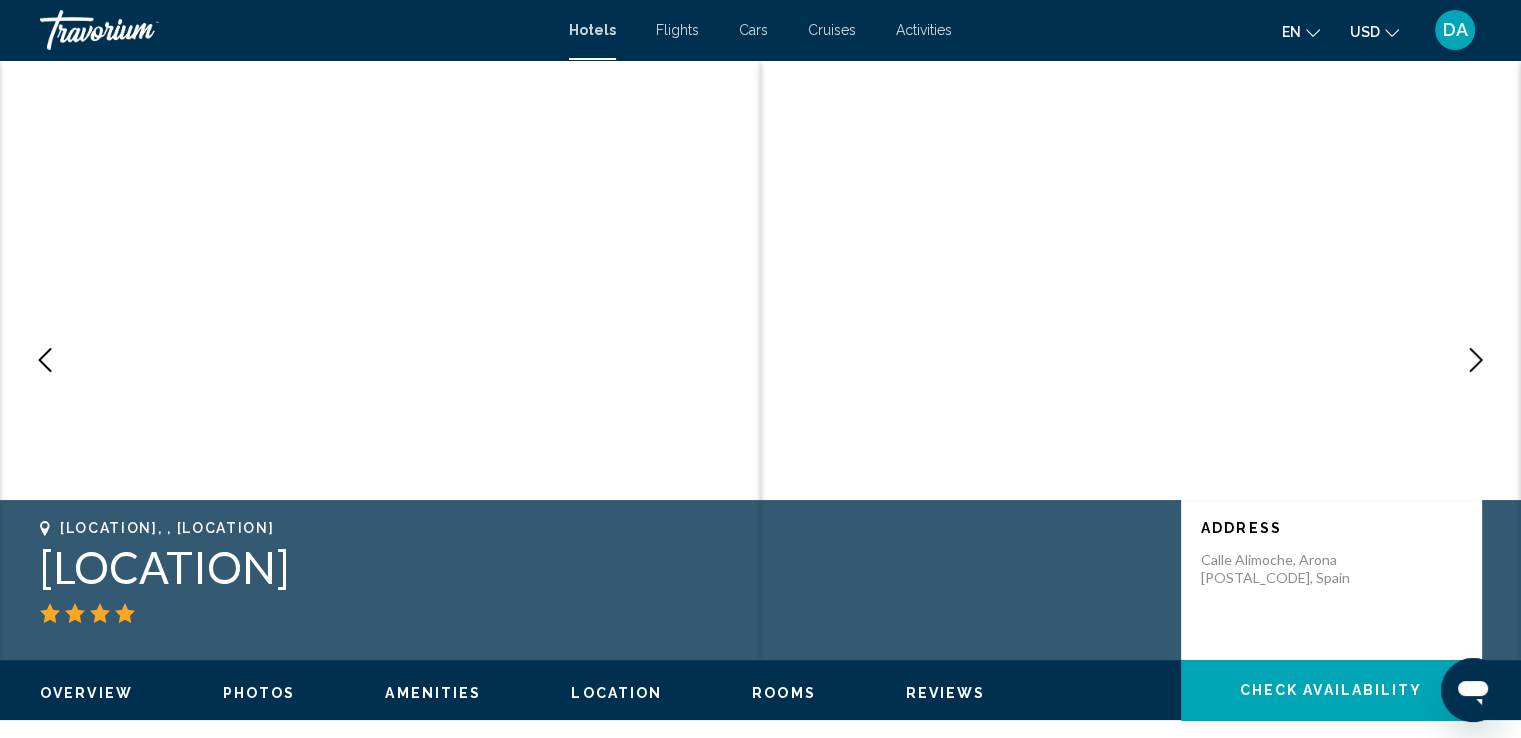 click at bounding box center [1476, 360] 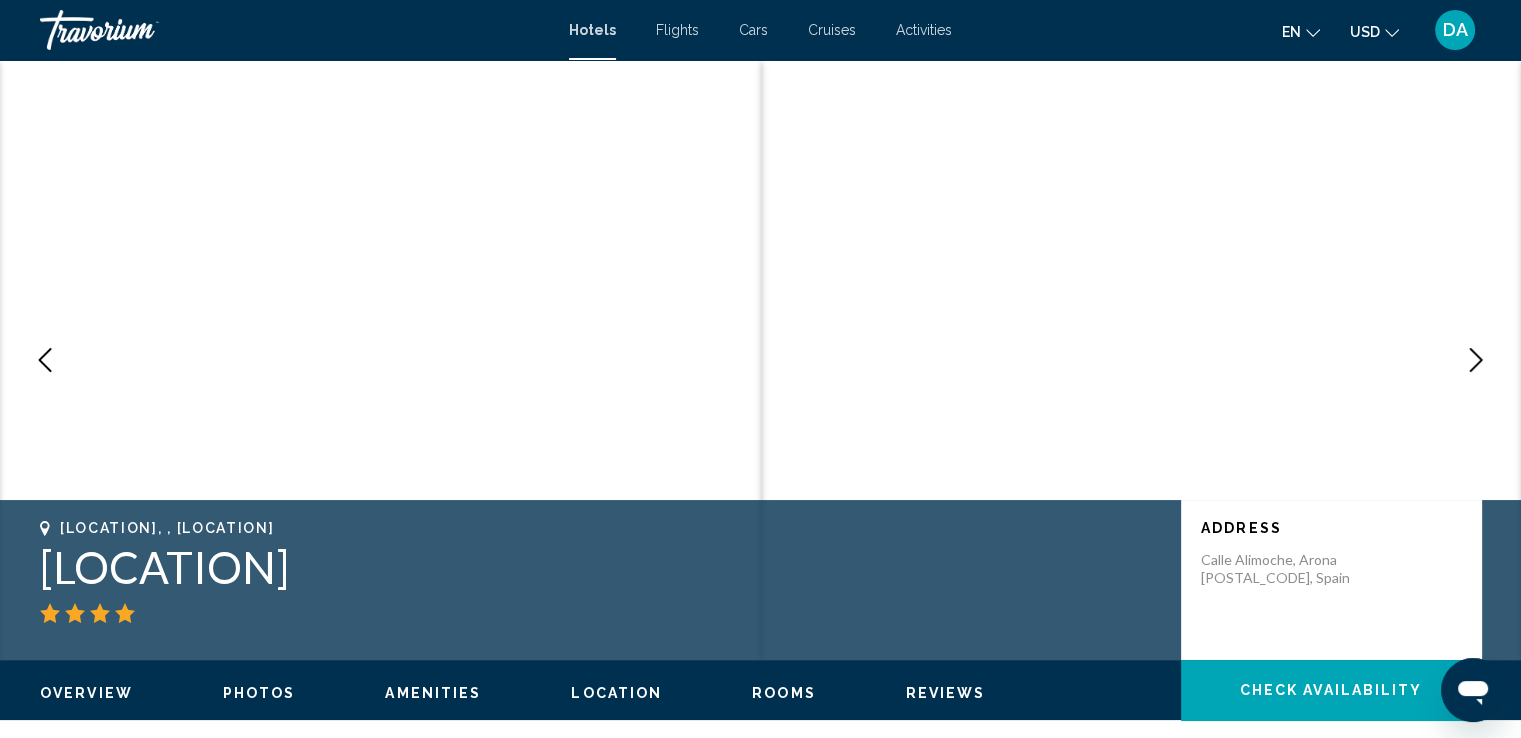 click at bounding box center [1476, 360] 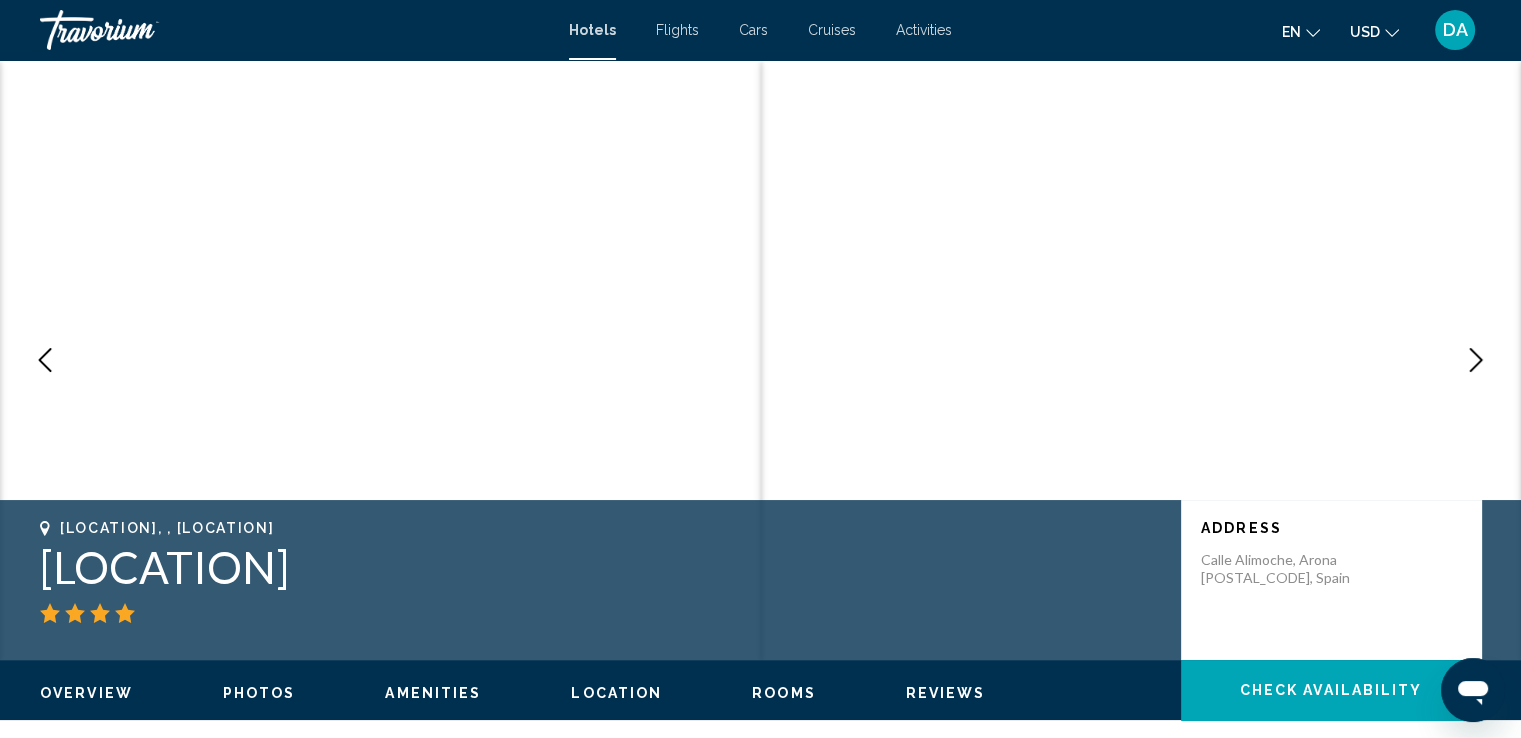 click at bounding box center (1476, 360) 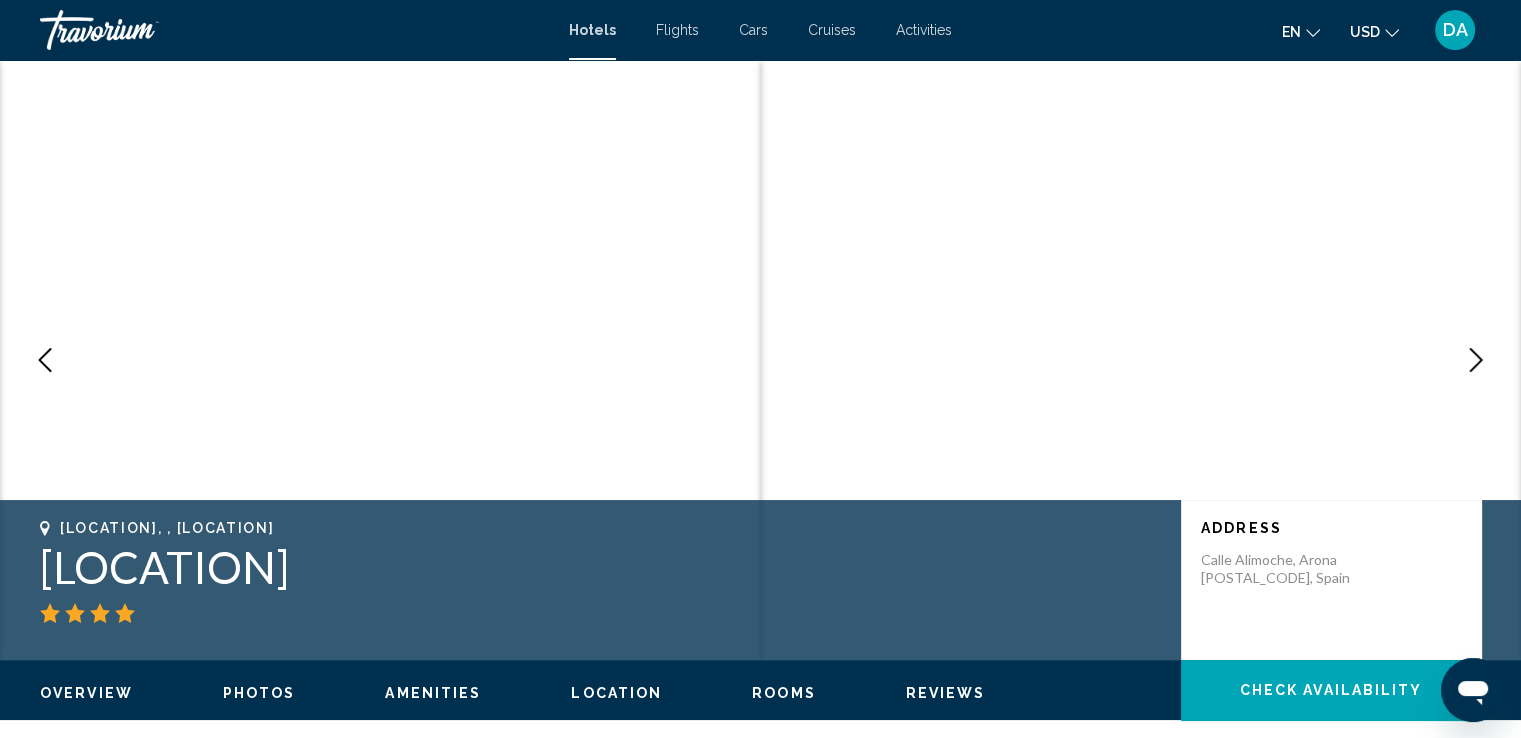 click at bounding box center (1476, 360) 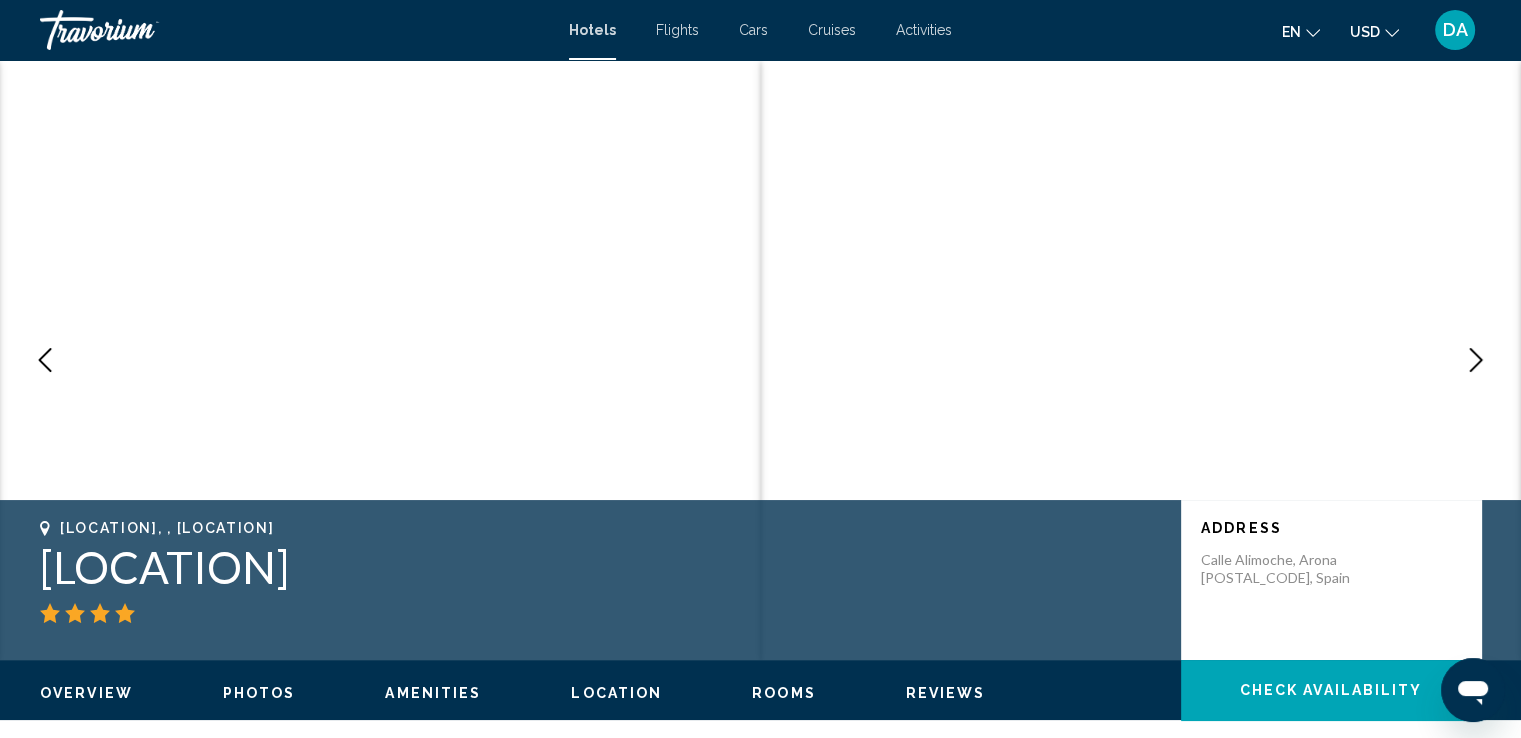 click at bounding box center [1476, 360] 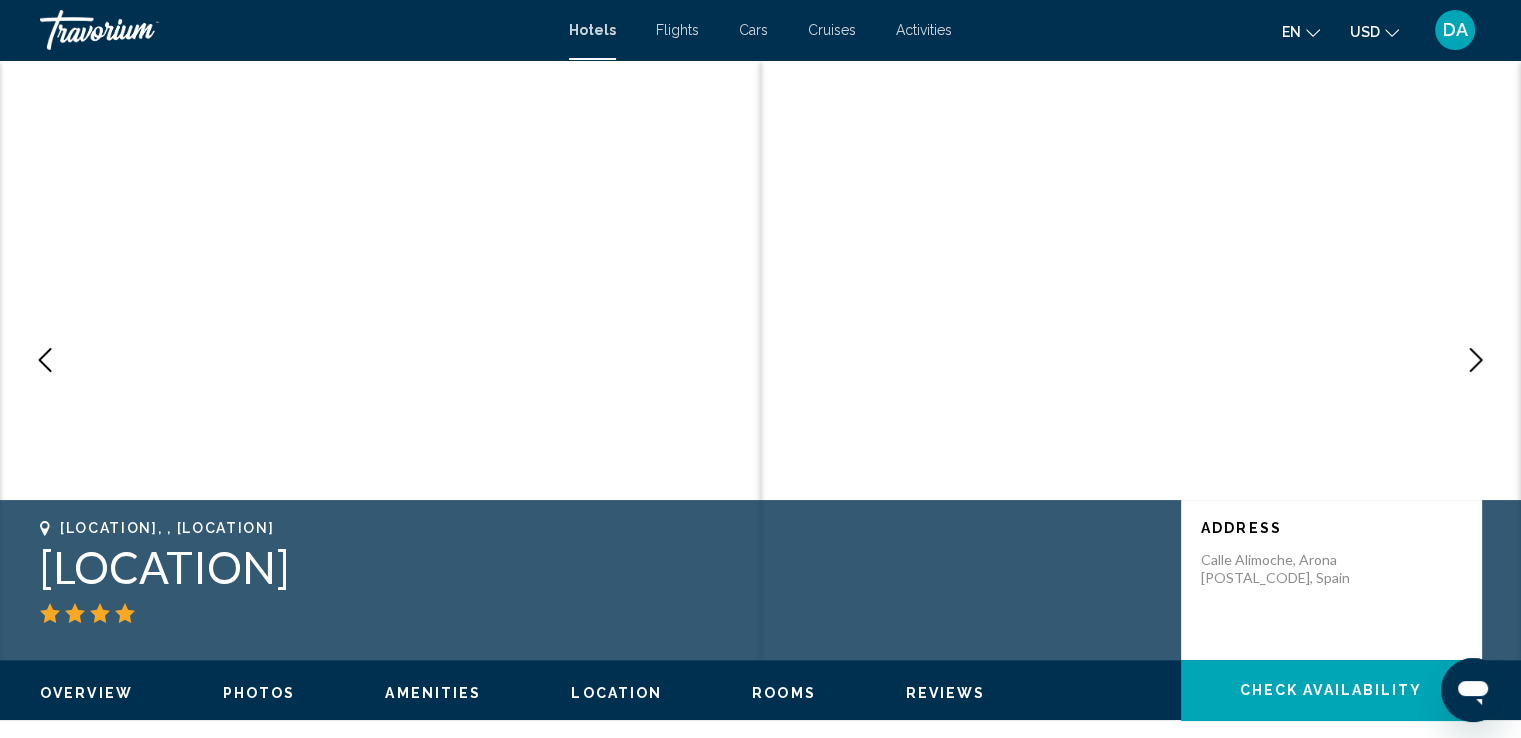 click at bounding box center [1476, 360] 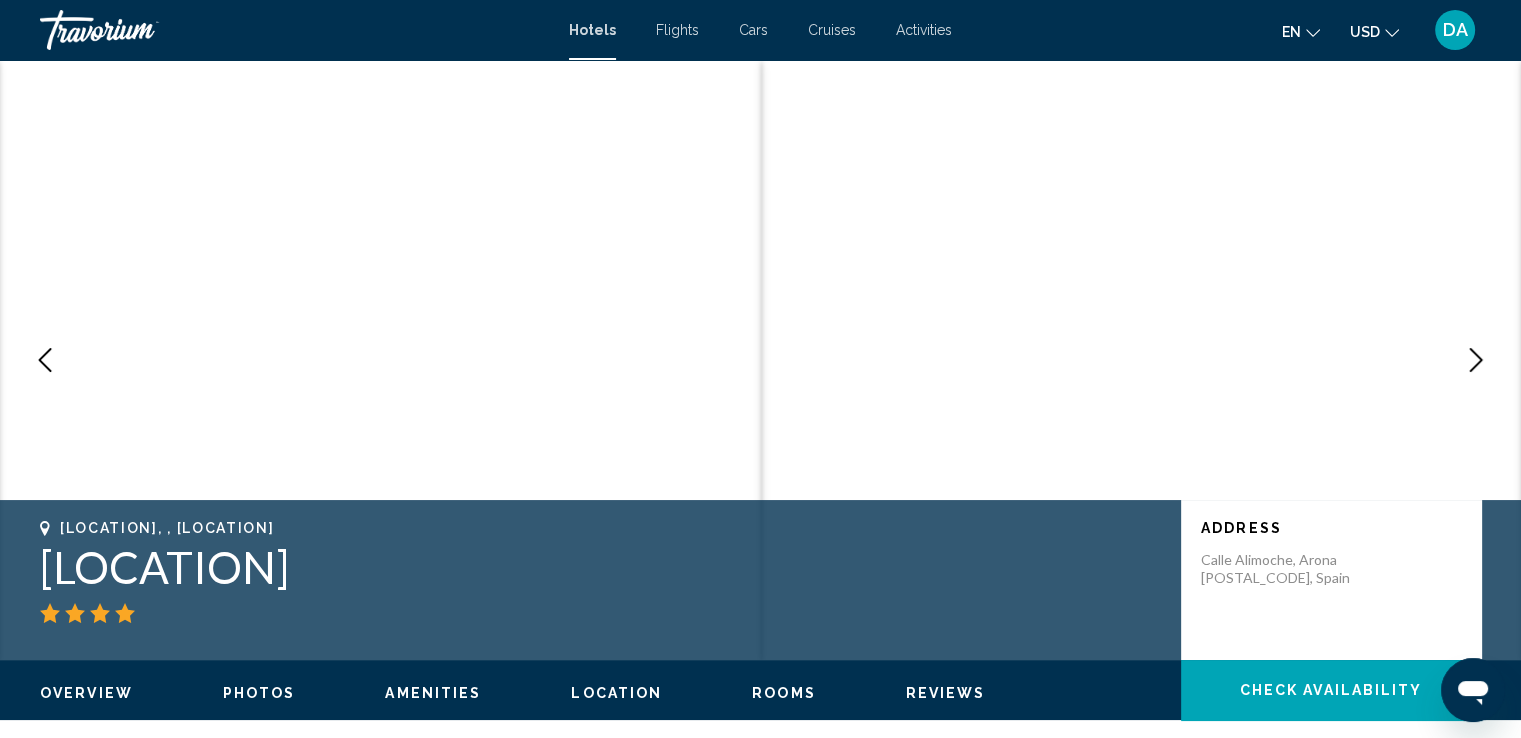 click at bounding box center [1476, 360] 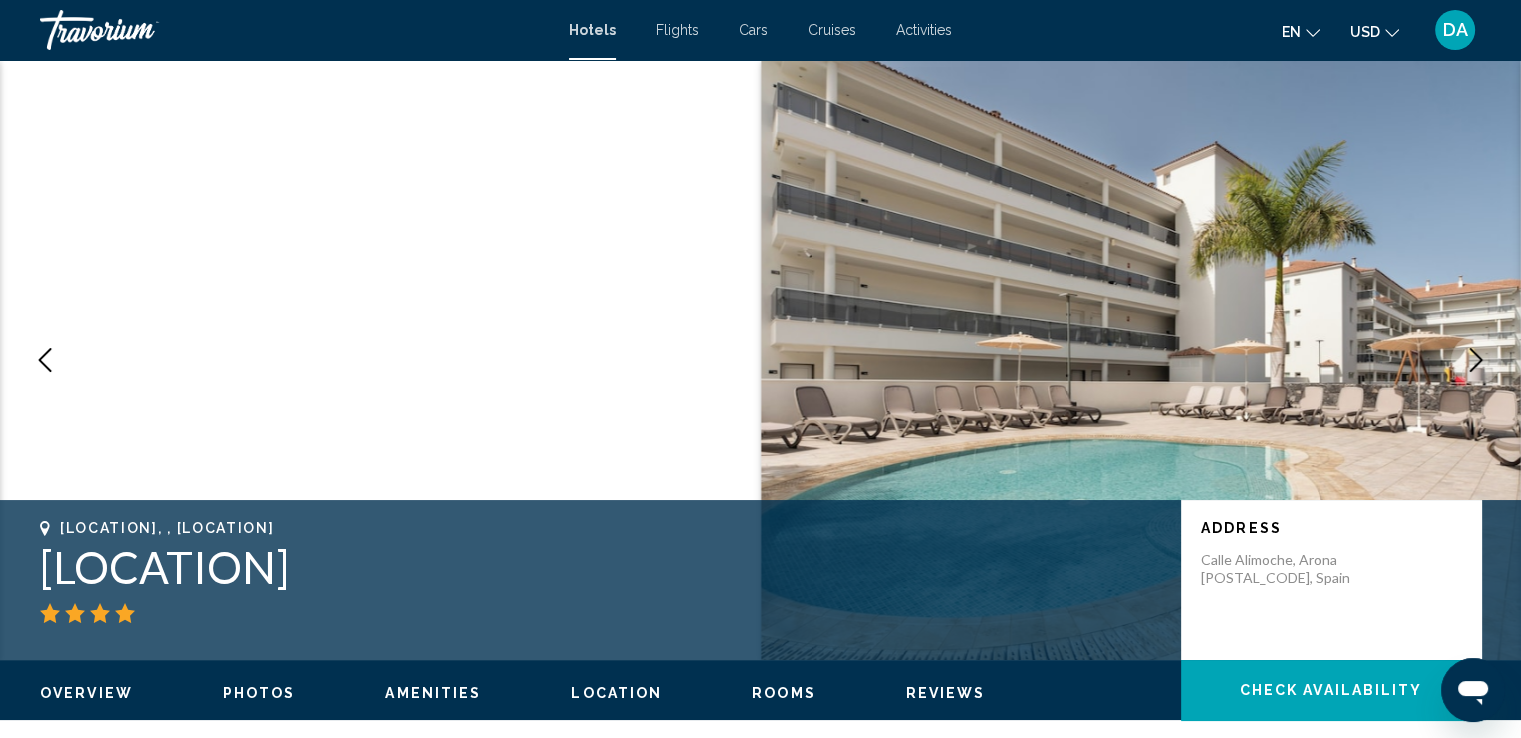 click at bounding box center (1476, 360) 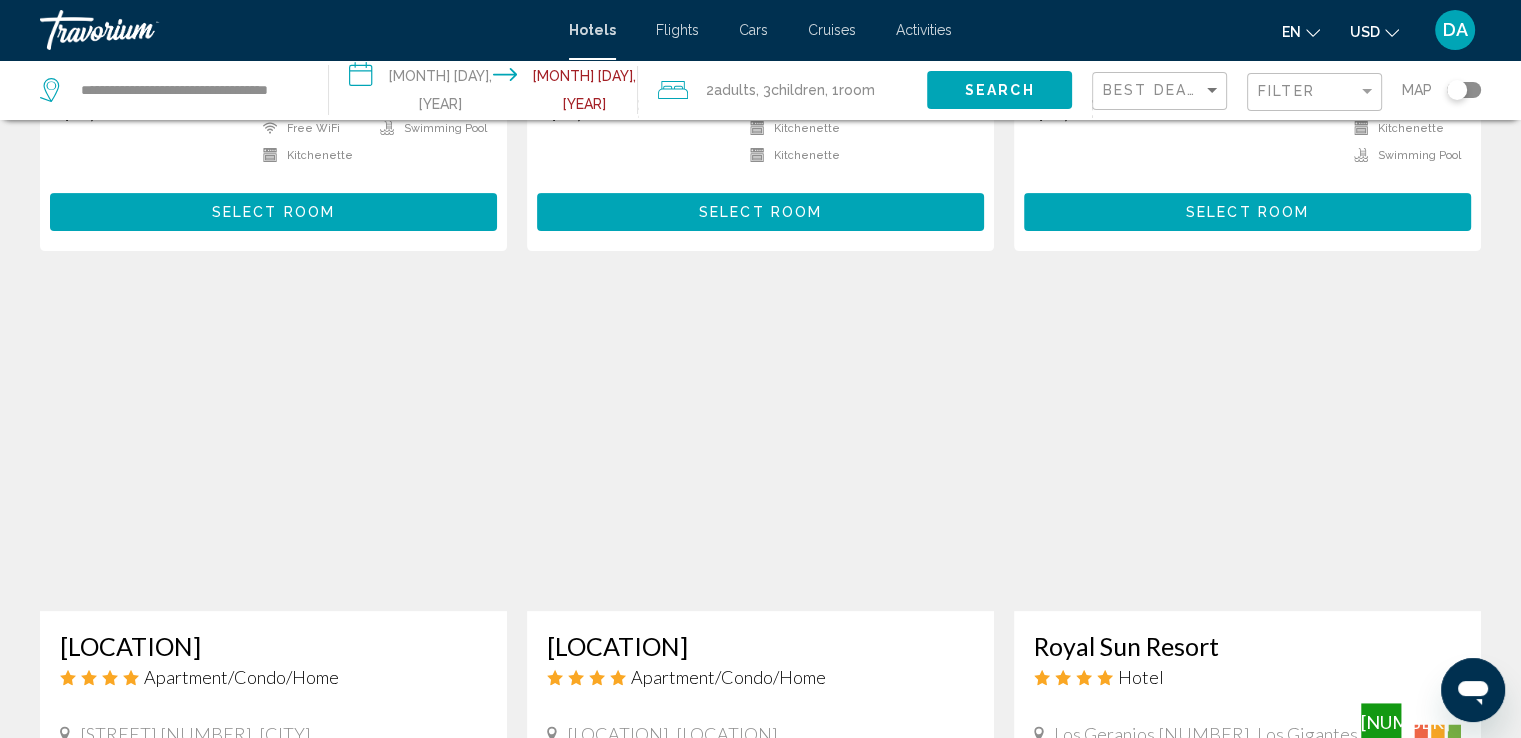 scroll, scrollTop: 773, scrollLeft: 0, axis: vertical 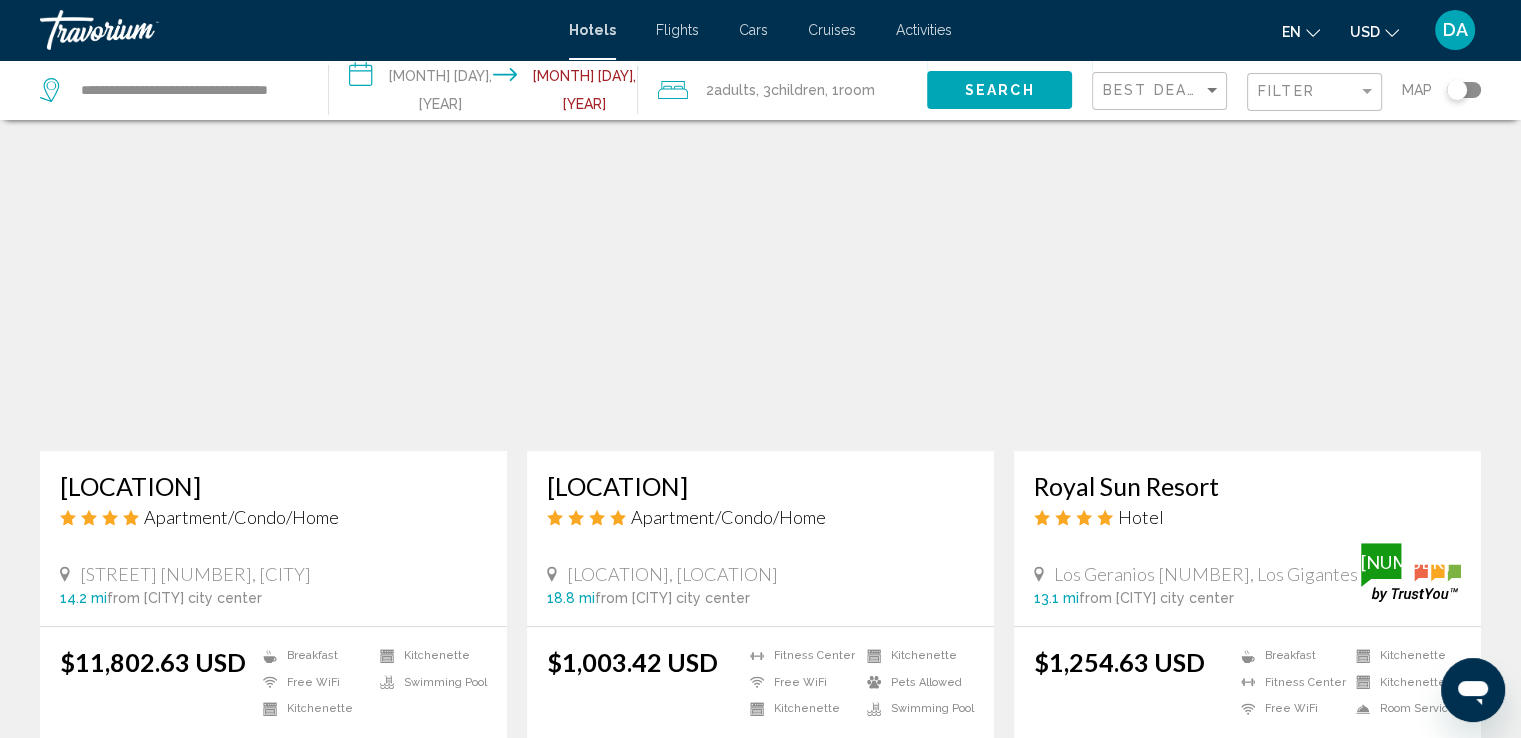 click at bounding box center (1247, 291) 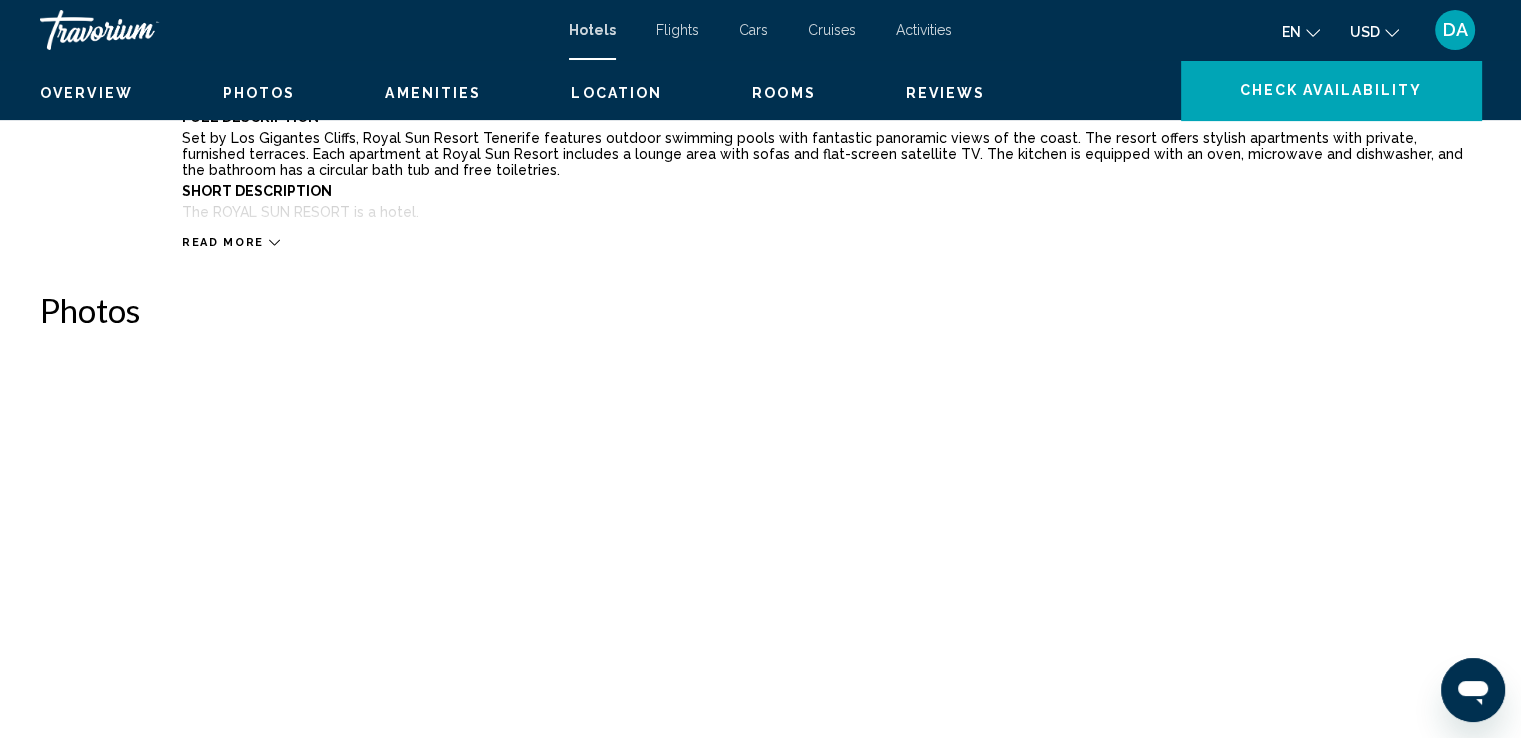 scroll, scrollTop: 0, scrollLeft: 0, axis: both 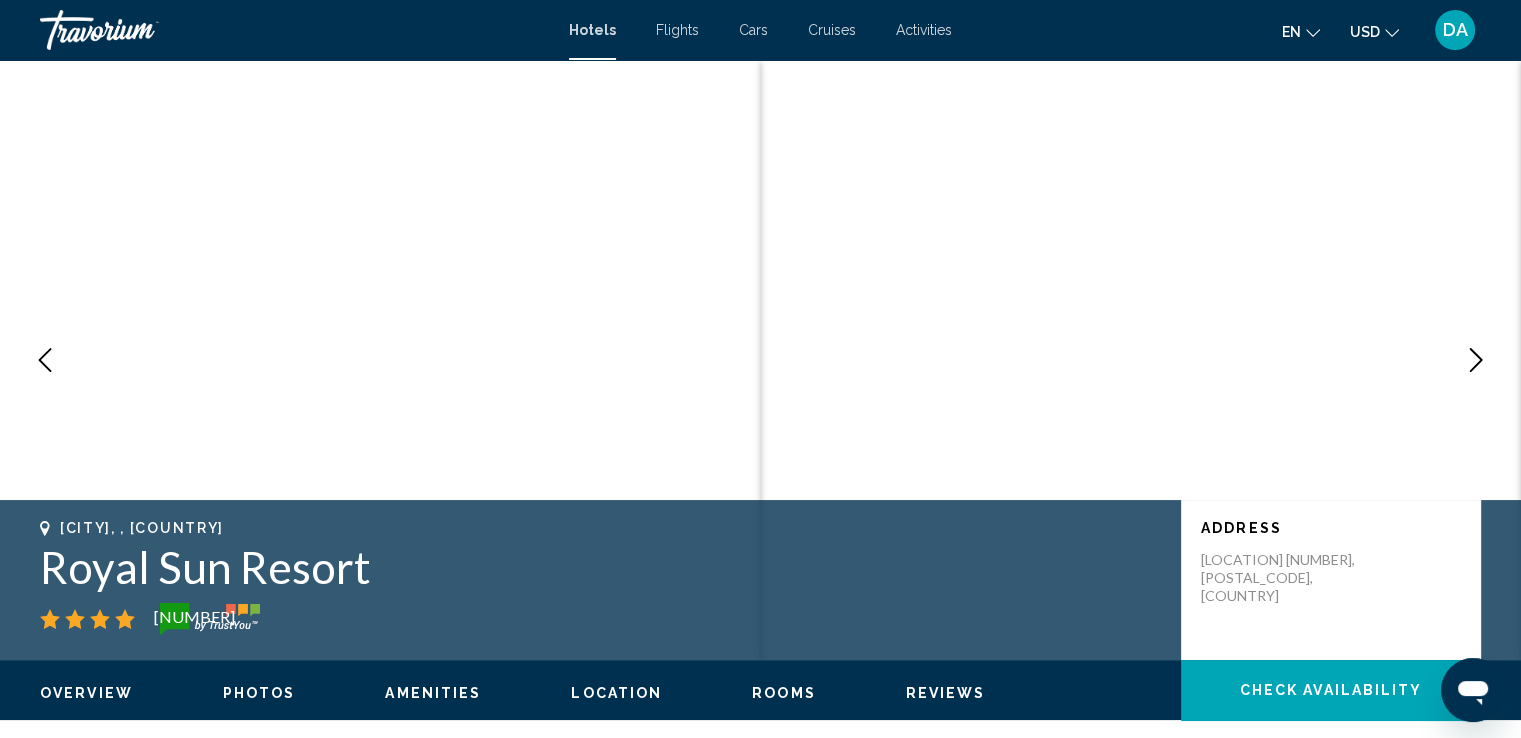 click at bounding box center [1476, 360] 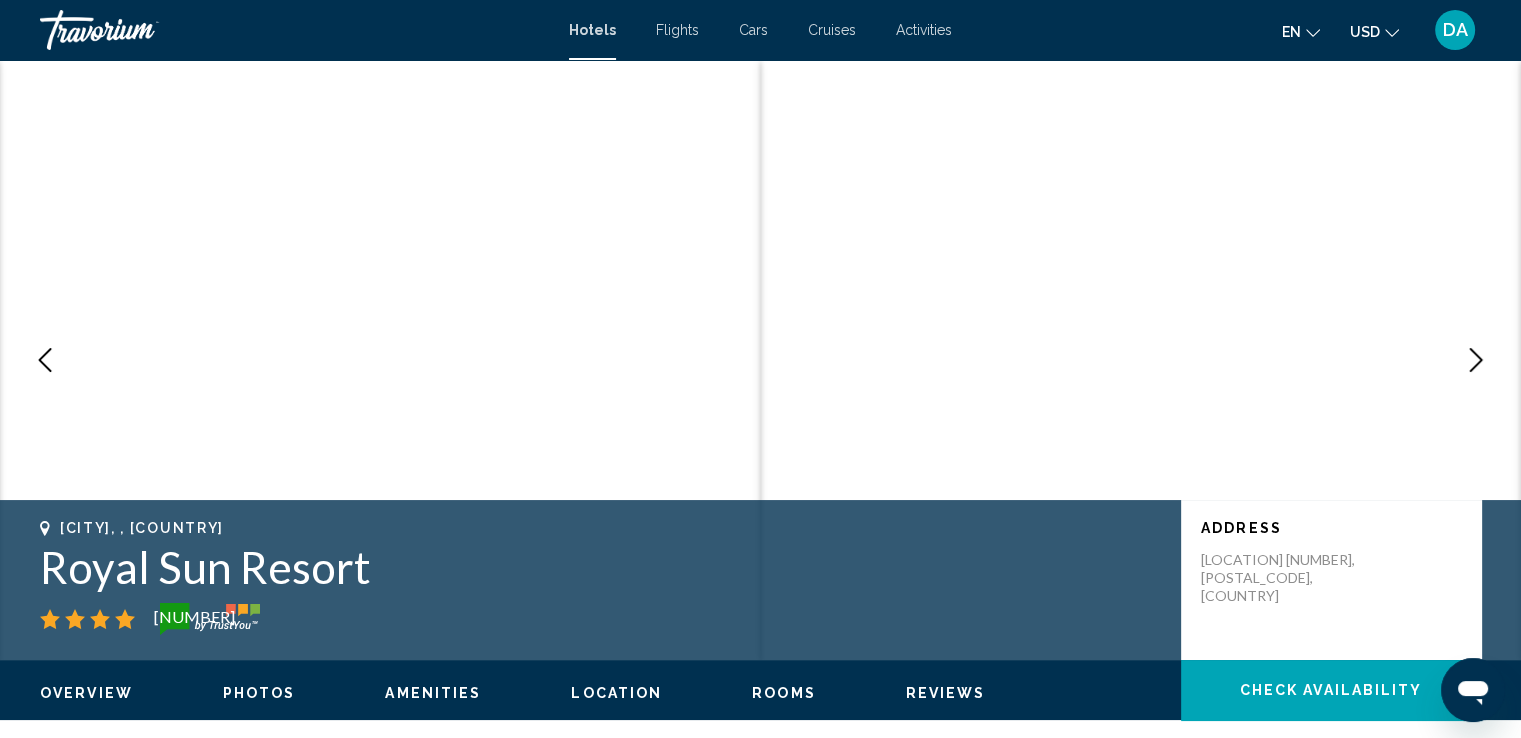 click at bounding box center (1476, 360) 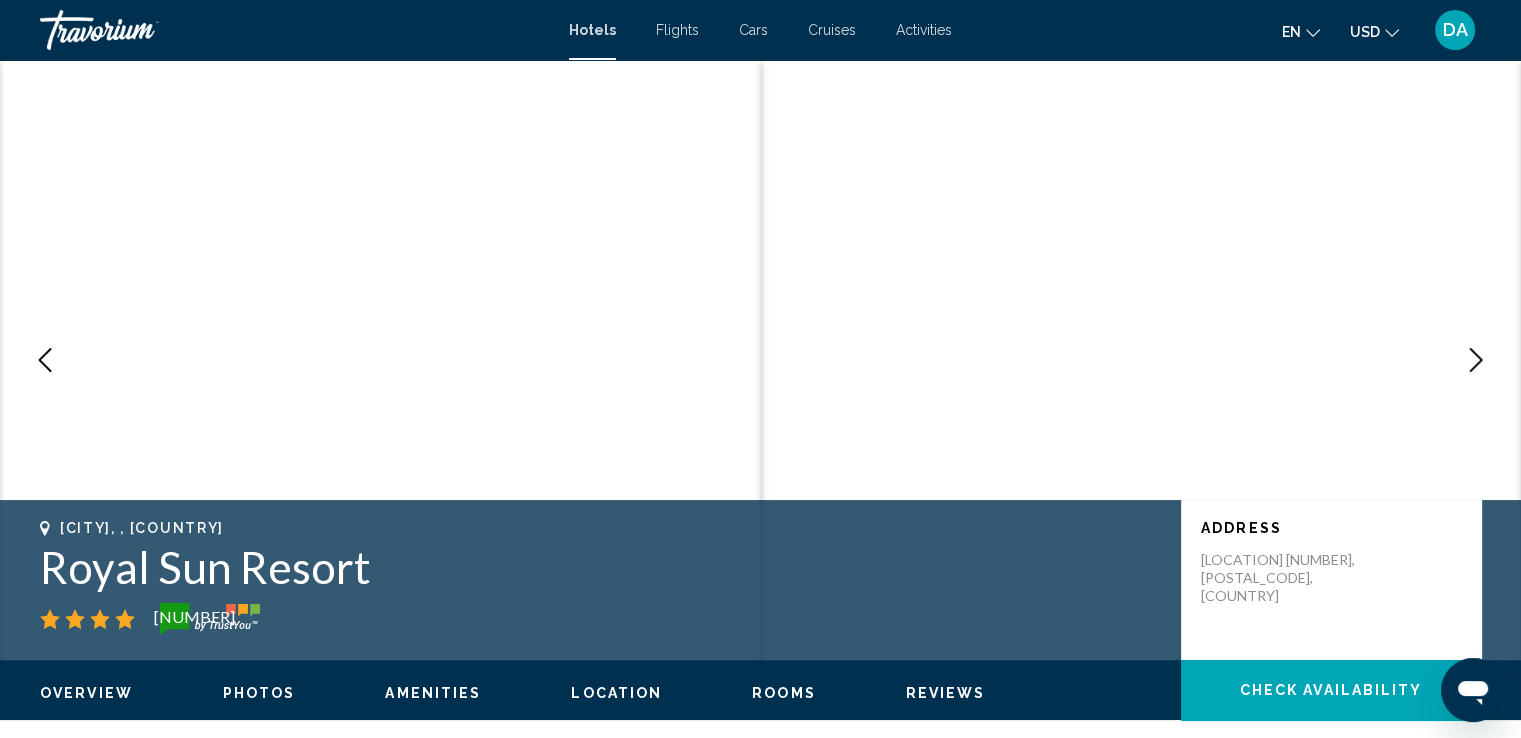 click at bounding box center (1476, 360) 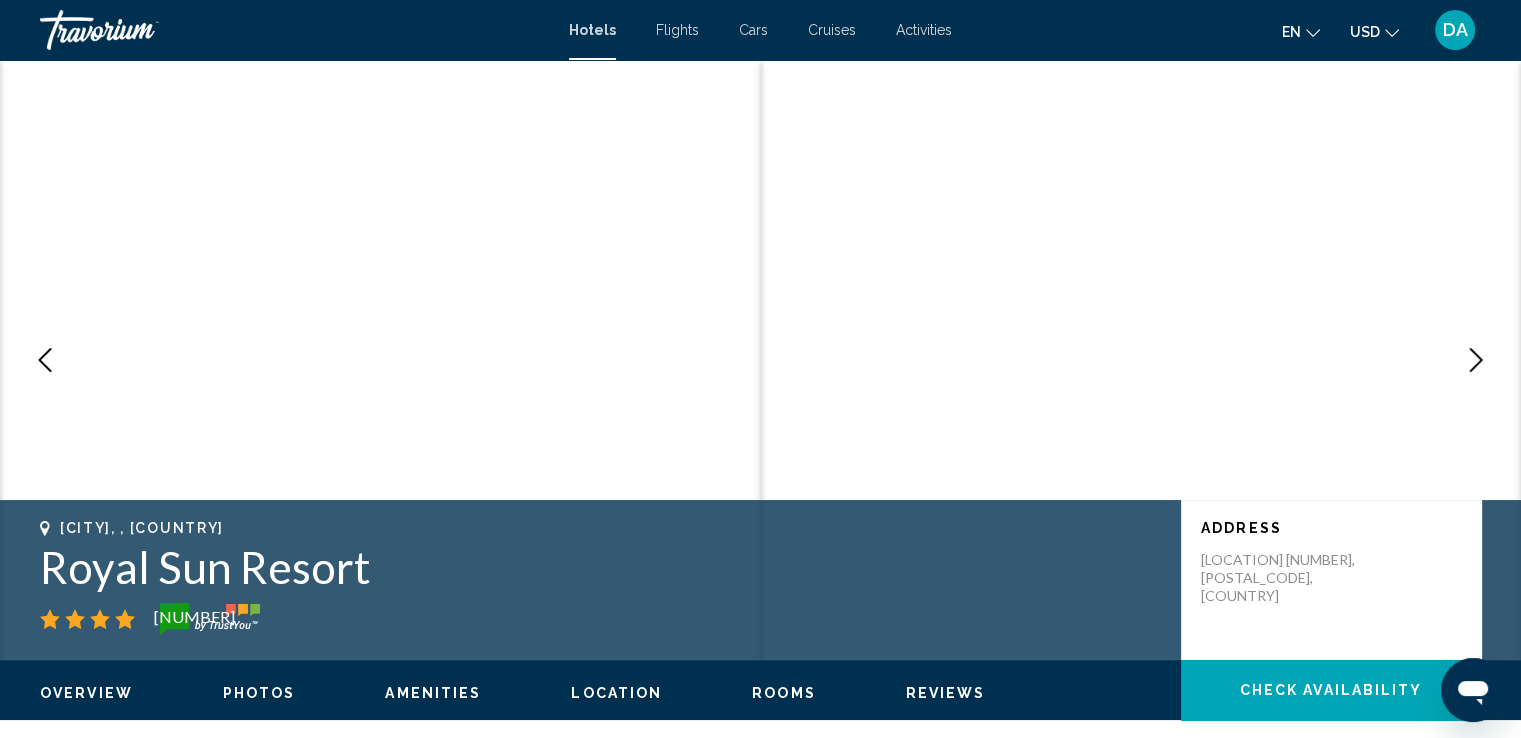 click at bounding box center [1476, 360] 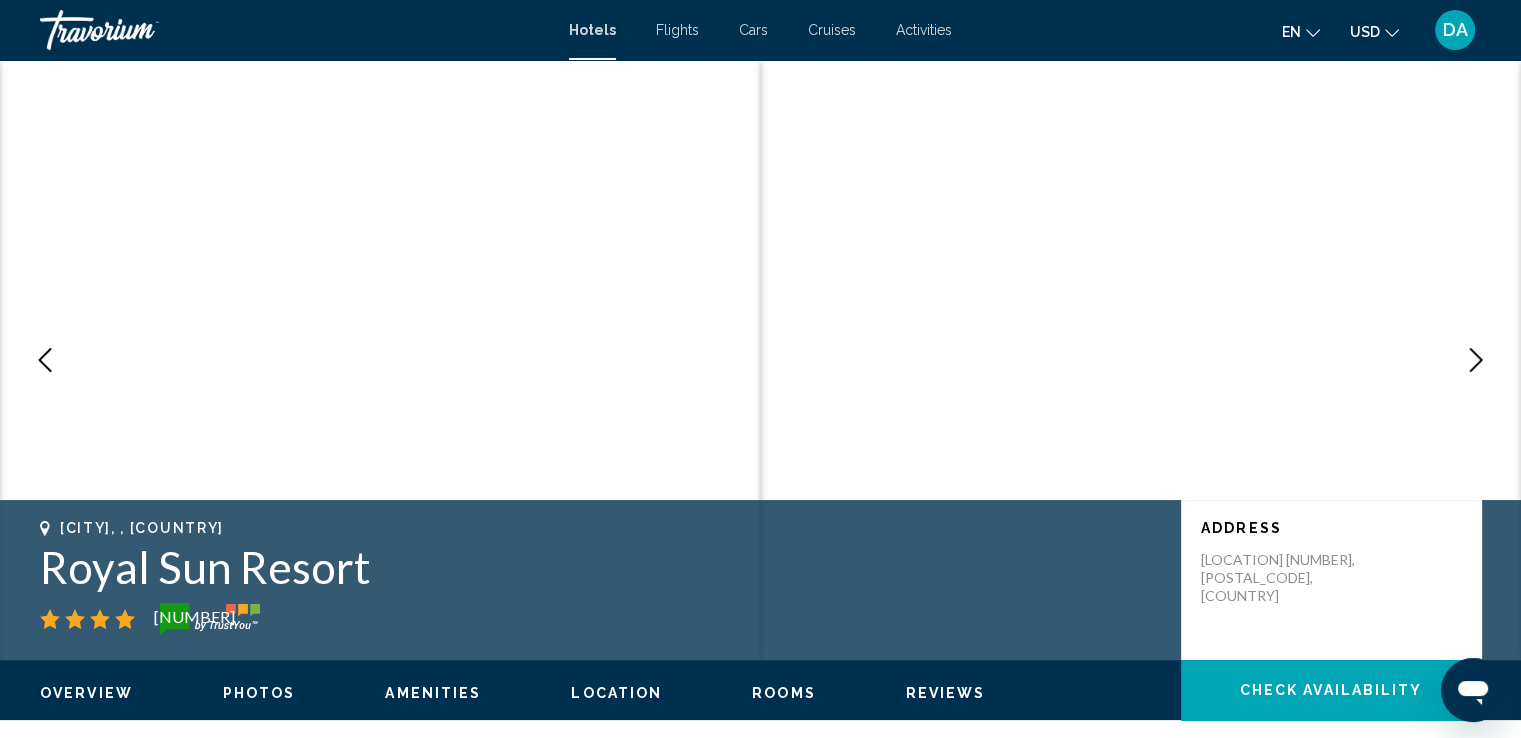 click at bounding box center [1476, 360] 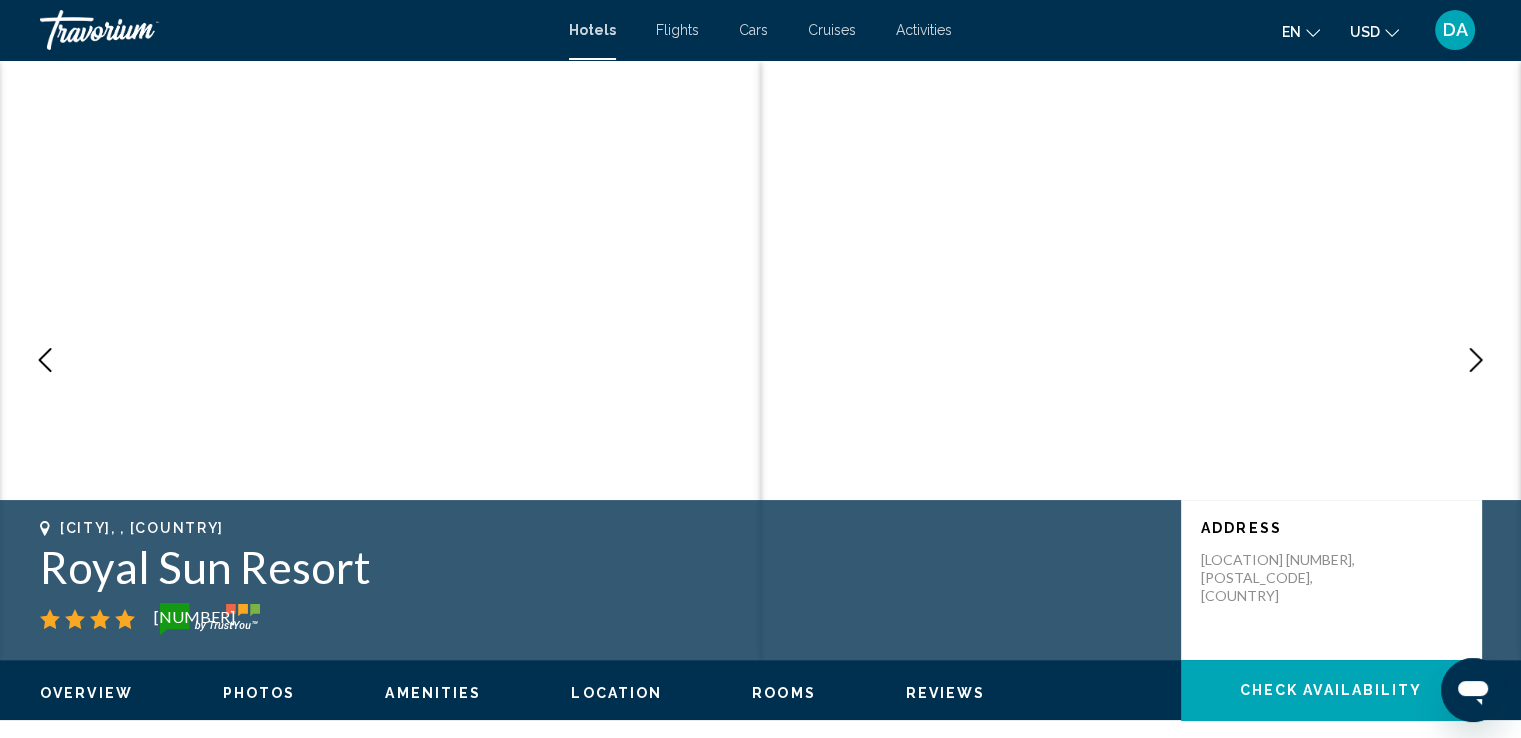 click at bounding box center (1476, 360) 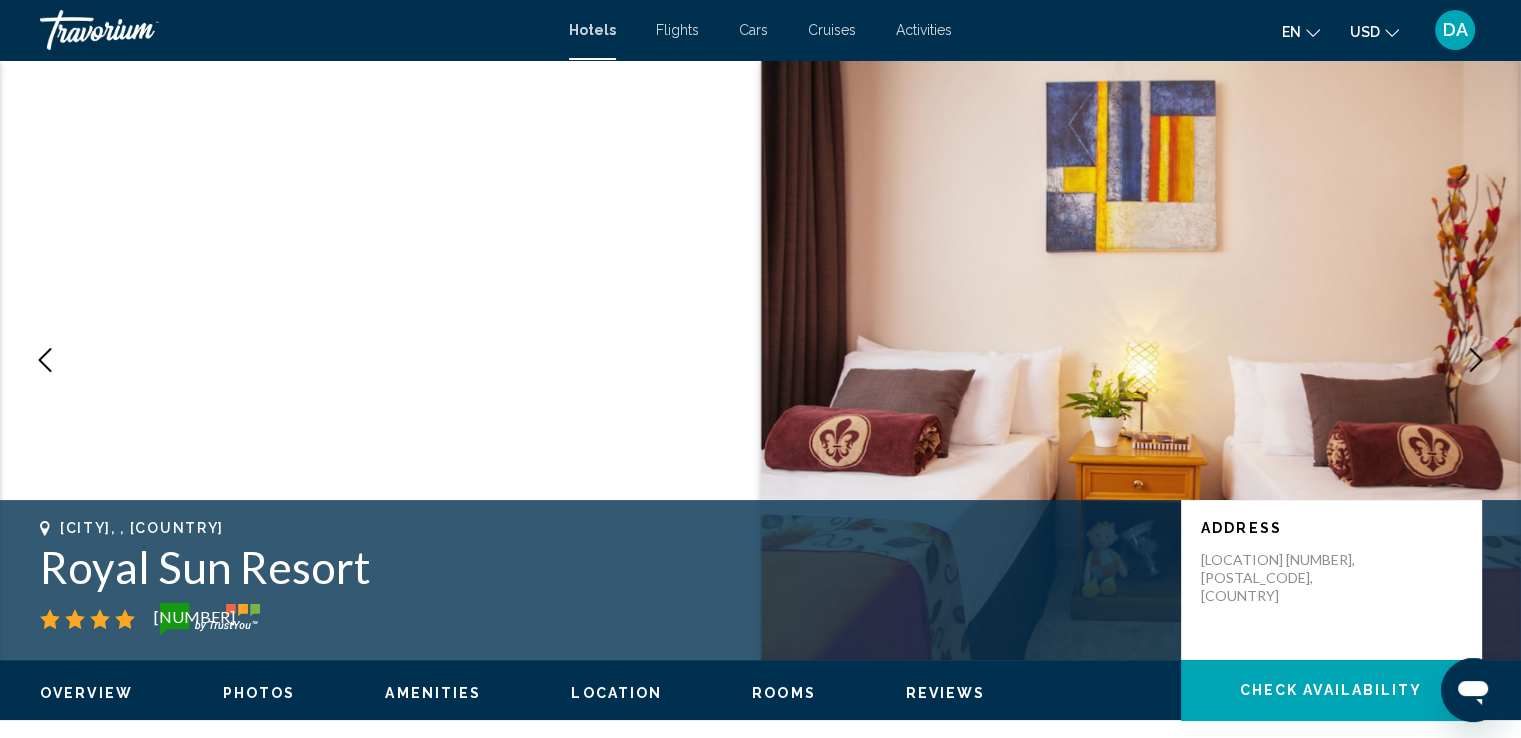 click at bounding box center [1476, 360] 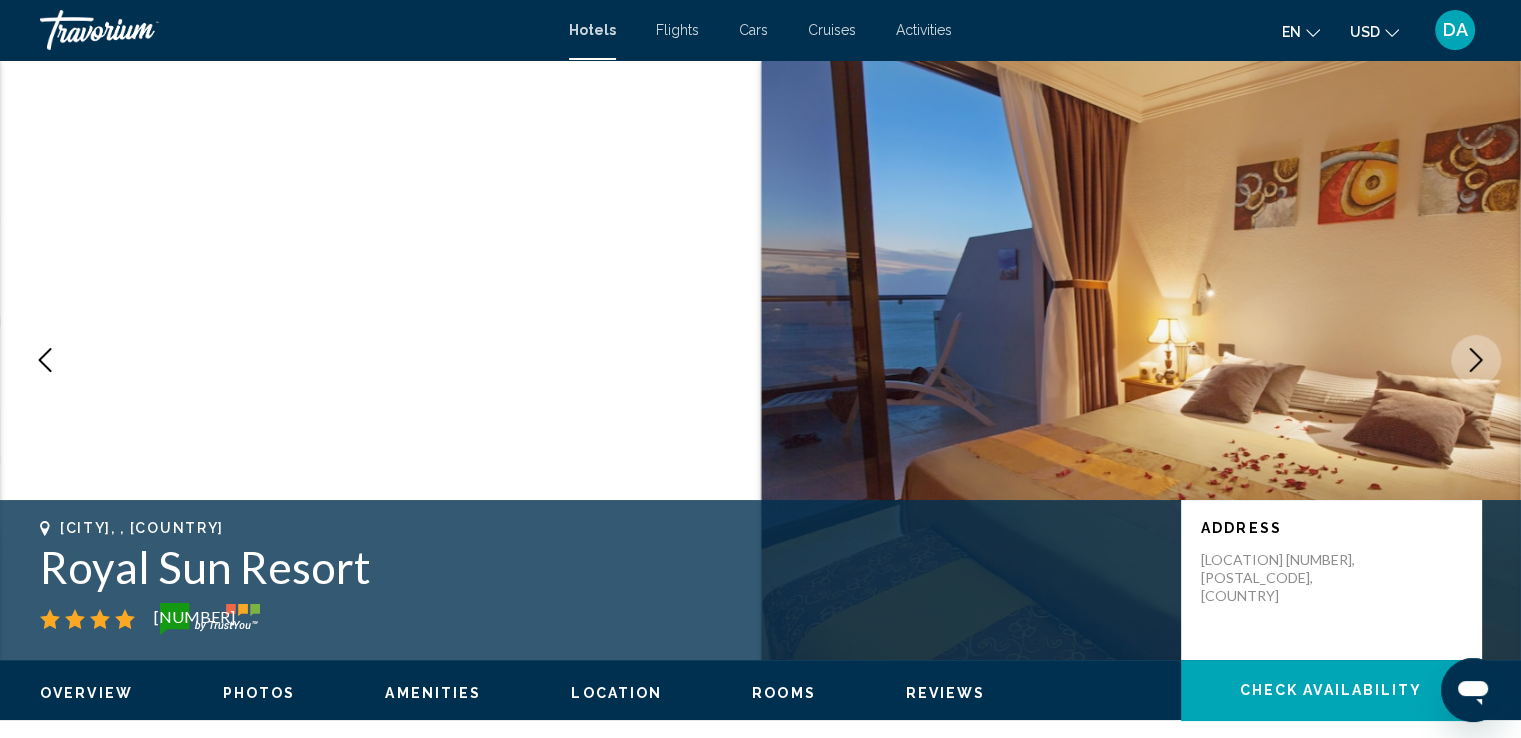 click at bounding box center [1476, 360] 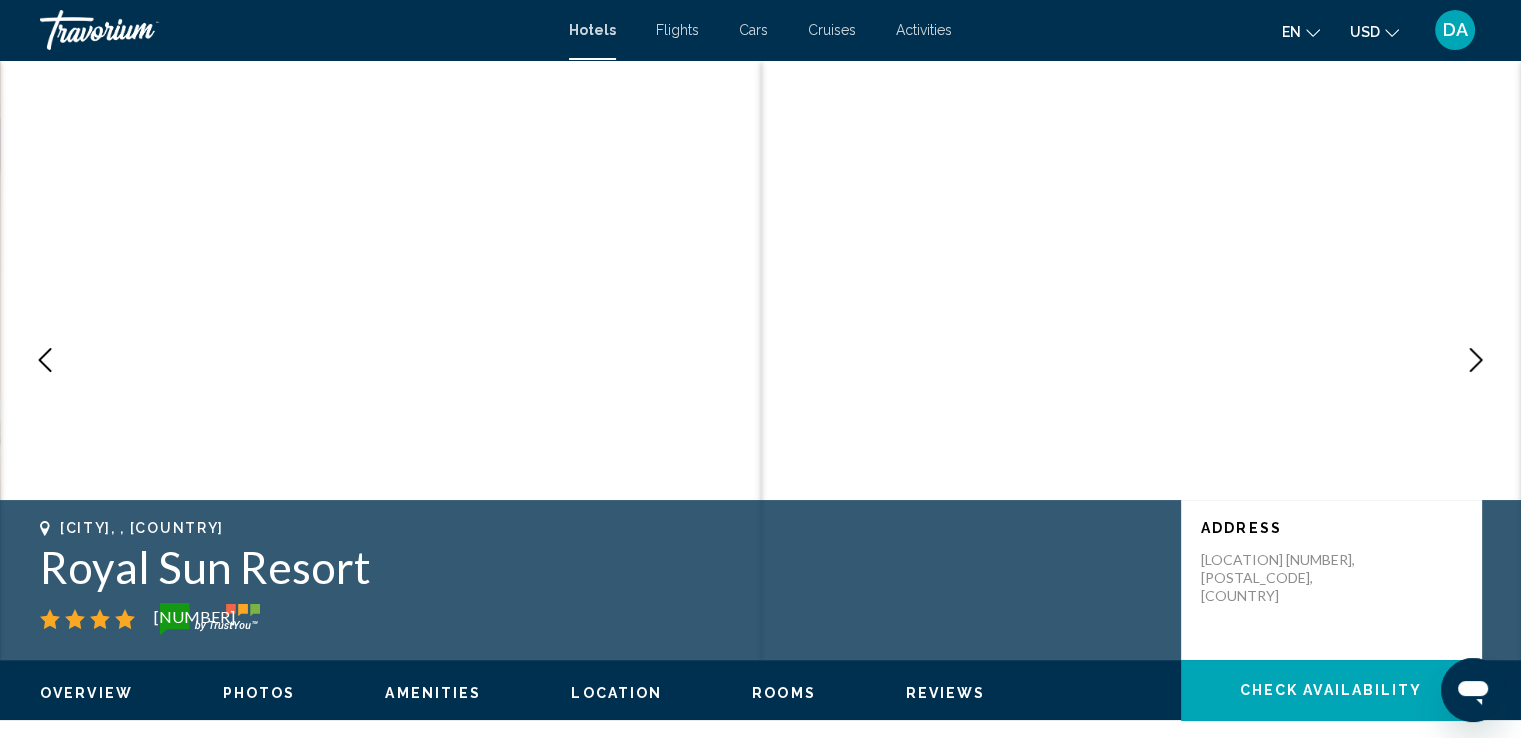 click at bounding box center (1476, 360) 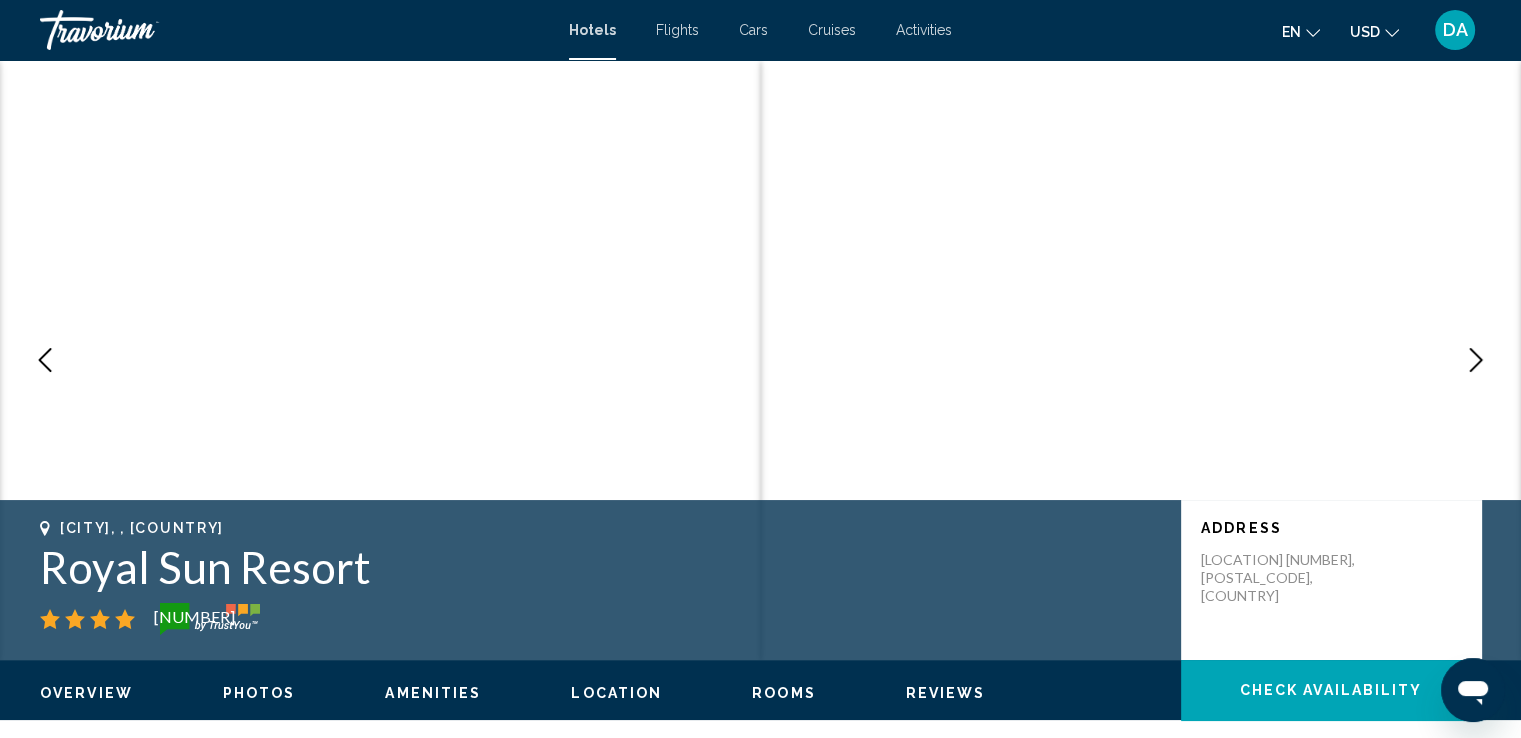 click at bounding box center [1476, 360] 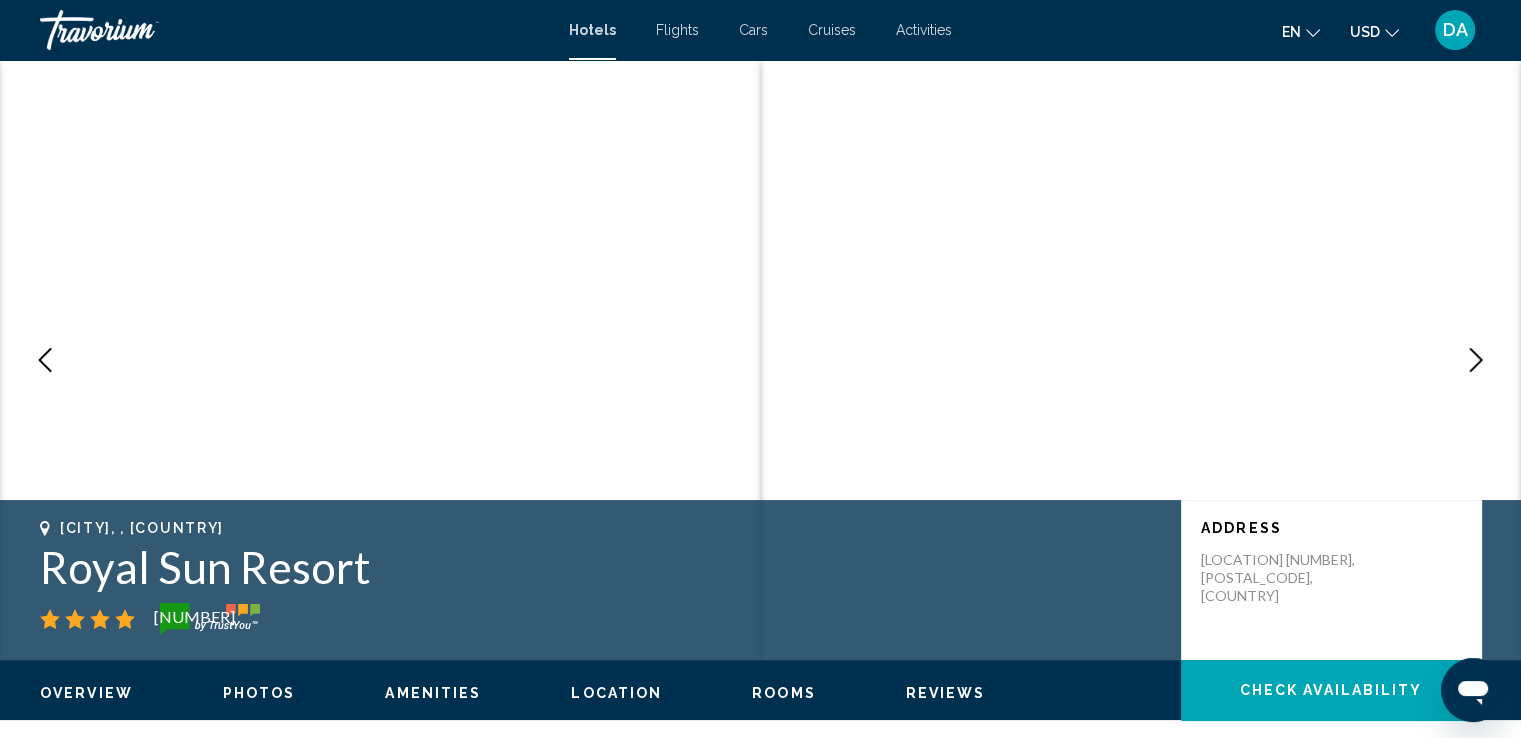click at bounding box center (1476, 360) 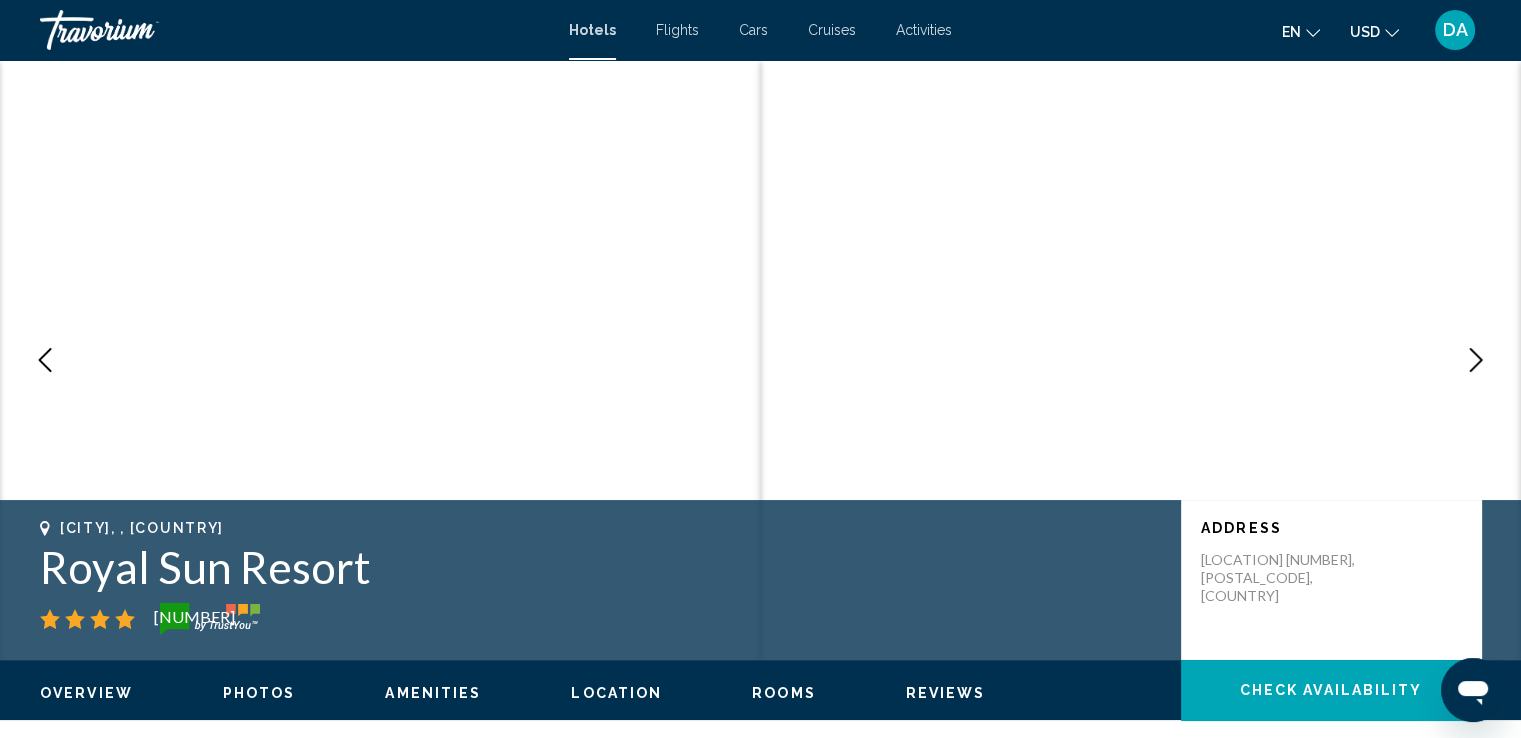 click at bounding box center (1476, 360) 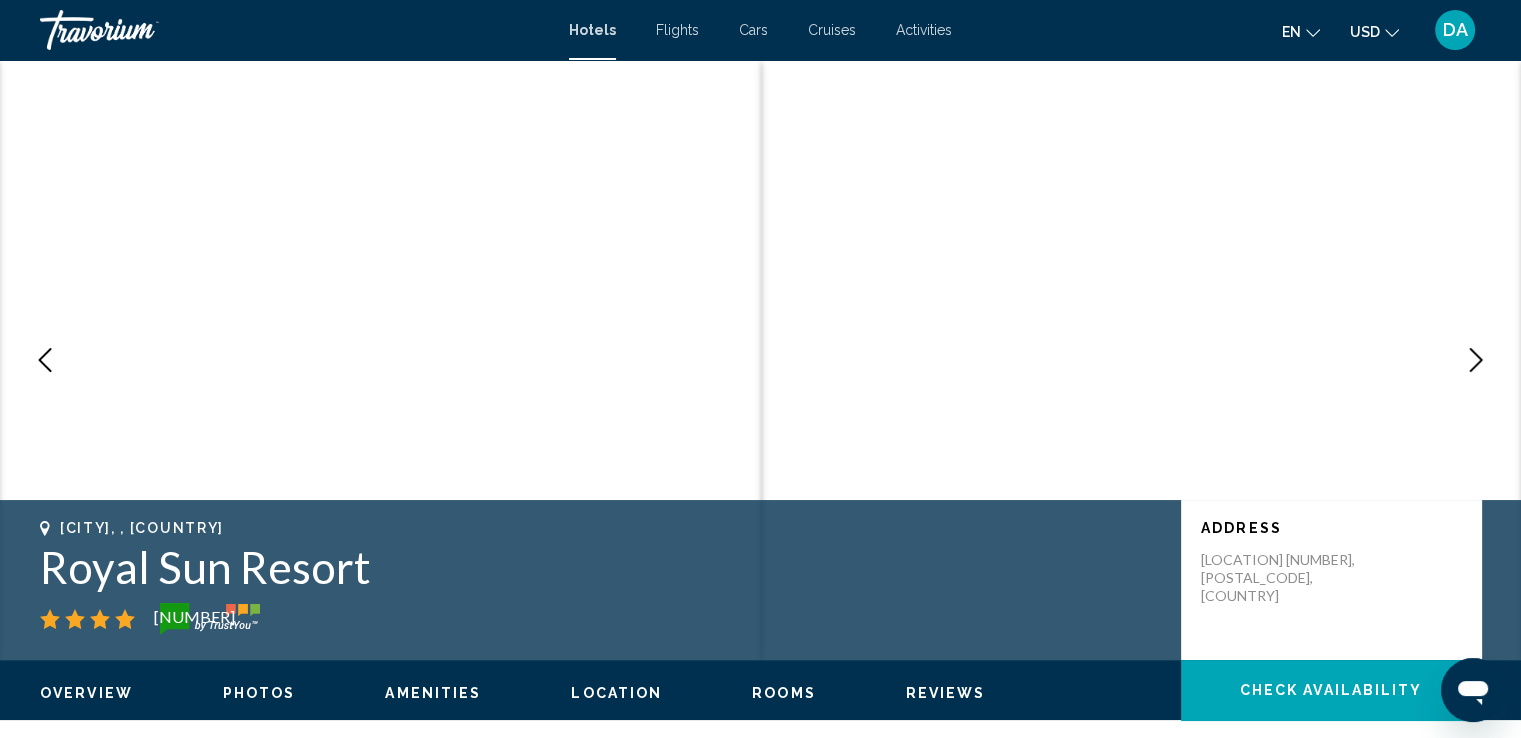 click at bounding box center [1476, 360] 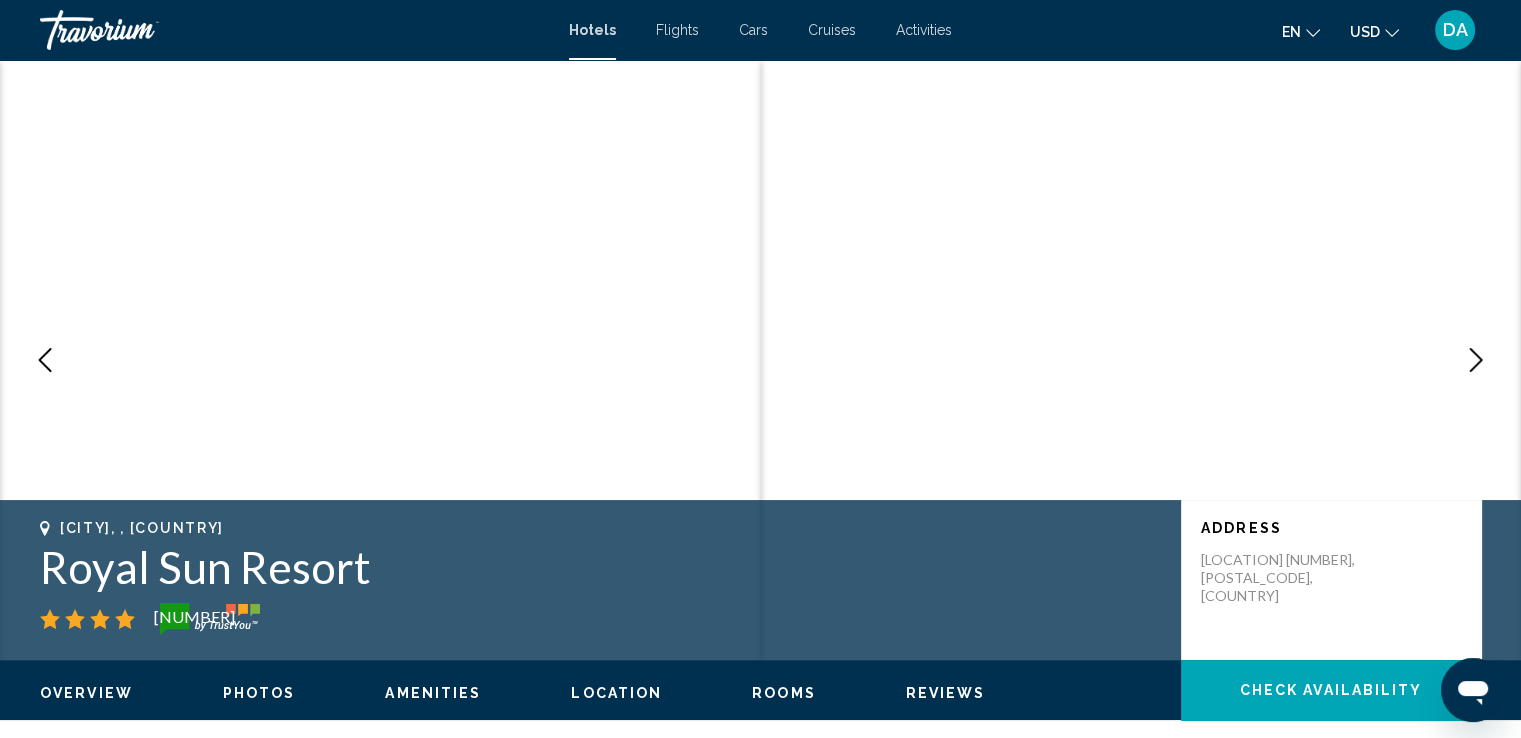 click at bounding box center (1476, 360) 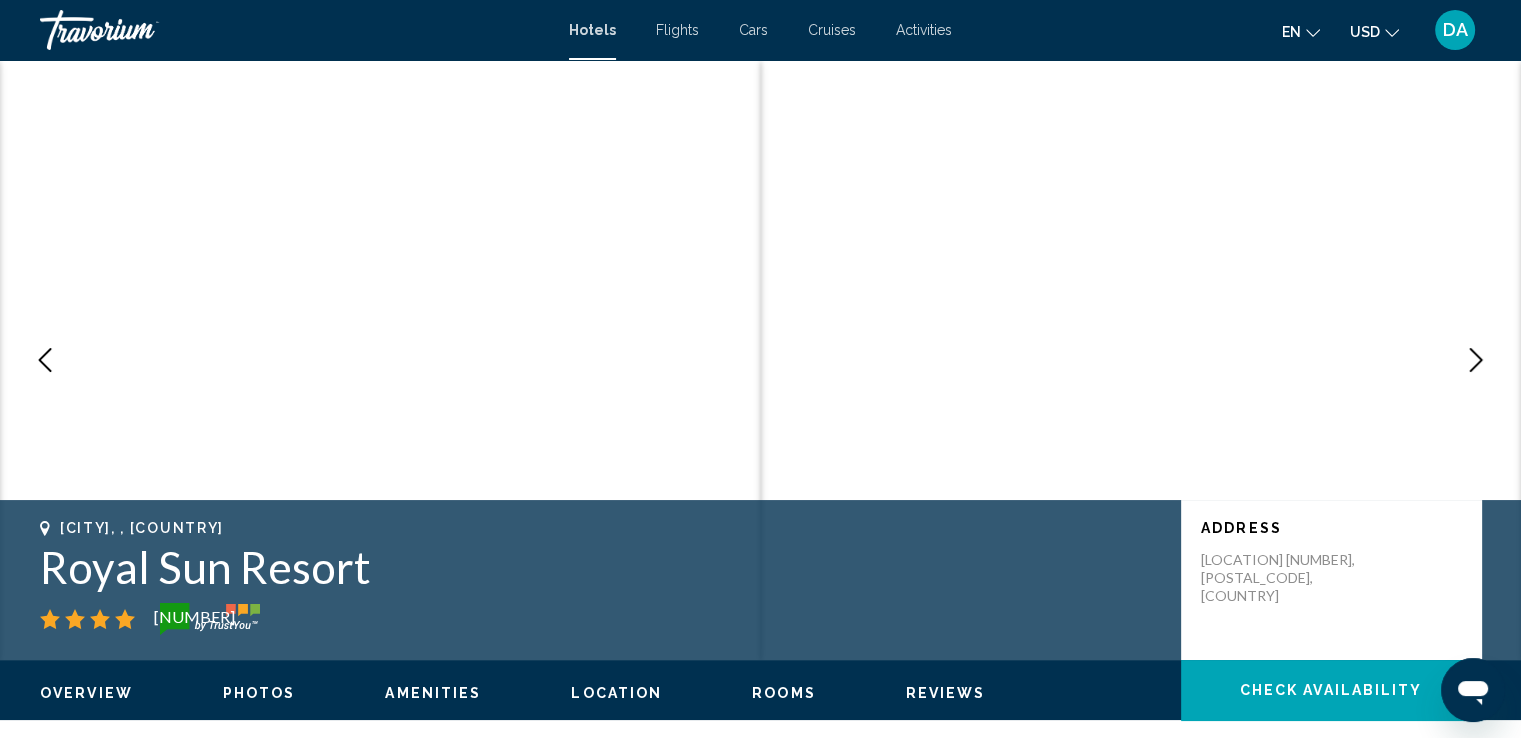 click at bounding box center (1476, 360) 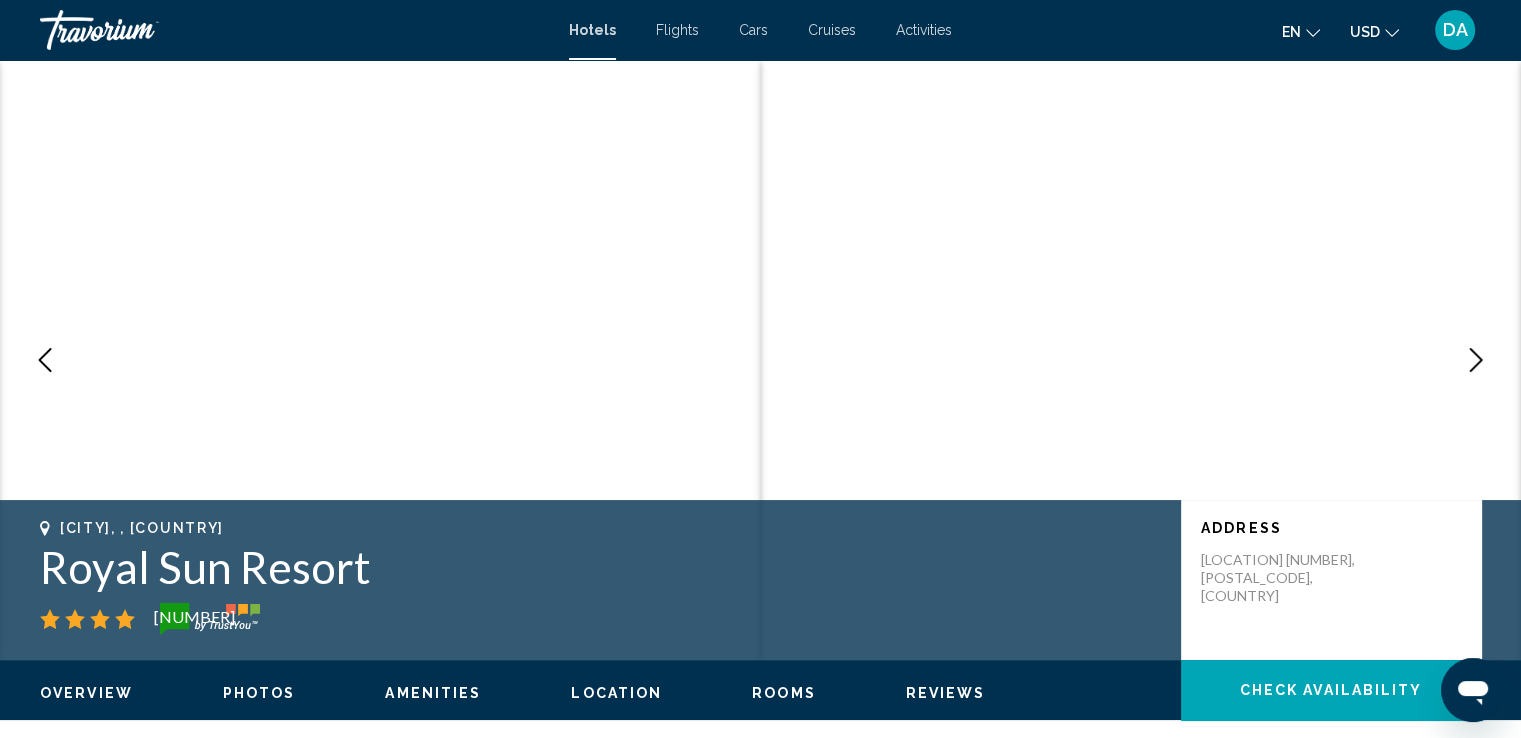 click at bounding box center (1476, 360) 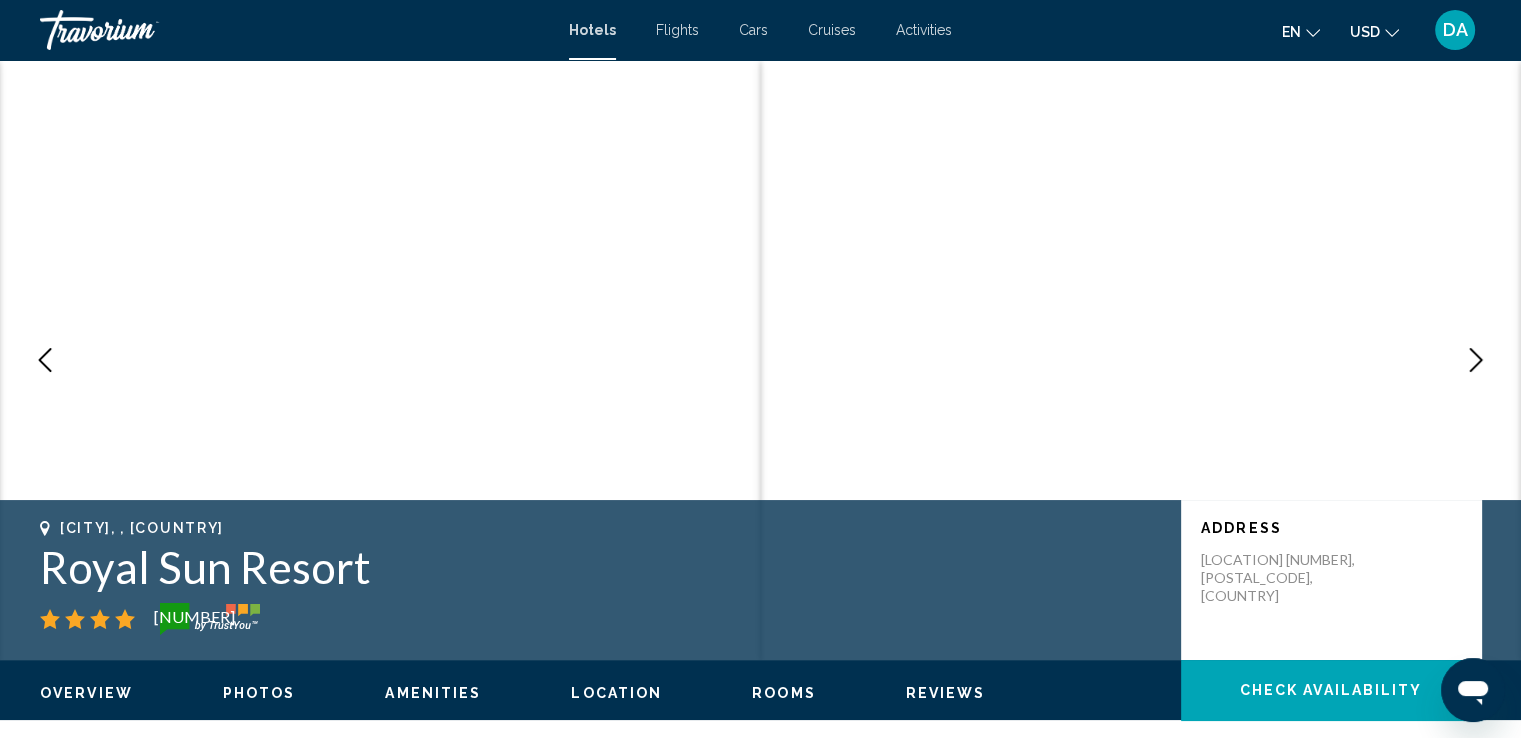 click at bounding box center (1476, 360) 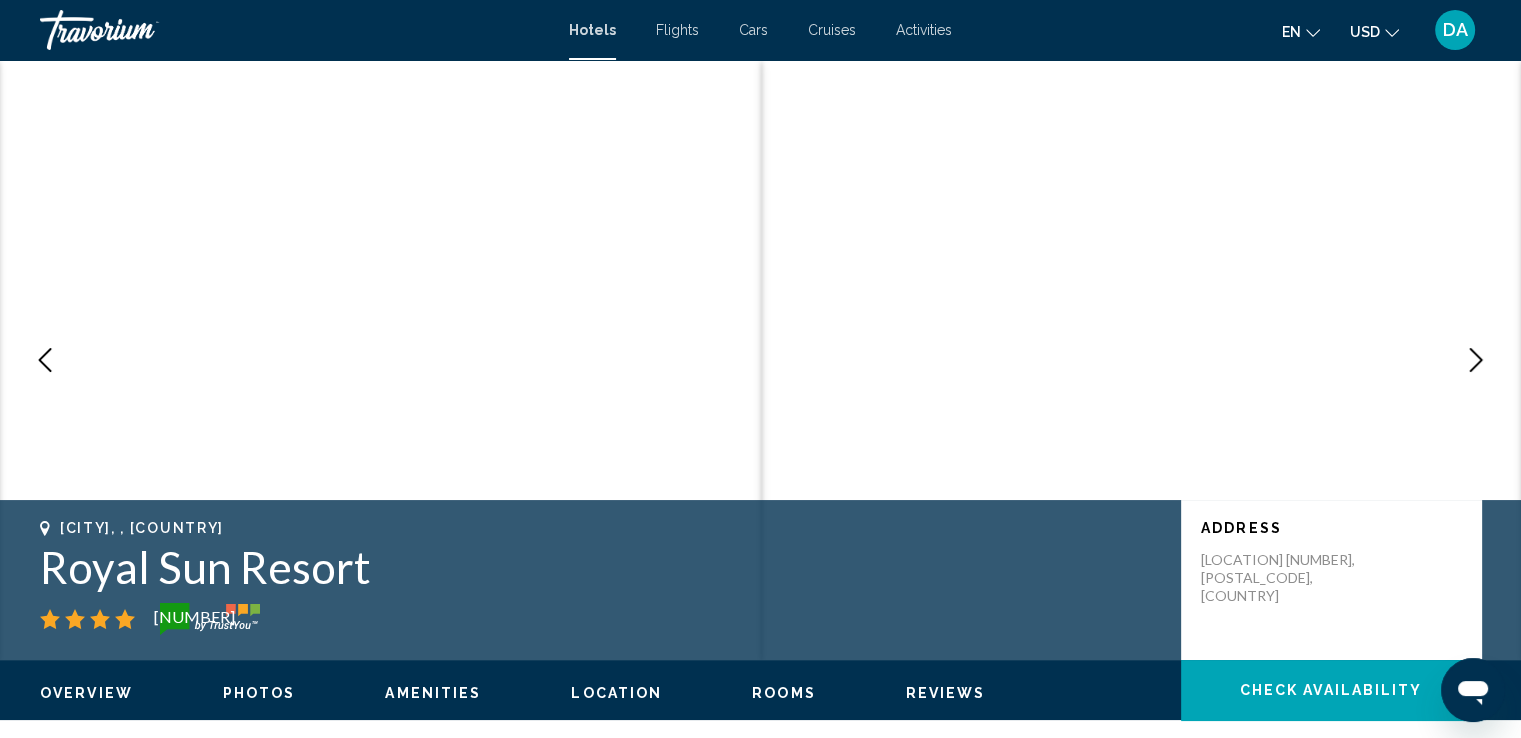 click at bounding box center (1476, 360) 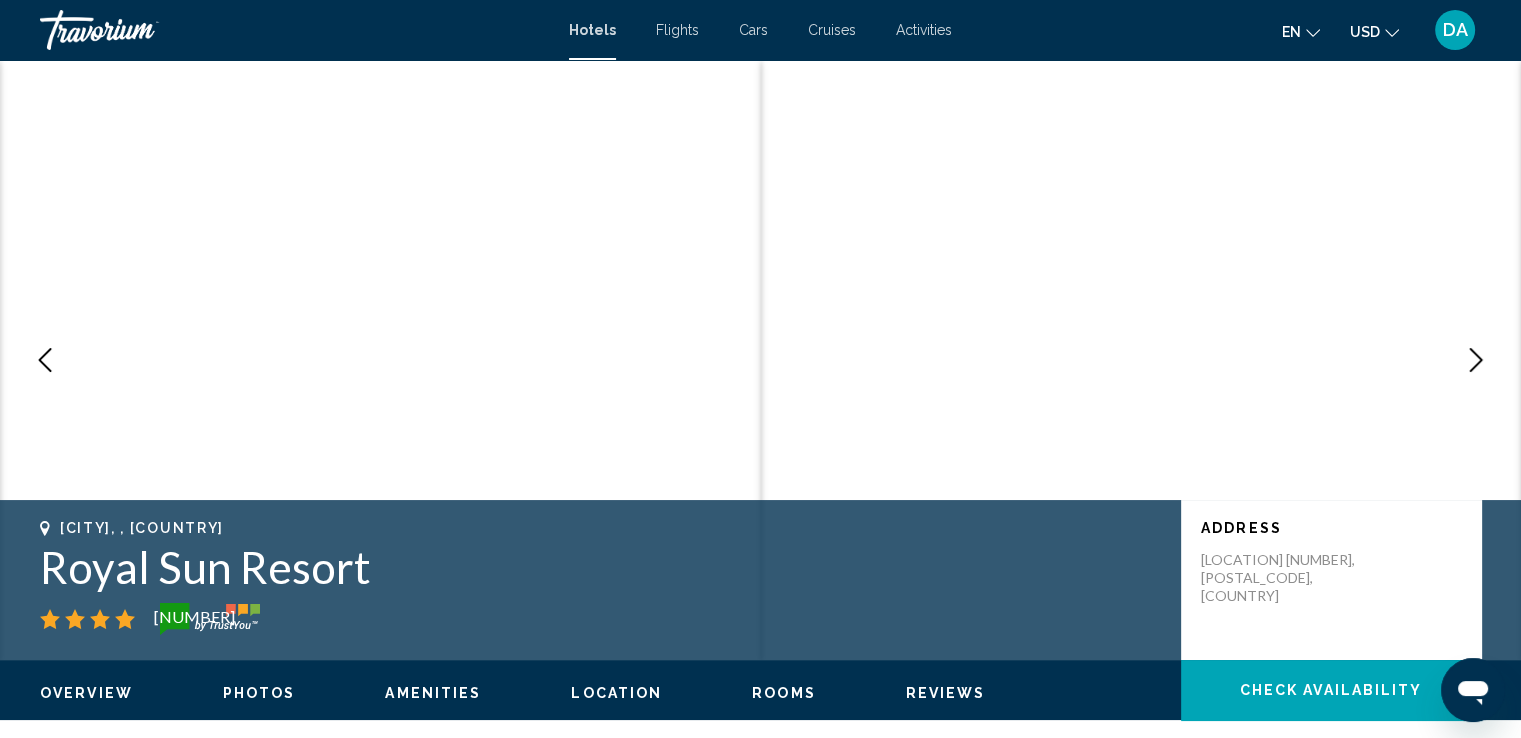 click at bounding box center [1476, 360] 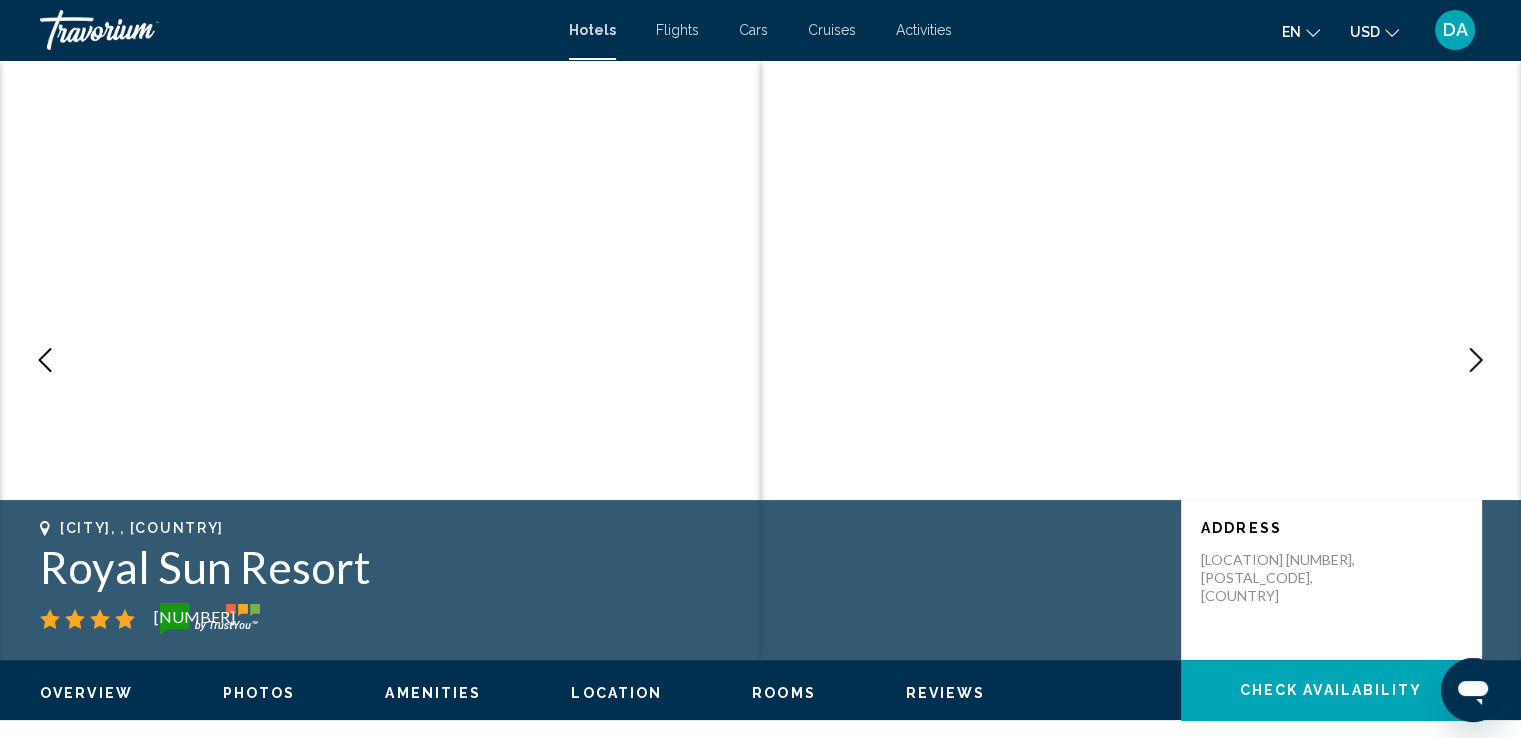 click at bounding box center [1476, 360] 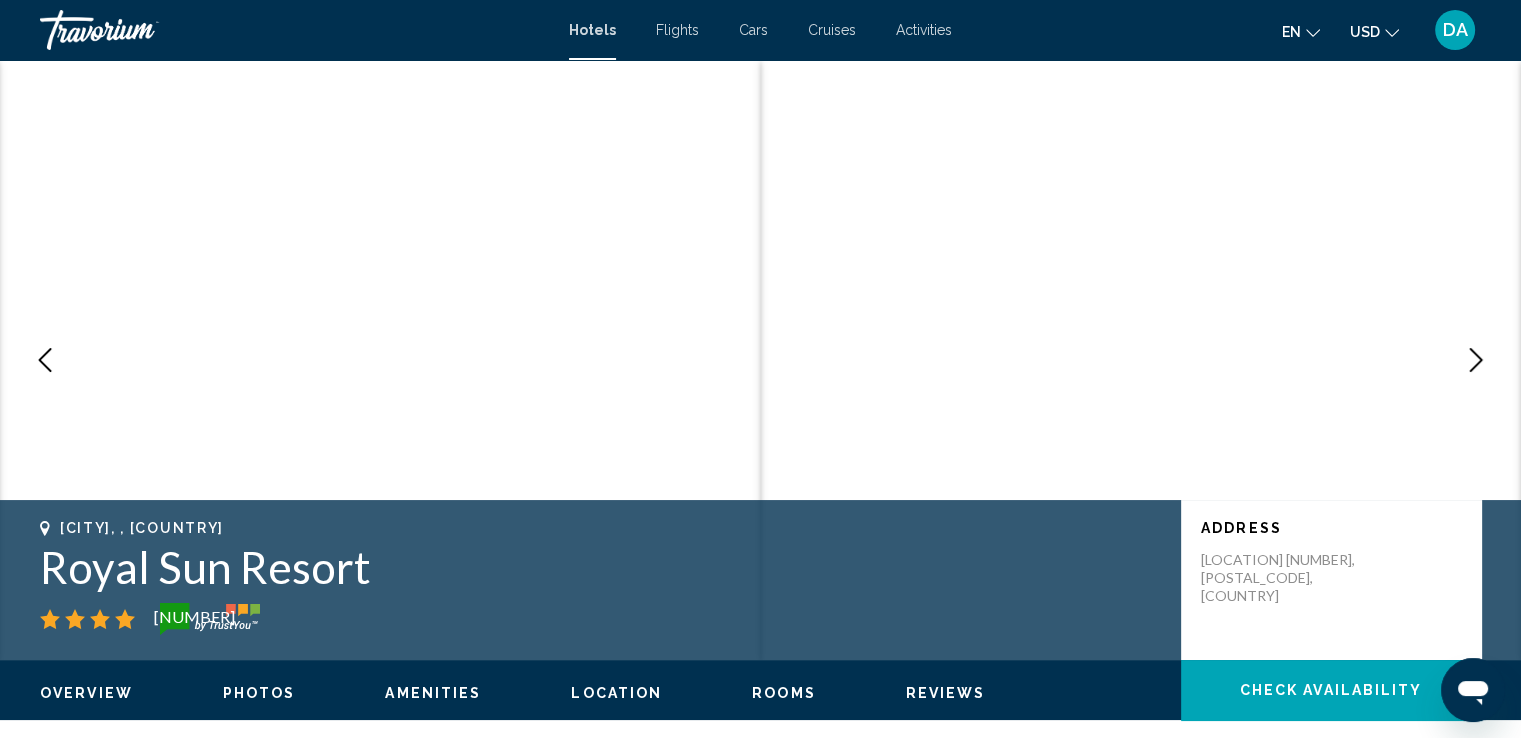 click at bounding box center (1476, 360) 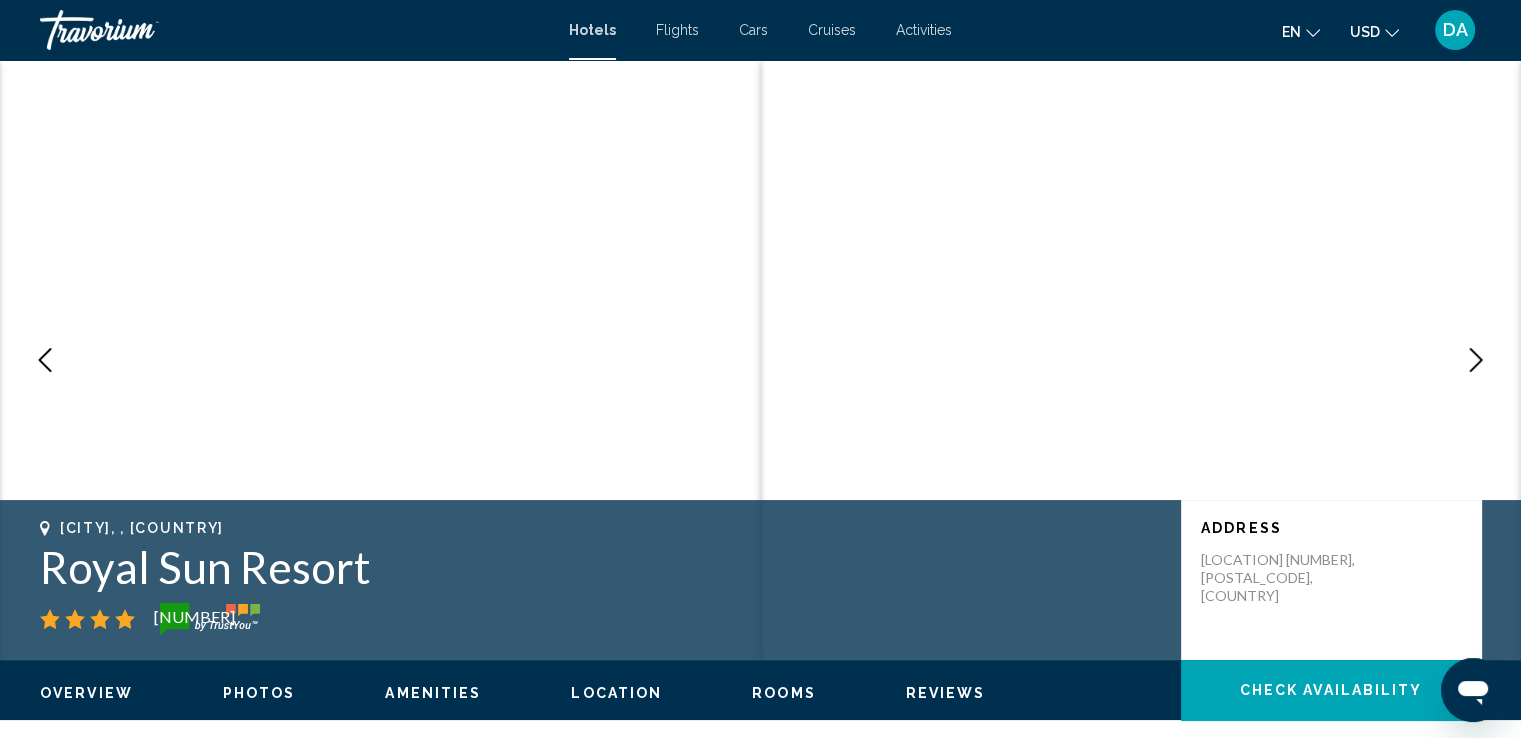 click at bounding box center [1476, 360] 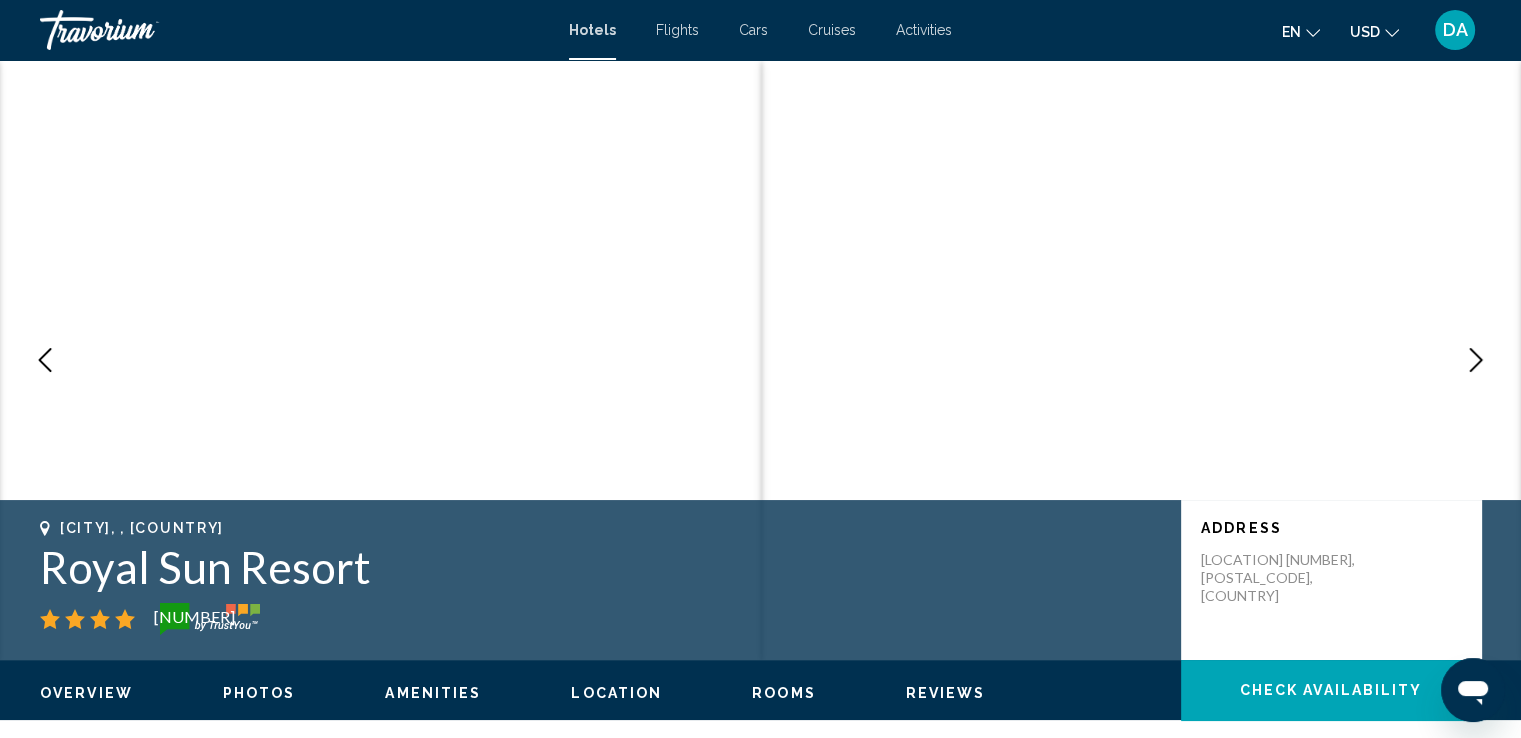 click at bounding box center (1476, 360) 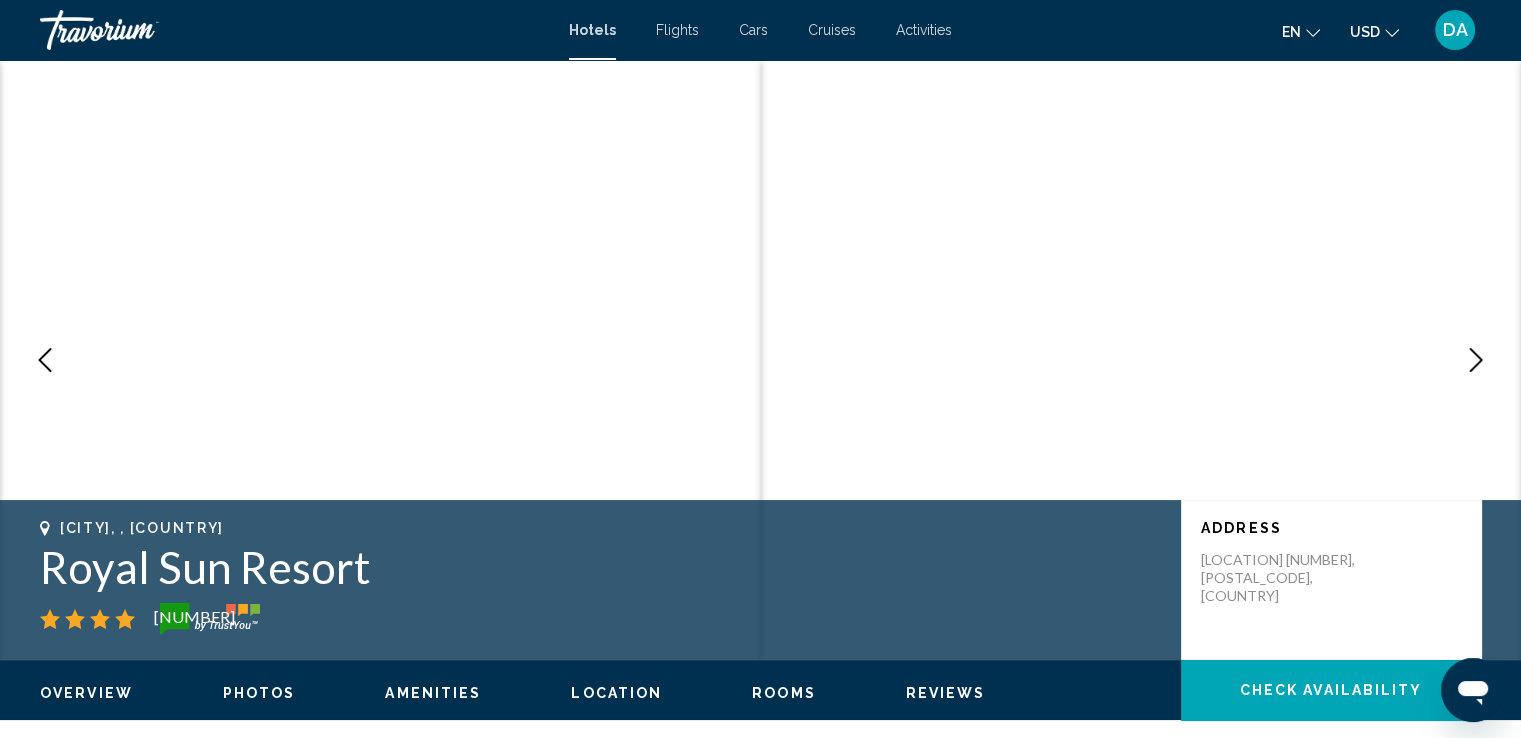 click at bounding box center [1476, 360] 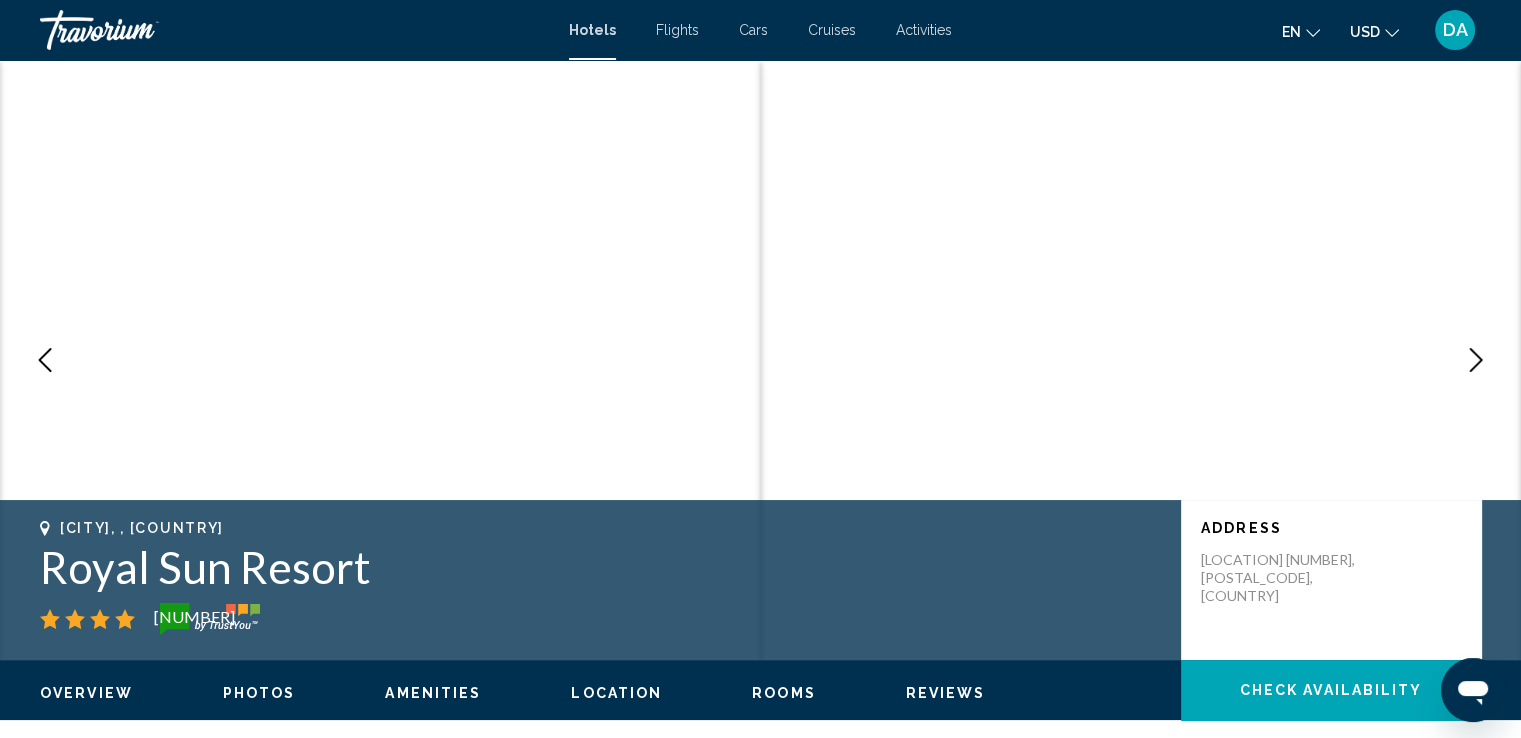 click at bounding box center (1476, 360) 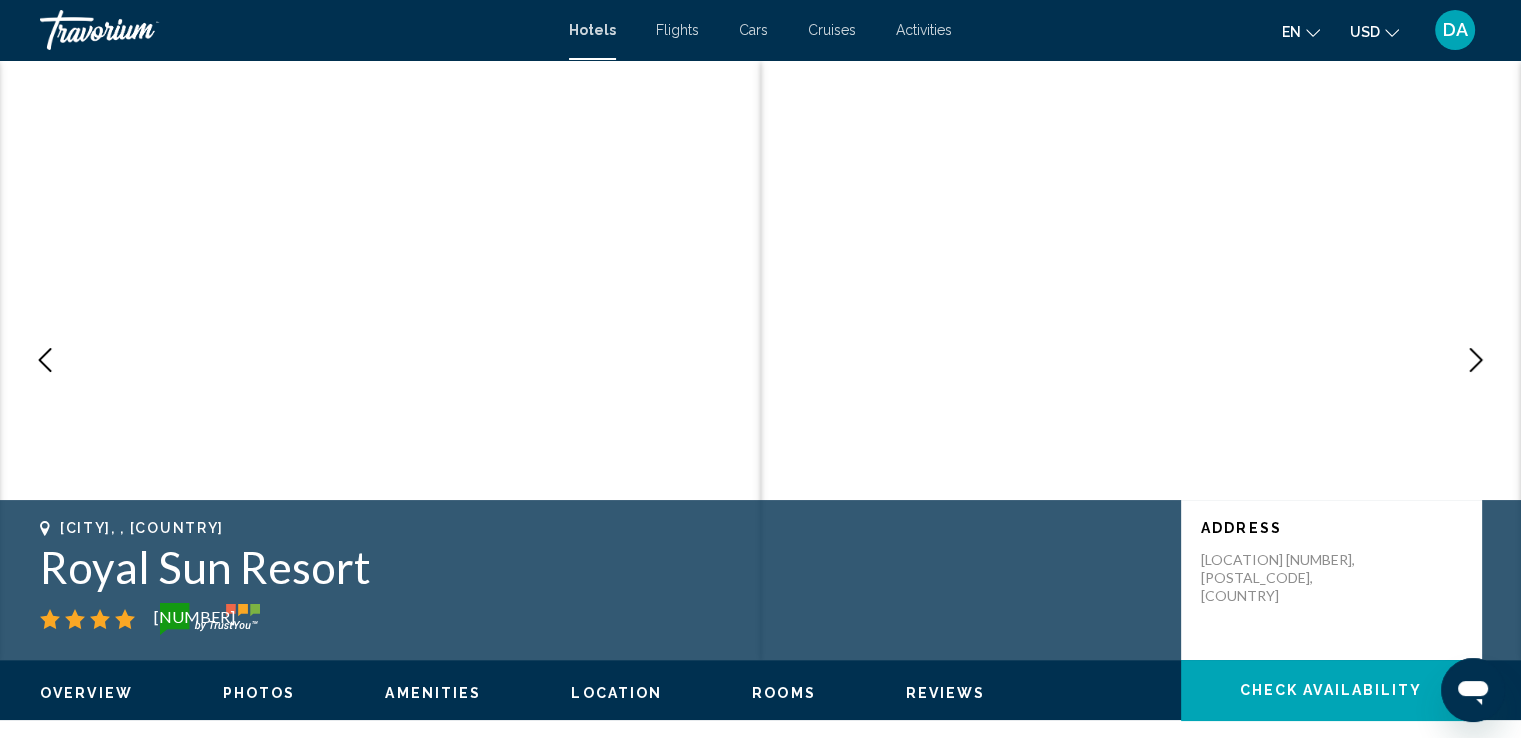 click at bounding box center (1476, 360) 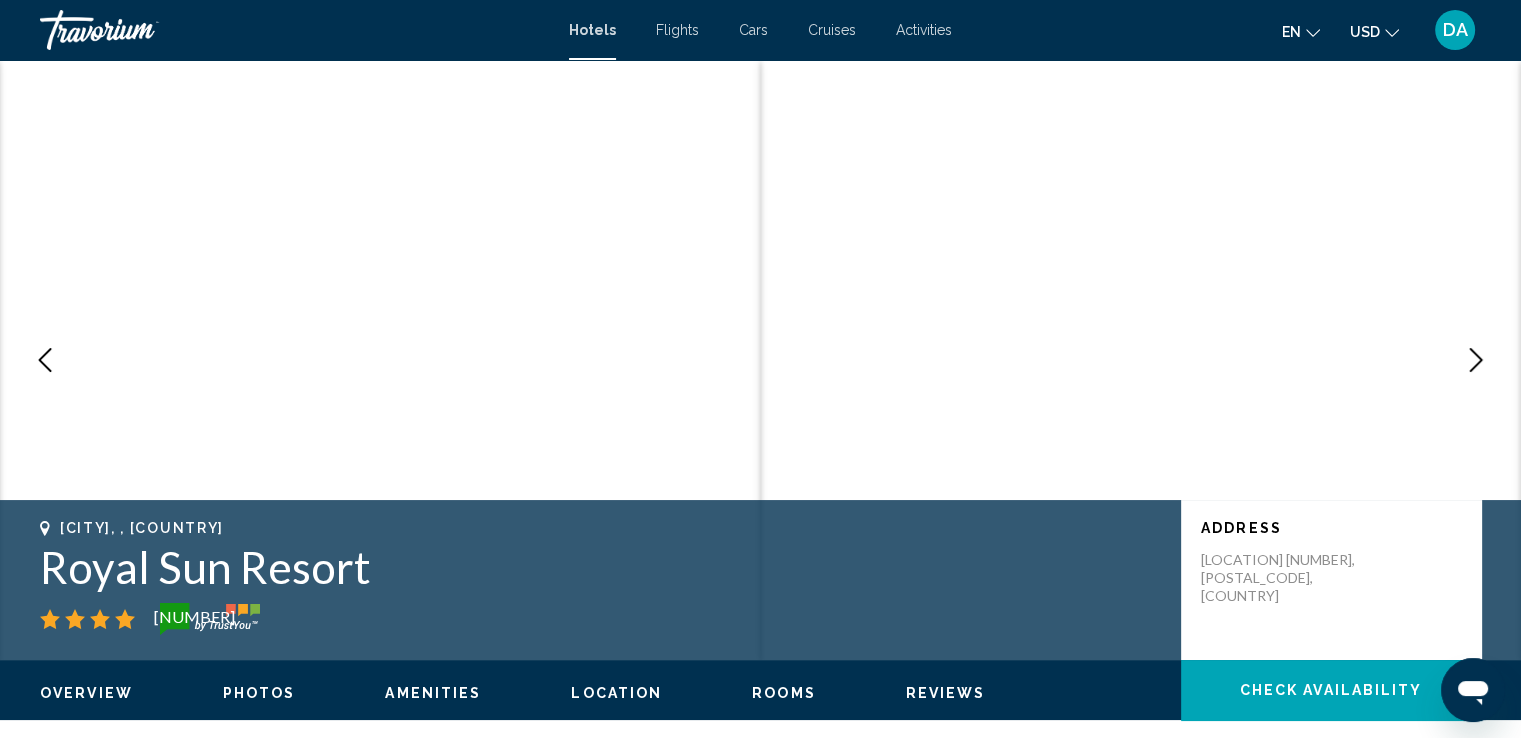 click at bounding box center [1476, 360] 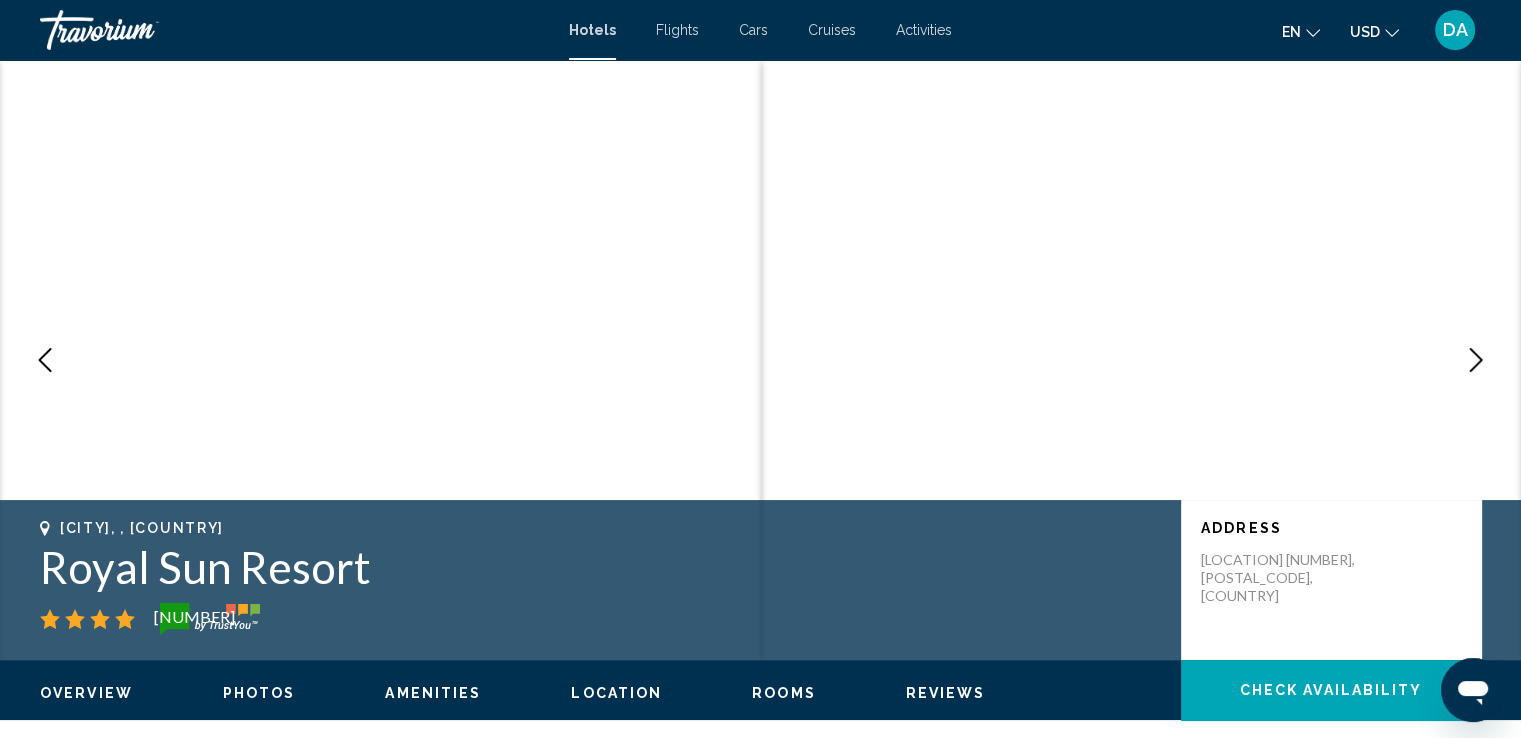 click at bounding box center [1476, 360] 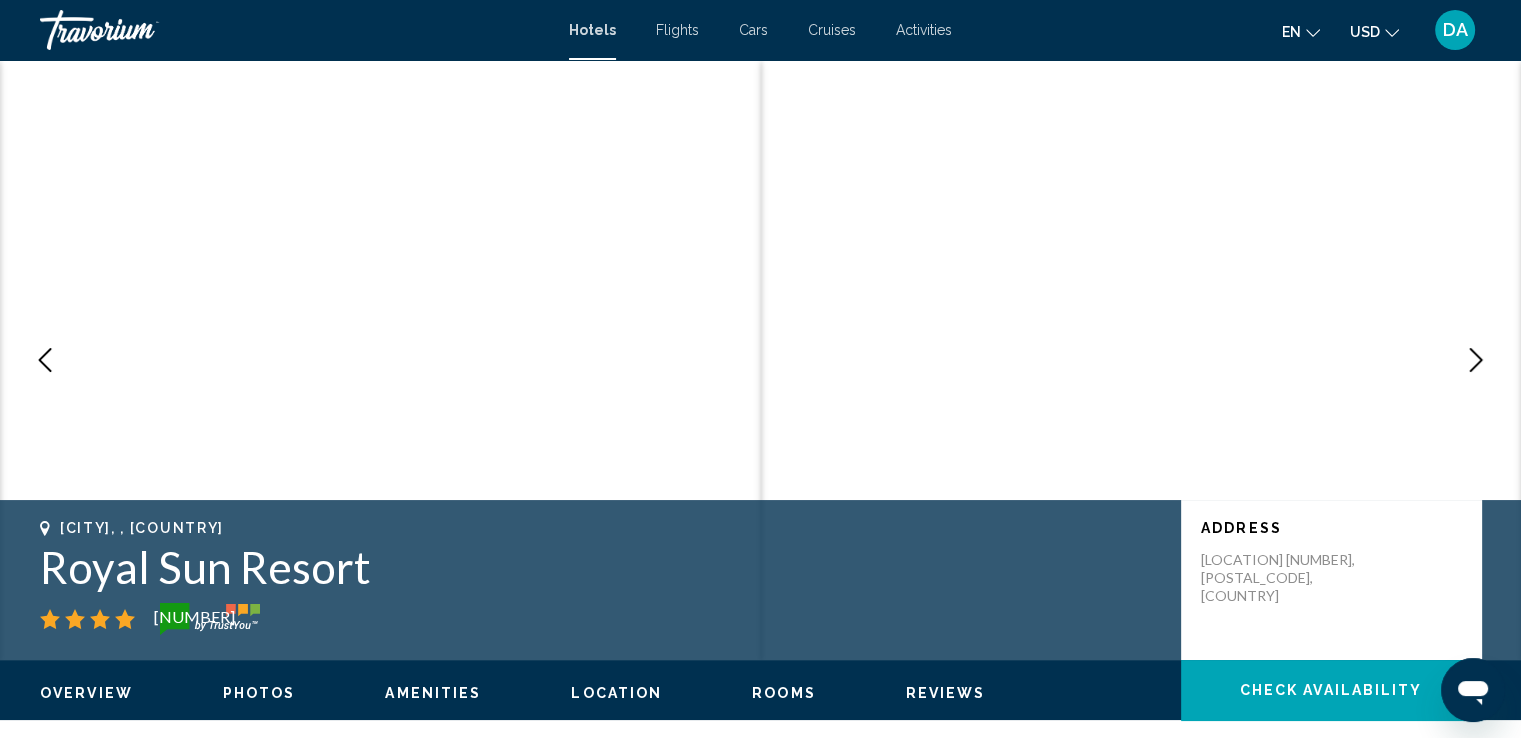 click at bounding box center (1476, 360) 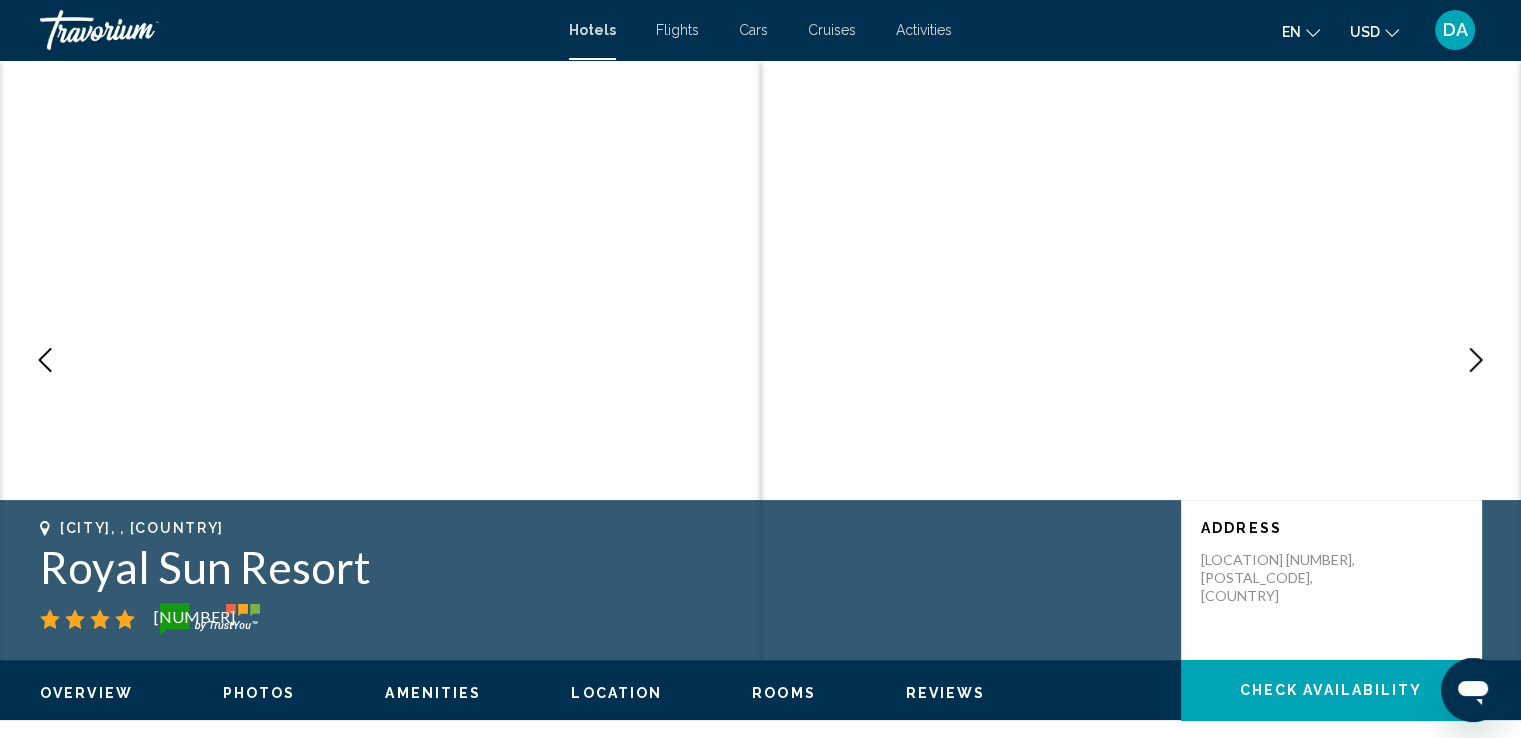 click at bounding box center [1476, 360] 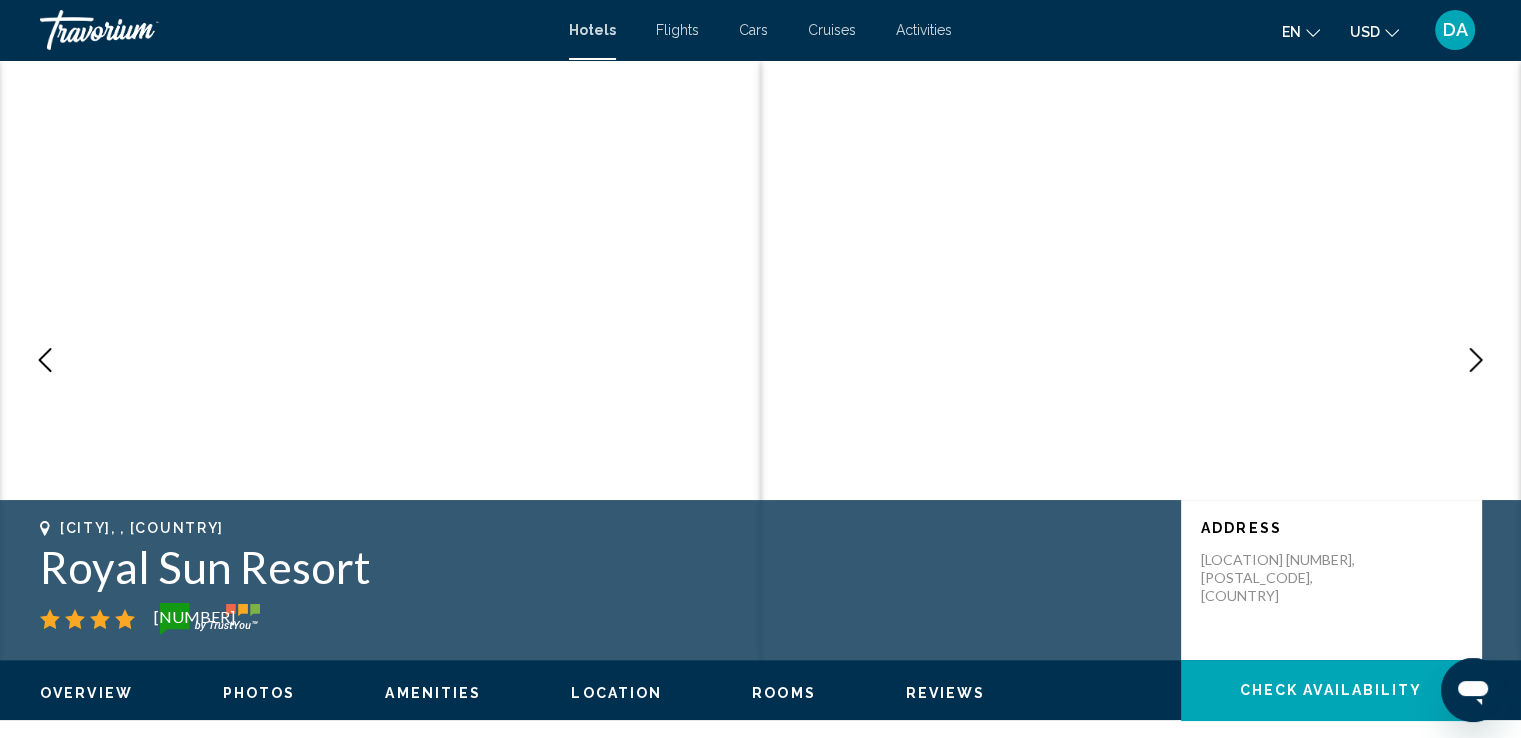 click at bounding box center [1476, 360] 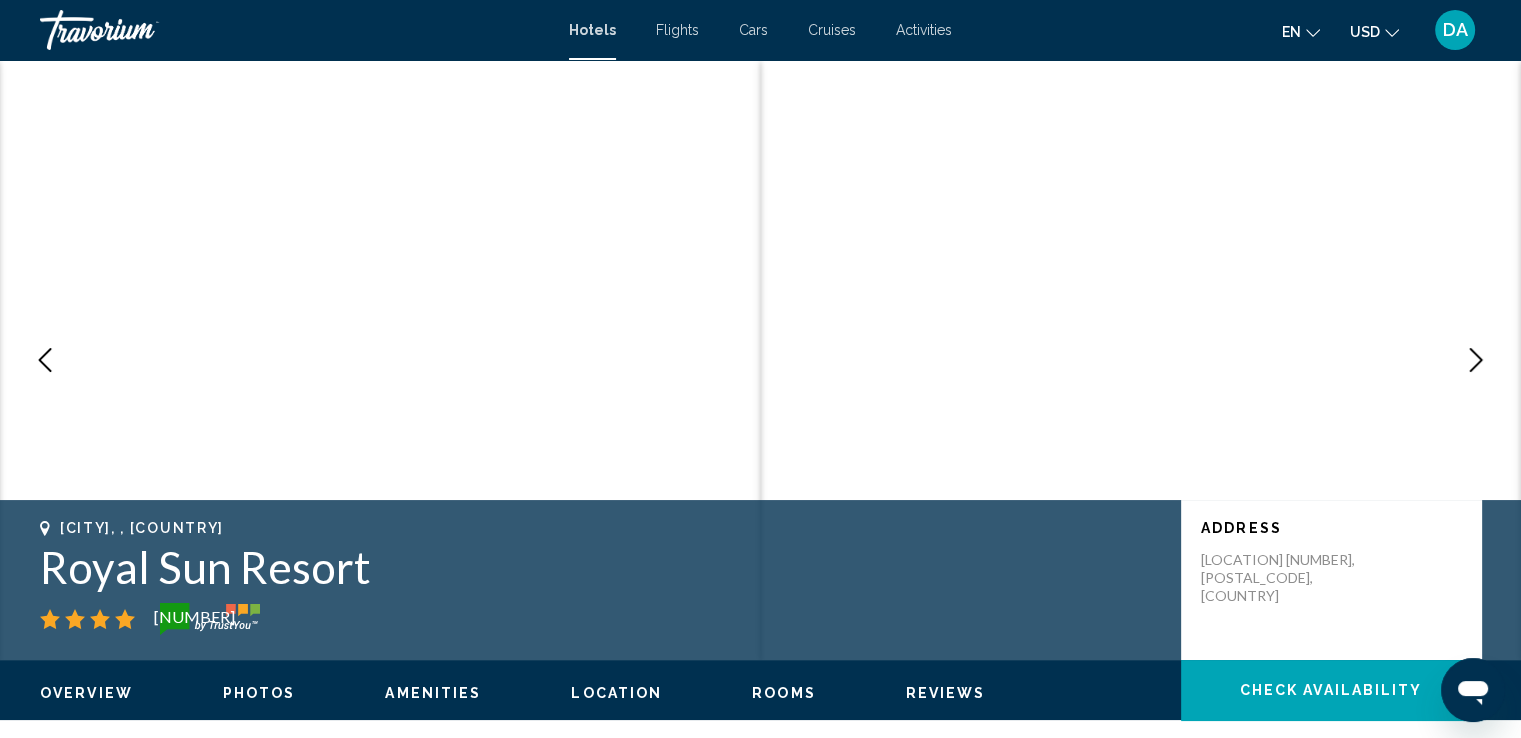 click at bounding box center [1476, 360] 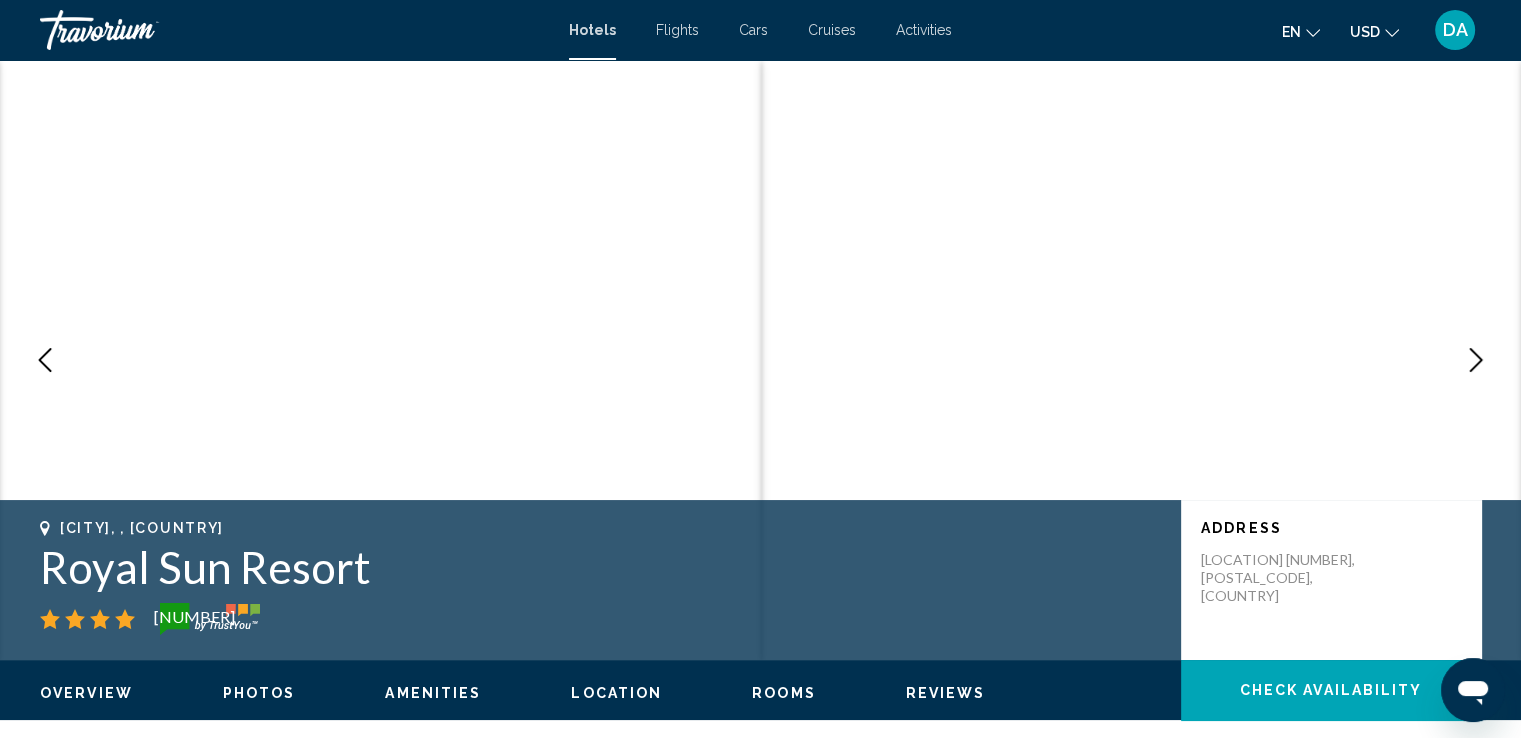 click at bounding box center (1476, 360) 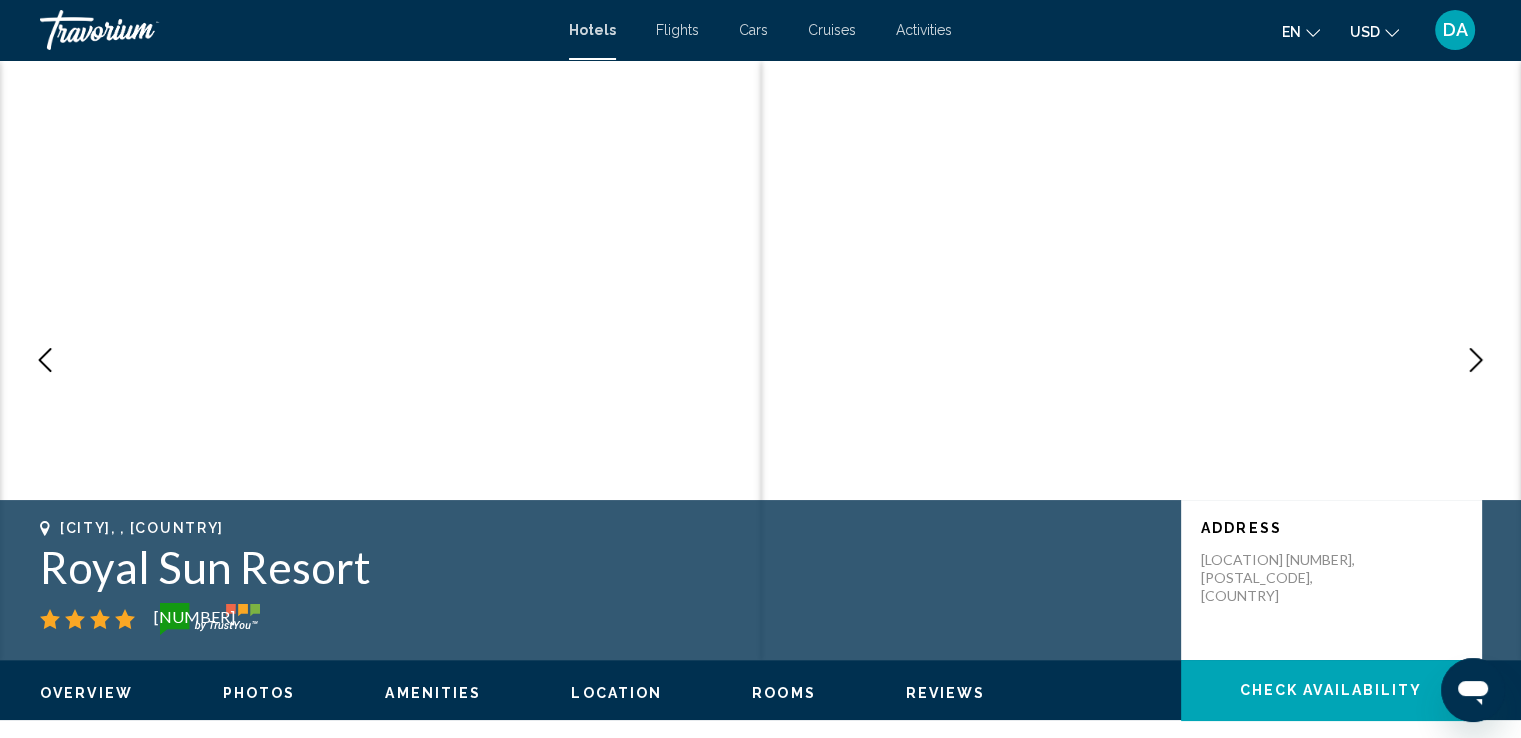 click at bounding box center (1476, 360) 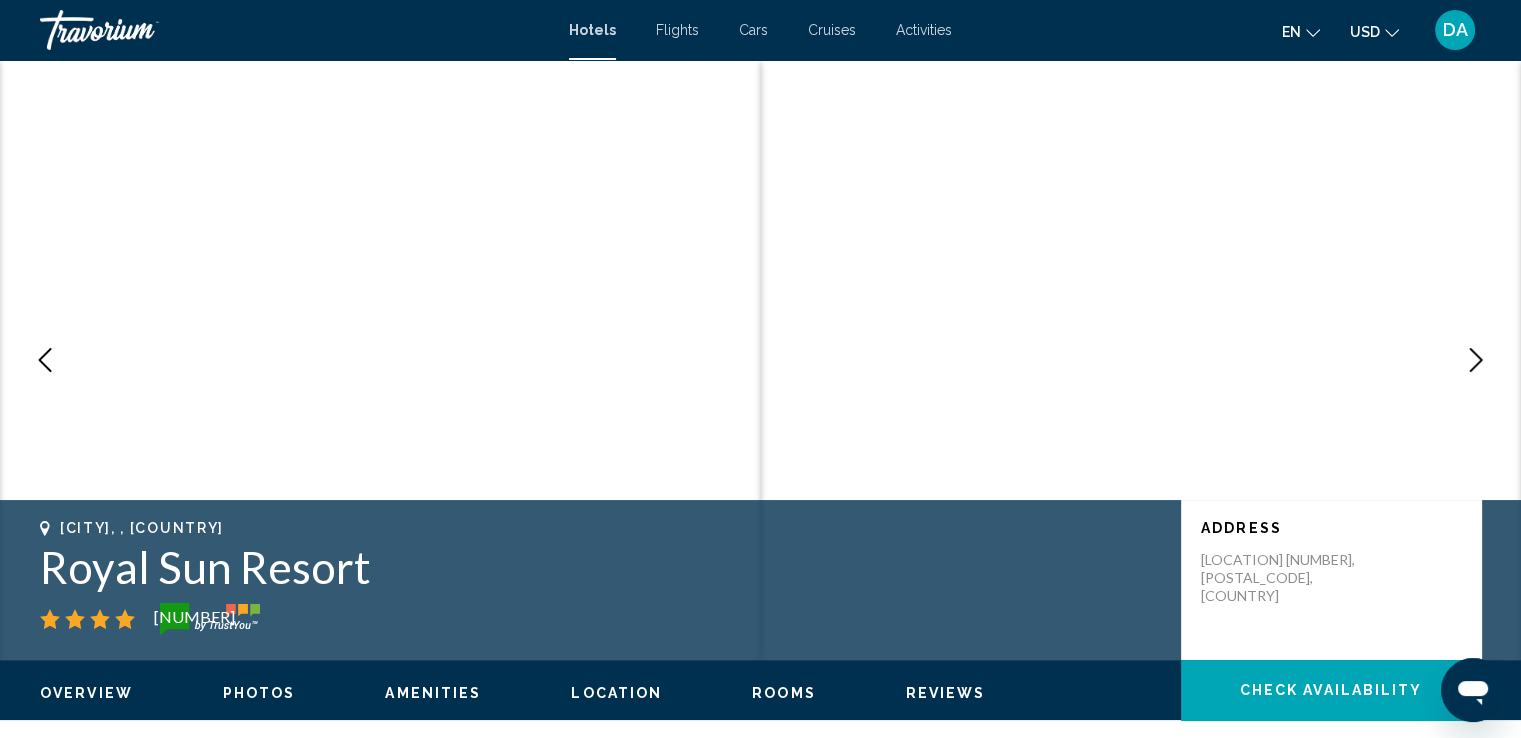 click at bounding box center [1476, 360] 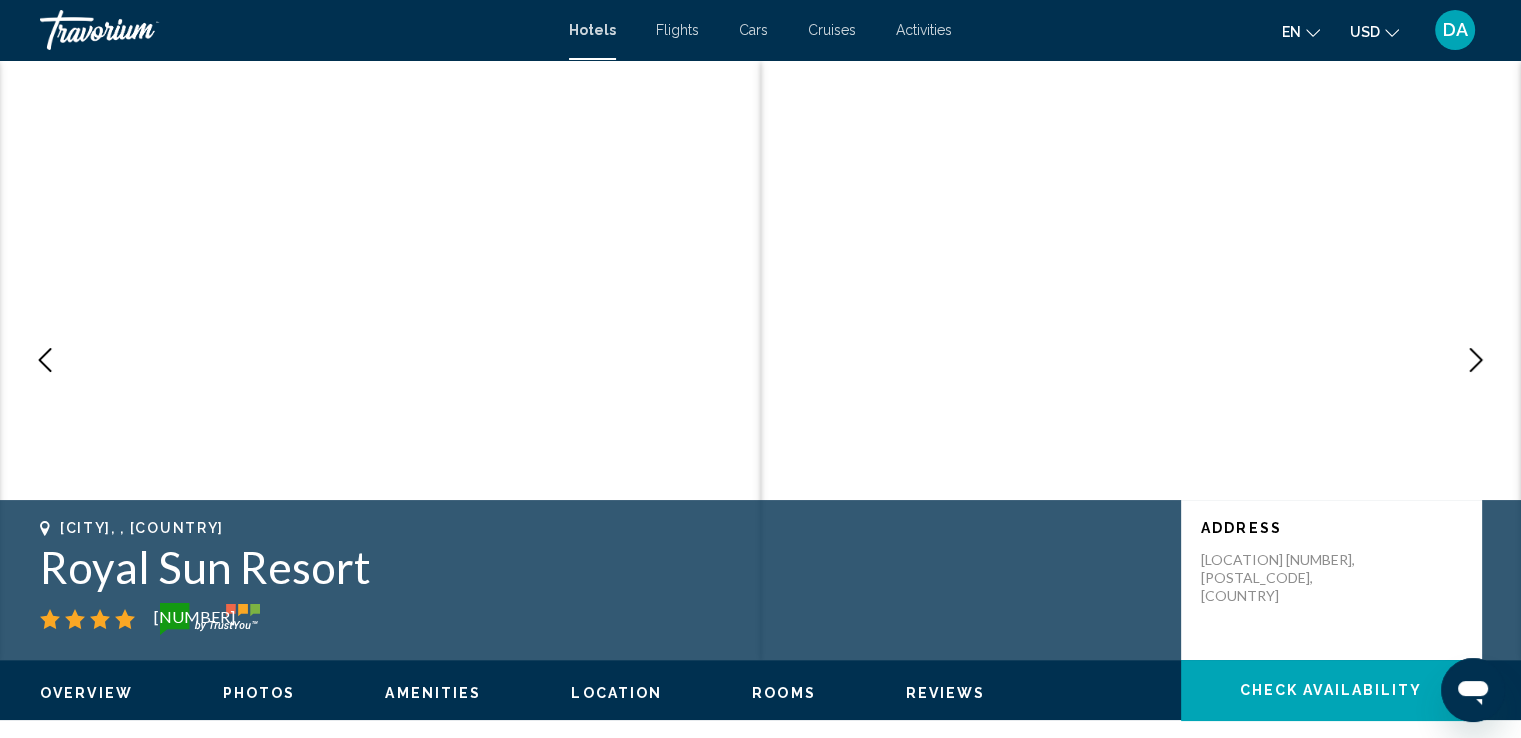 click at bounding box center [1476, 360] 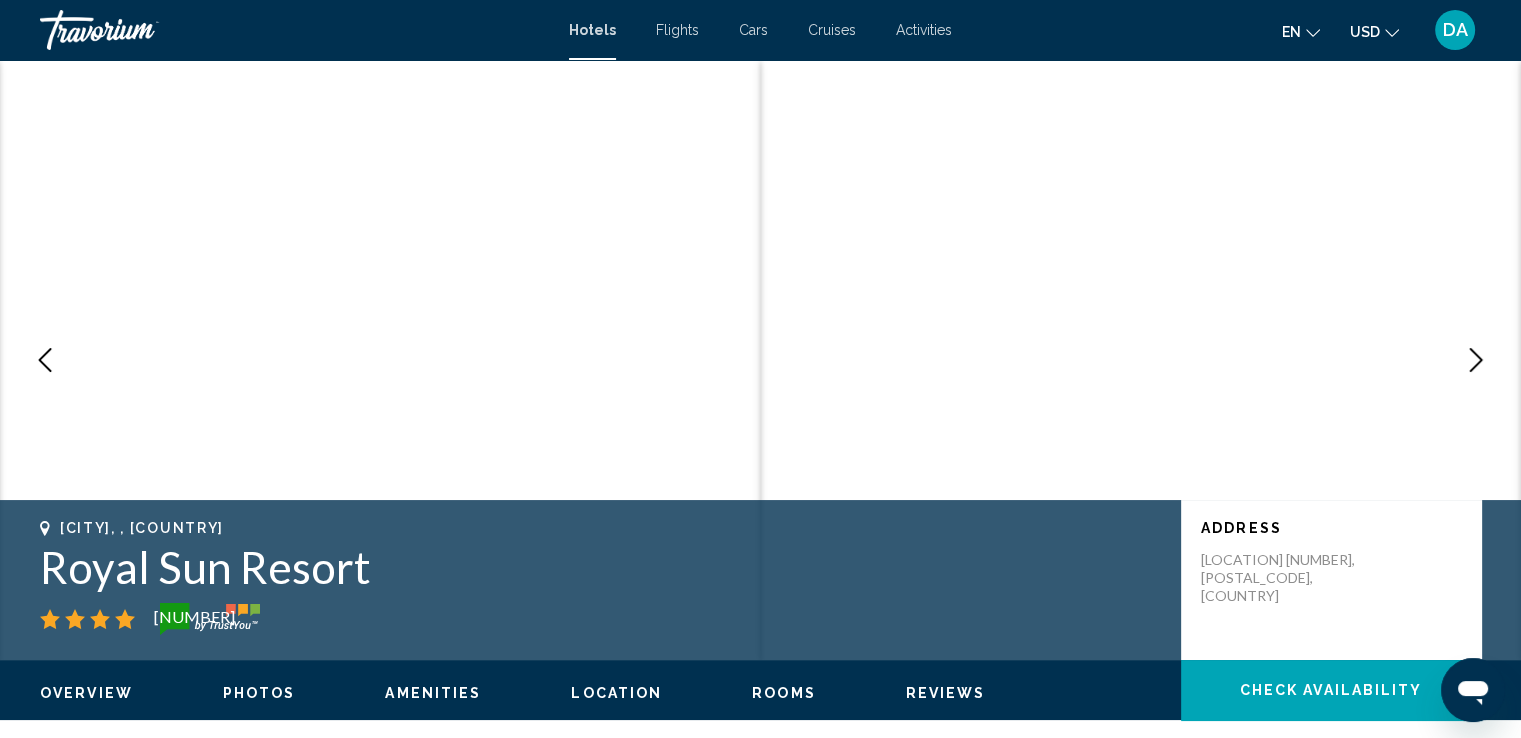 click at bounding box center (1476, 360) 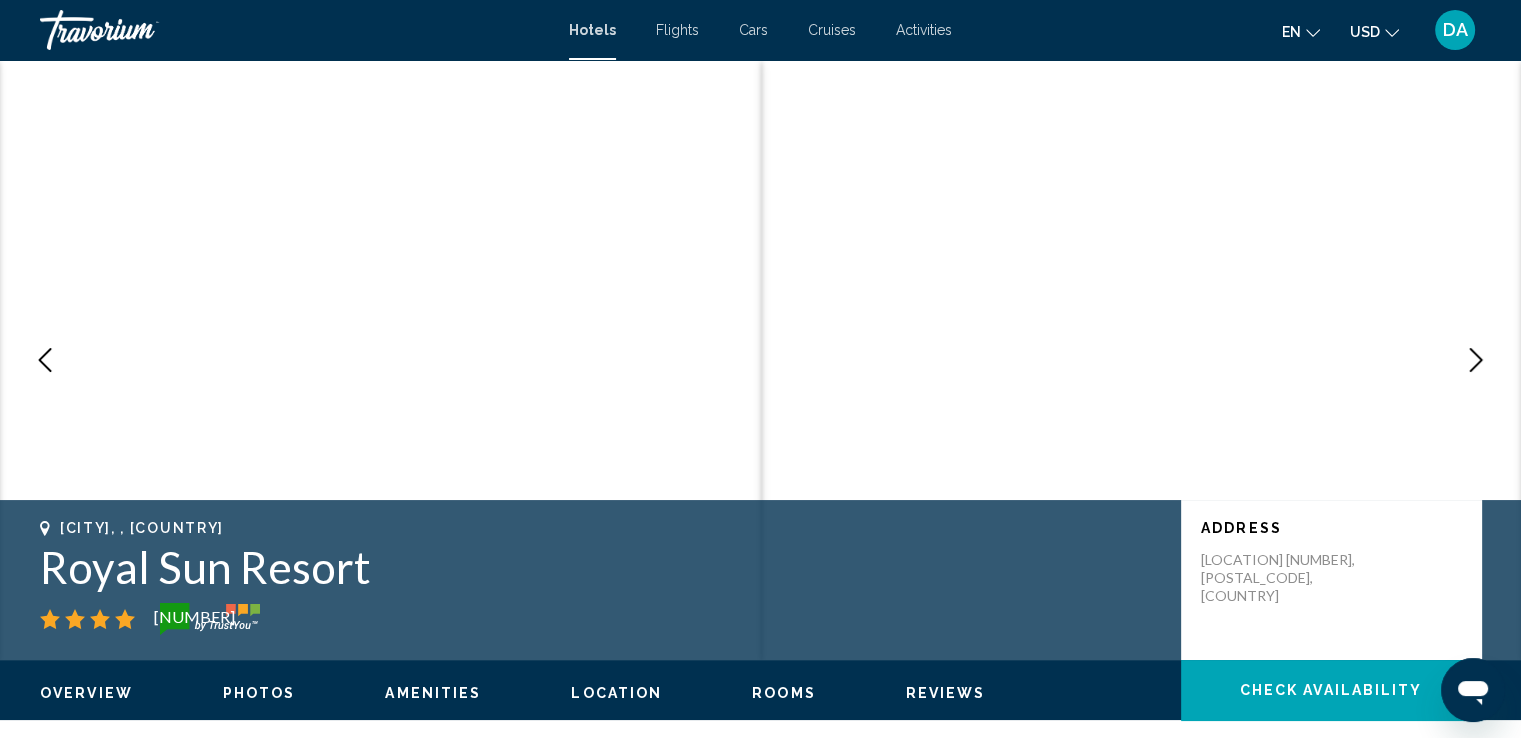 click at bounding box center (1476, 360) 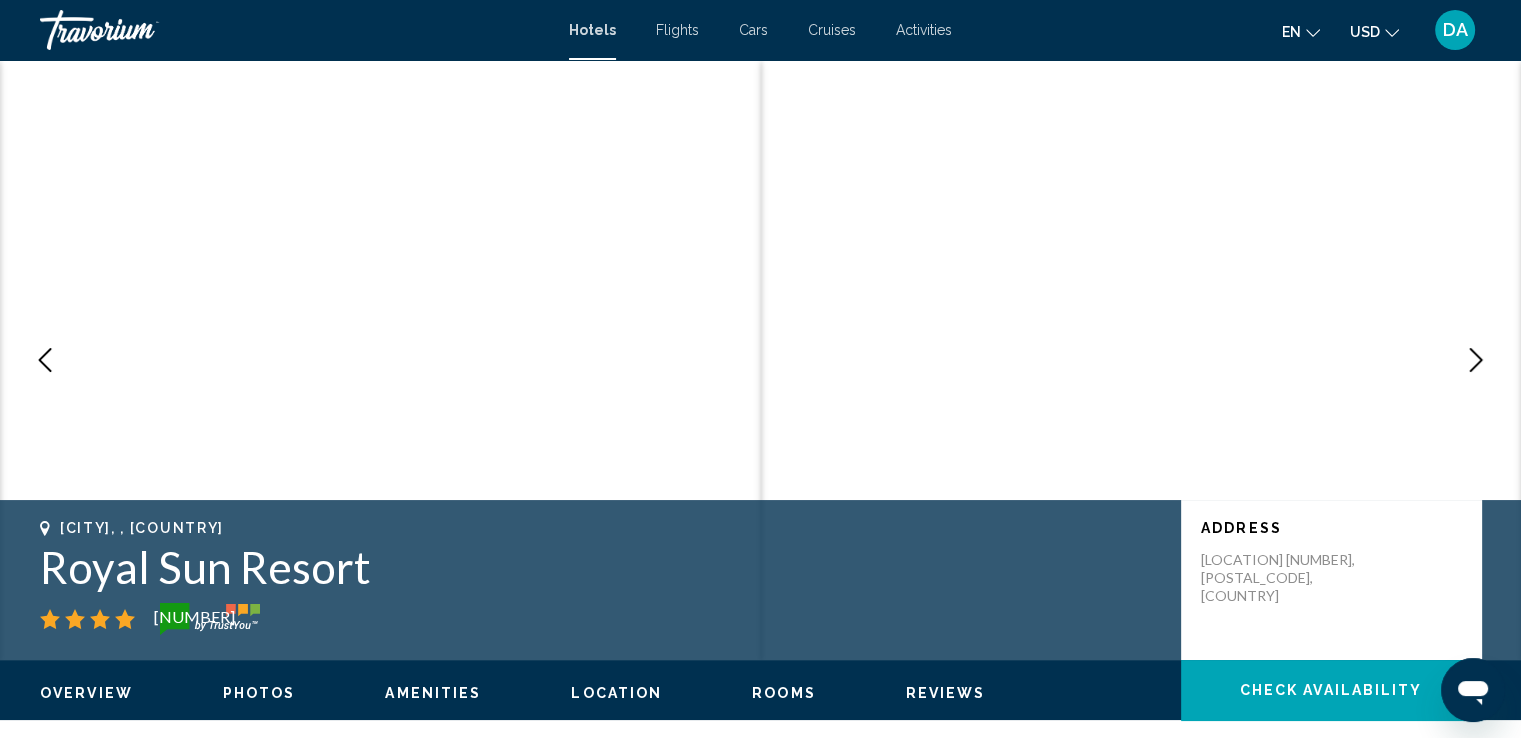 click at bounding box center (1476, 360) 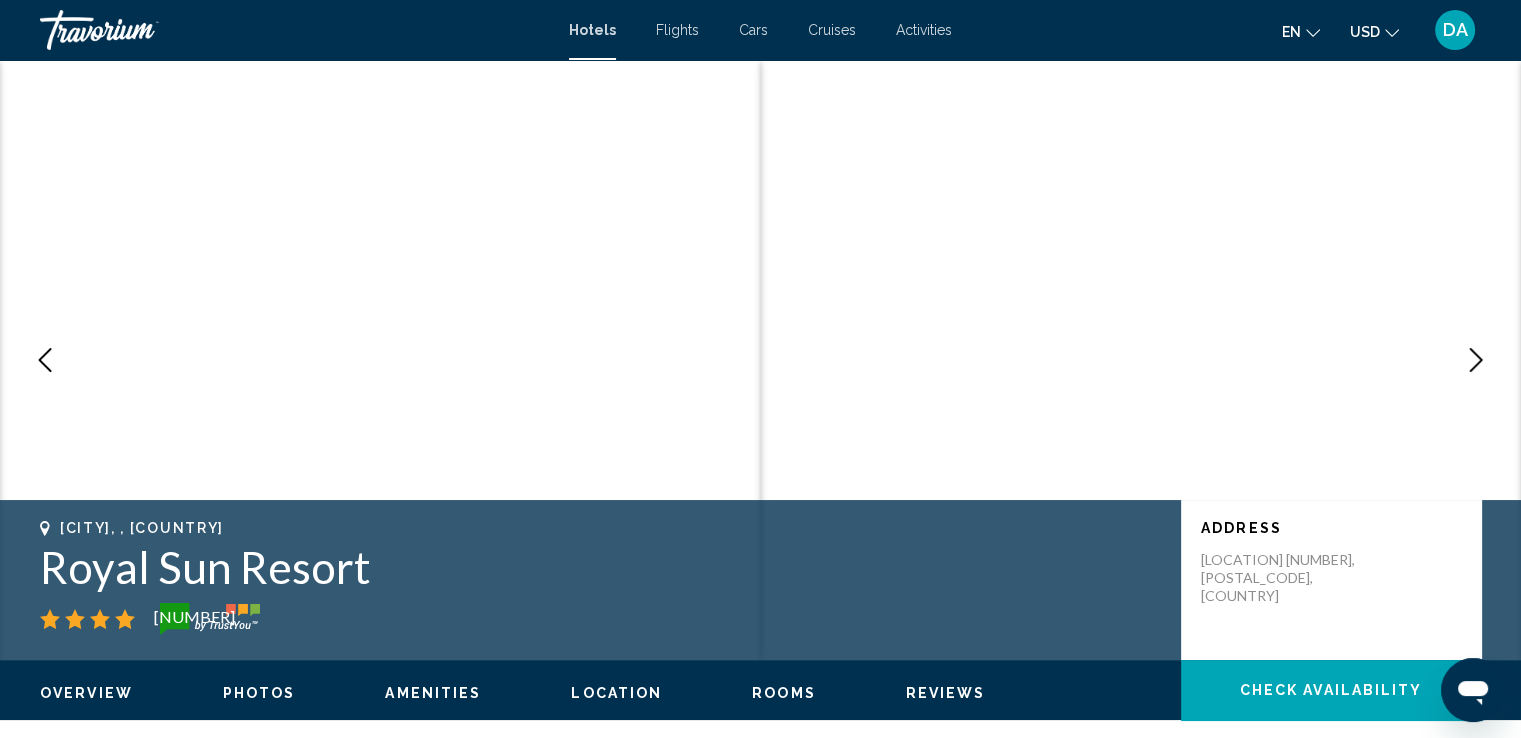 click at bounding box center [1476, 360] 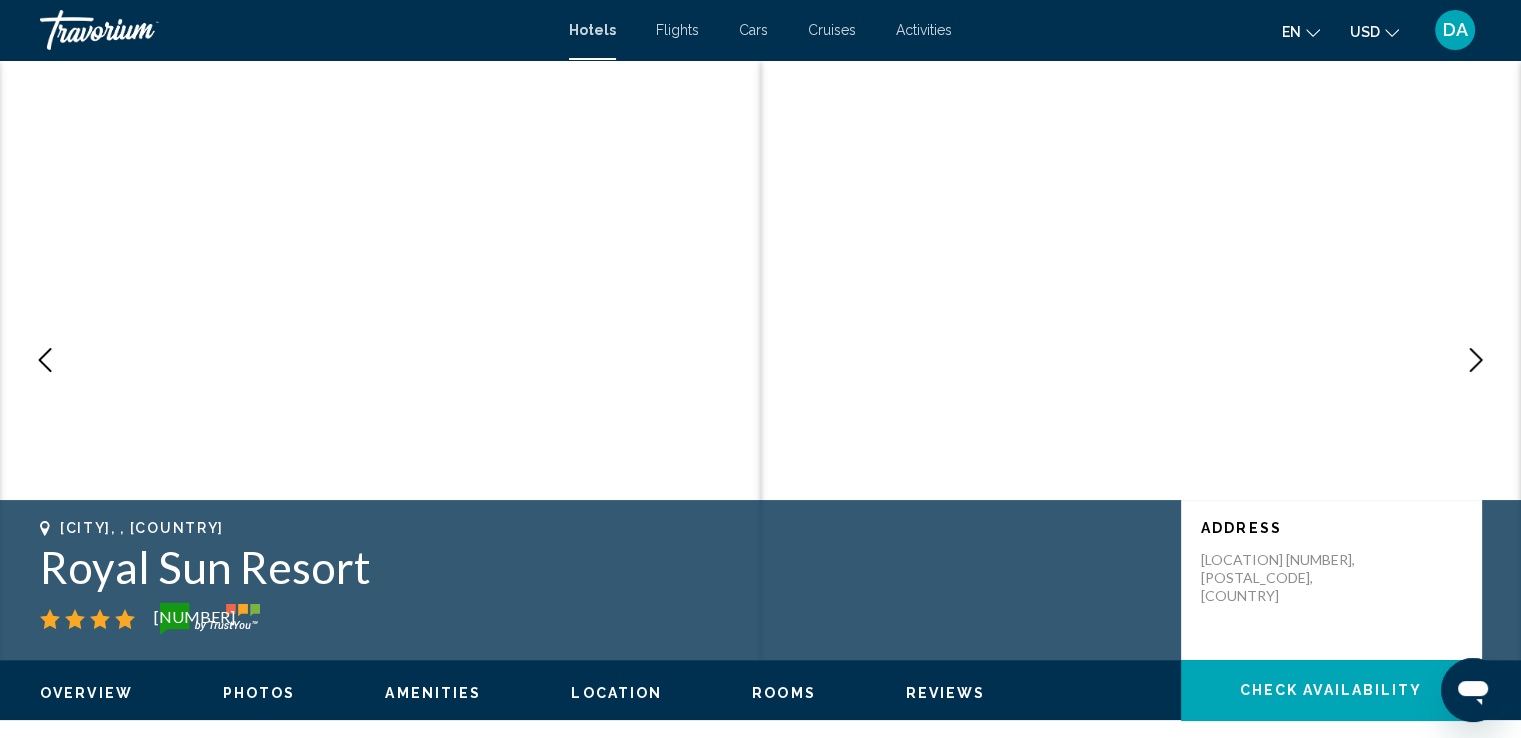 click at bounding box center (1476, 360) 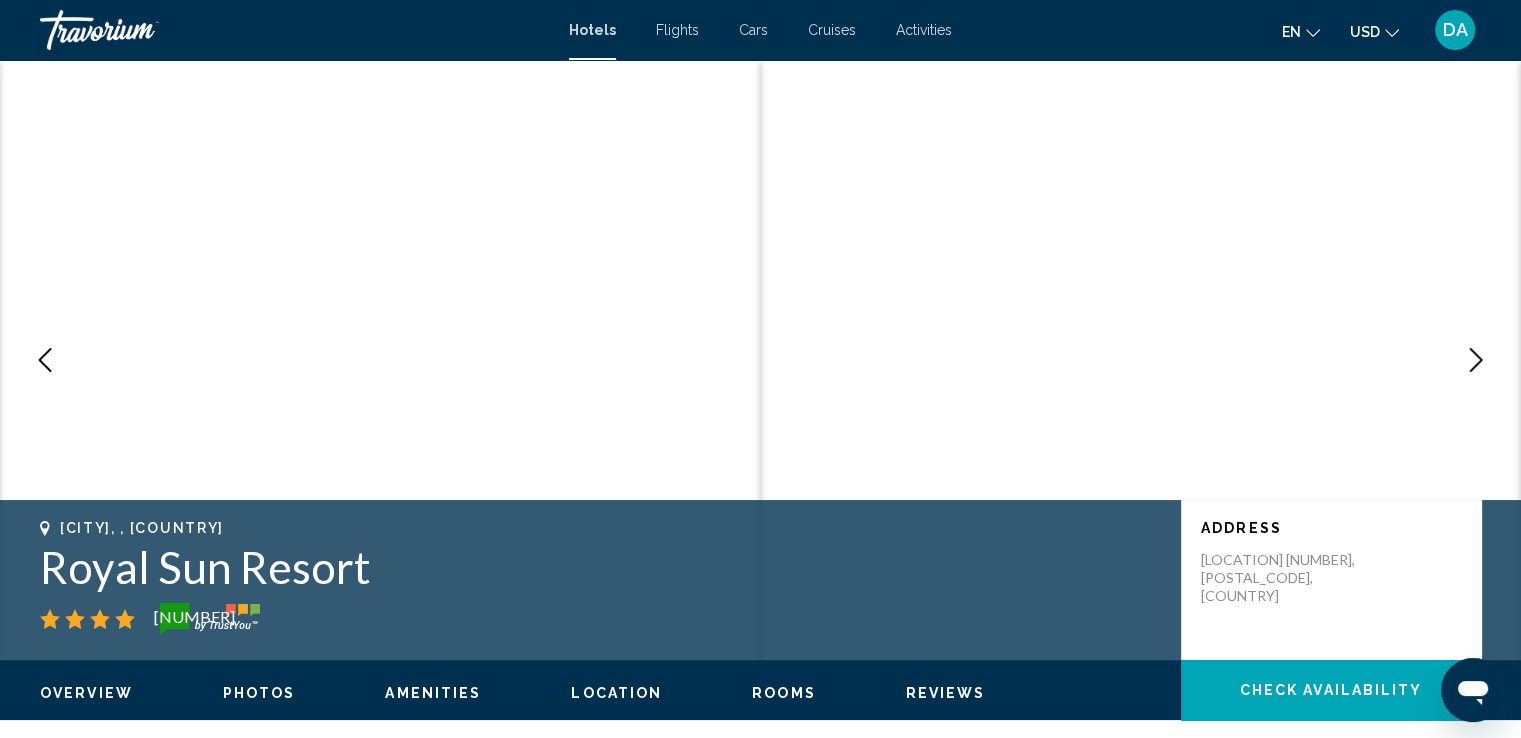 click at bounding box center [1476, 360] 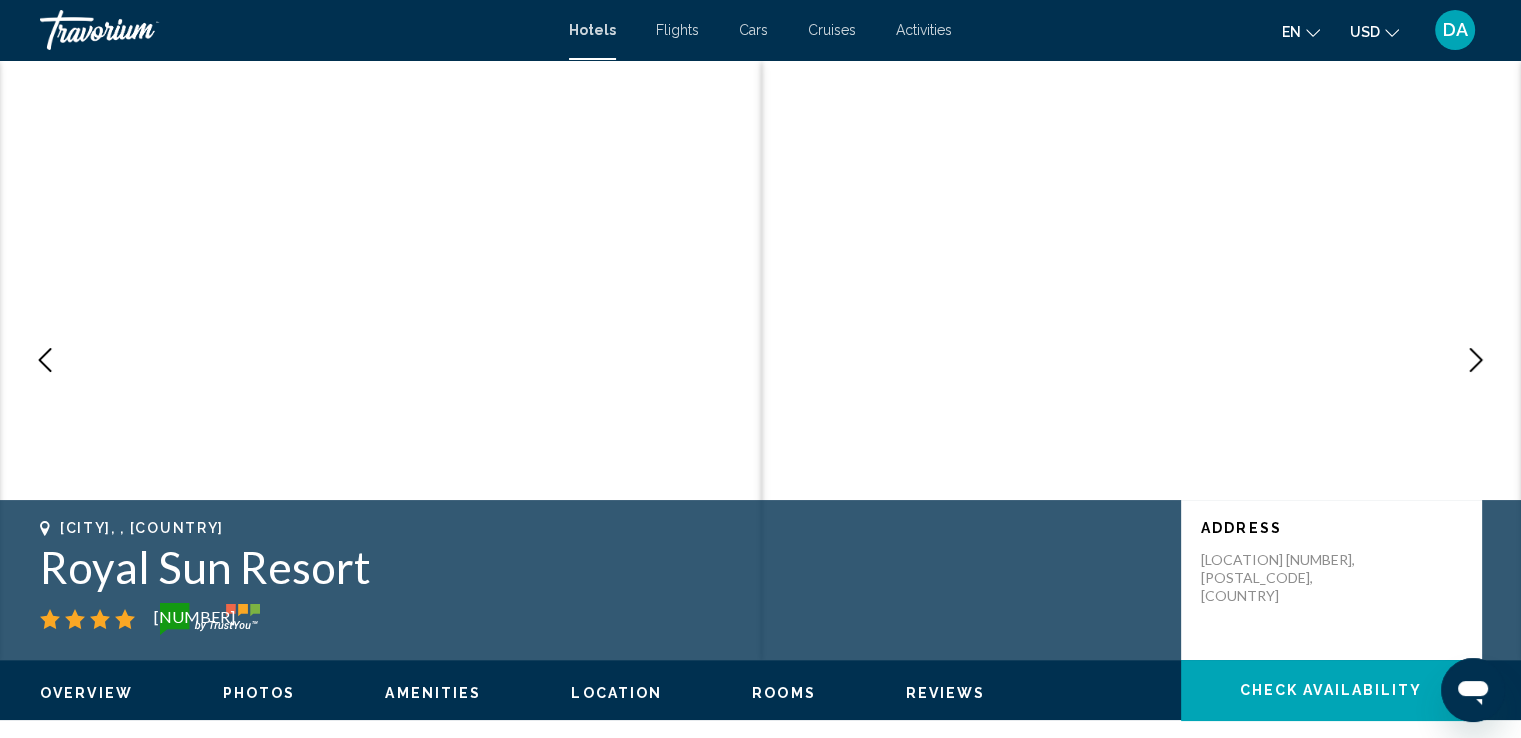 click at bounding box center [1476, 360] 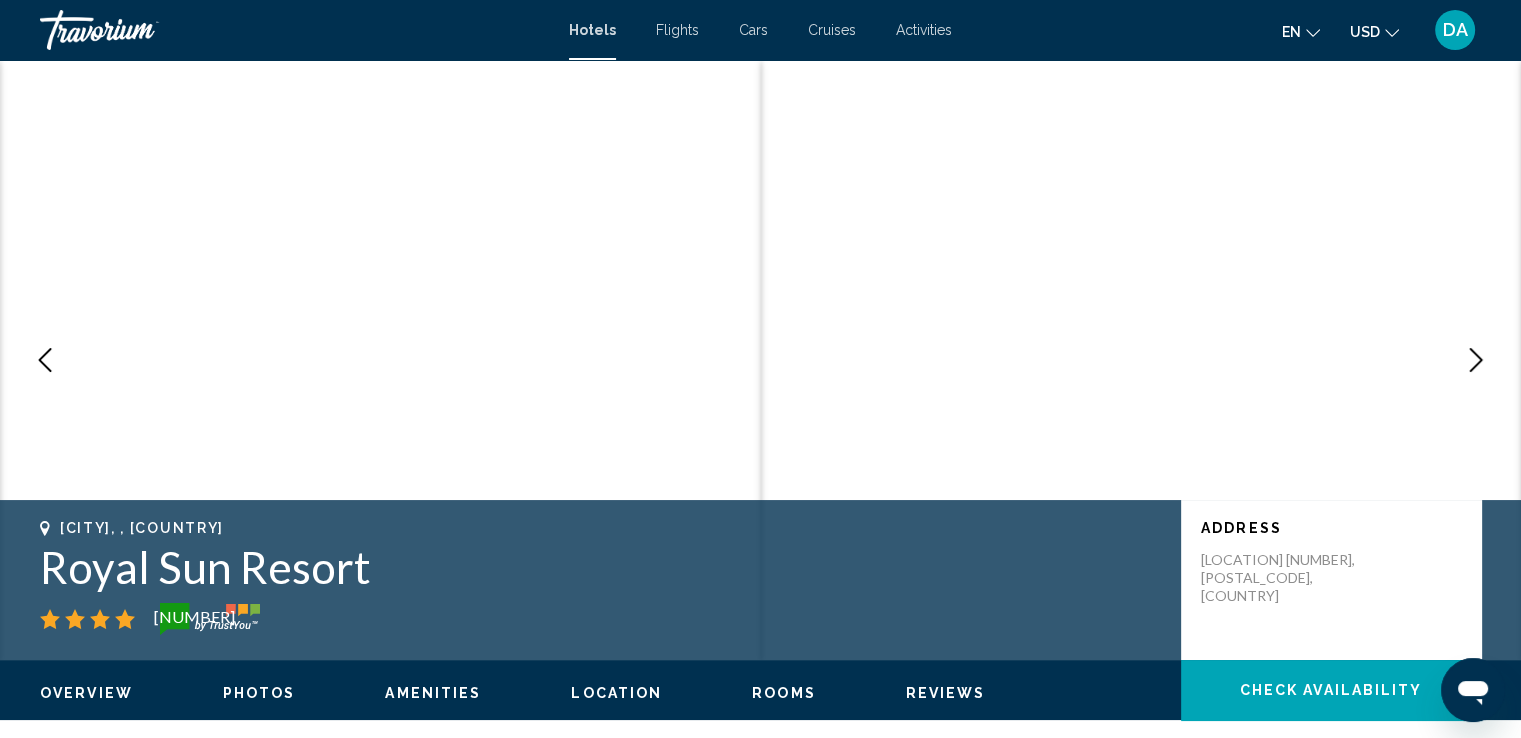 click at bounding box center [1476, 360] 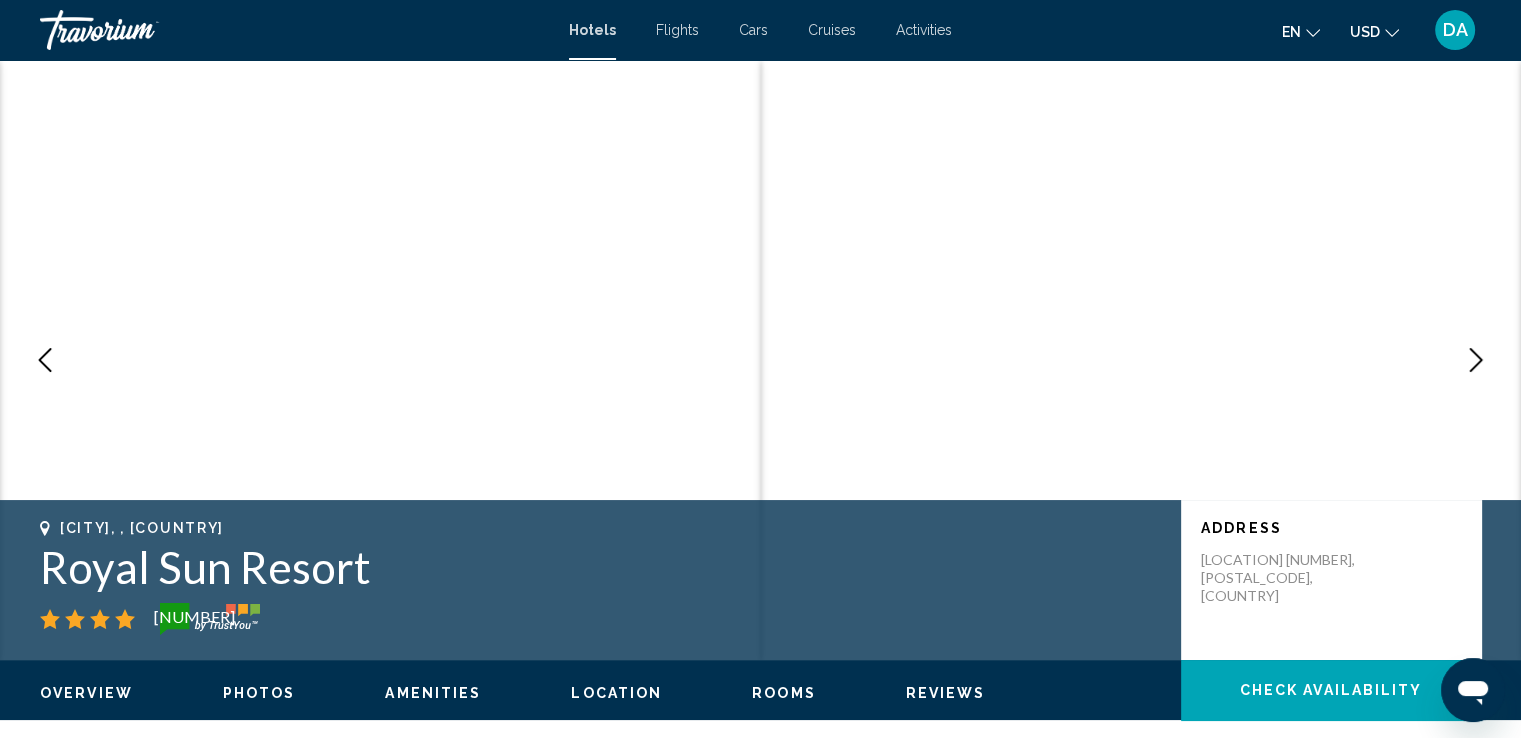 click at bounding box center (1476, 360) 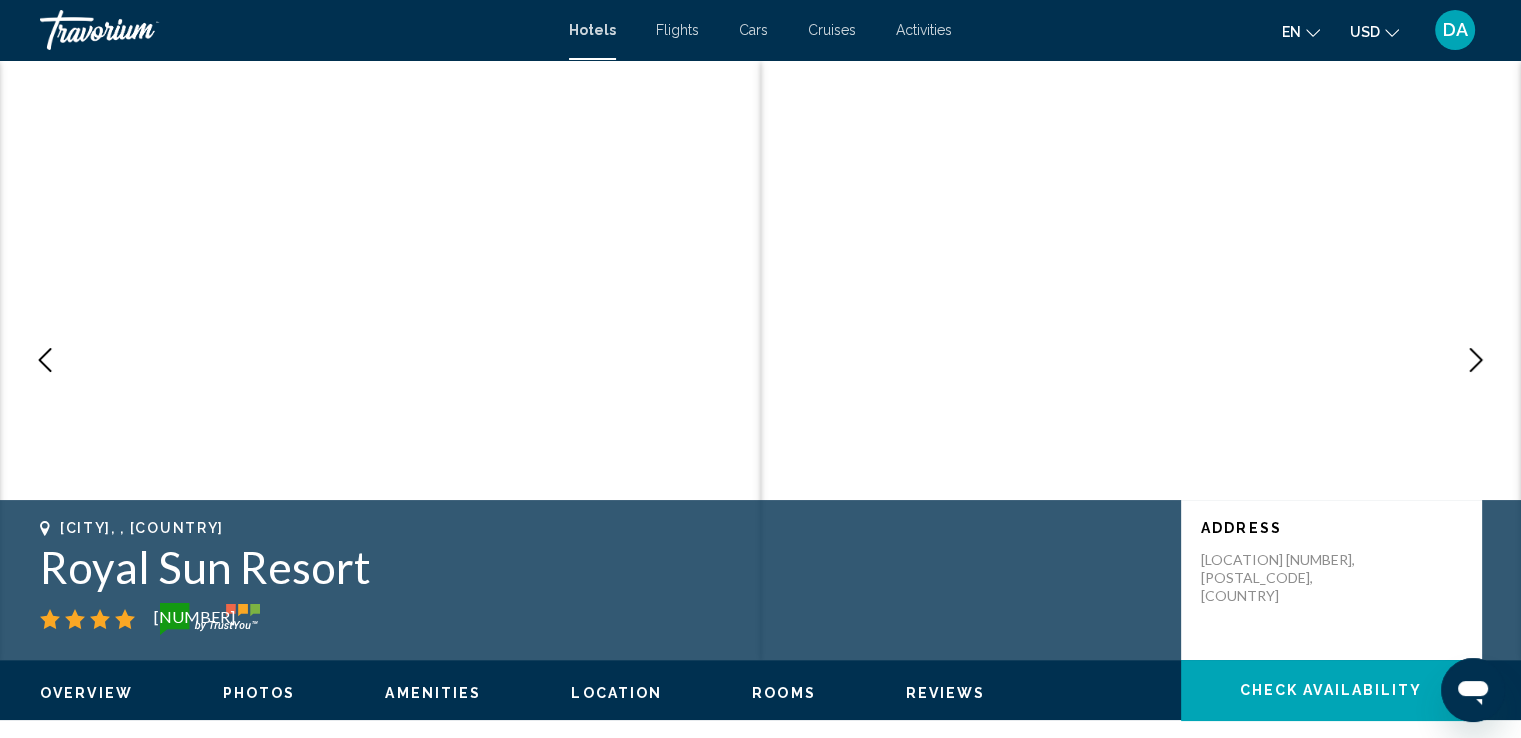 click at bounding box center (1476, 360) 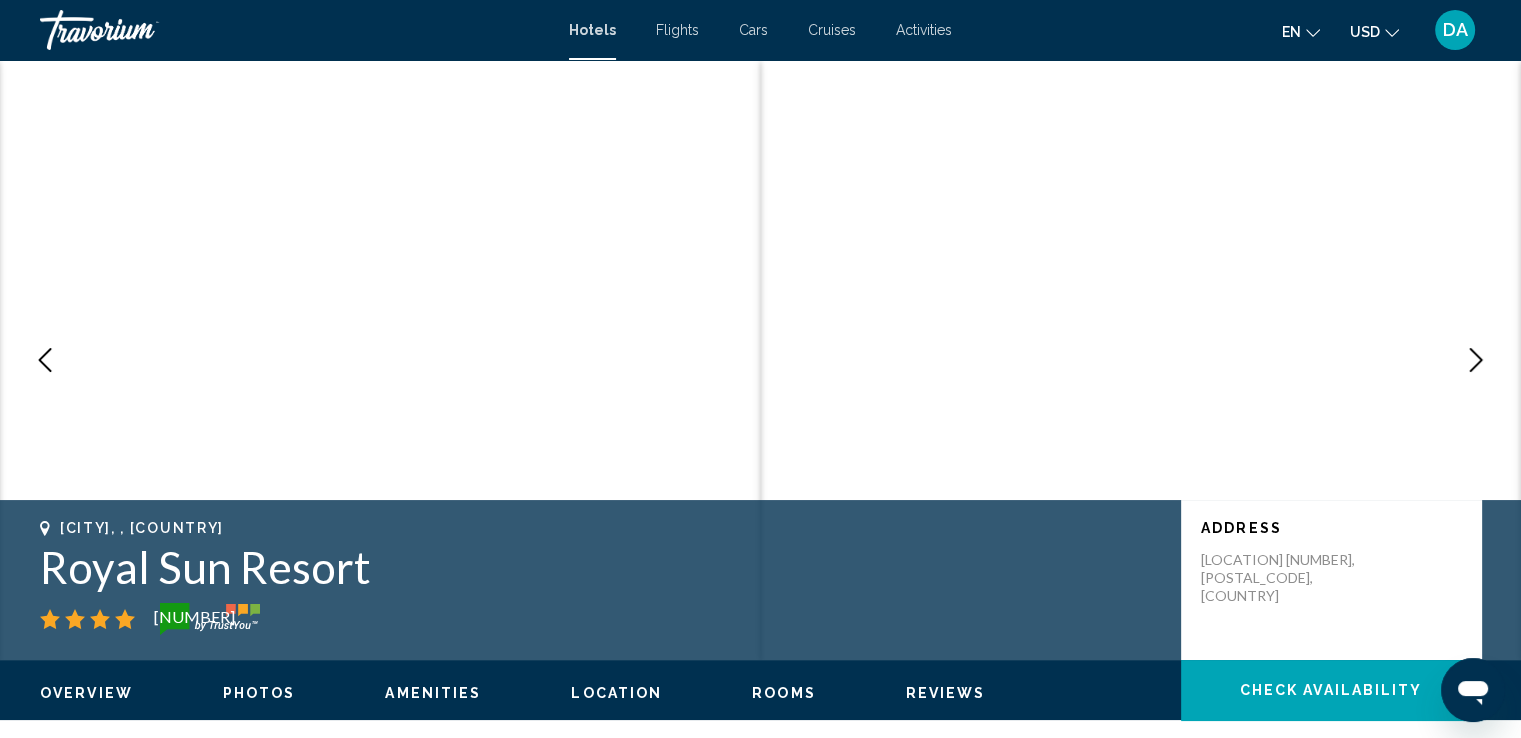 click at bounding box center [1476, 360] 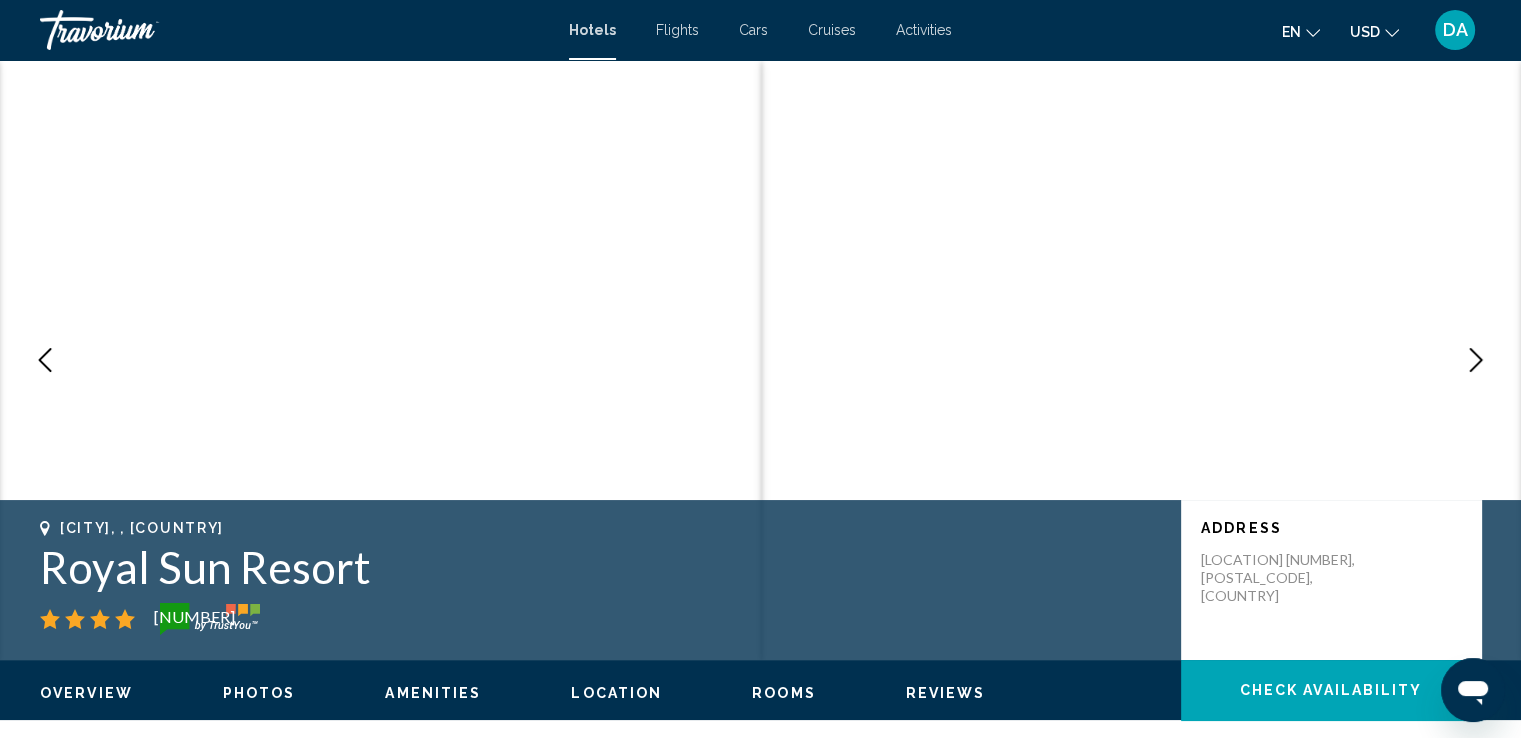 click at bounding box center [1476, 360] 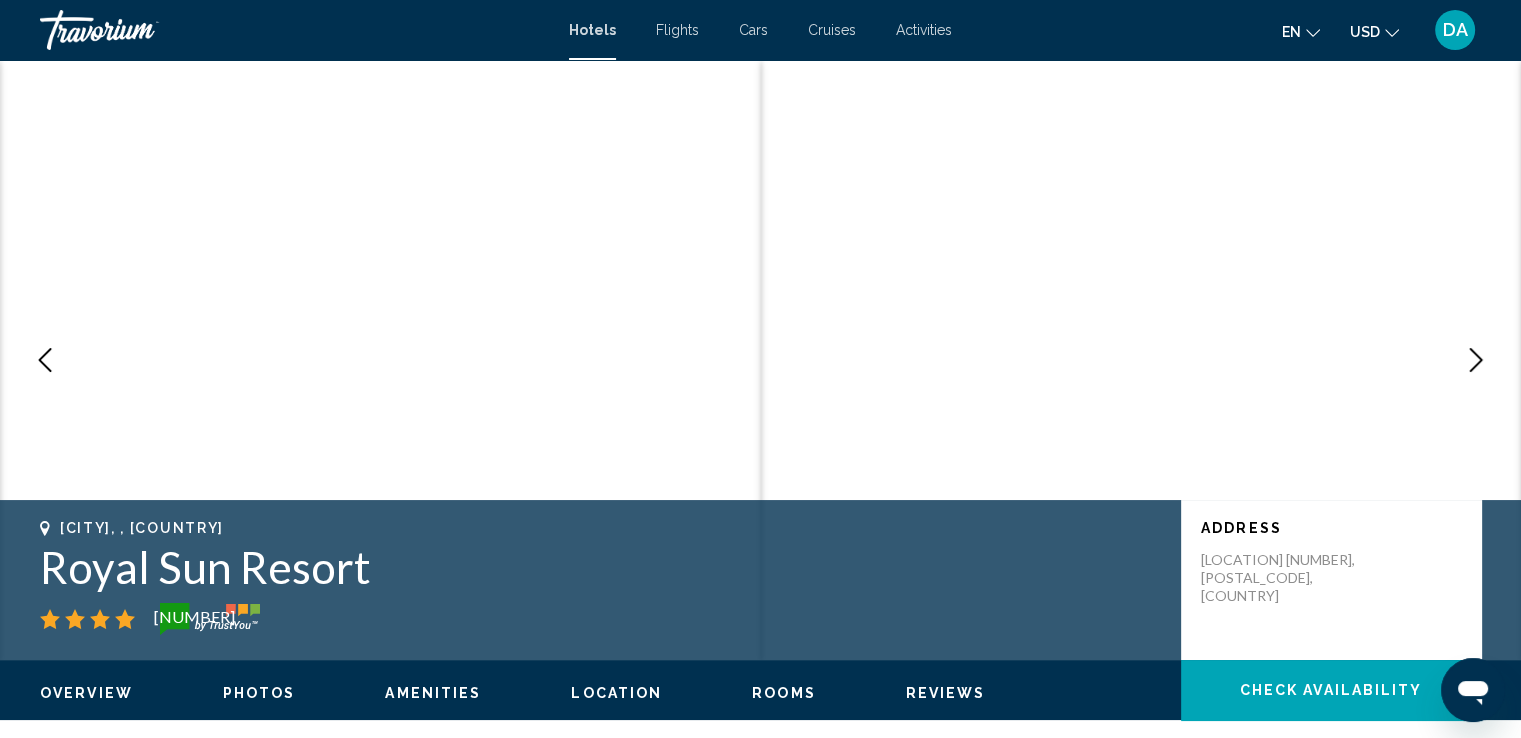 click at bounding box center [1476, 360] 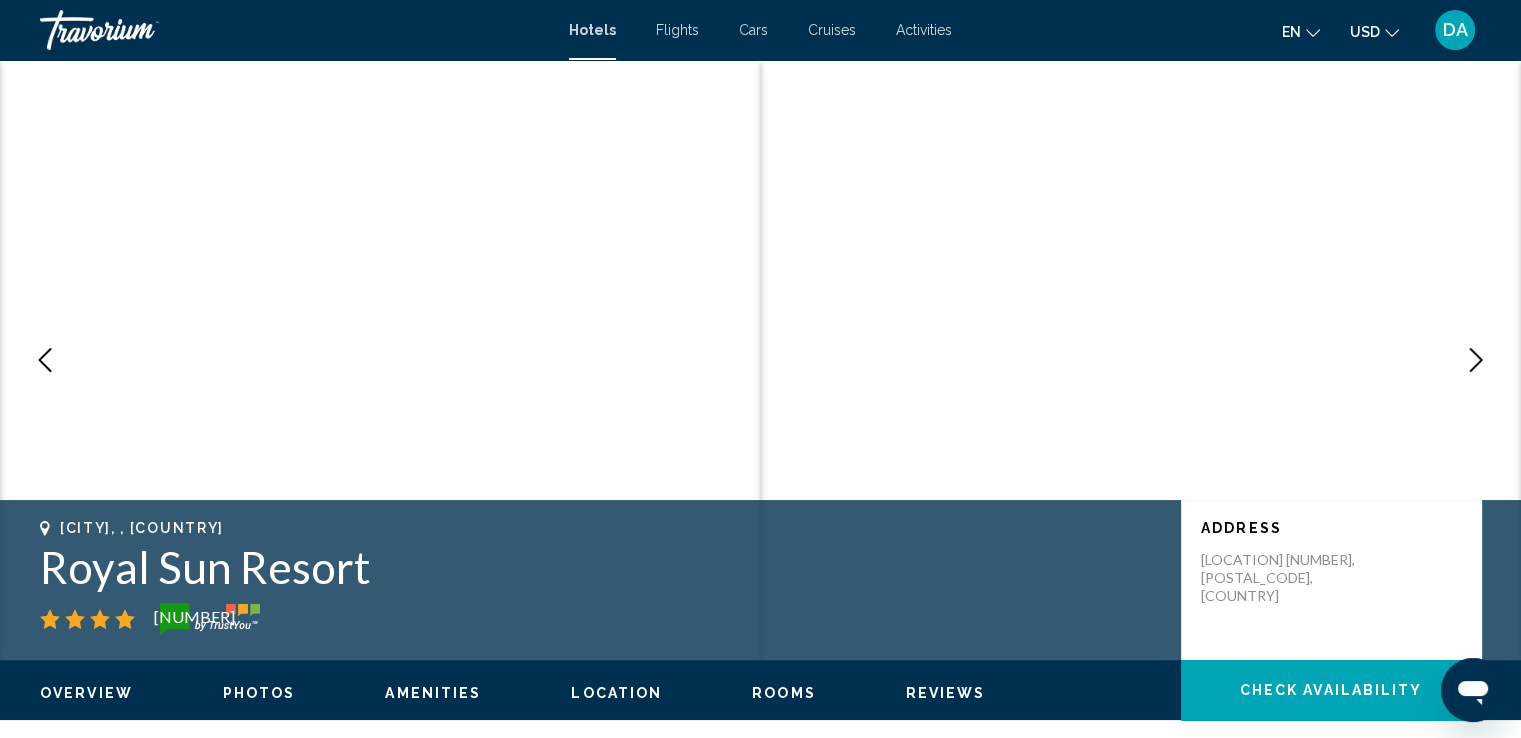 click at bounding box center [1476, 360] 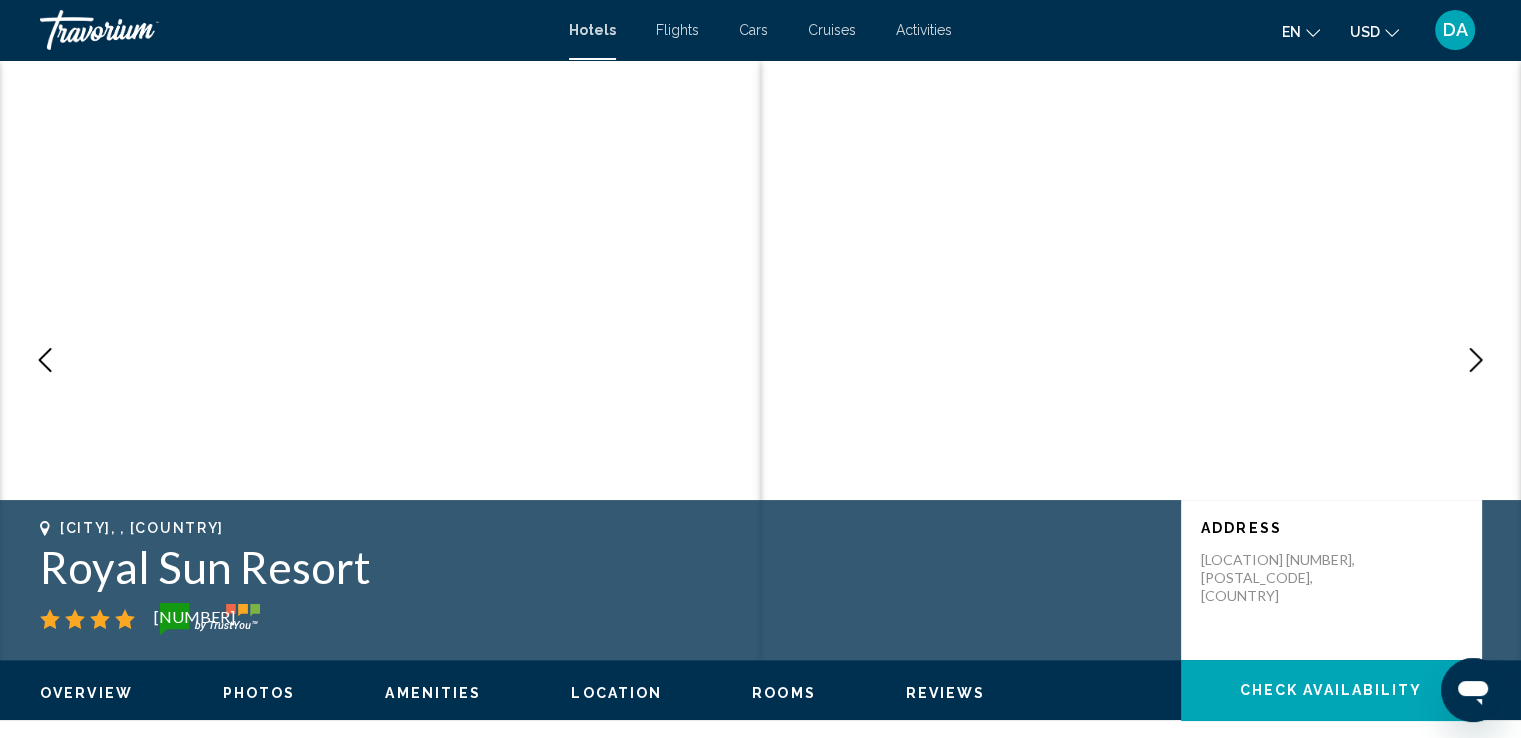 click at bounding box center (1476, 360) 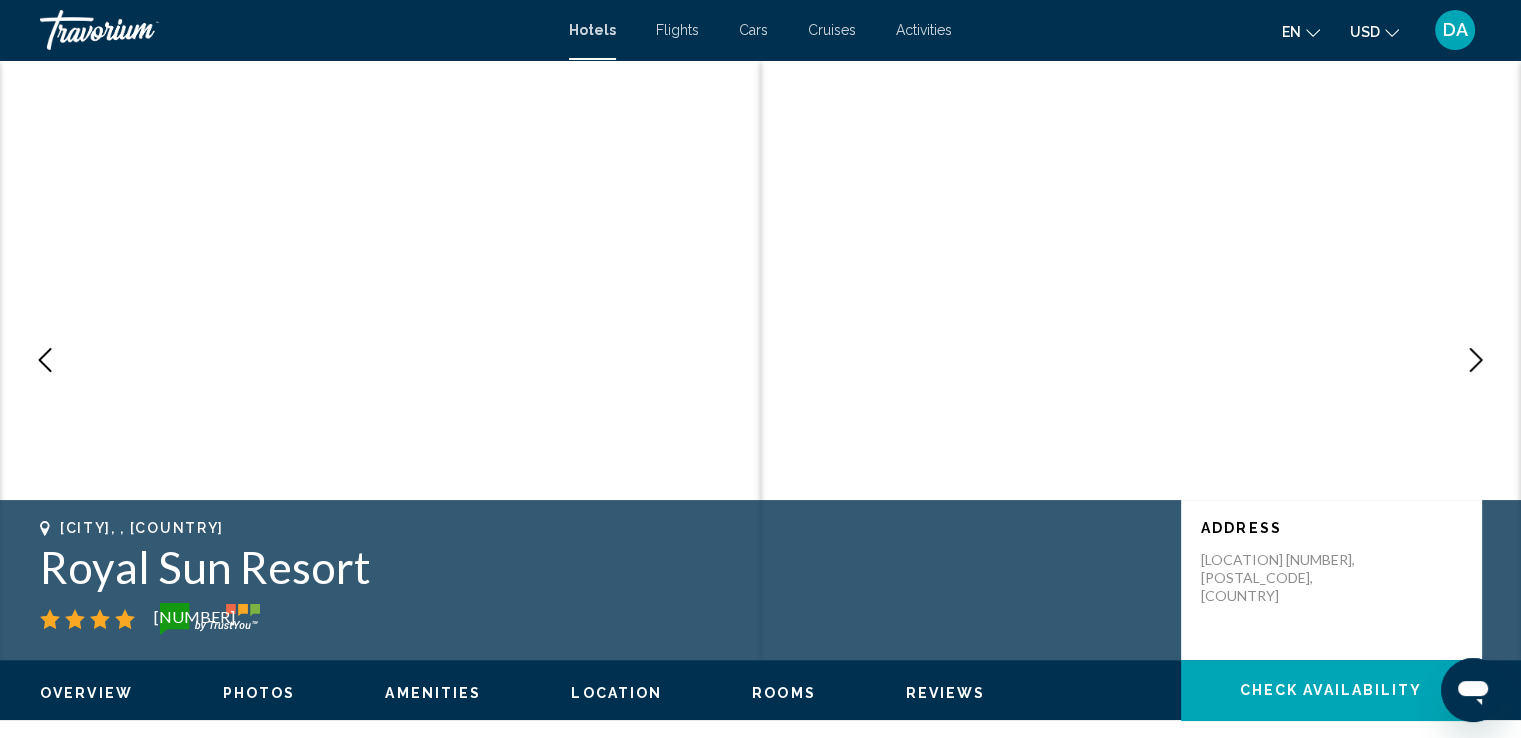 click at bounding box center (1476, 360) 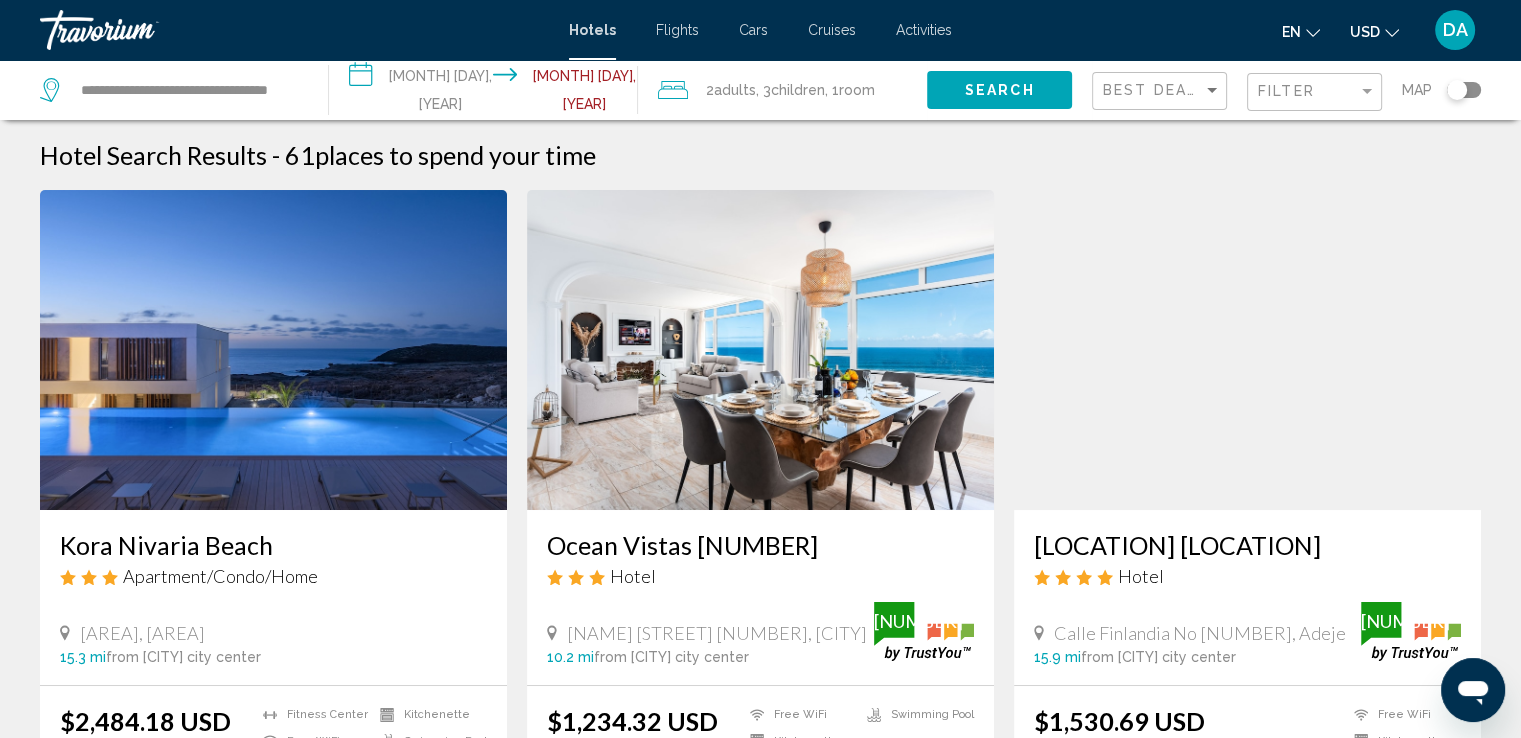 click at bounding box center [1247, 350] 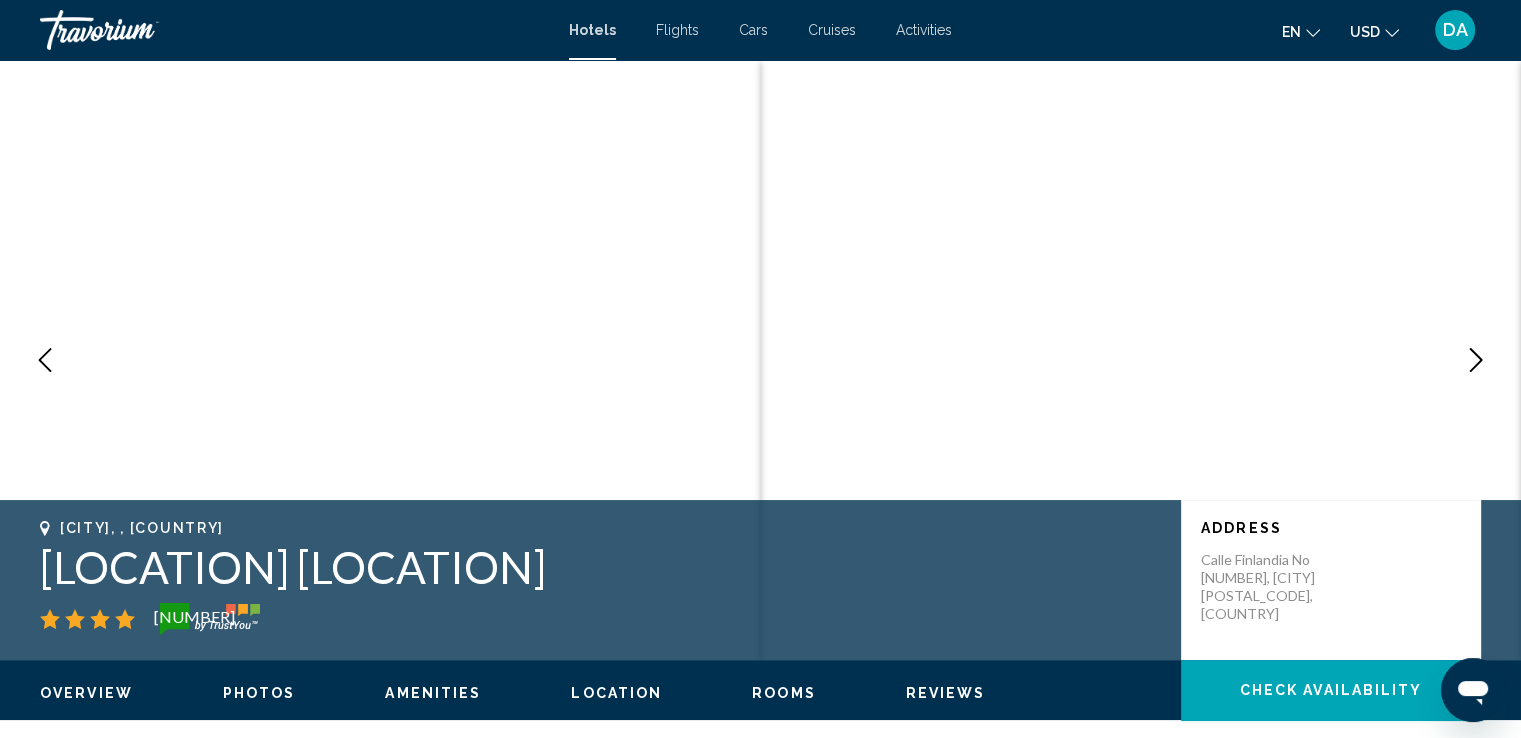 click at bounding box center (1476, 360) 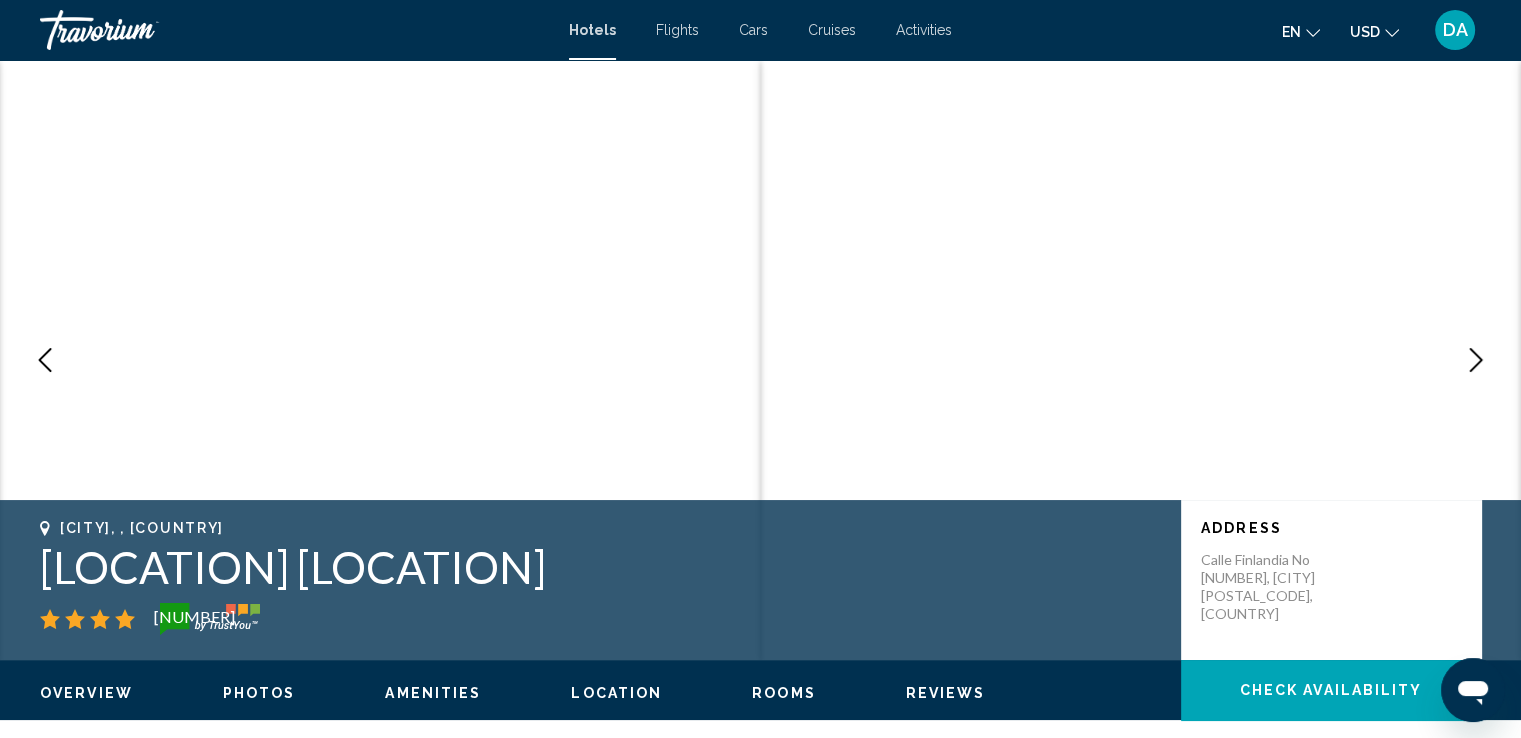 click at bounding box center [1476, 360] 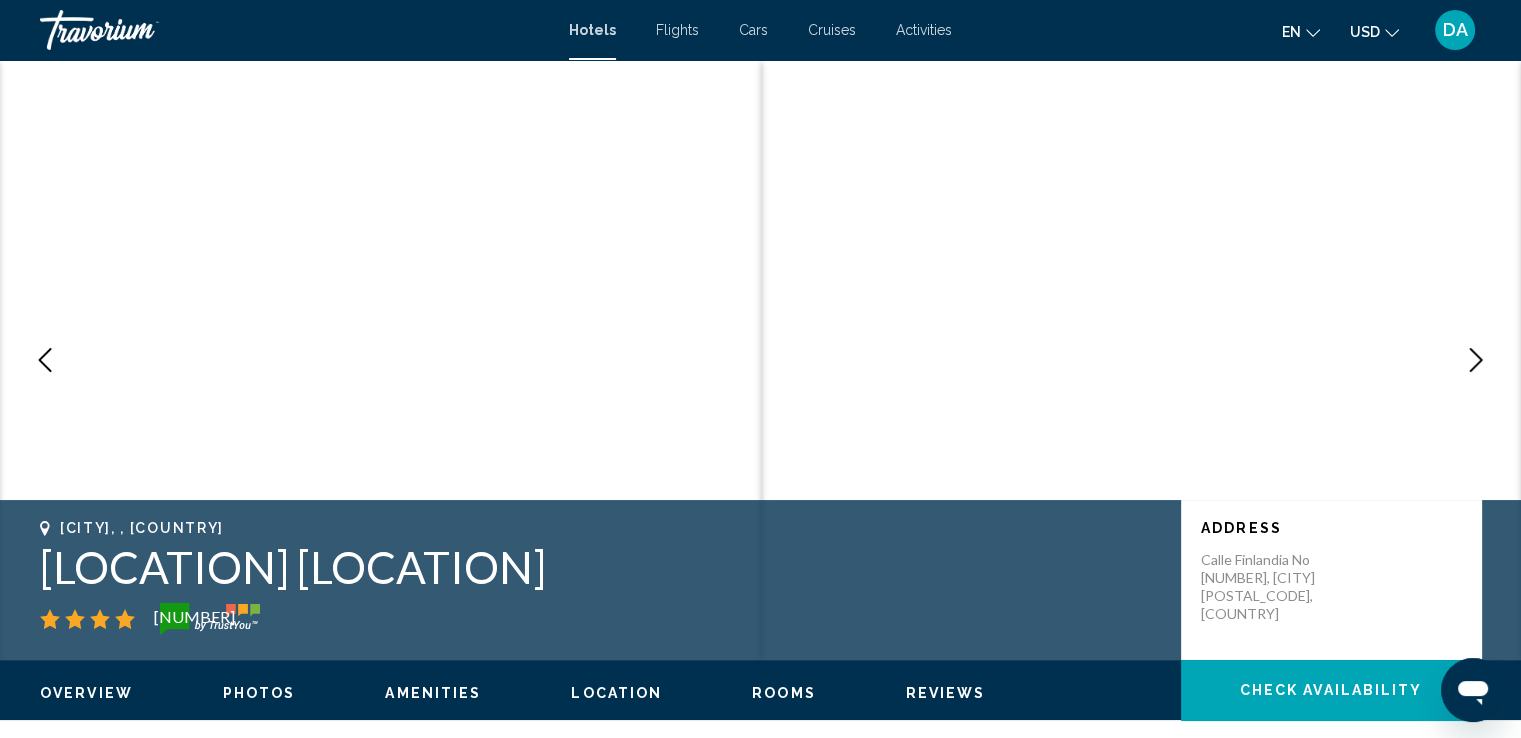 click at bounding box center [1476, 360] 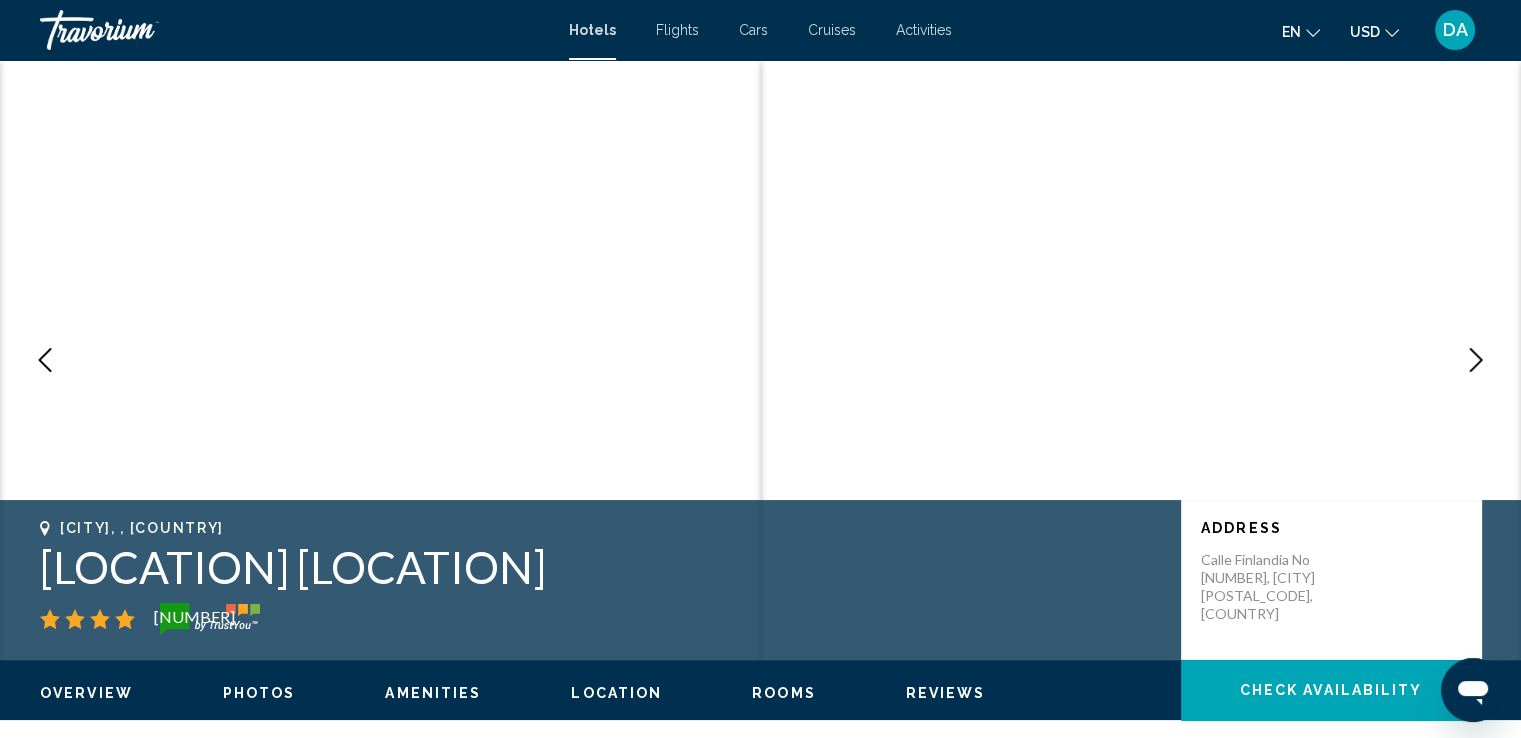 click at bounding box center (1476, 360) 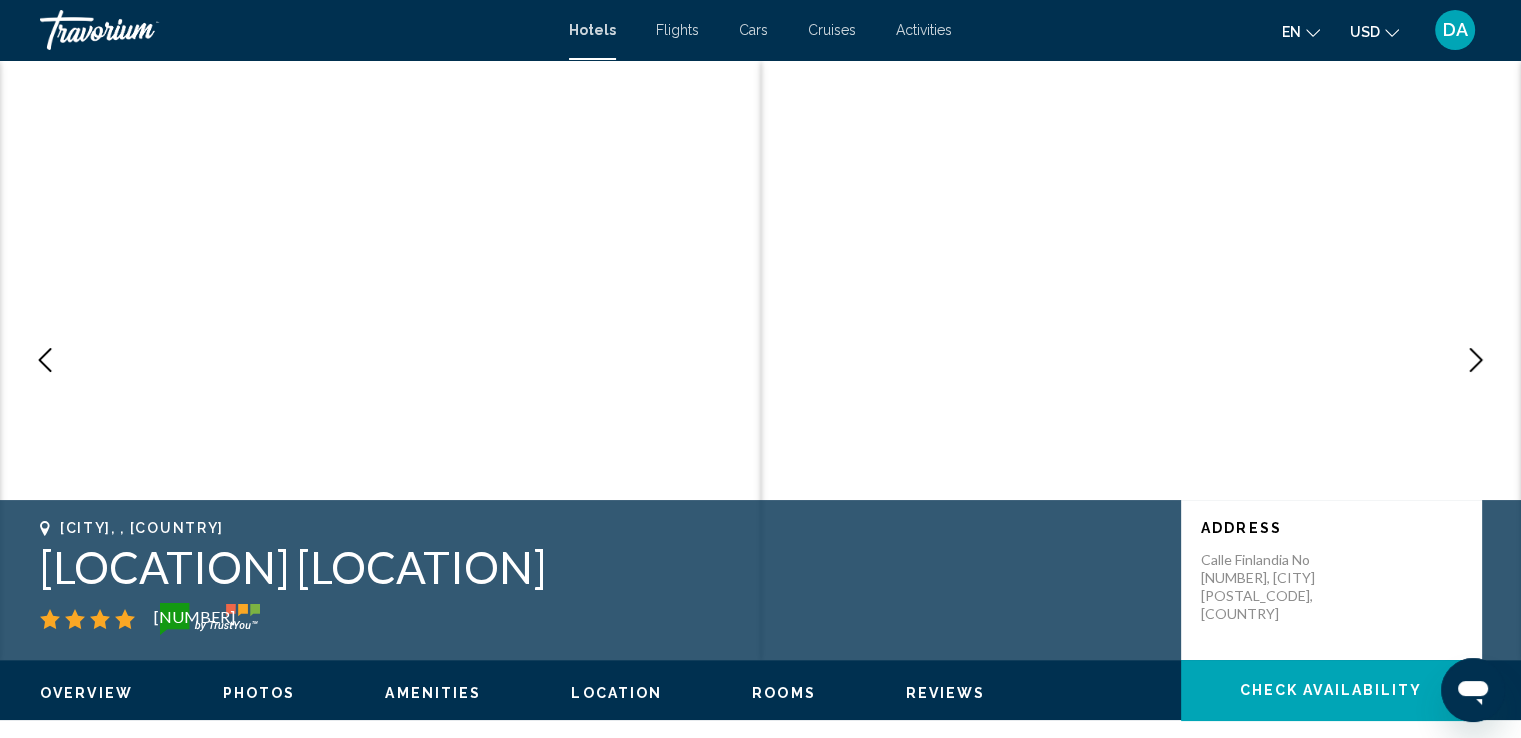 click at bounding box center [1476, 360] 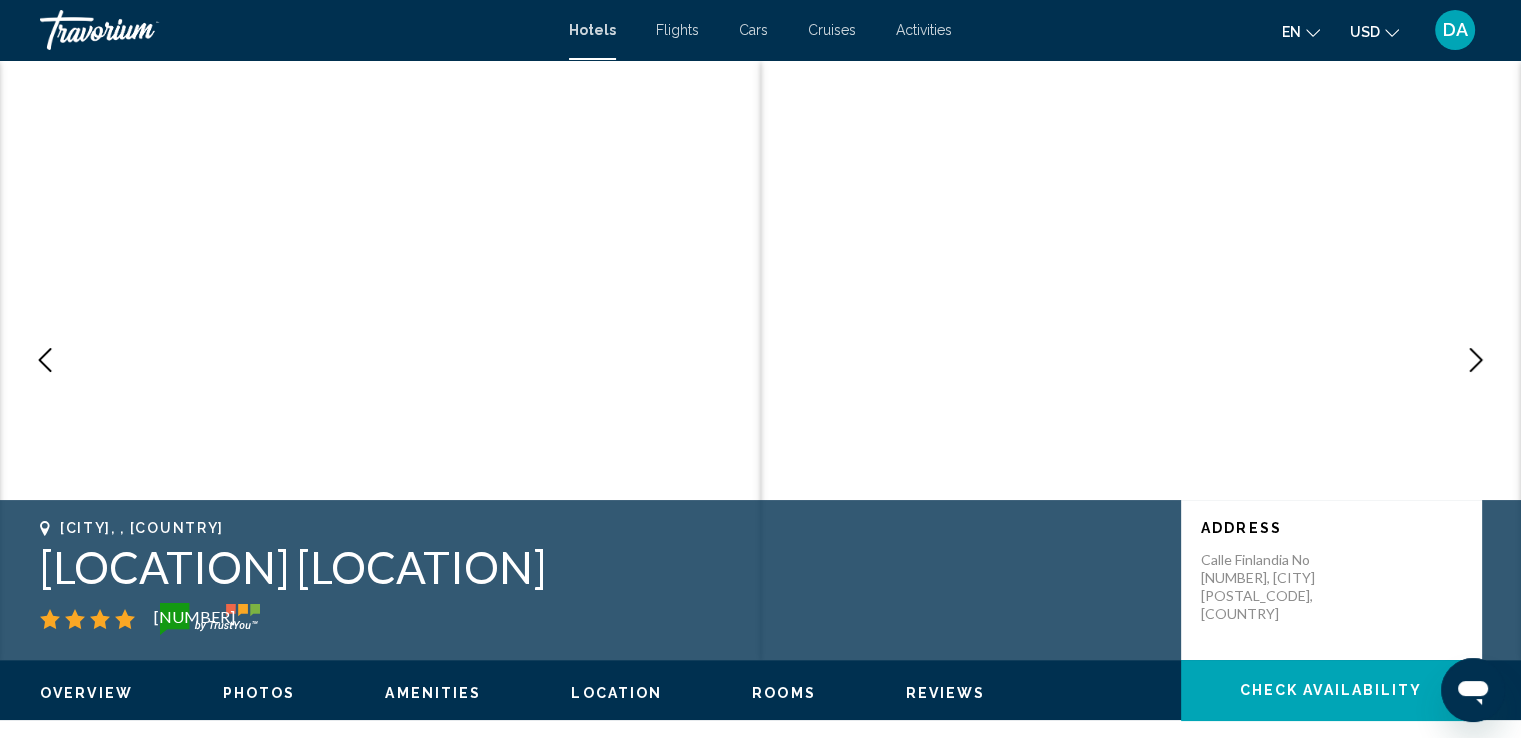 click at bounding box center [1476, 360] 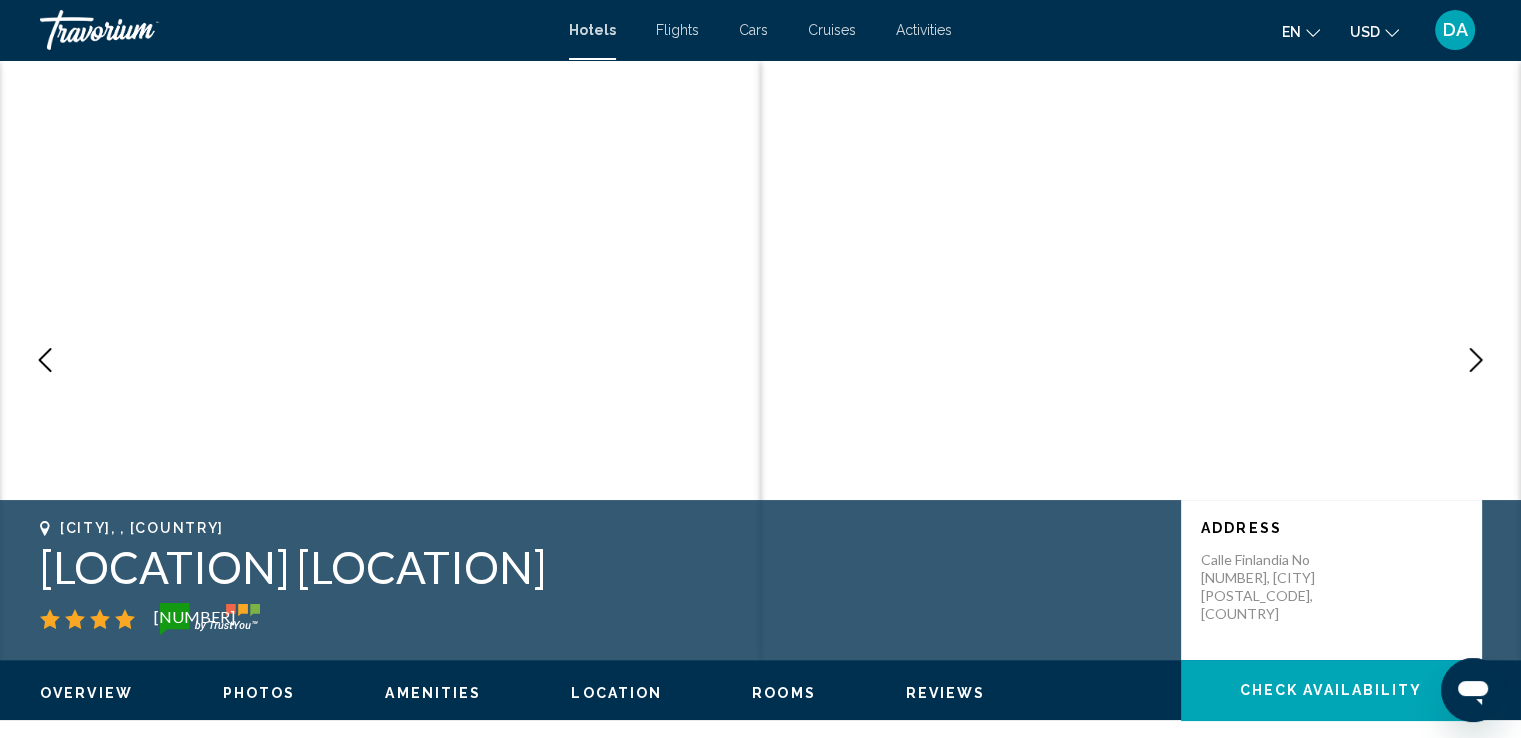 click at bounding box center [1476, 360] 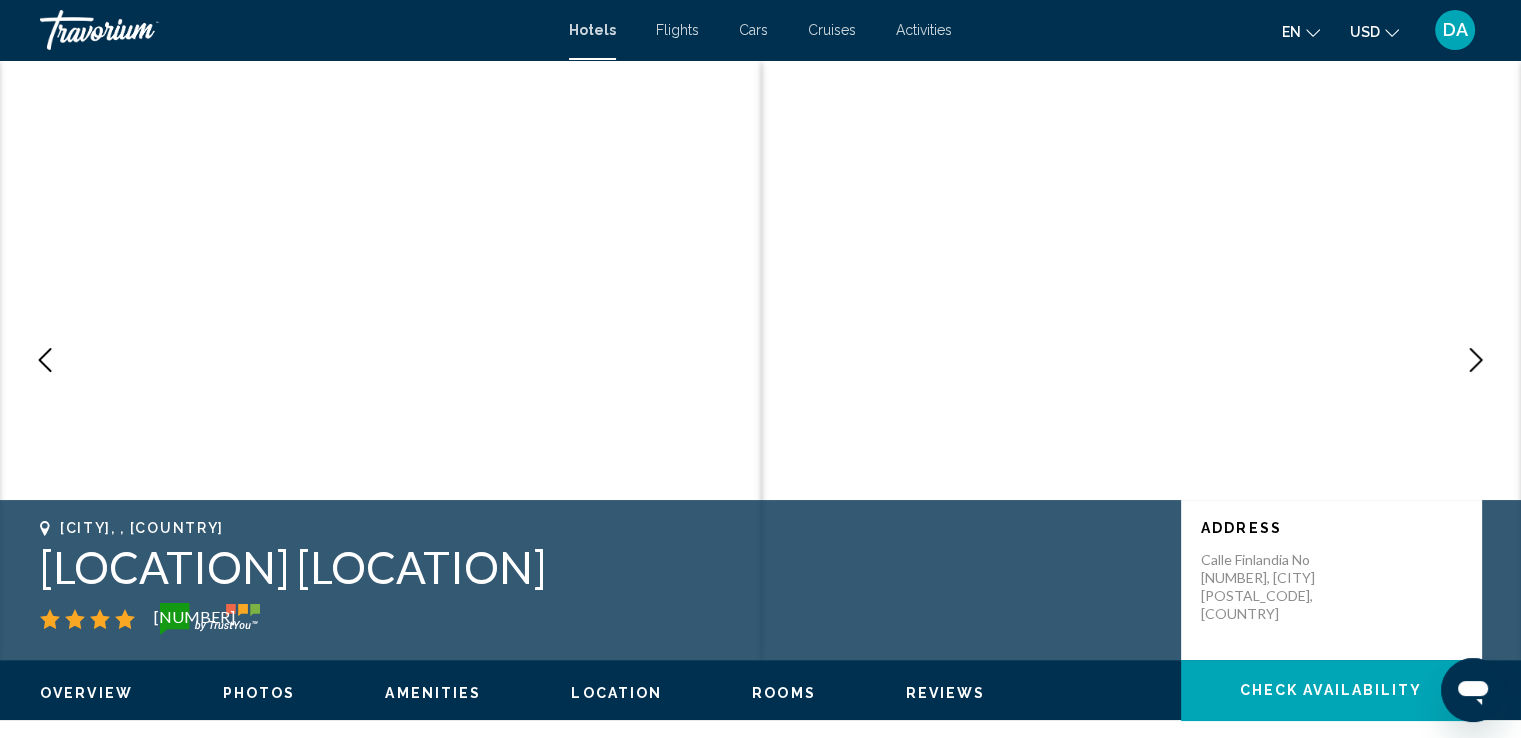 click at bounding box center [1476, 360] 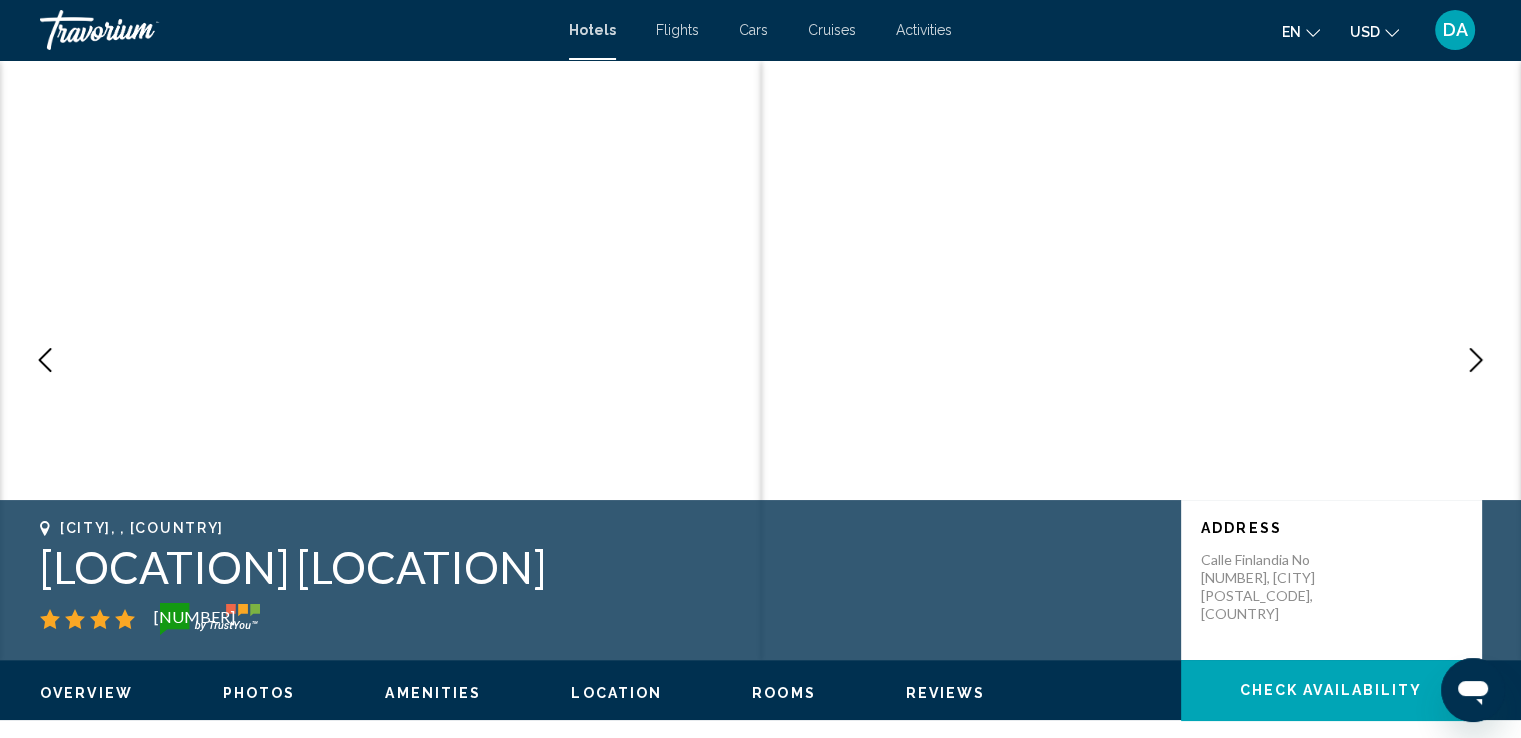 click at bounding box center (1476, 360) 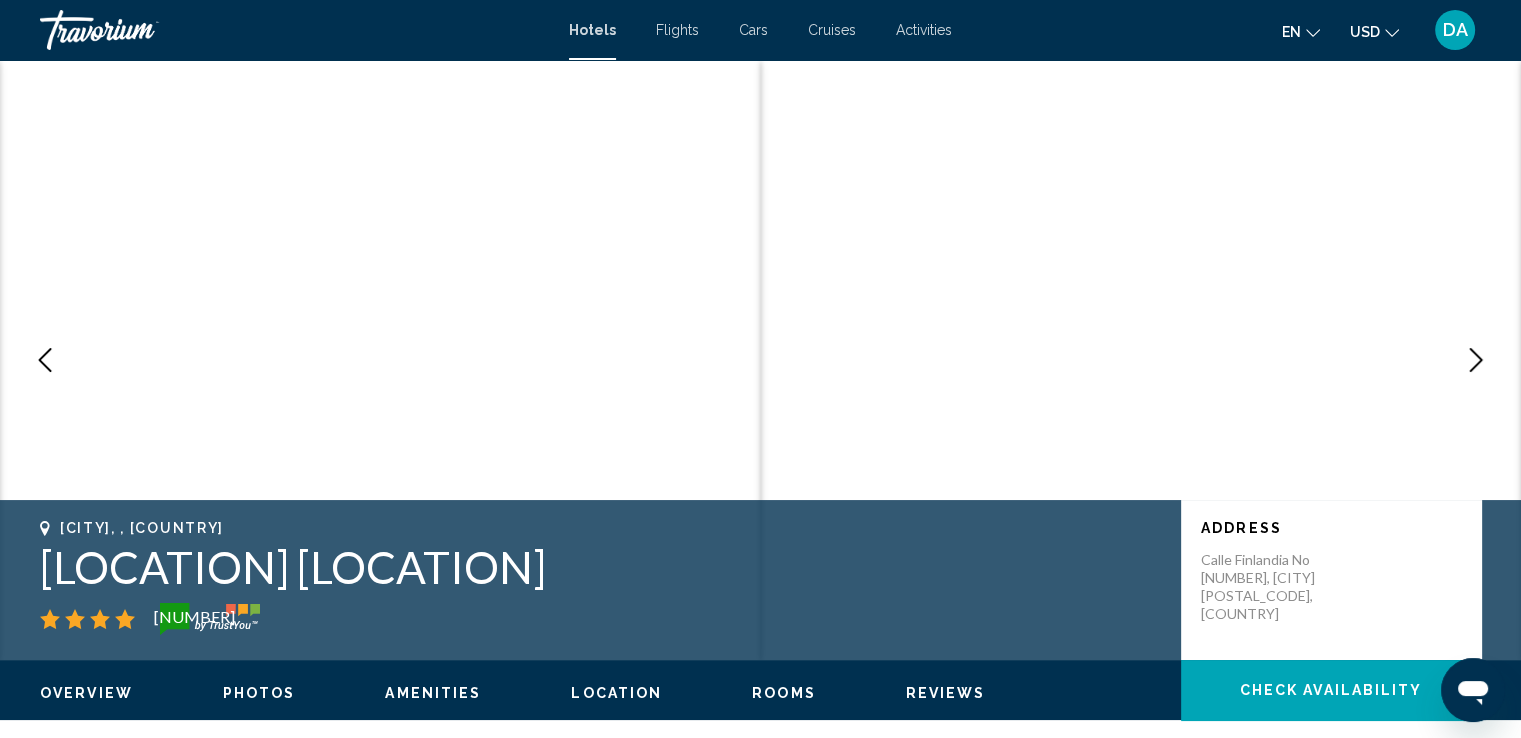 click at bounding box center (1476, 360) 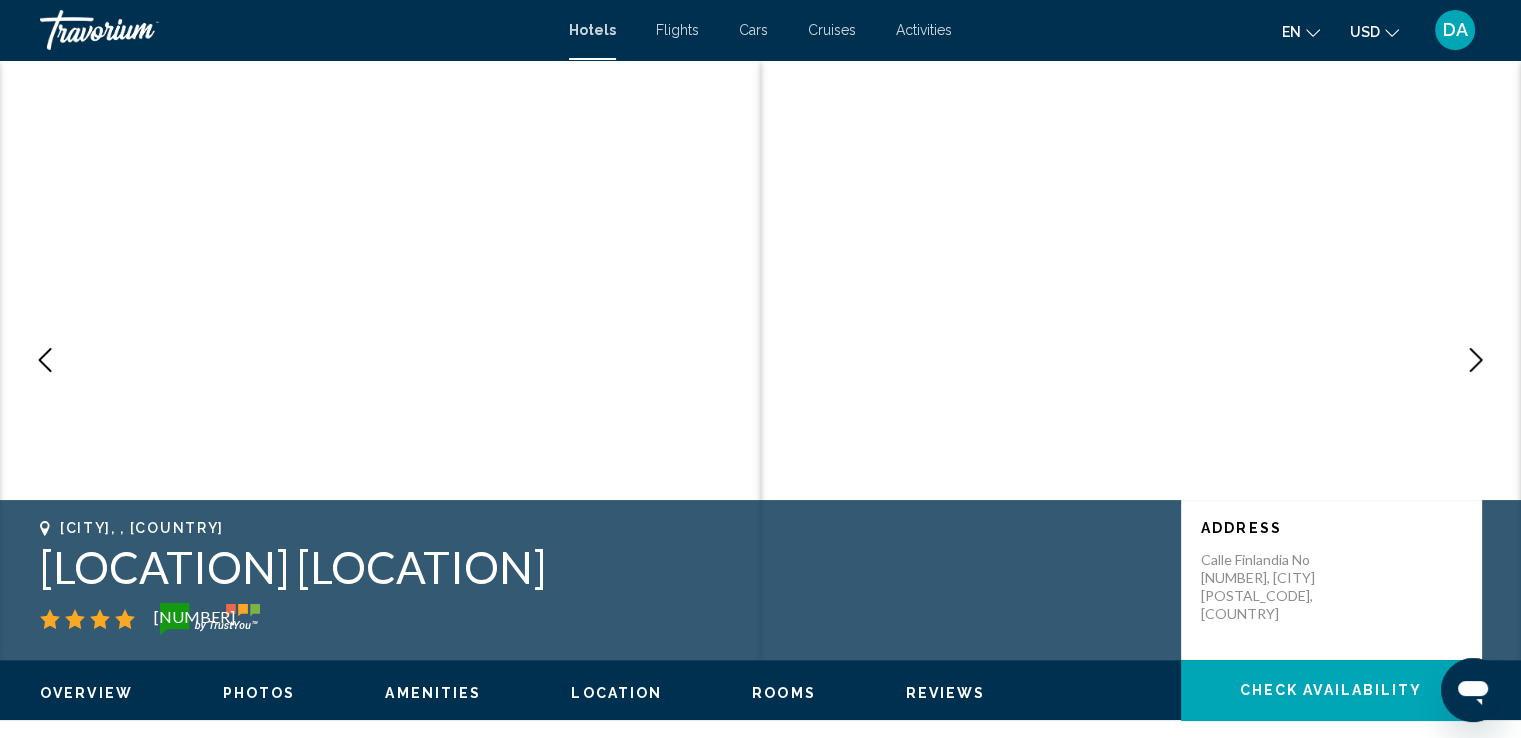 click at bounding box center [1476, 360] 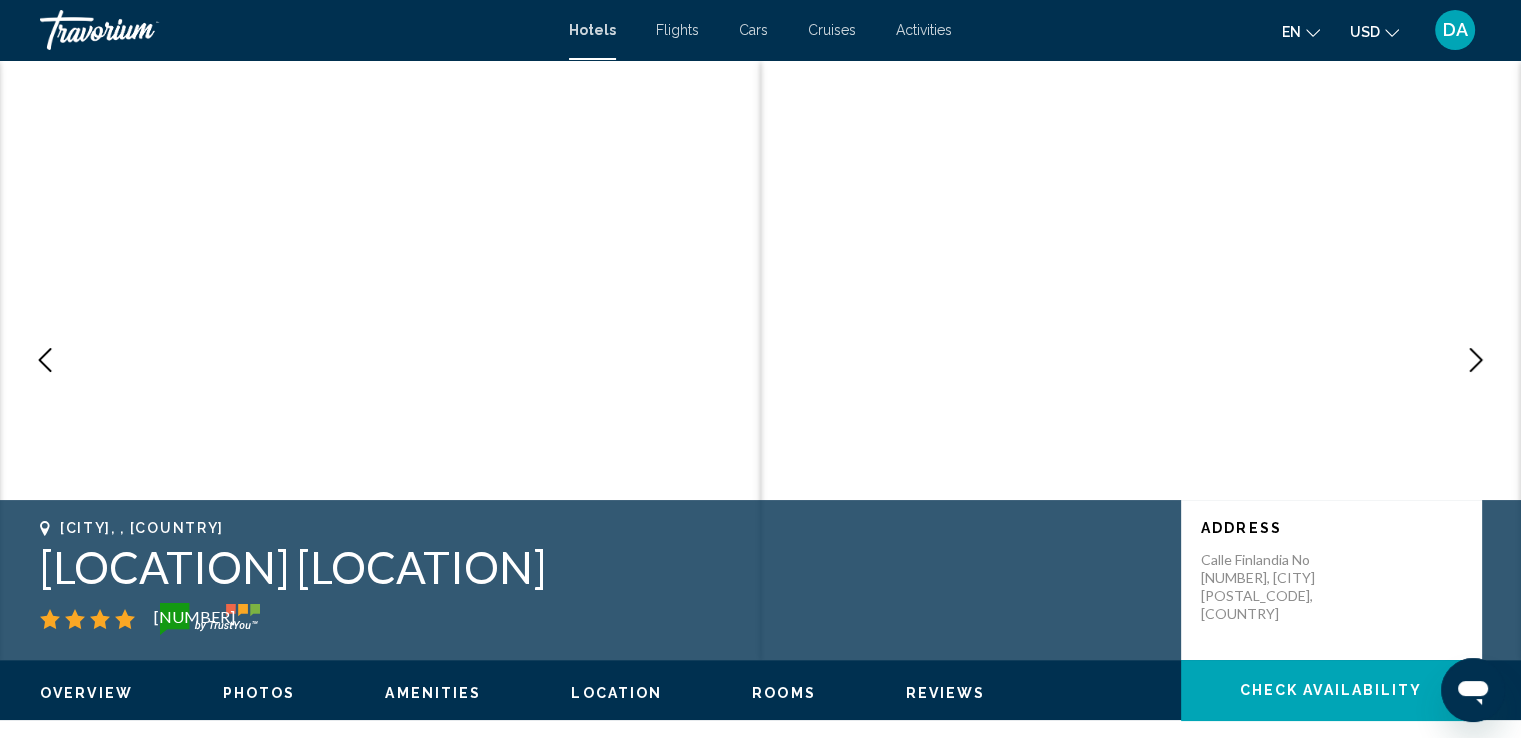 click at bounding box center [1476, 360] 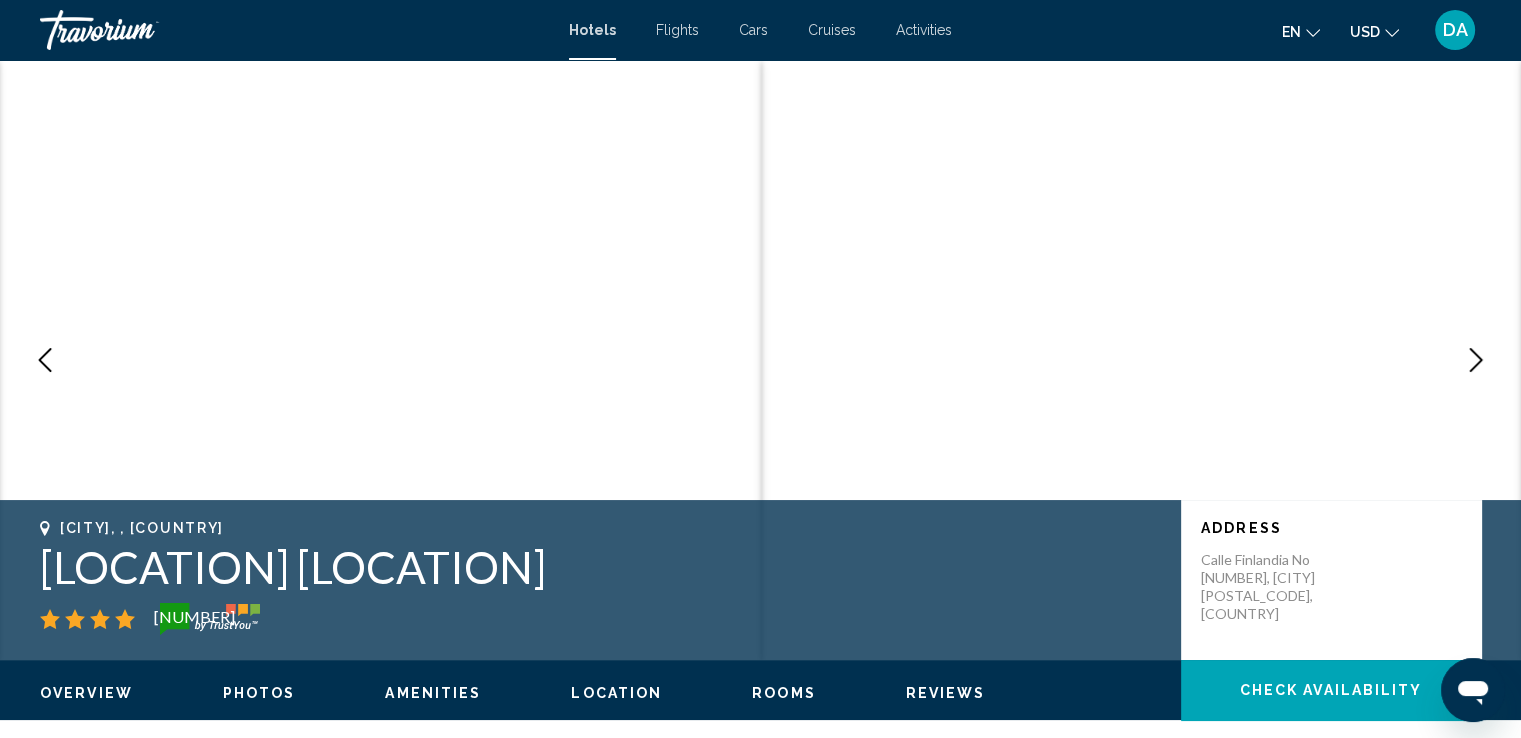 click at bounding box center [1476, 360] 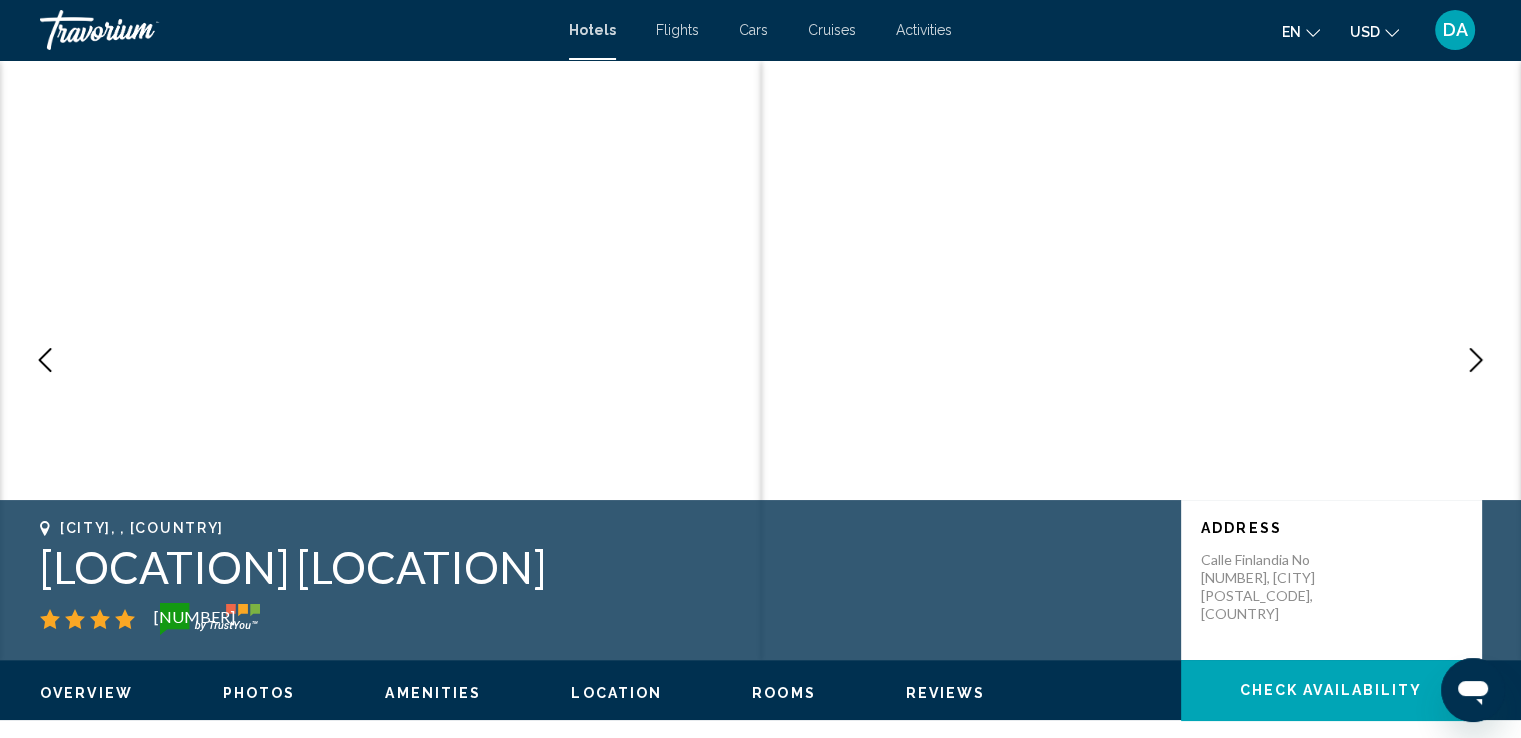 click at bounding box center (1476, 360) 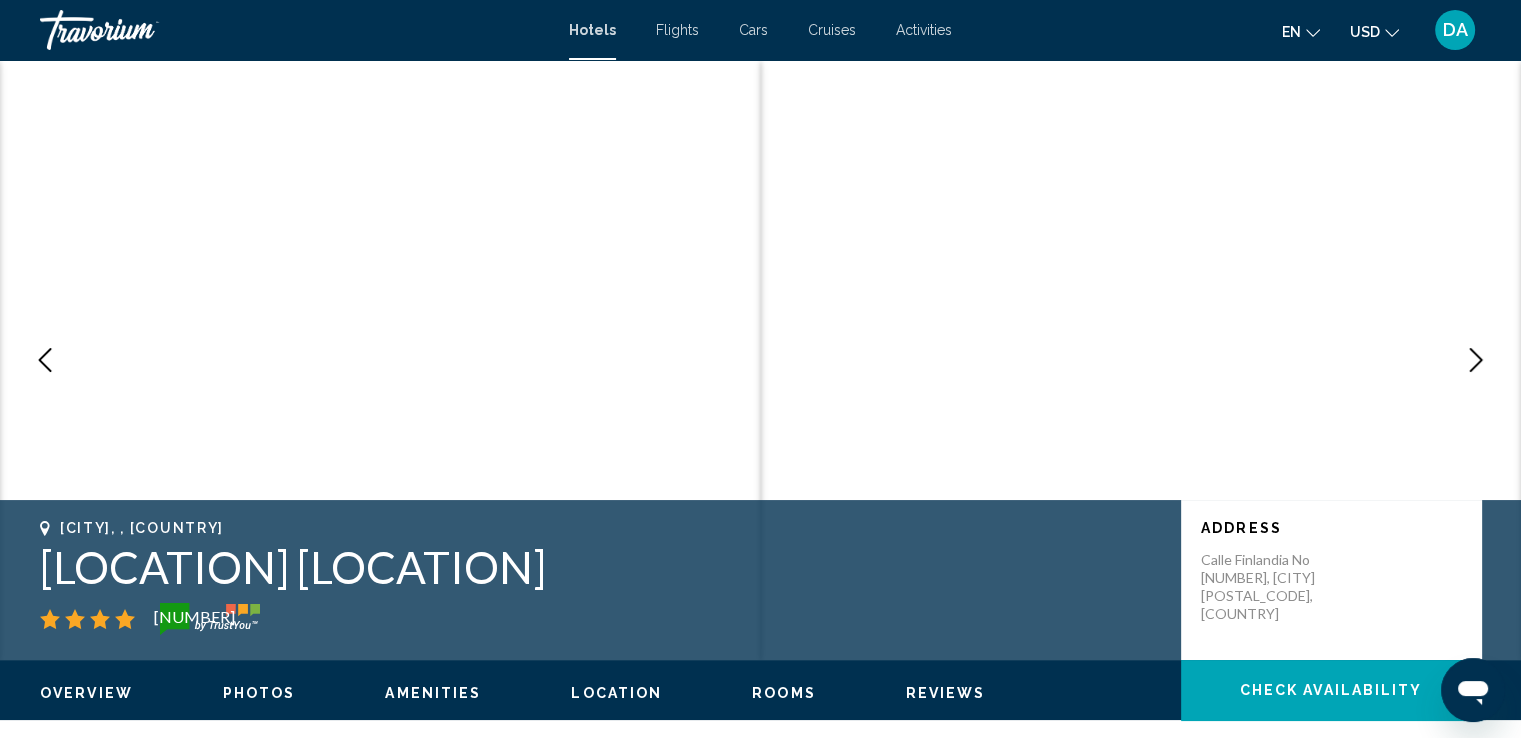 click at bounding box center (1476, 360) 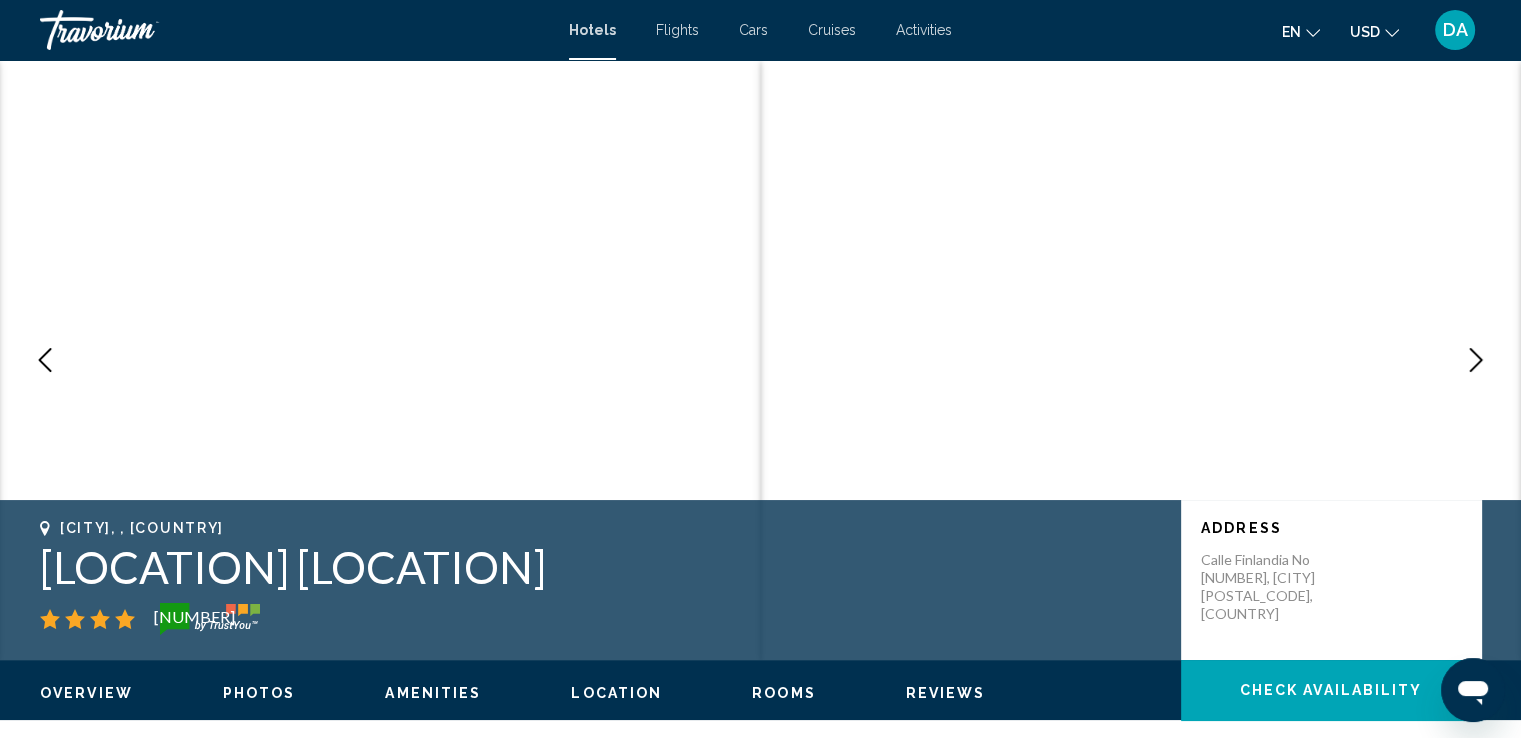 click at bounding box center (1476, 360) 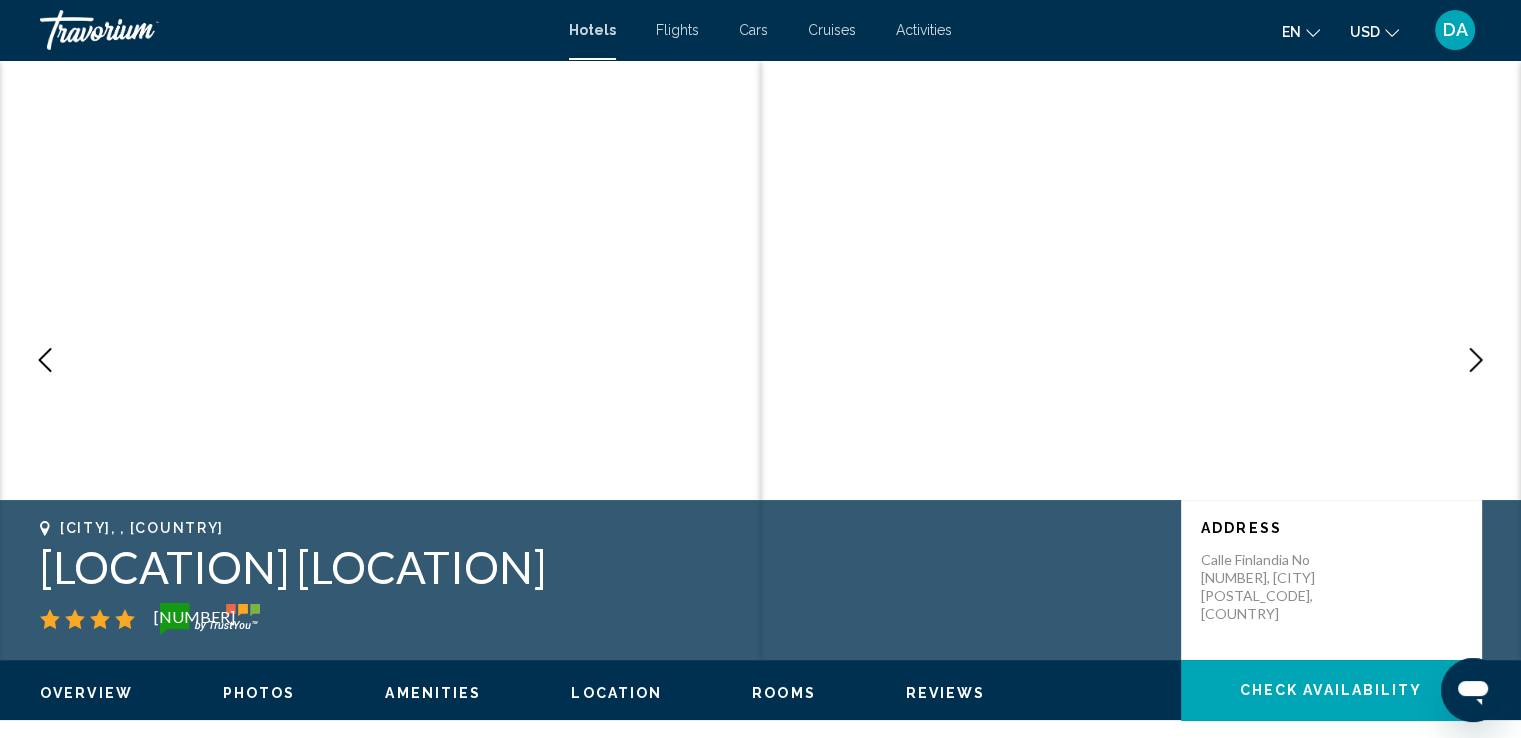 click at bounding box center [1476, 360] 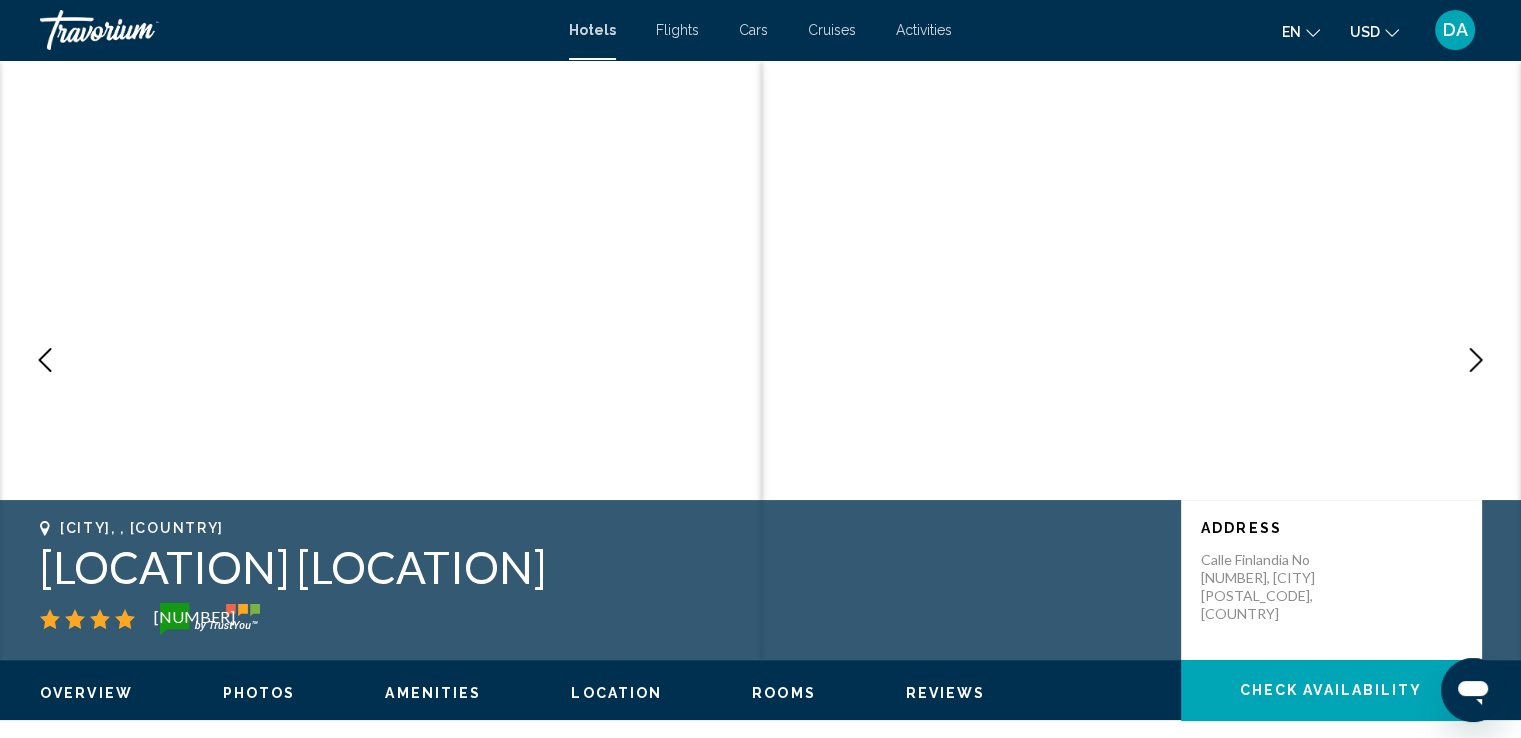 click at bounding box center (1476, 360) 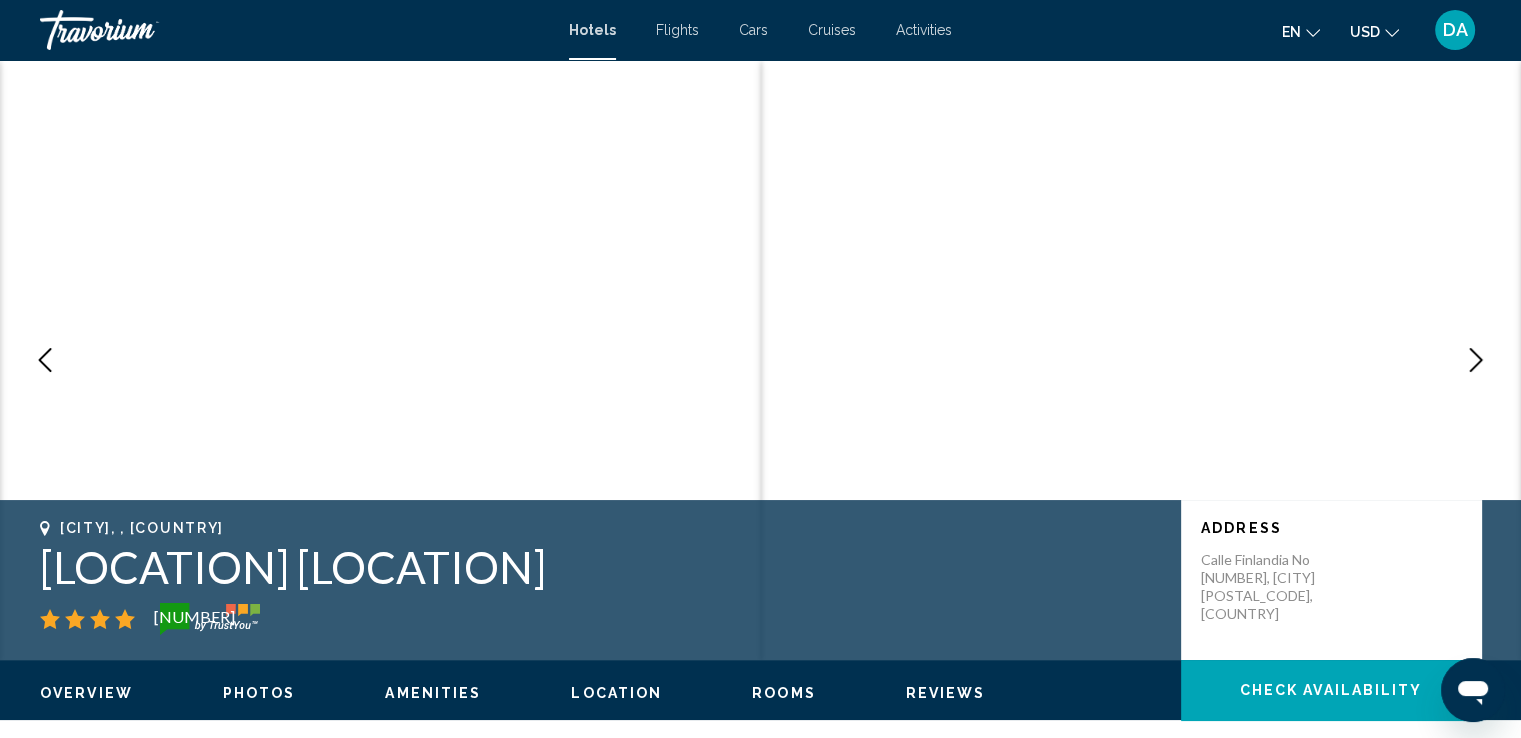 click at bounding box center [1476, 360] 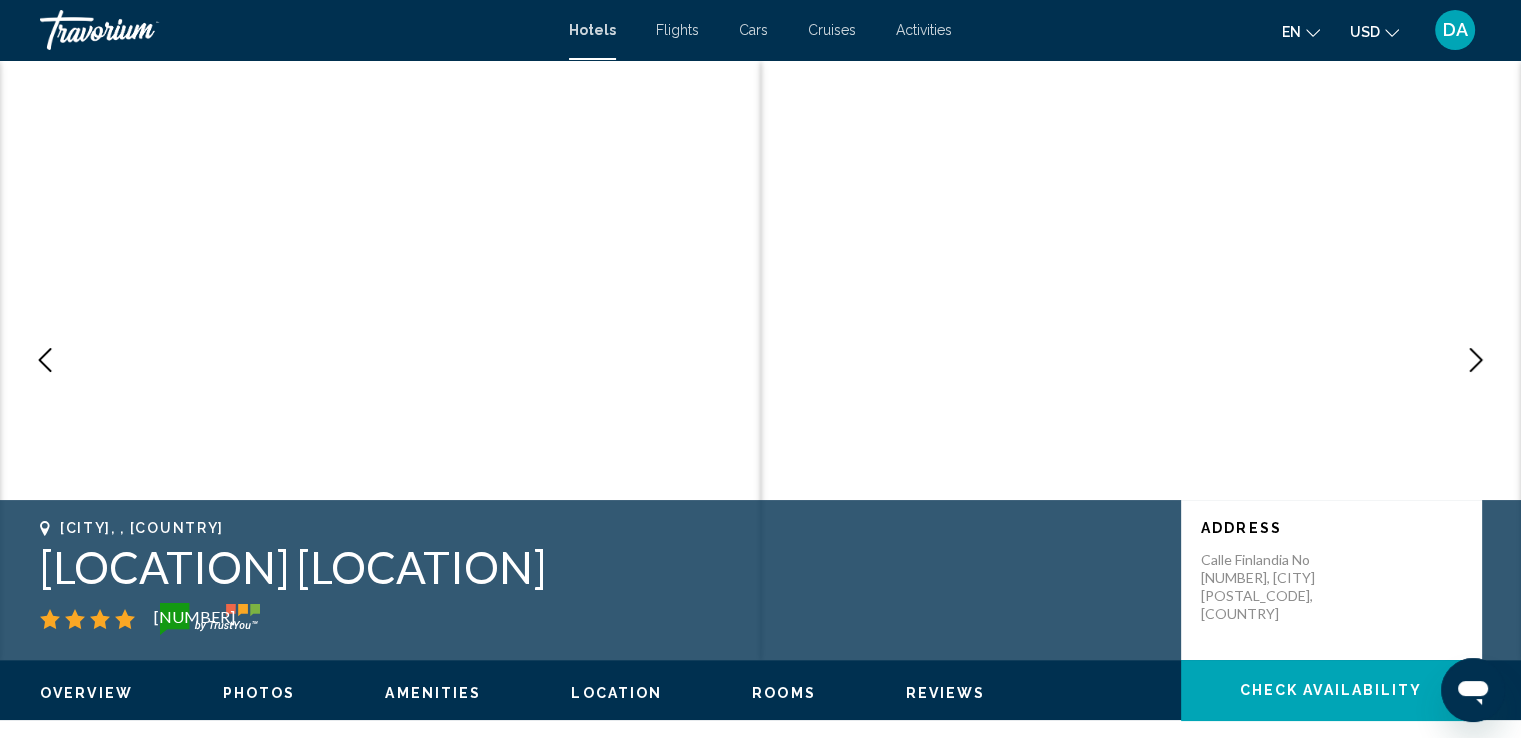 click at bounding box center (1476, 360) 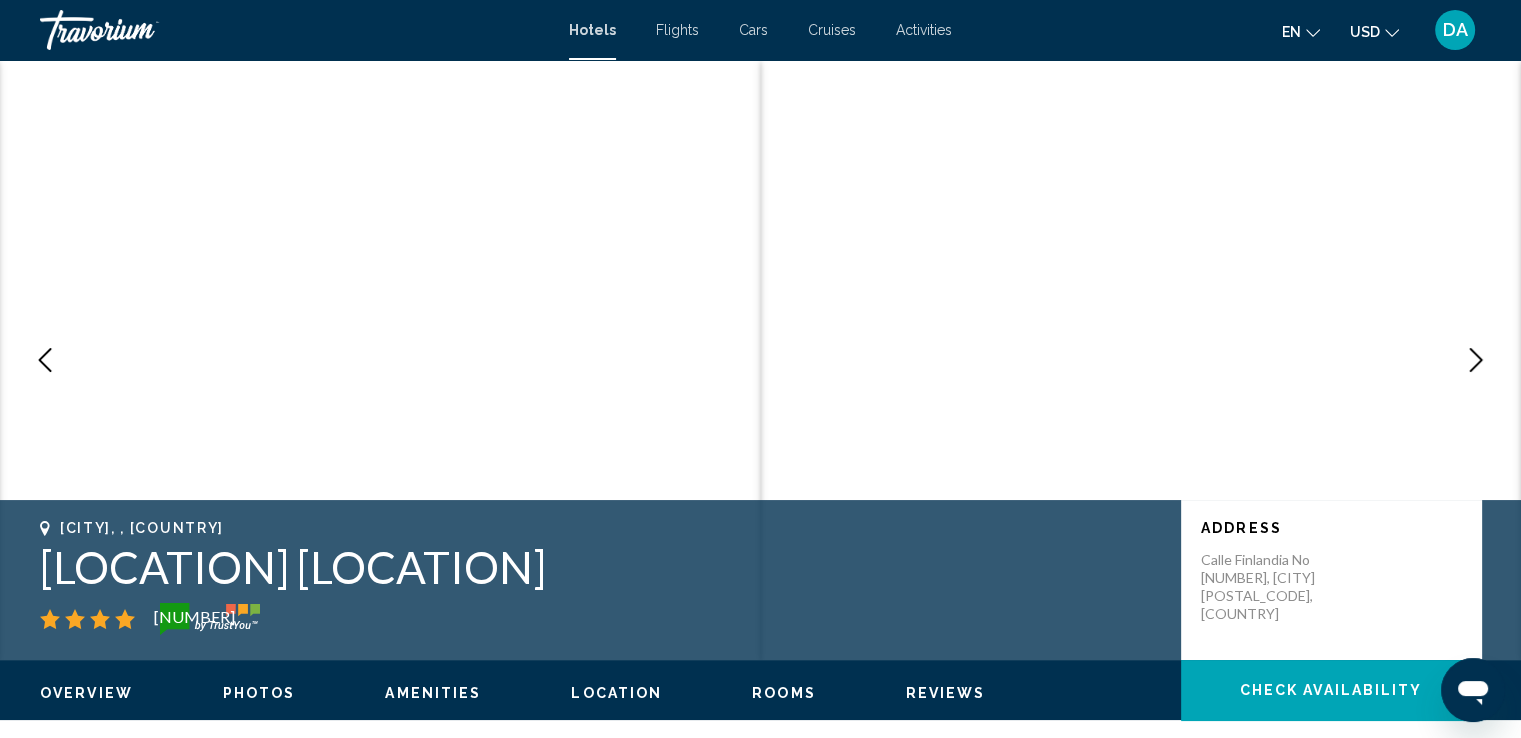 click at bounding box center (1476, 360) 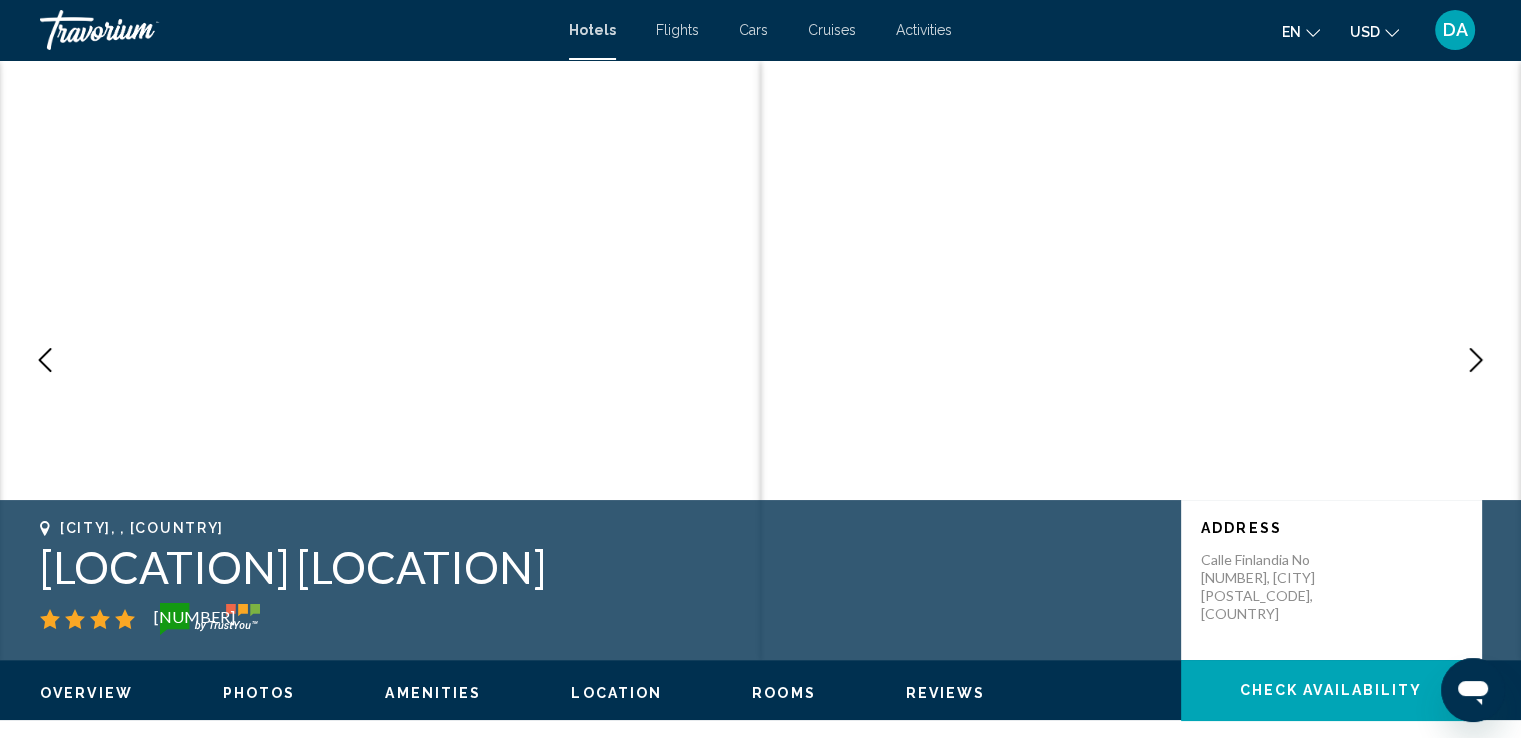 click at bounding box center [1476, 360] 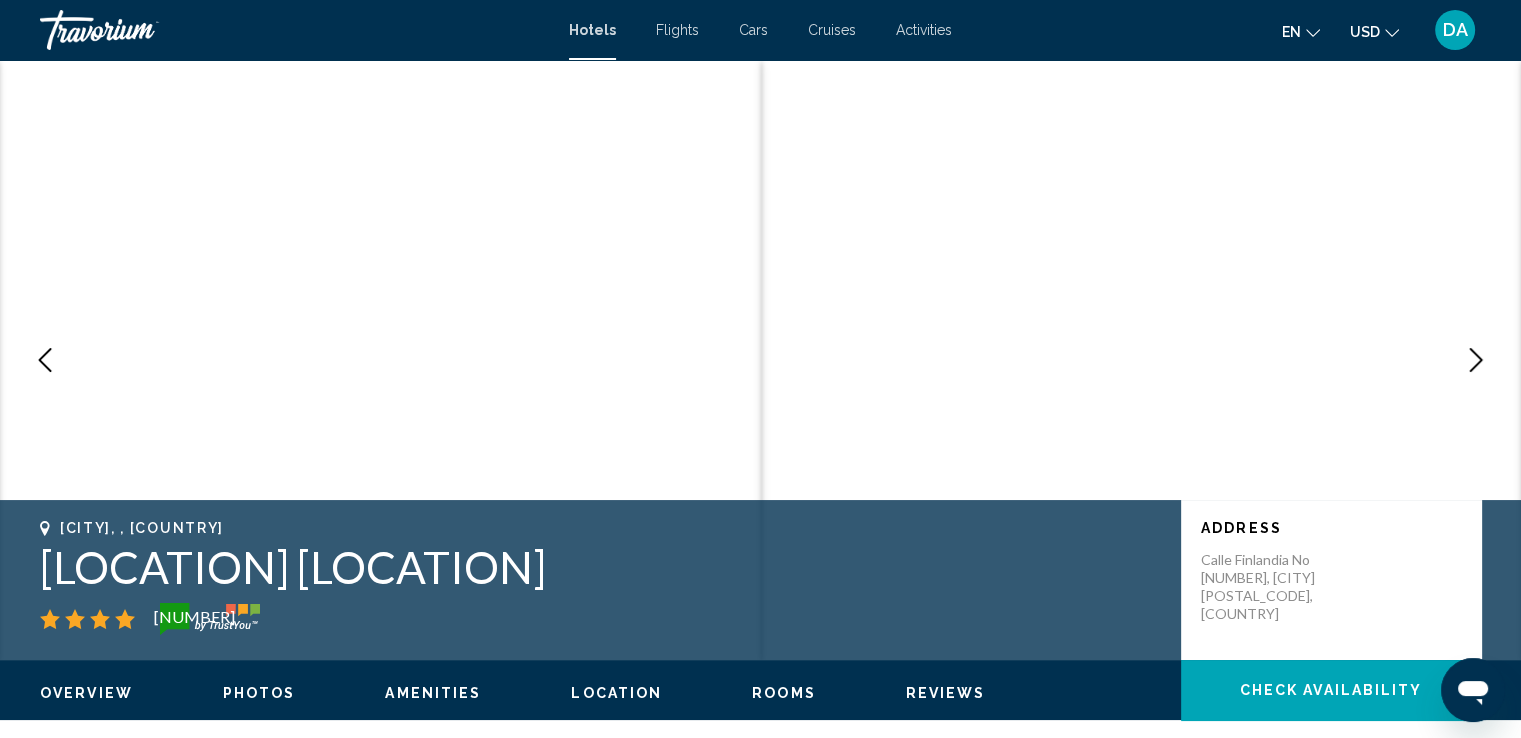 click at bounding box center (1476, 360) 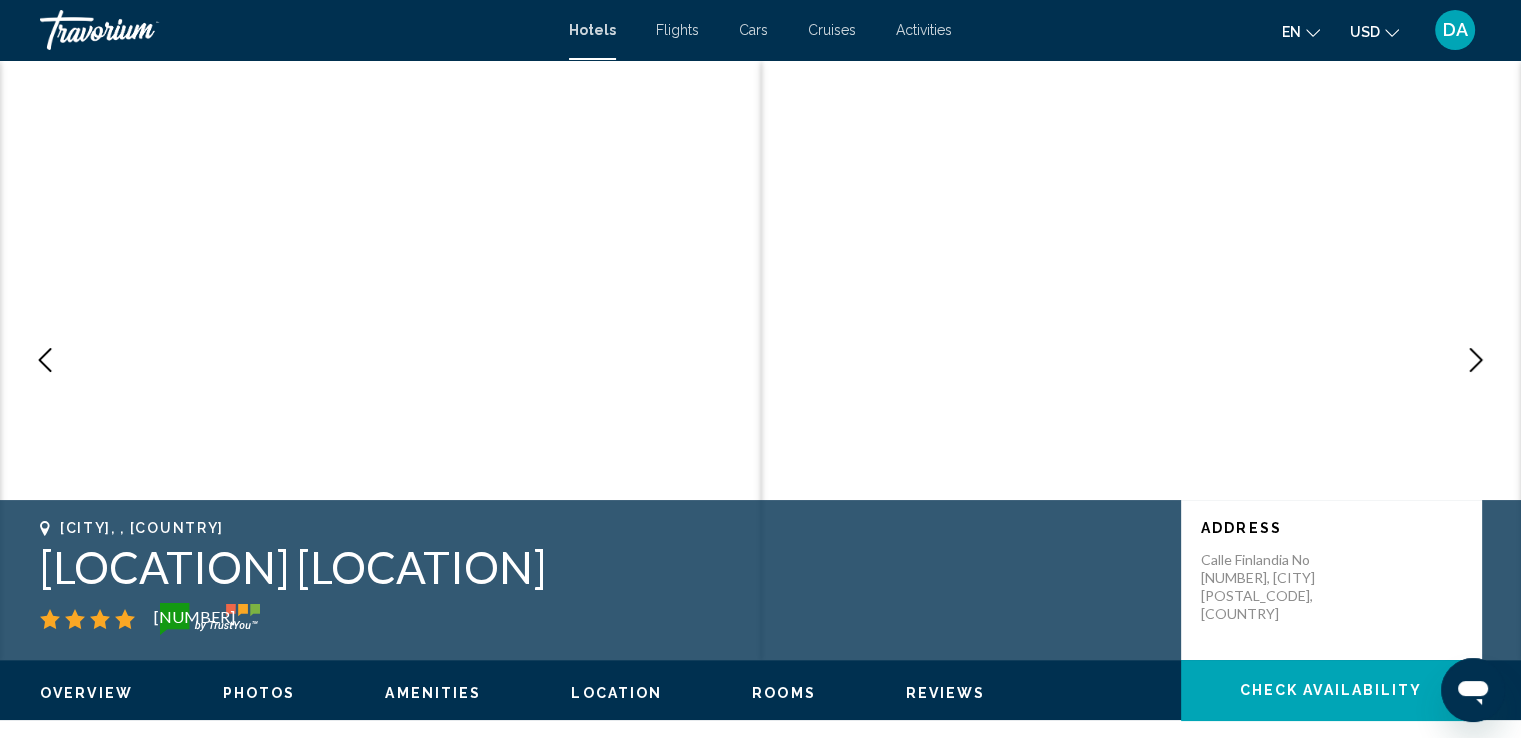 click at bounding box center (1476, 360) 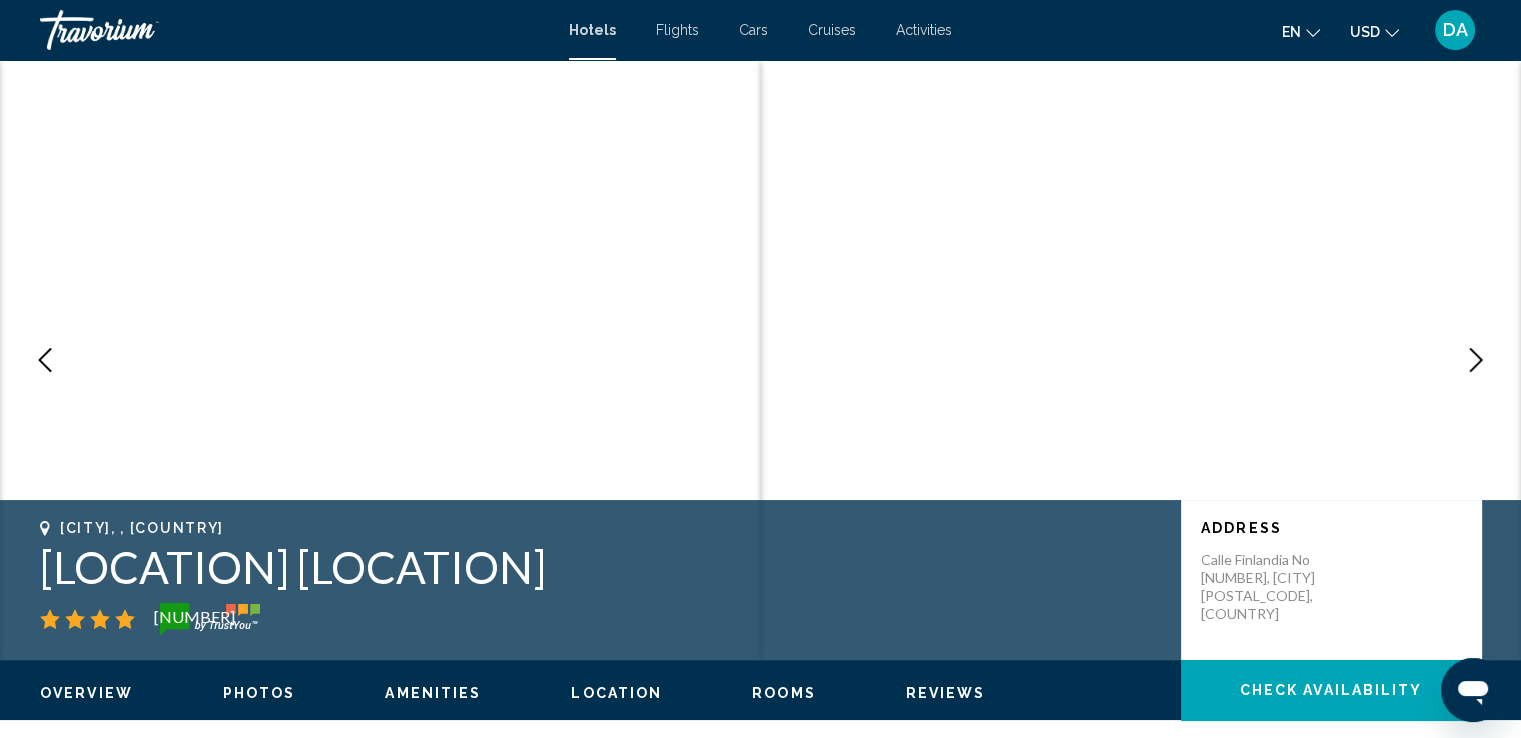 click at bounding box center (1476, 360) 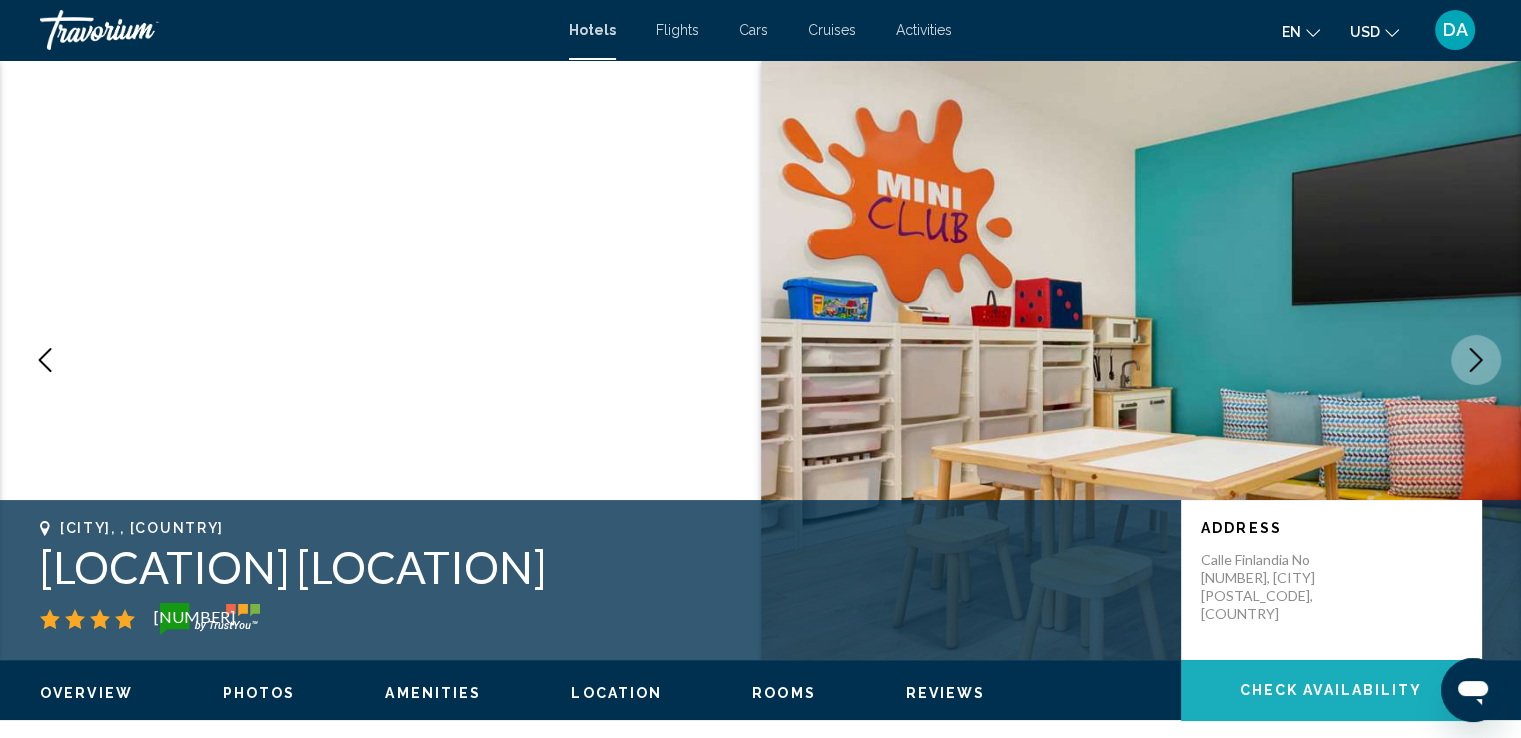 click on "Check Availability" at bounding box center (1331, 691) 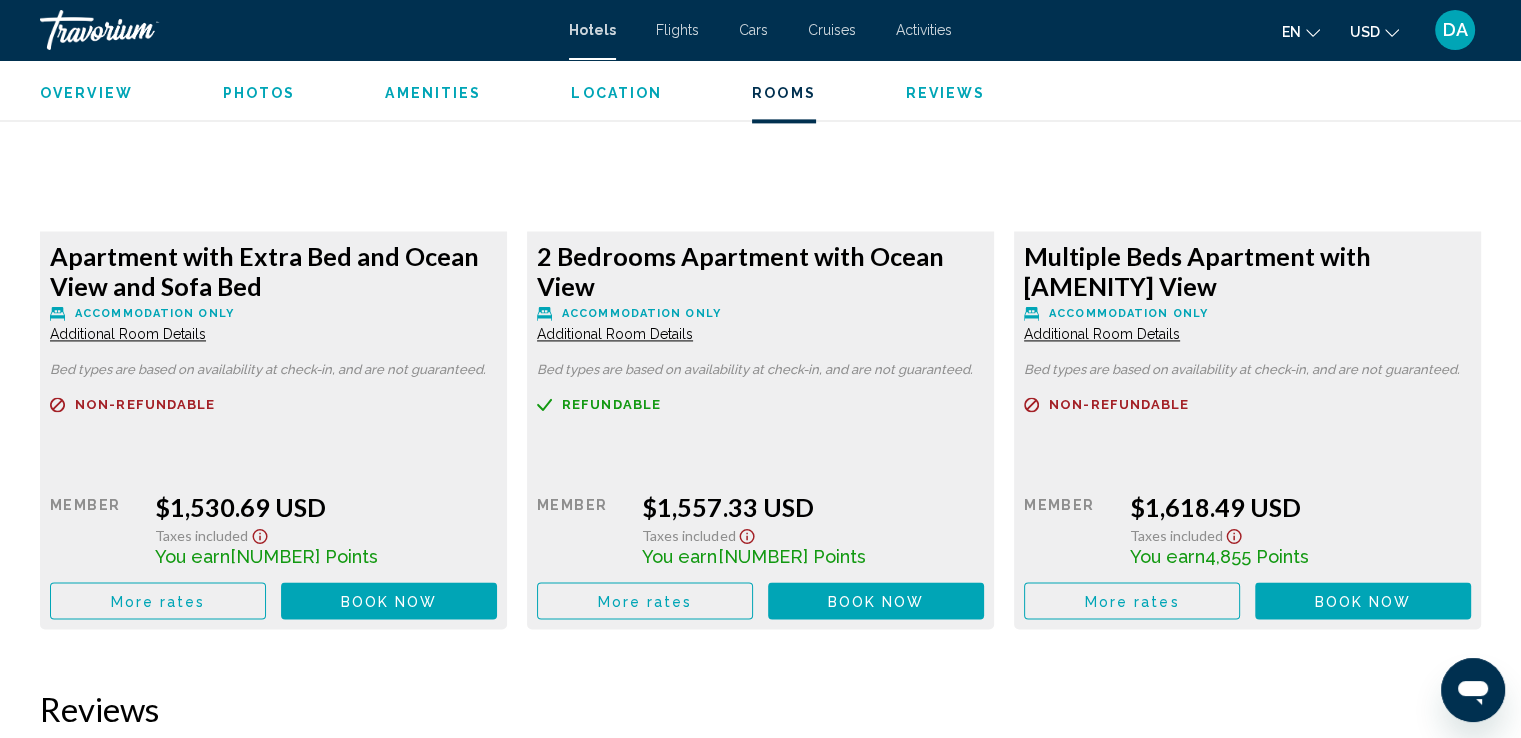 scroll, scrollTop: 2903, scrollLeft: 0, axis: vertical 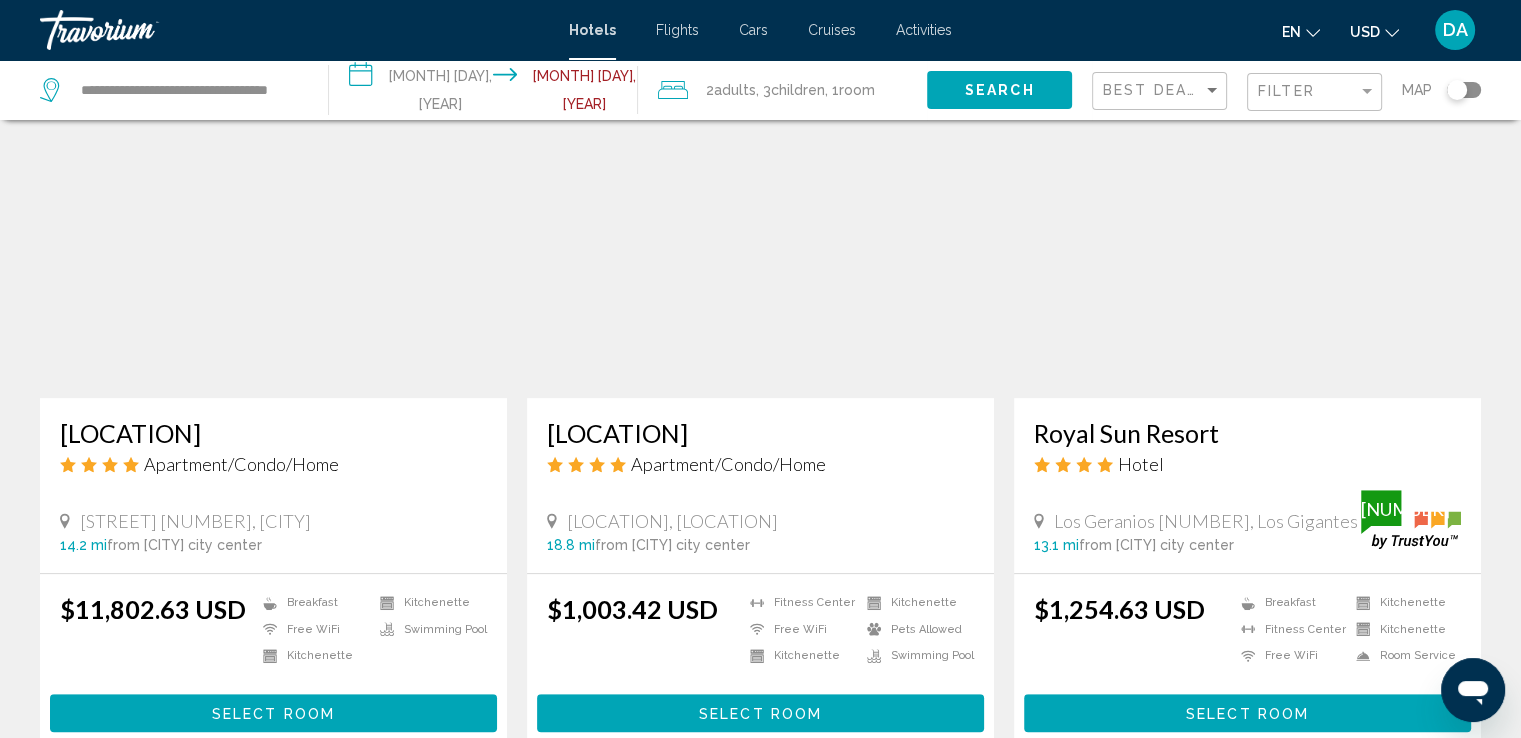 click at bounding box center (1247, 238) 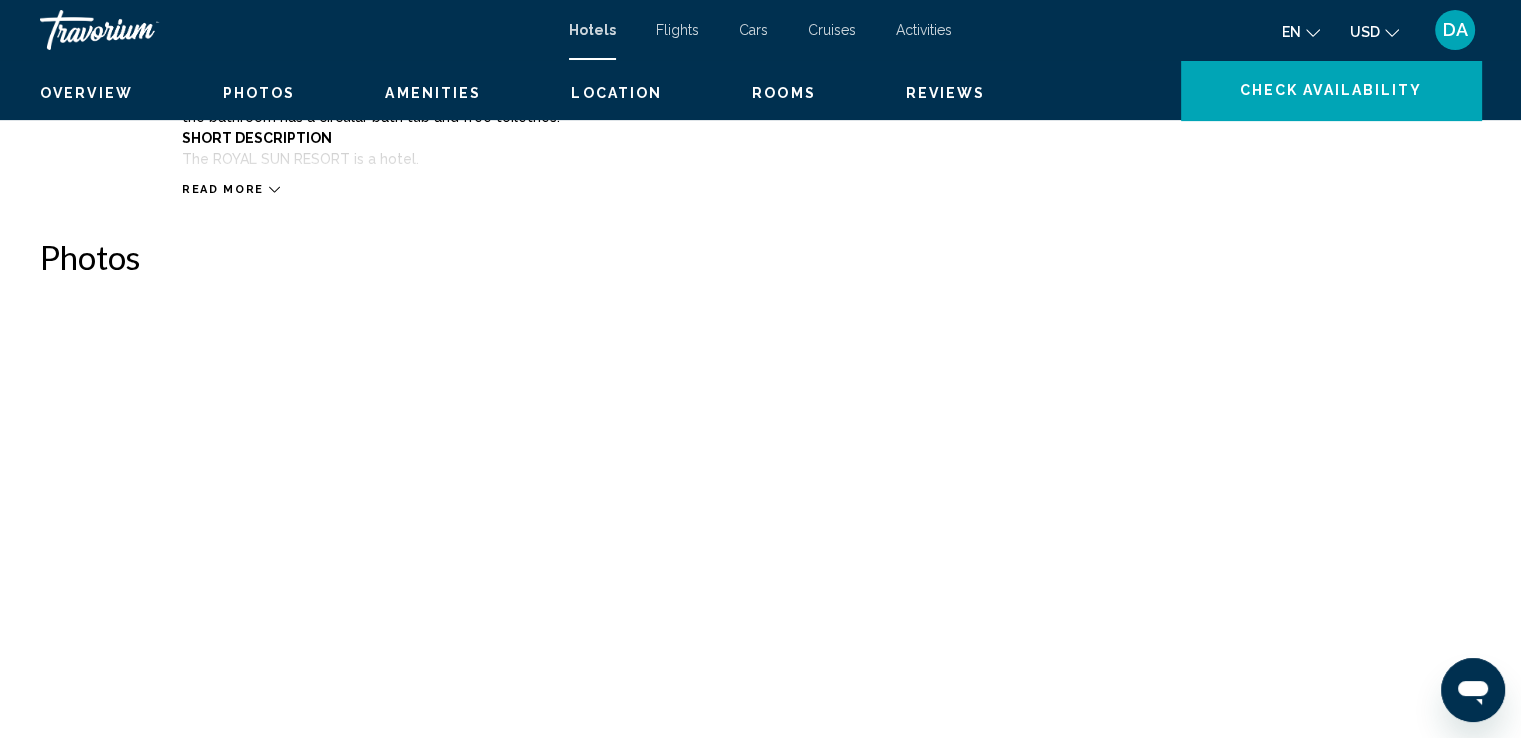 scroll, scrollTop: 0, scrollLeft: 0, axis: both 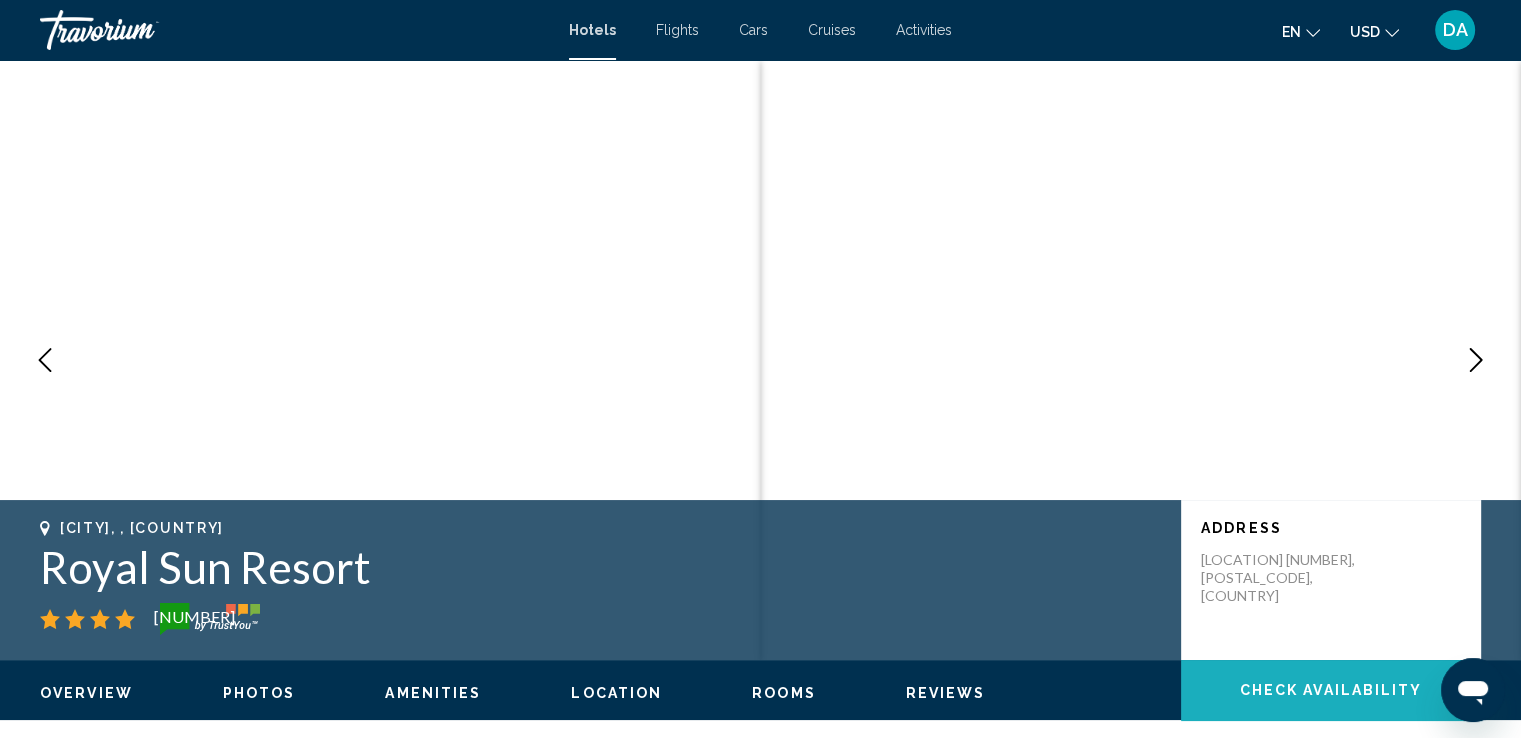 click on "Check Availability" at bounding box center (1331, 691) 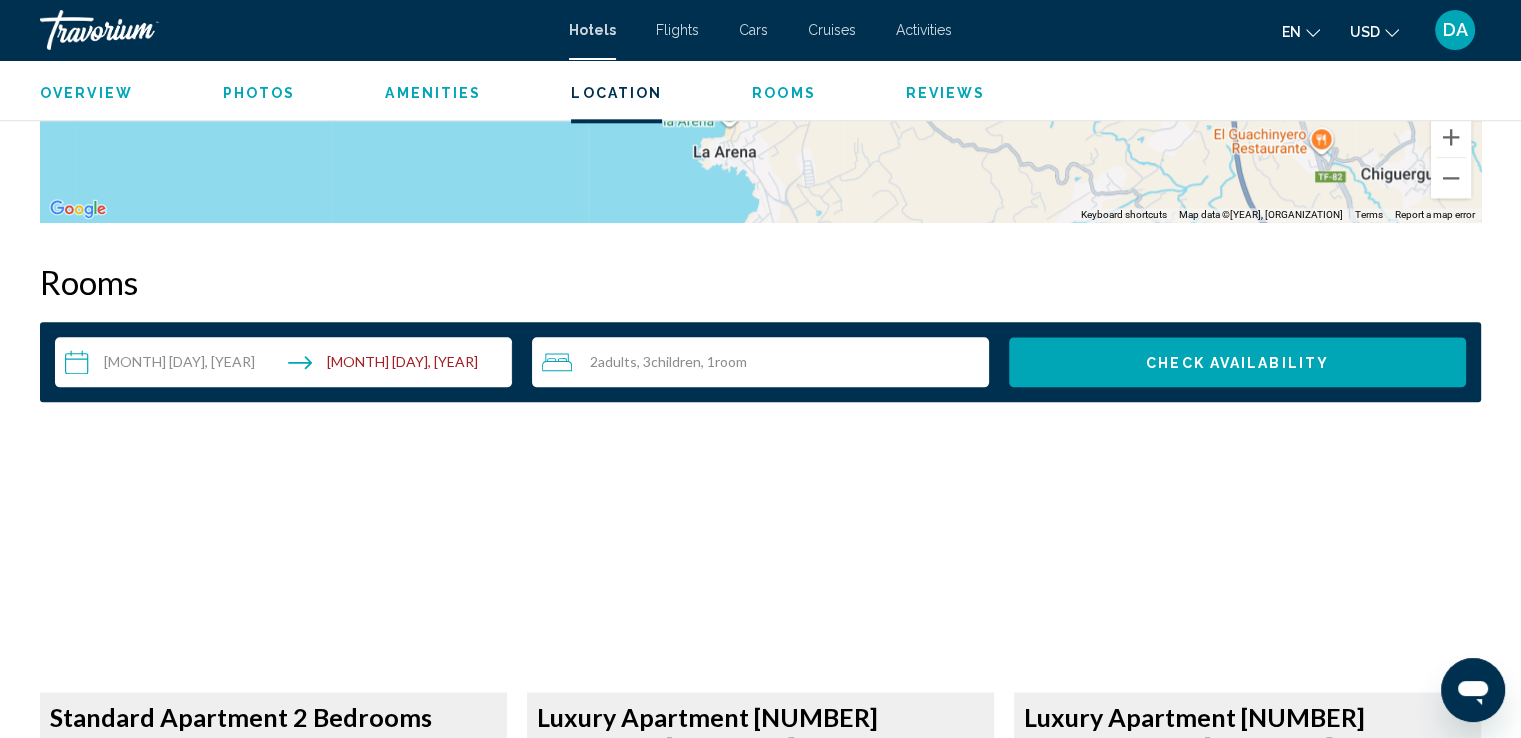 scroll, scrollTop: 2496, scrollLeft: 0, axis: vertical 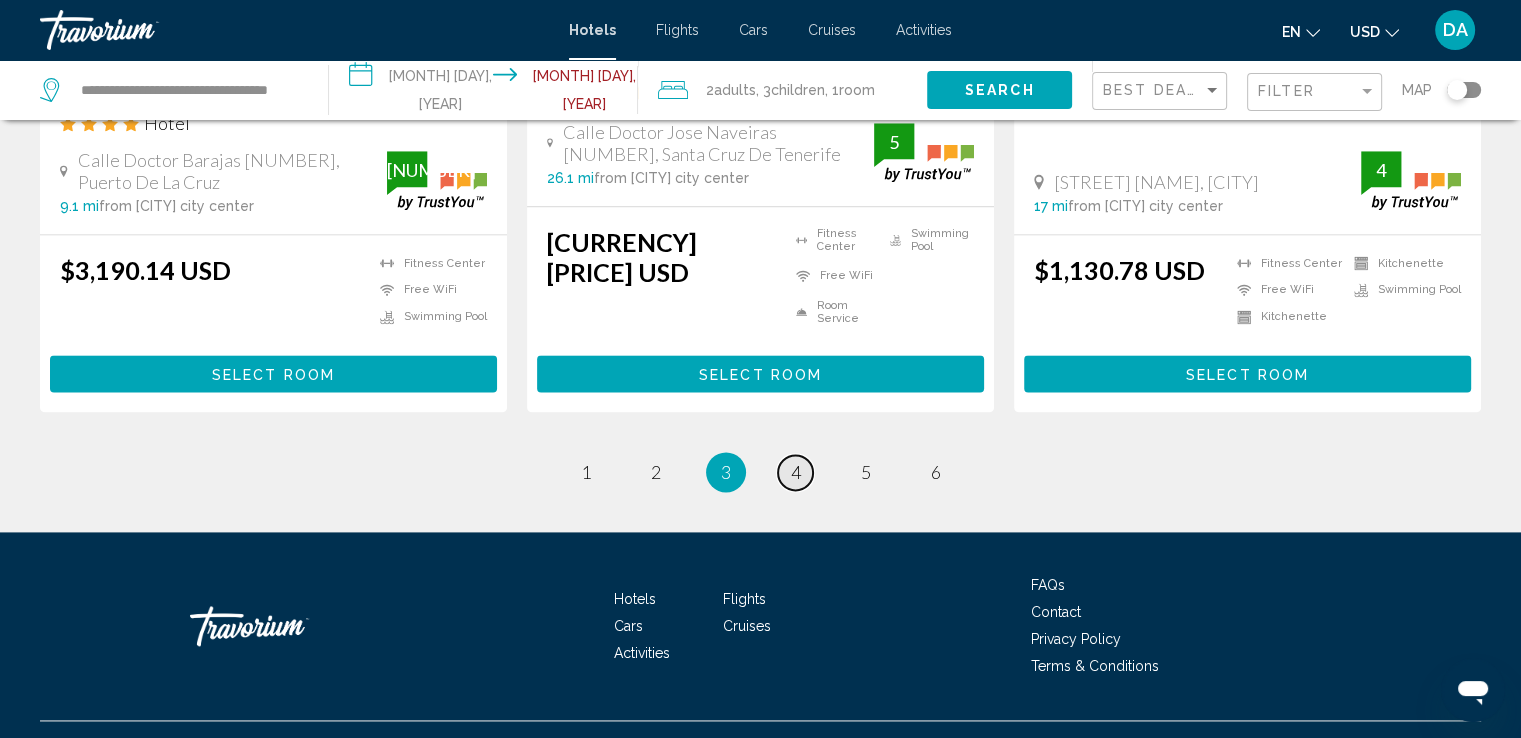 click on "page  4" at bounding box center (585, 472) 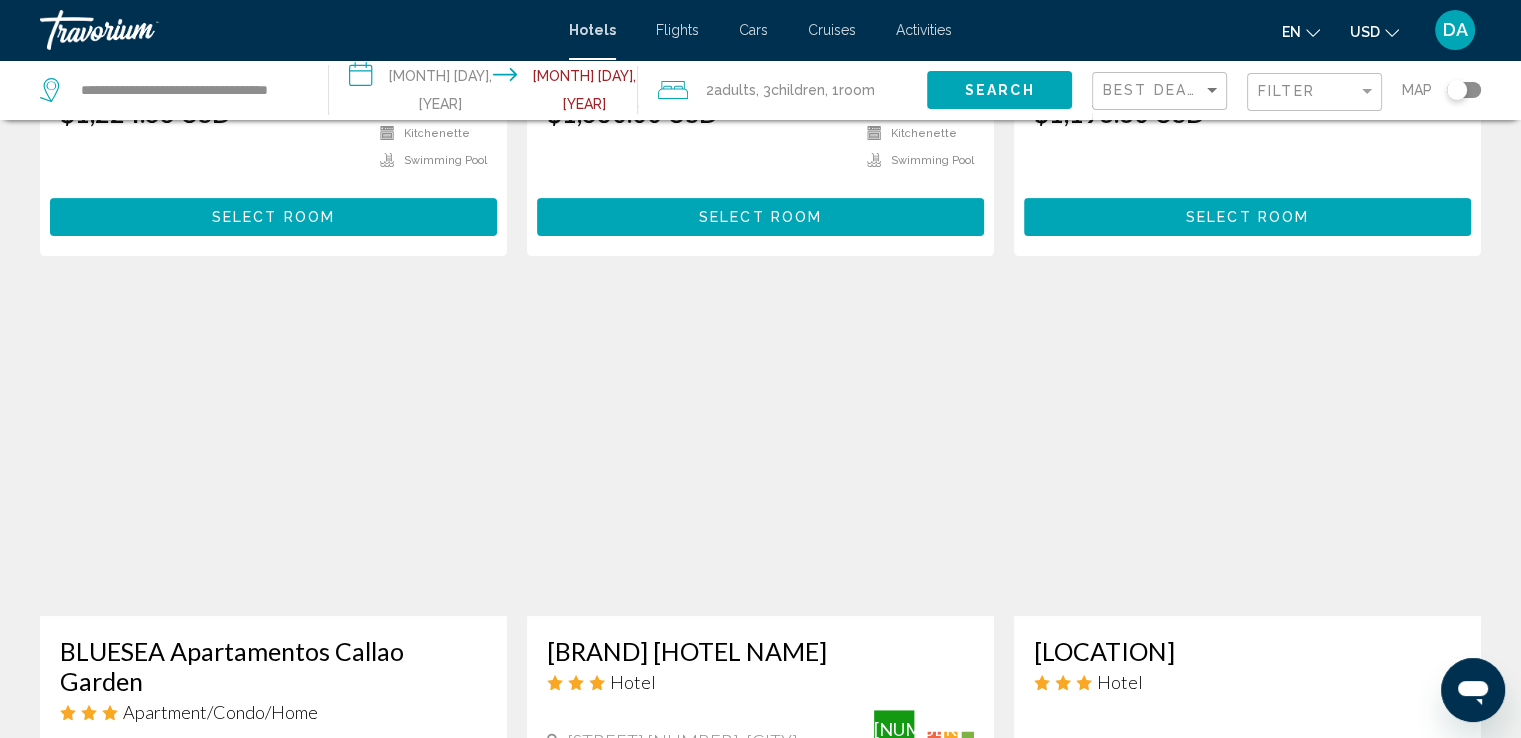 scroll, scrollTop: 0, scrollLeft: 0, axis: both 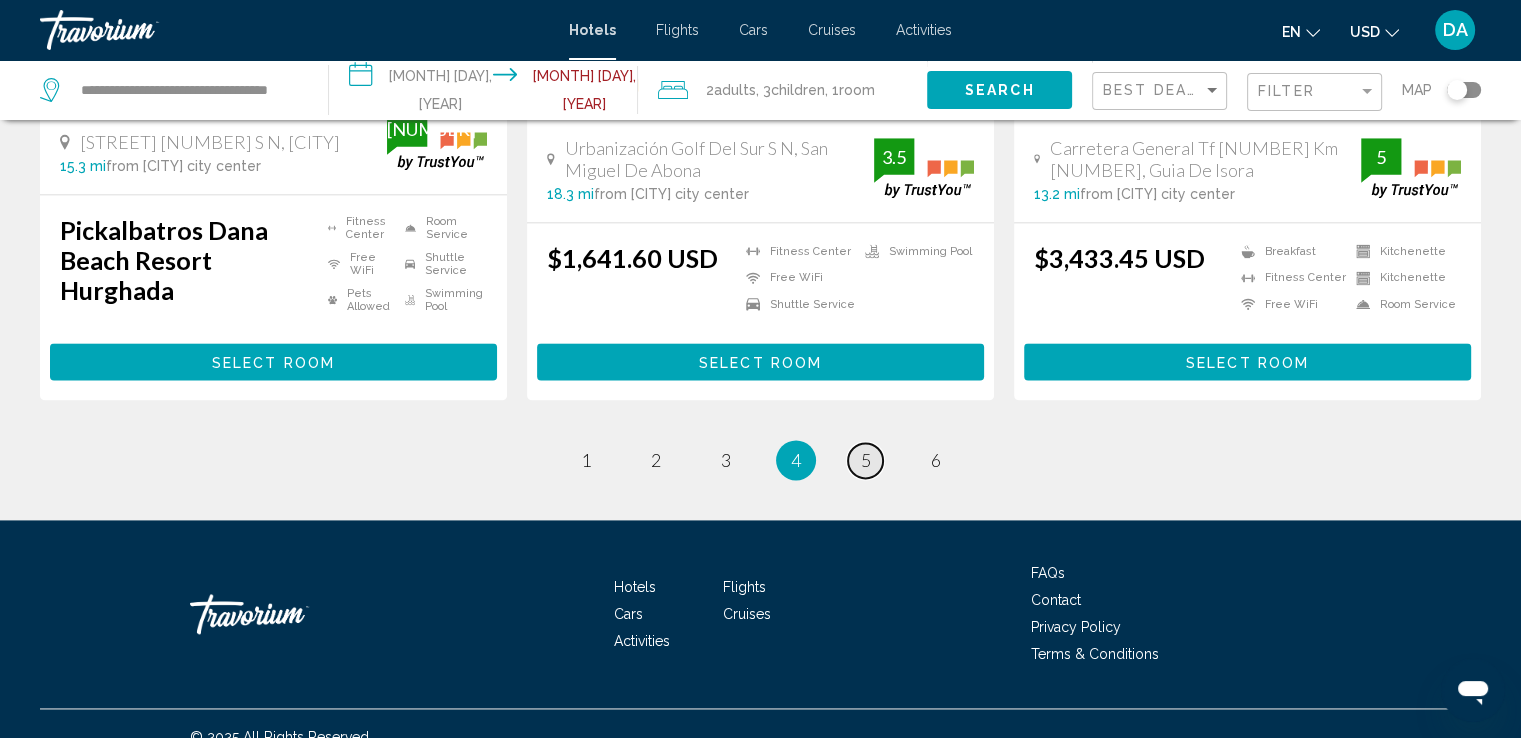 click on "5" at bounding box center [586, 460] 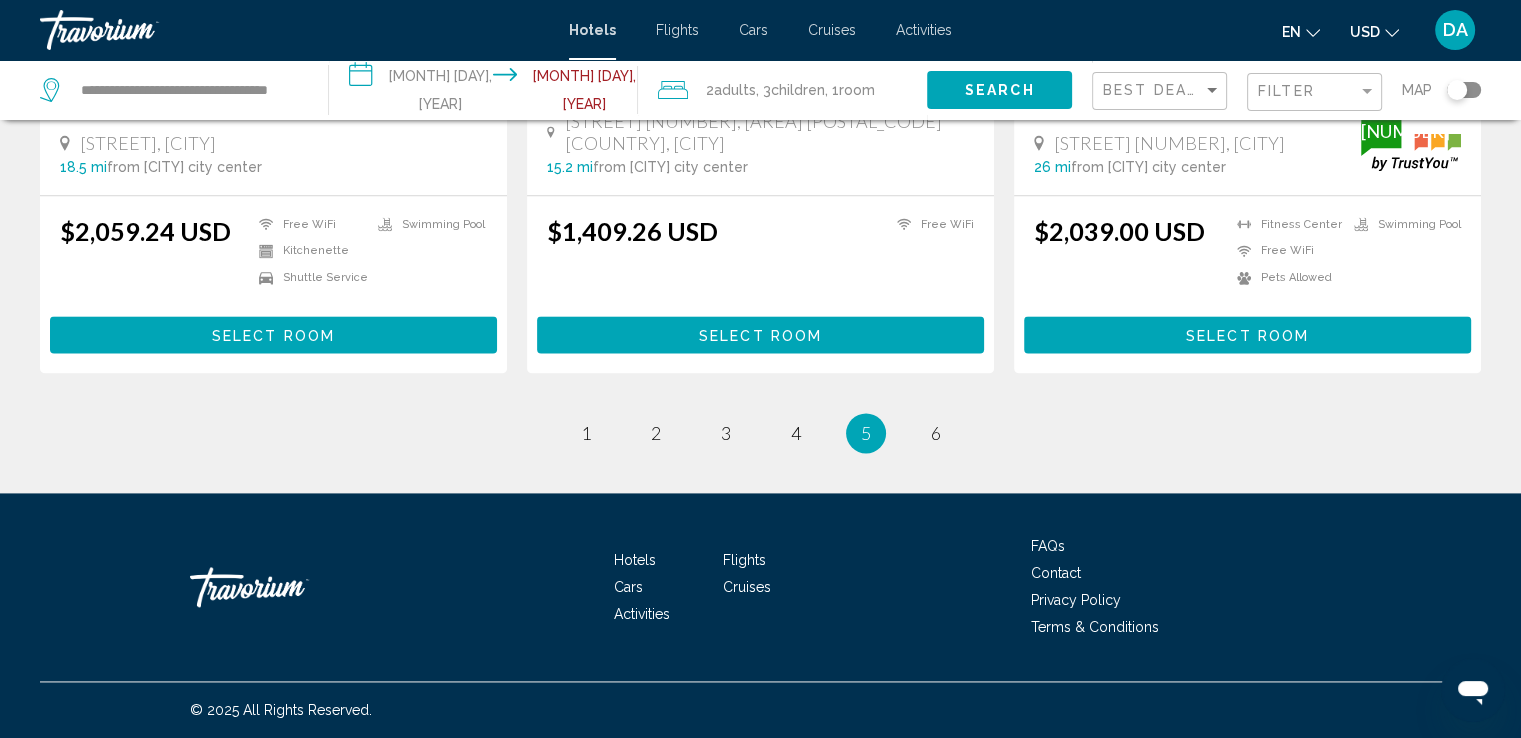 scroll, scrollTop: 2723, scrollLeft: 0, axis: vertical 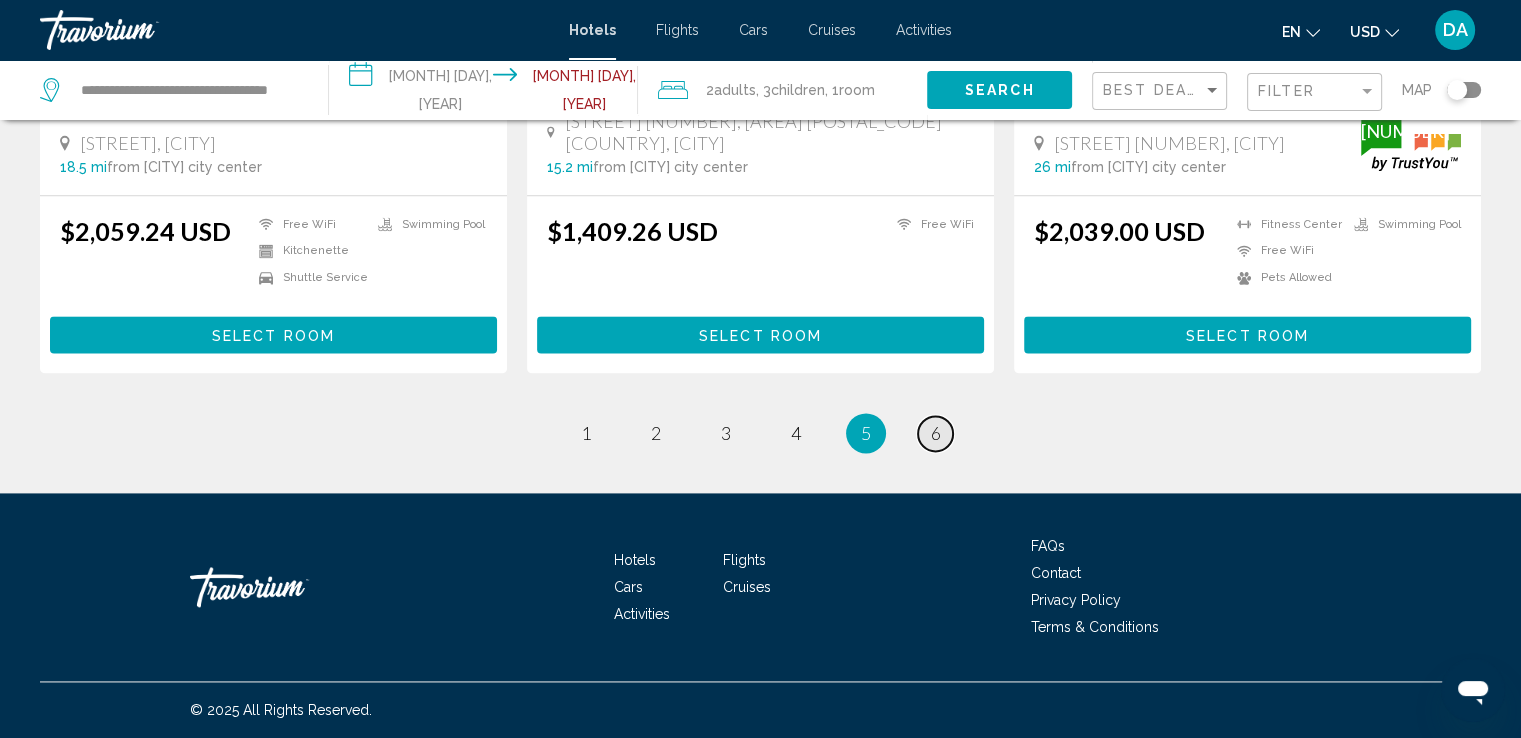 click on "page  6" at bounding box center (585, 433) 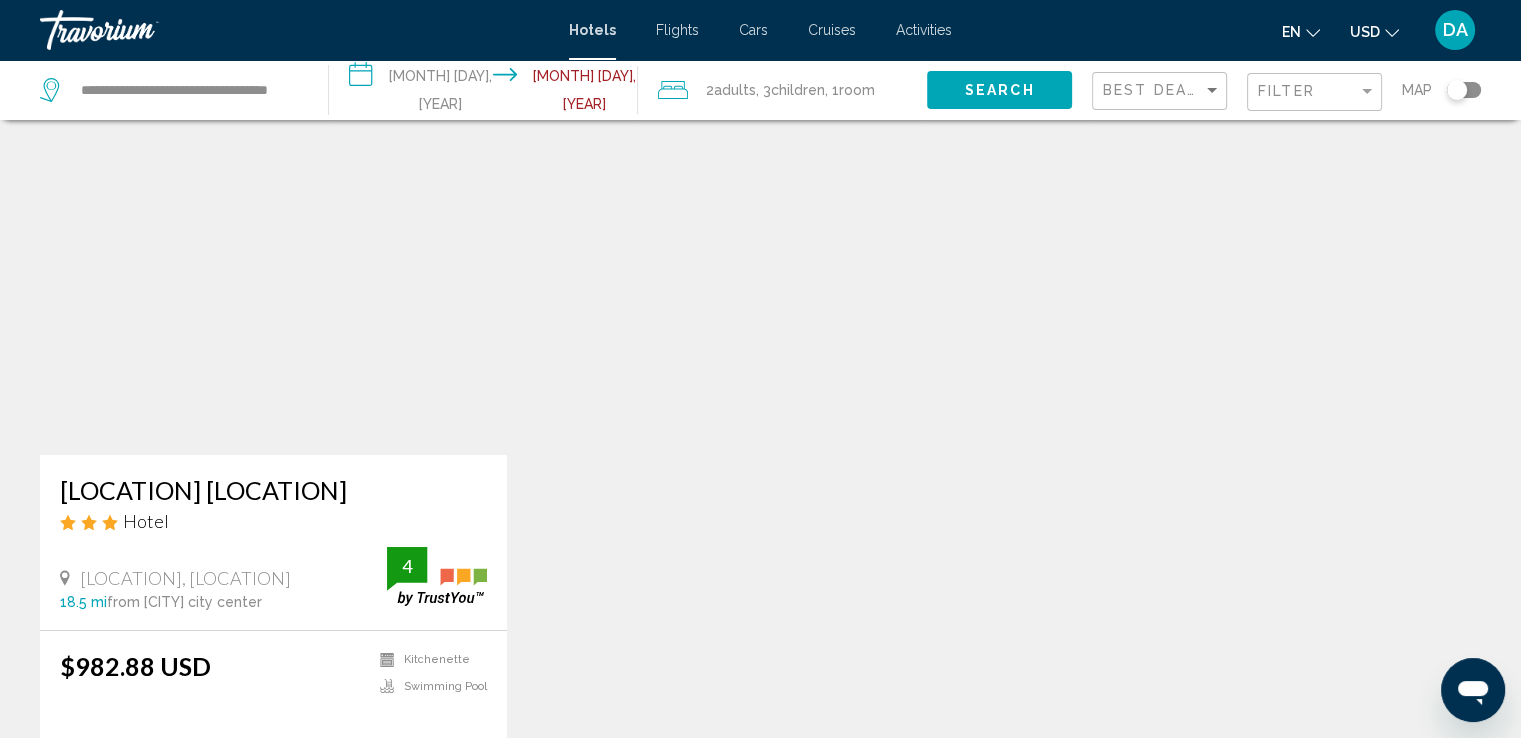 scroll, scrollTop: 0, scrollLeft: 0, axis: both 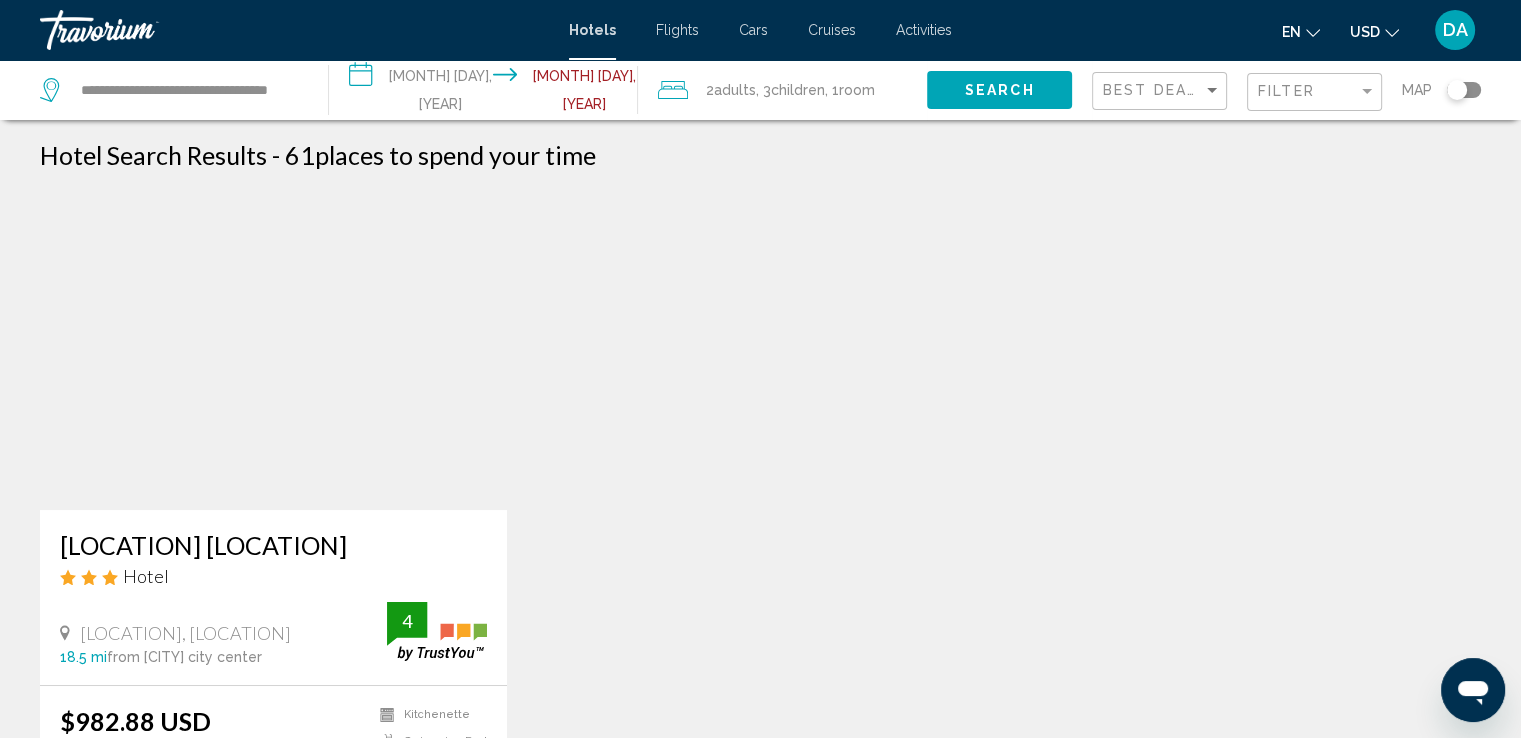 click at bounding box center [273, 350] 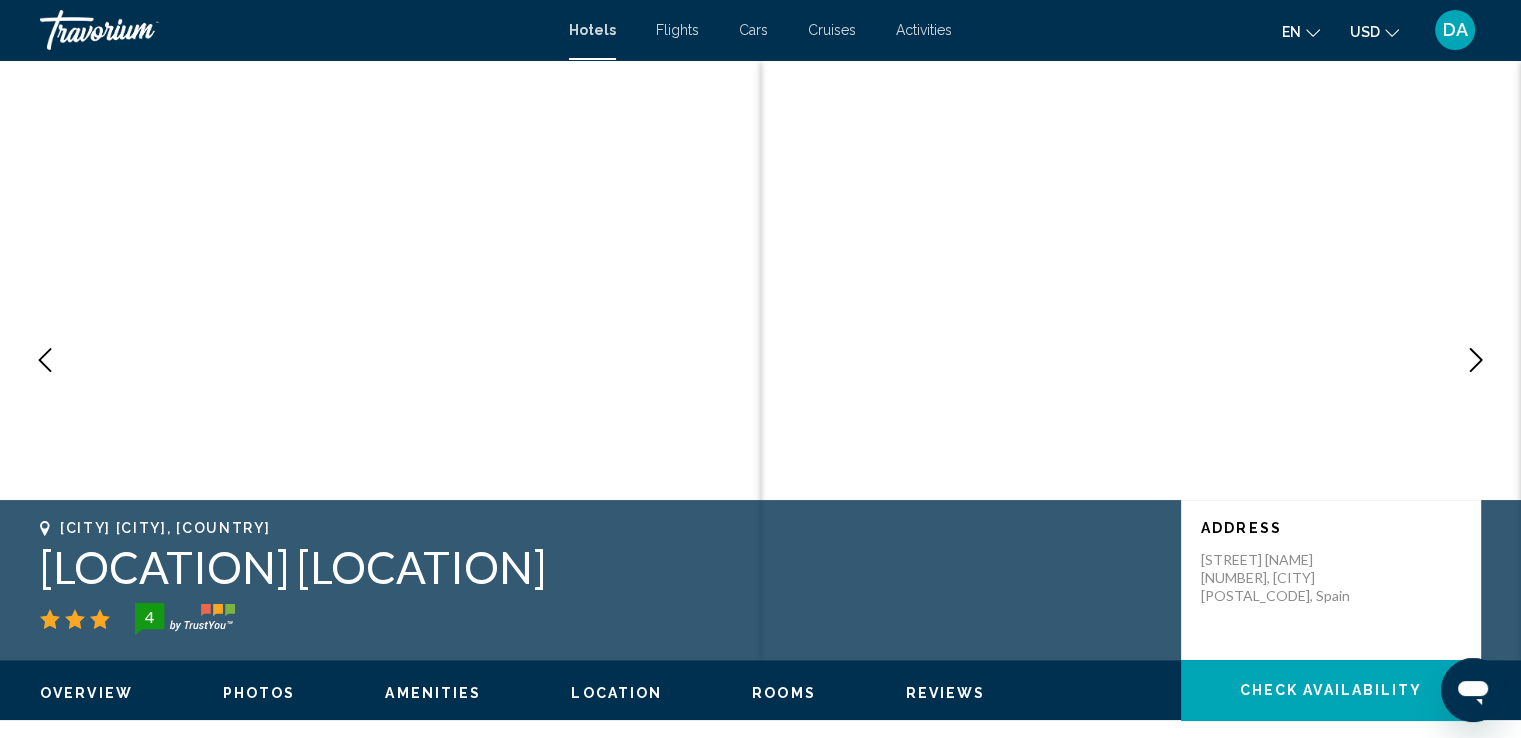 click at bounding box center (1476, 360) 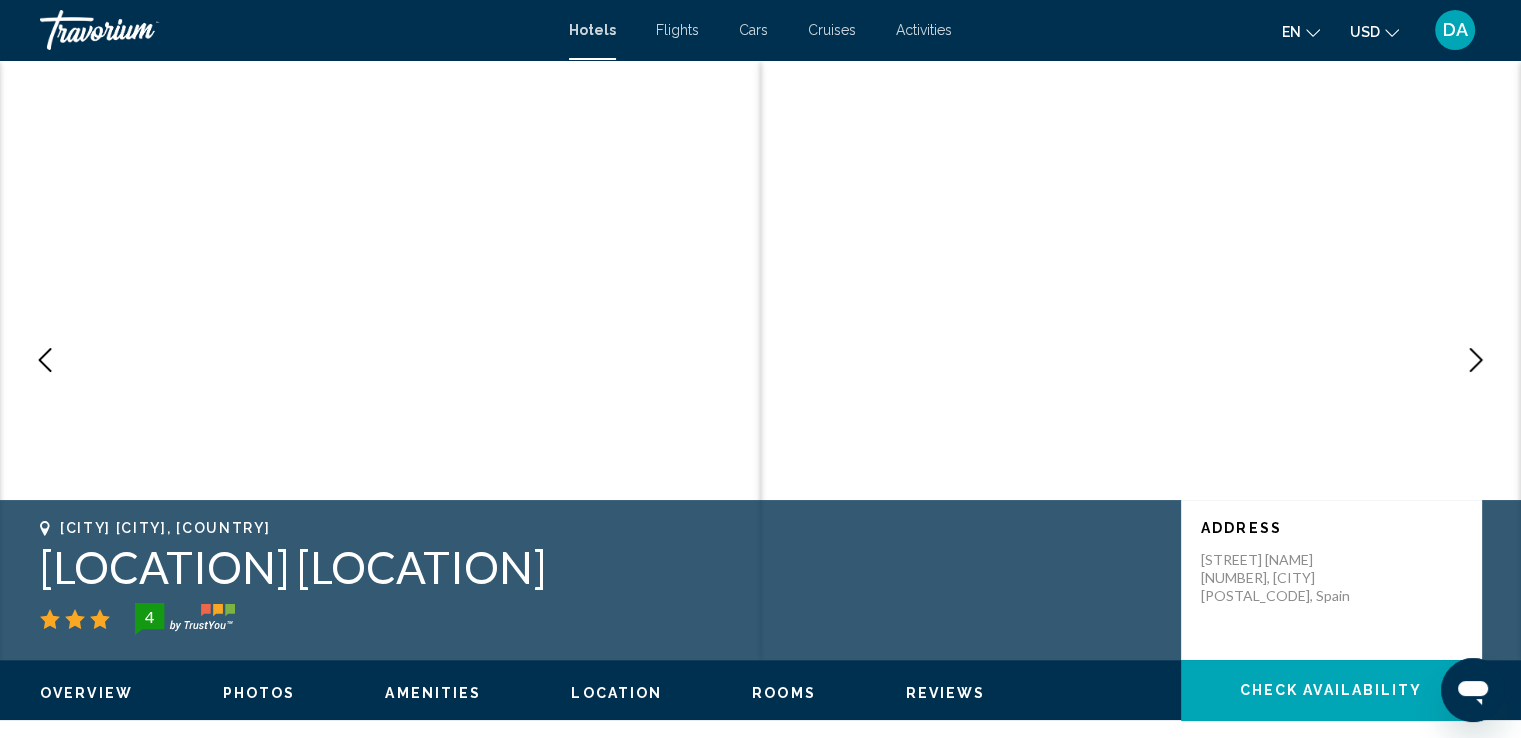 click at bounding box center [1476, 360] 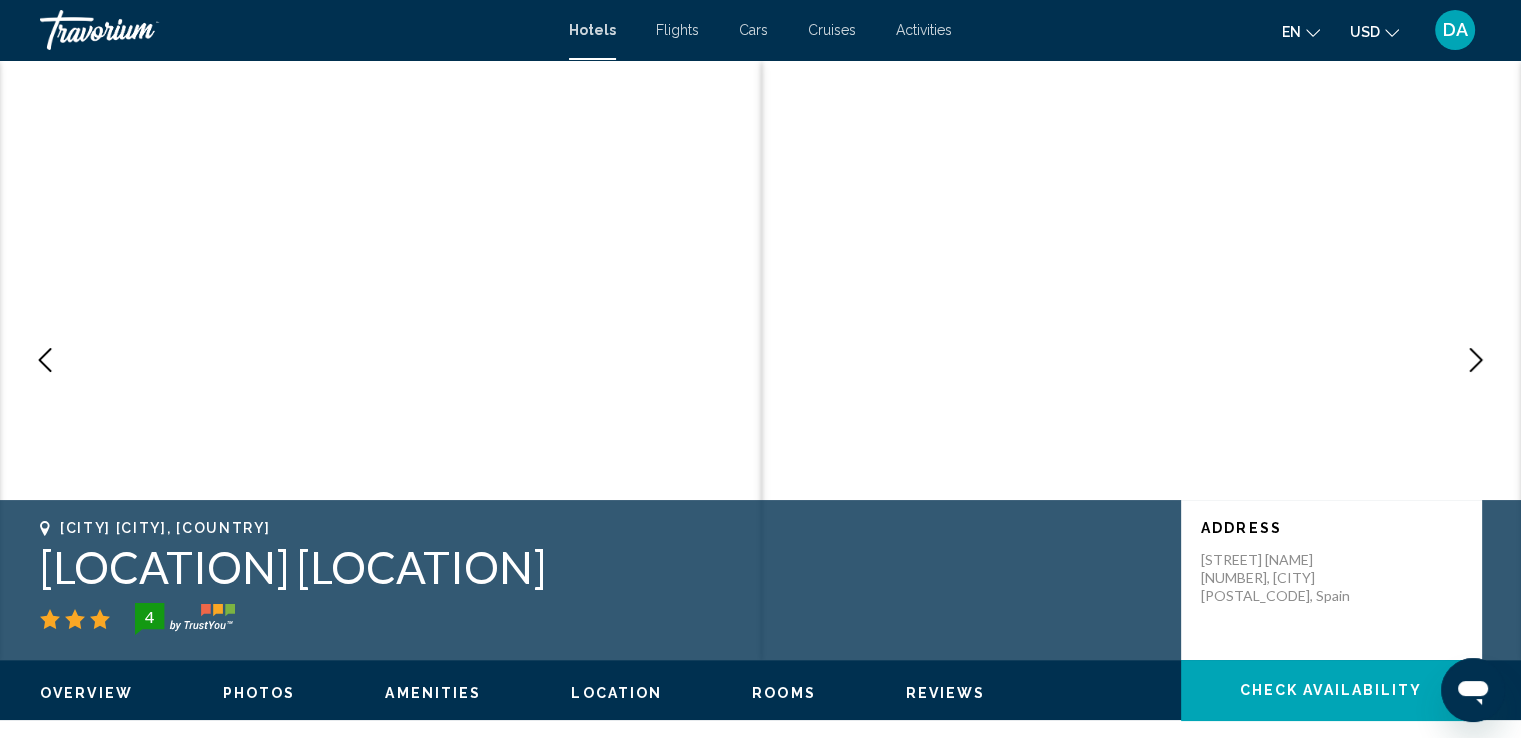click at bounding box center [1476, 360] 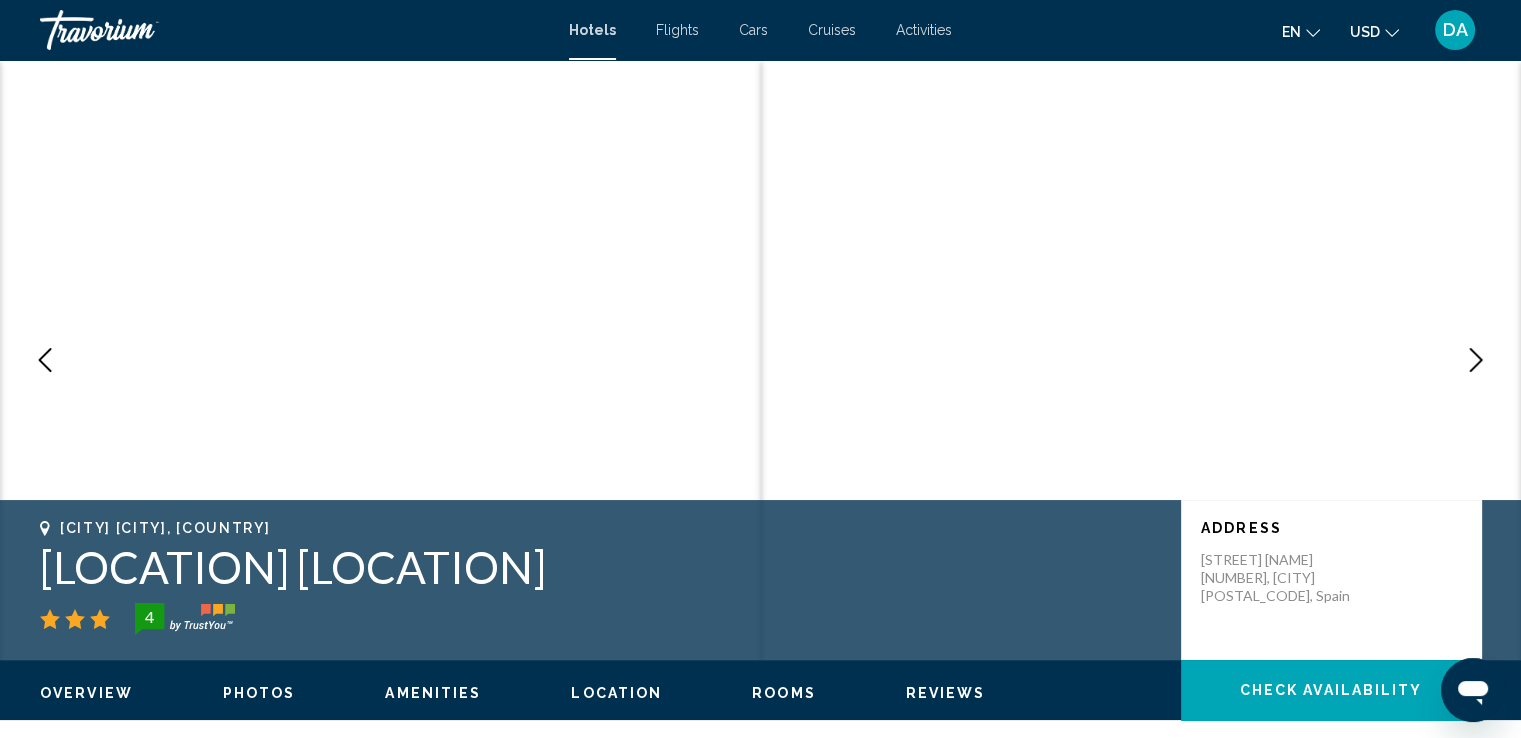 click at bounding box center (1476, 360) 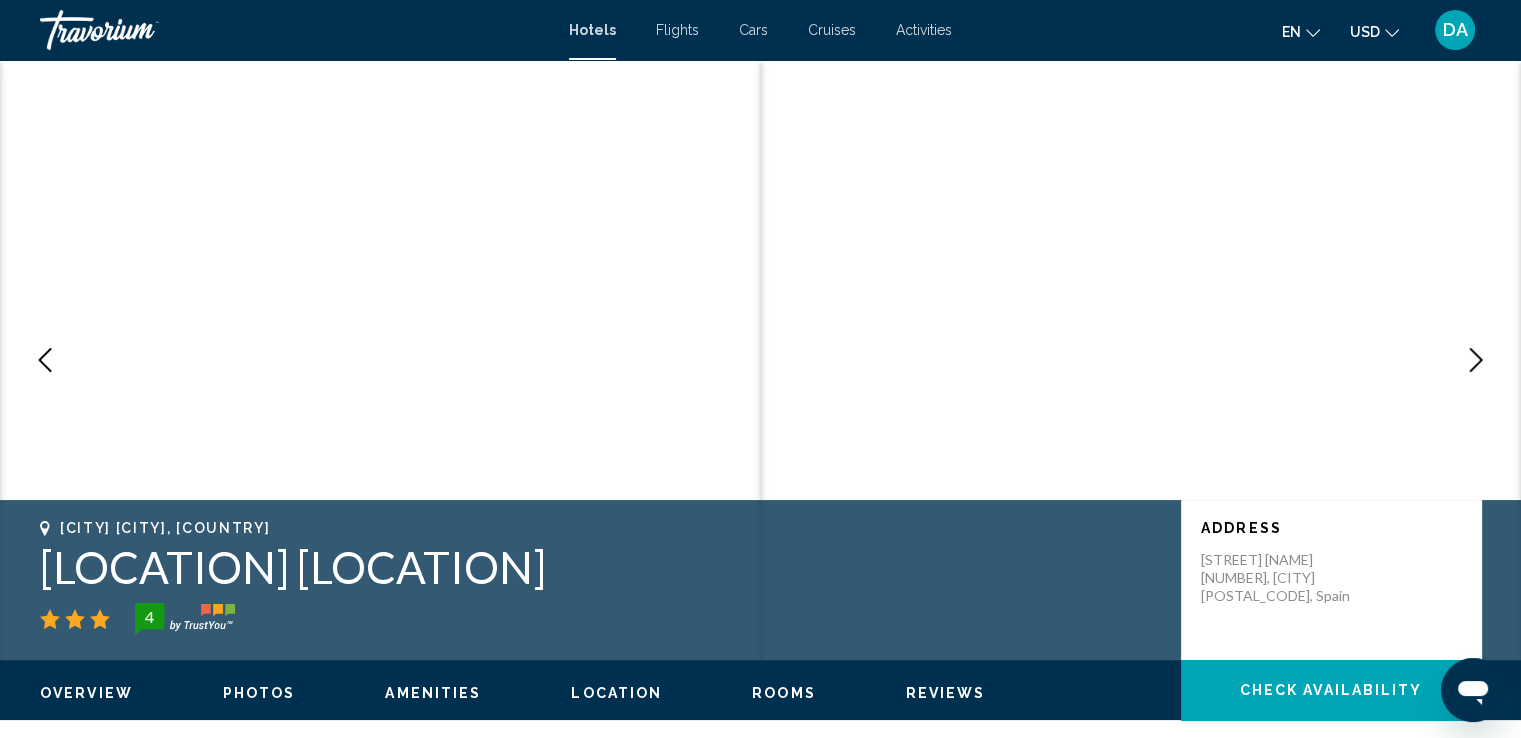 click at bounding box center (1476, 360) 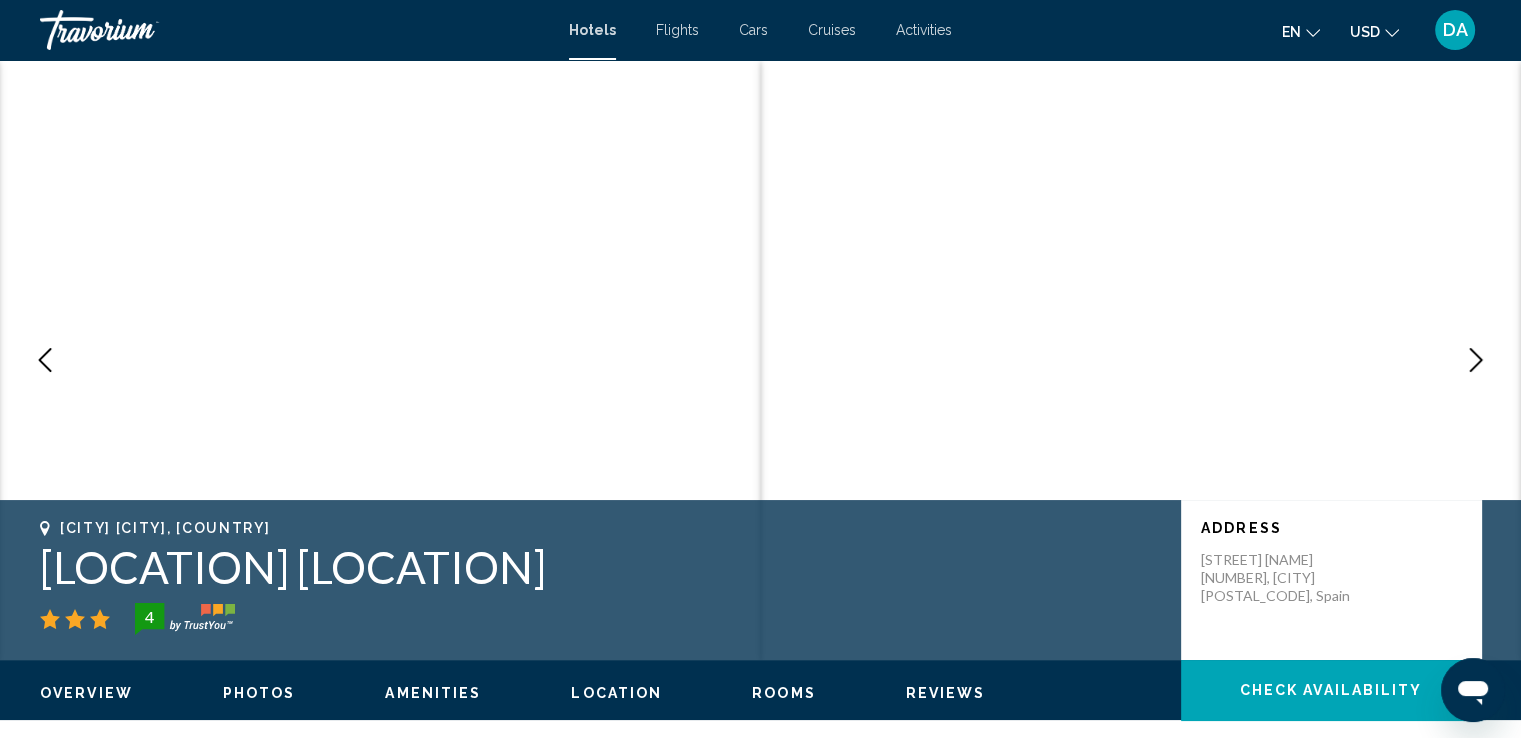 click at bounding box center (1476, 360) 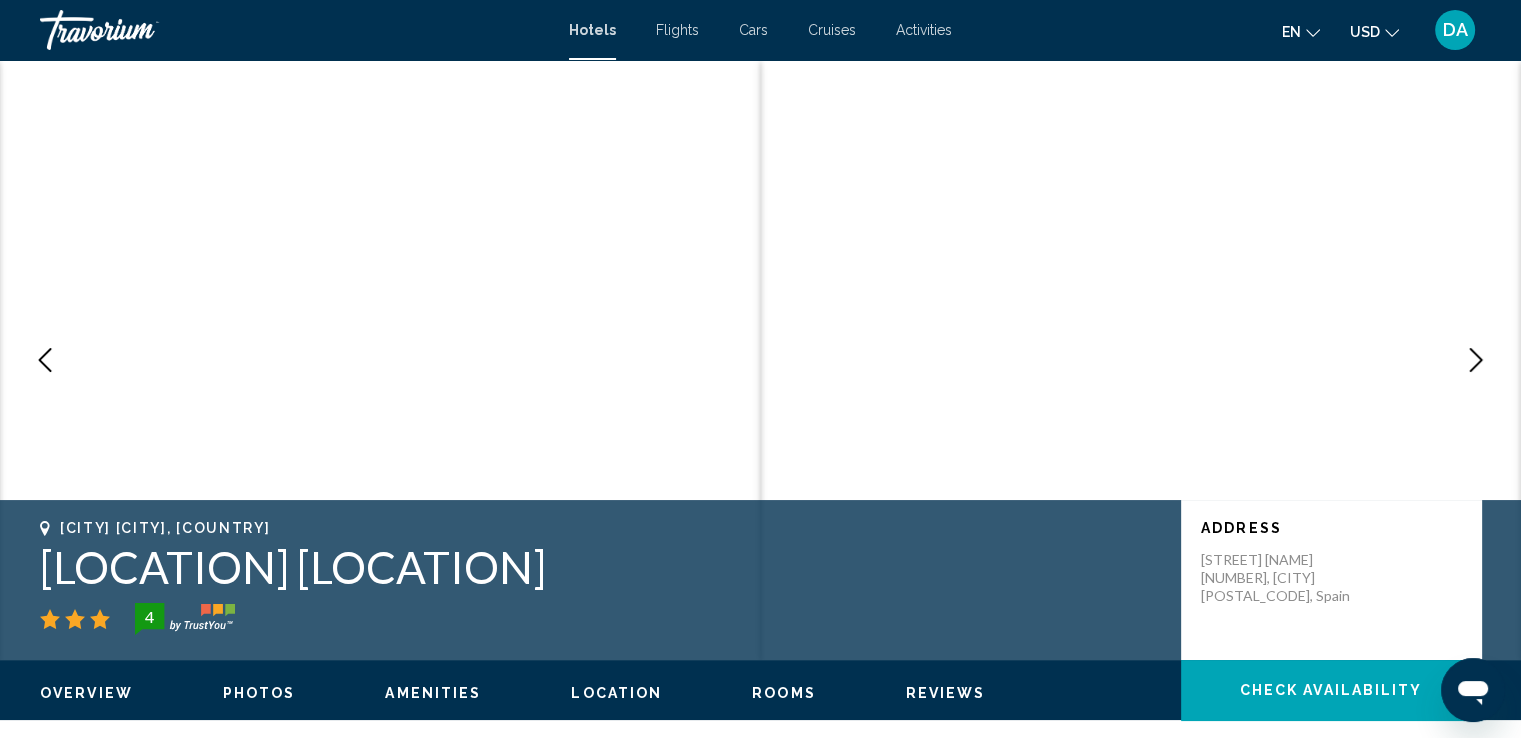 click at bounding box center [1476, 360] 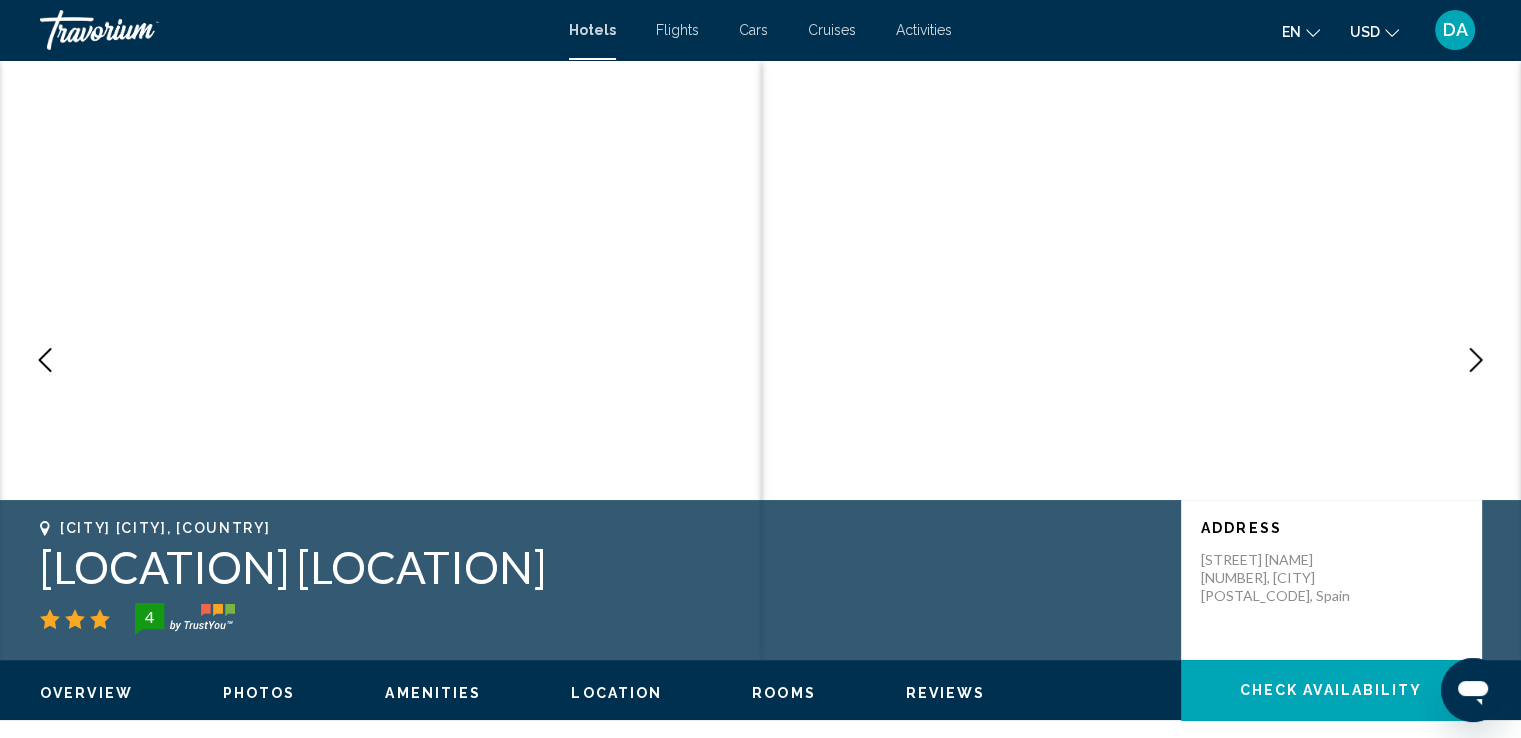 click at bounding box center [1476, 360] 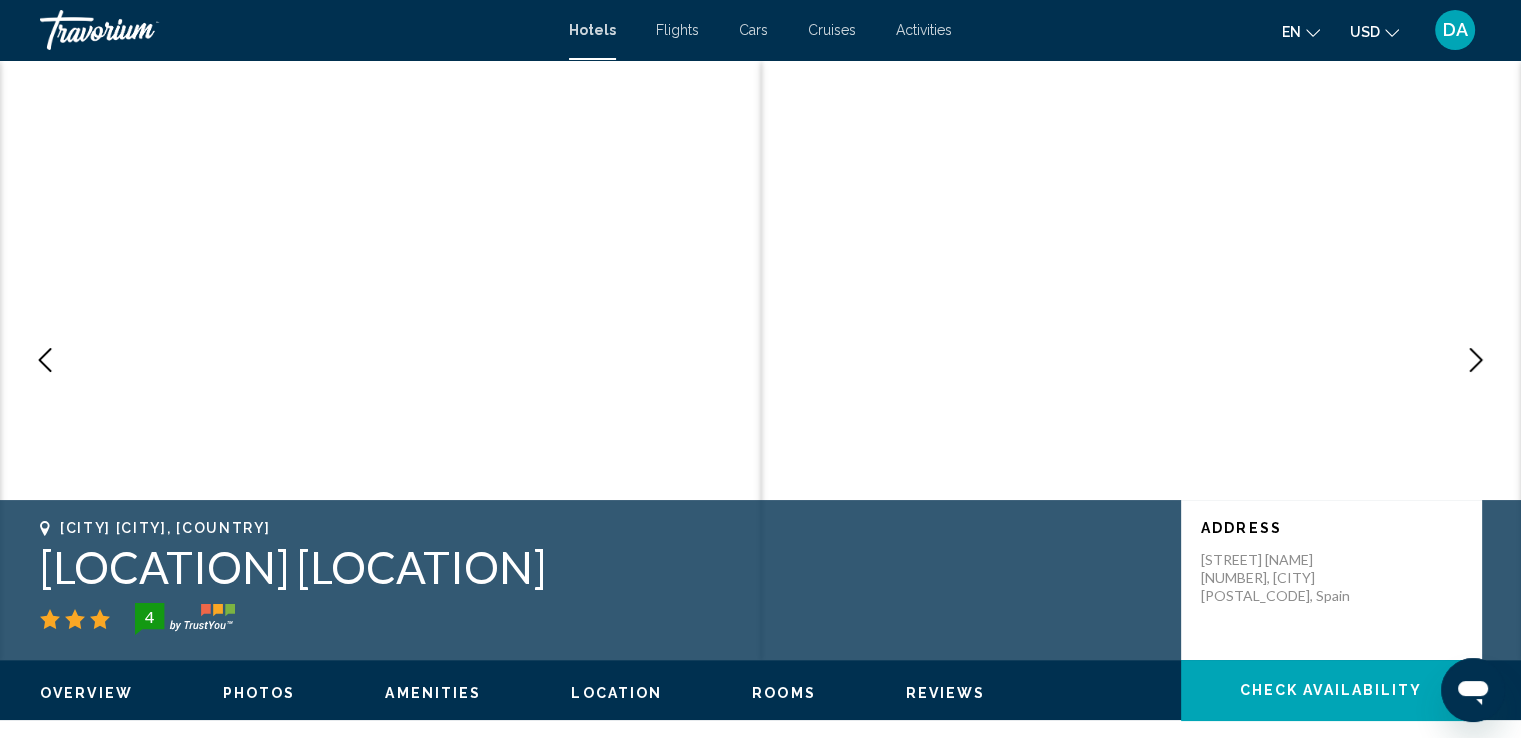 click at bounding box center [1476, 360] 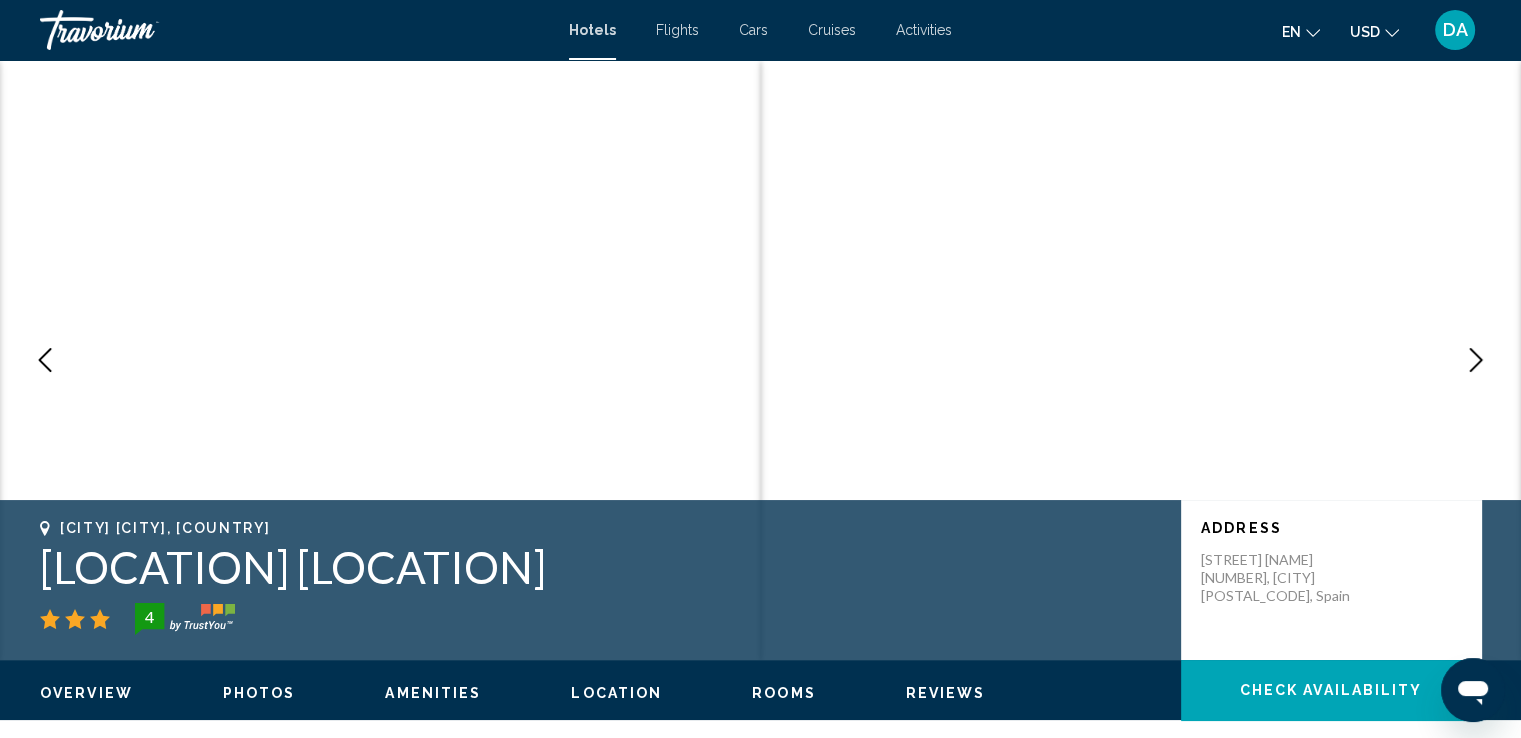 click at bounding box center (1476, 360) 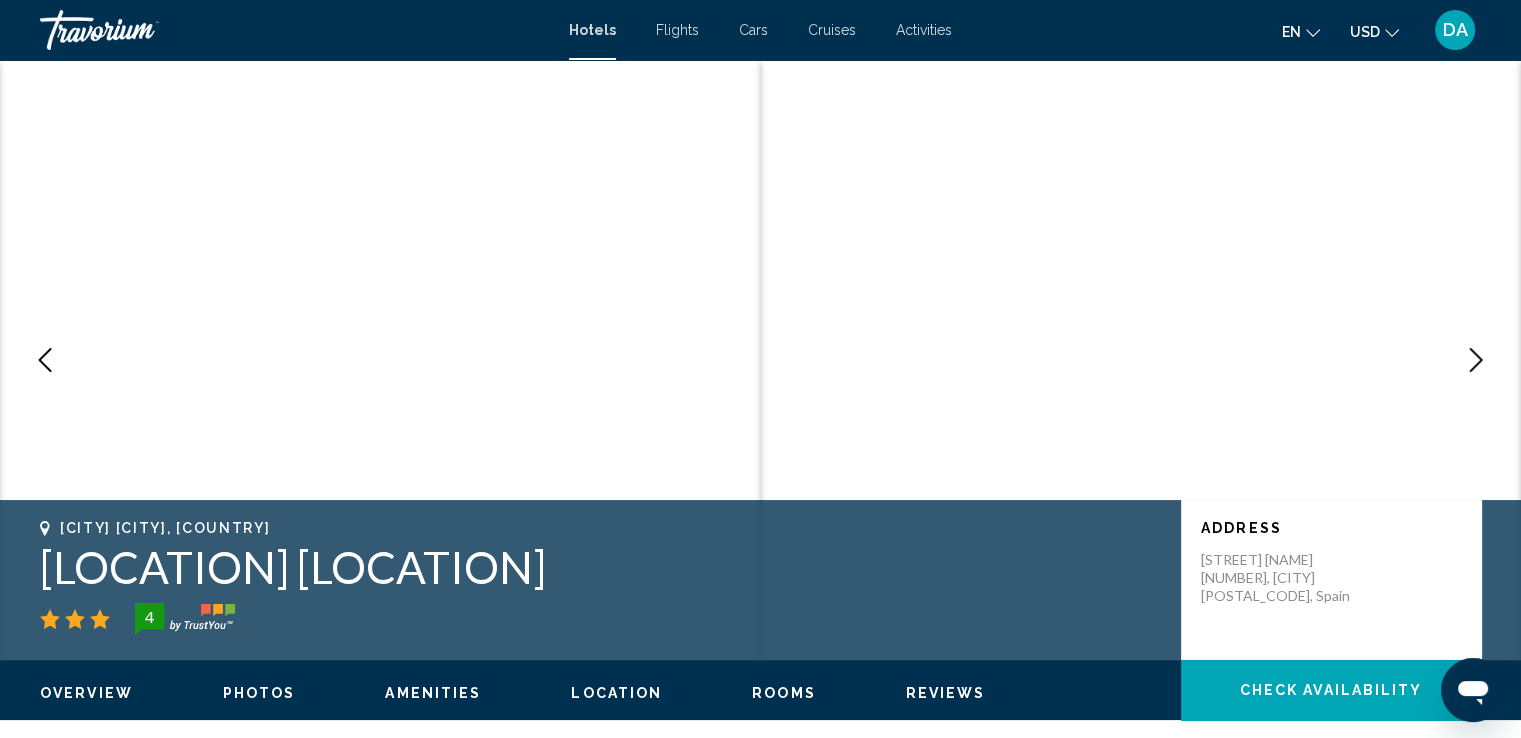 click at bounding box center (1476, 360) 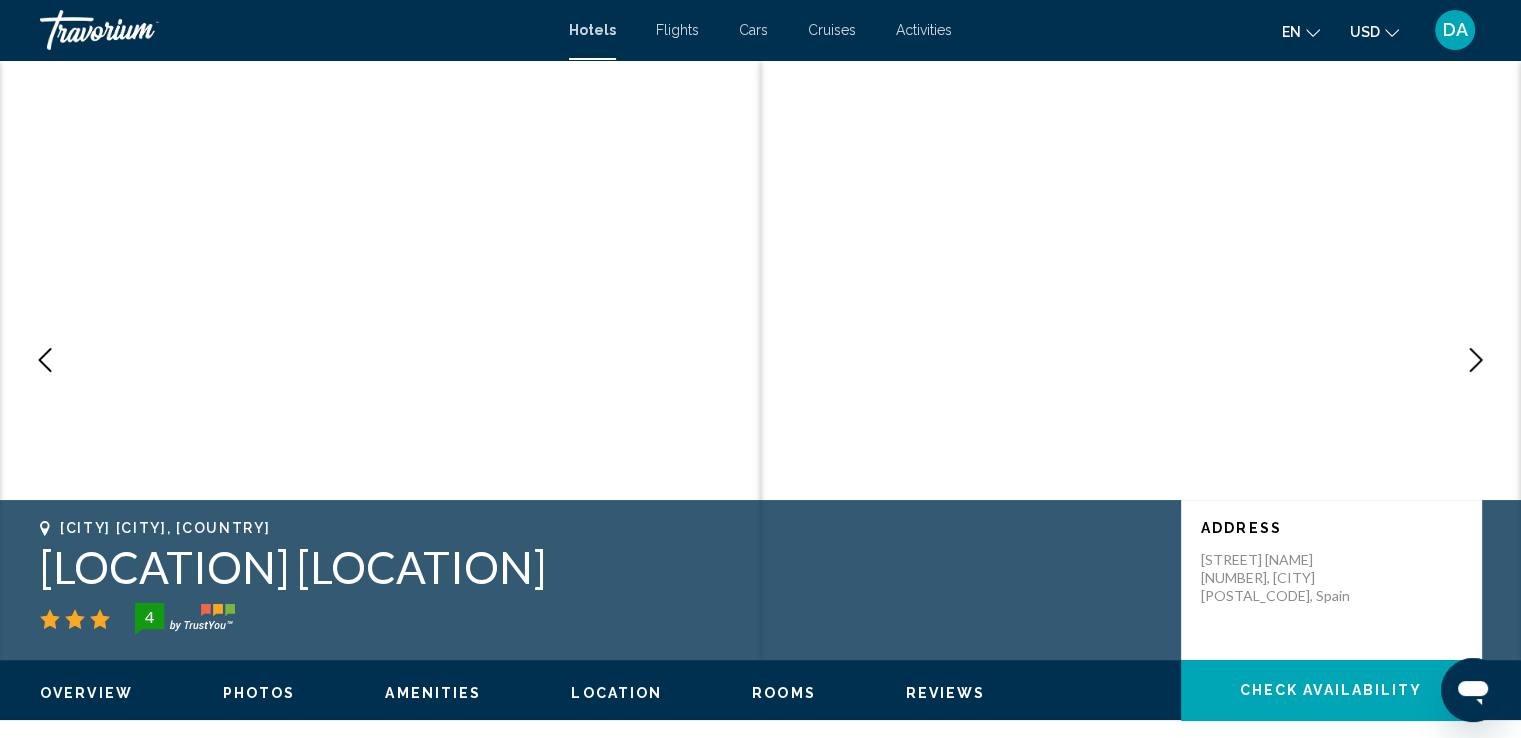 click at bounding box center (1476, 360) 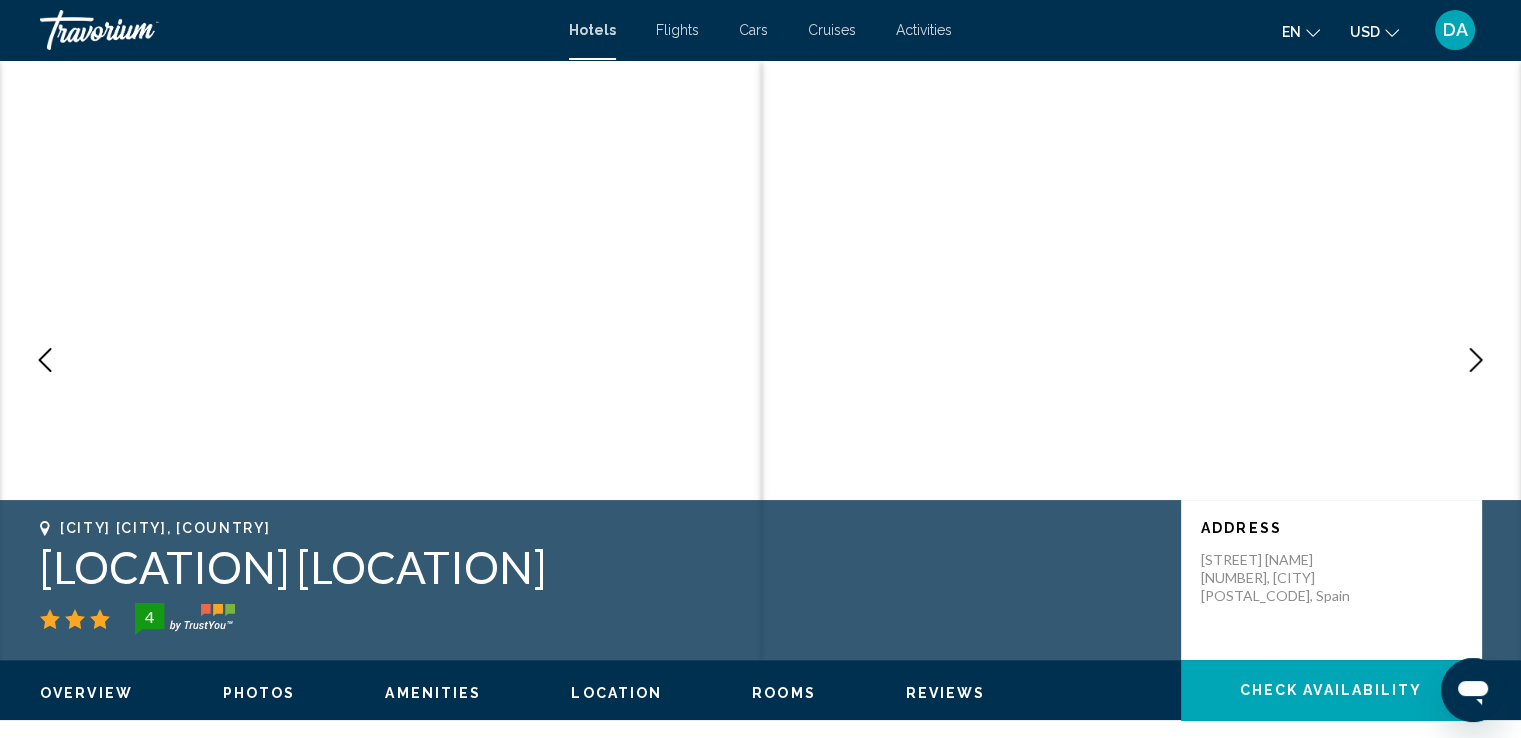 click at bounding box center [1476, 360] 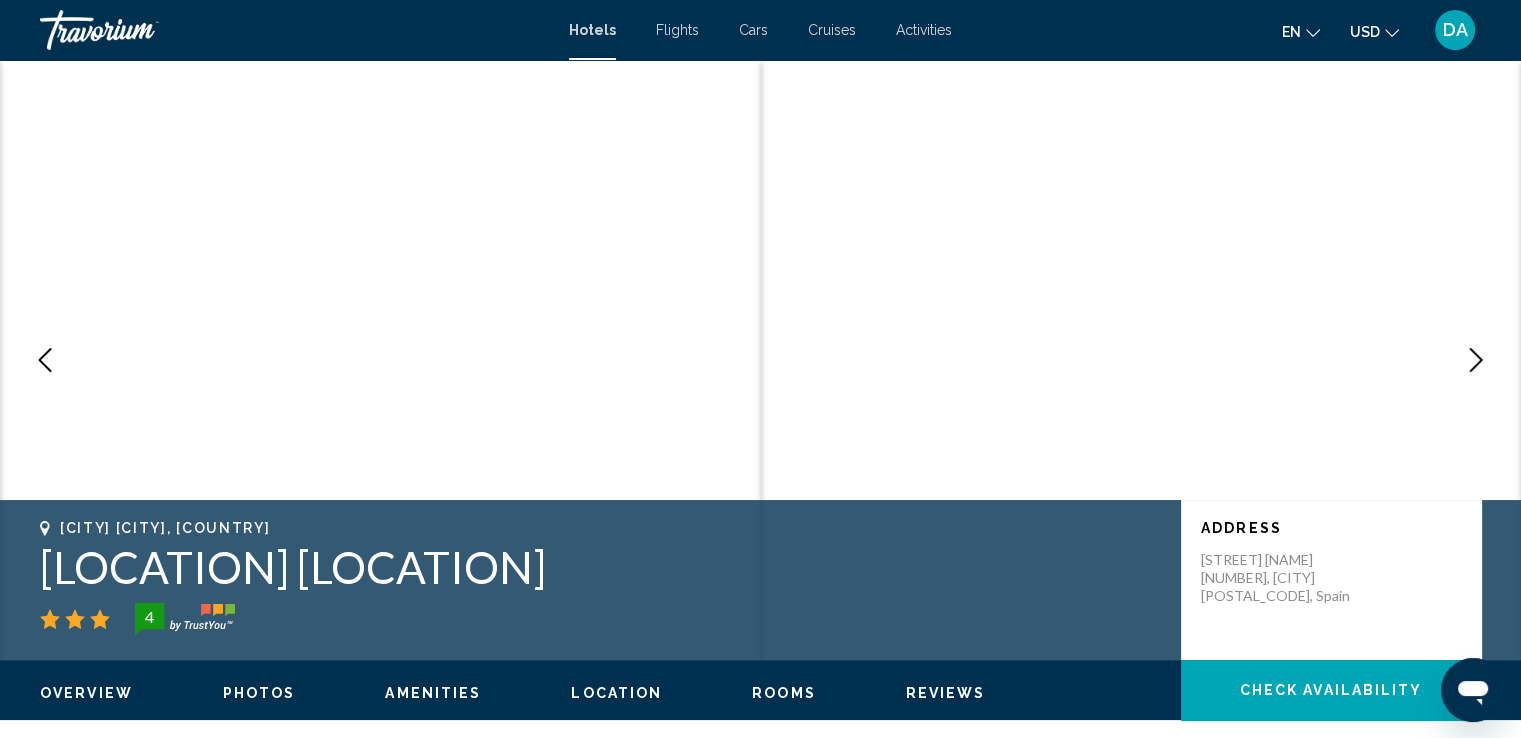 click at bounding box center (1476, 360) 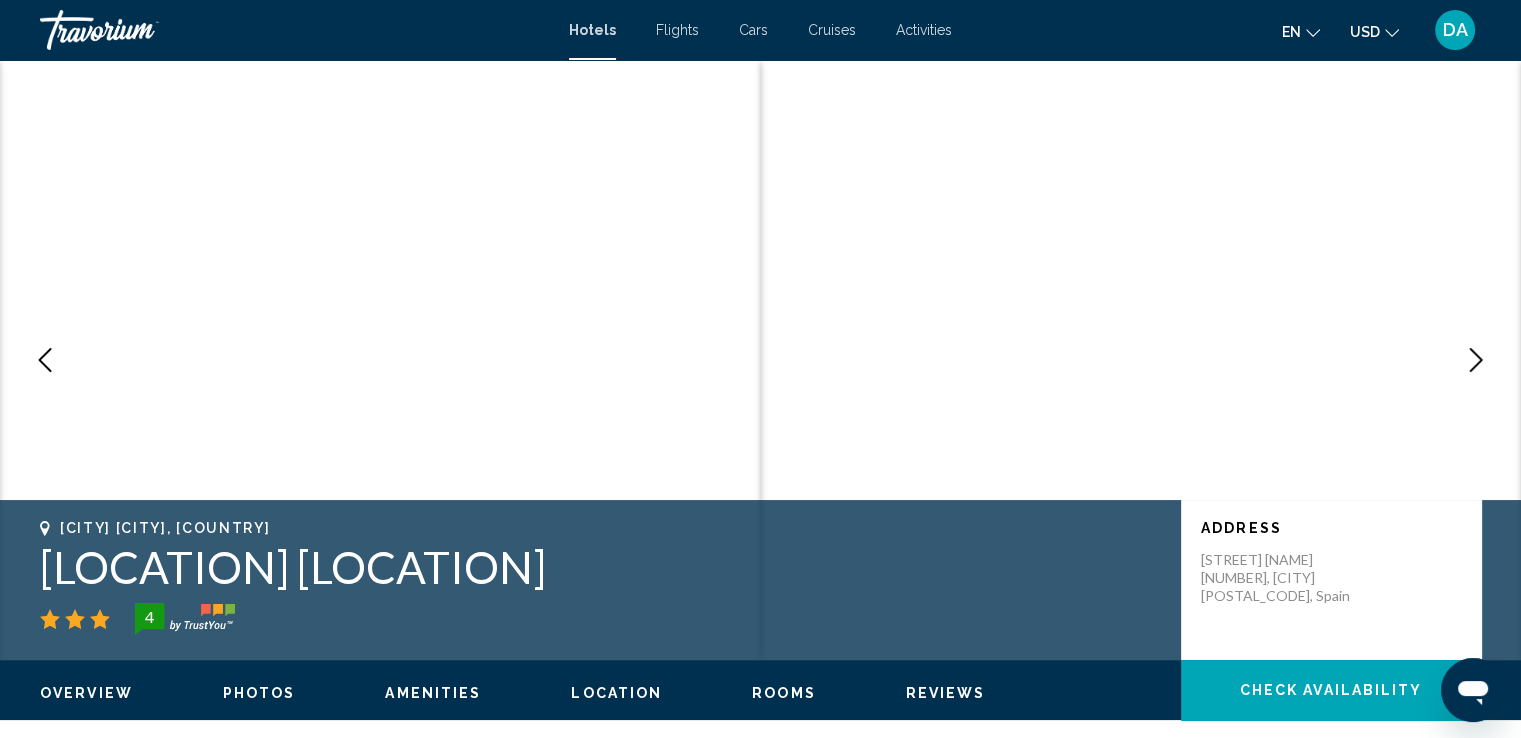 click at bounding box center (1476, 360) 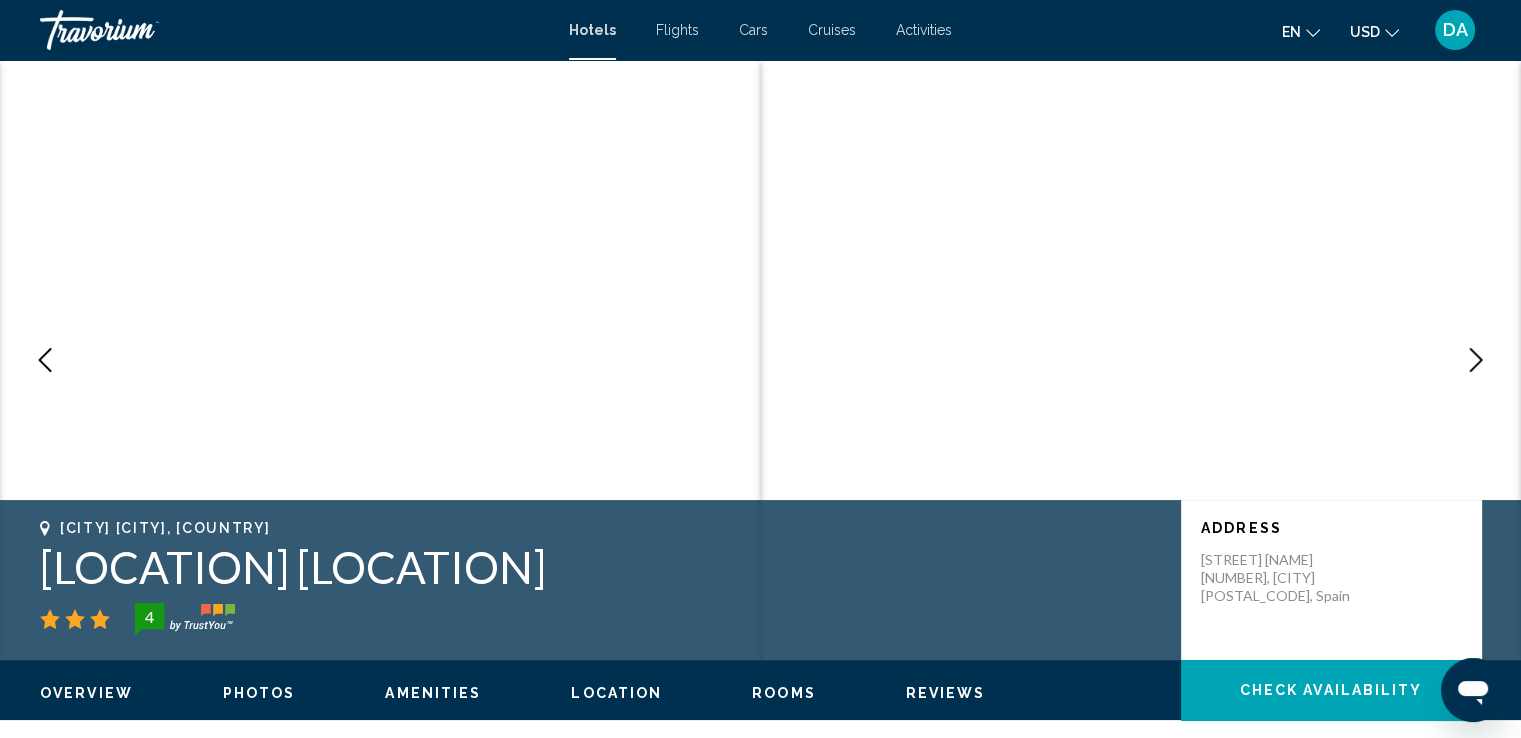 click at bounding box center (1476, 360) 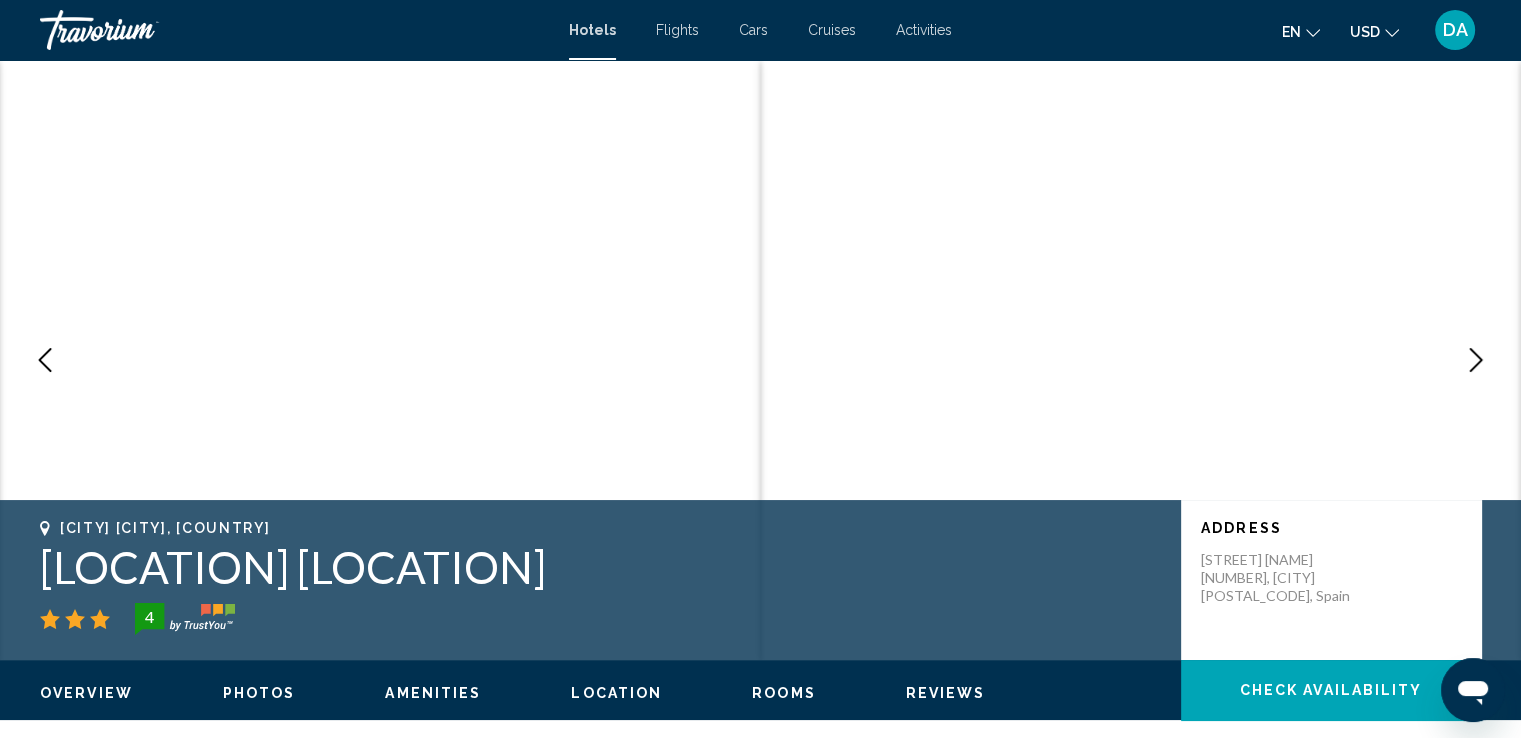 click at bounding box center (1476, 360) 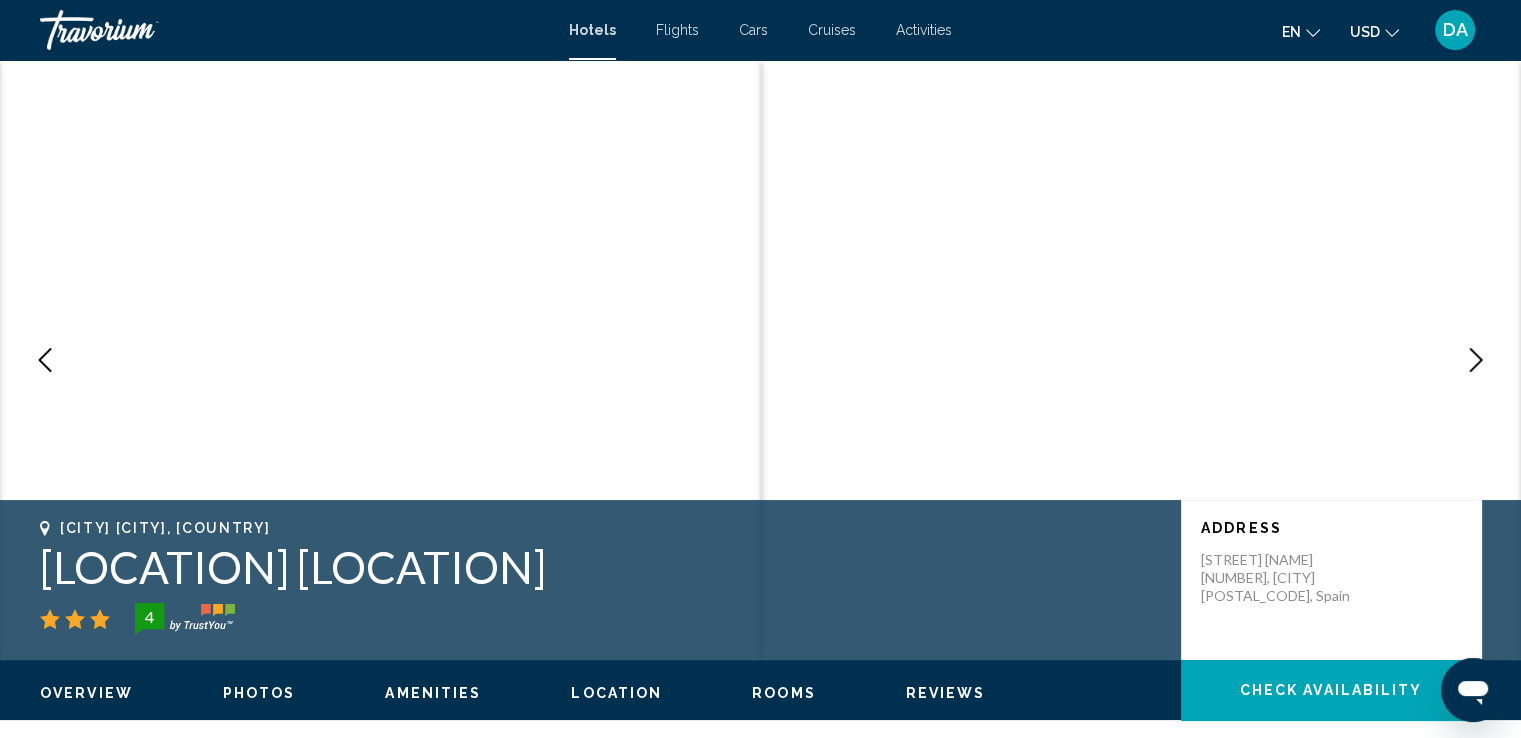 click at bounding box center [1476, 360] 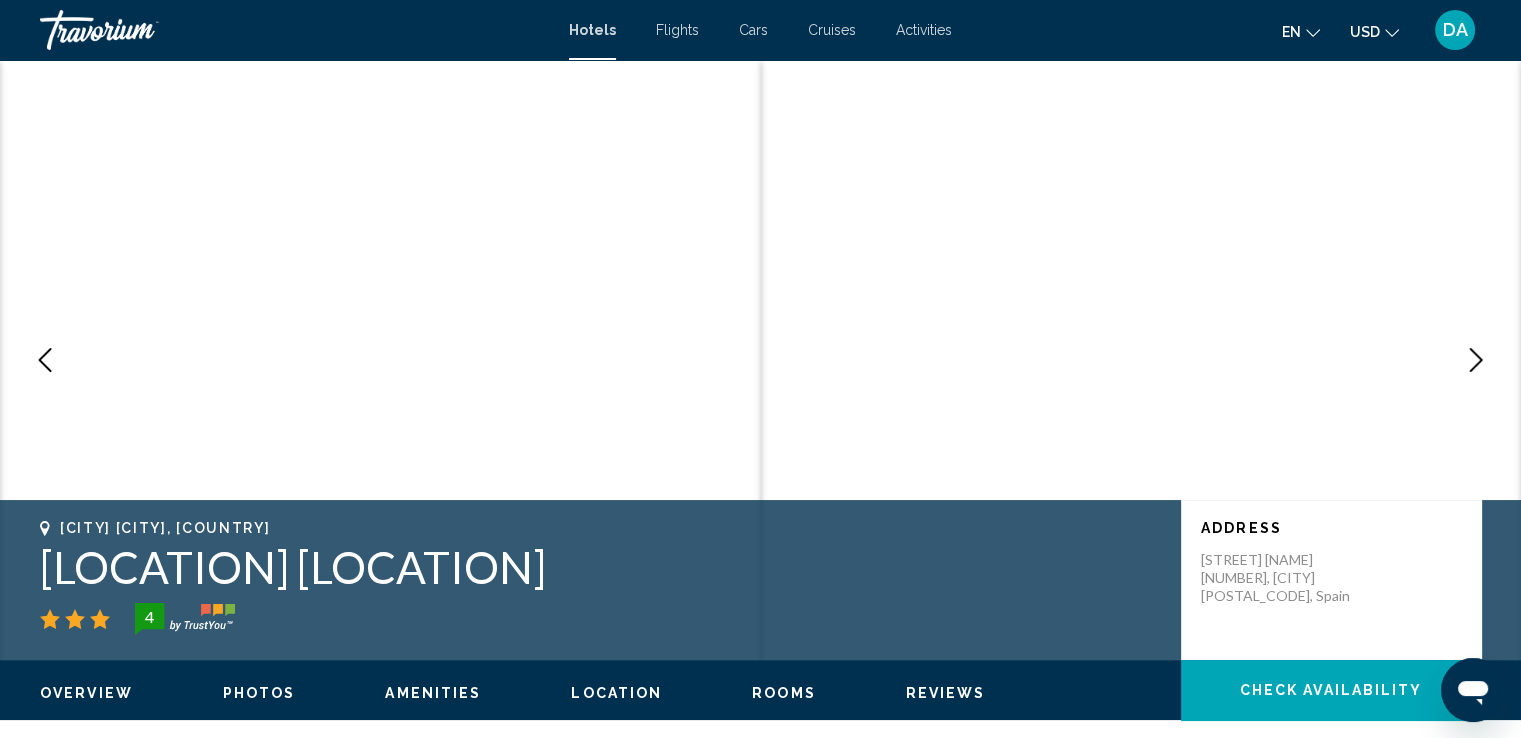 click at bounding box center (1476, 360) 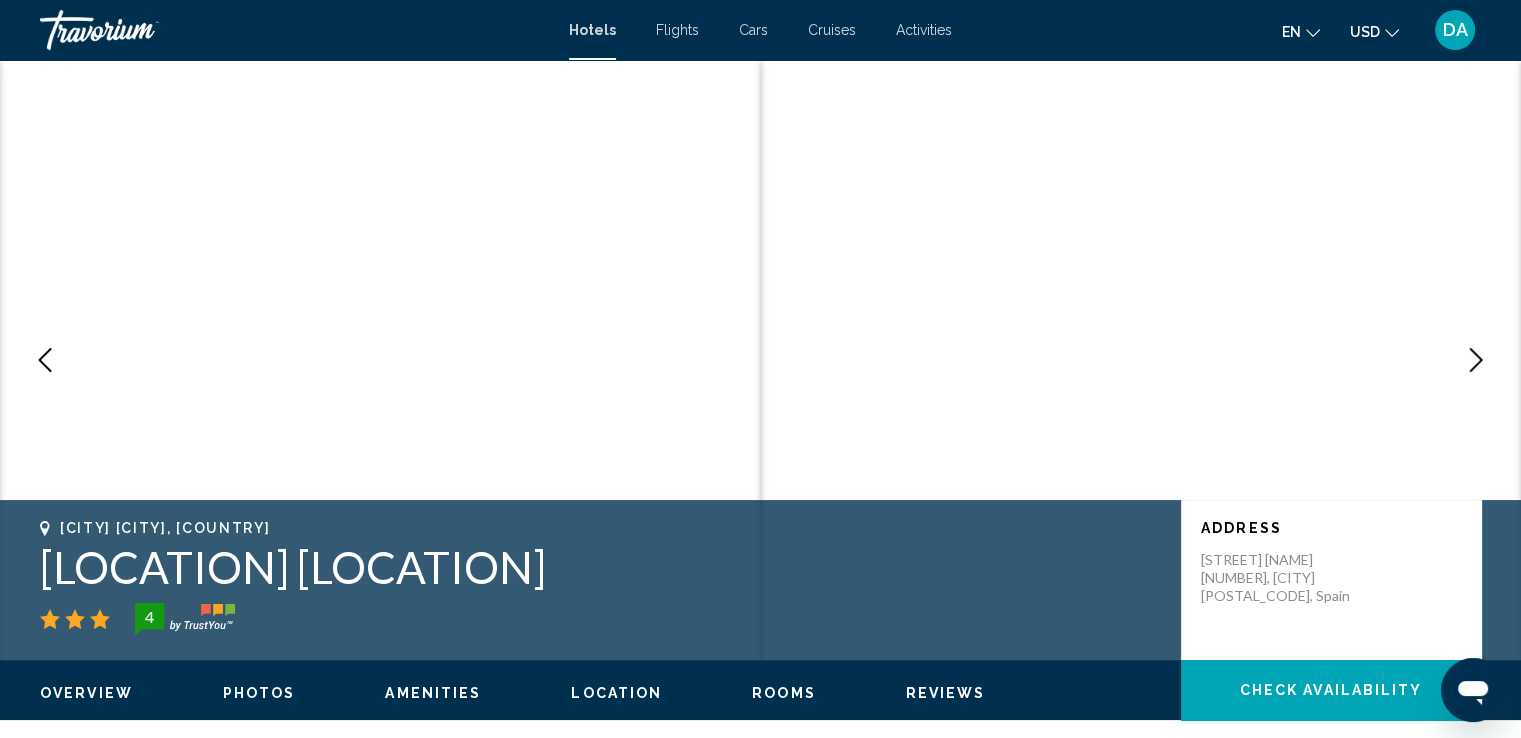 click at bounding box center (1476, 360) 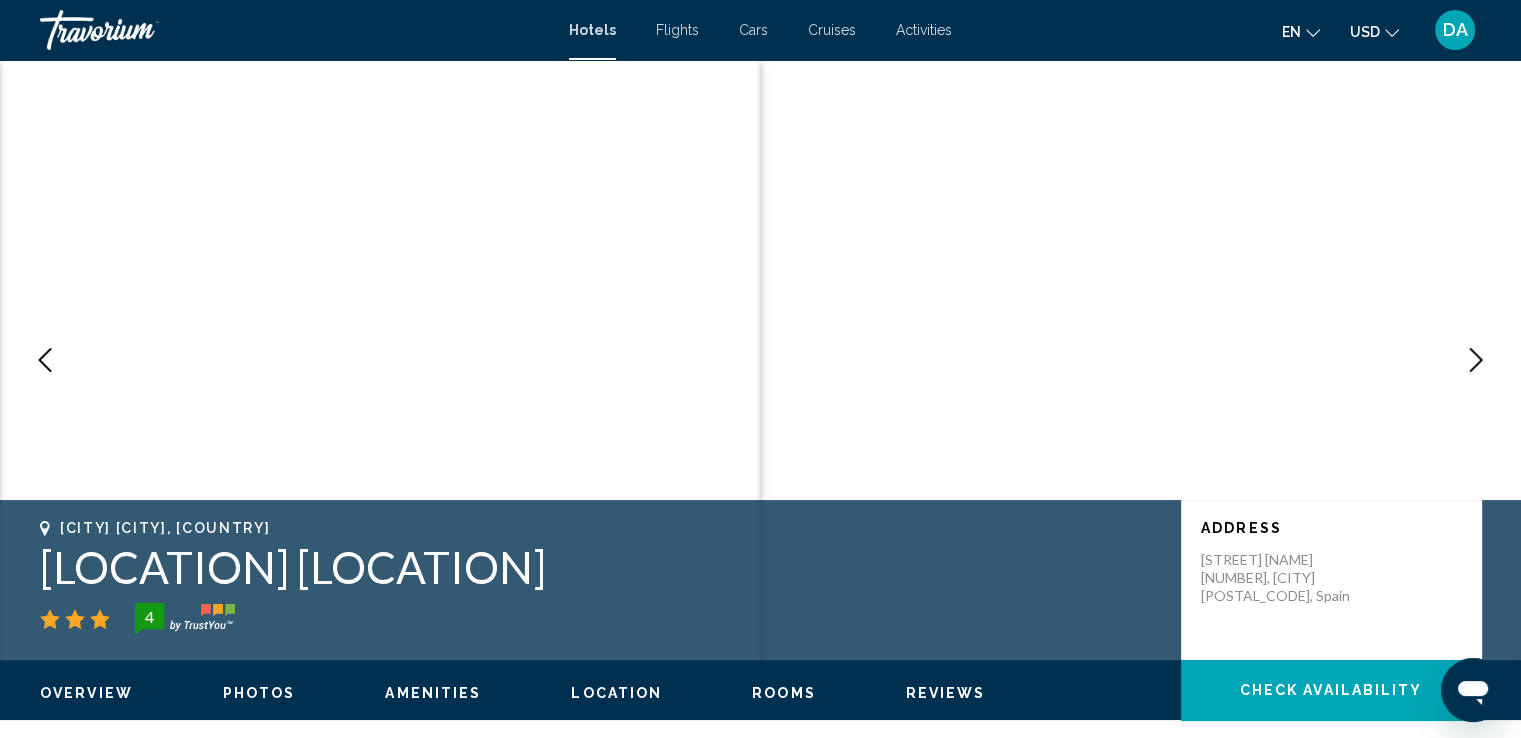 click at bounding box center (1476, 360) 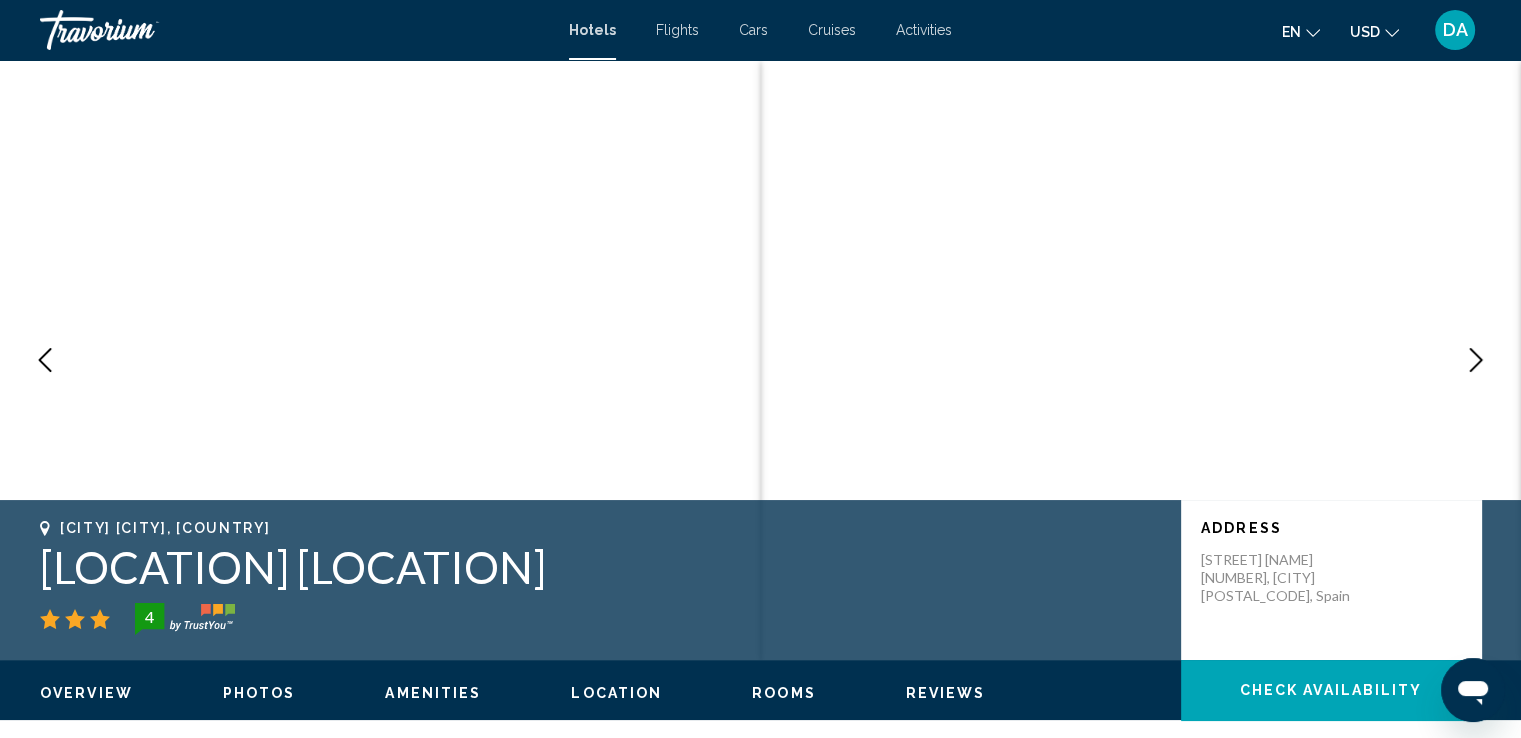 click at bounding box center (1476, 360) 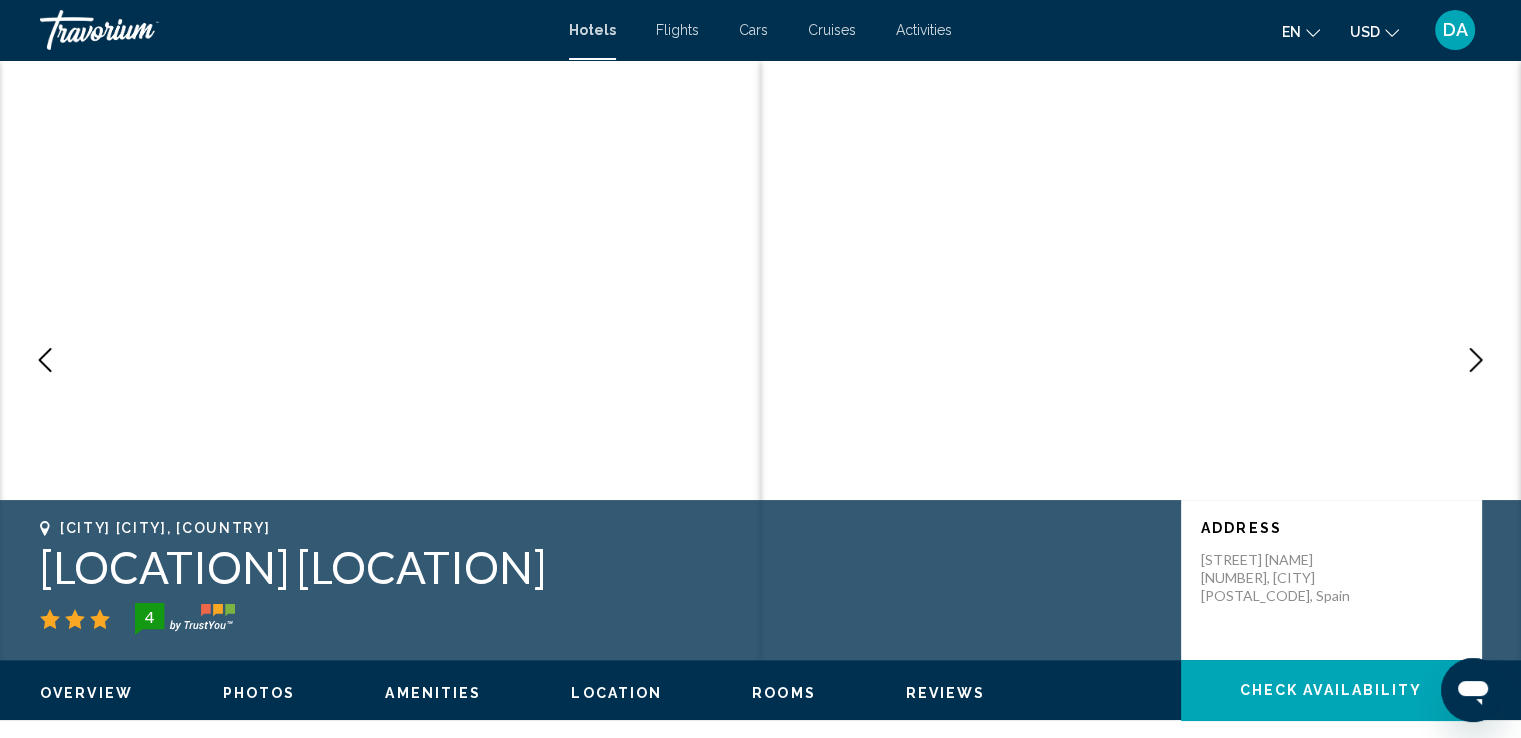 click at bounding box center [1476, 360] 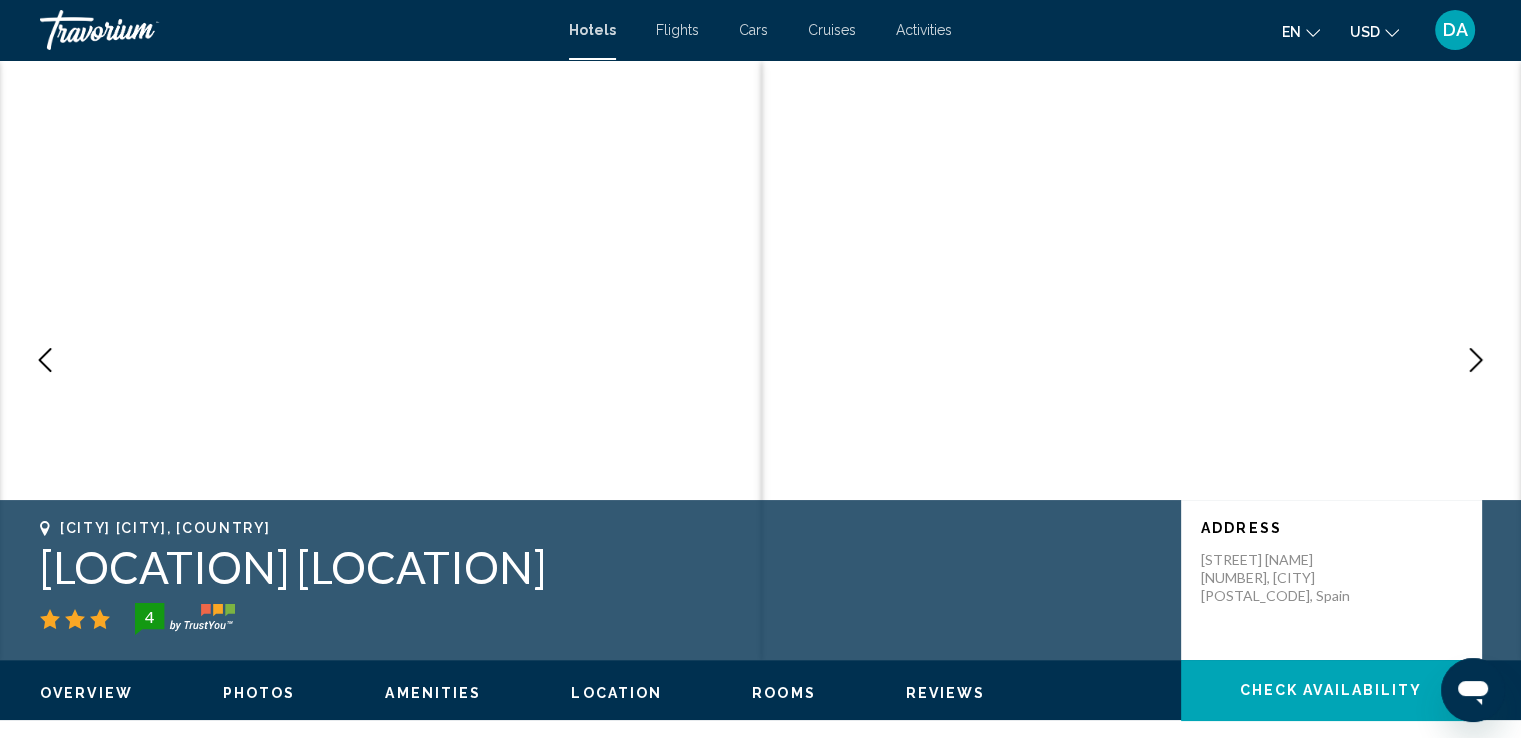 click at bounding box center [1476, 360] 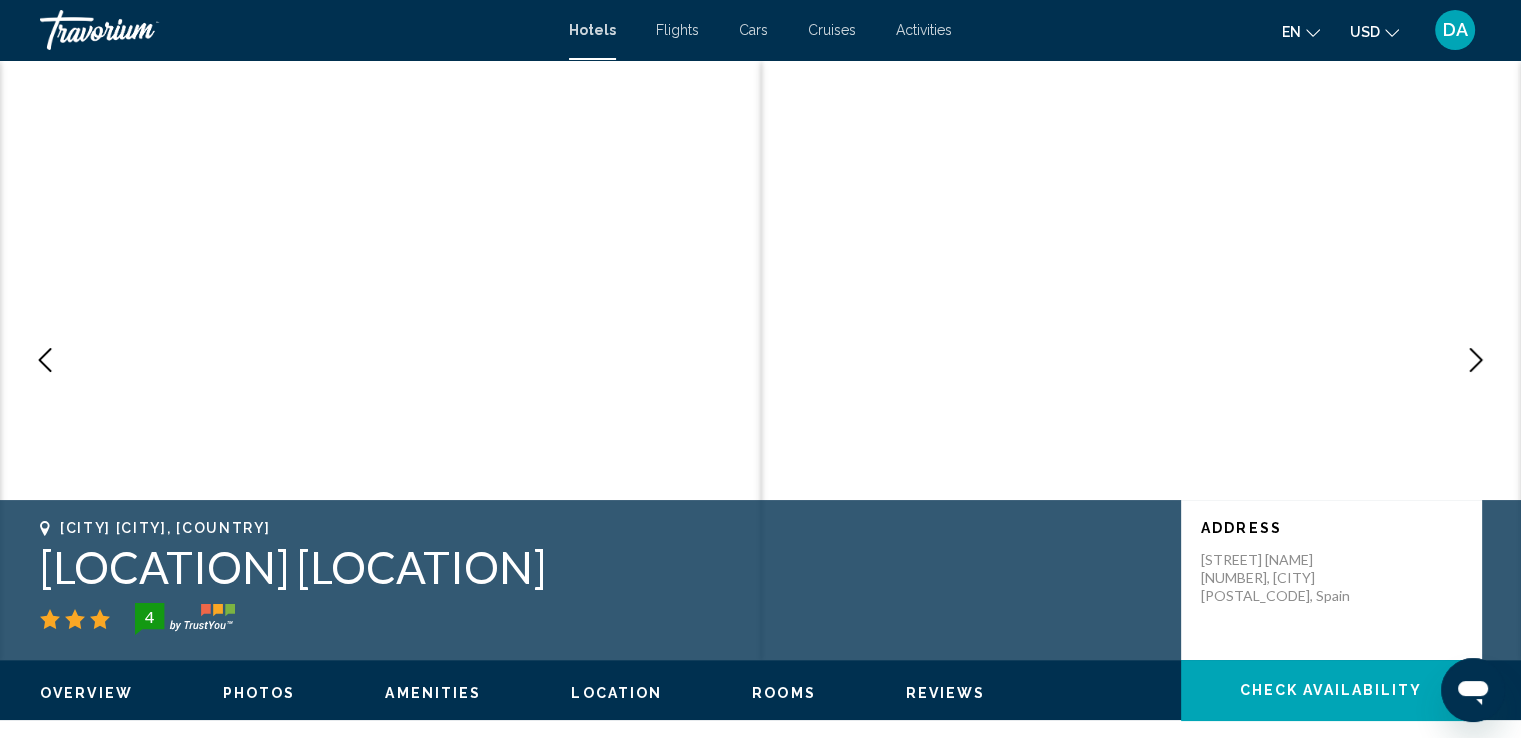 click at bounding box center [1476, 360] 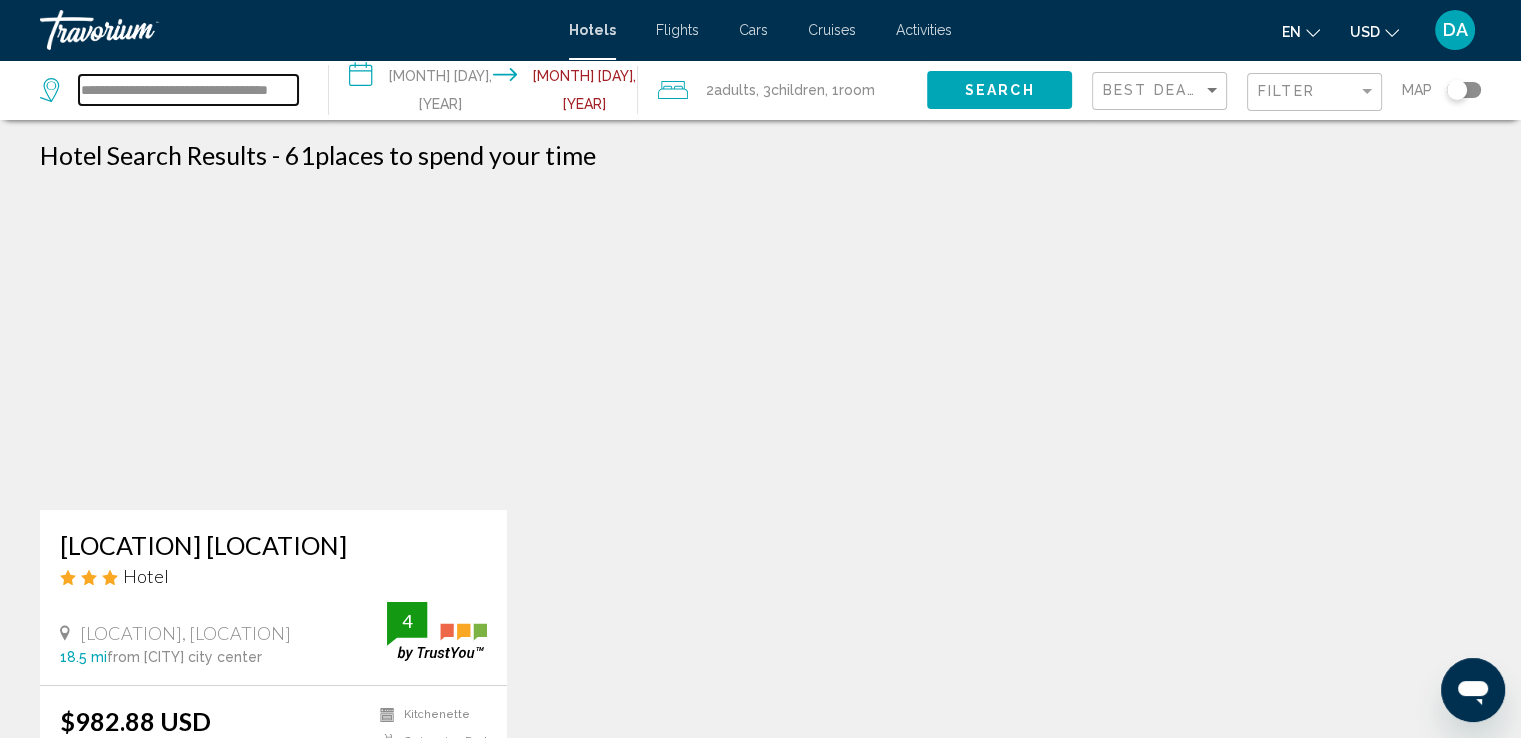 click on "**********" at bounding box center [188, 90] 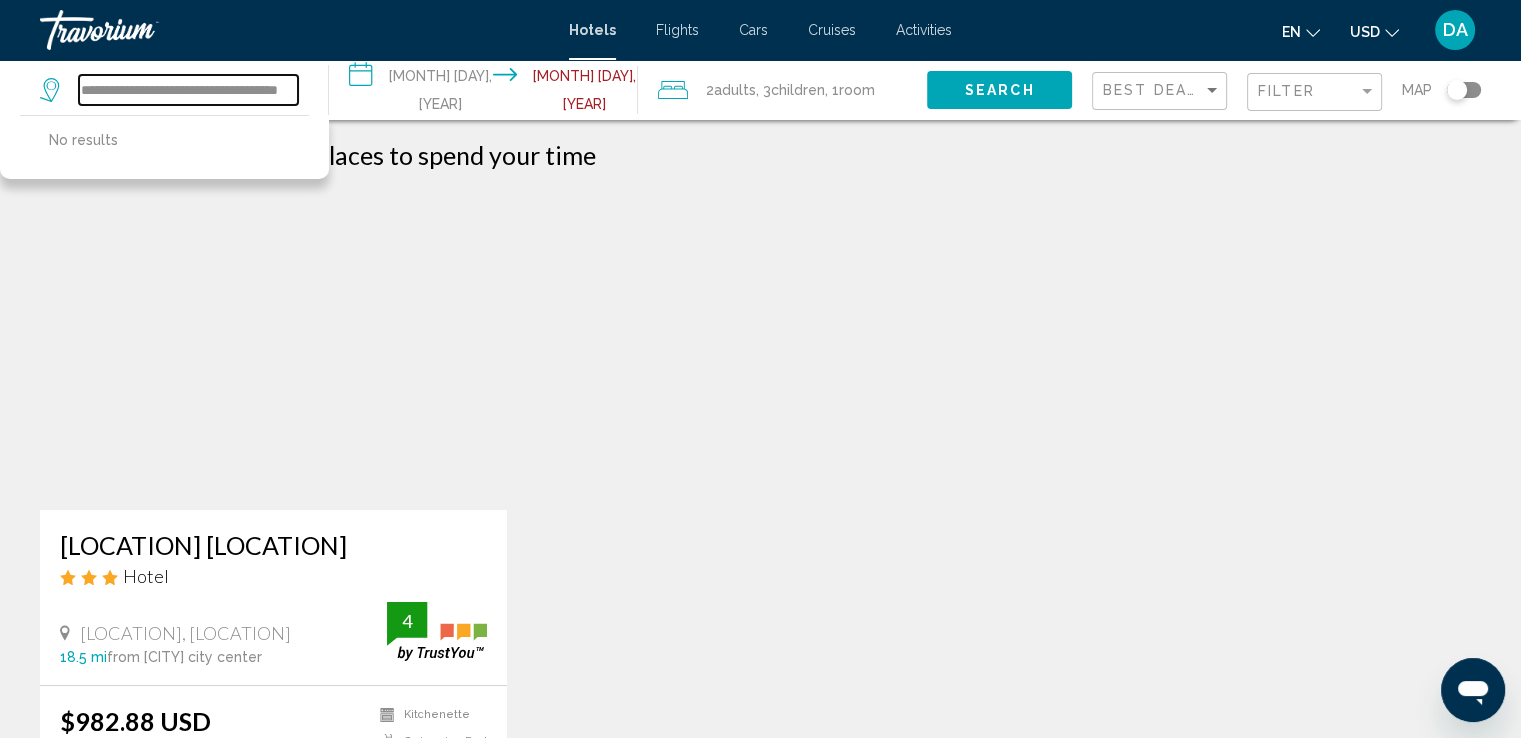 click on "**********" at bounding box center (188, 90) 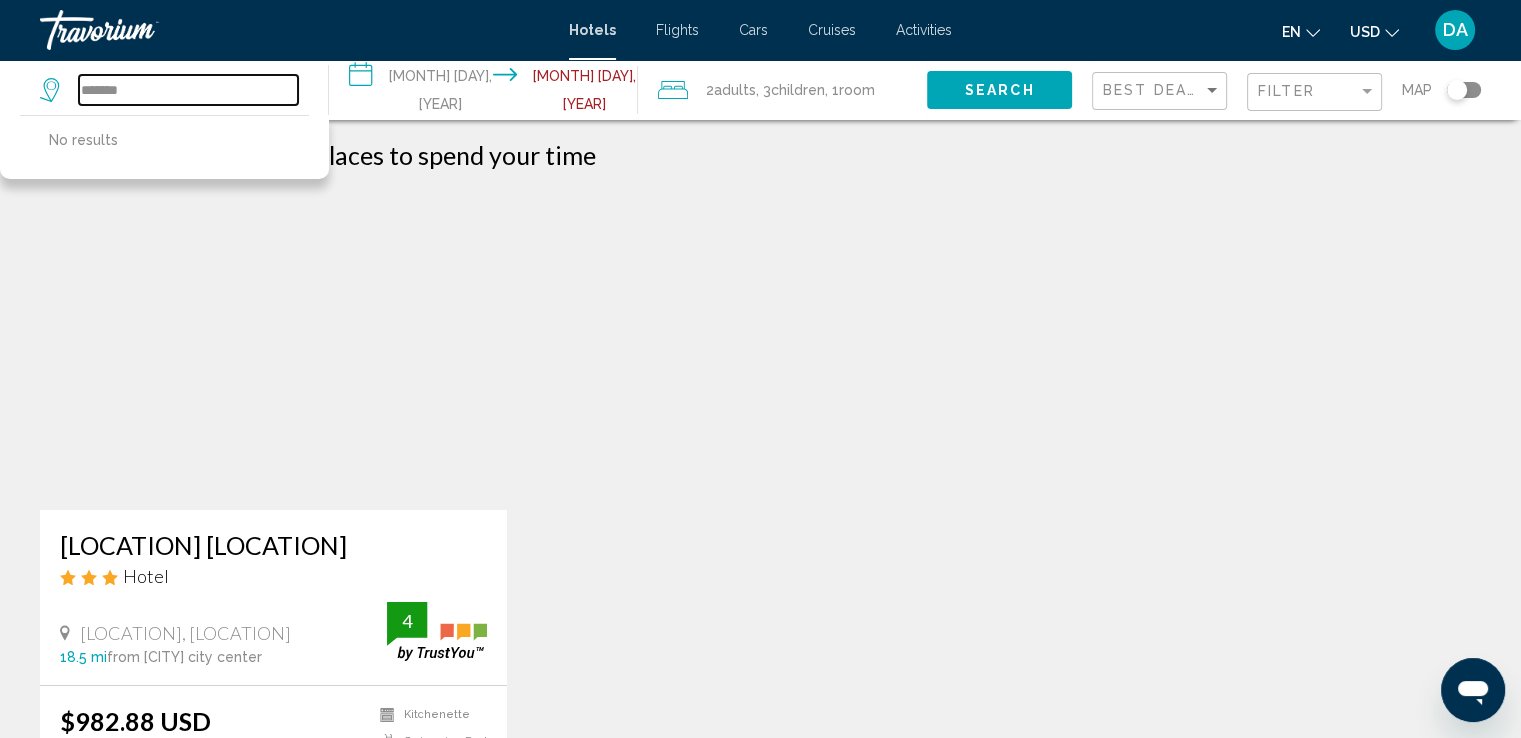 click on "*******" at bounding box center (188, 90) 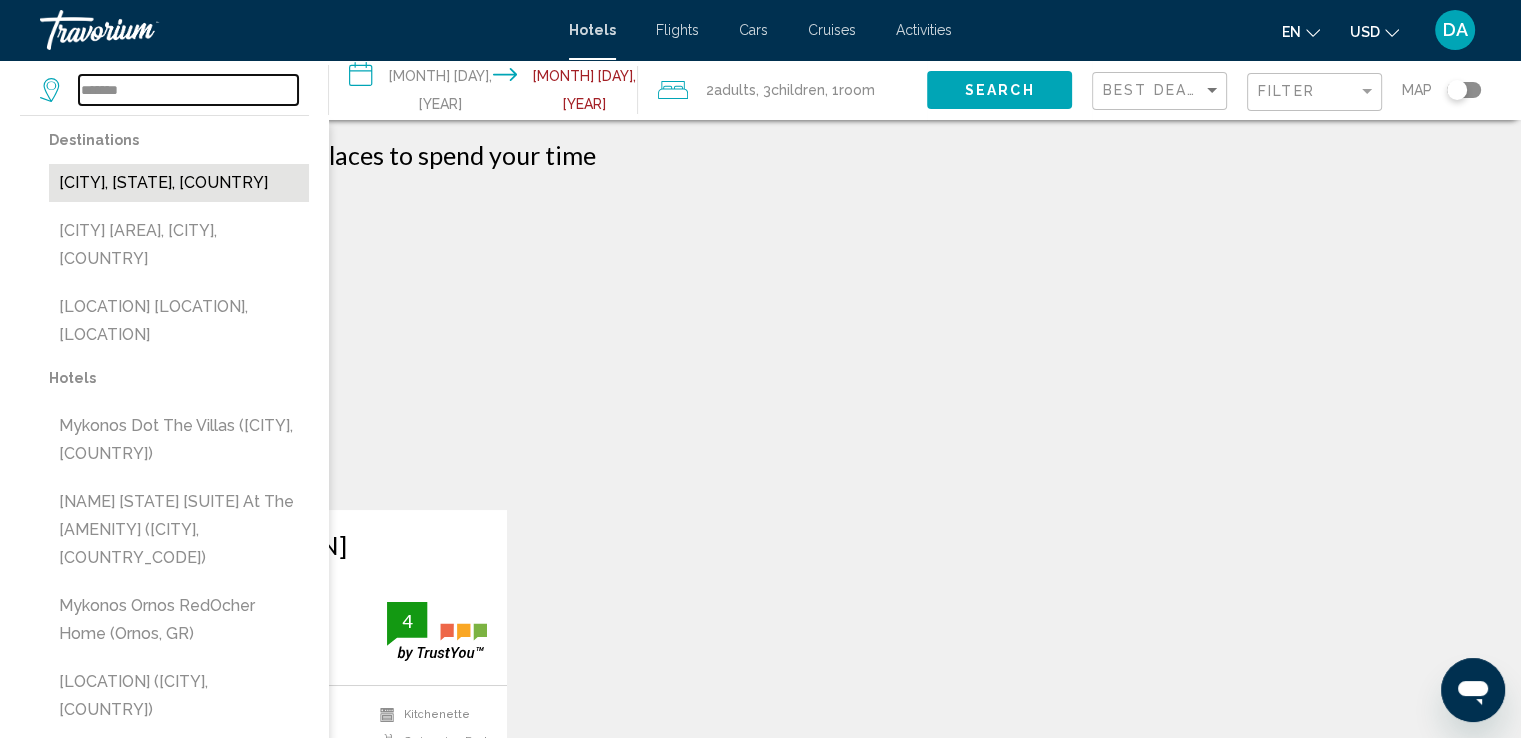 type on "*******" 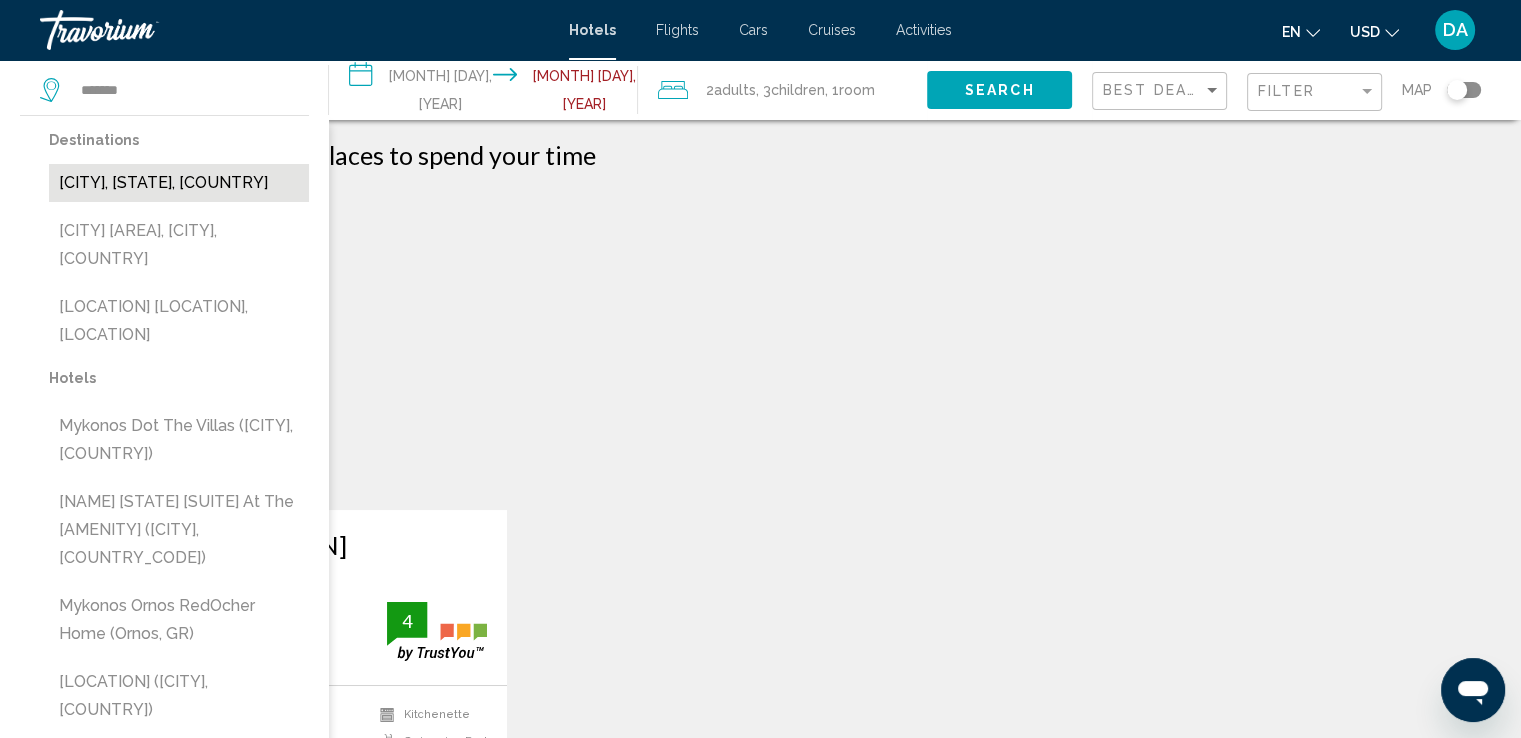 click on "[CITY], [STATE], [COUNTRY]" at bounding box center (179, 183) 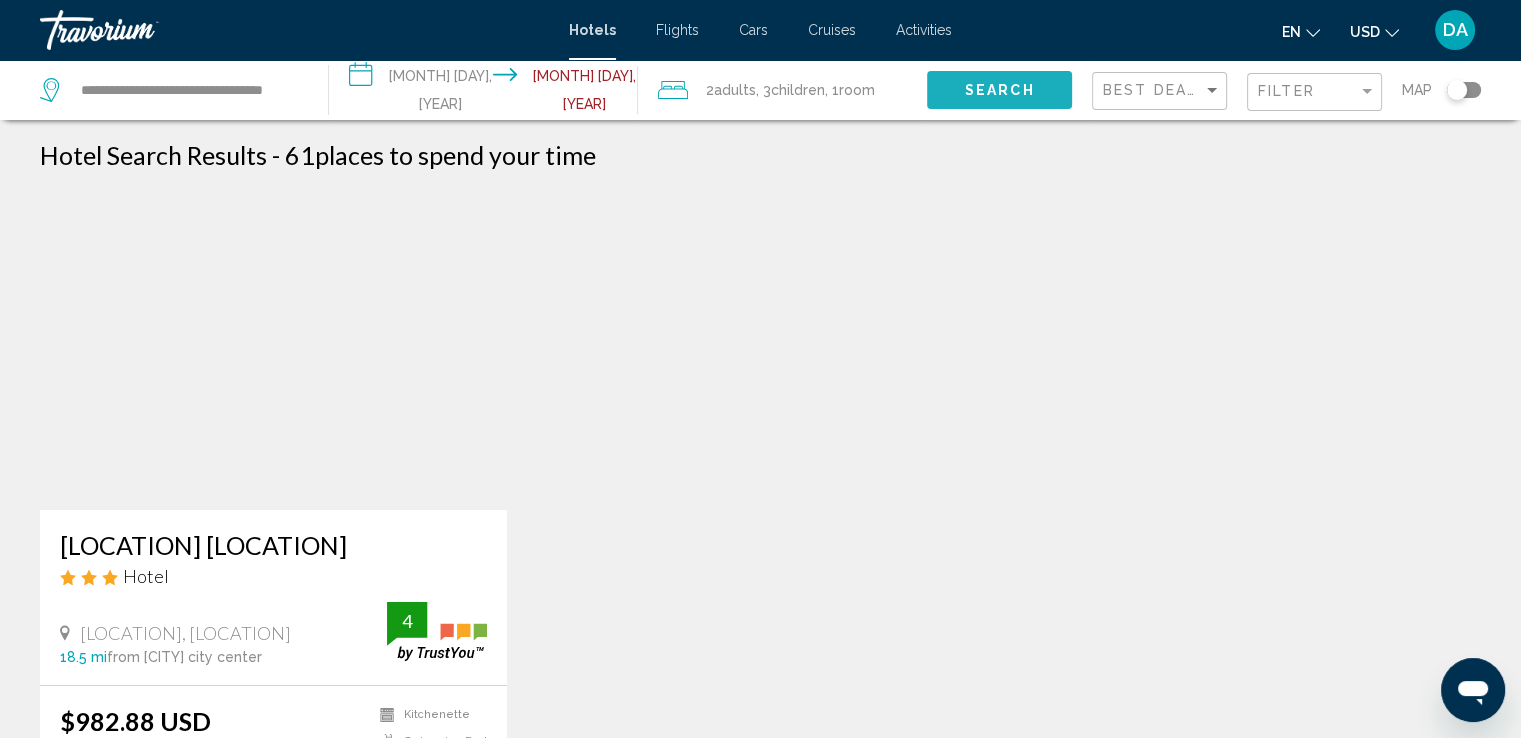click on "Search" at bounding box center [1000, 91] 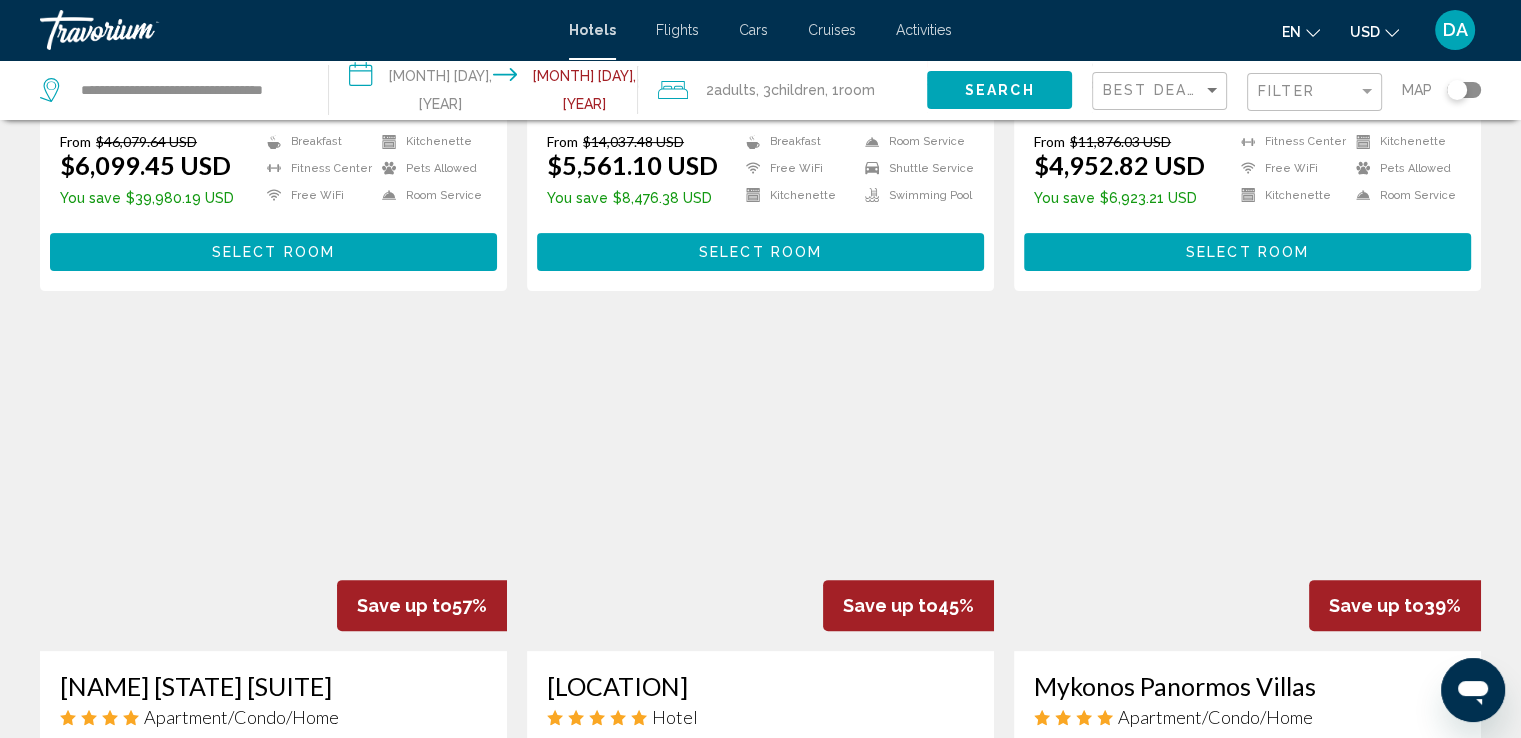 scroll, scrollTop: 666, scrollLeft: 0, axis: vertical 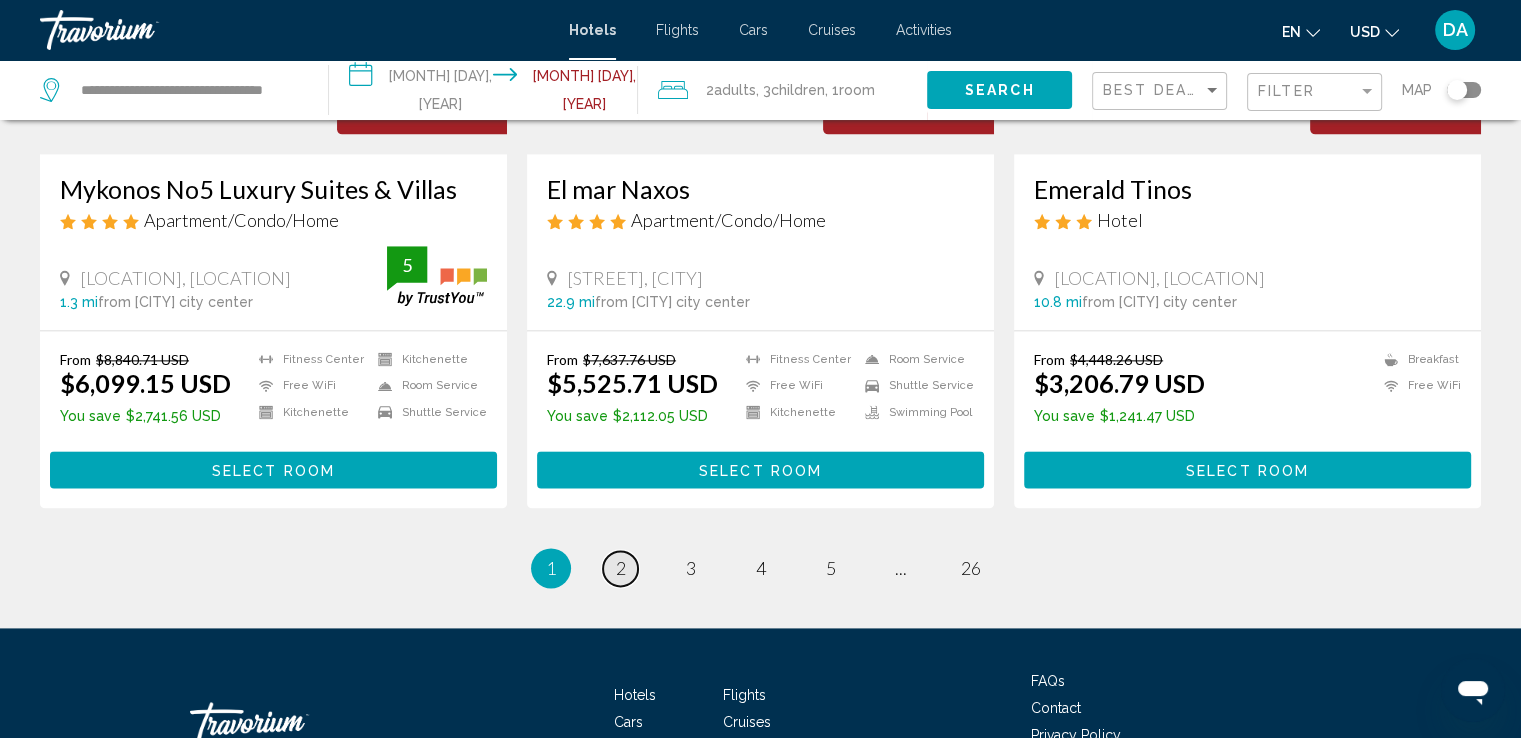 click on "page  2" at bounding box center [620, 568] 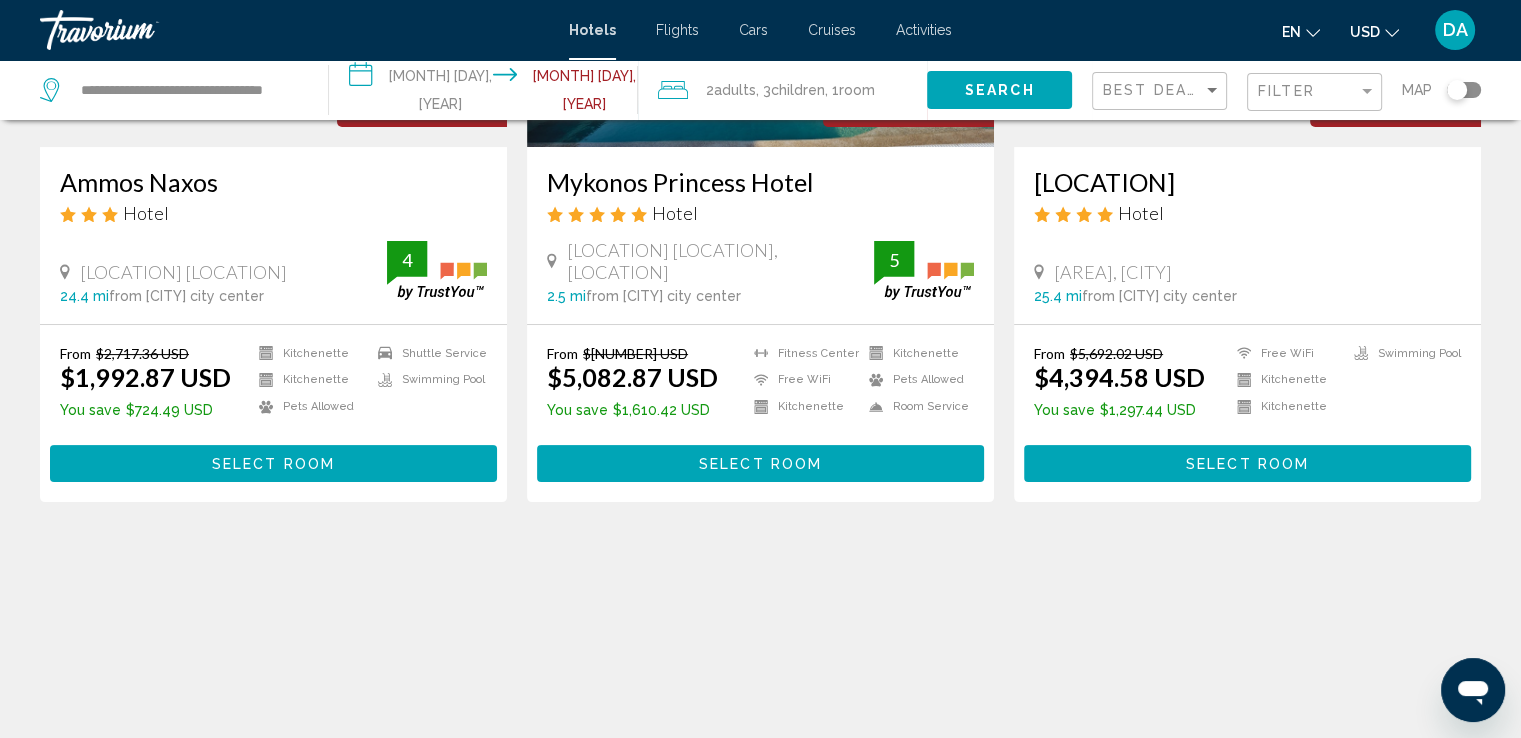 scroll, scrollTop: 0, scrollLeft: 0, axis: both 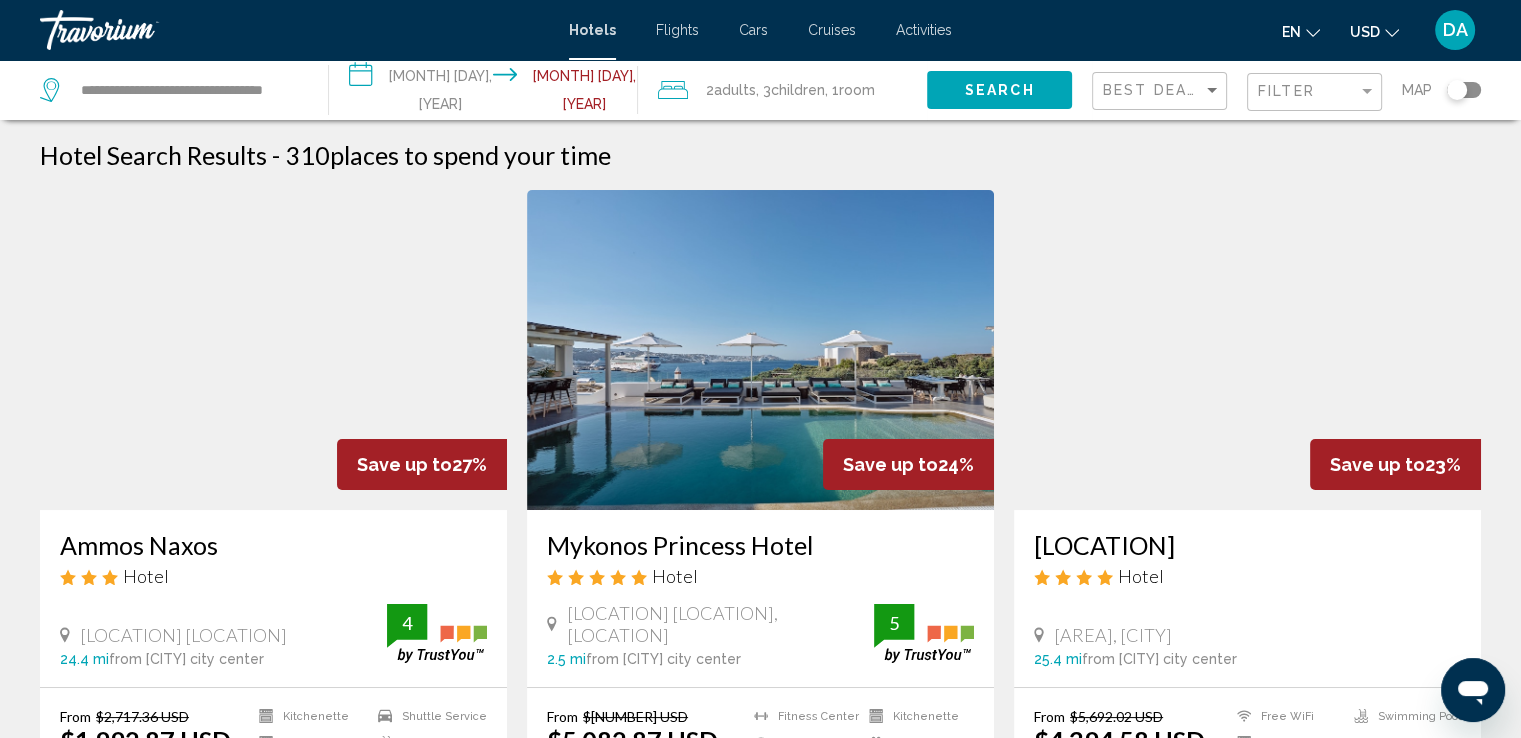 click at bounding box center (1247, 350) 